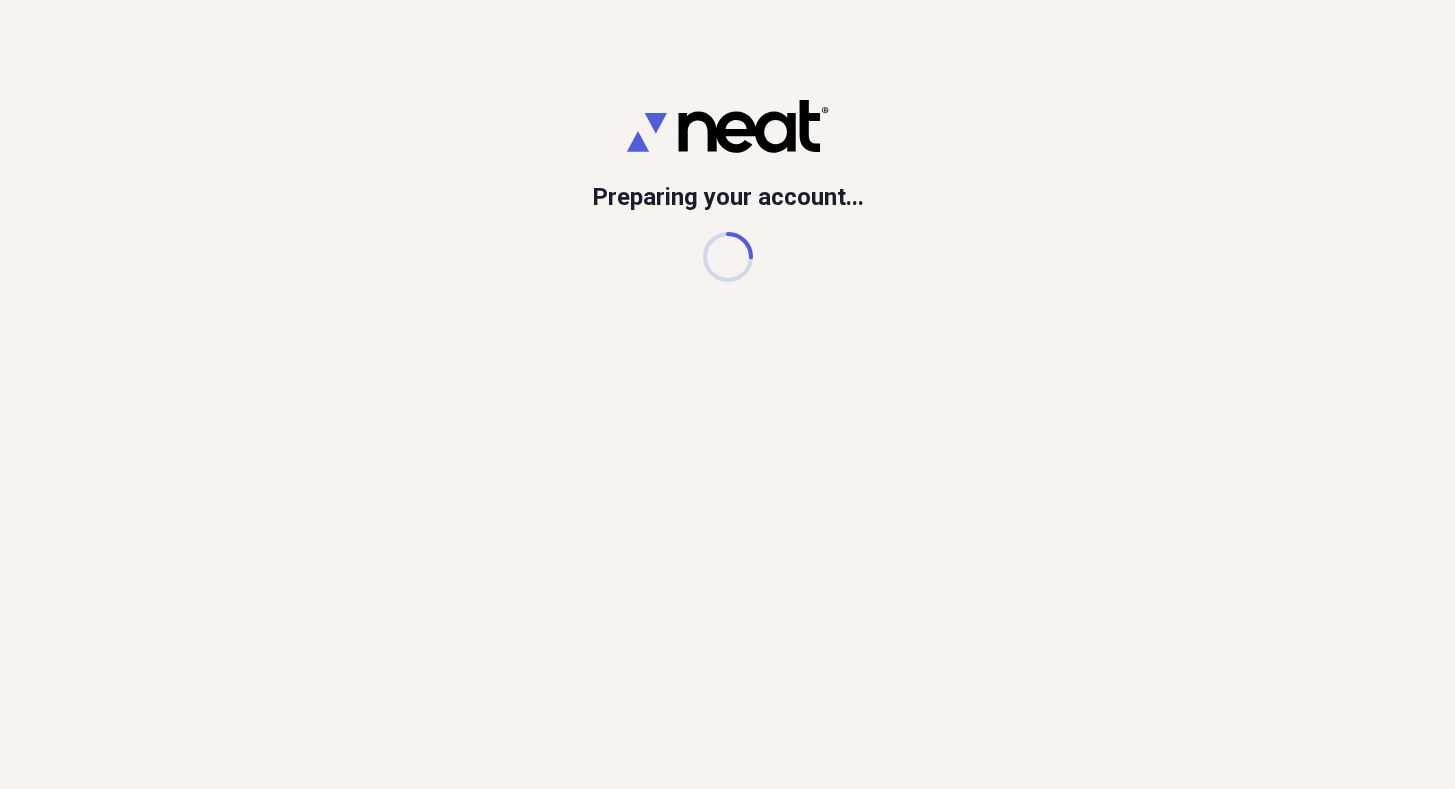 scroll, scrollTop: 0, scrollLeft: 0, axis: both 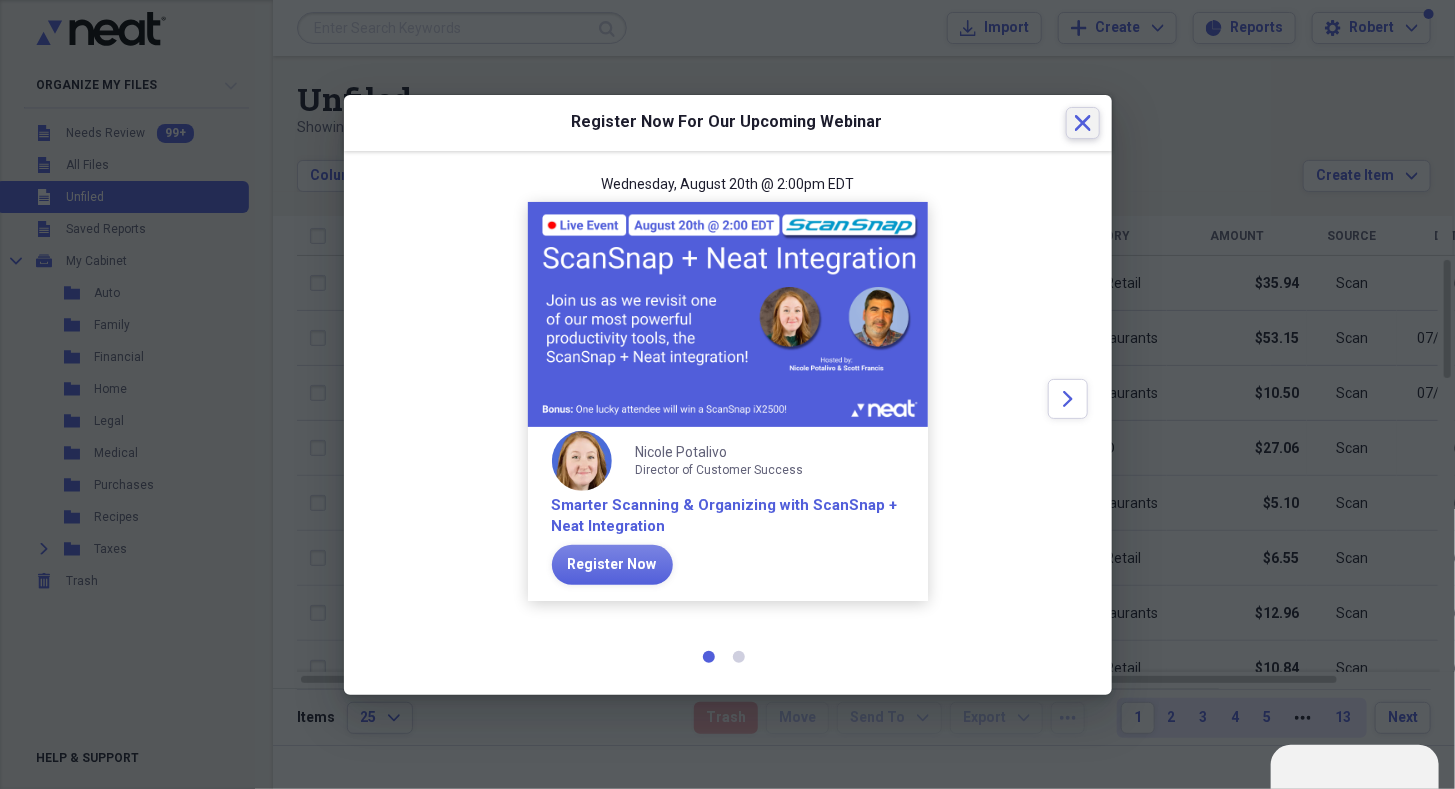 click 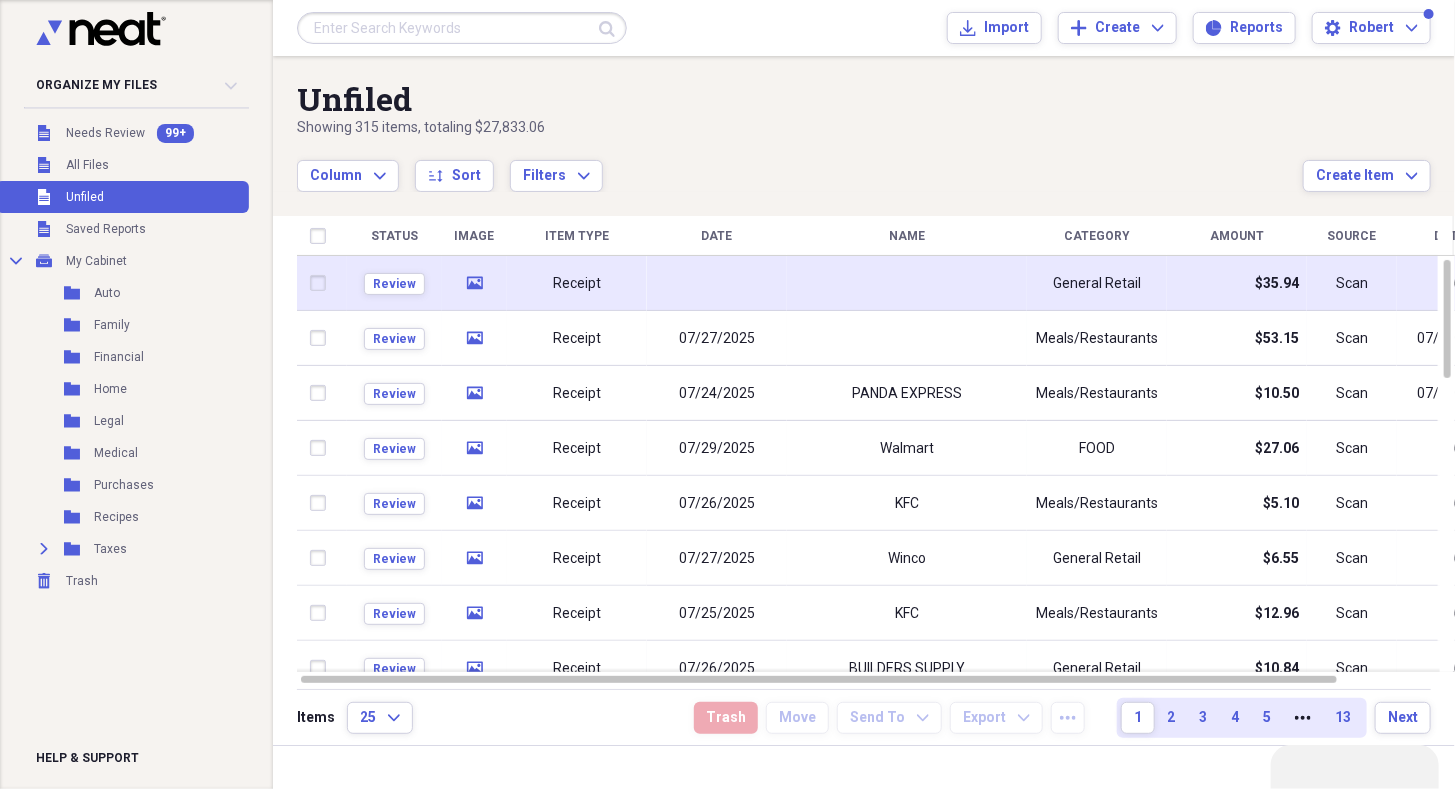 click at bounding box center [907, 283] 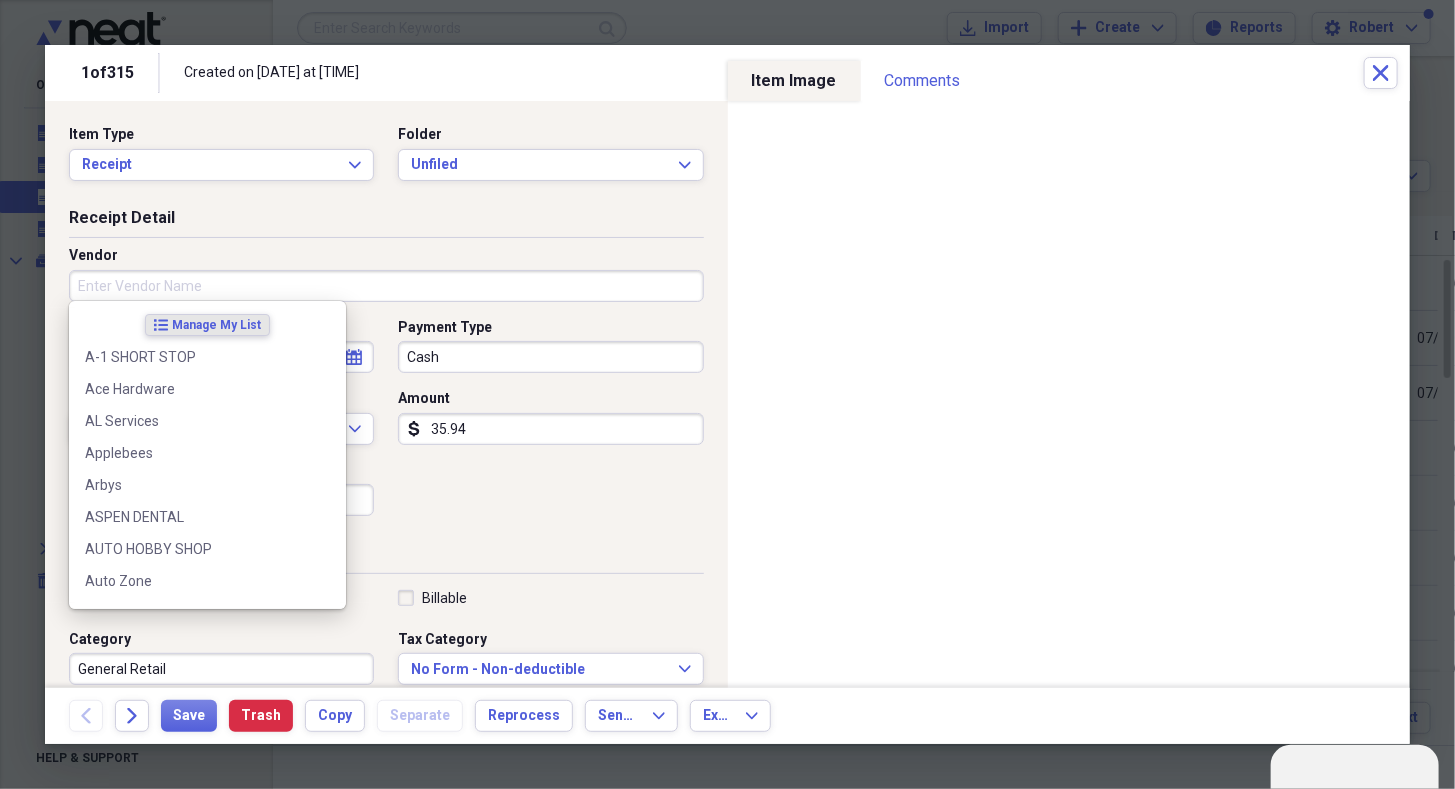 click on "Vendor" at bounding box center [386, 286] 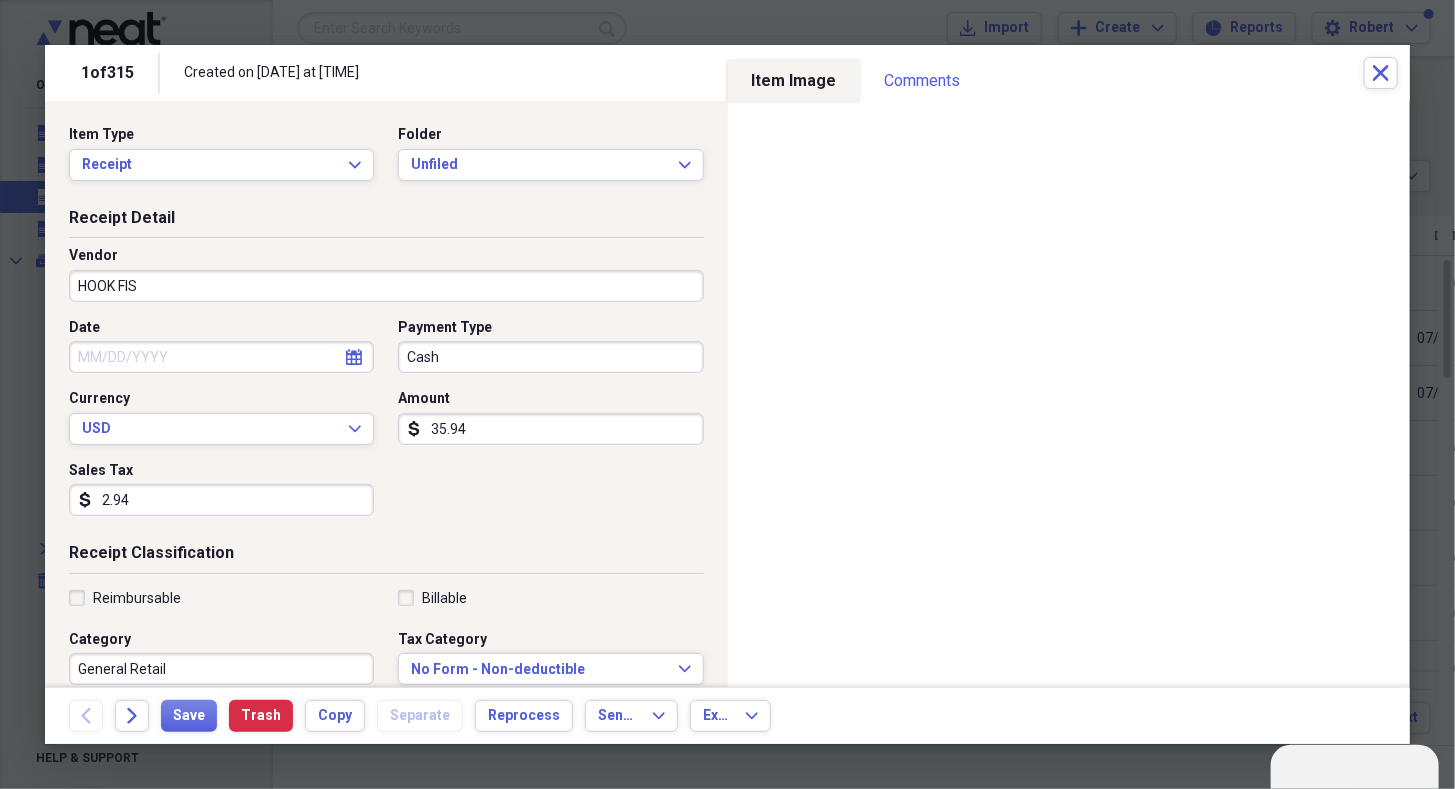 type on "HOOK FISH" 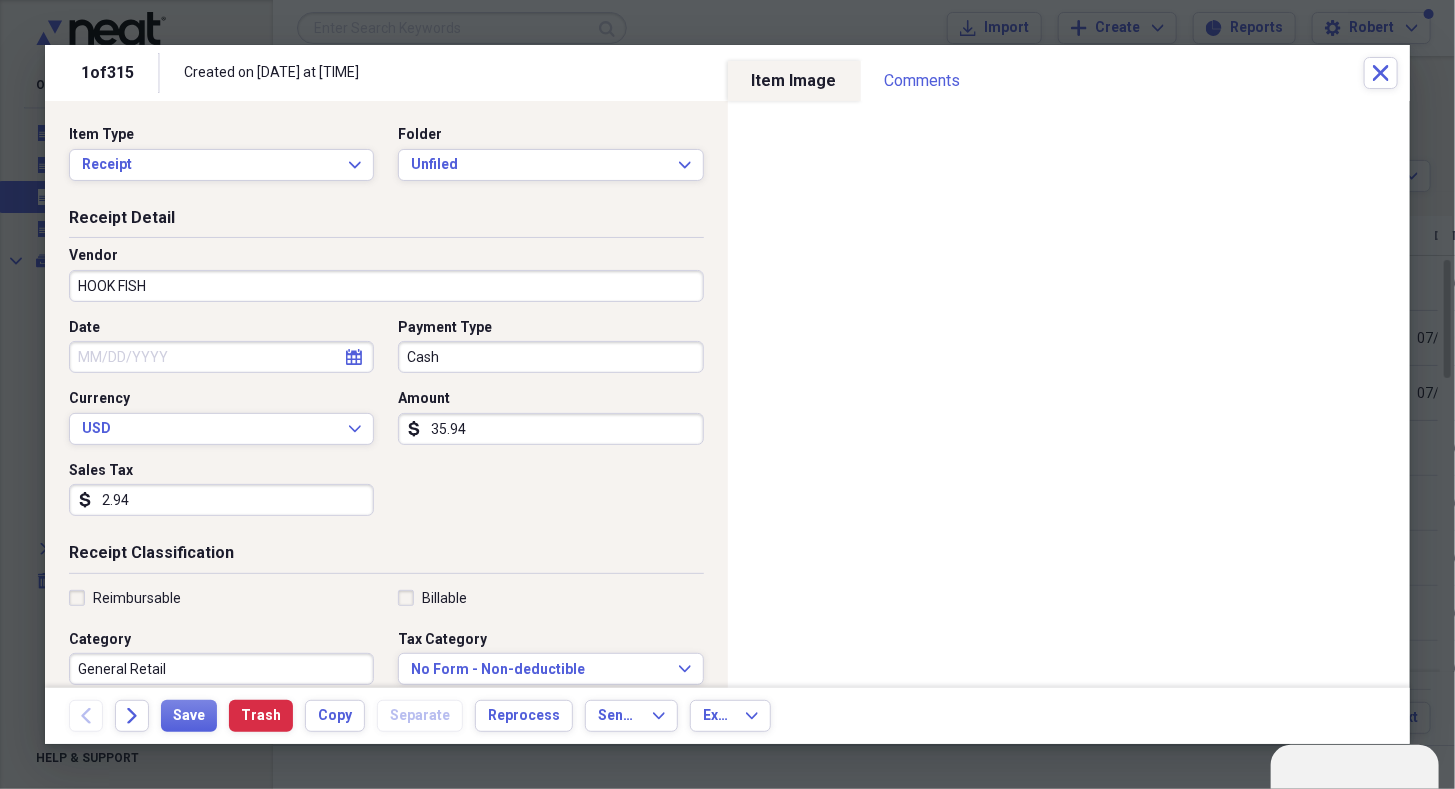 click on "HOOK FISH" at bounding box center [386, 286] 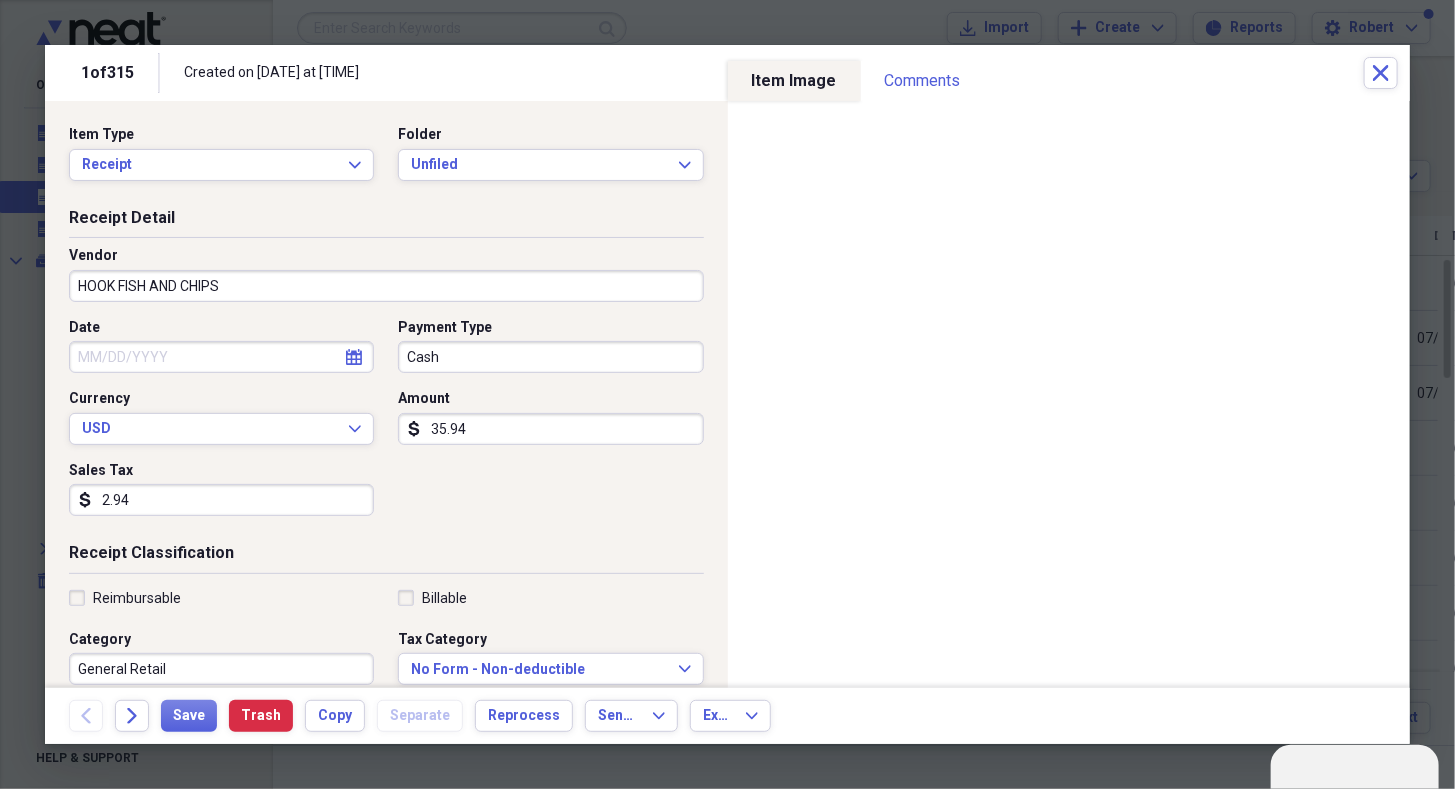 type on "HOOK FISH AND CHIPS" 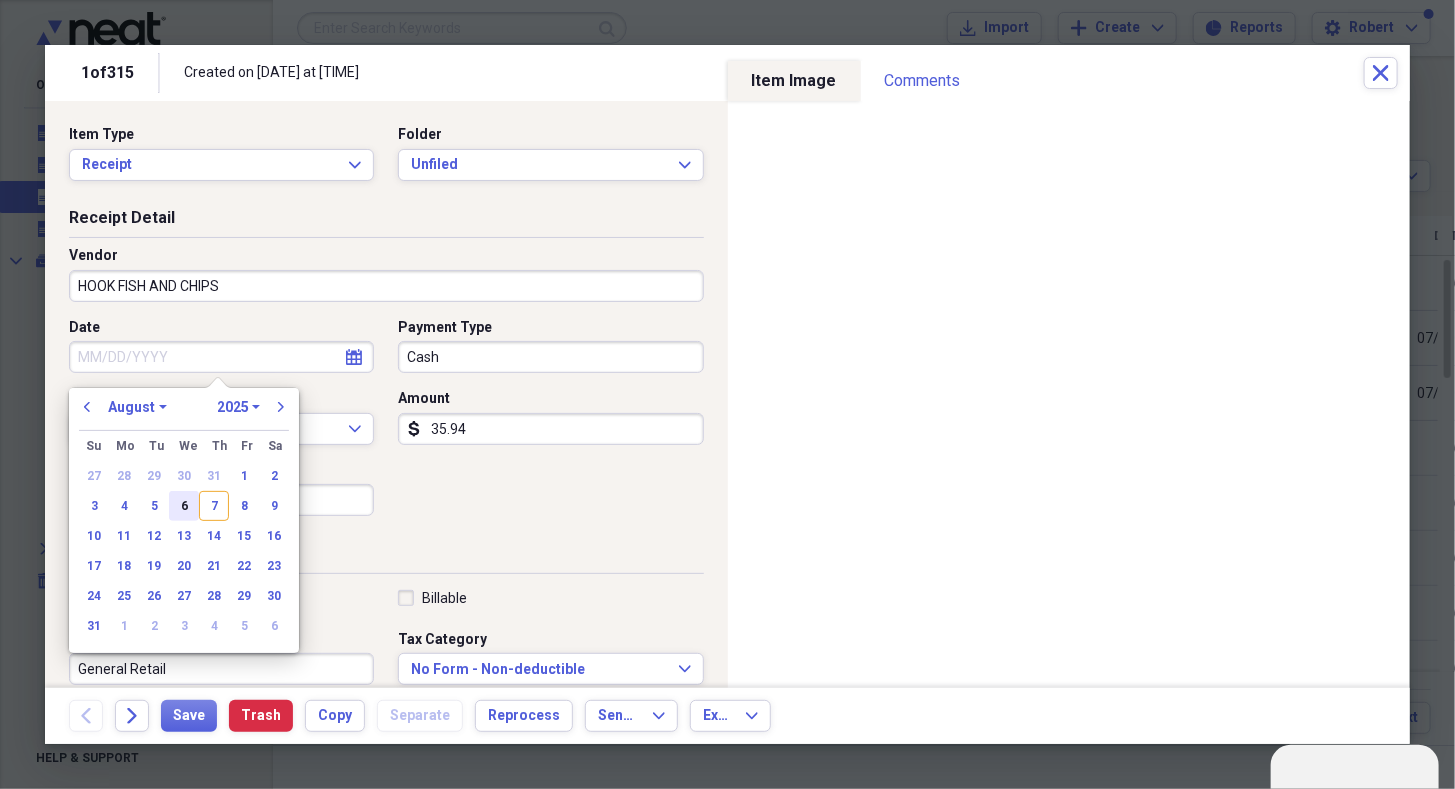 click on "6" at bounding box center (184, 506) 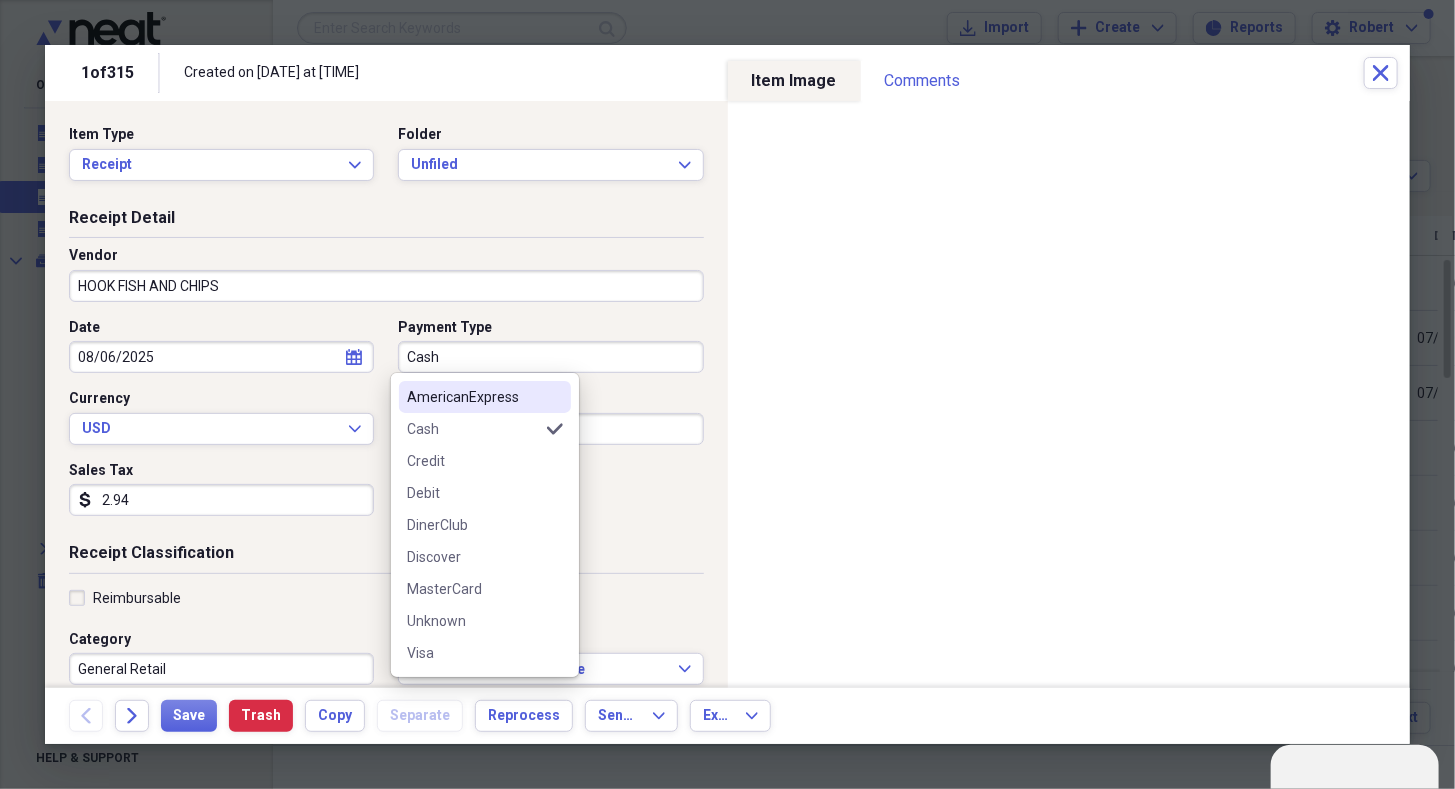 click on "Cash" at bounding box center (550, 357) 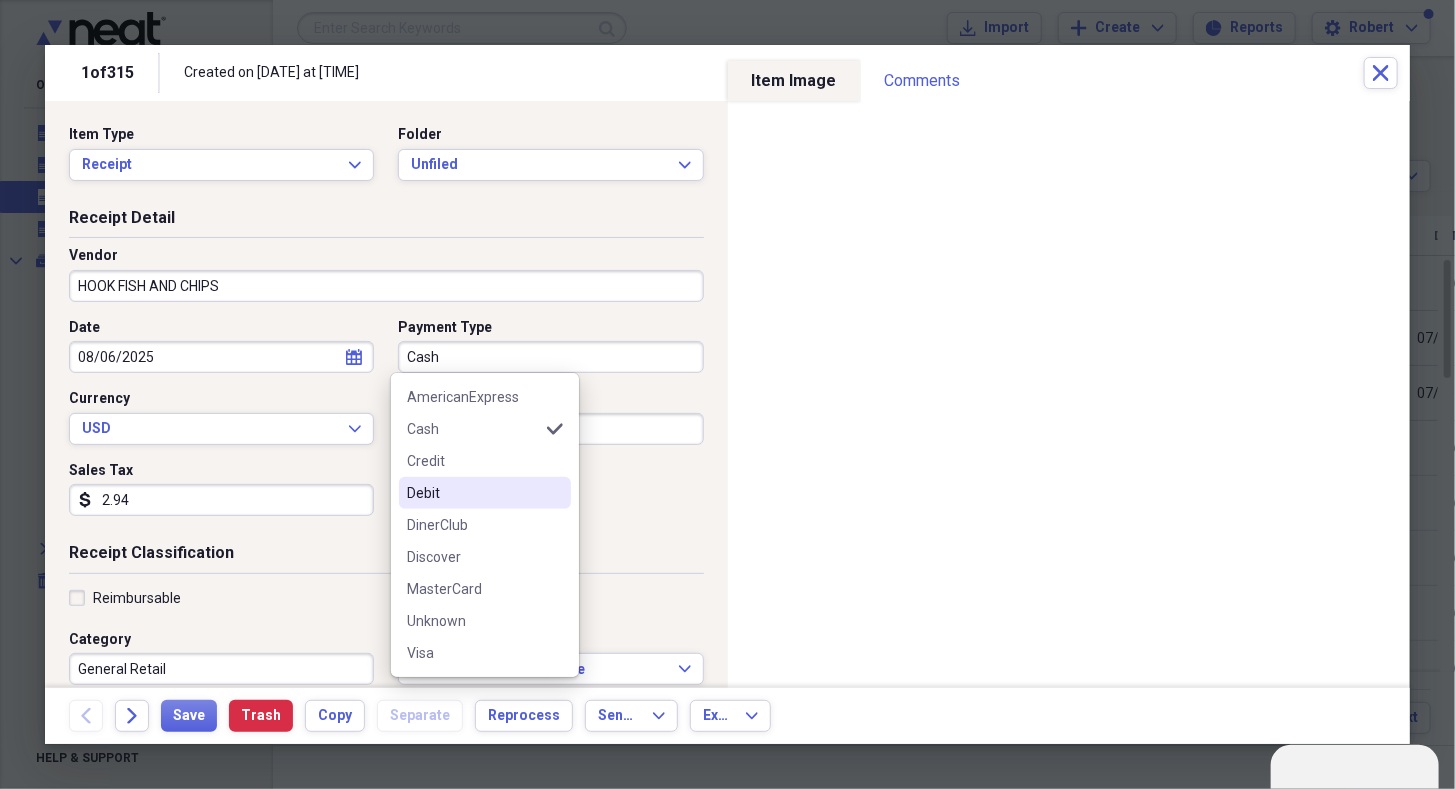click on "Debit" at bounding box center [473, 493] 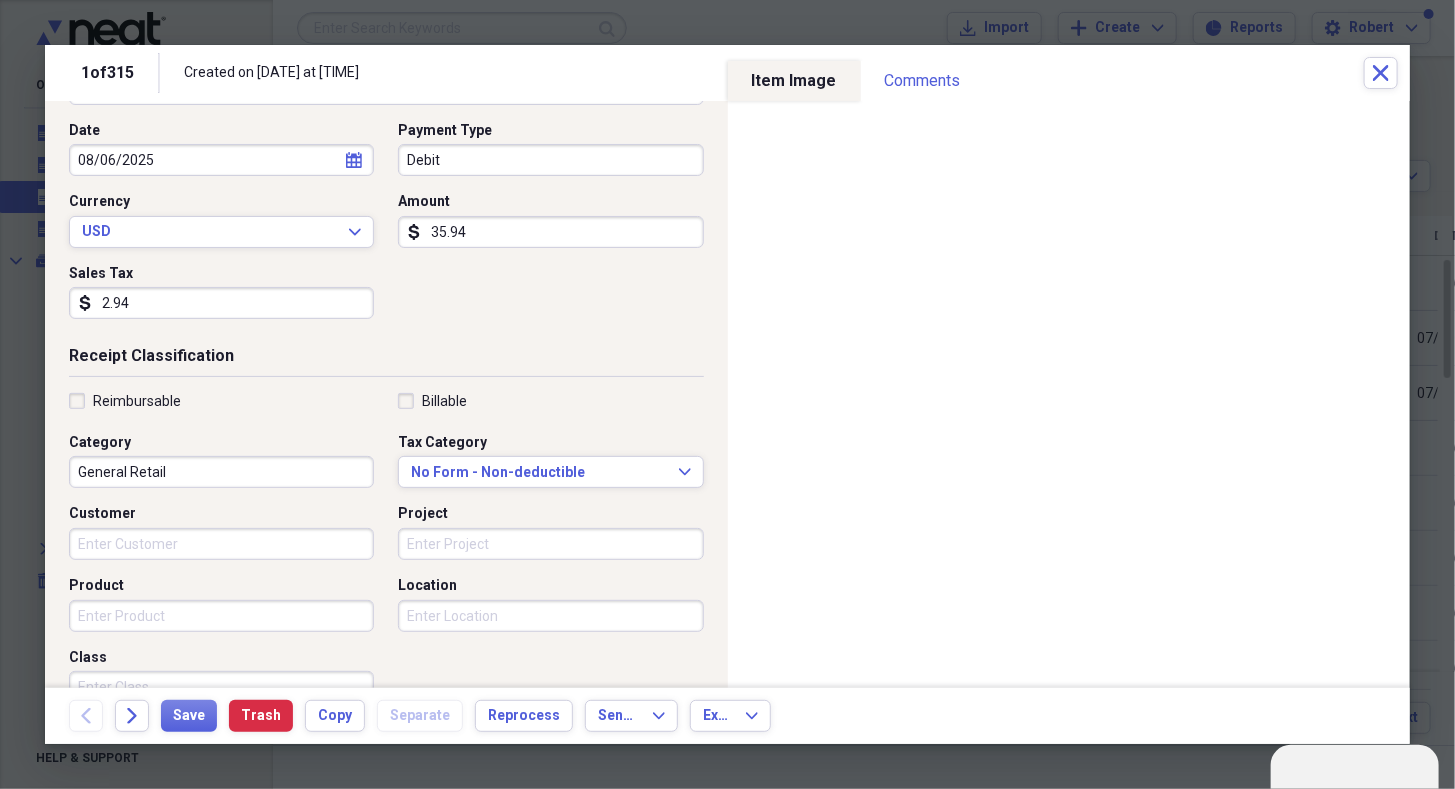 scroll, scrollTop: 204, scrollLeft: 0, axis: vertical 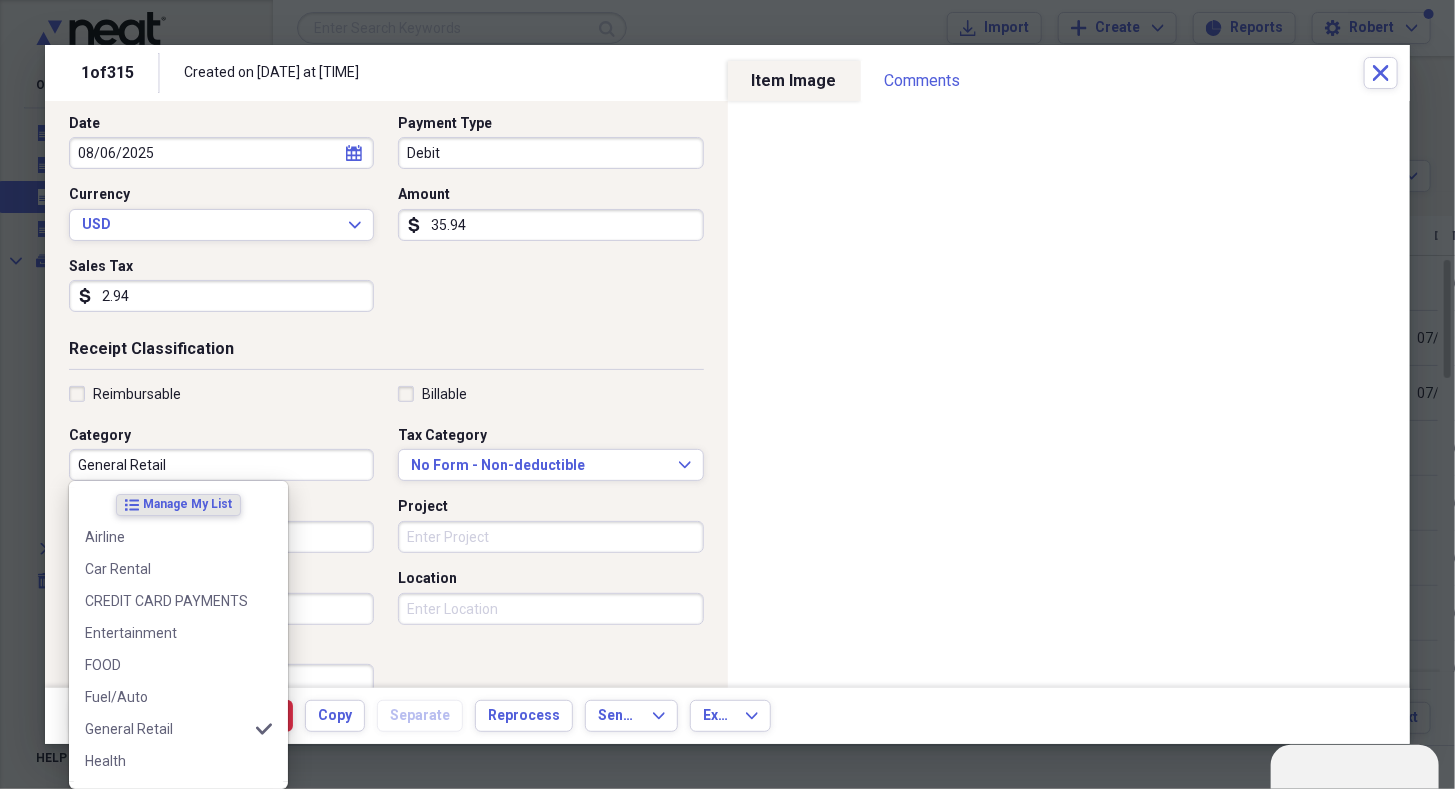 click on "General Retail" at bounding box center (221, 465) 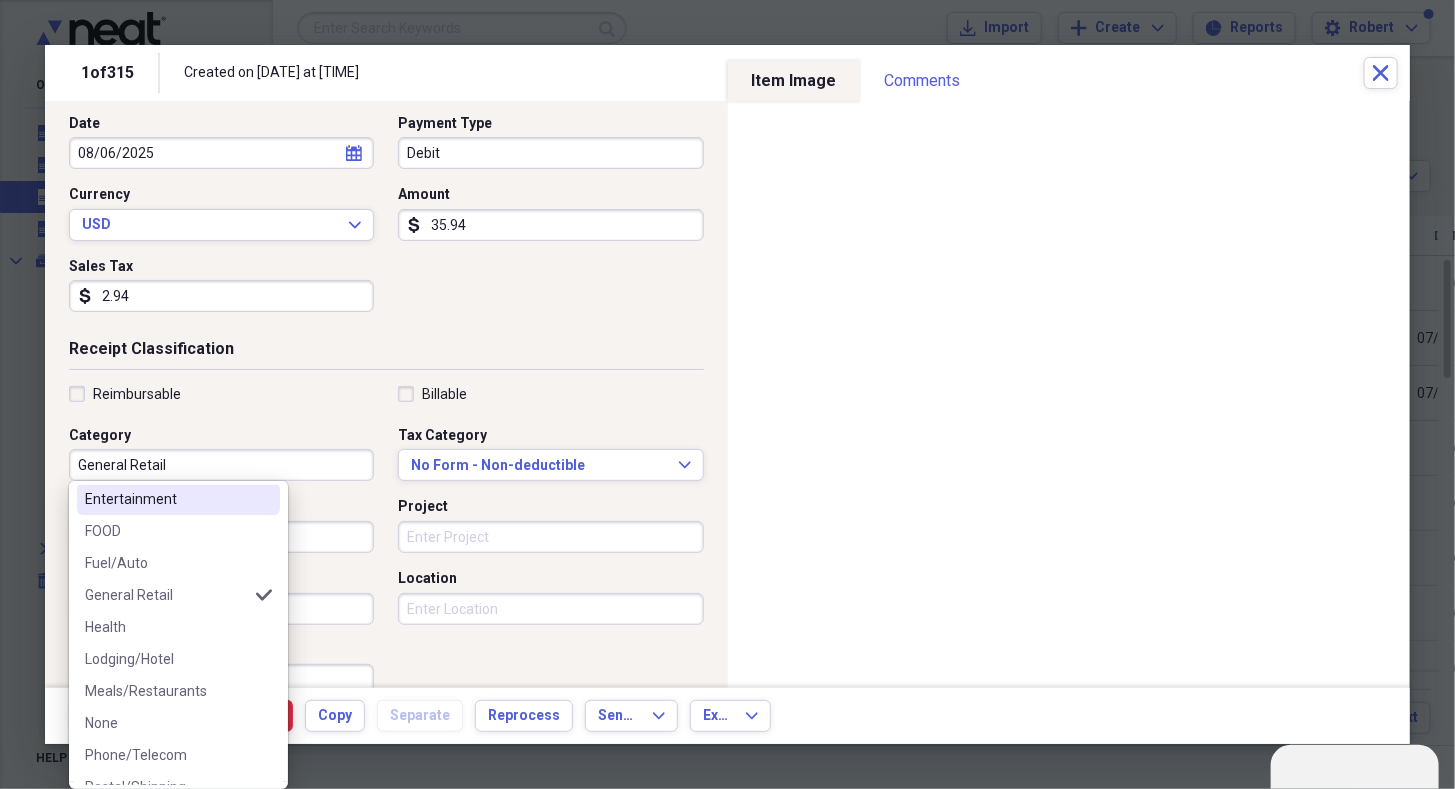 scroll, scrollTop: 140, scrollLeft: 0, axis: vertical 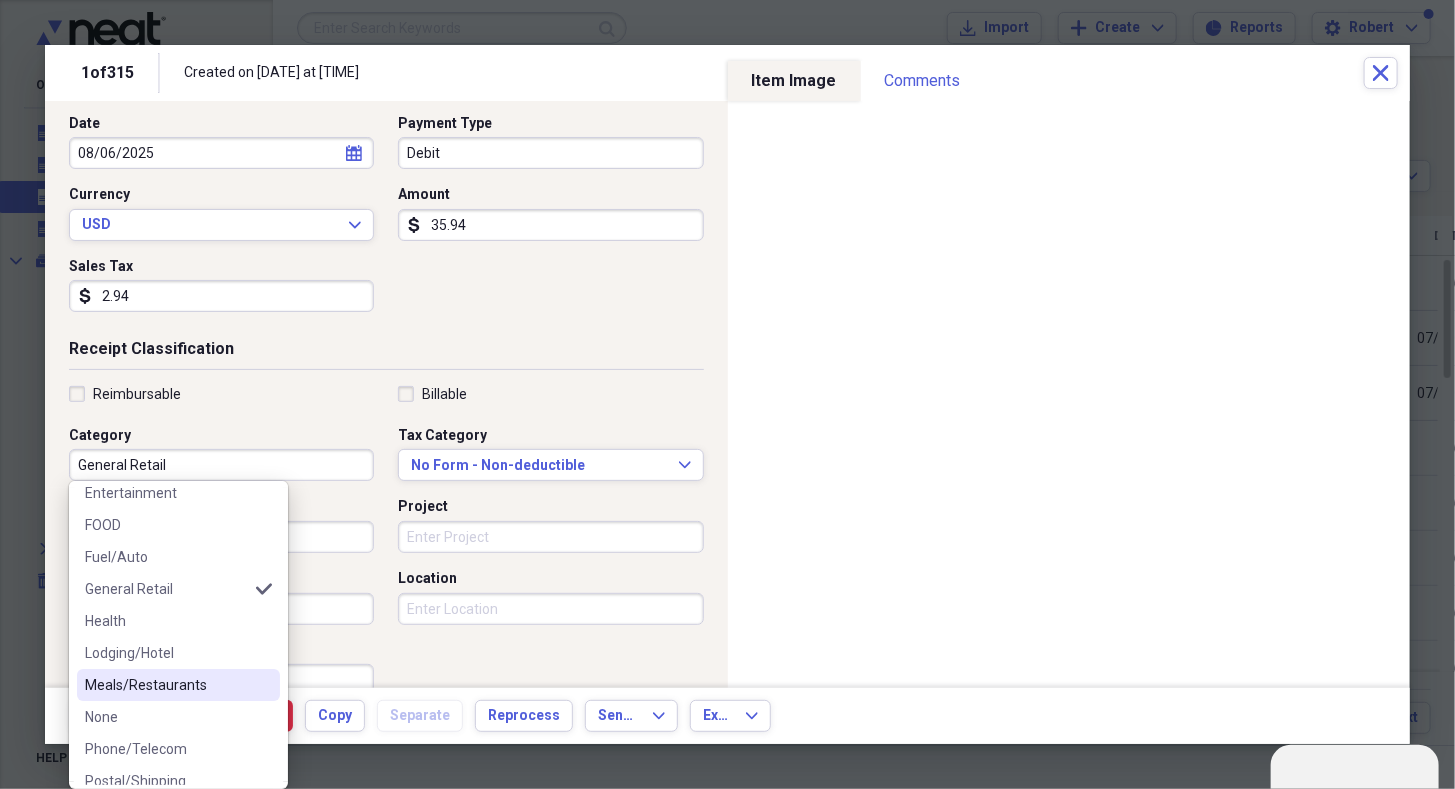 click on "Meals/Restaurants" at bounding box center (178, 685) 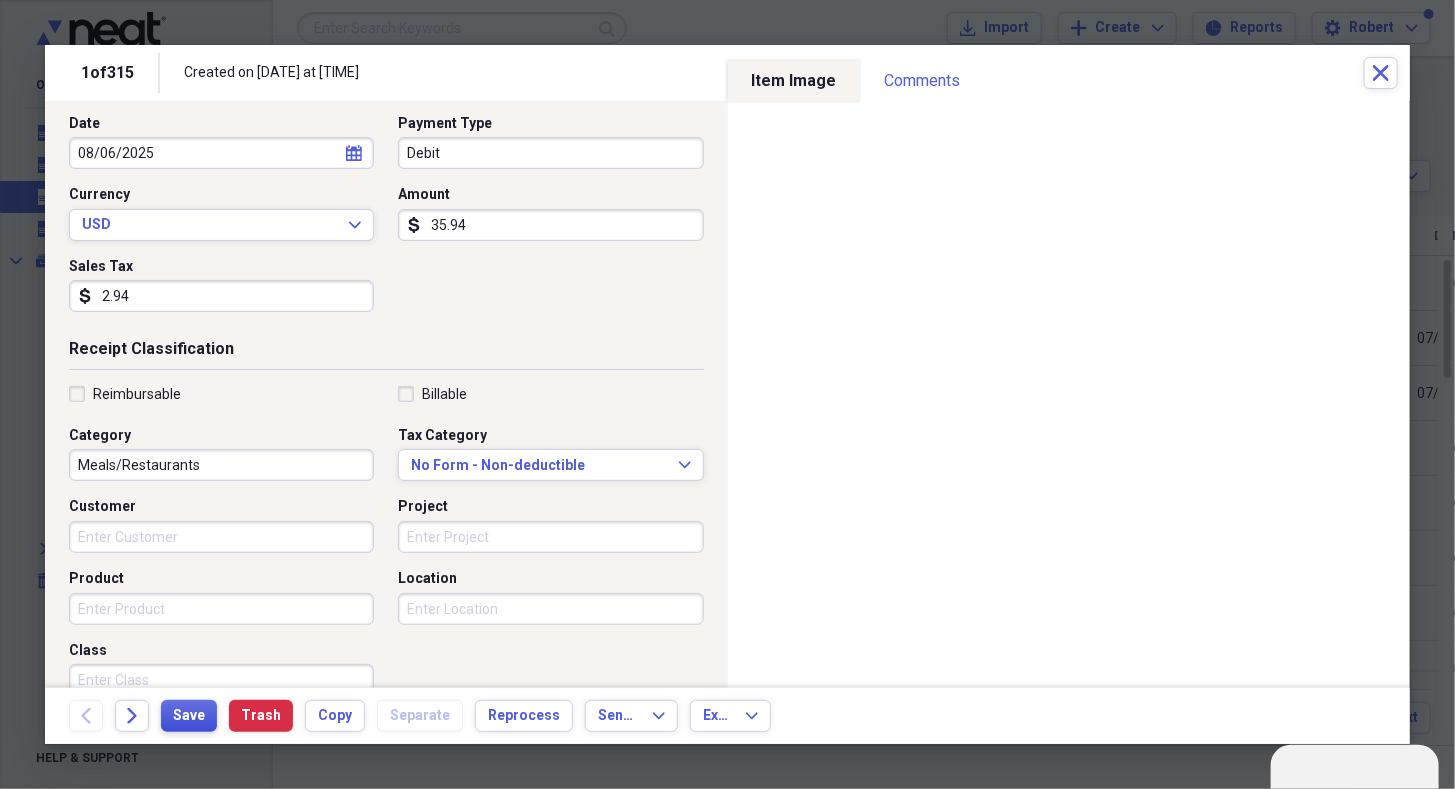 click on "Save" at bounding box center [189, 716] 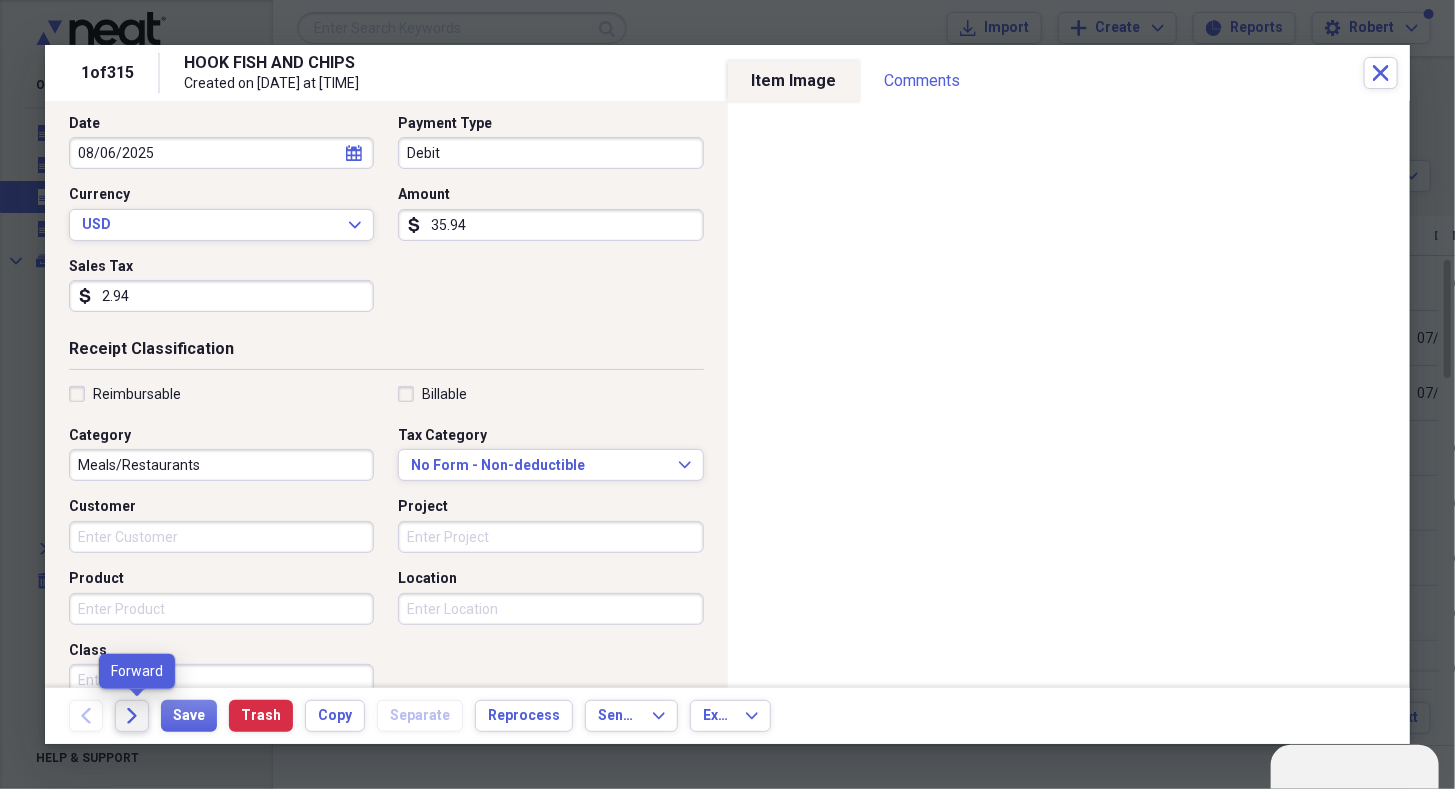 click on "Forward" 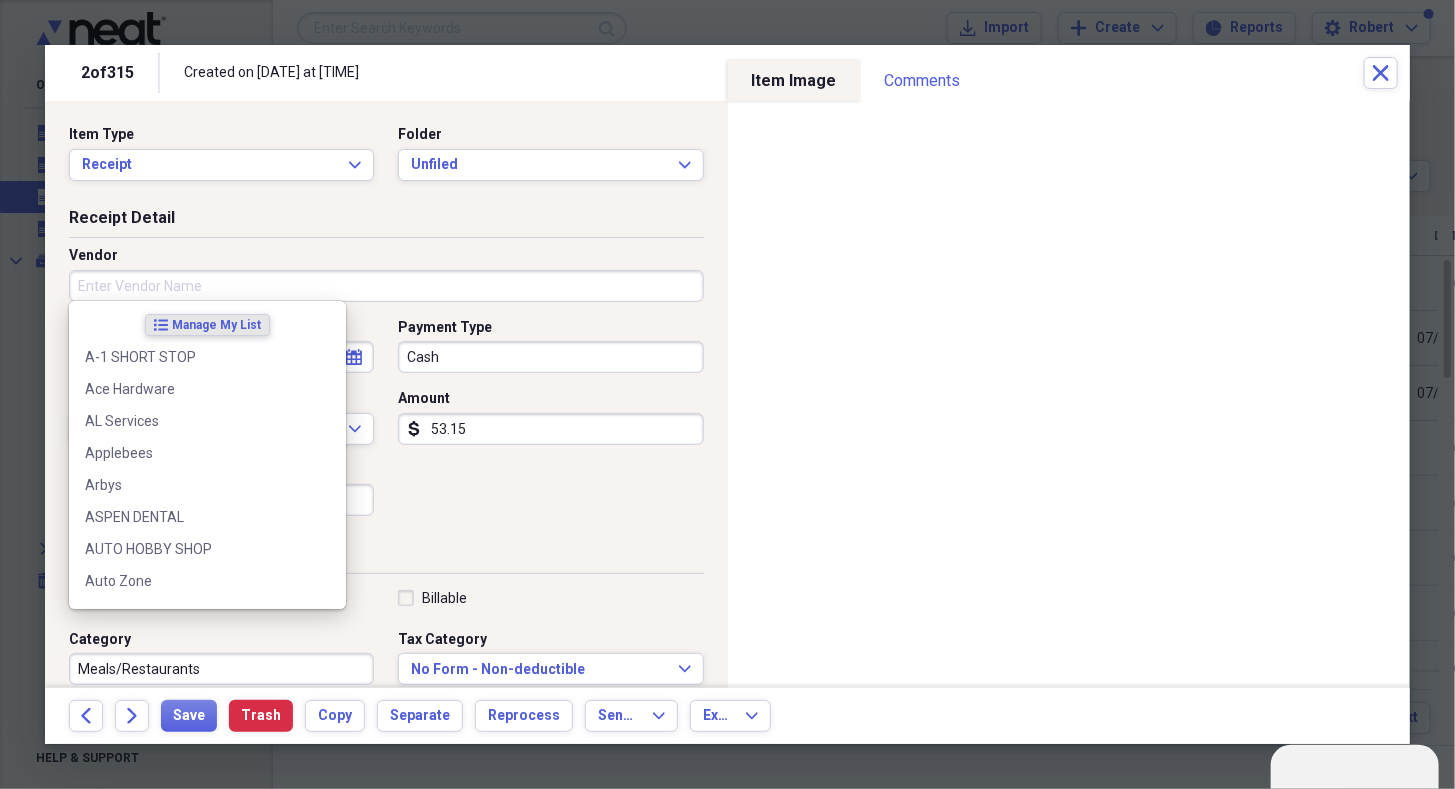 click on "Vendor" at bounding box center (386, 286) 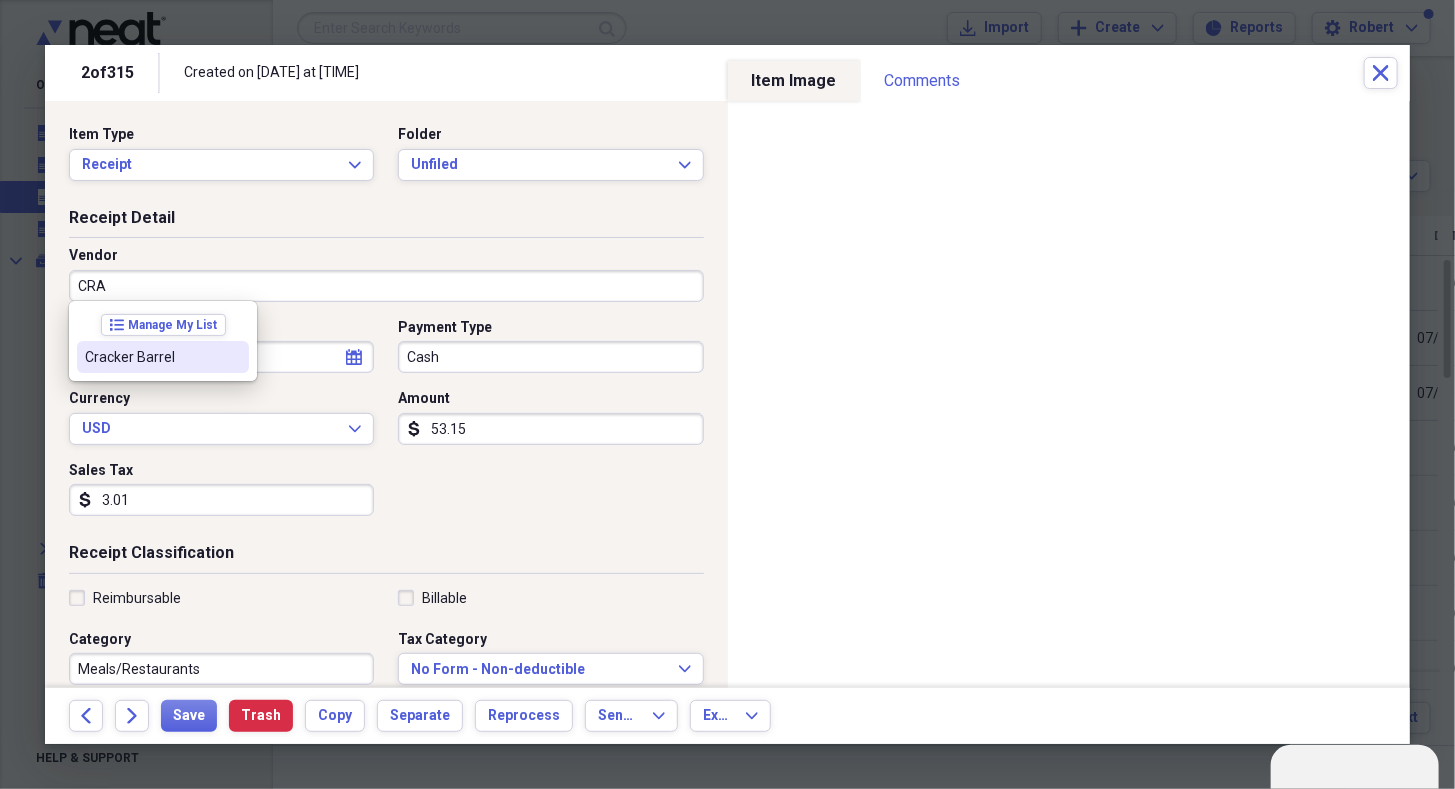 click on "Cracker Barrel" at bounding box center [151, 357] 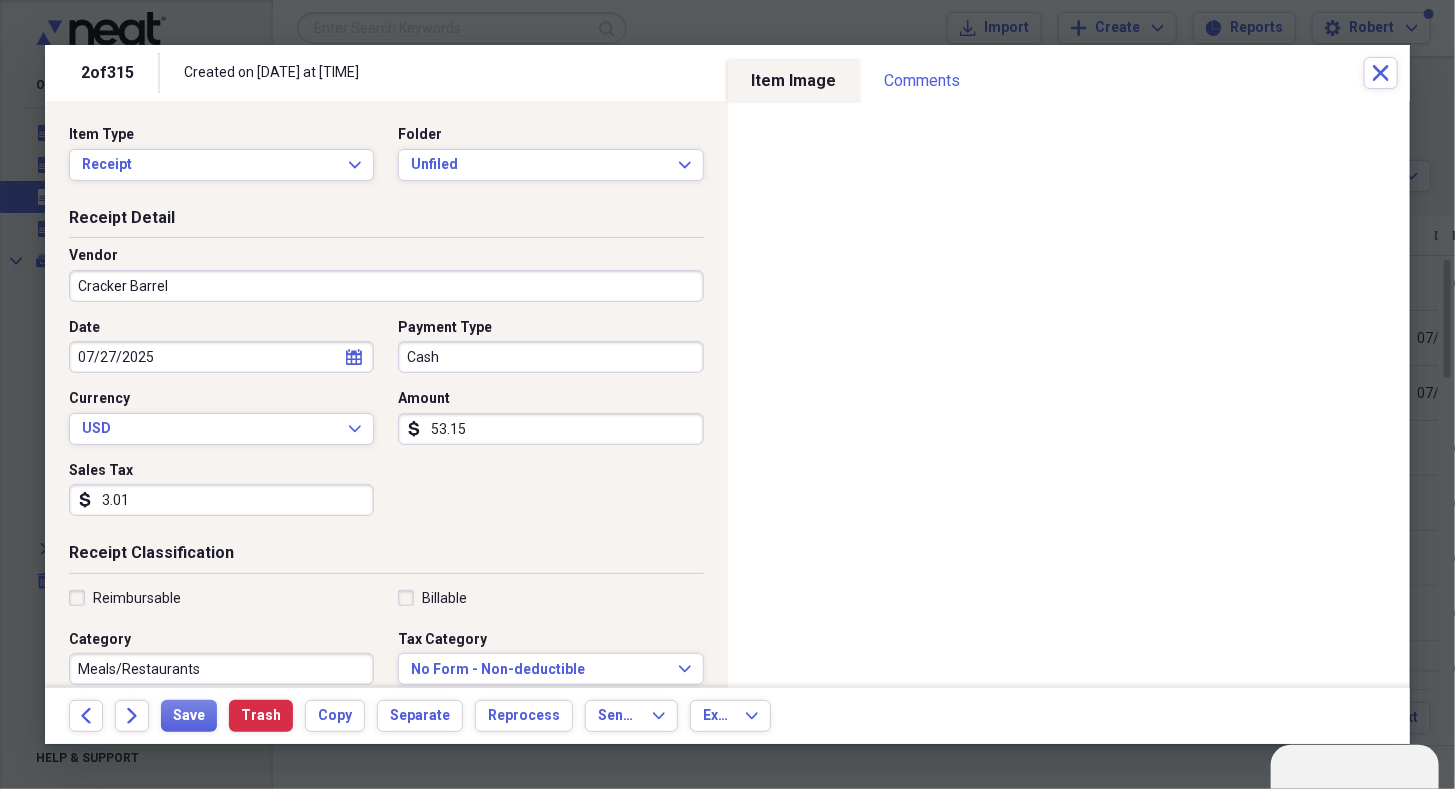 click on "53.15" at bounding box center (550, 429) 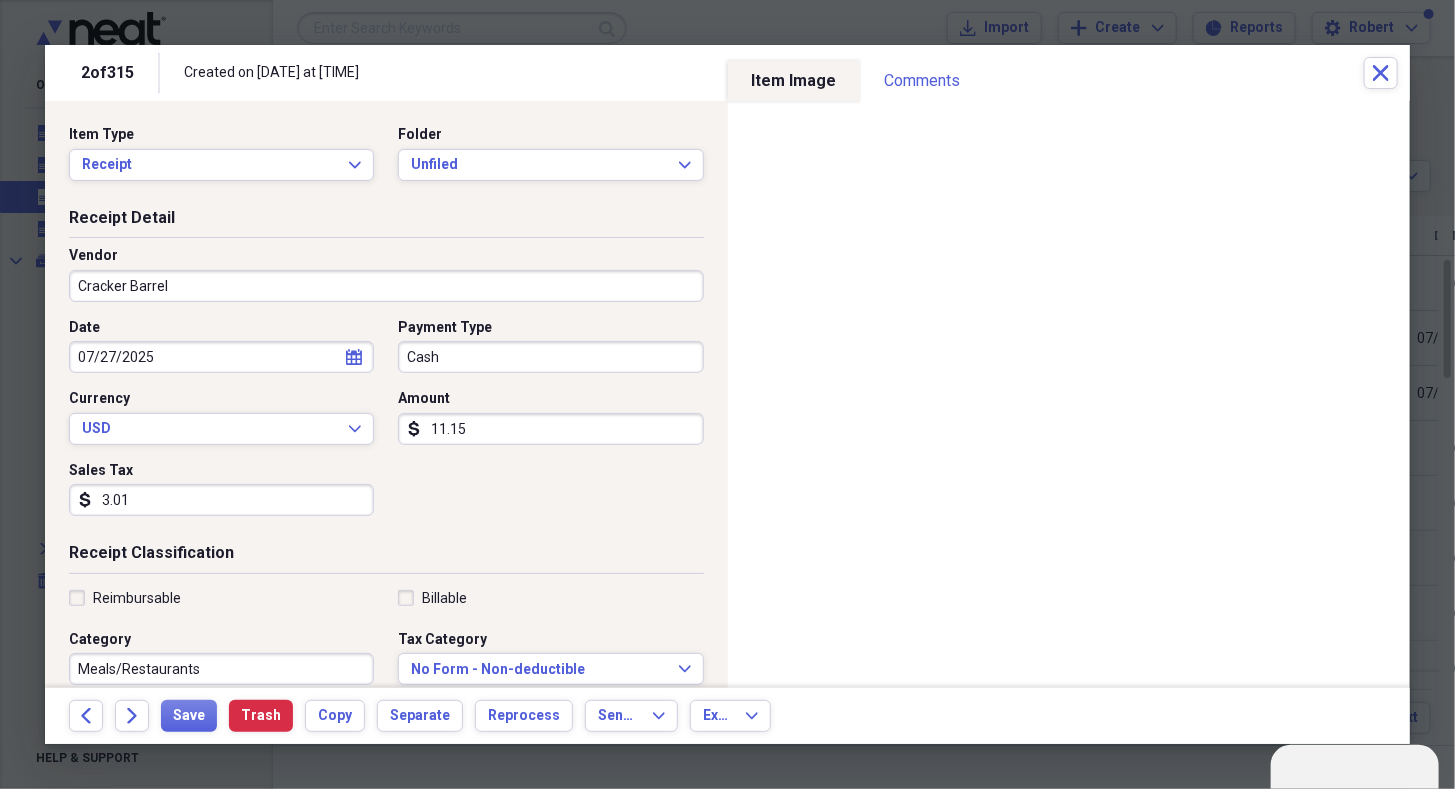 type on "11.15" 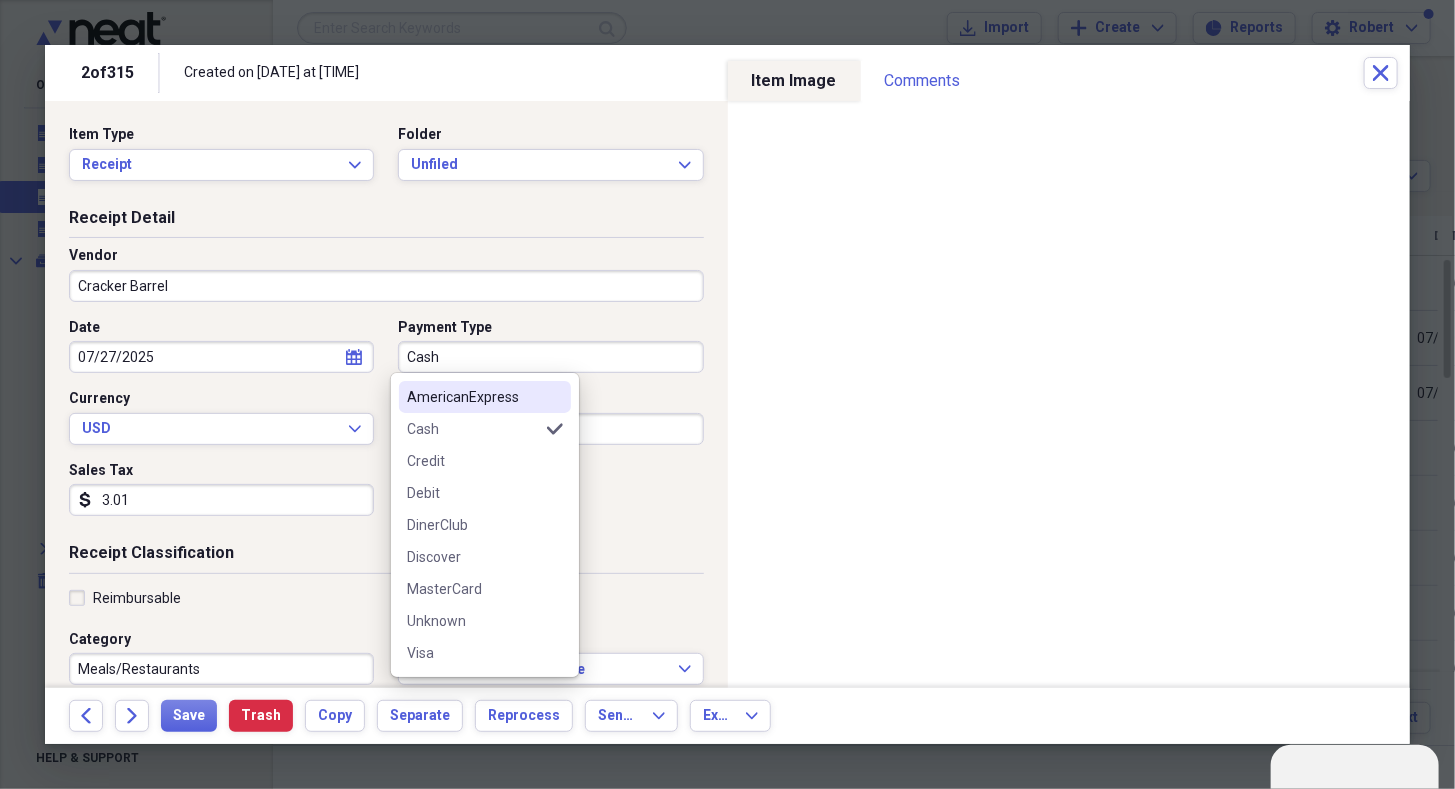 click on "Cash" at bounding box center (550, 357) 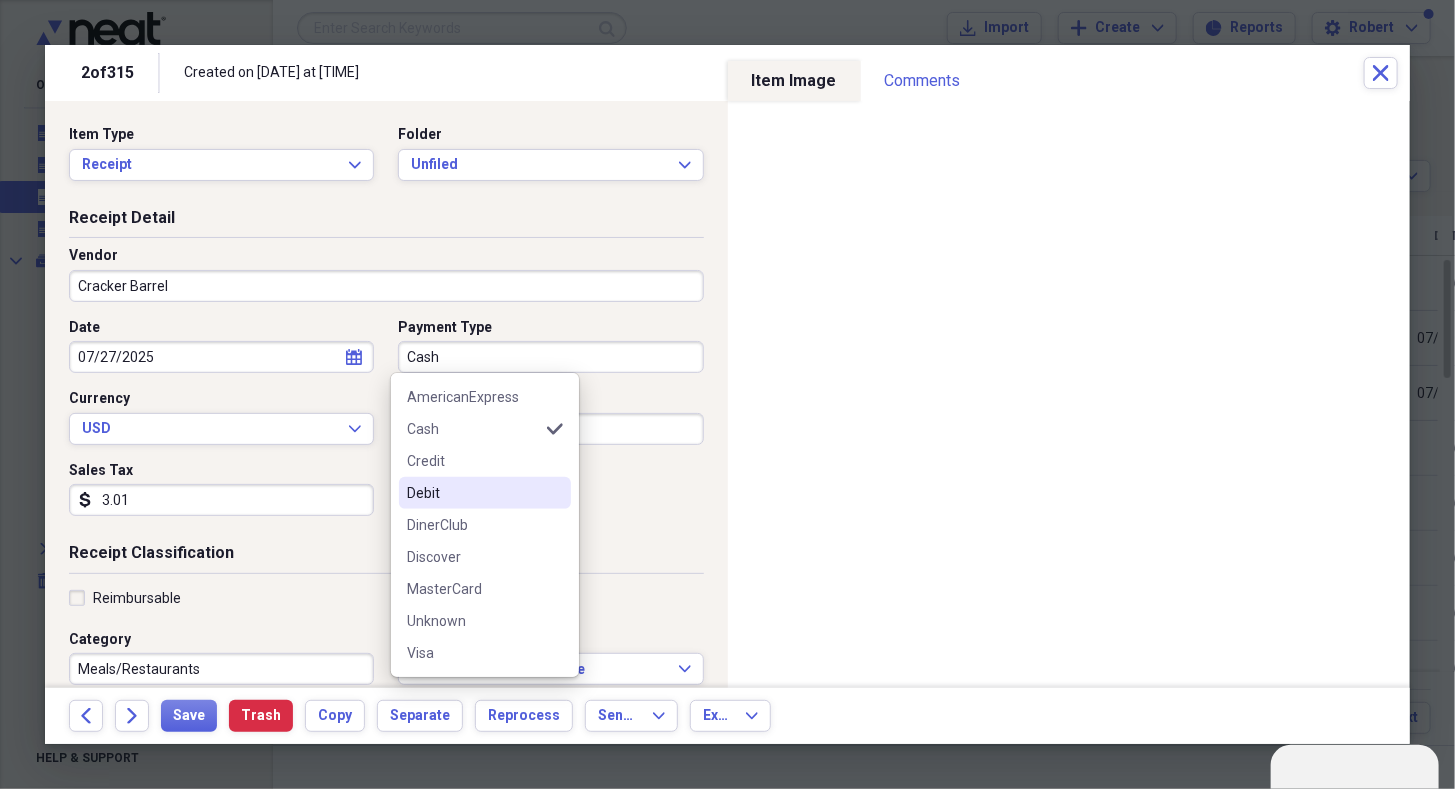 click on "Debit" at bounding box center (473, 493) 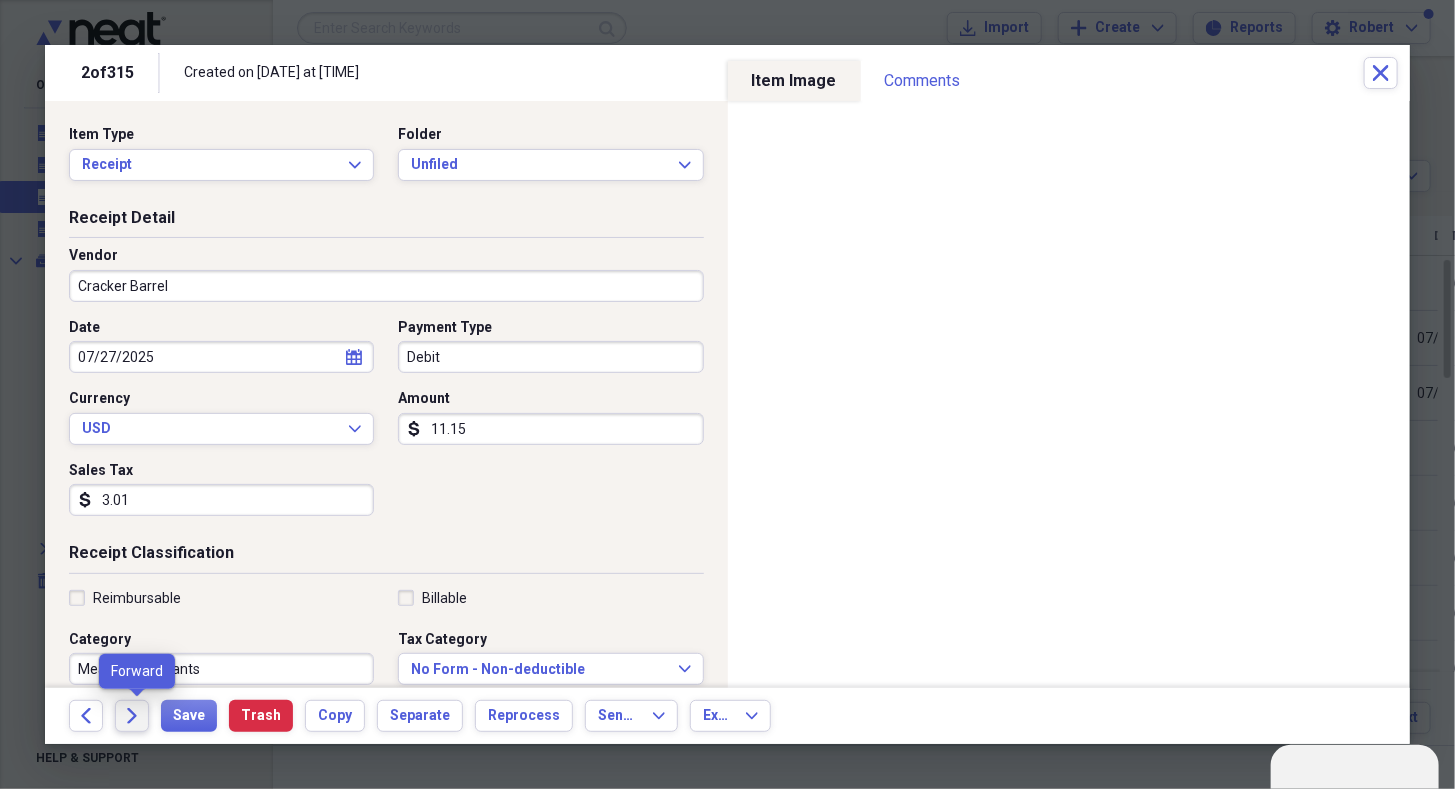 click on "Forward" 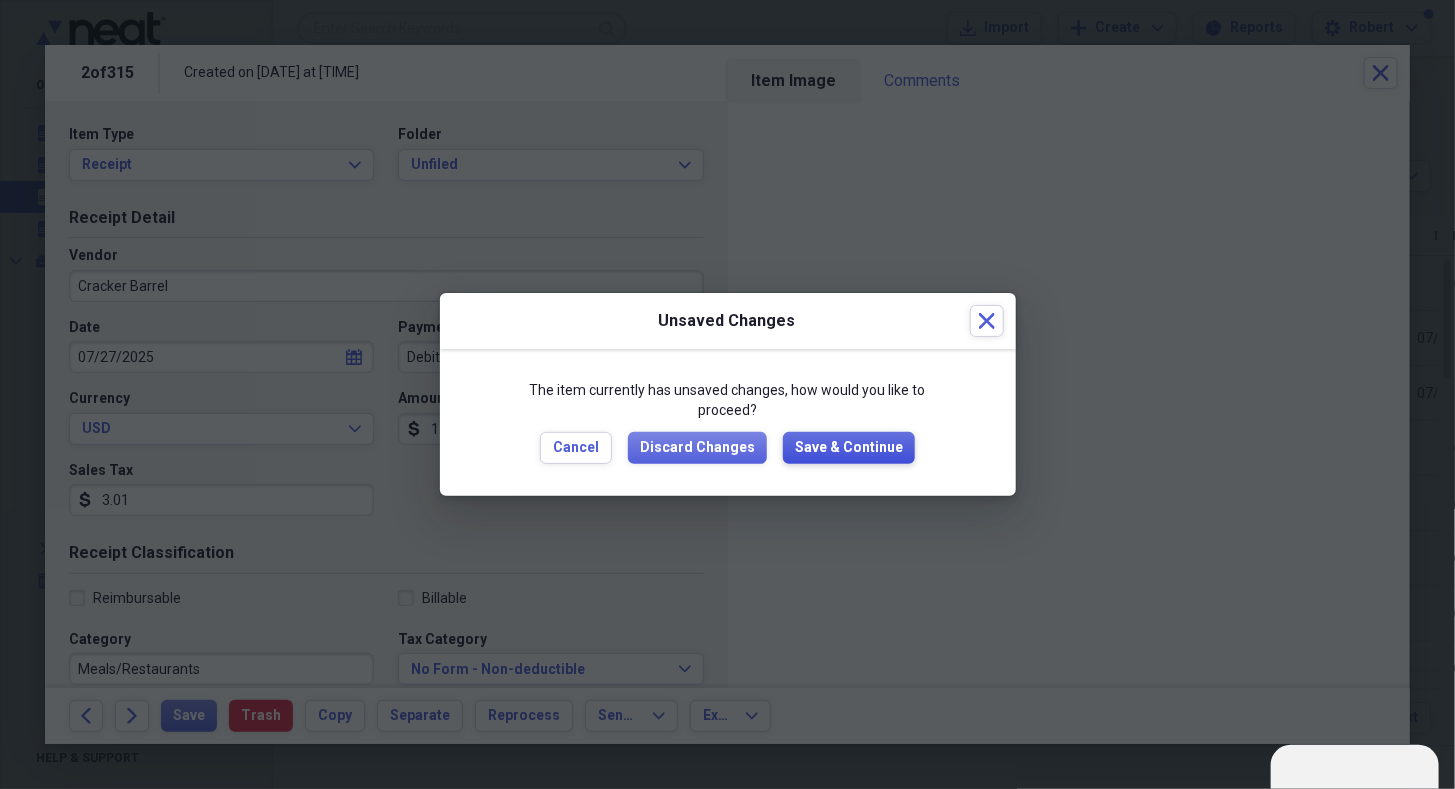 click on "Save & Continue" at bounding box center (849, 448) 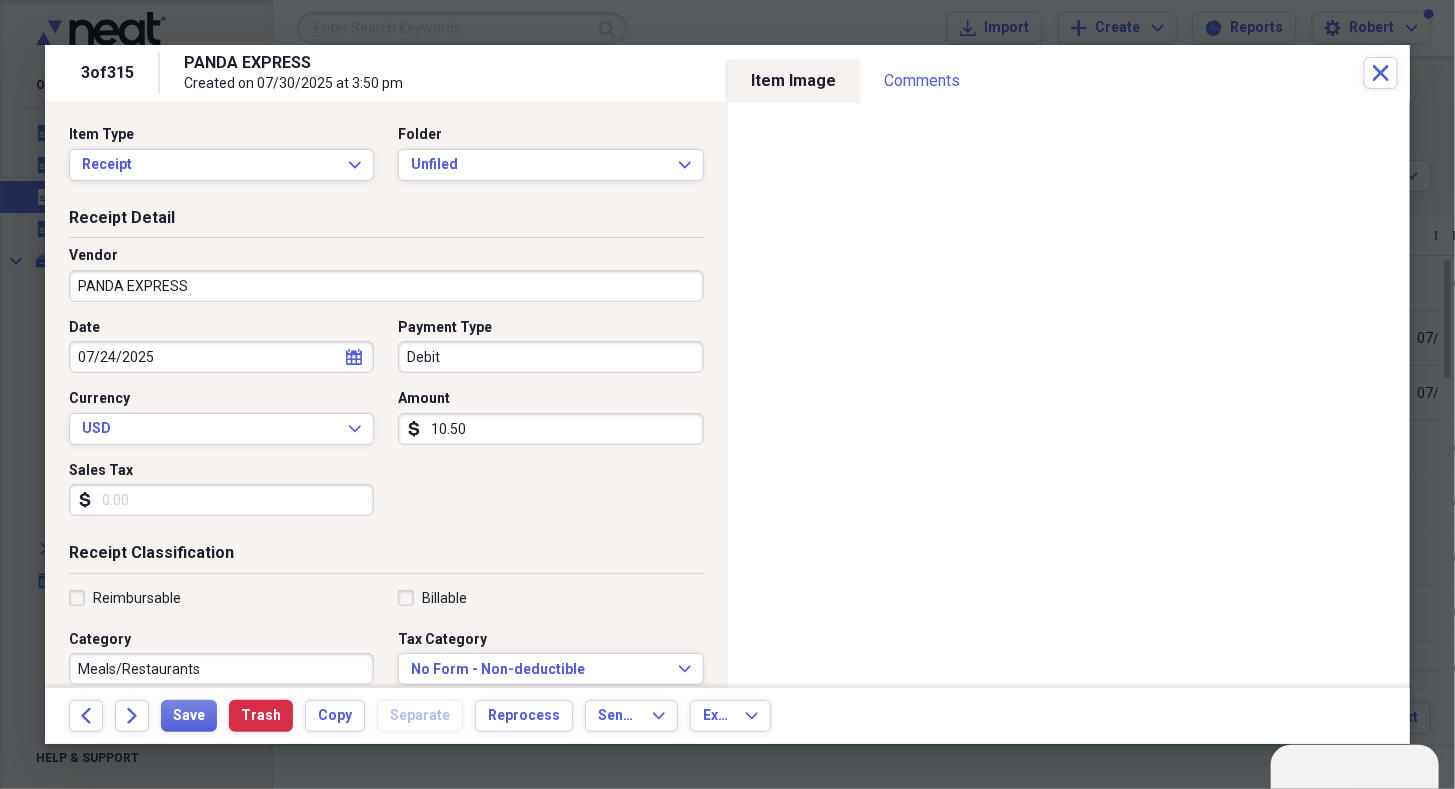 click on "Sales Tax" at bounding box center (221, 500) 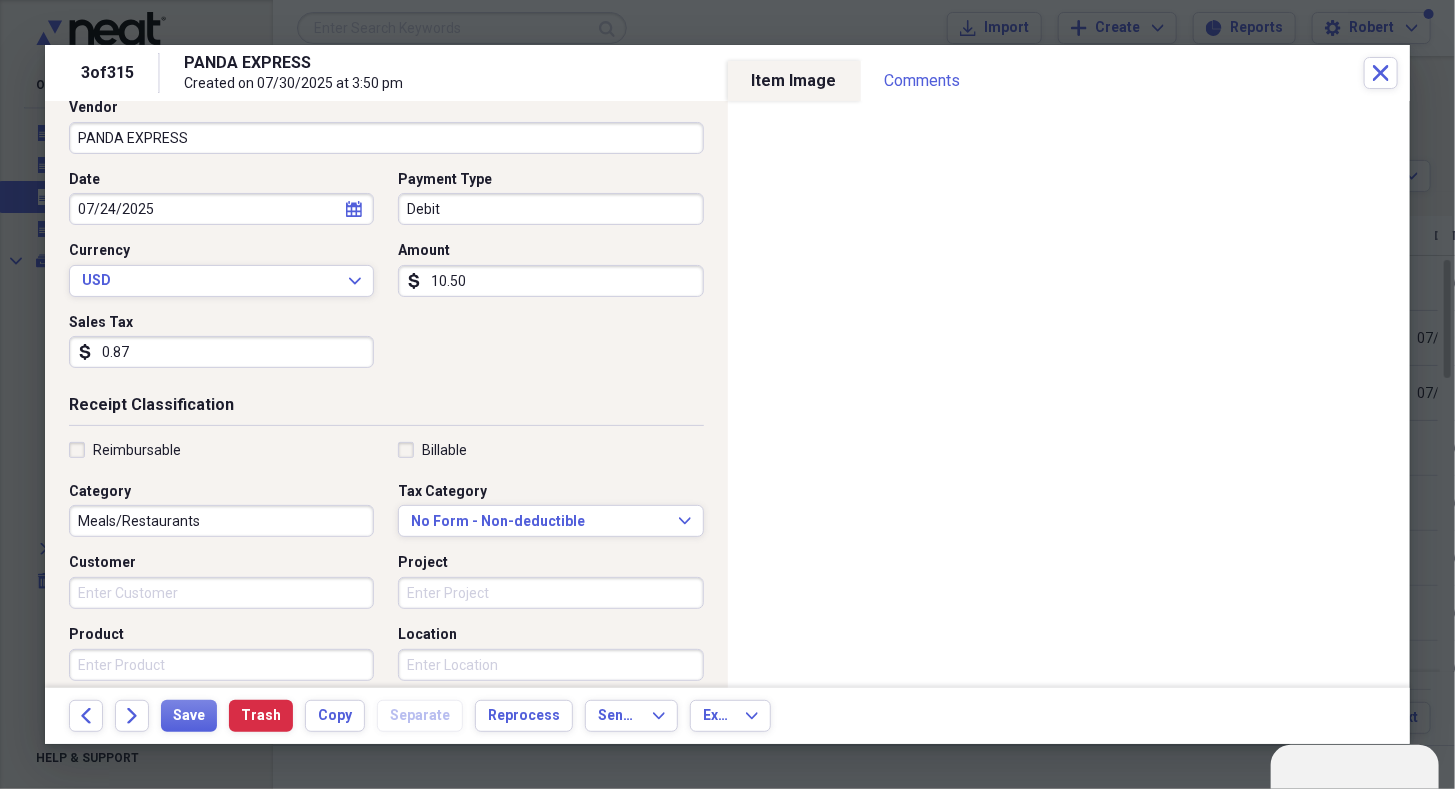 scroll, scrollTop: 153, scrollLeft: 0, axis: vertical 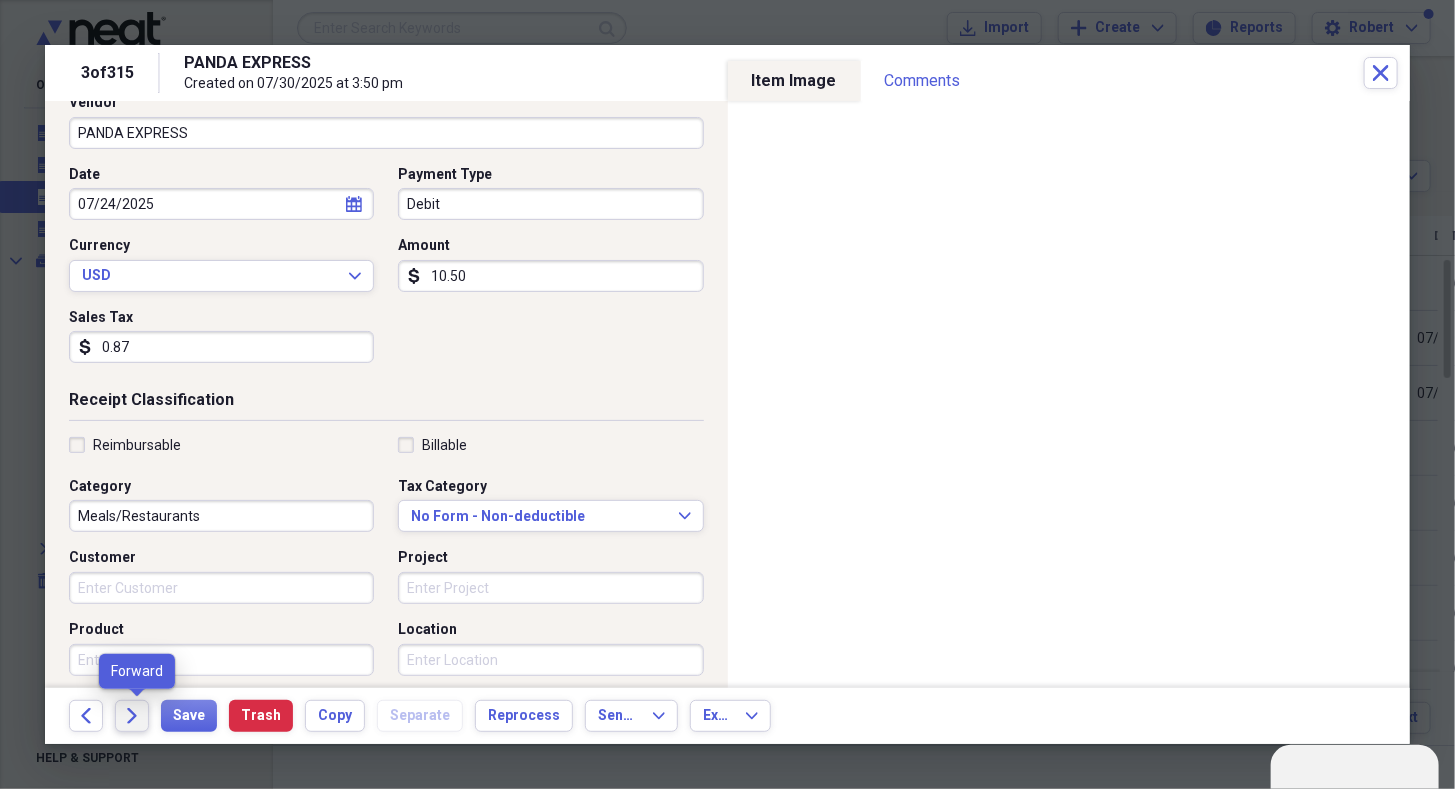 type on "0.87" 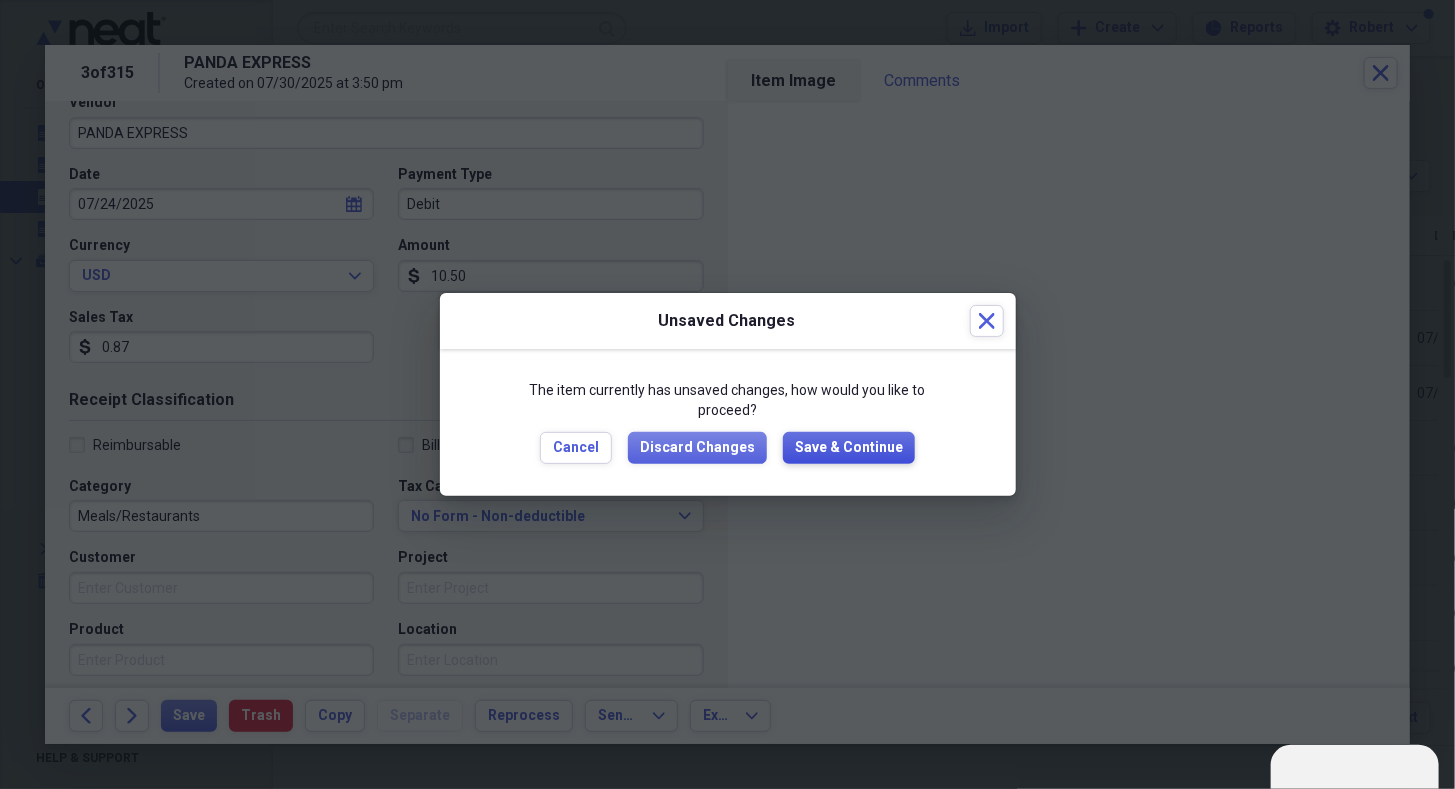 click on "Save & Continue" at bounding box center (849, 448) 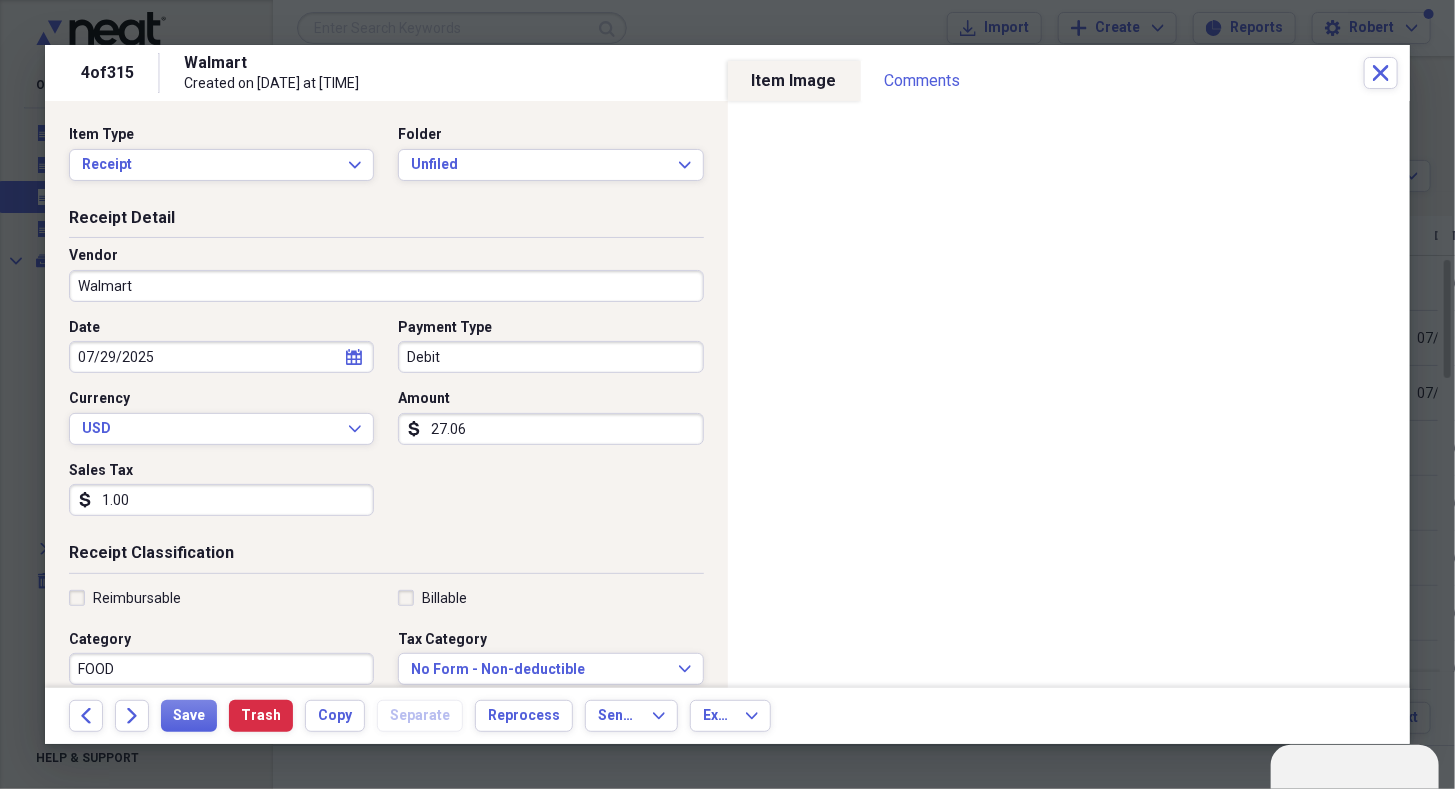 click on "1.00" at bounding box center [221, 500] 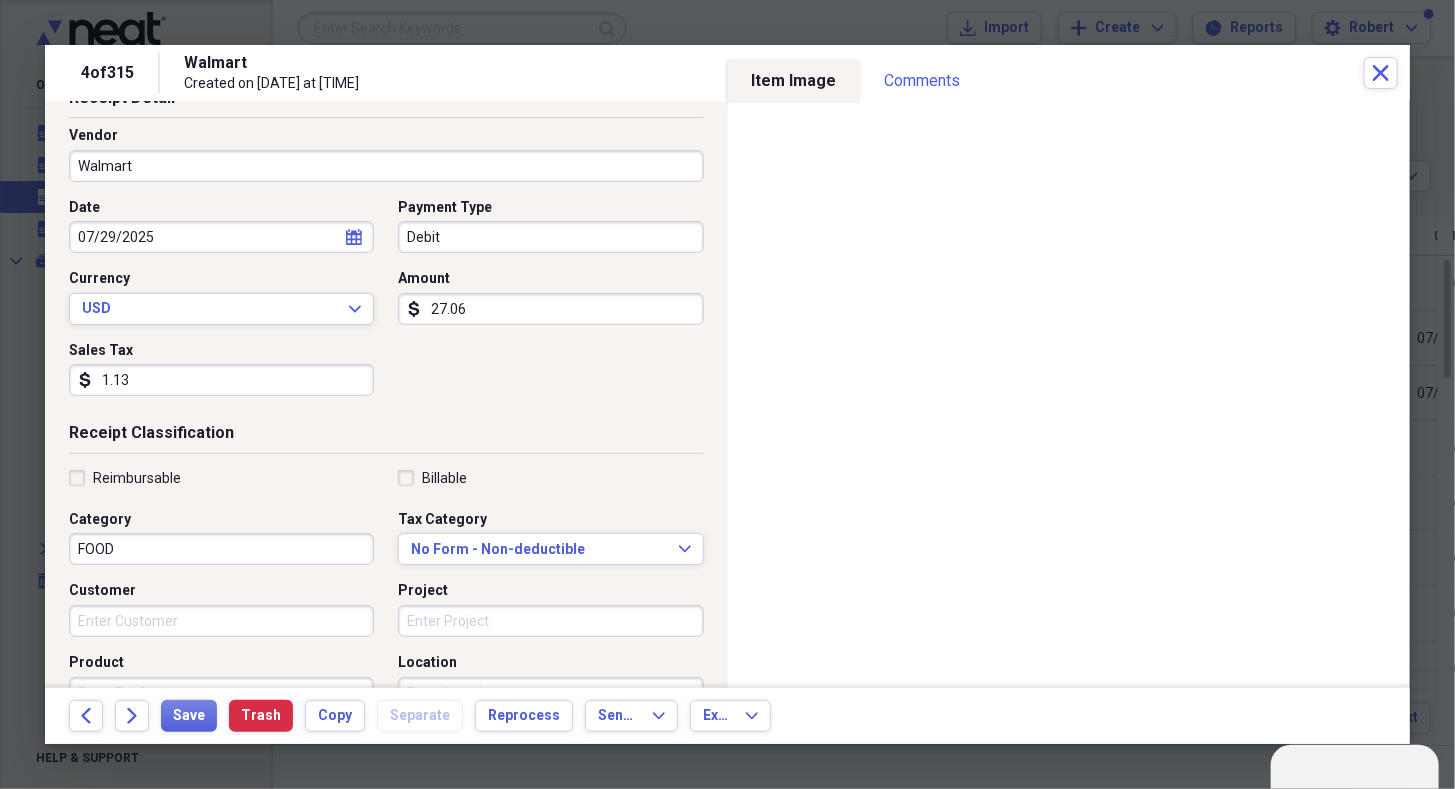 scroll, scrollTop: 128, scrollLeft: 0, axis: vertical 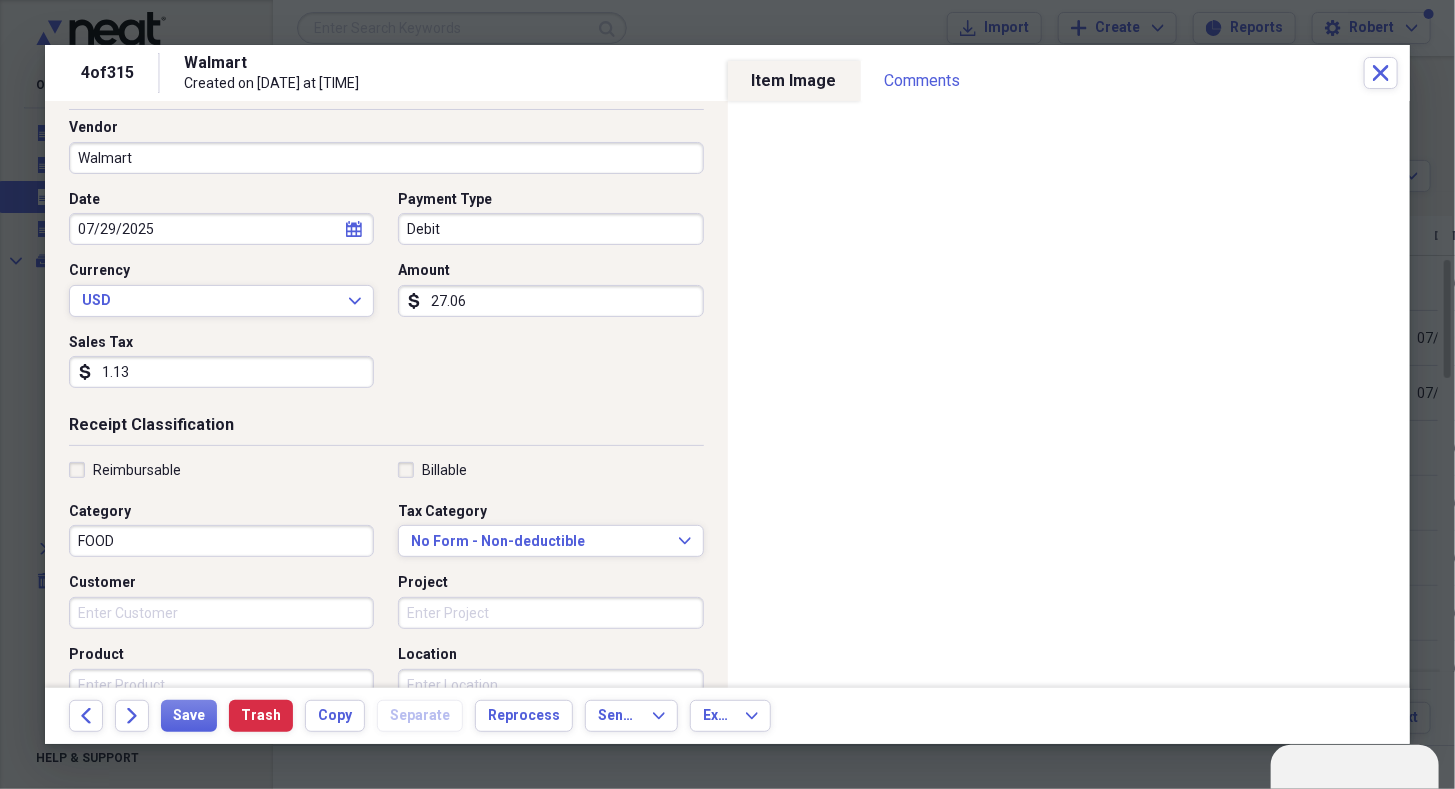 type on "1.13" 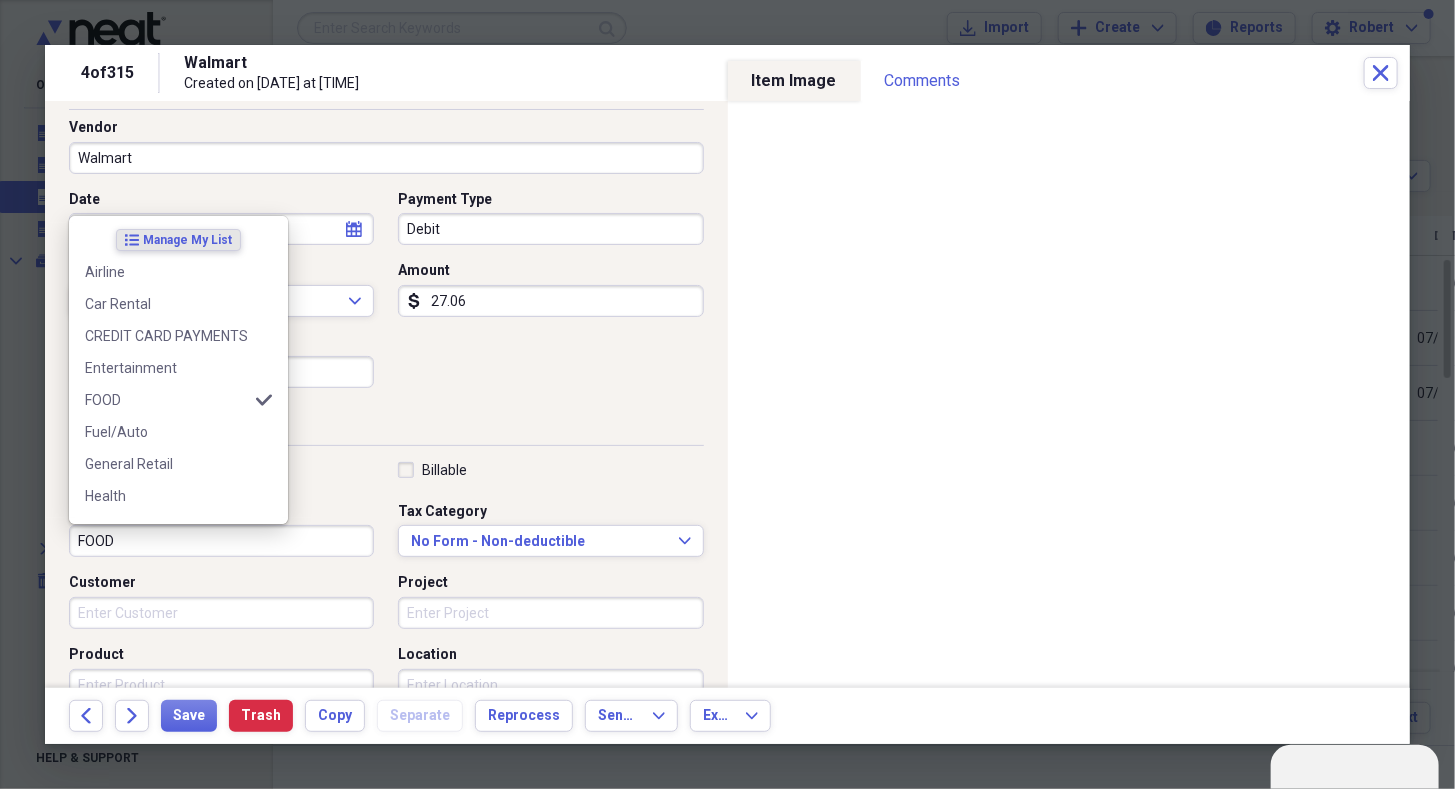 click on "FOOD" at bounding box center (221, 541) 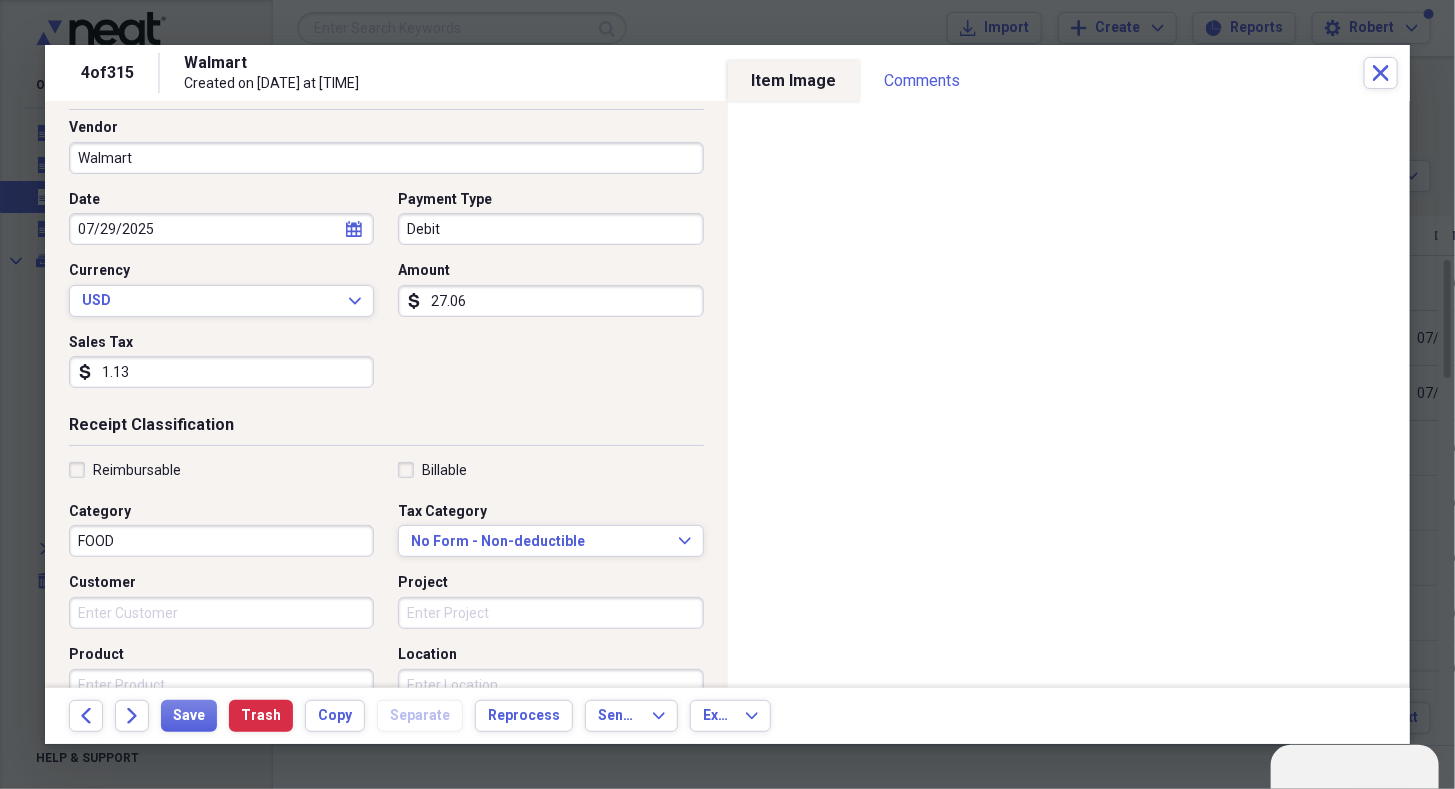click on "Reimbursable Billable Category FOOD Tax Category No Form - Non-deductible Expand Customer Project Product Location Class" at bounding box center (386, 621) 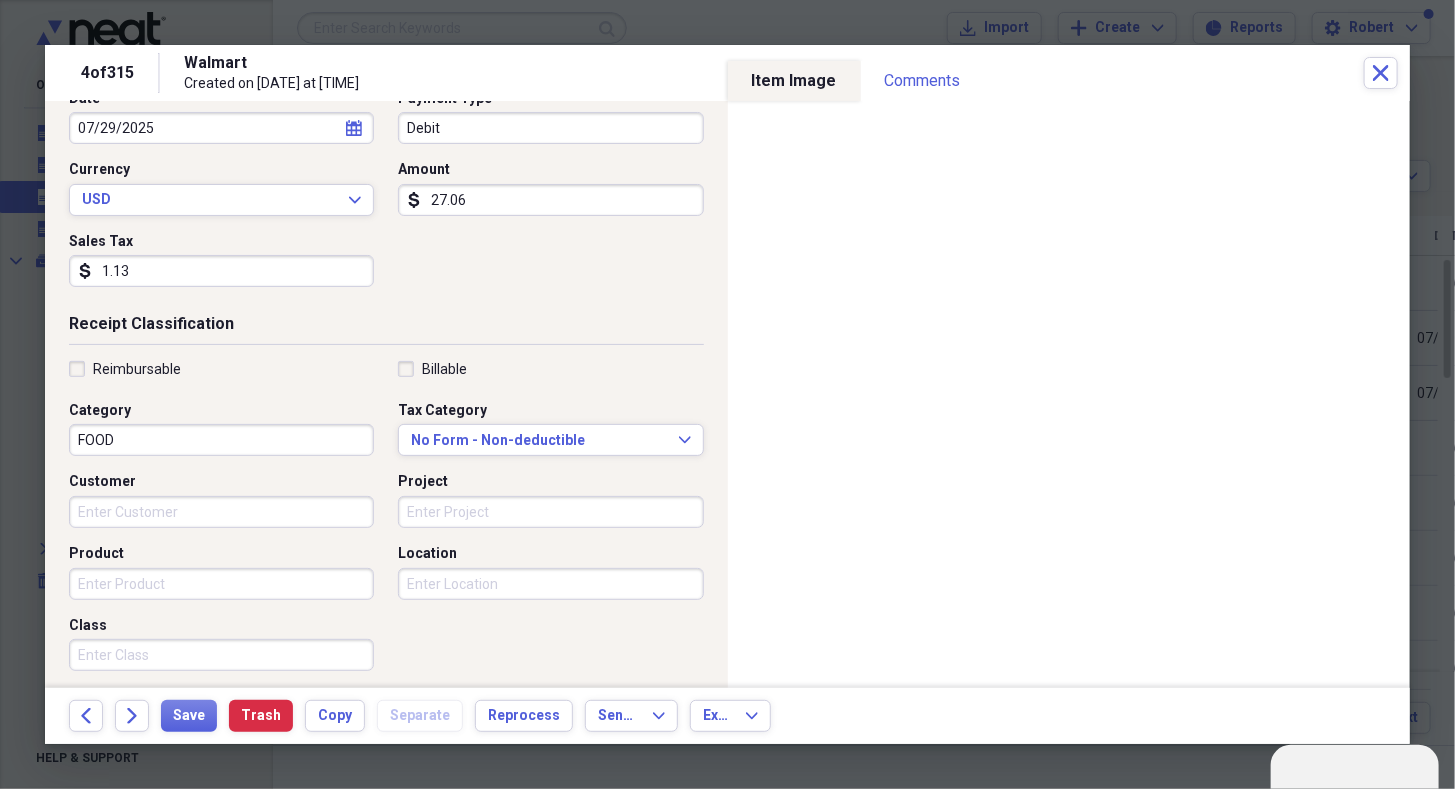 scroll, scrollTop: 231, scrollLeft: 0, axis: vertical 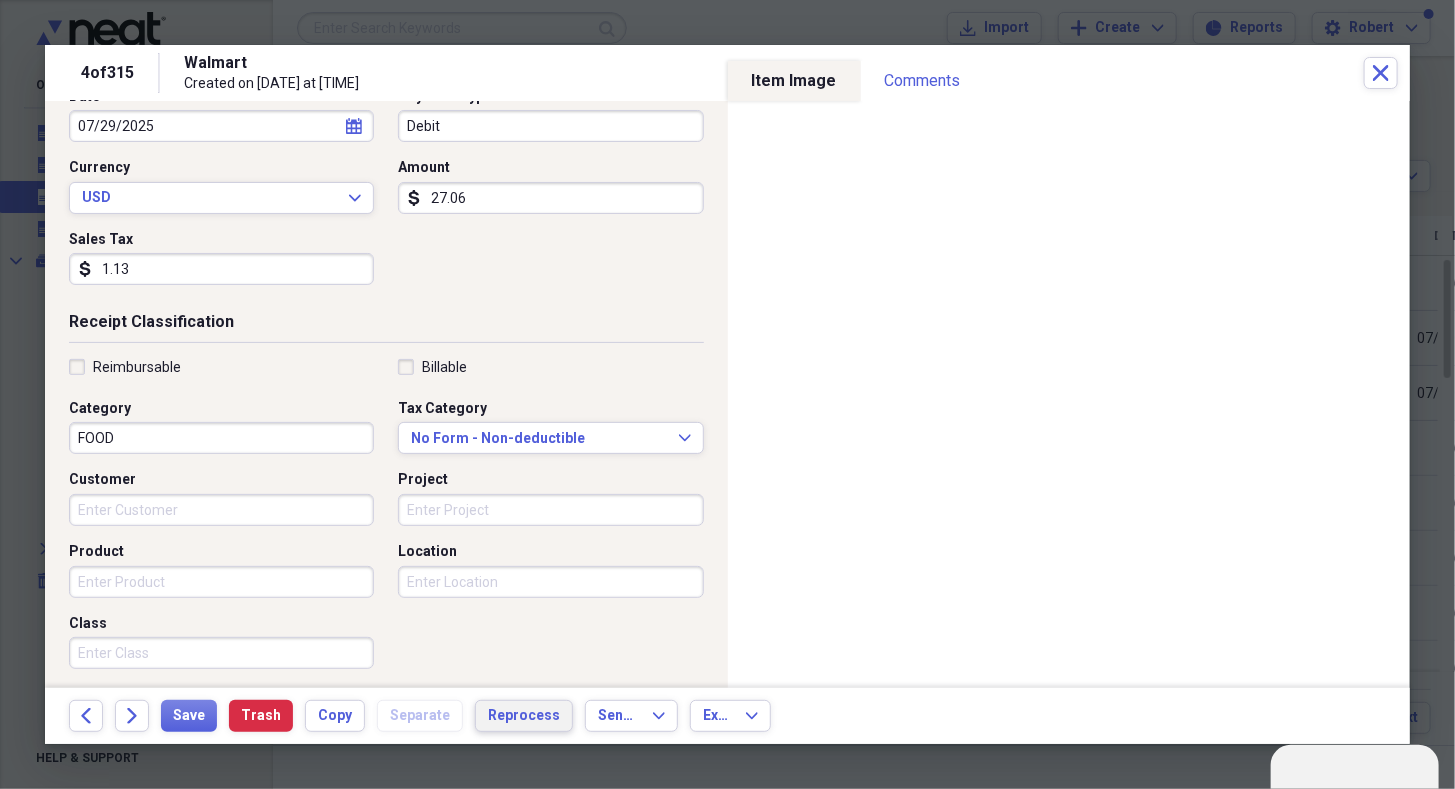 click on "Reprocess" at bounding box center (524, 716) 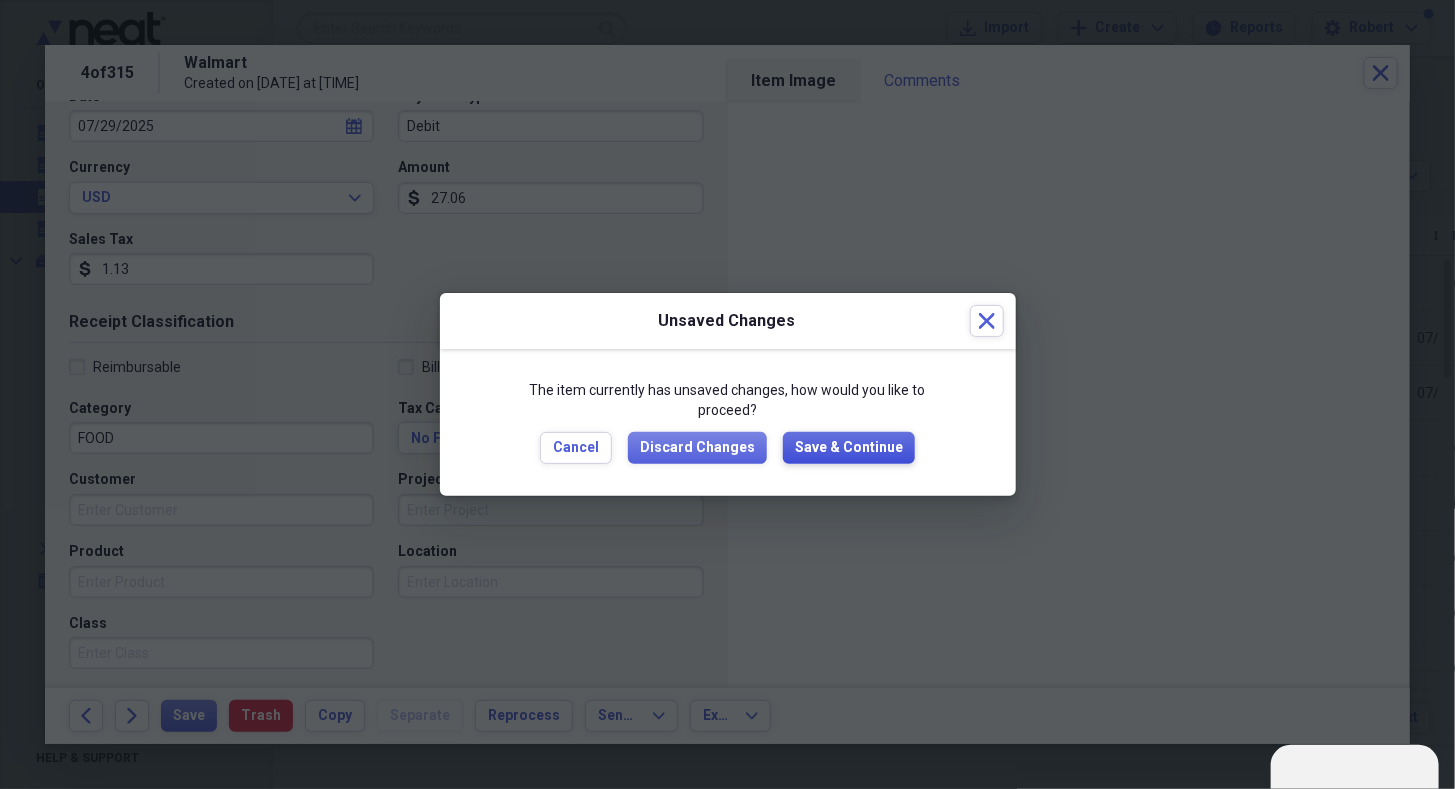 click on "Save & Continue" at bounding box center (849, 448) 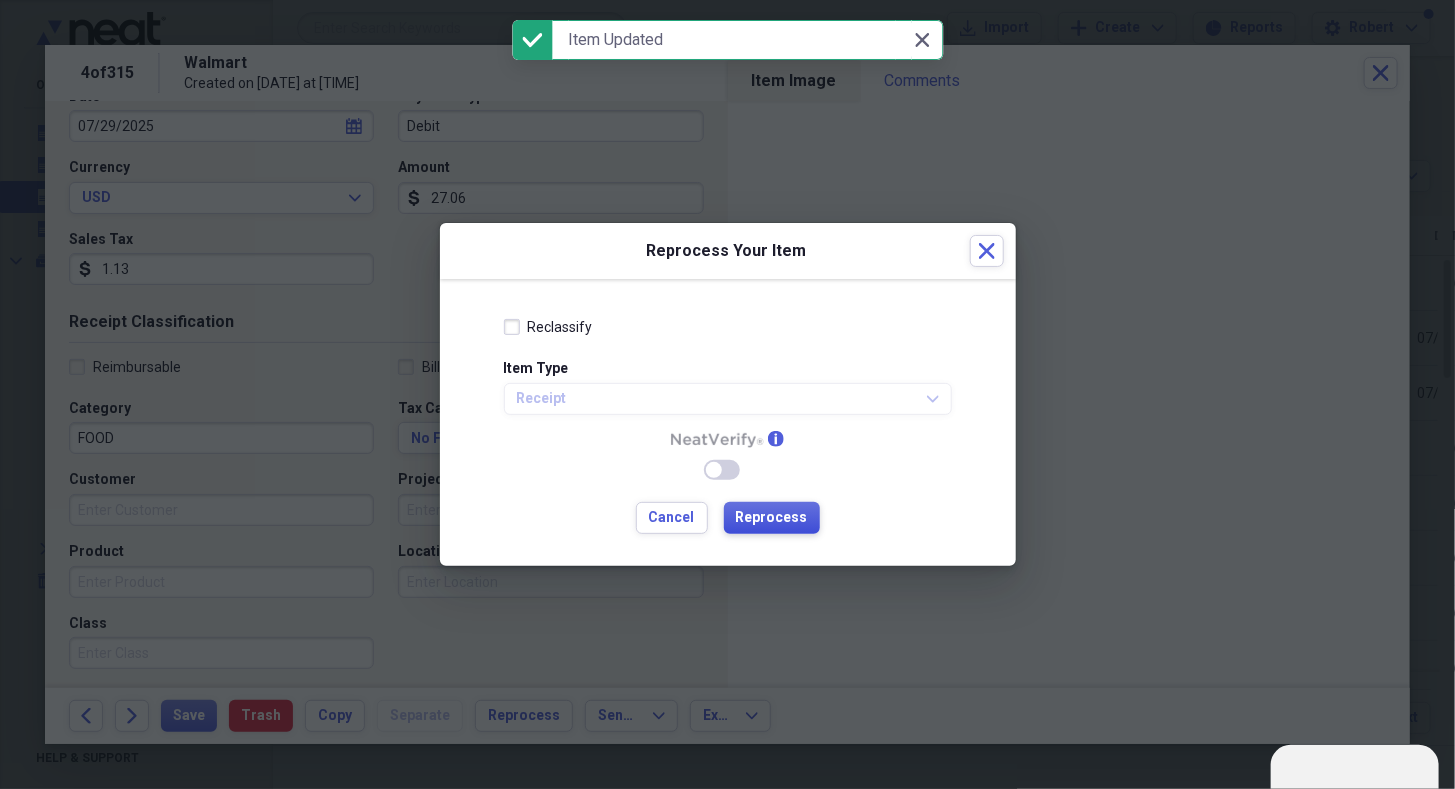 click on "Reprocess" at bounding box center [772, 518] 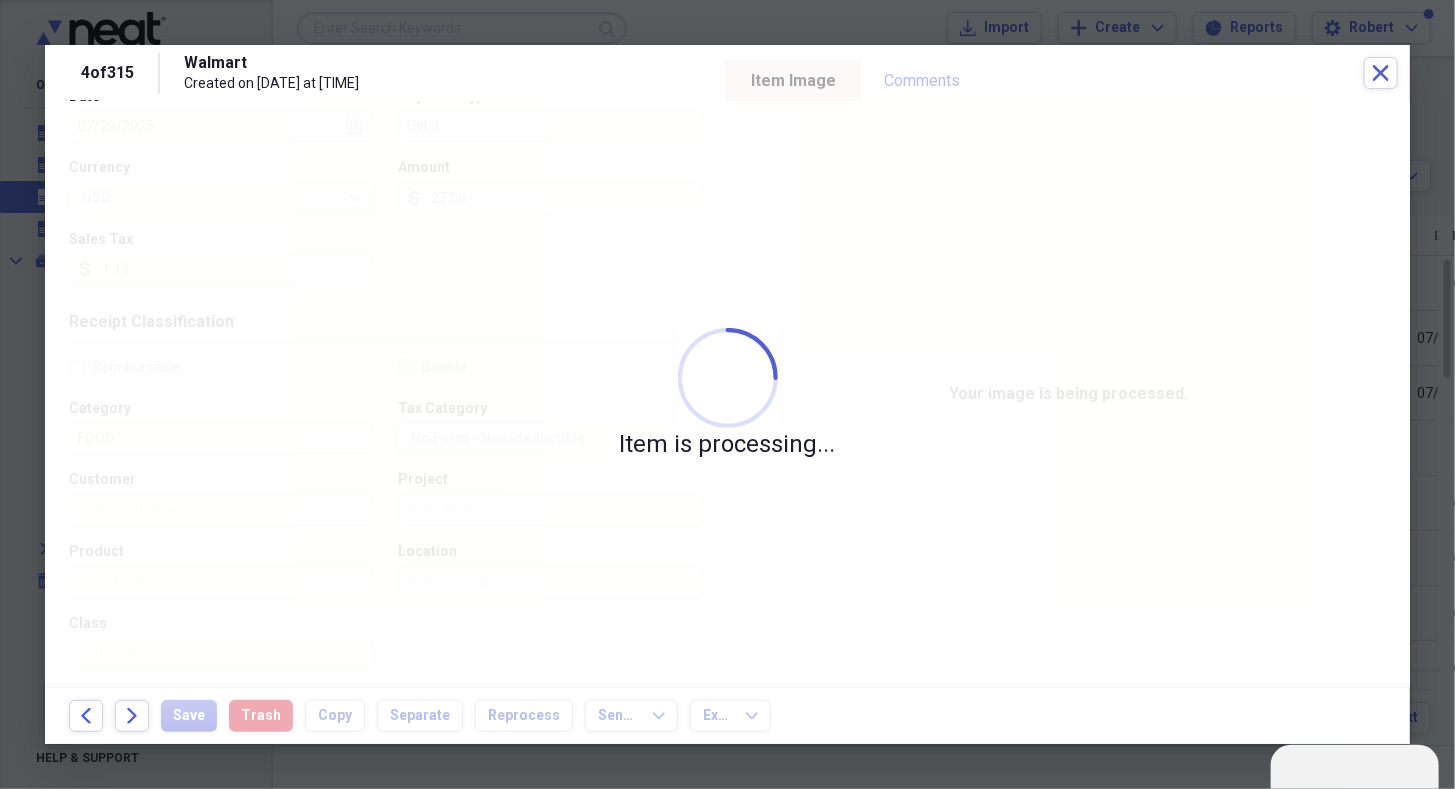 click on "Item is processing..." at bounding box center [727, 394] 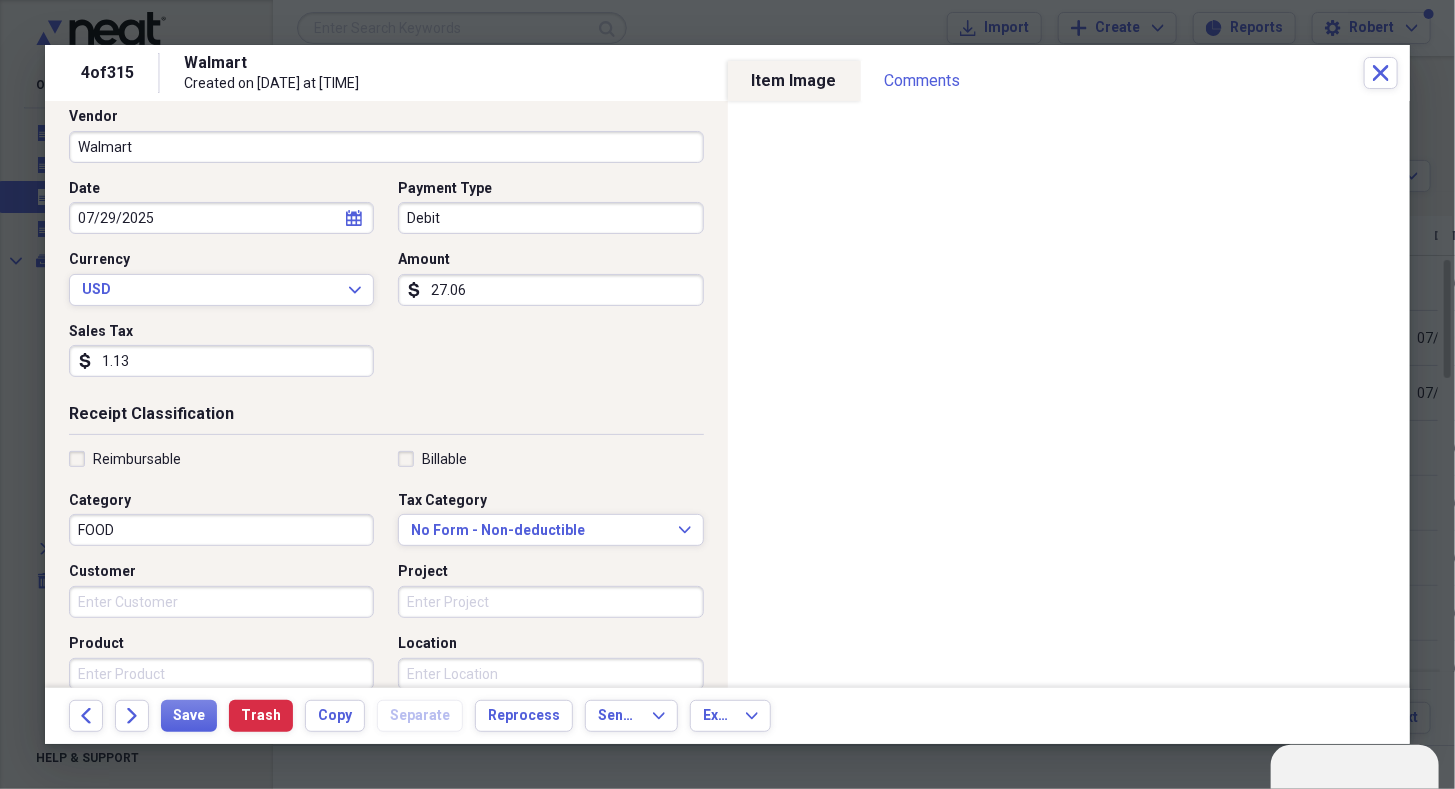 scroll, scrollTop: 138, scrollLeft: 0, axis: vertical 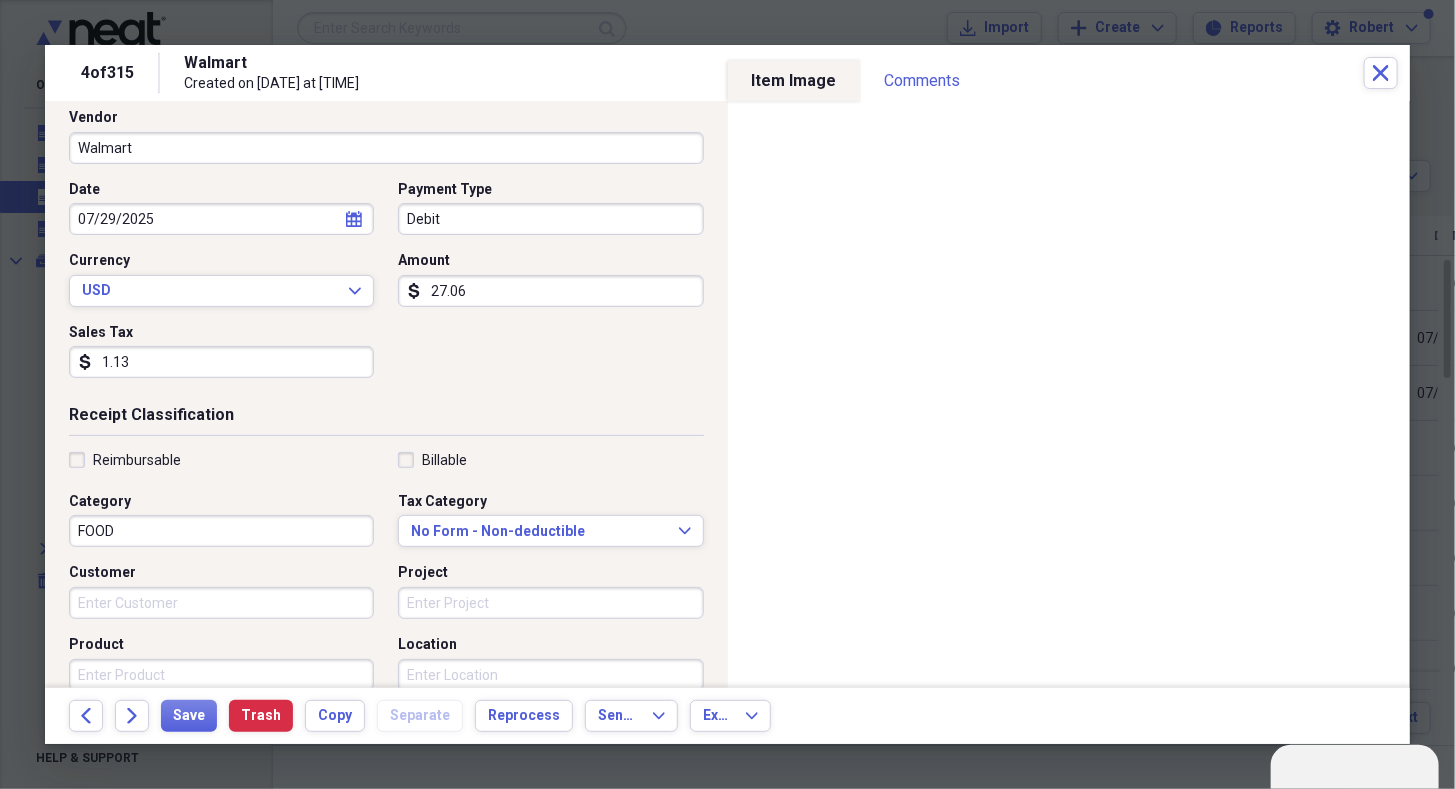 click on "Reimbursable" at bounding box center [221, 460] 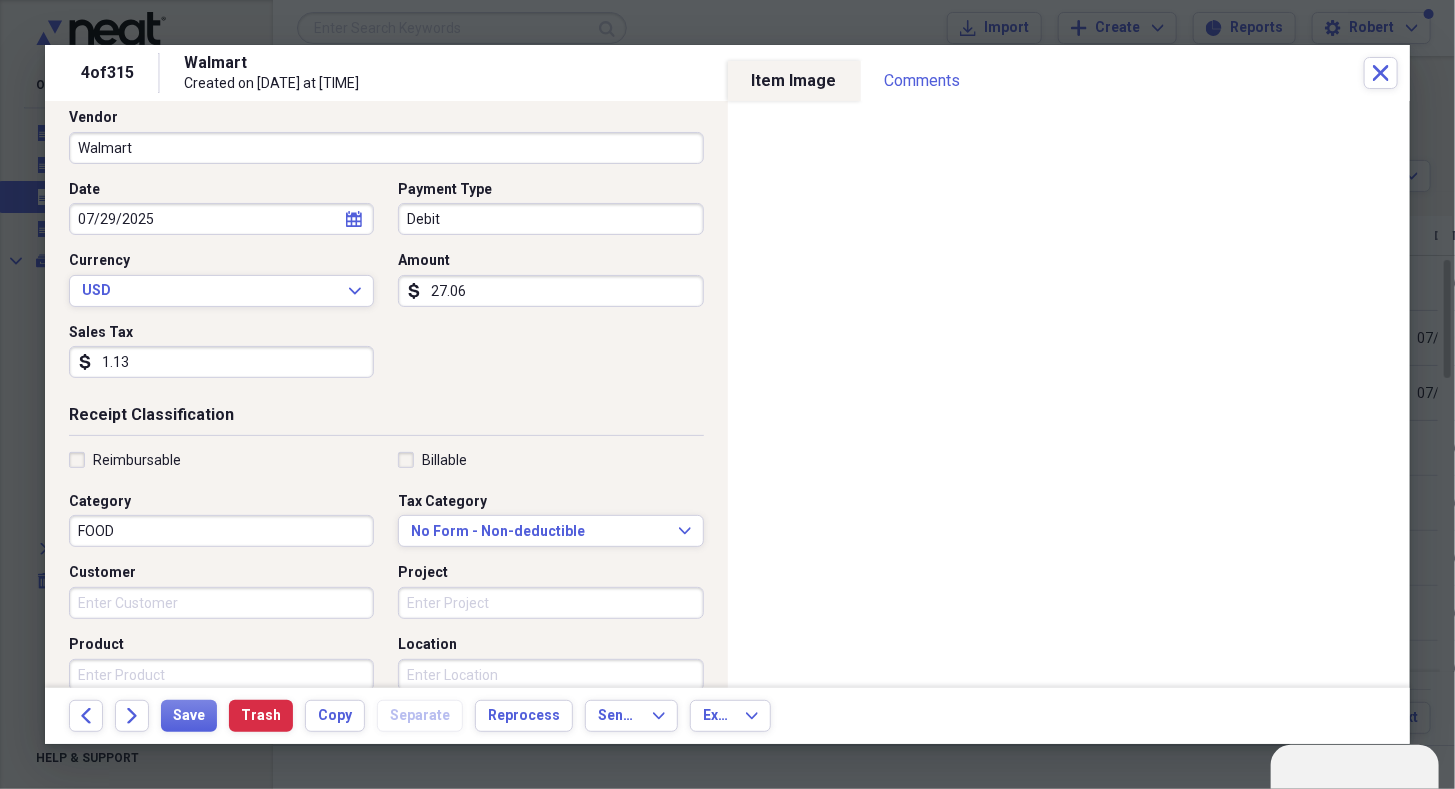 click on "27.06" at bounding box center (550, 291) 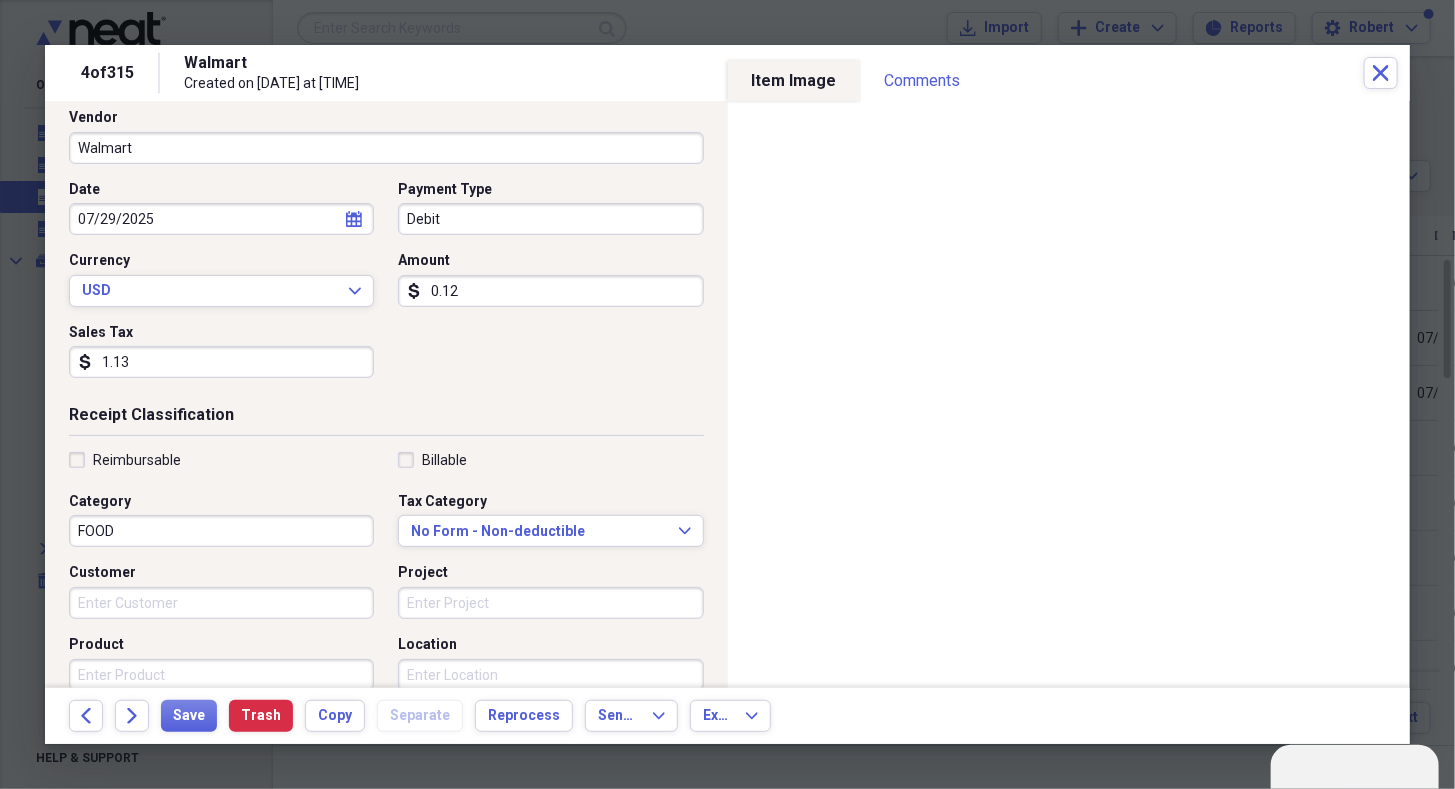 click on "Reimbursable Billable Category FOOD Tax Category No Form - Non-deductible Expand Customer Project Product Location Class" at bounding box center (386, 611) 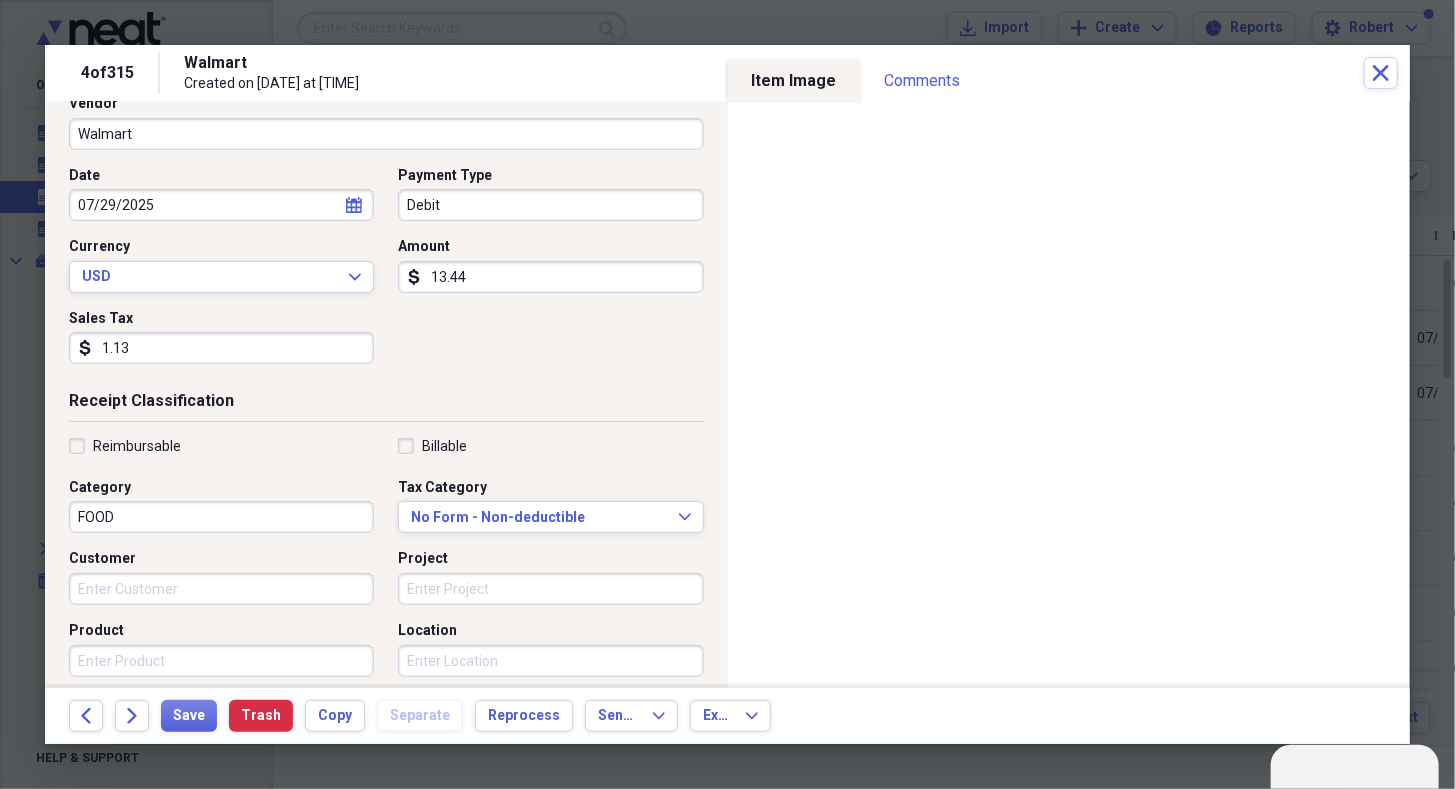 scroll, scrollTop: 153, scrollLeft: 0, axis: vertical 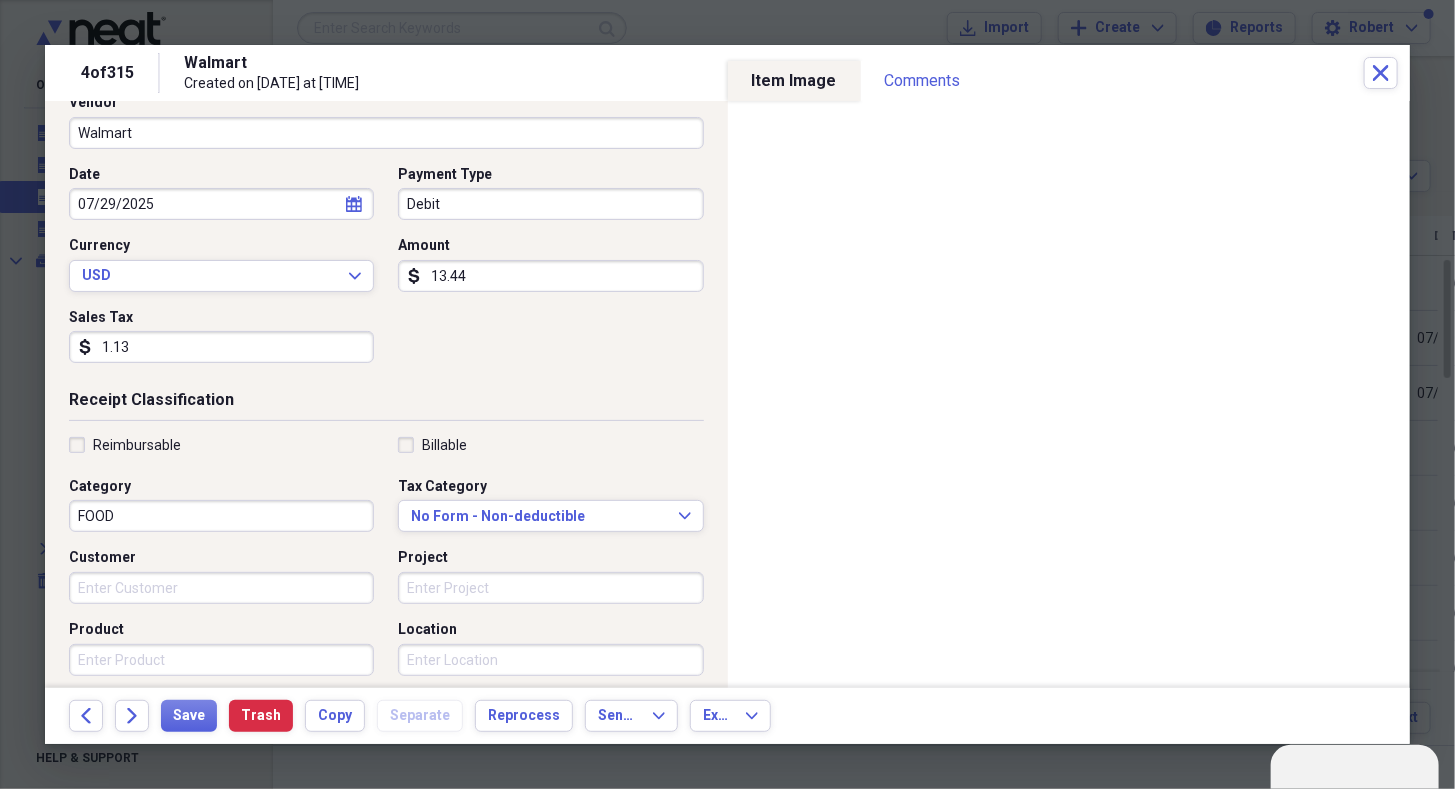 type on "13.44" 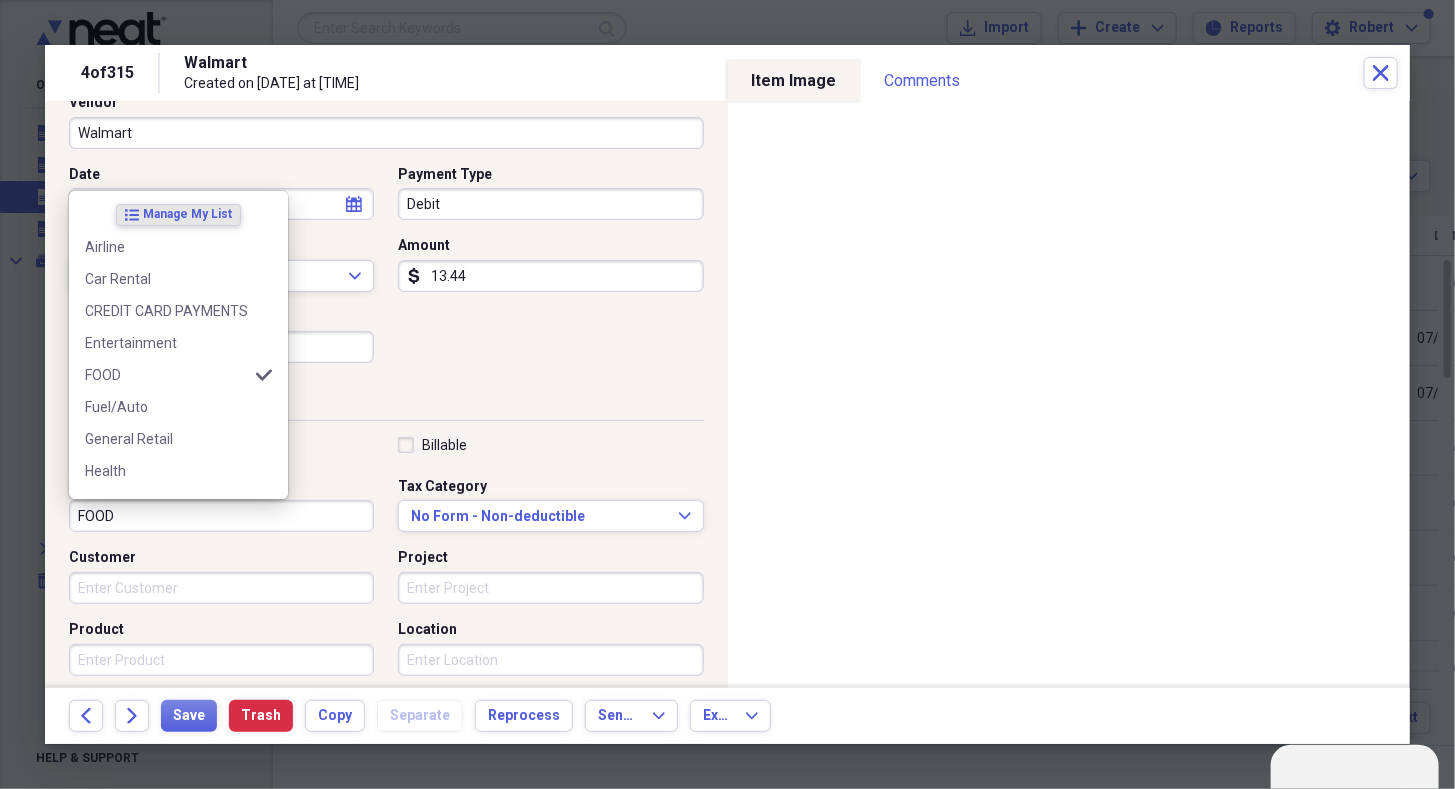 click on "FOOD" at bounding box center (221, 516) 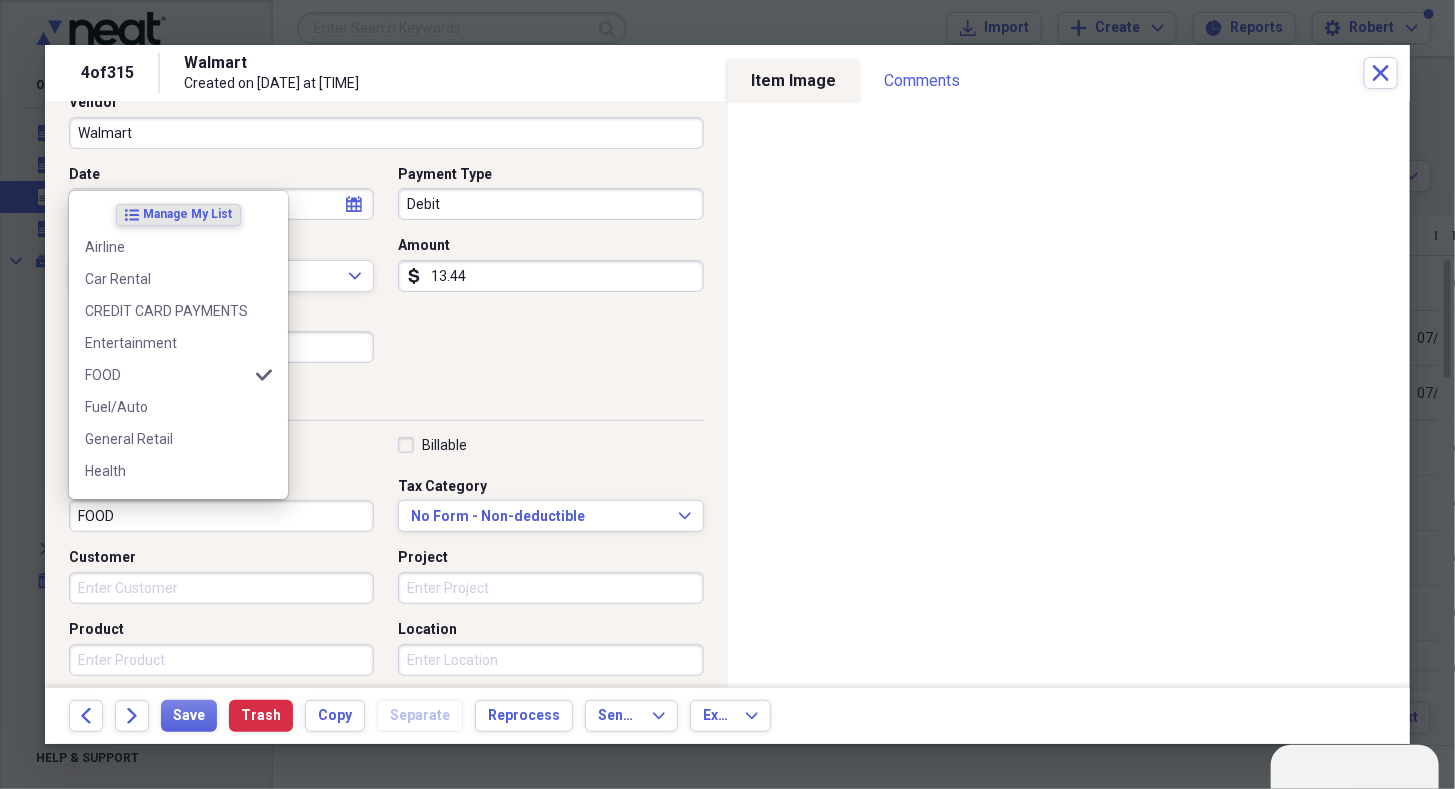 type on "M" 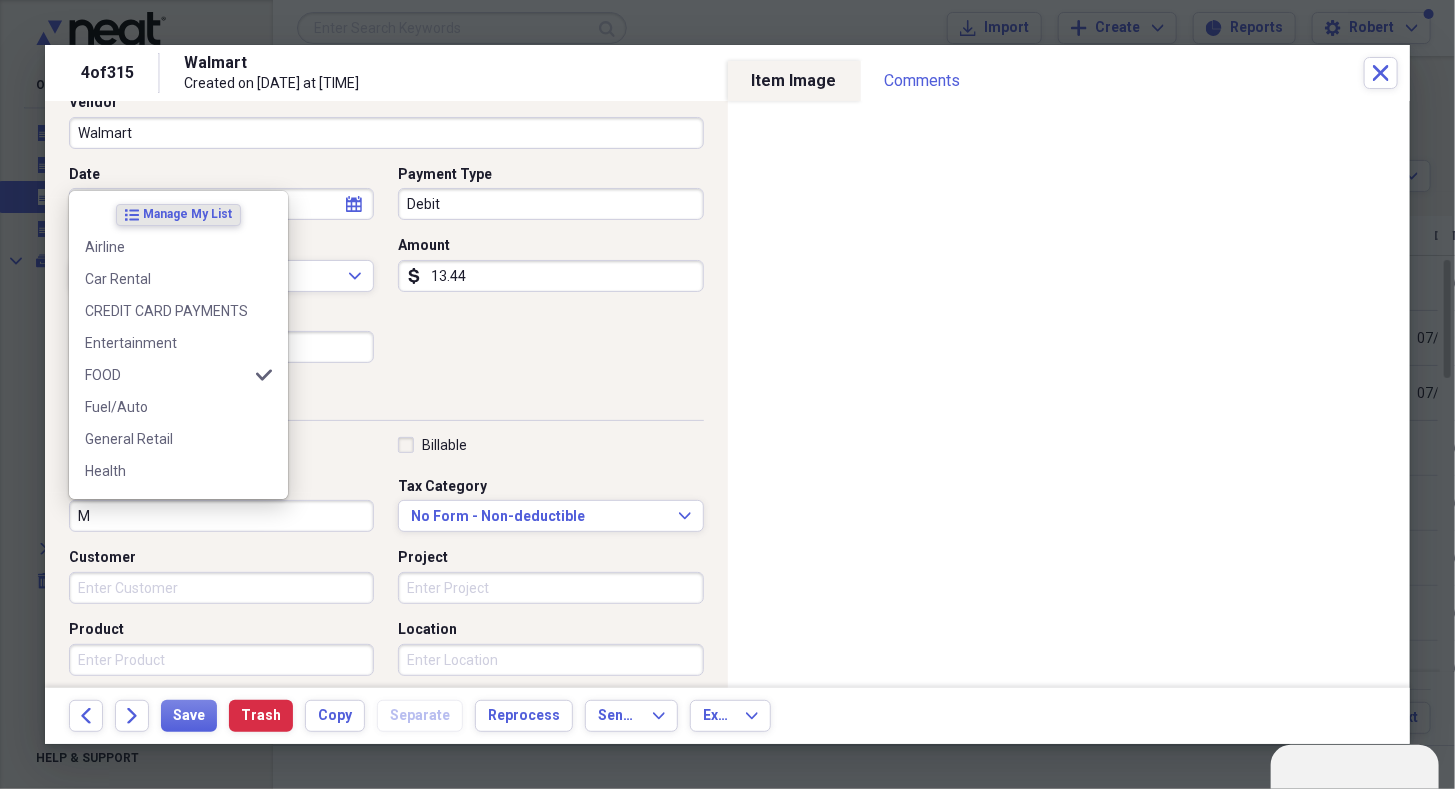 click on "M" at bounding box center (221, 516) 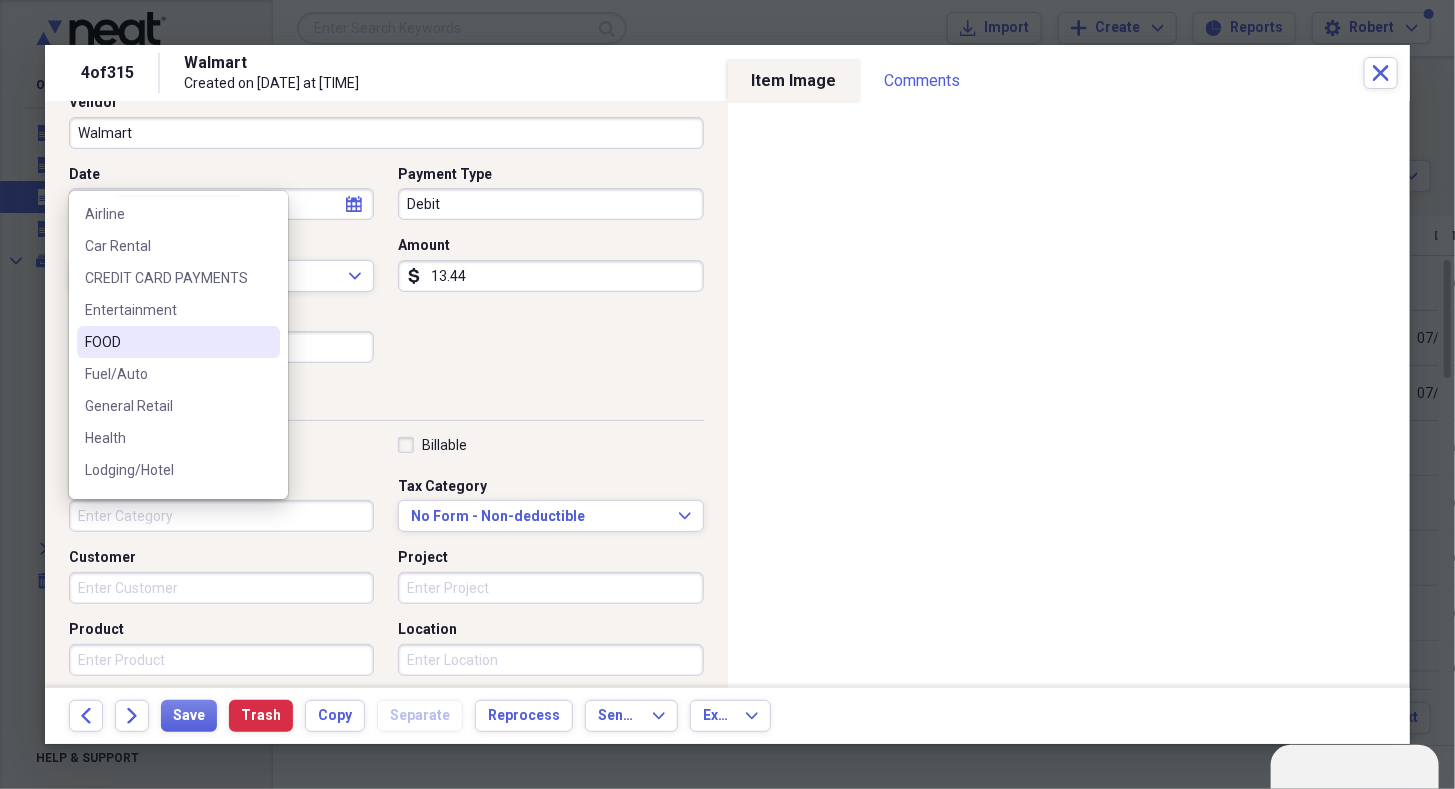 scroll, scrollTop: 0, scrollLeft: 0, axis: both 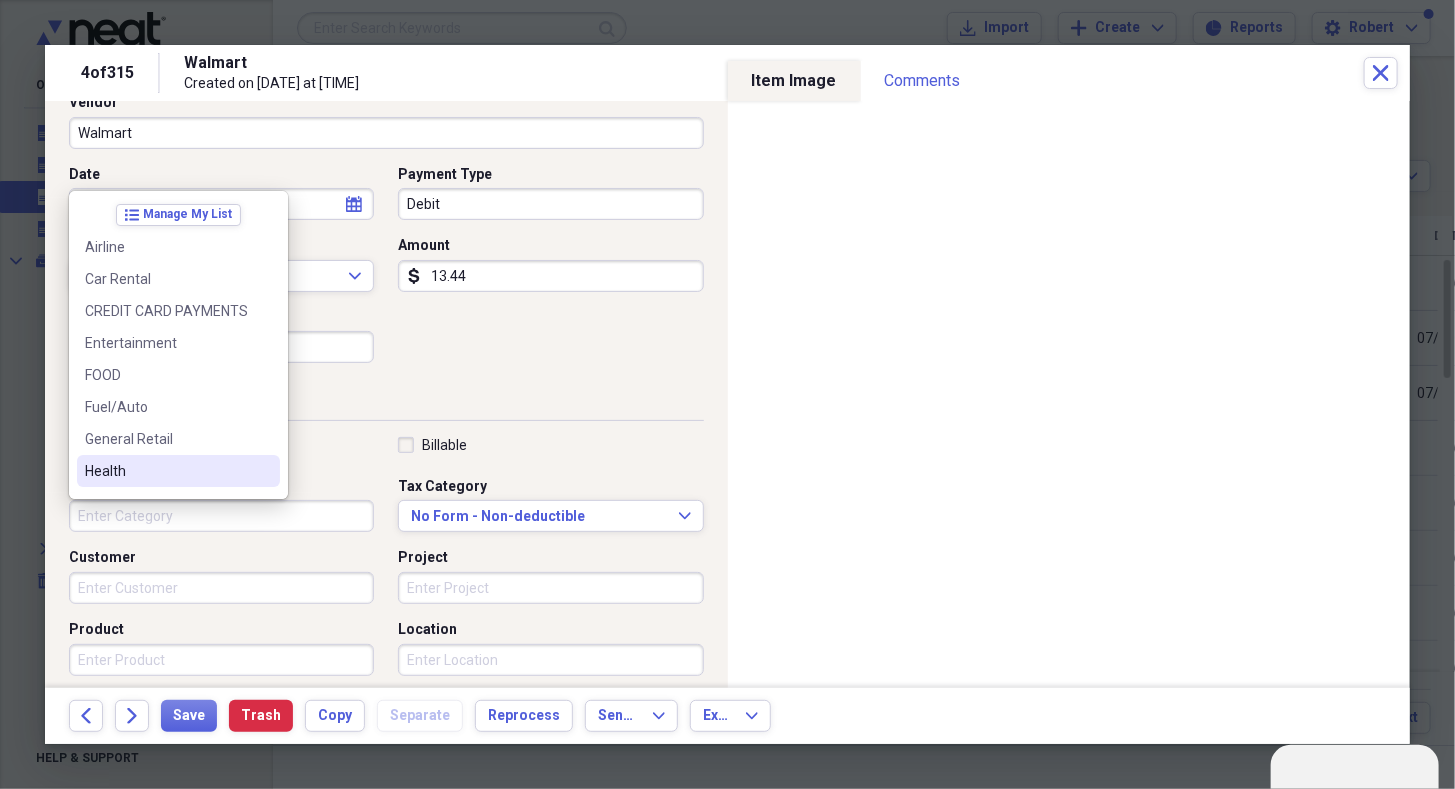 click on "Health" at bounding box center (166, 471) 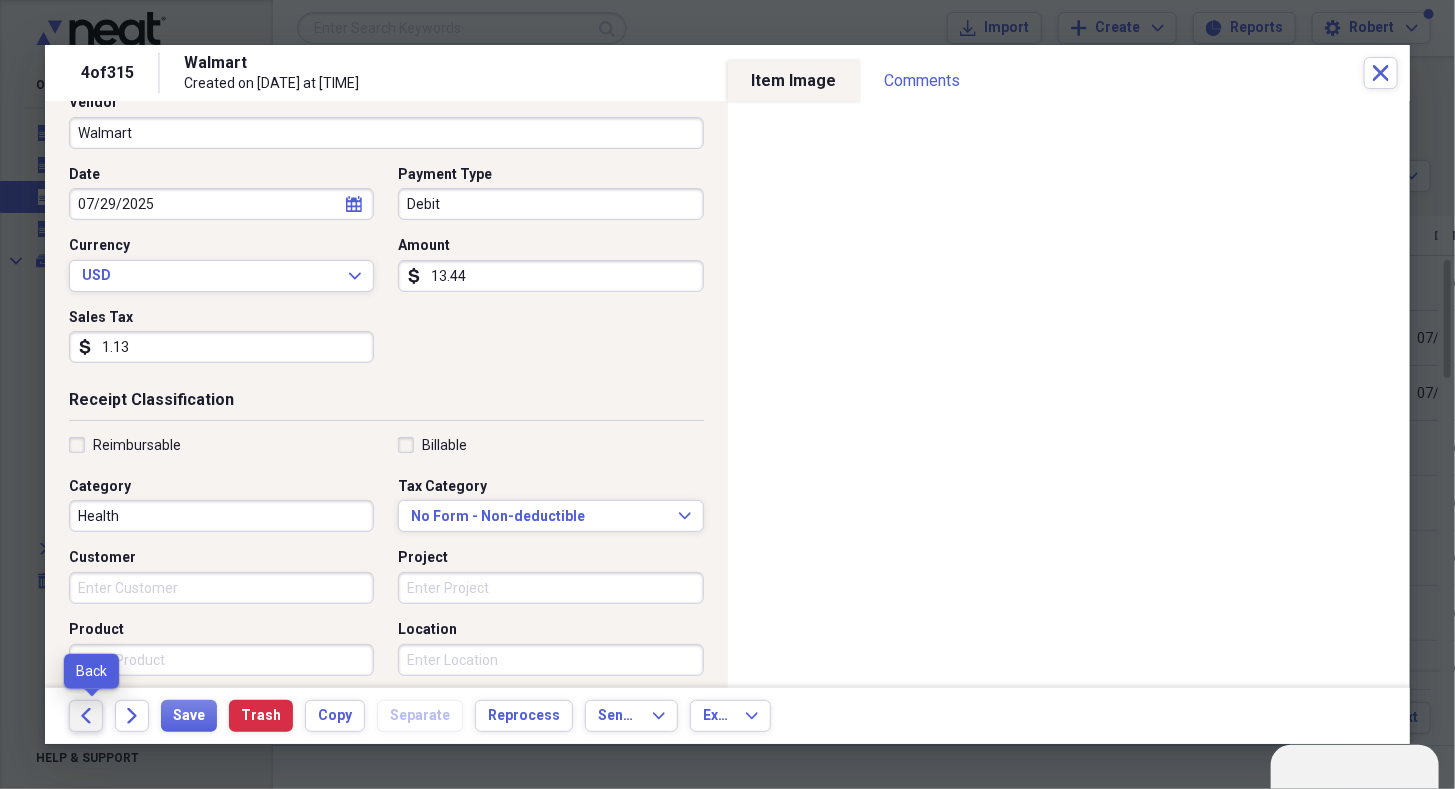 click on "Back" 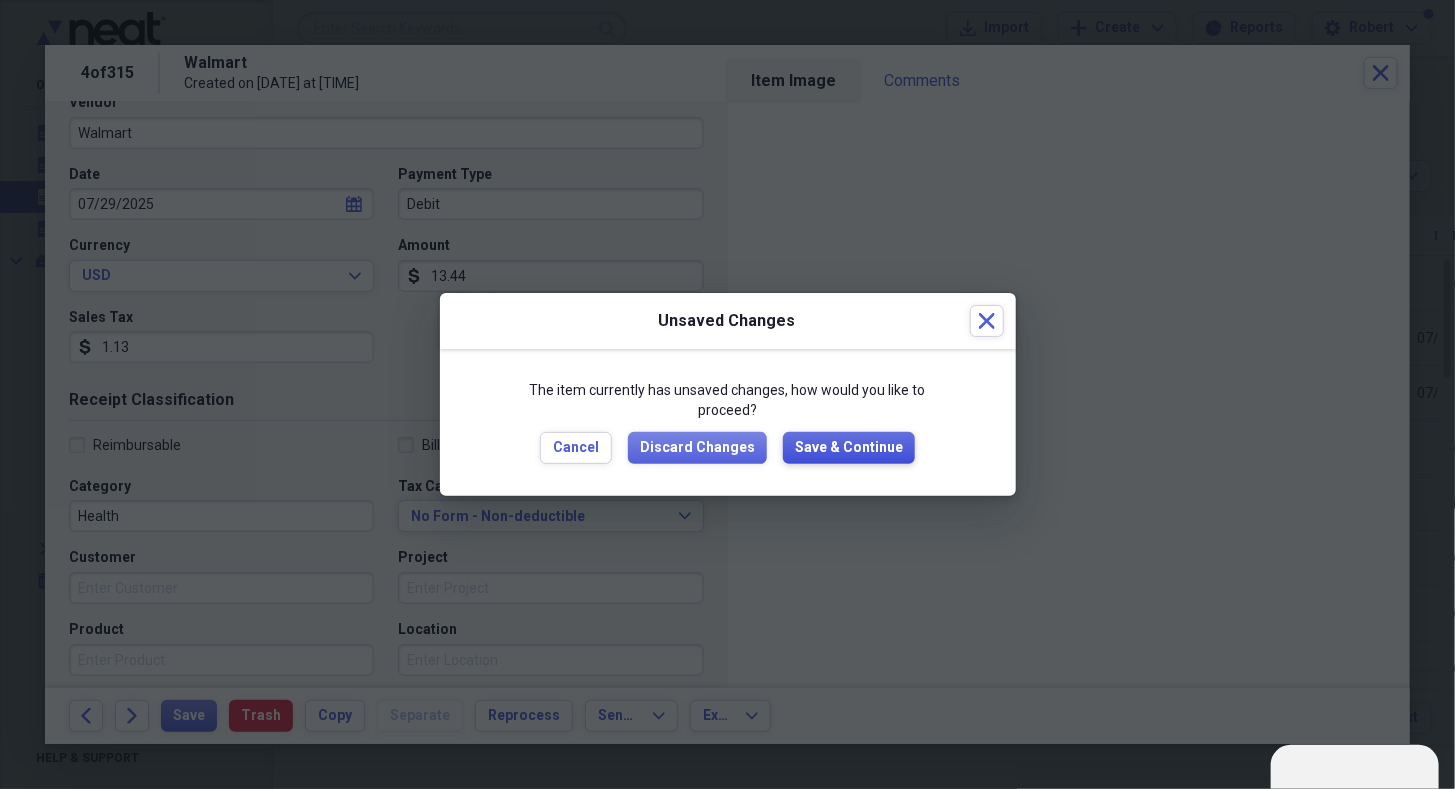 click on "Save & Continue" at bounding box center (849, 448) 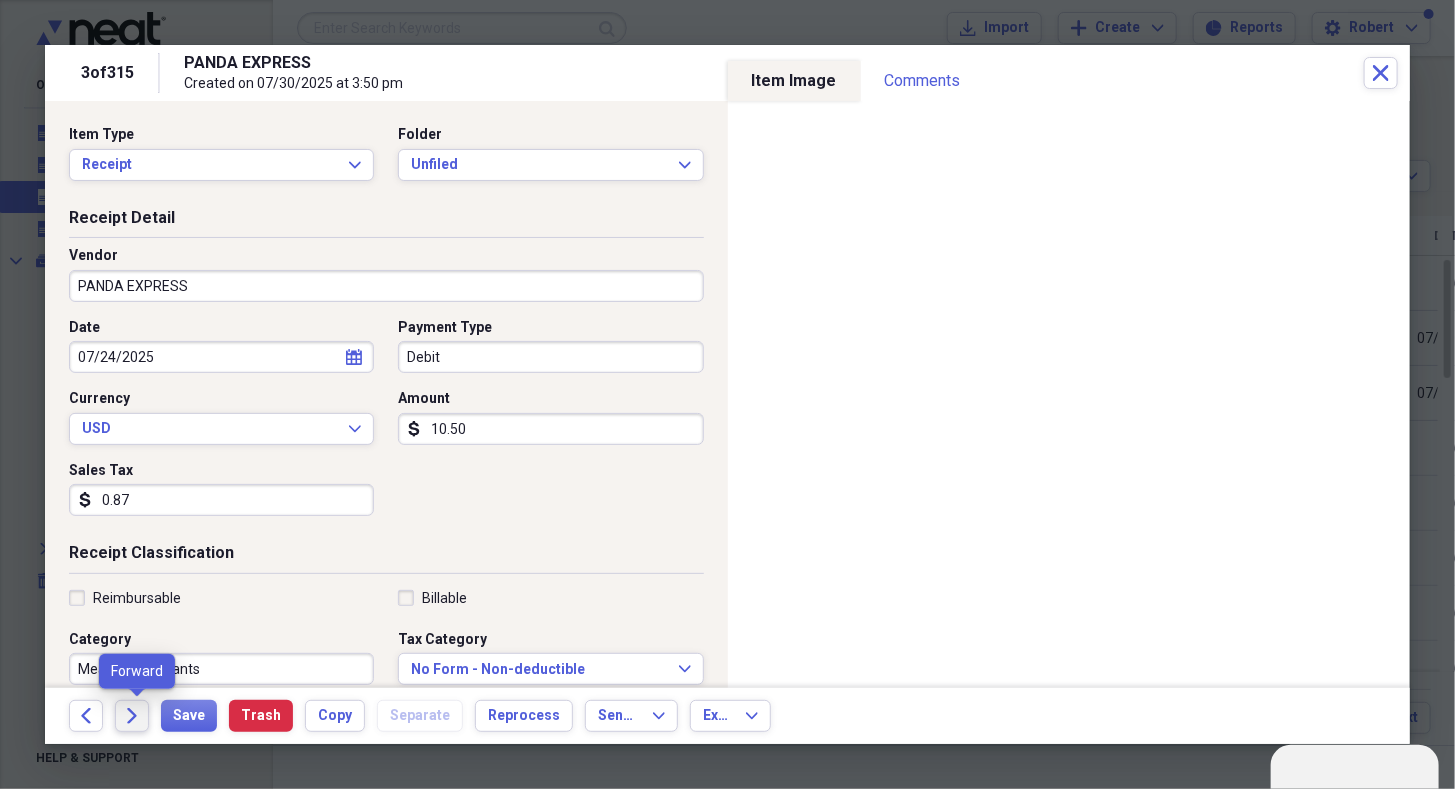 click on "Forward" 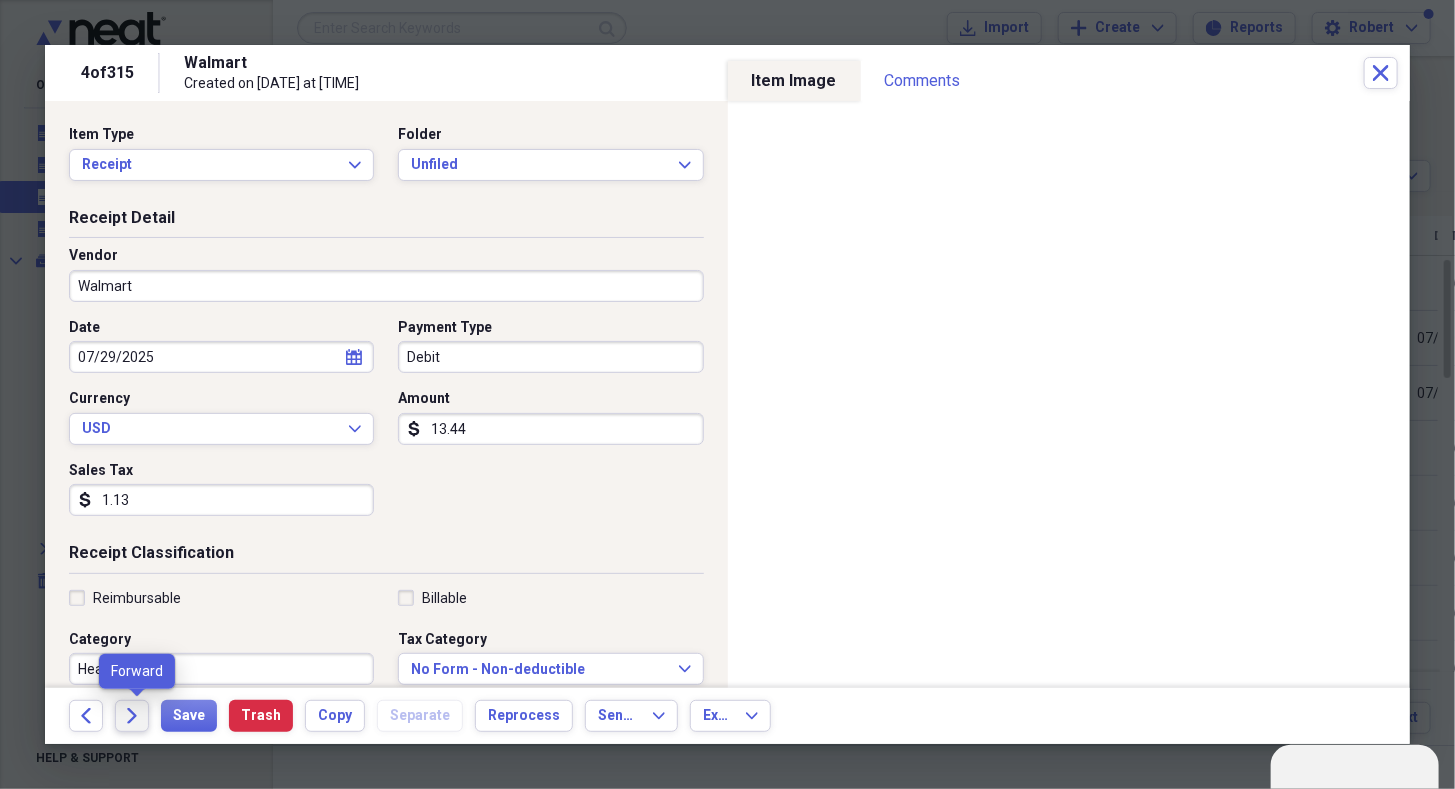 click on "Forward" 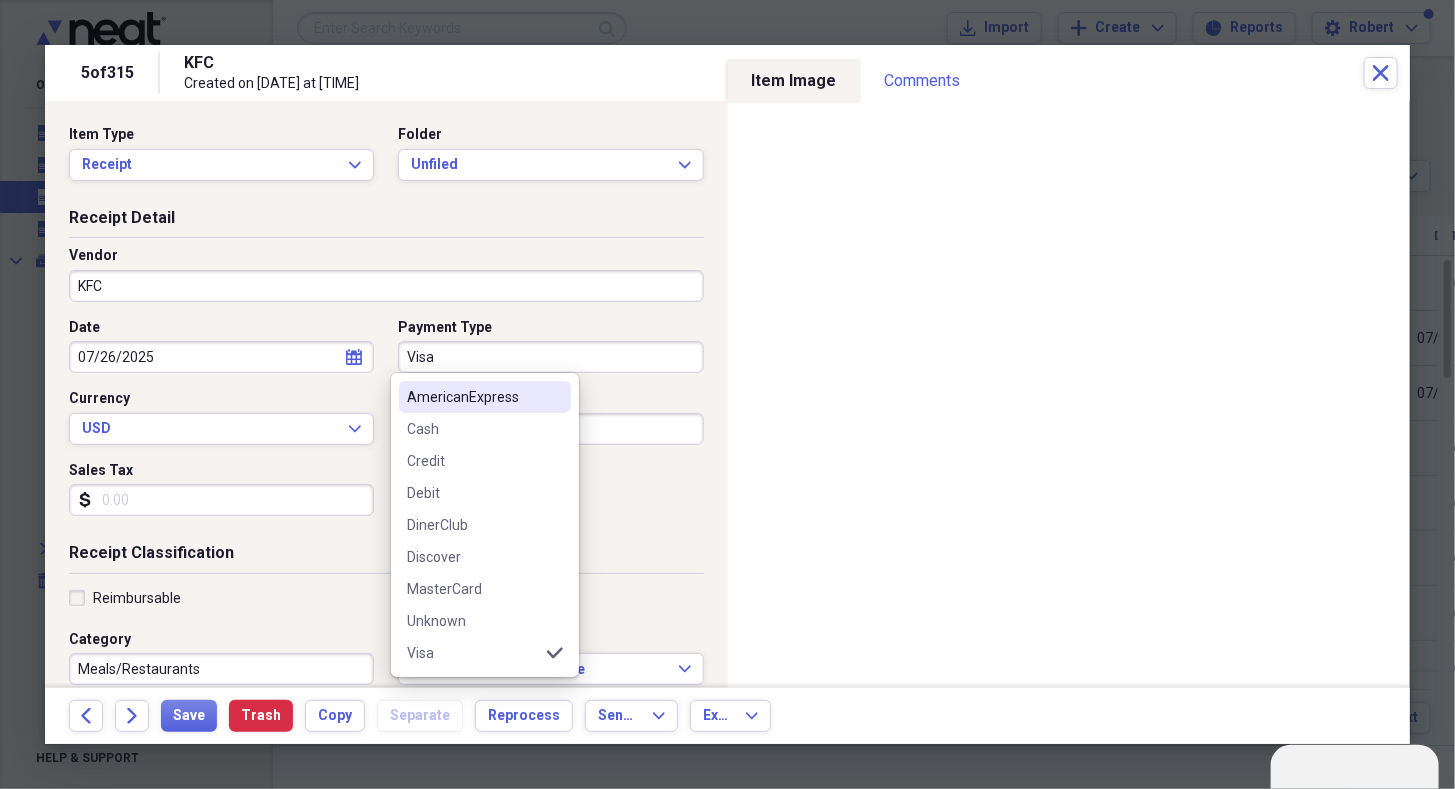 click on "Visa" at bounding box center (550, 357) 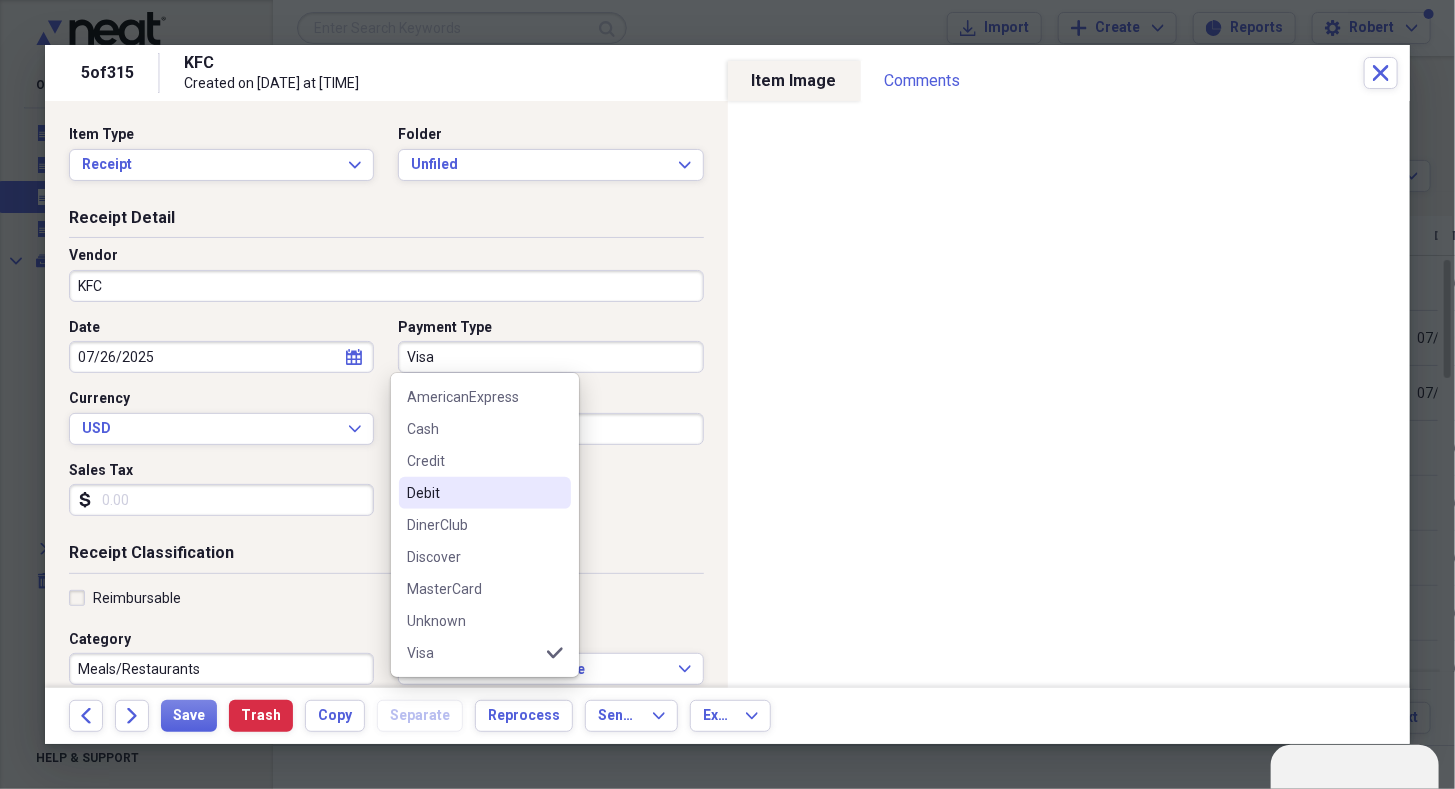 click on "Debit" at bounding box center [473, 493] 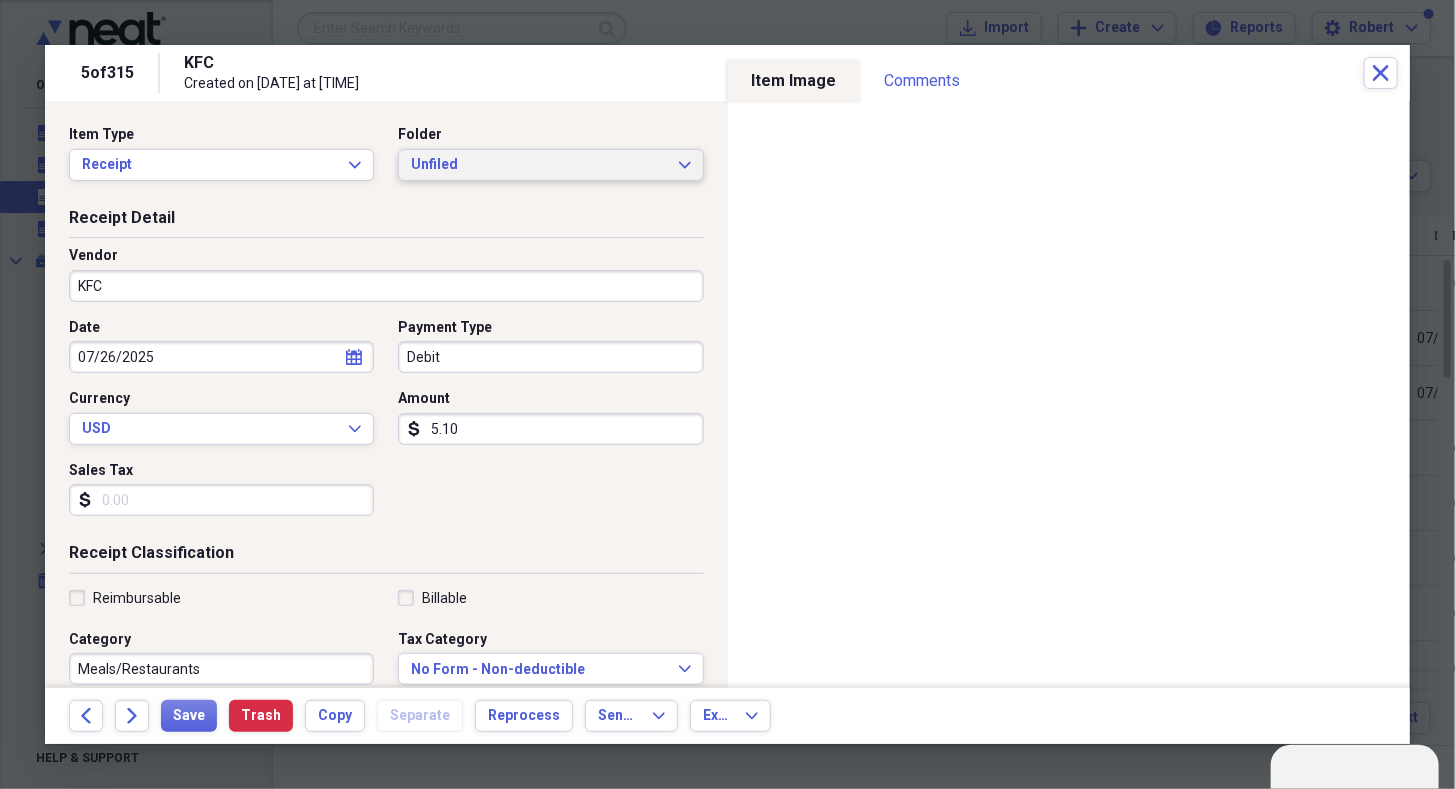 click on "Expand" 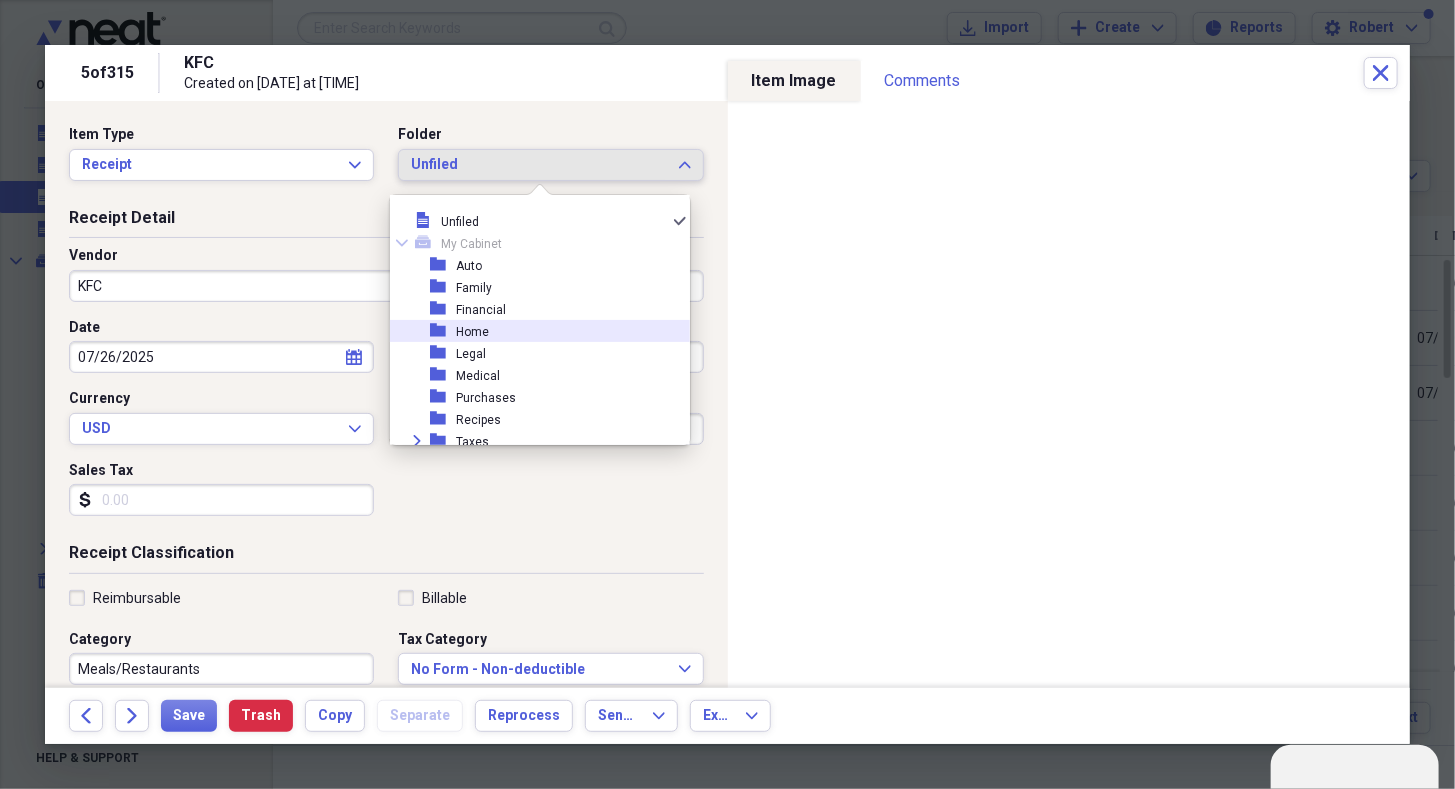 click on "folder Home" at bounding box center (532, 331) 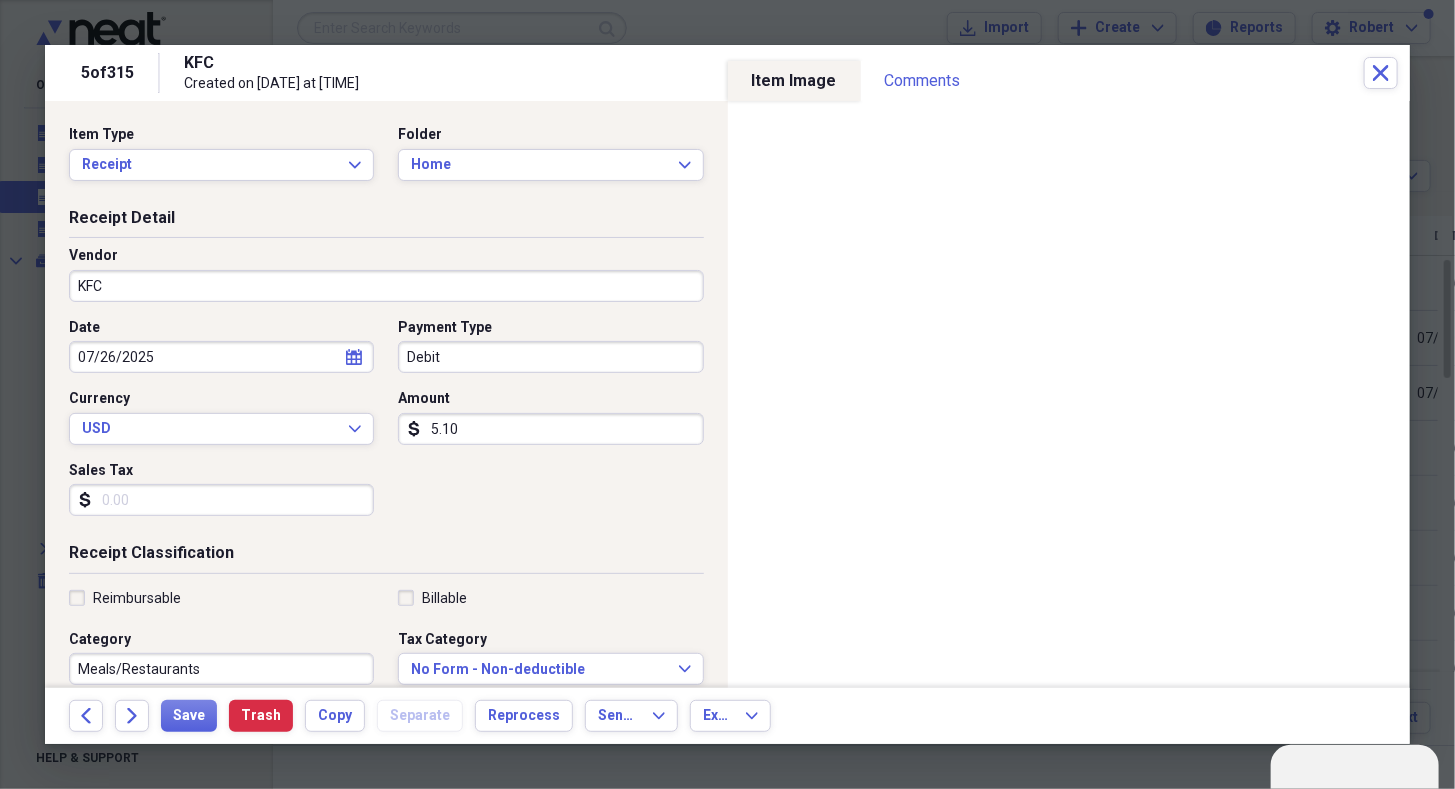 click on "Date [DATE] calendar Calendar Payment Type Debit Currency USD Expand Amount dollar-sign 5.10 Sales Tax dollar-sign" at bounding box center (386, 425) 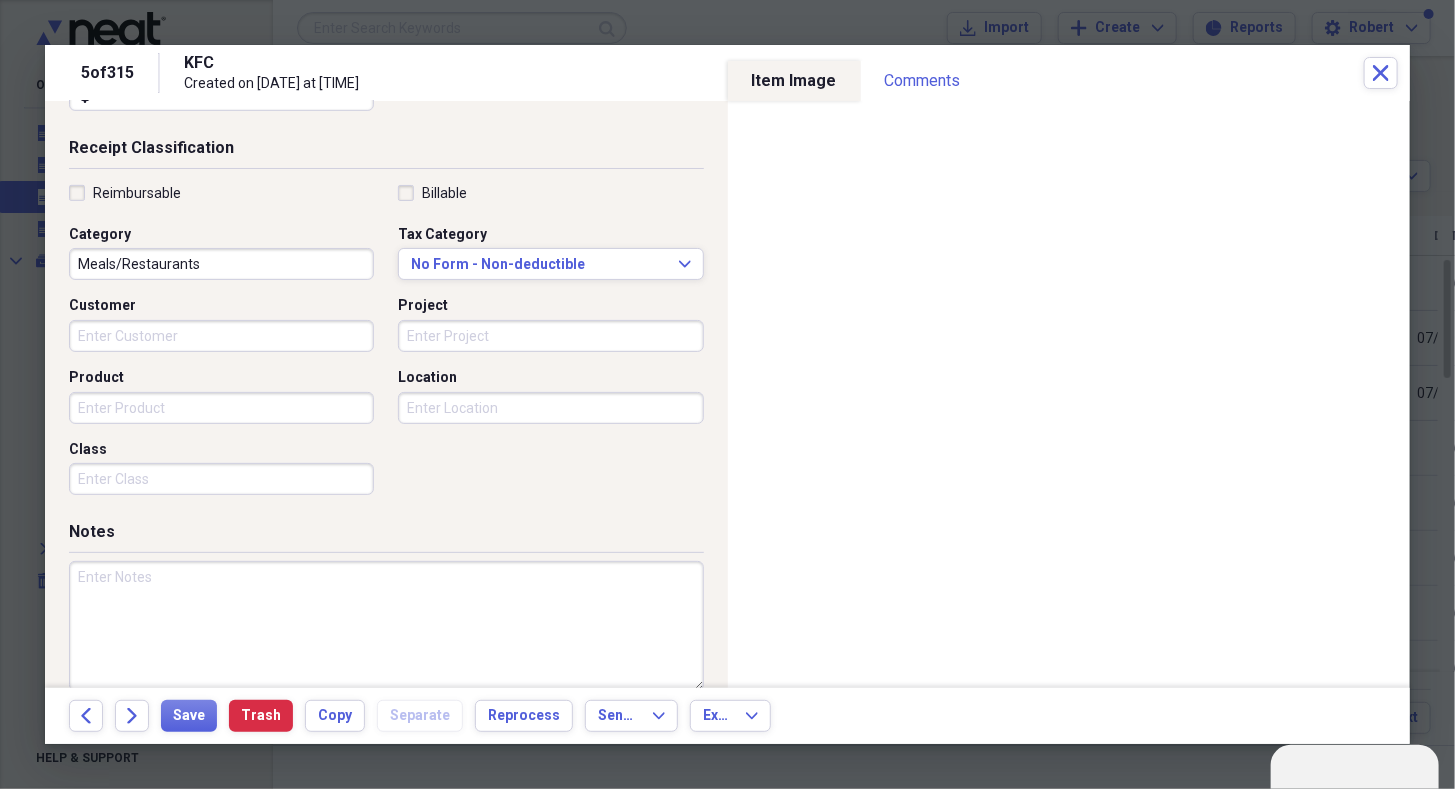 scroll, scrollTop: 430, scrollLeft: 0, axis: vertical 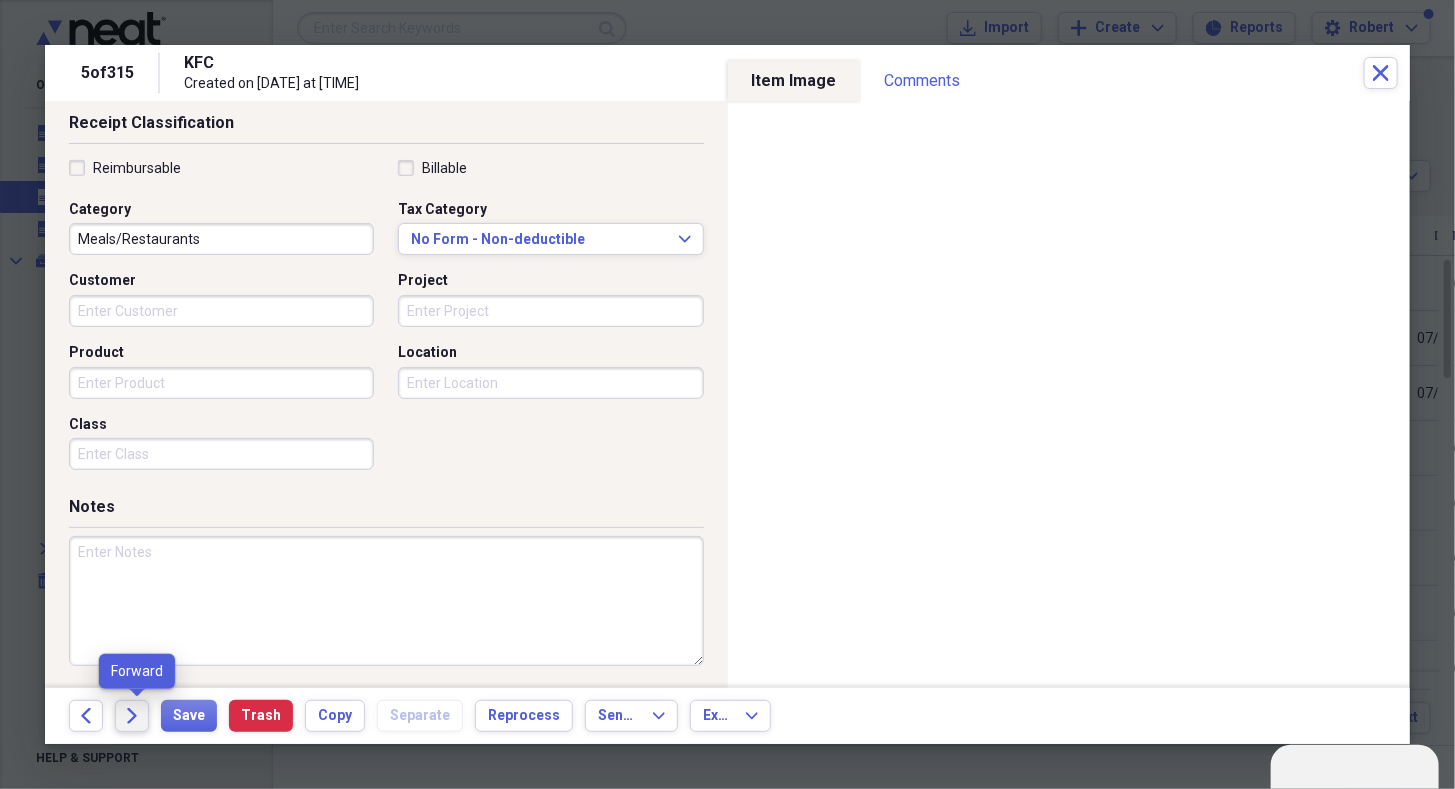 type on "0.43" 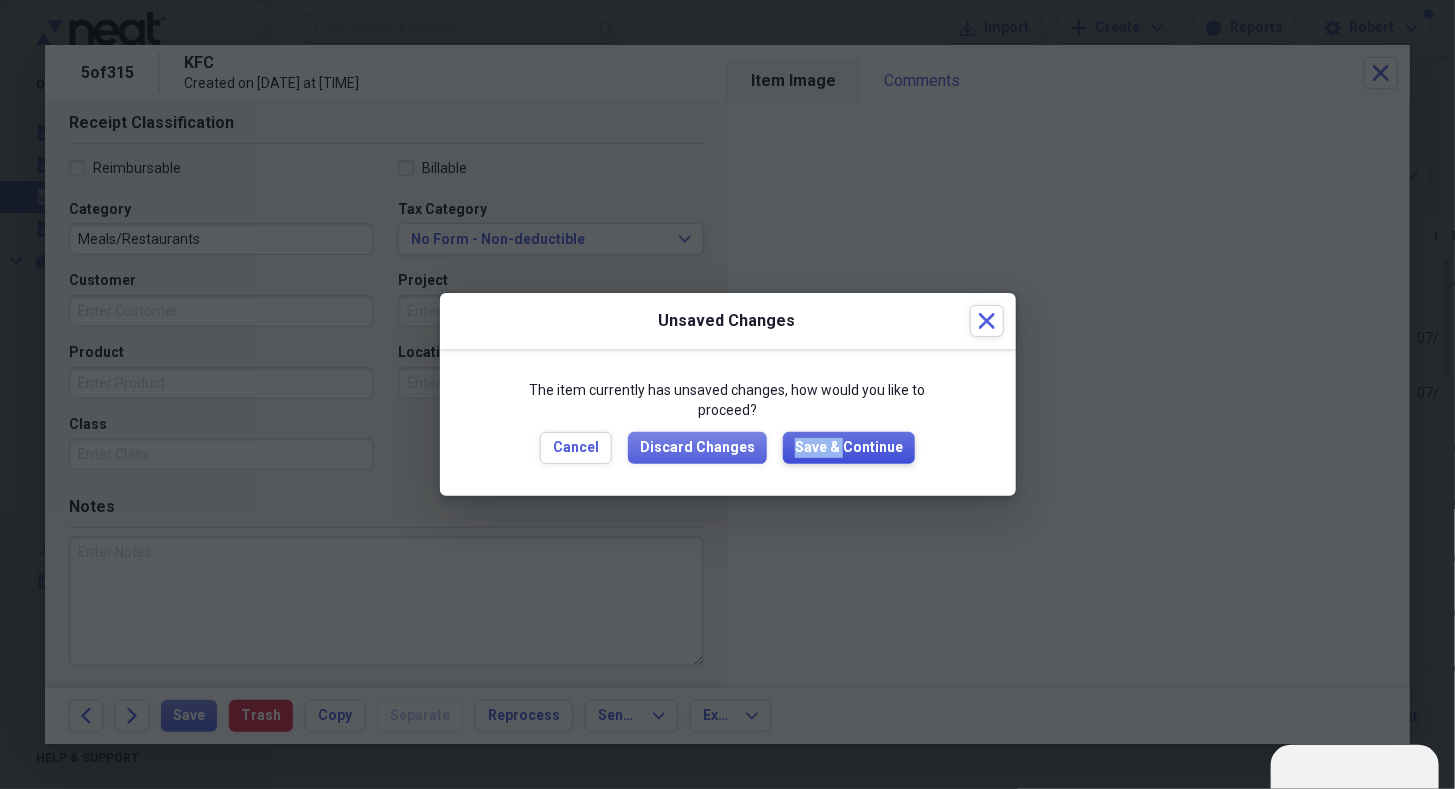 drag, startPoint x: 840, startPoint y: 472, endPoint x: 795, endPoint y: 443, distance: 53.535034 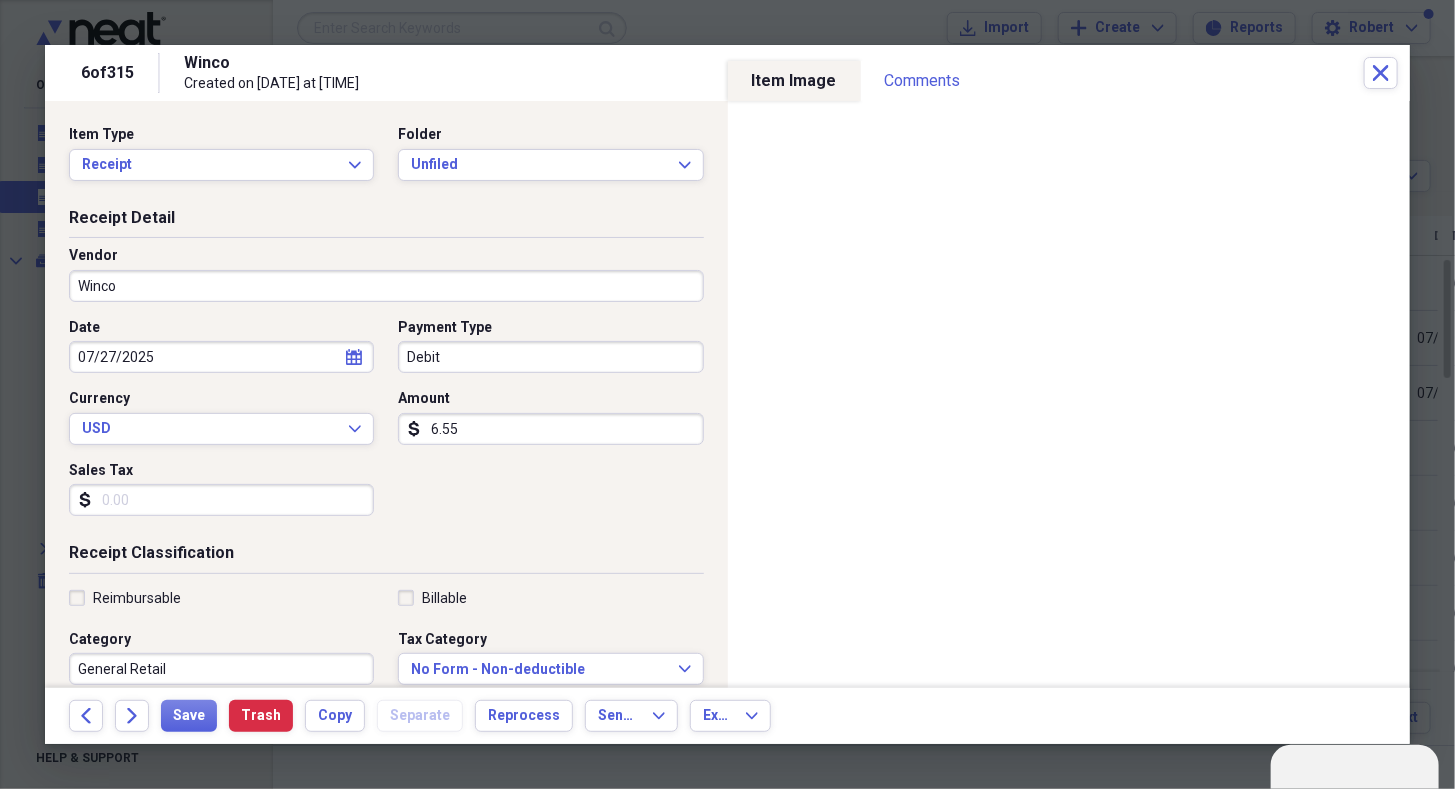 click on "6.55" at bounding box center [550, 429] 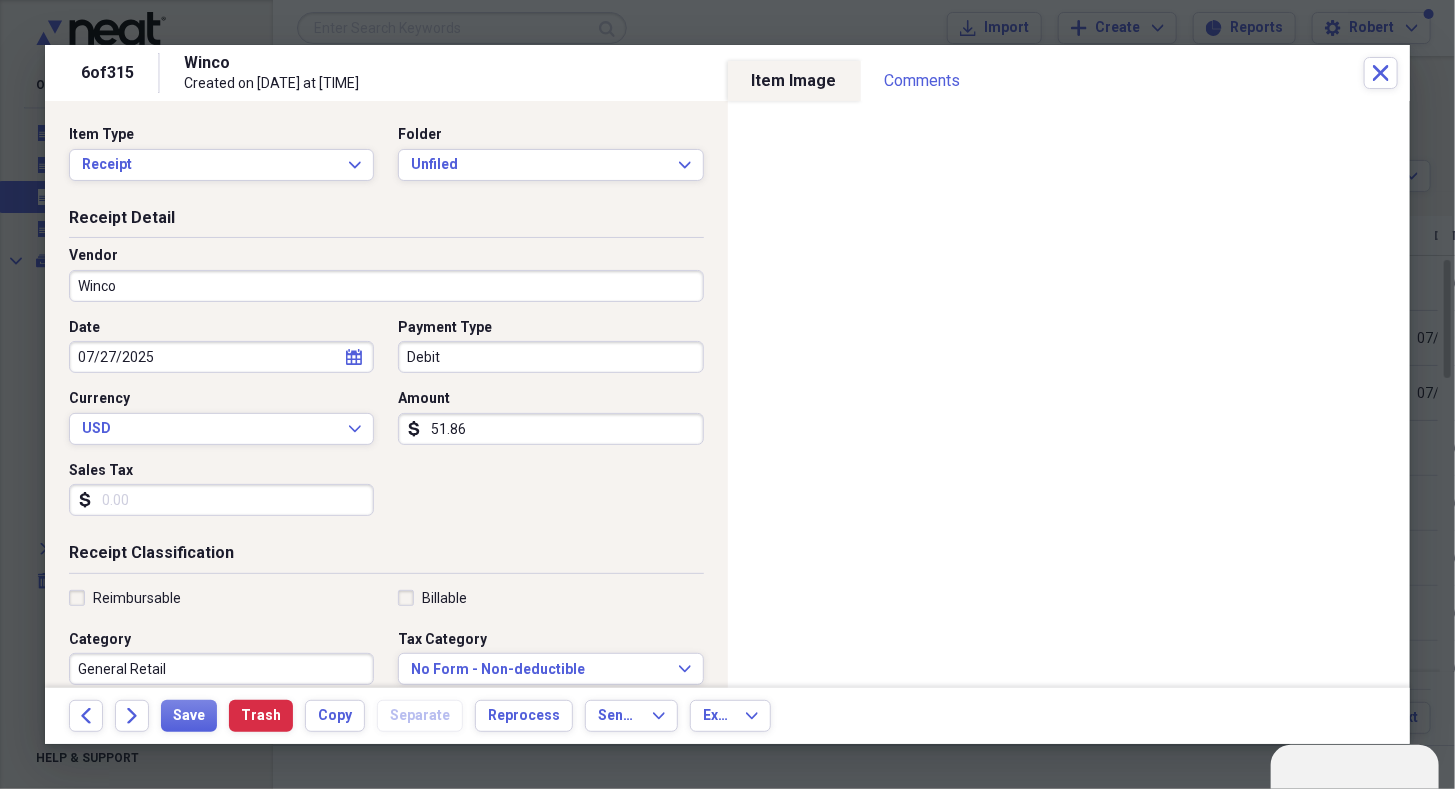 type on "51.86" 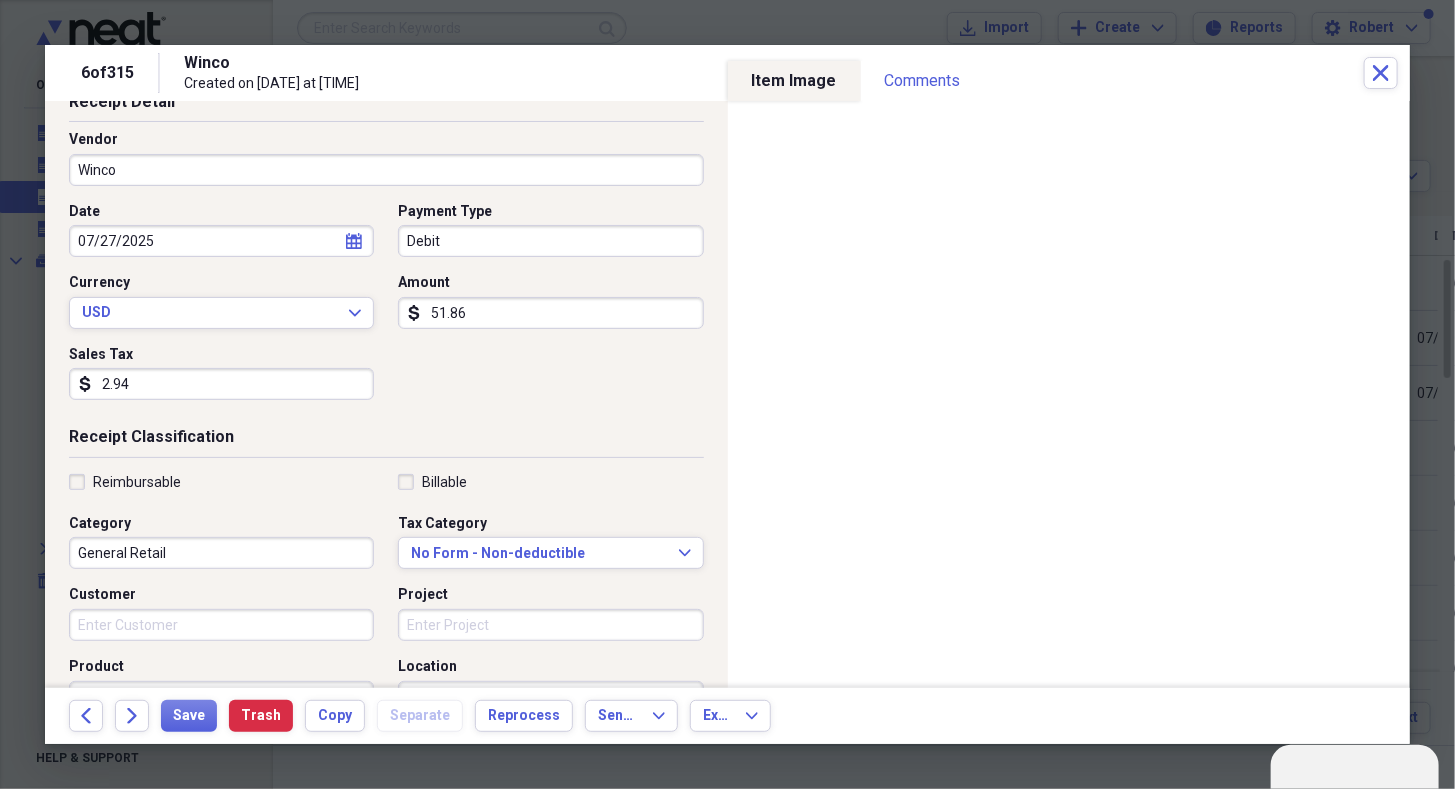 scroll, scrollTop: 118, scrollLeft: 0, axis: vertical 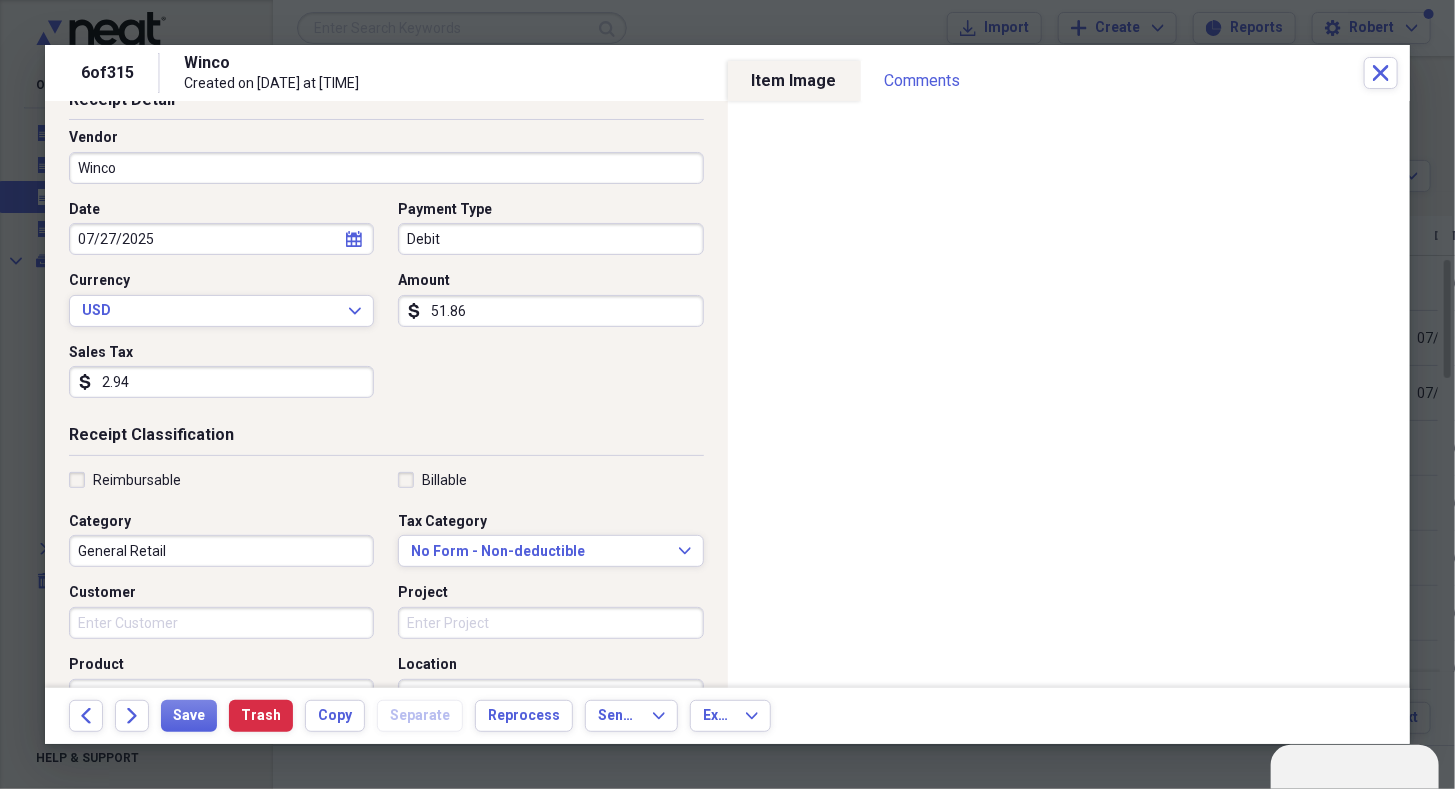 type on "2.94" 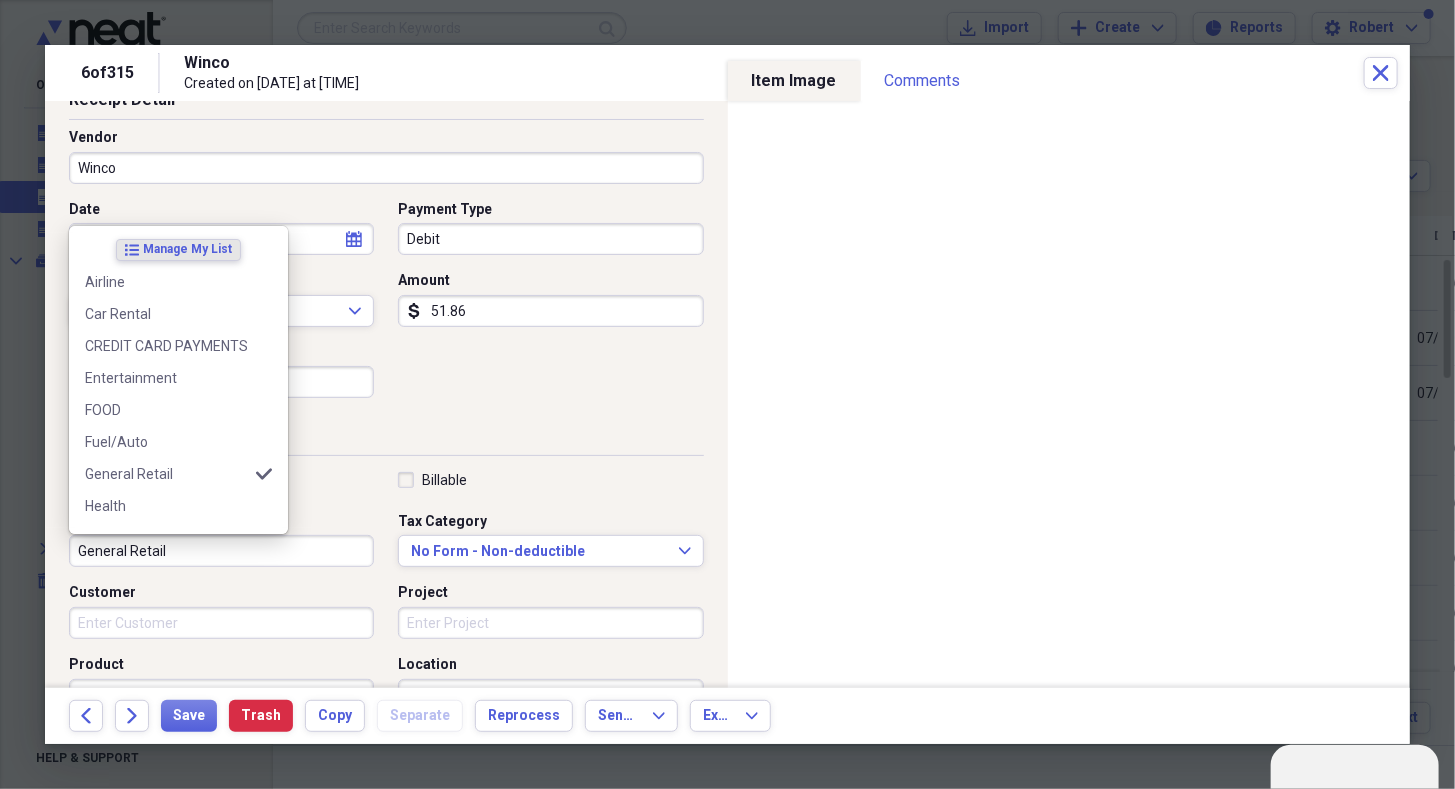 click on "General Retail" at bounding box center (221, 551) 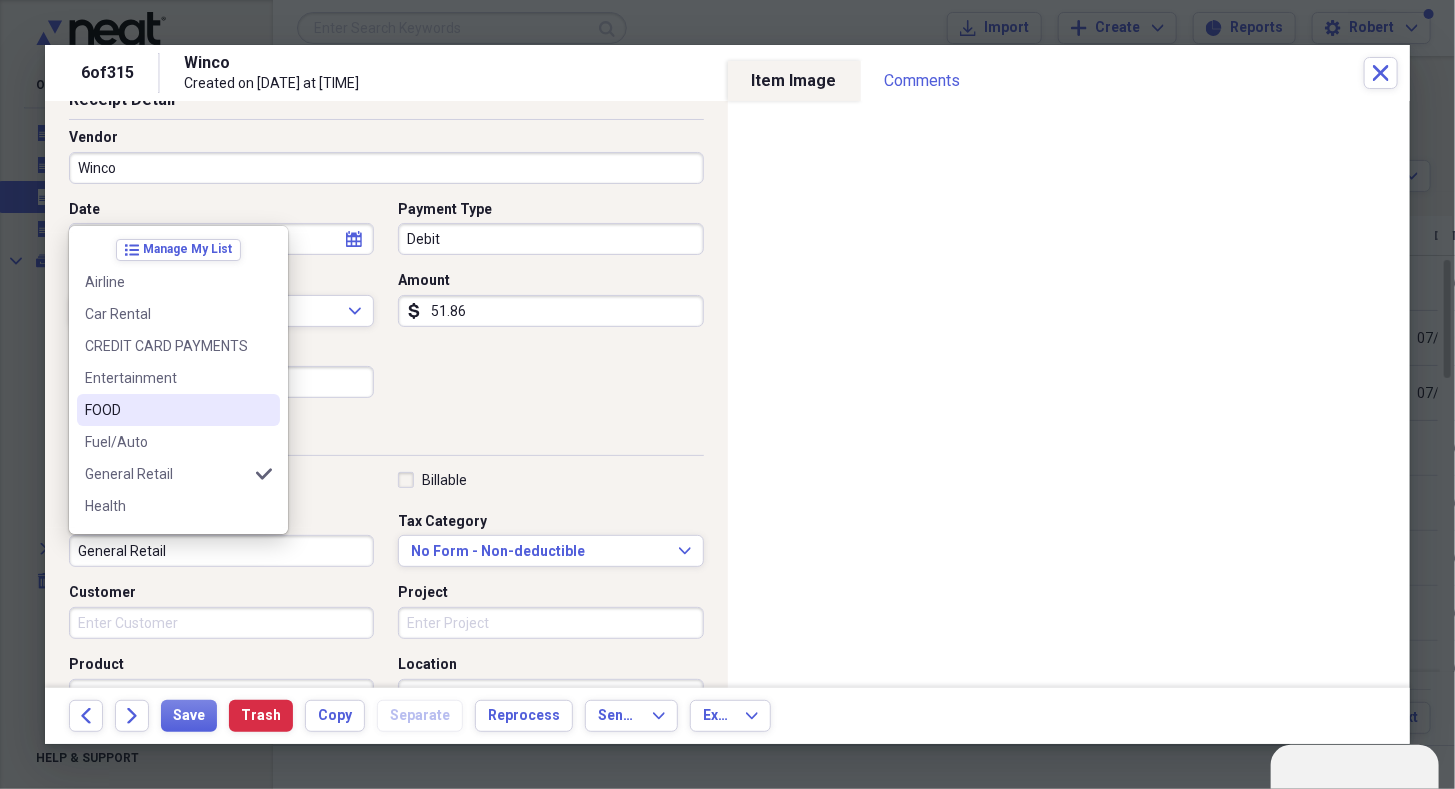 click on "FOOD" at bounding box center (166, 410) 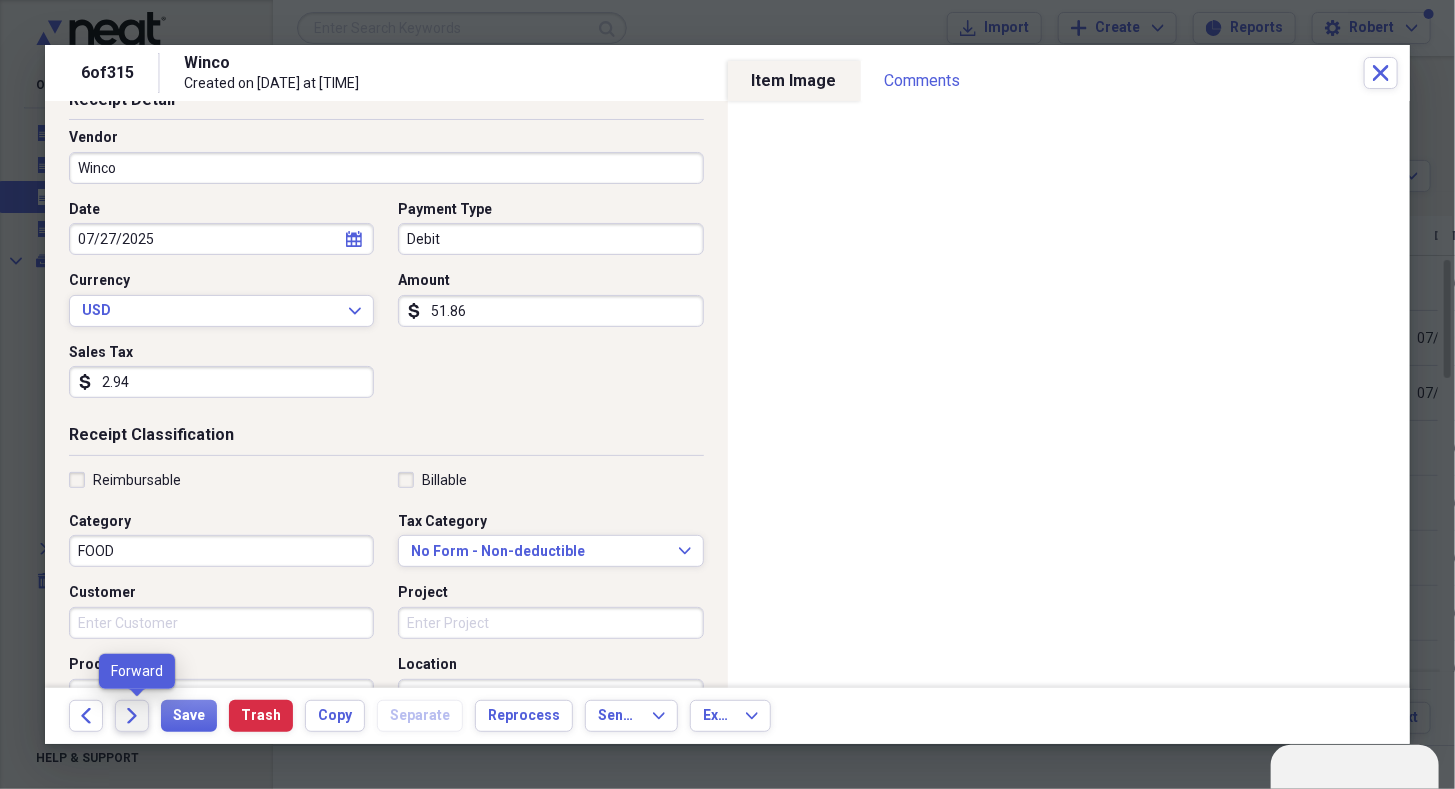 click on "Forward" 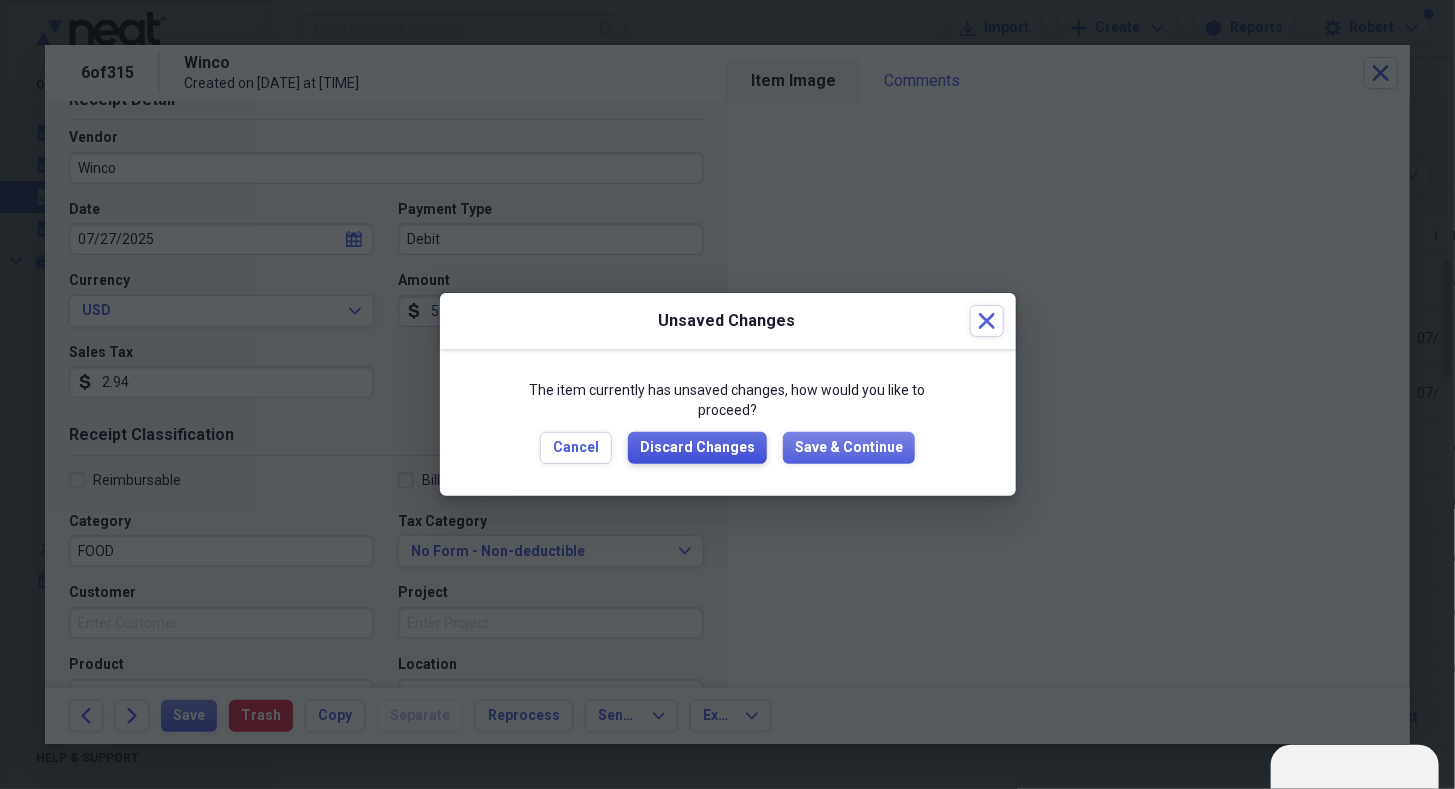 click on "Discard Changes" at bounding box center (697, 448) 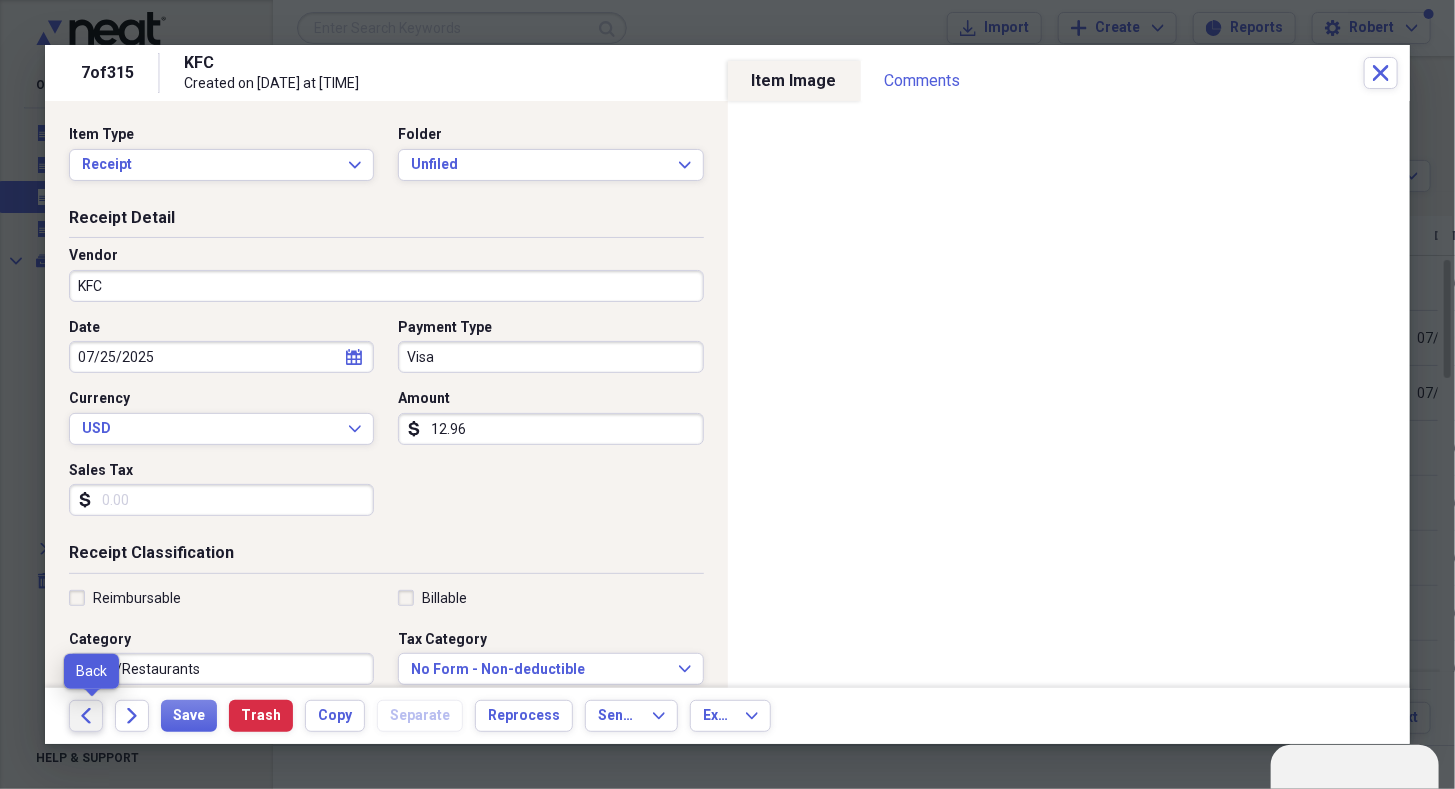 click on "Back" 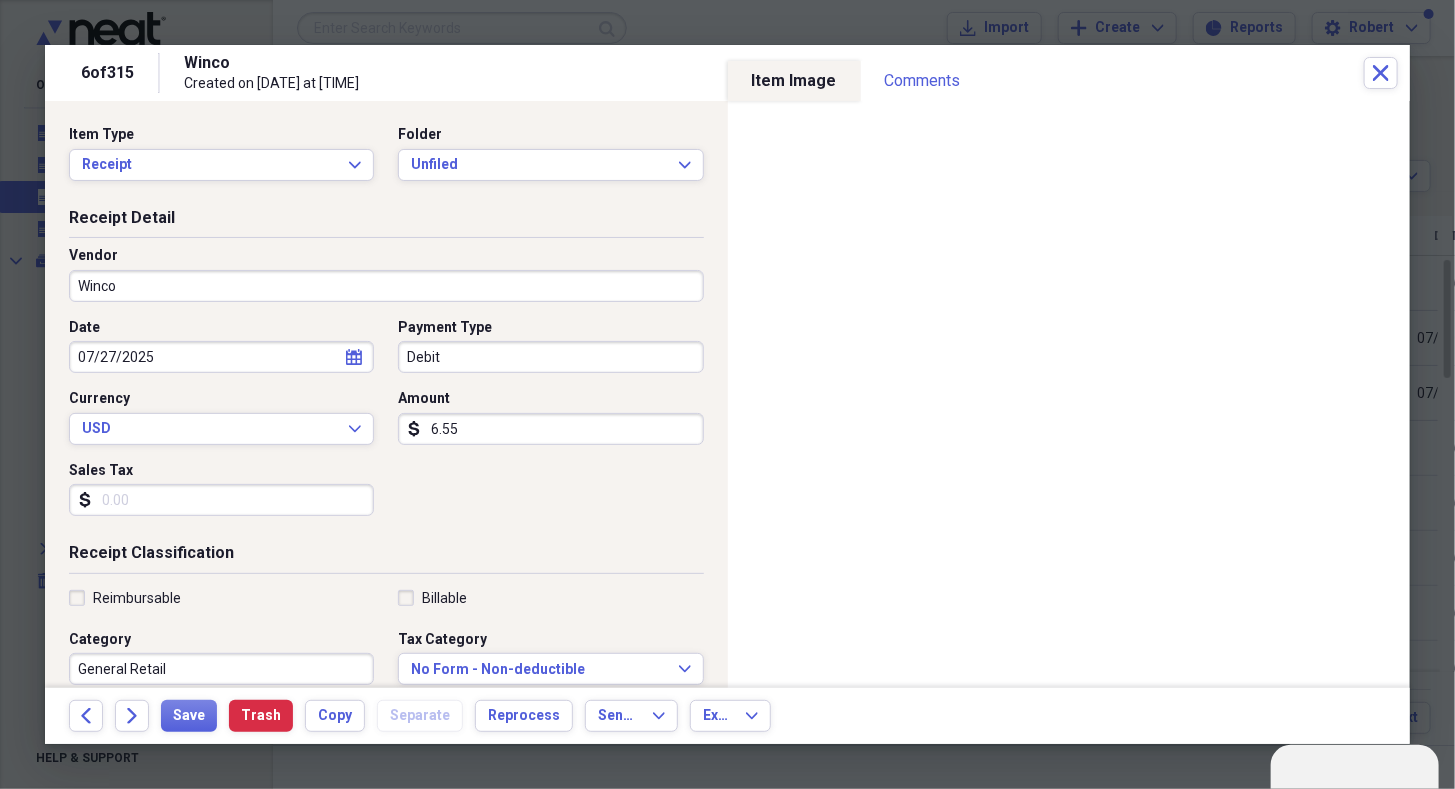 click on "6.55" at bounding box center (550, 429) 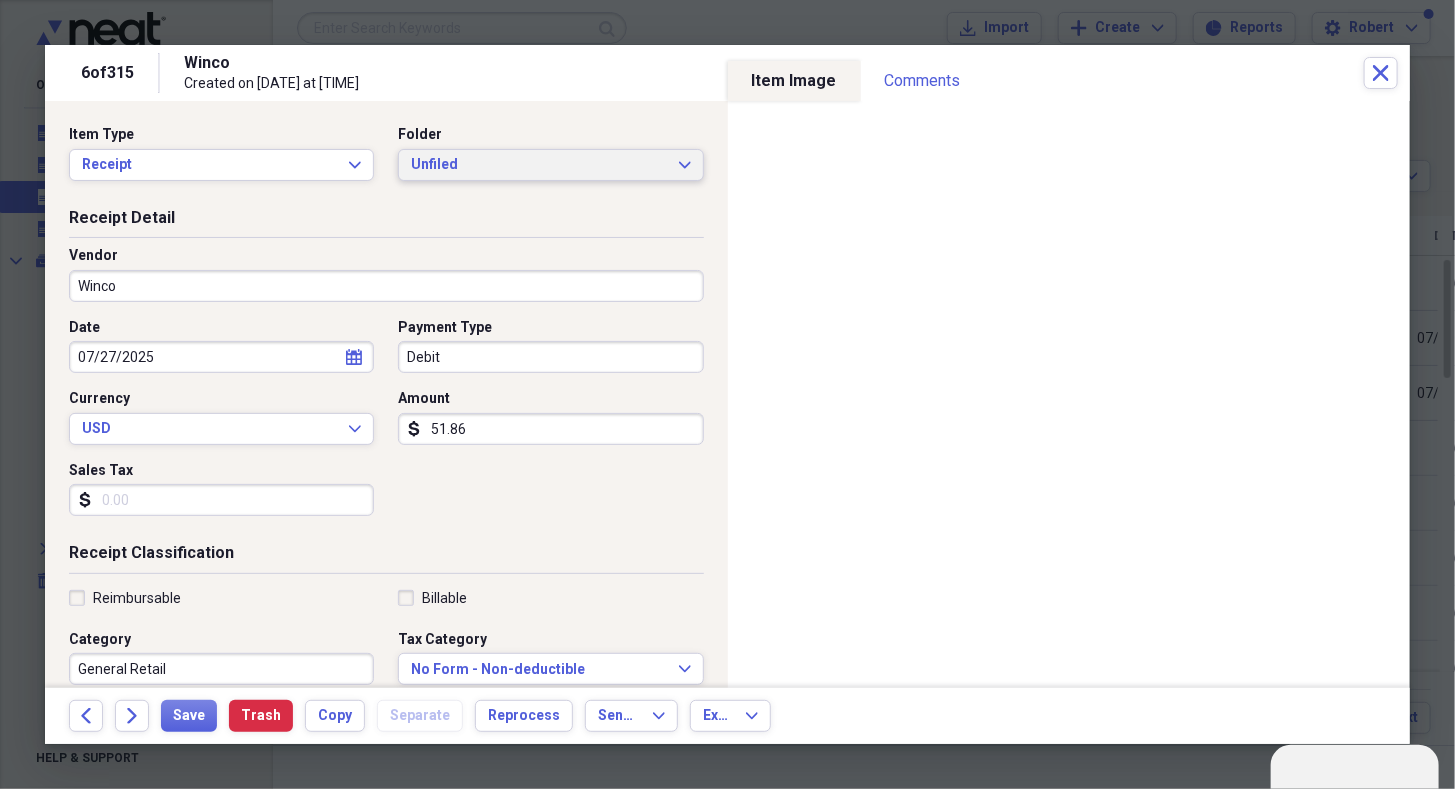 type on "51.86" 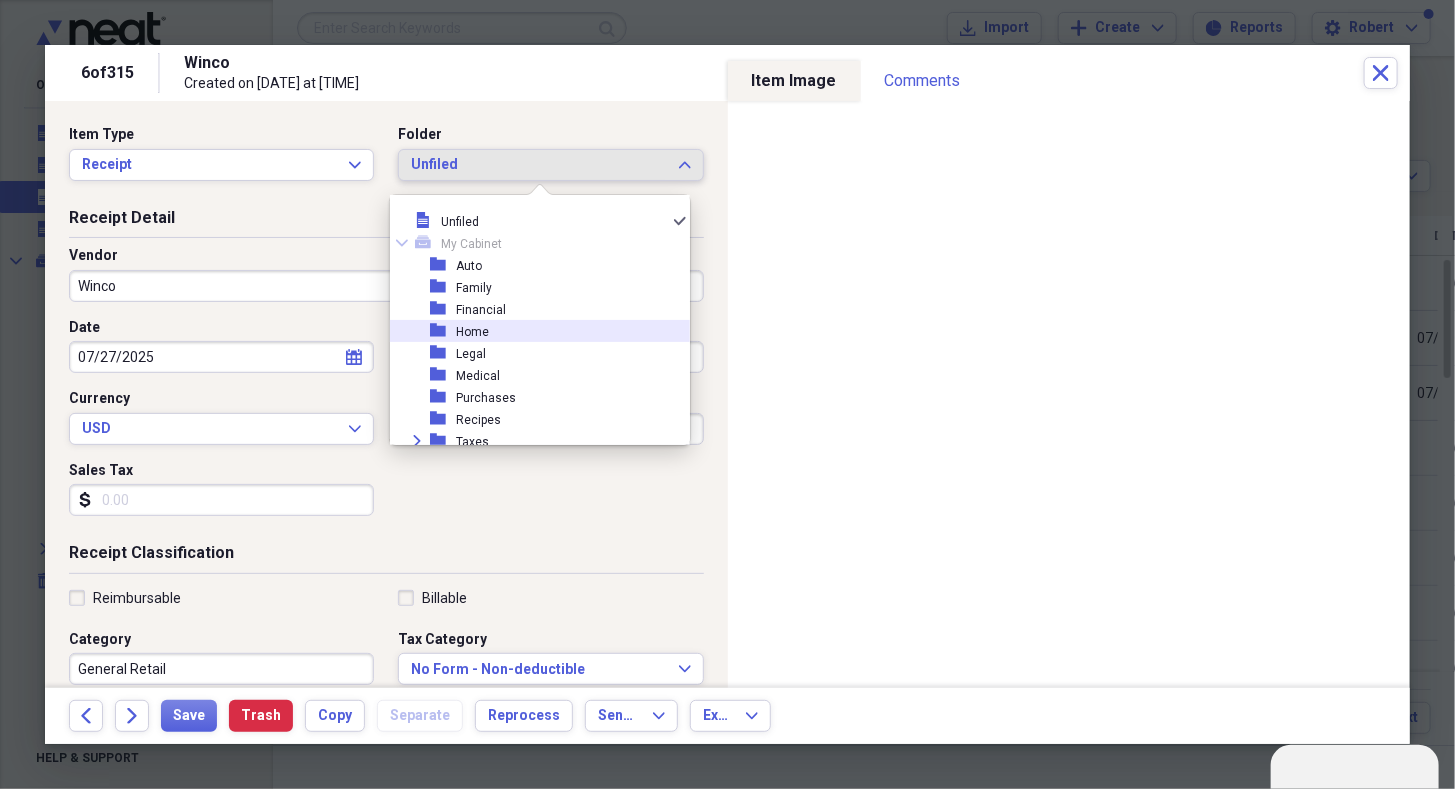 click on "folder Home" at bounding box center [532, 331] 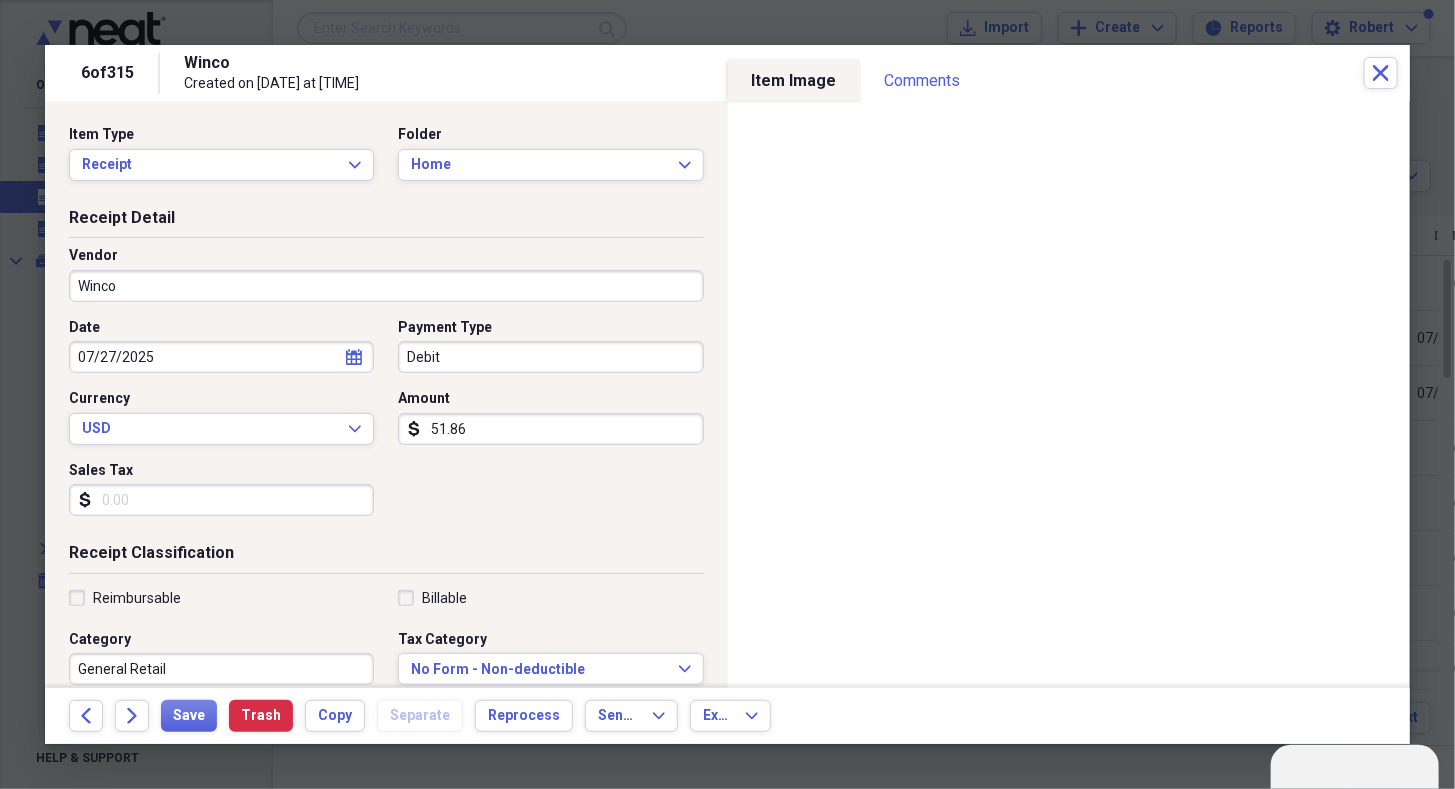 click on "Sales Tax" at bounding box center [221, 500] 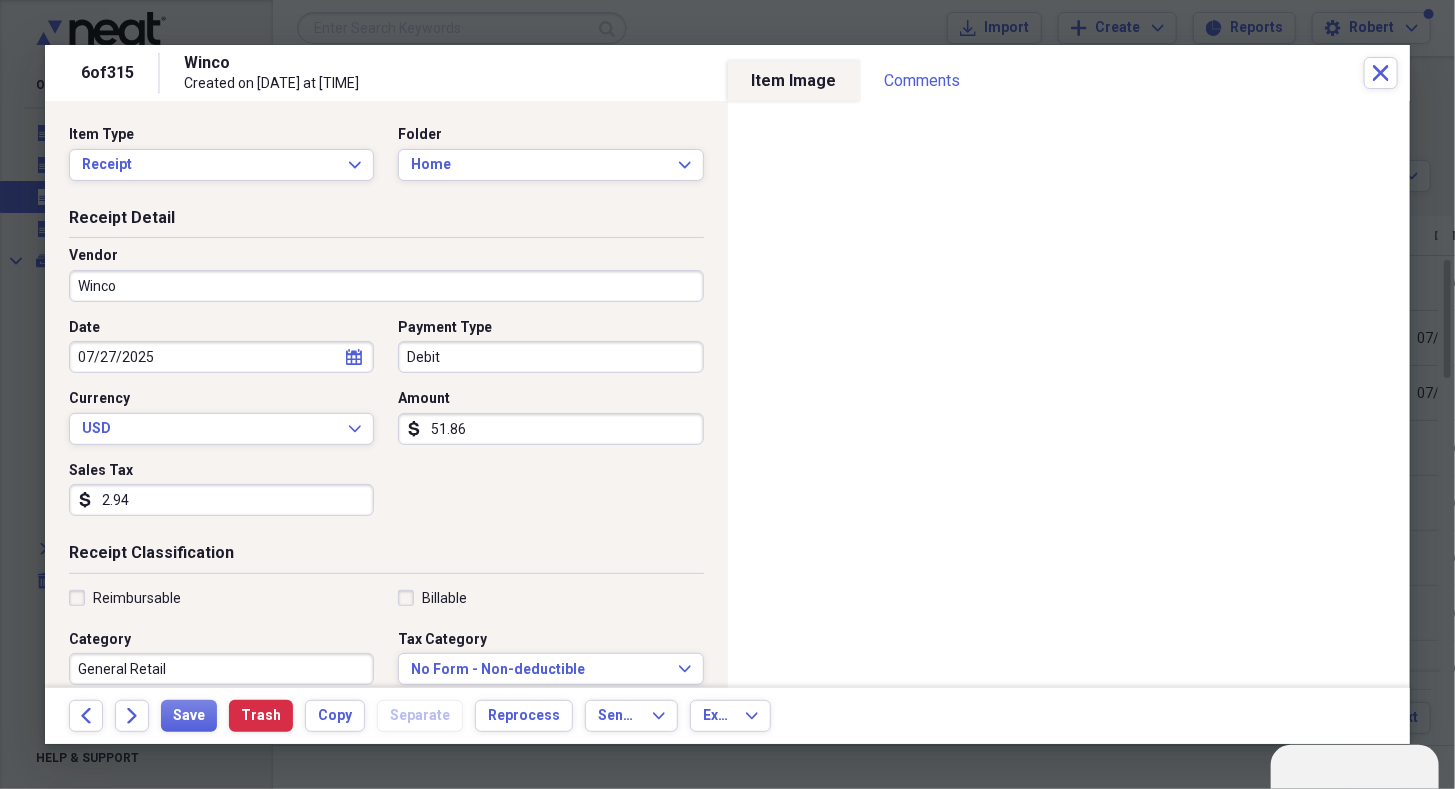 type on "2.94" 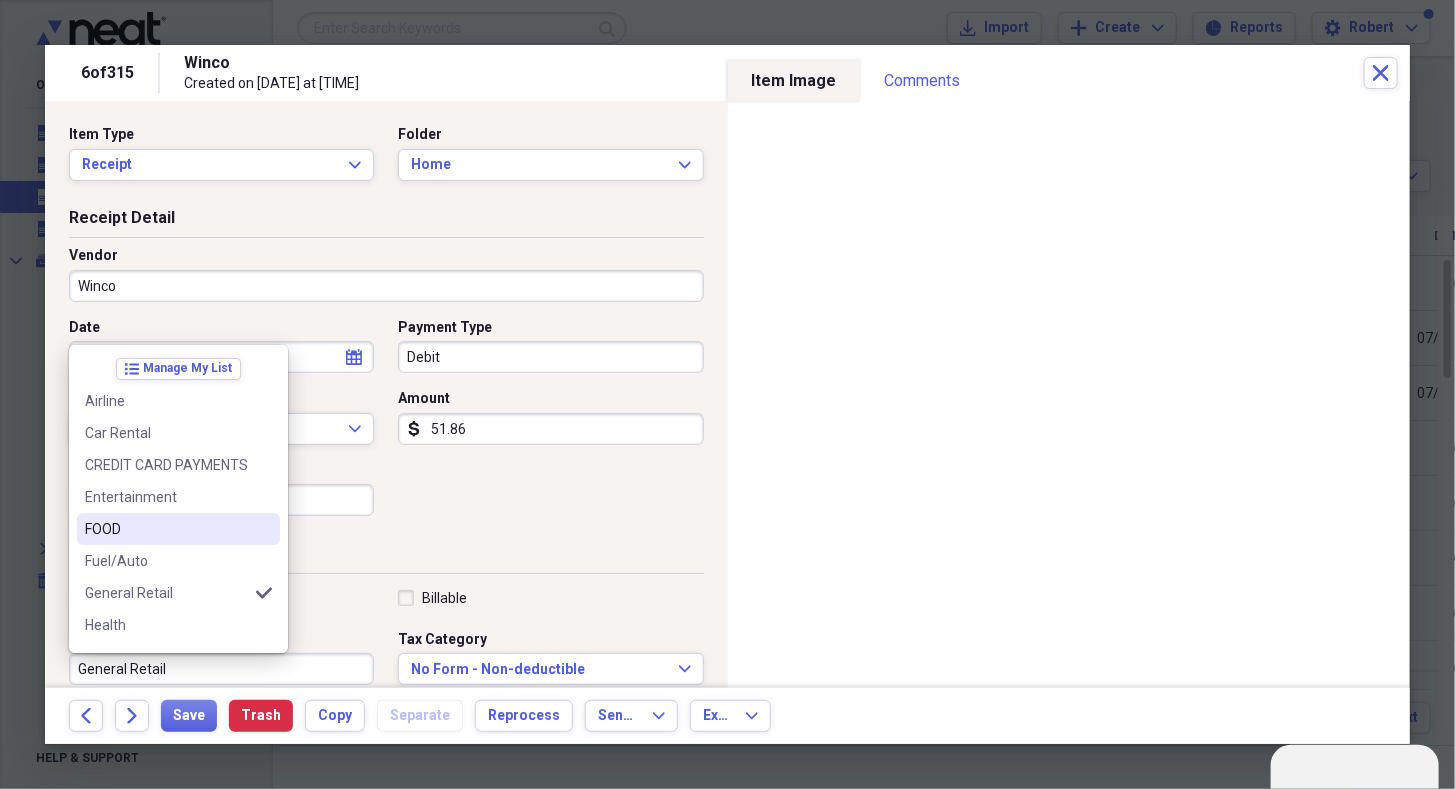 click on "FOOD" at bounding box center (166, 529) 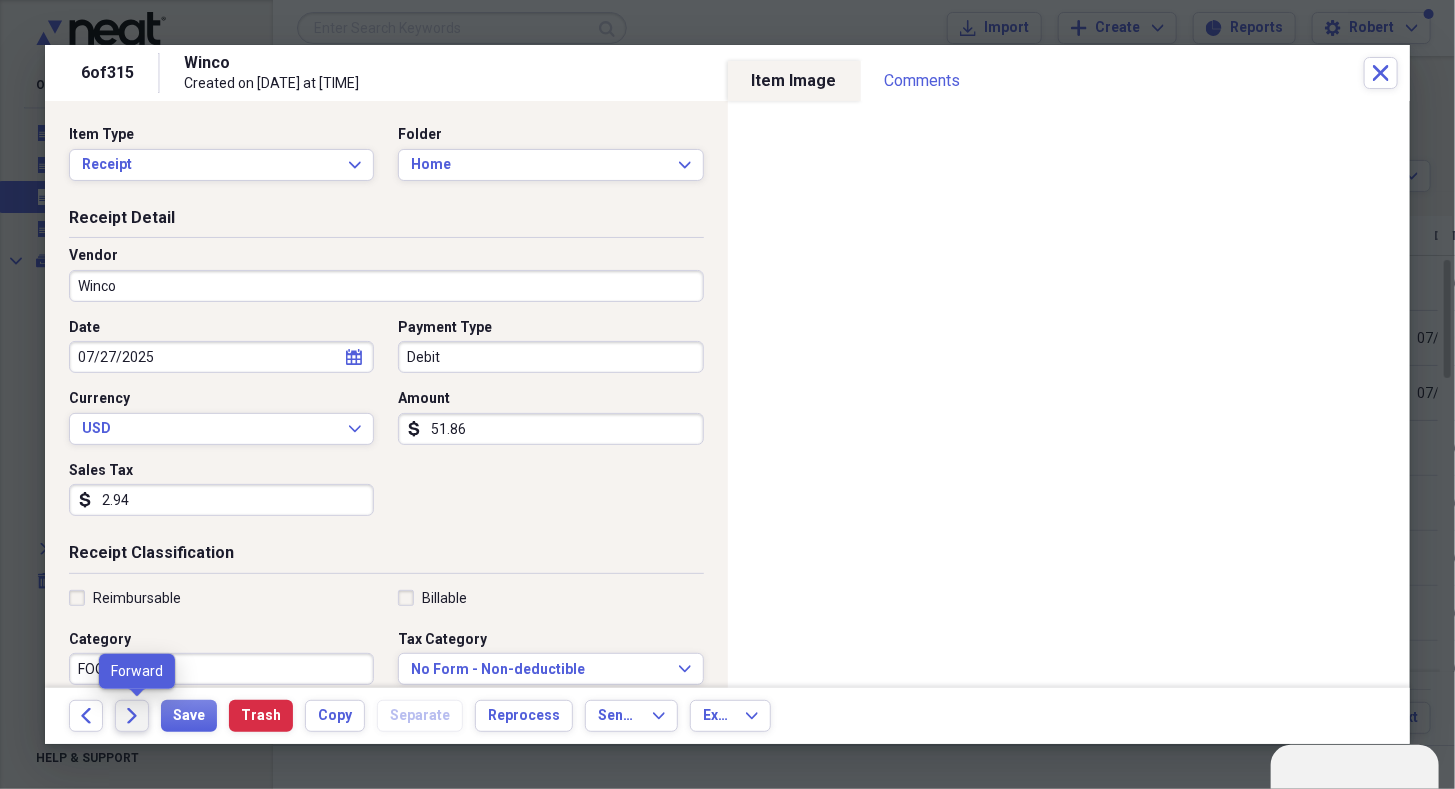 click 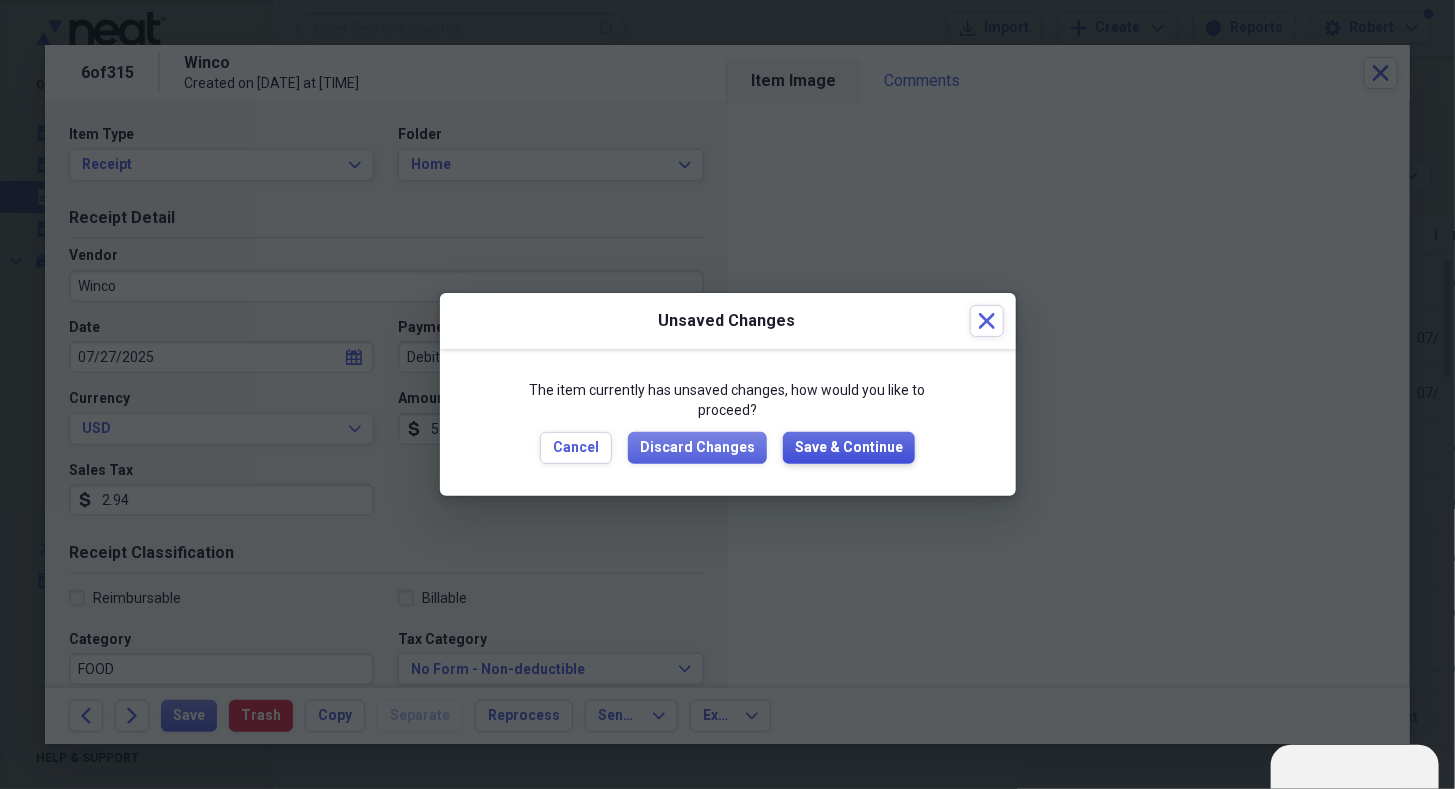 click on "Save & Continue" at bounding box center [849, 448] 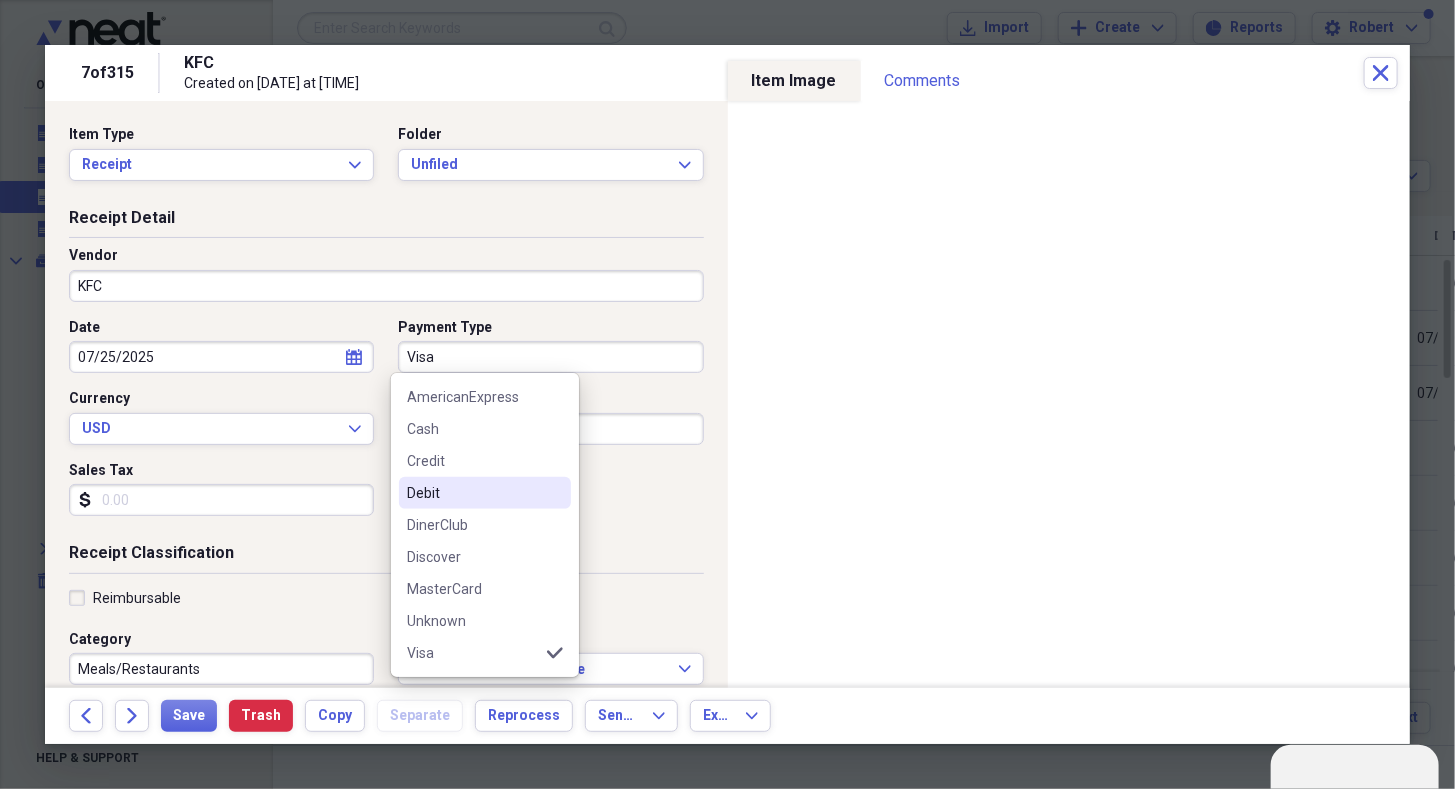 click on "Debit" at bounding box center (485, 493) 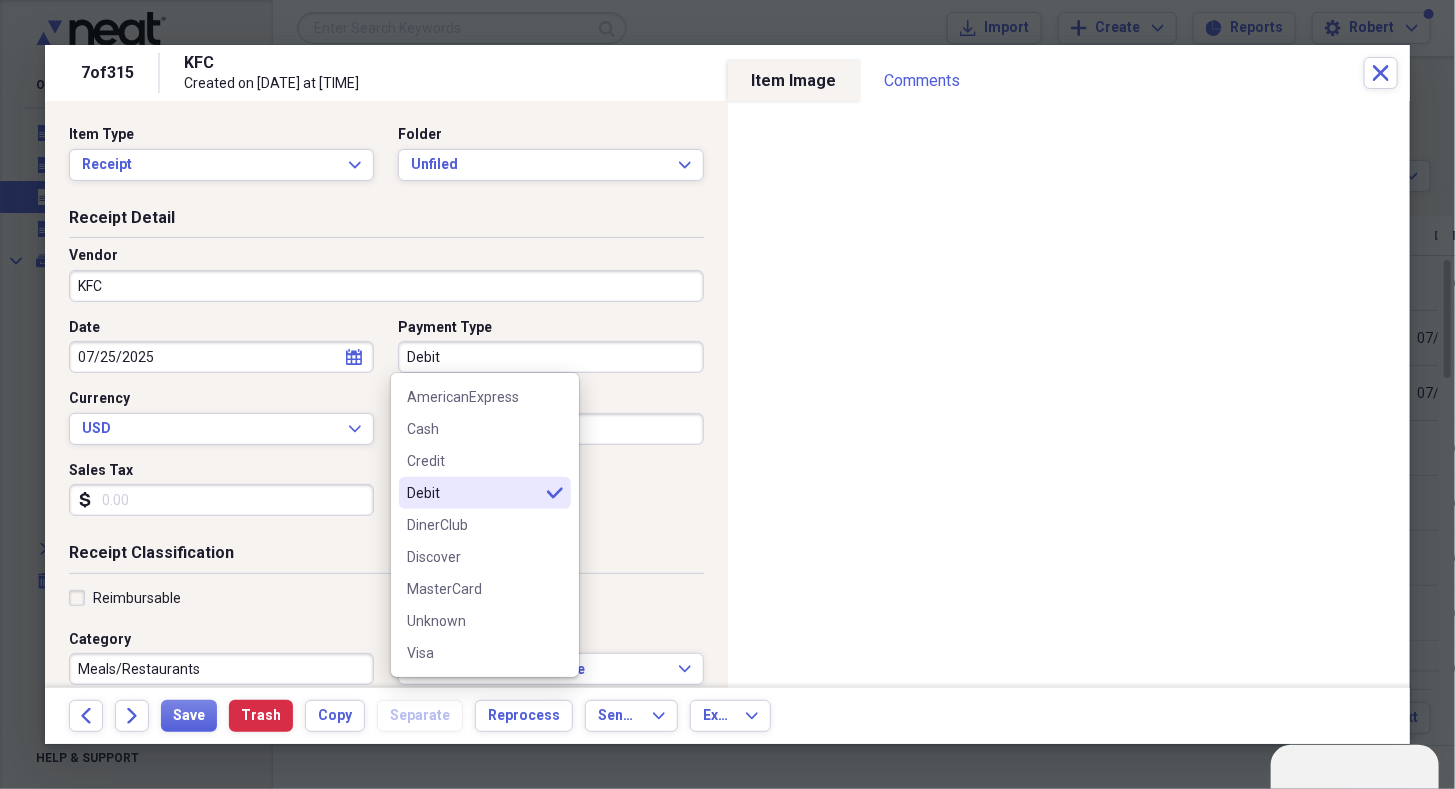 type on "Debit" 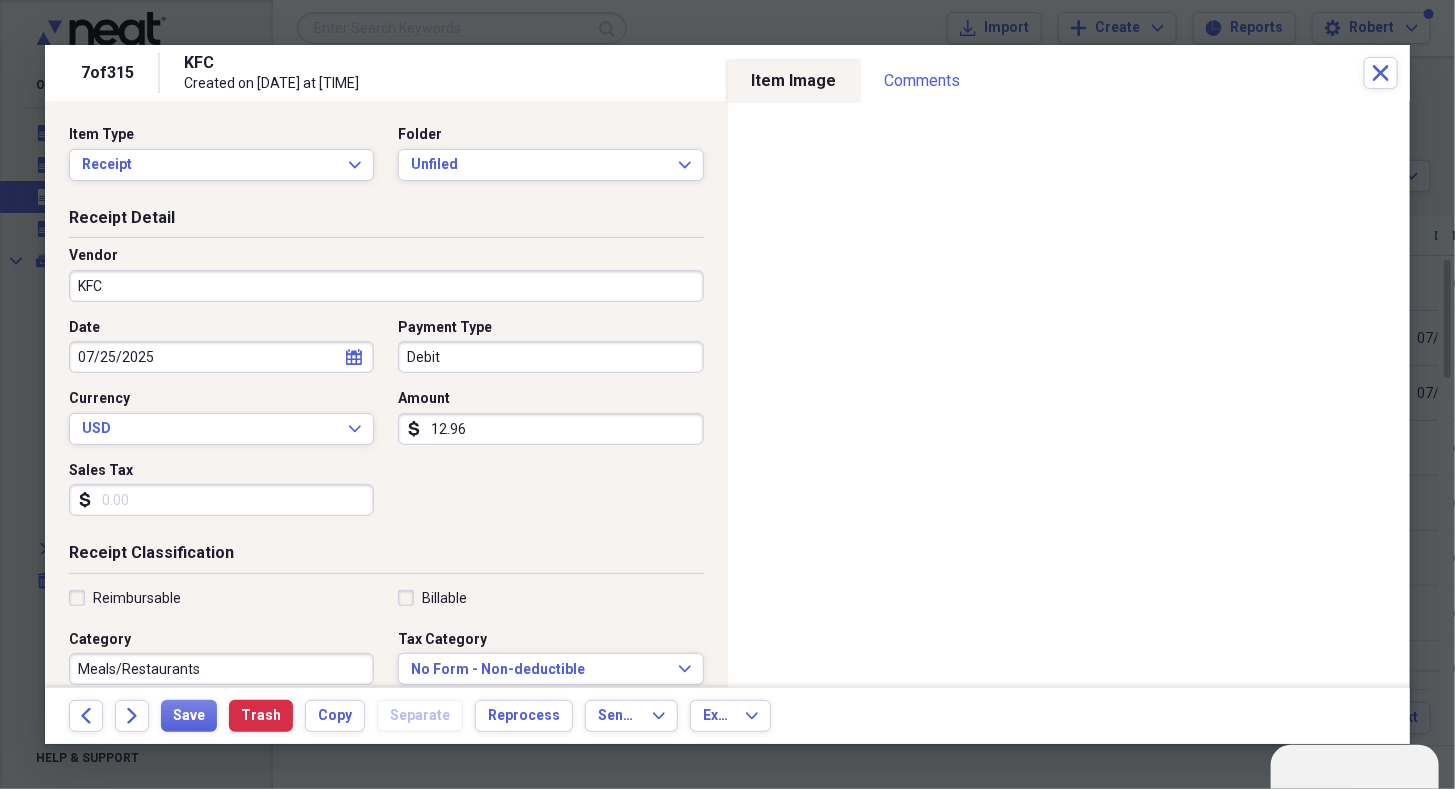 click on "Sales Tax" at bounding box center [221, 500] 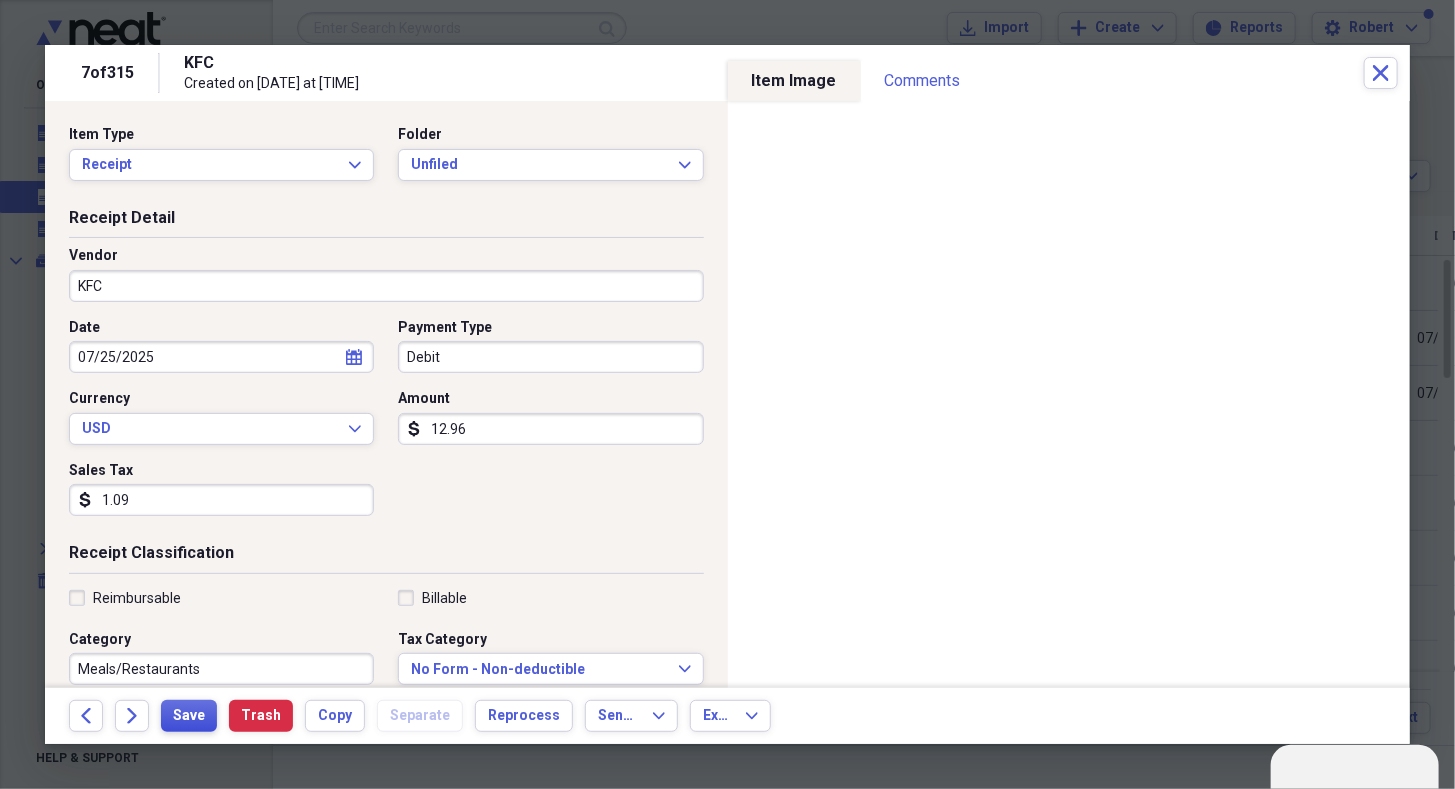 type on "1.09" 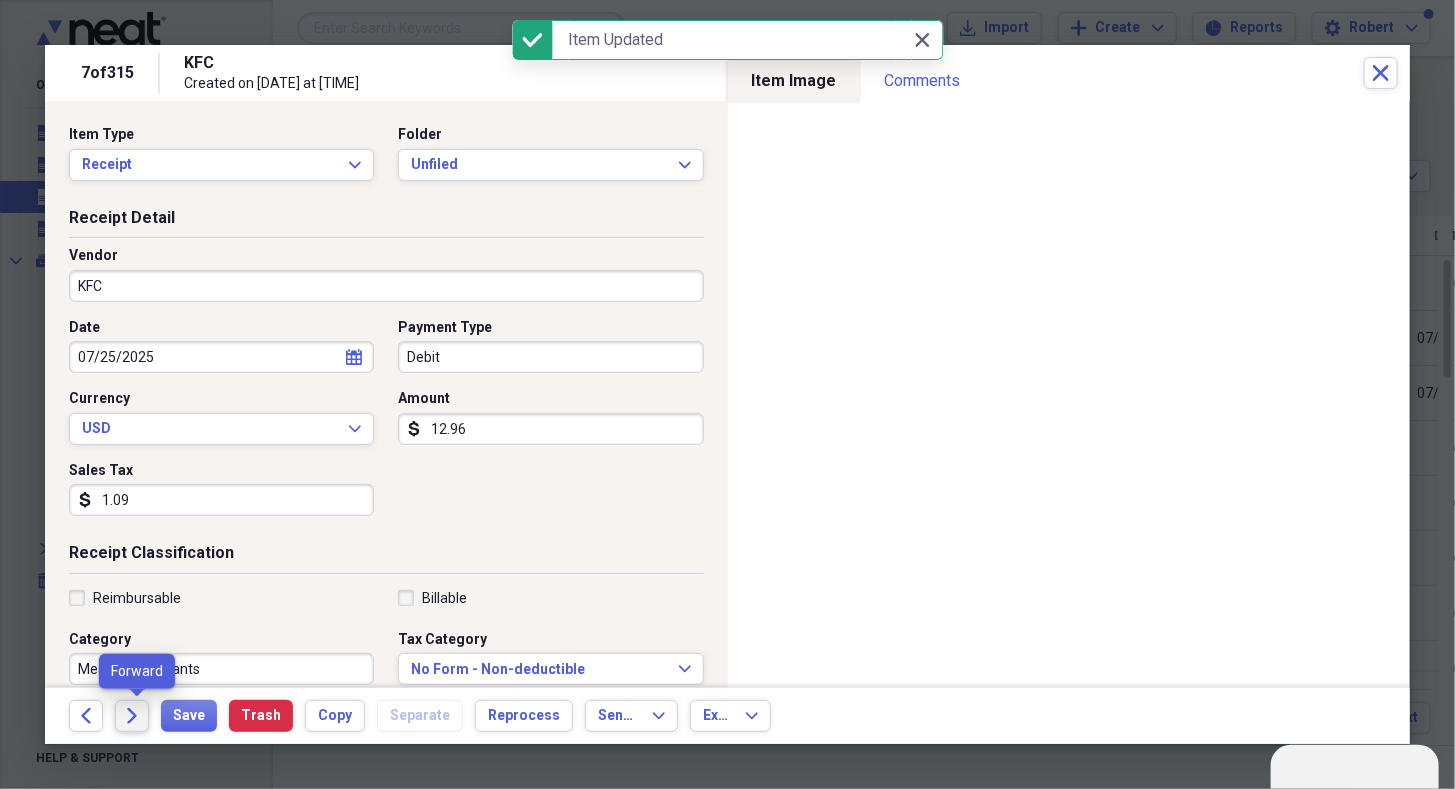 click 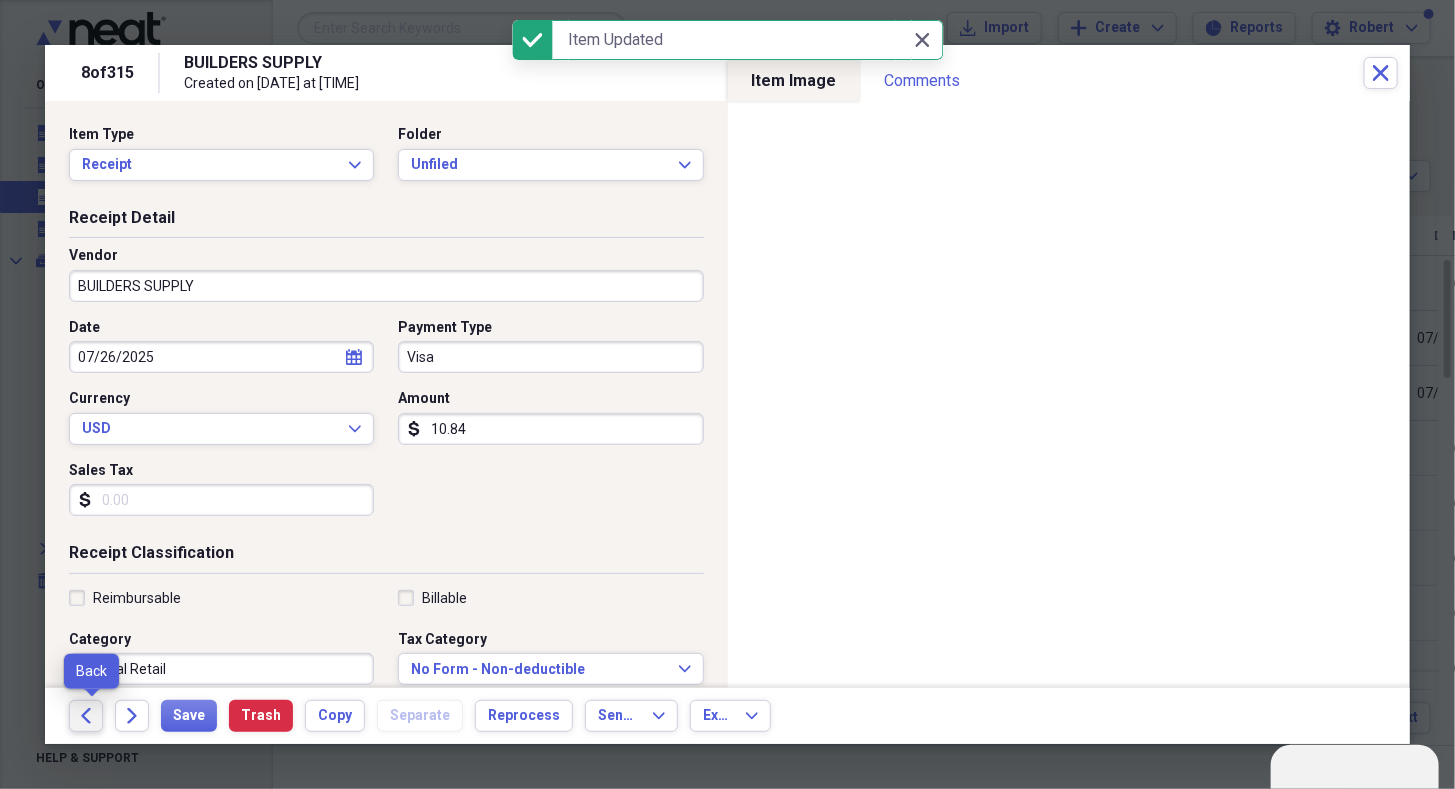 click on "Back" 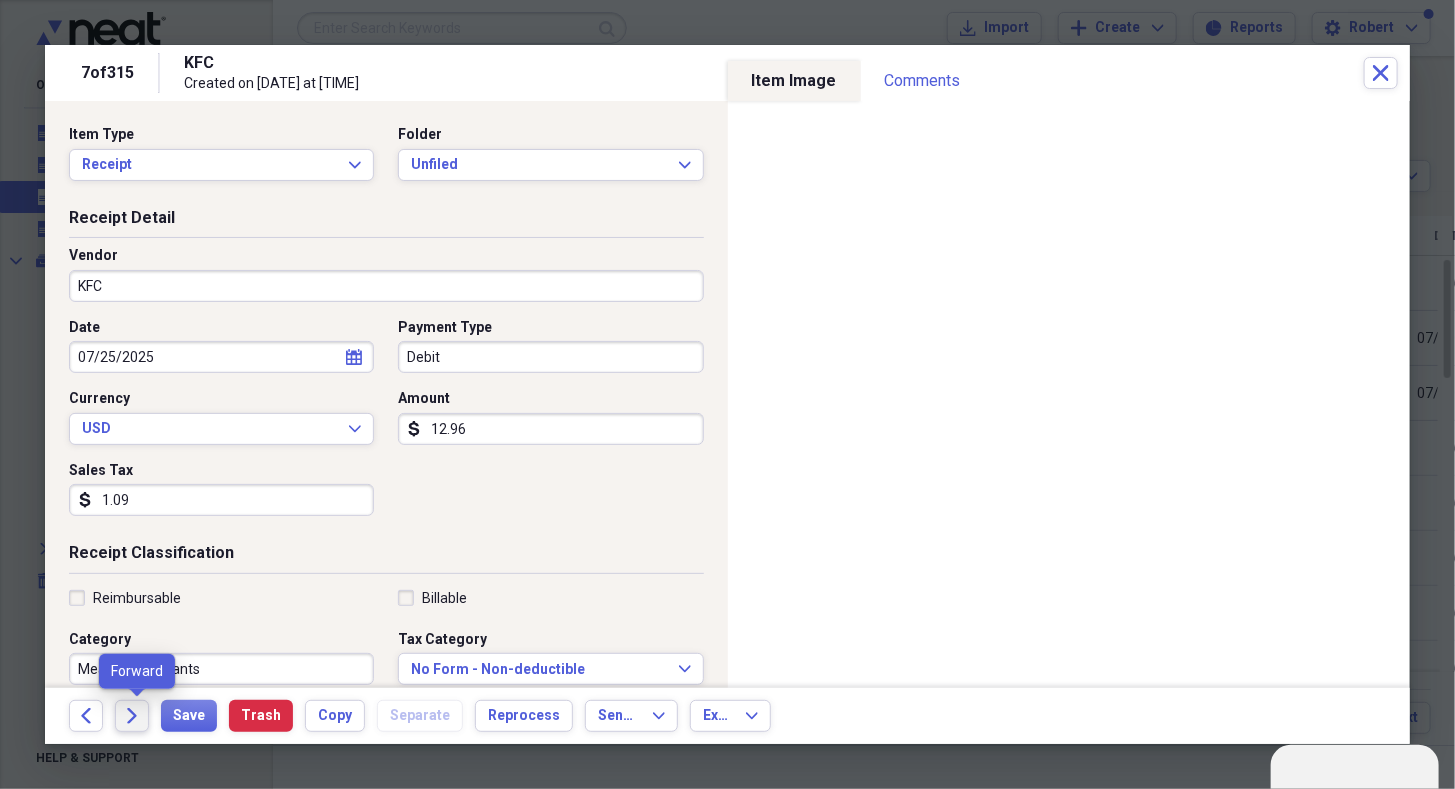 click 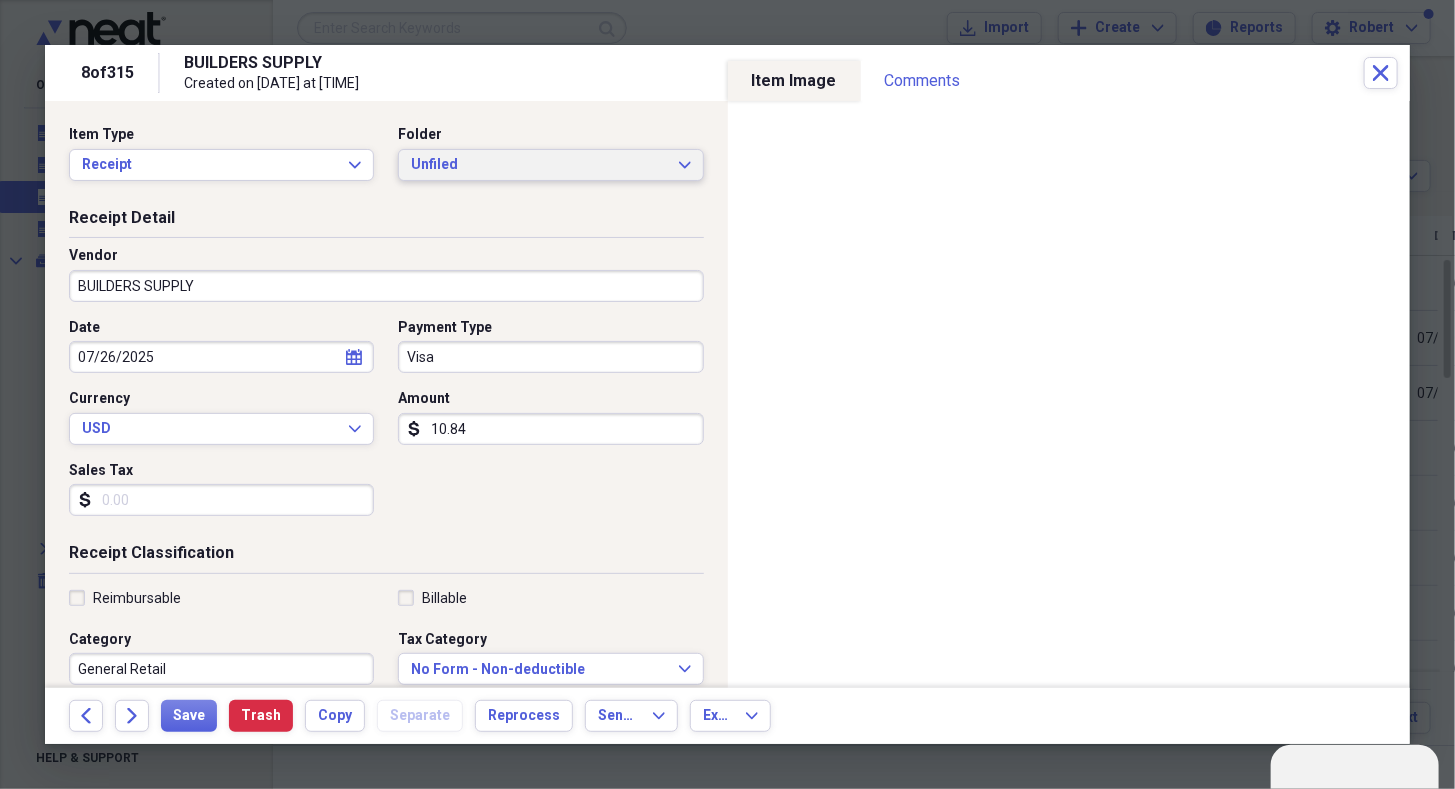 click on "Unfiled Expand" at bounding box center (550, 165) 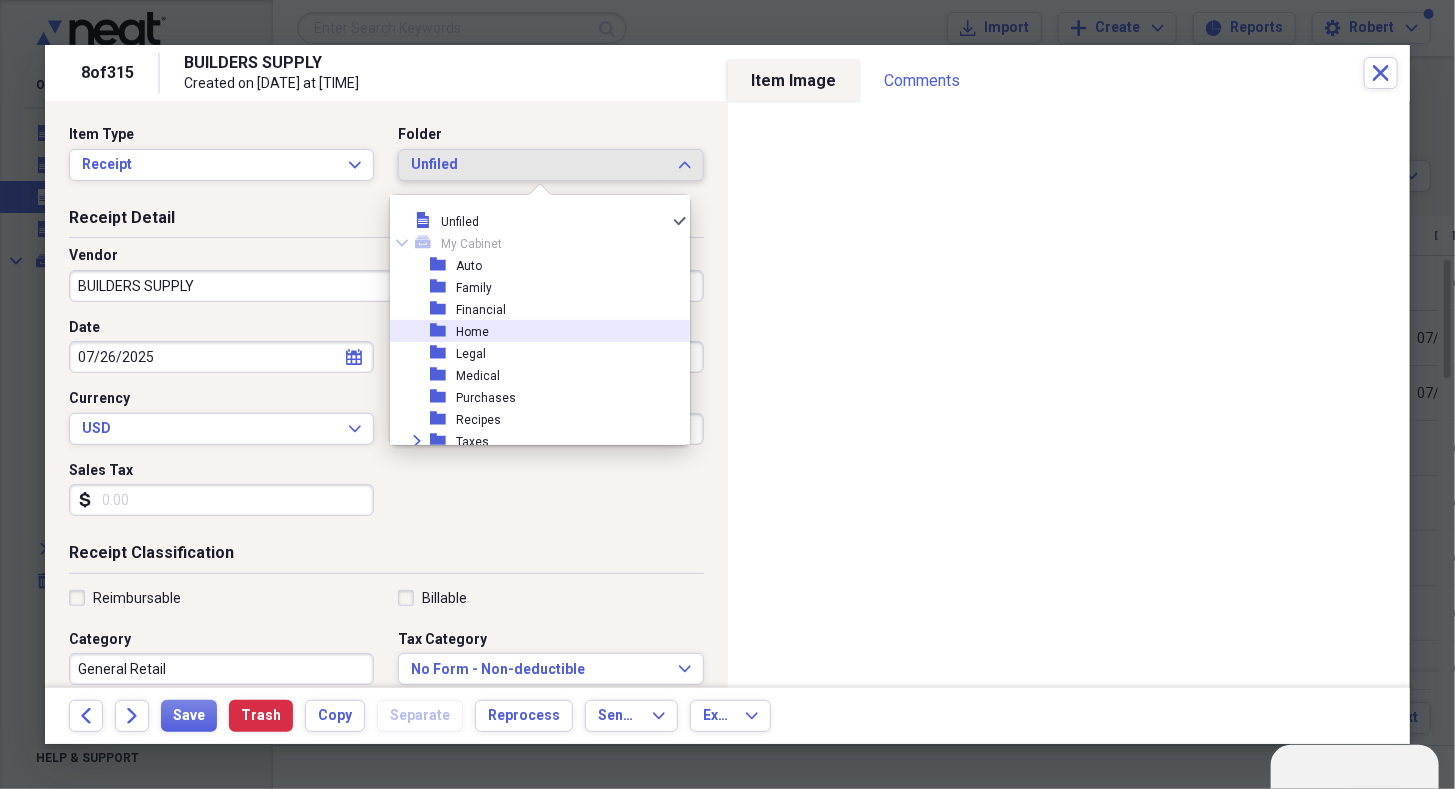 click on "folder Home" at bounding box center [532, 331] 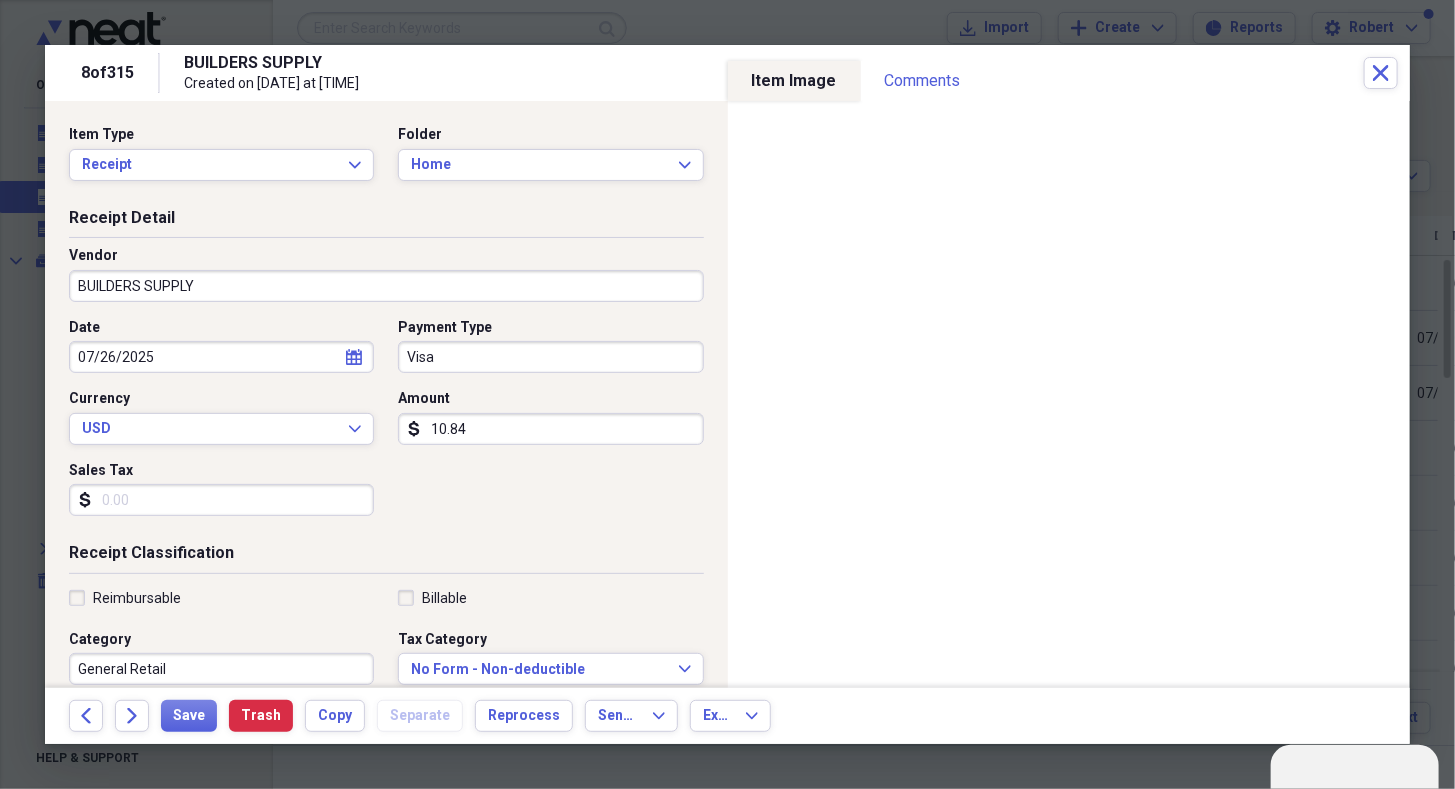 click on "Amount dollar-sign 10.84" at bounding box center (544, 417) 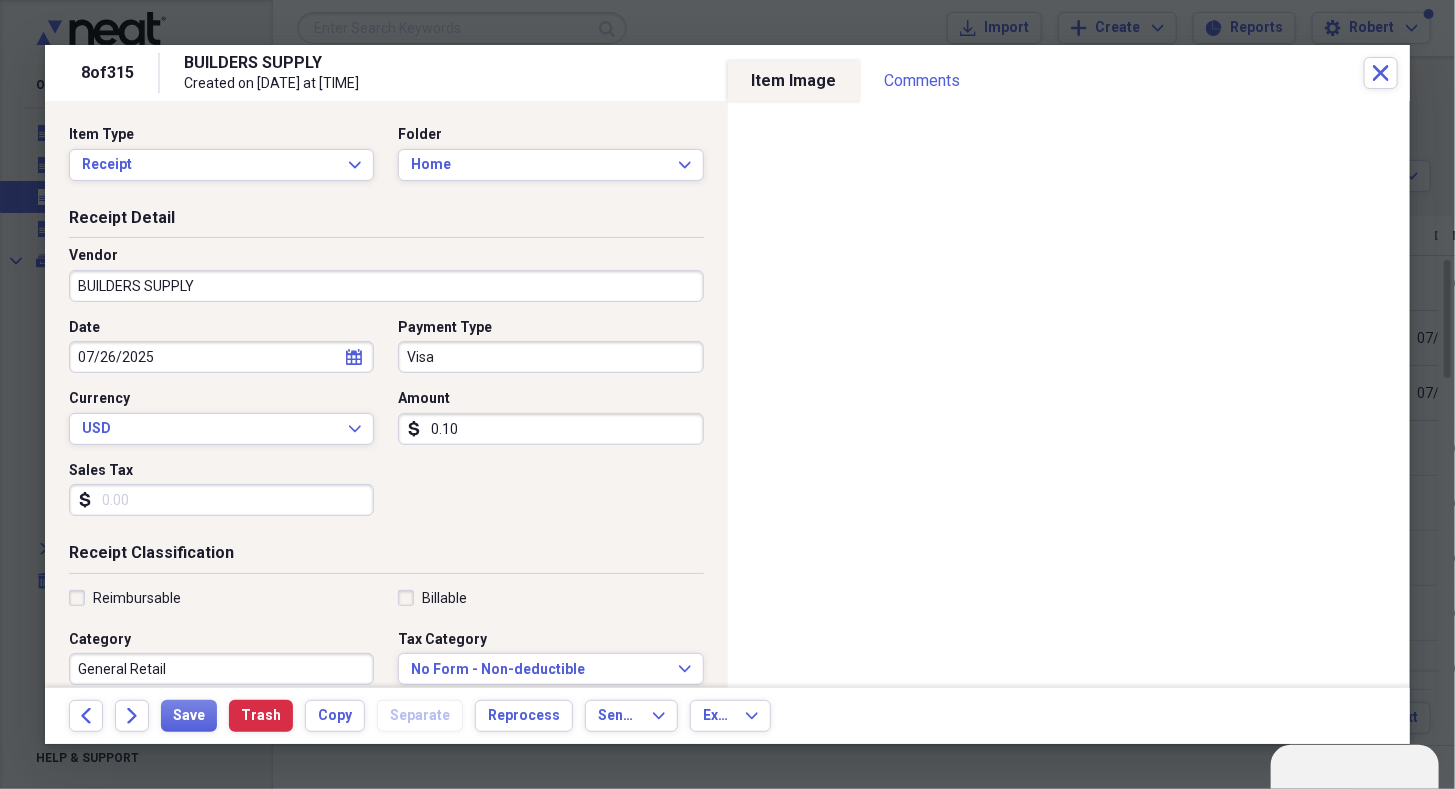 type on "0.01" 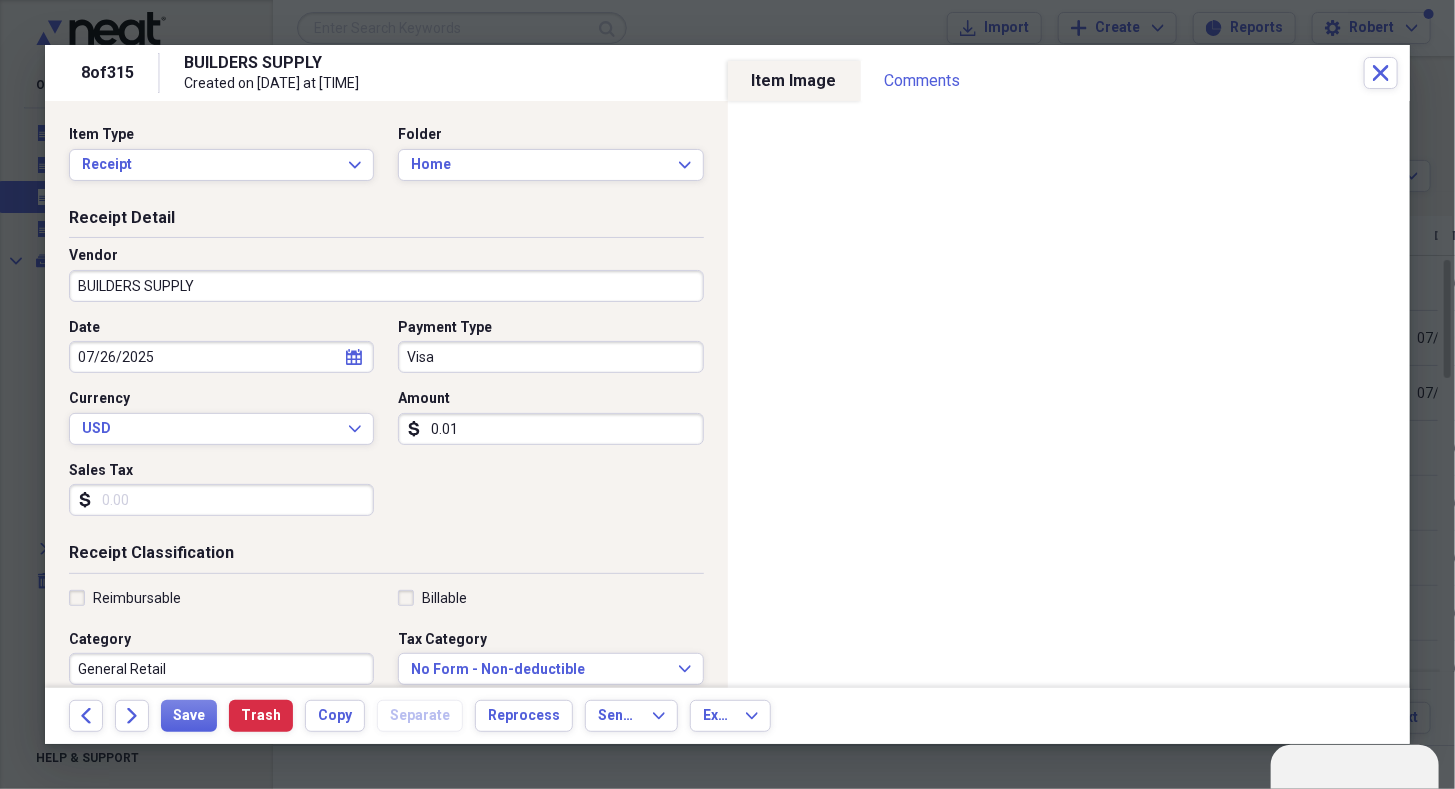 type on "0.01" 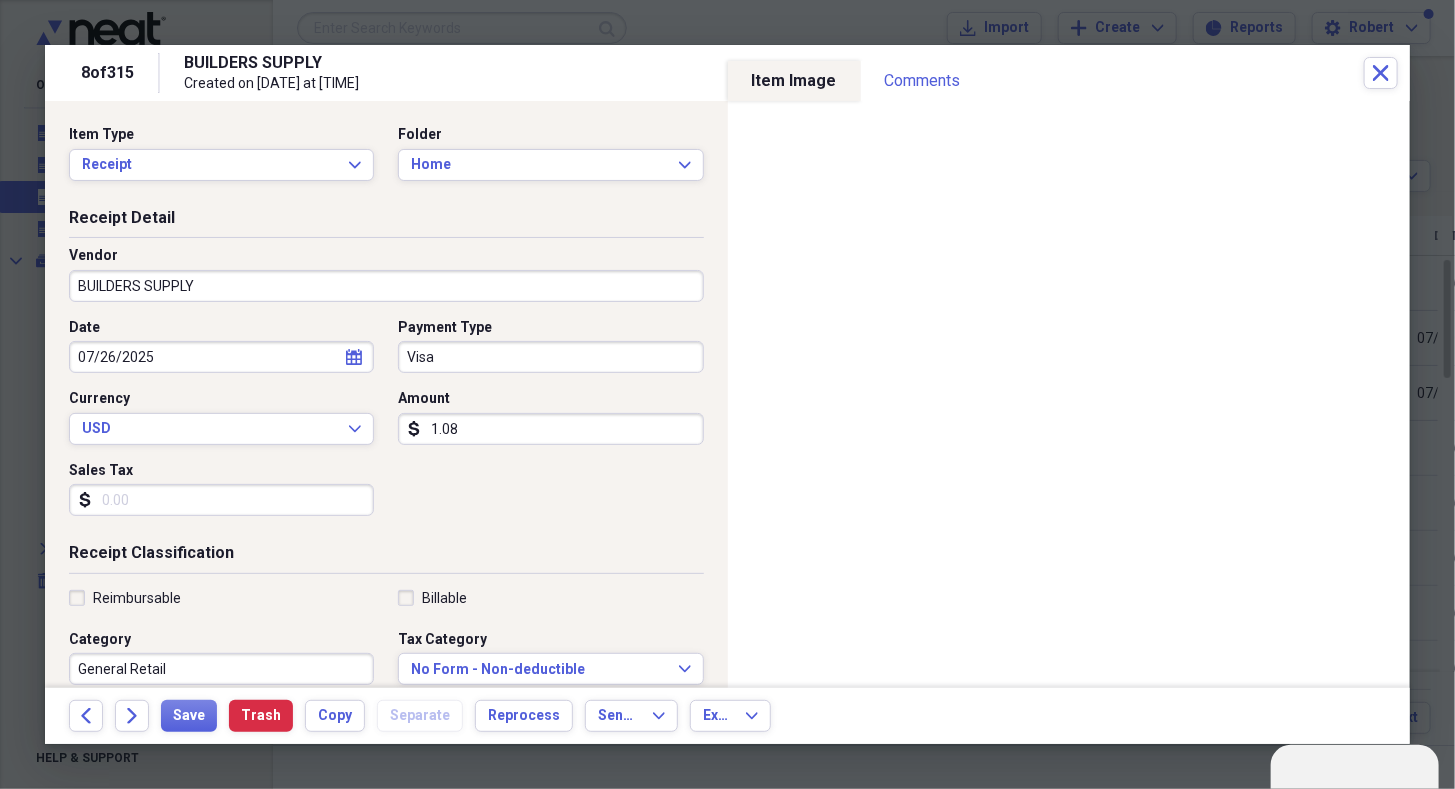 type on "10.84" 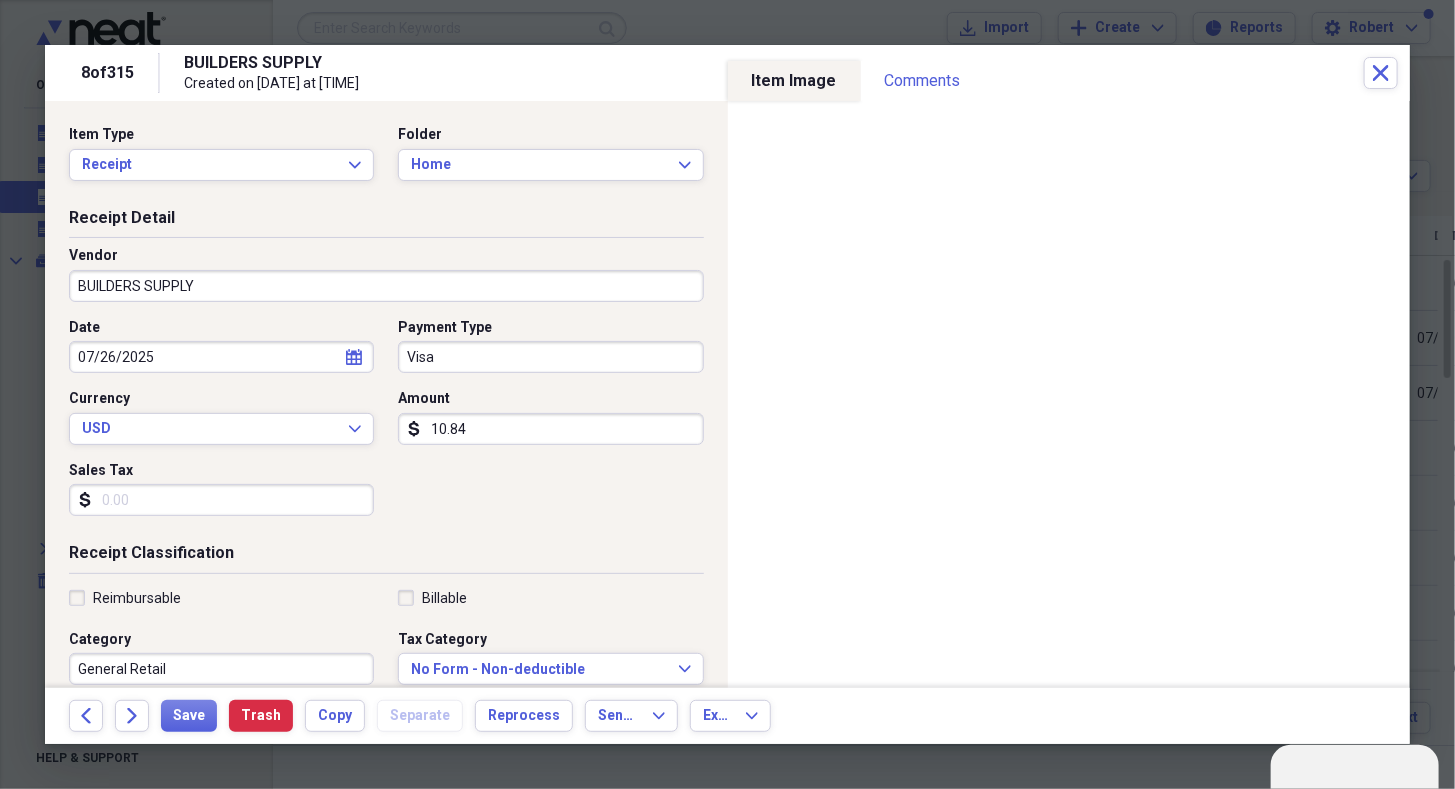 click on "Visa" at bounding box center [550, 357] 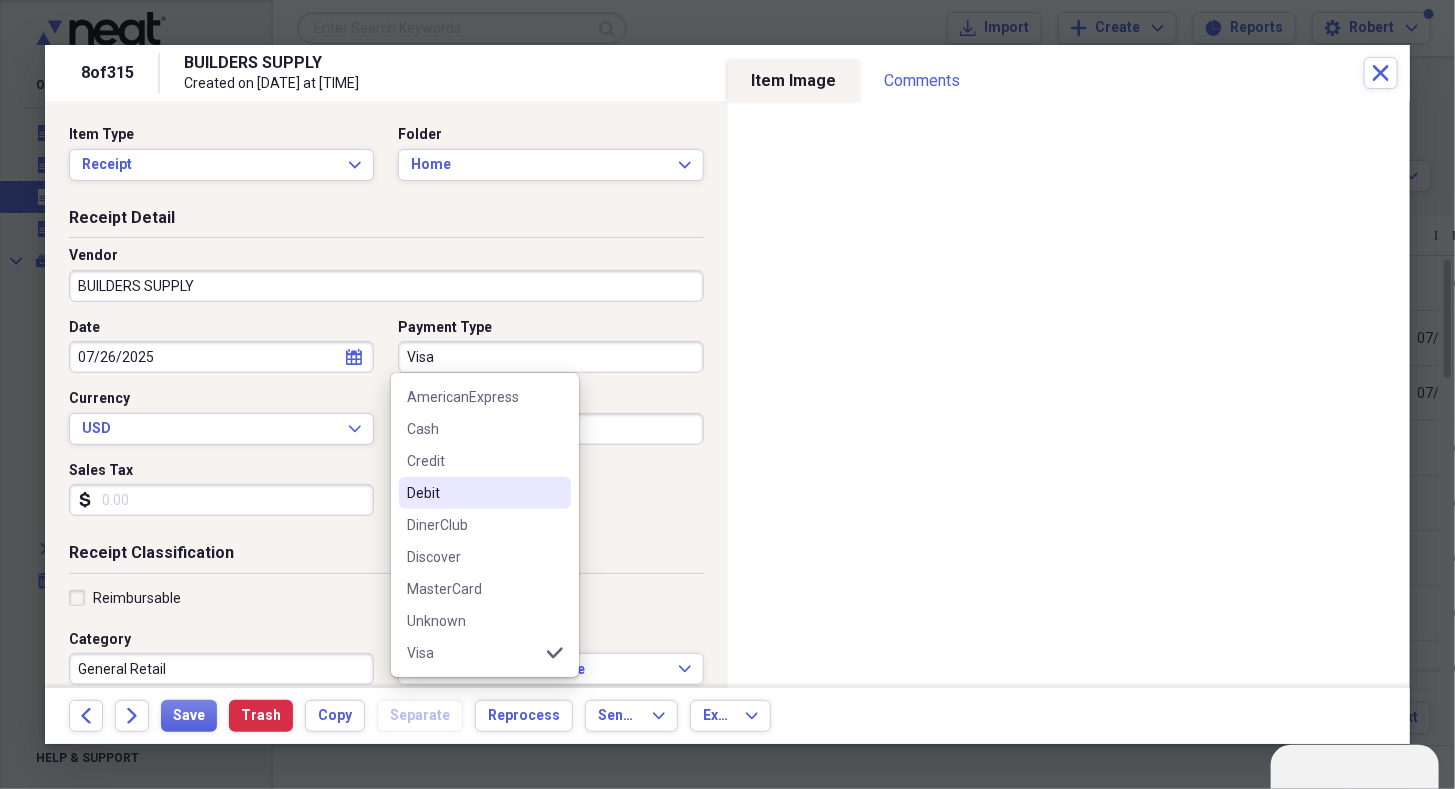 click on "Debit" at bounding box center [473, 493] 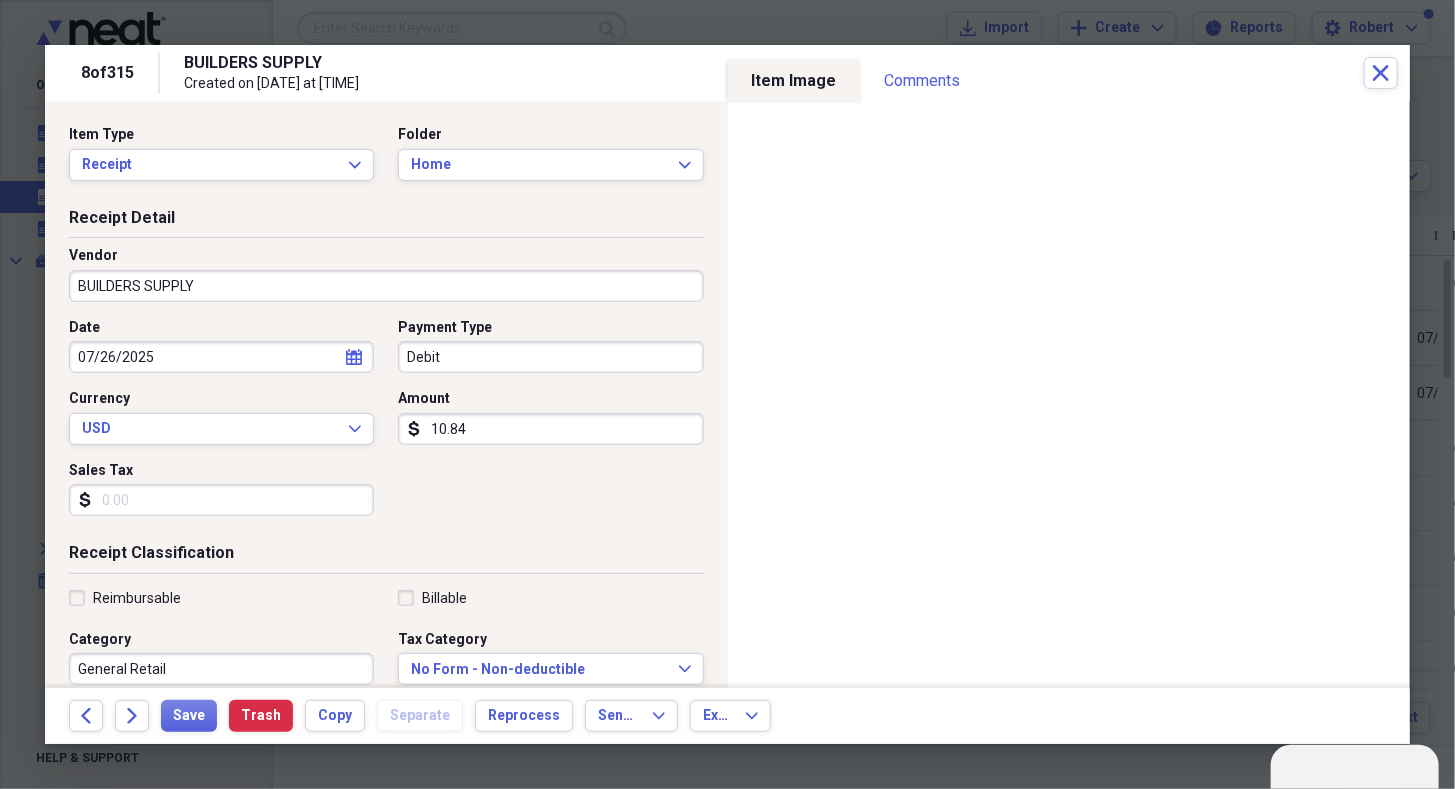 click on "Sales Tax" at bounding box center (221, 500) 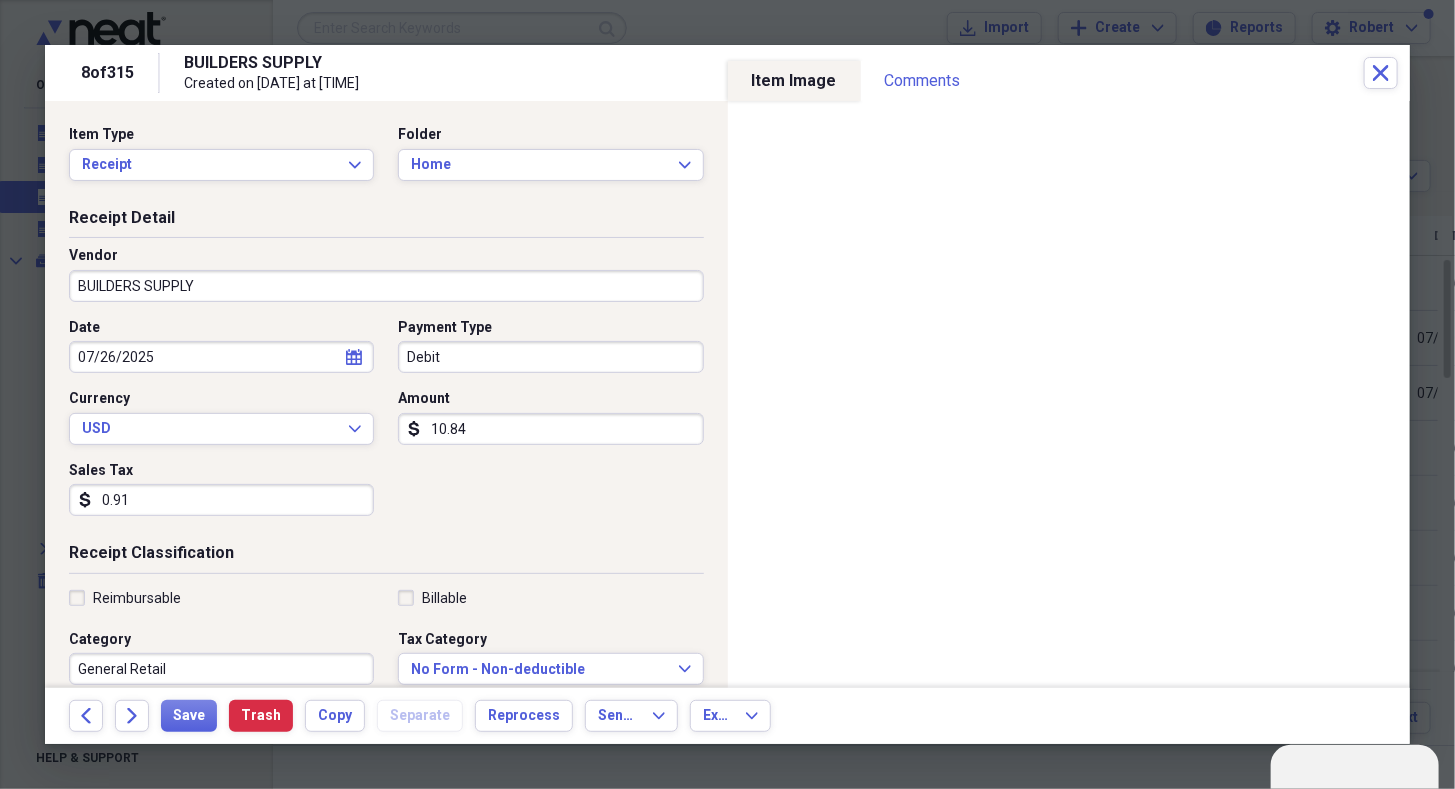 type on "0.91" 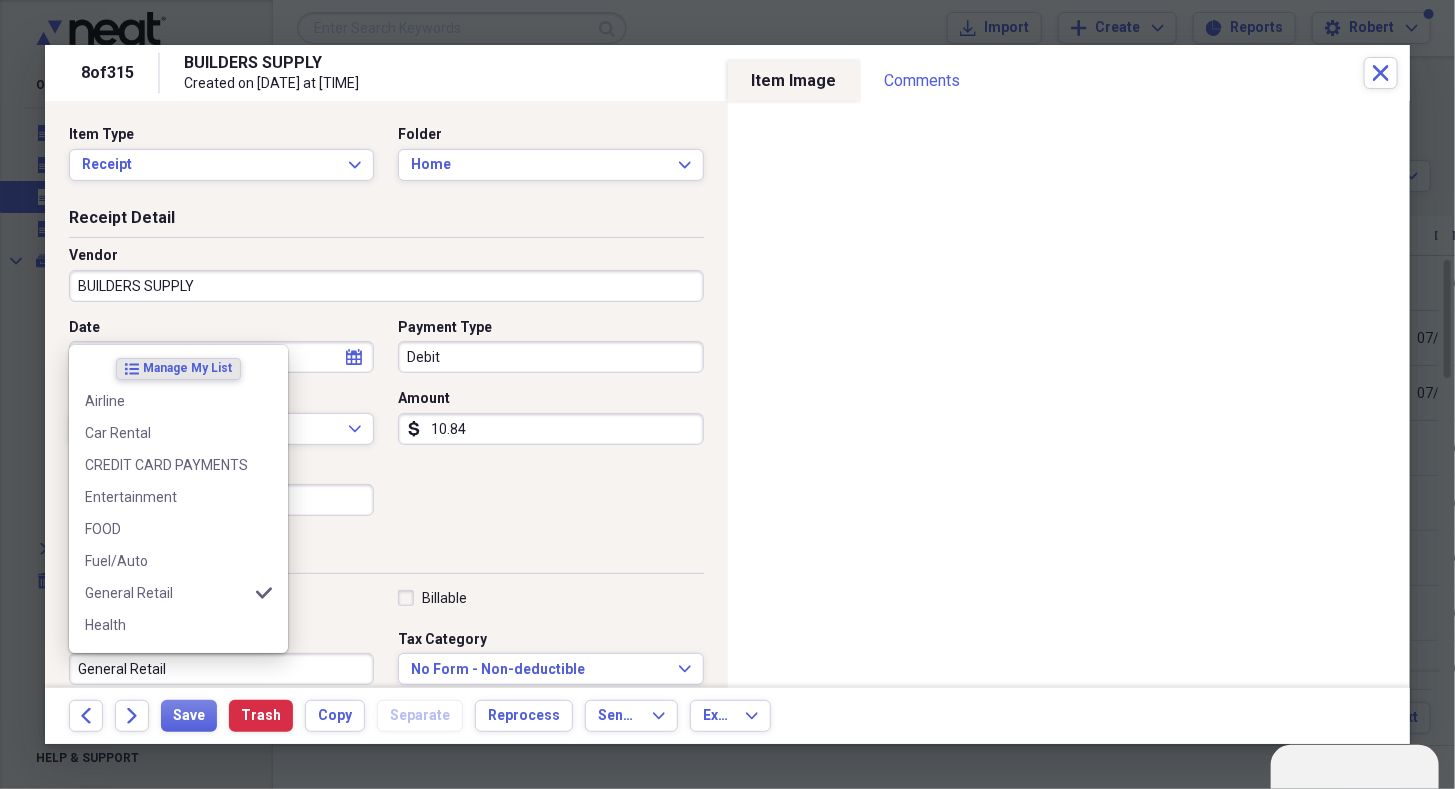 click on "General Retail" at bounding box center (221, 669) 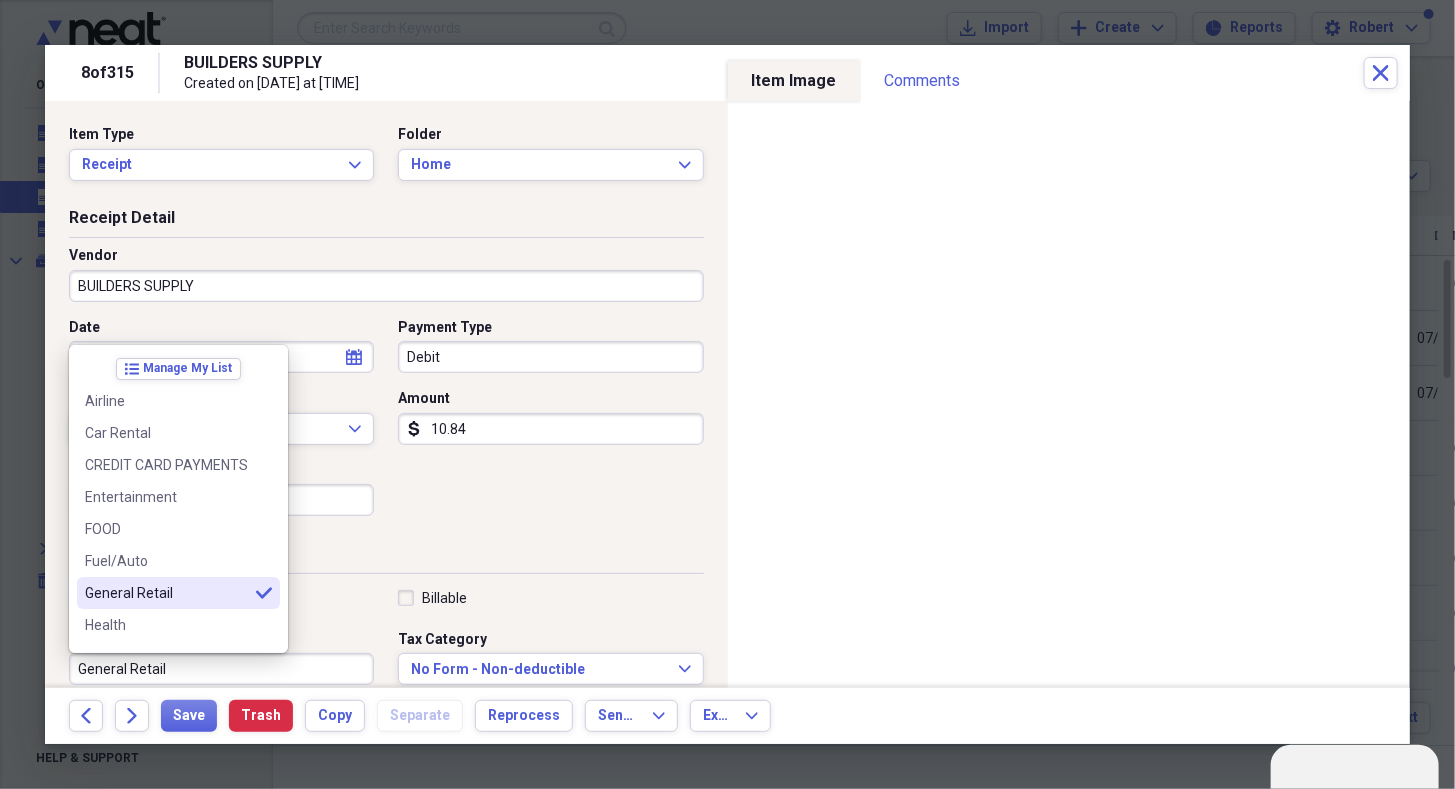 click on "General Retail" at bounding box center (166, 593) 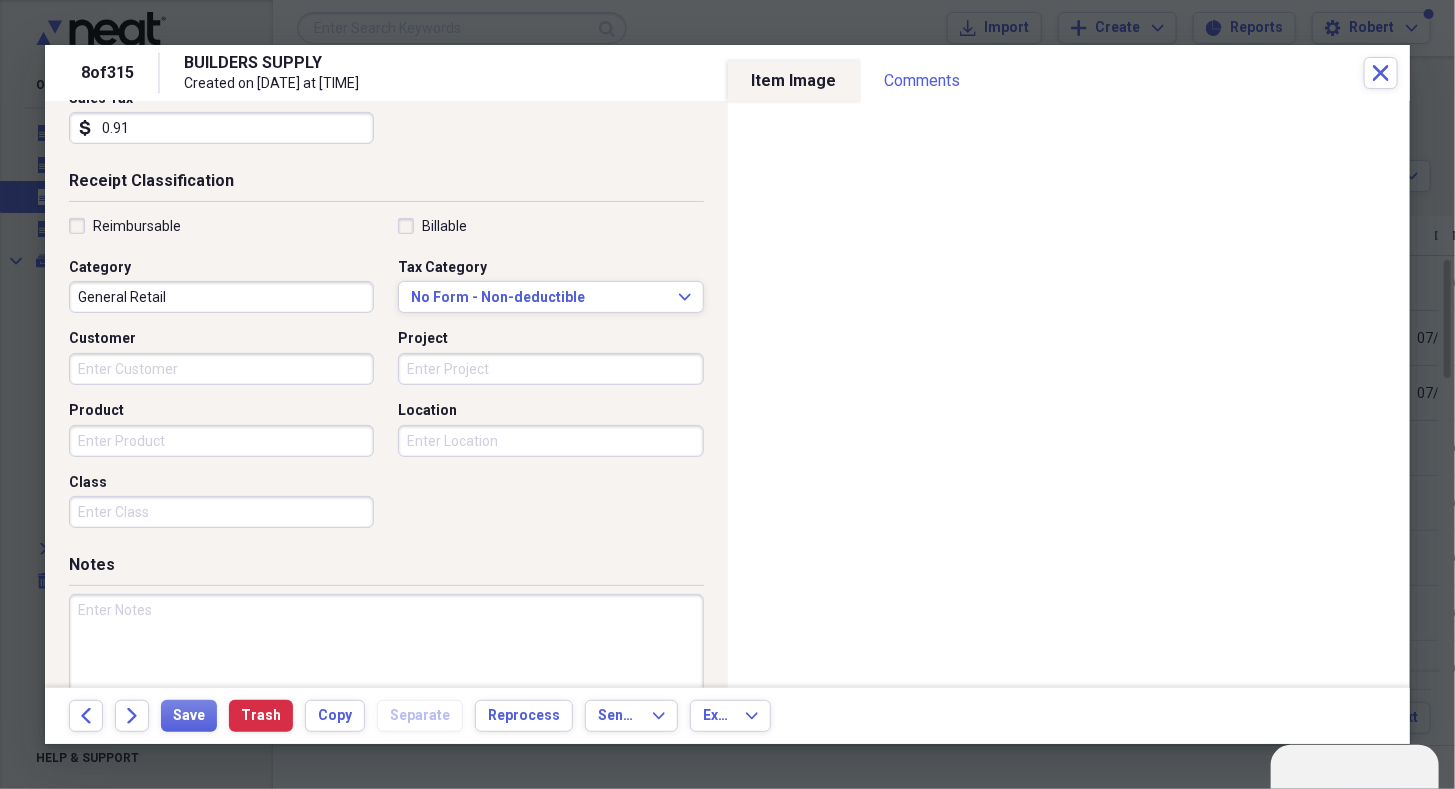scroll, scrollTop: 396, scrollLeft: 0, axis: vertical 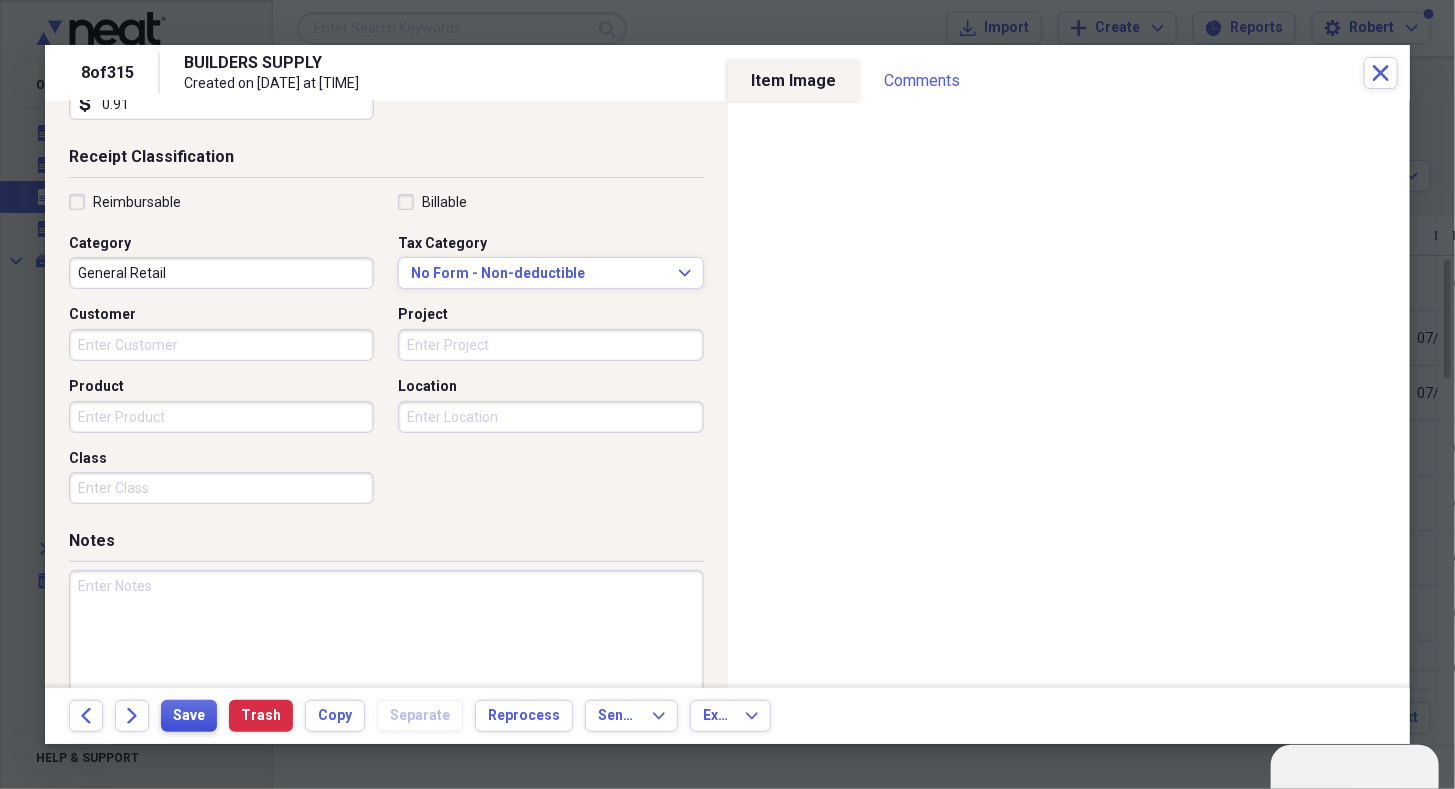 click on "Save" at bounding box center (189, 716) 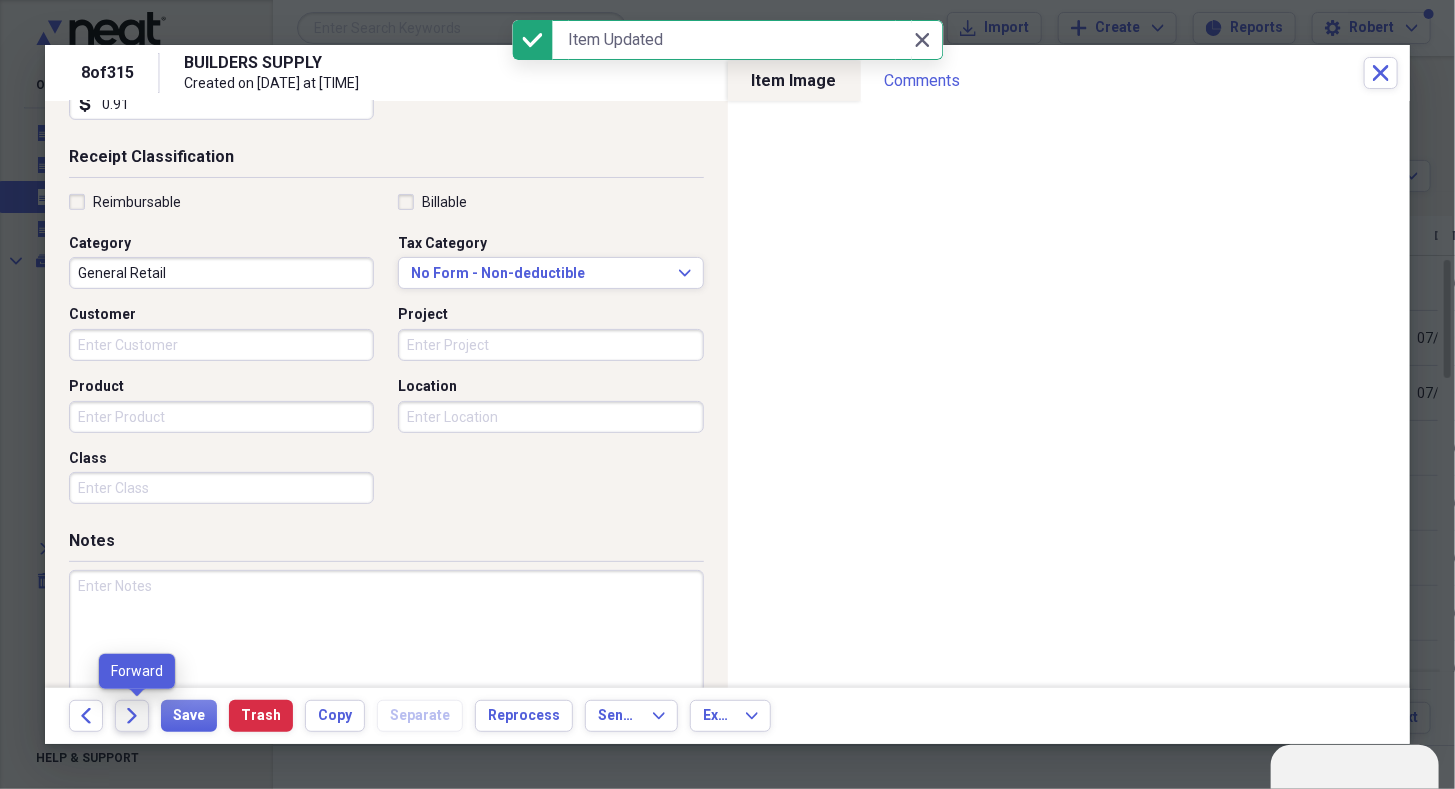 click 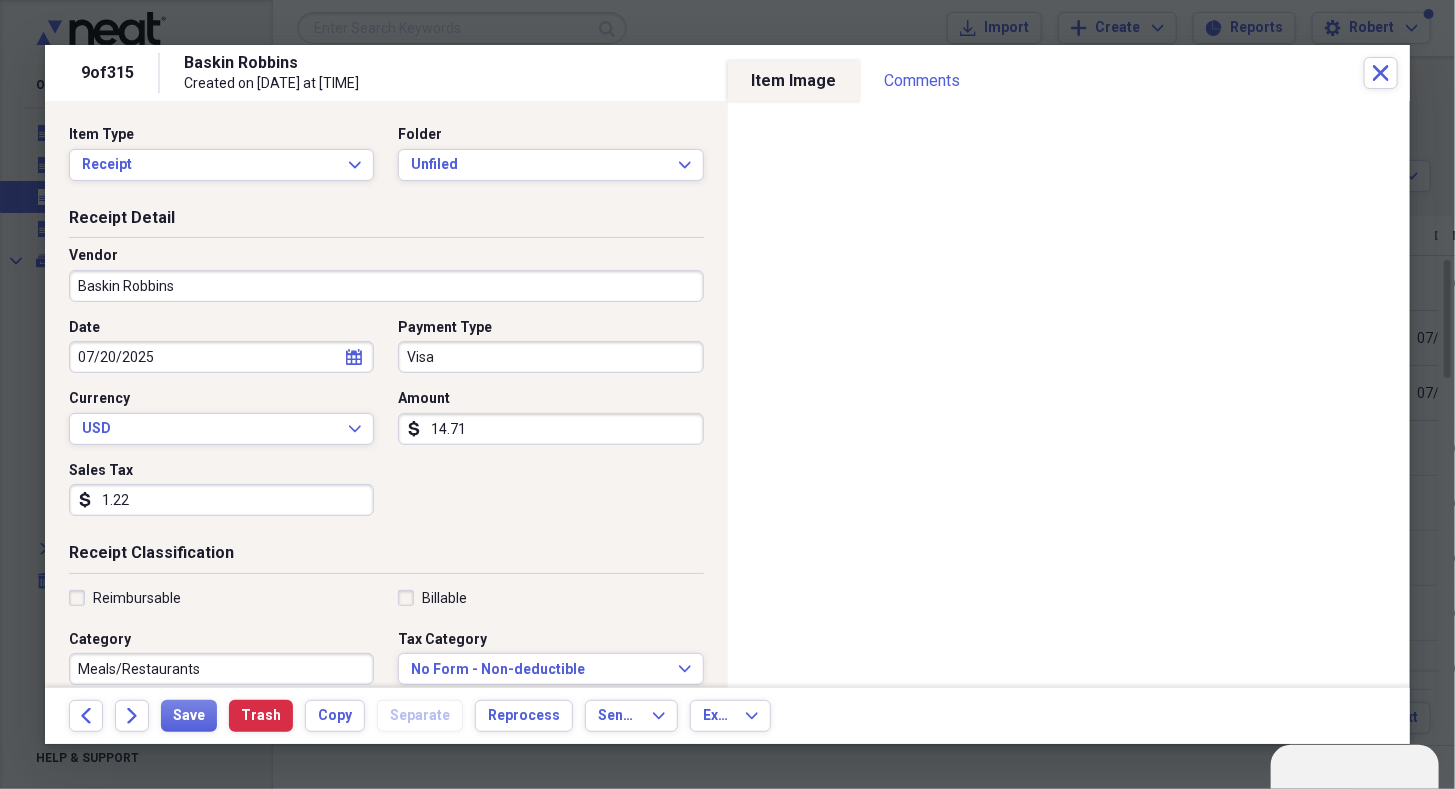 click on "Visa" at bounding box center (550, 357) 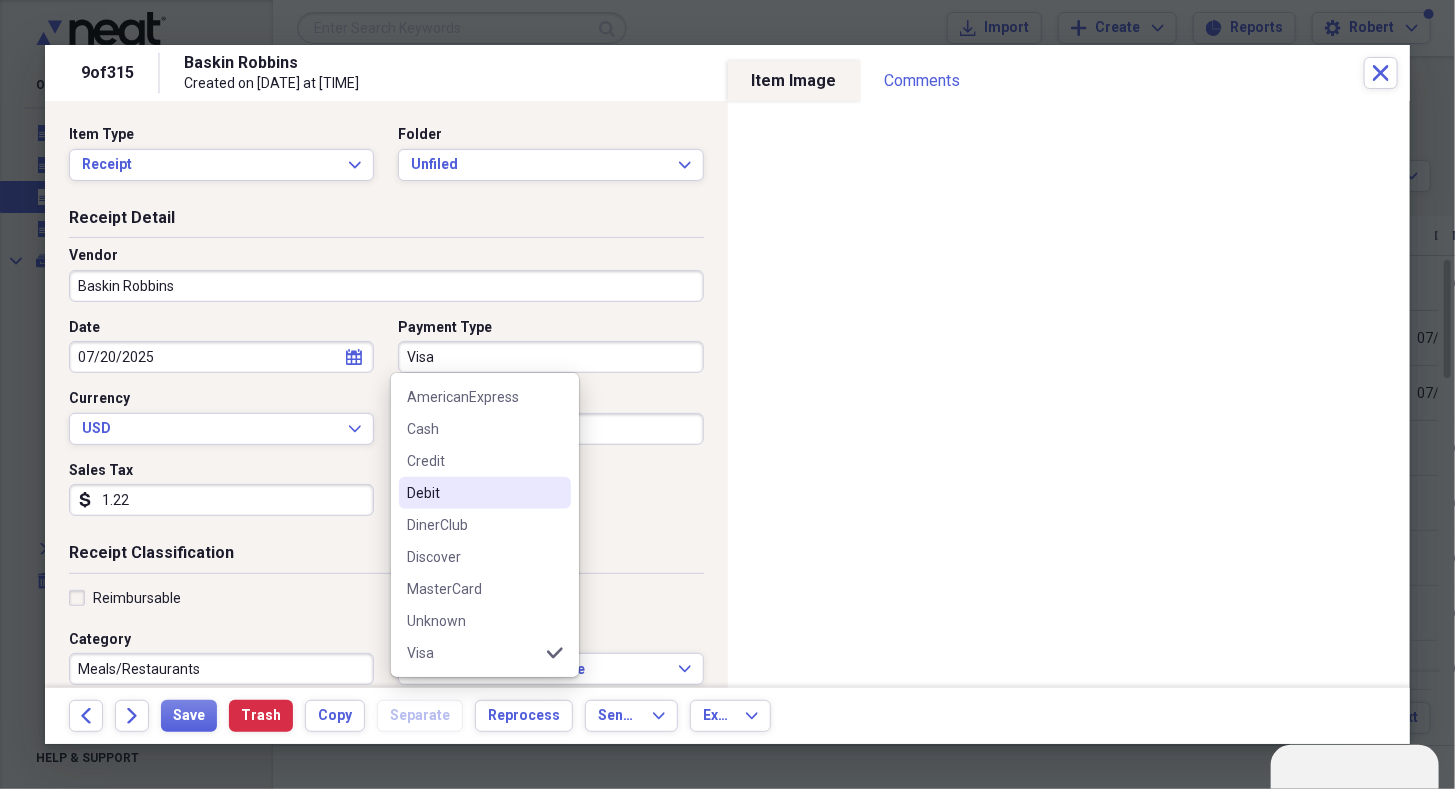 click on "Debit" at bounding box center (485, 493) 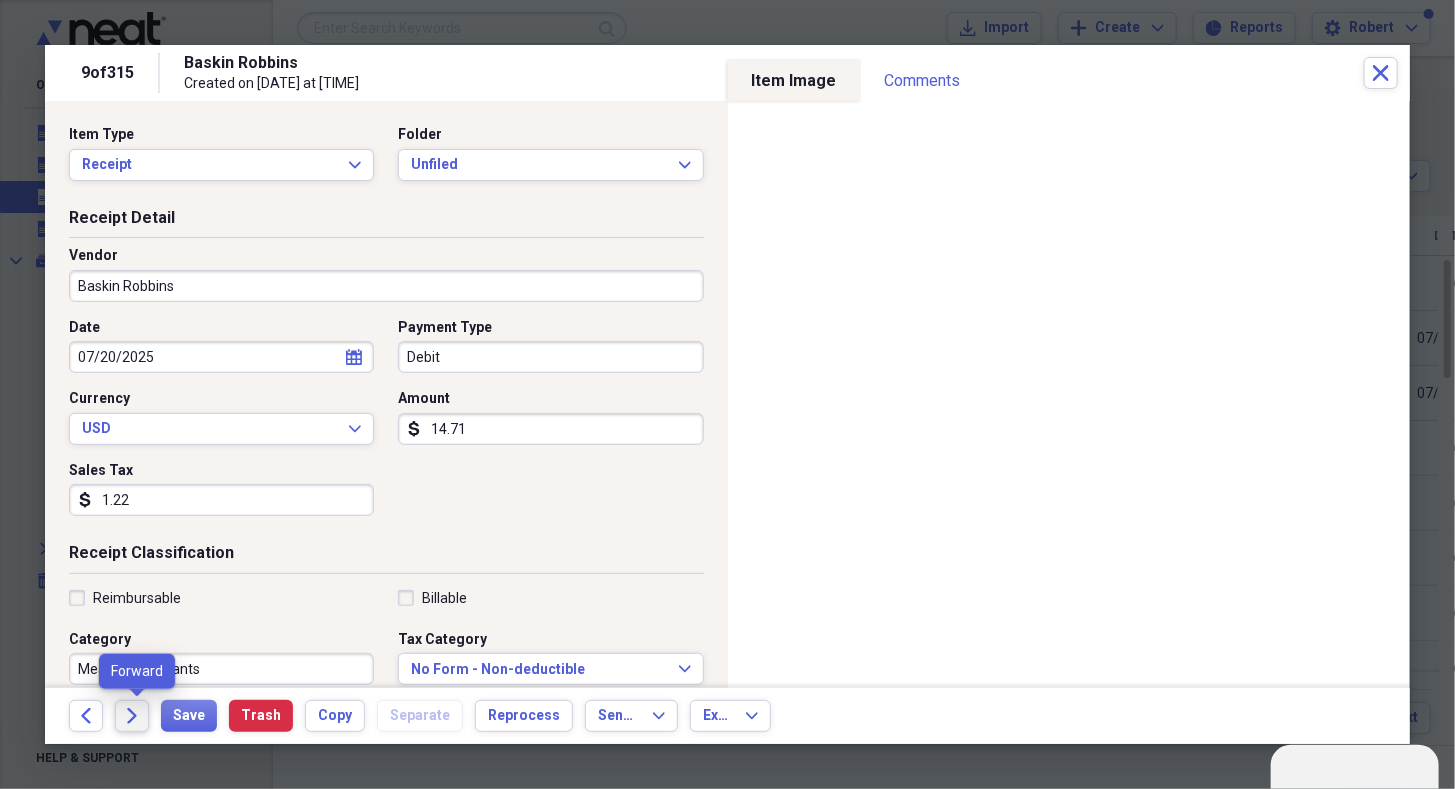 click on "Forward" at bounding box center [132, 716] 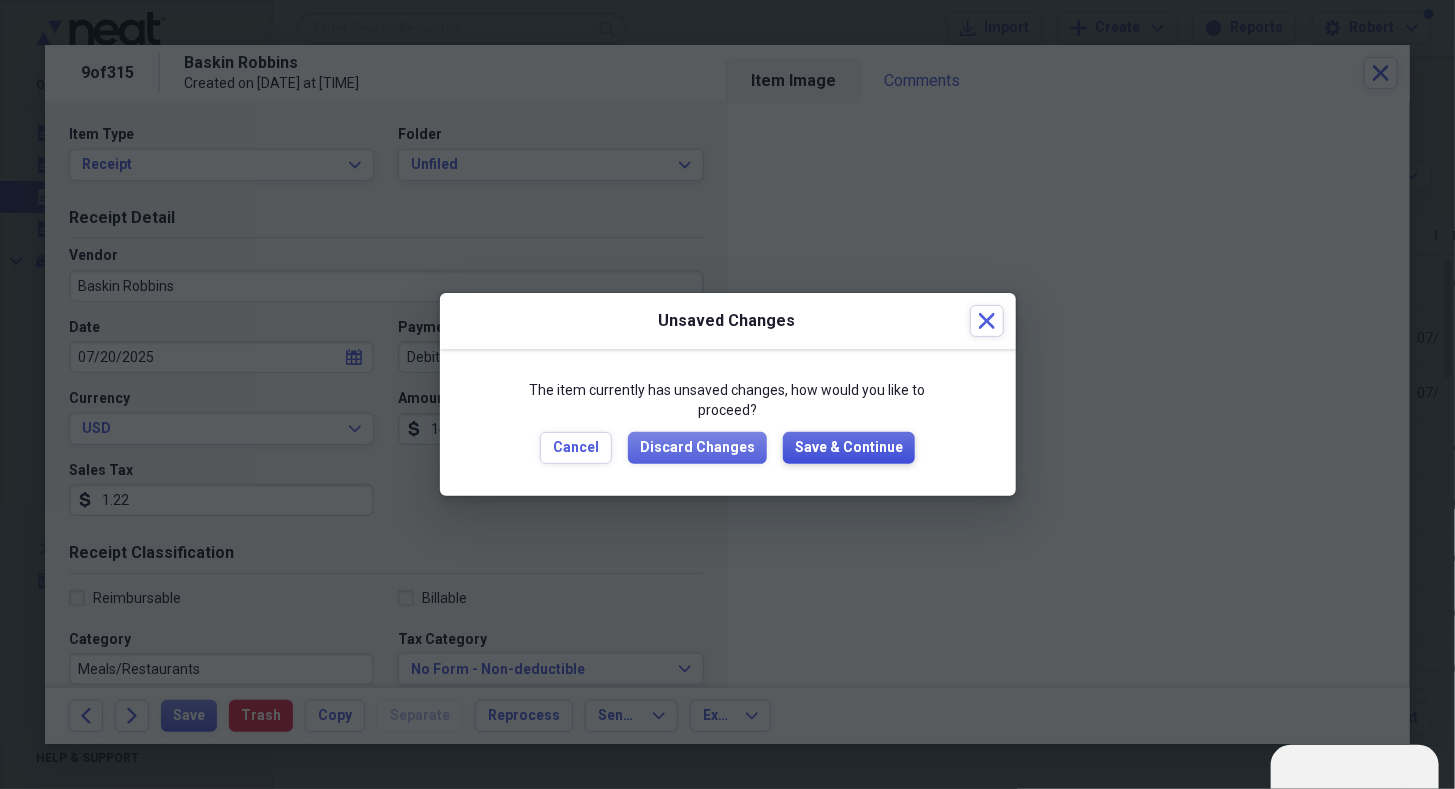 click on "Save & Continue" at bounding box center [849, 448] 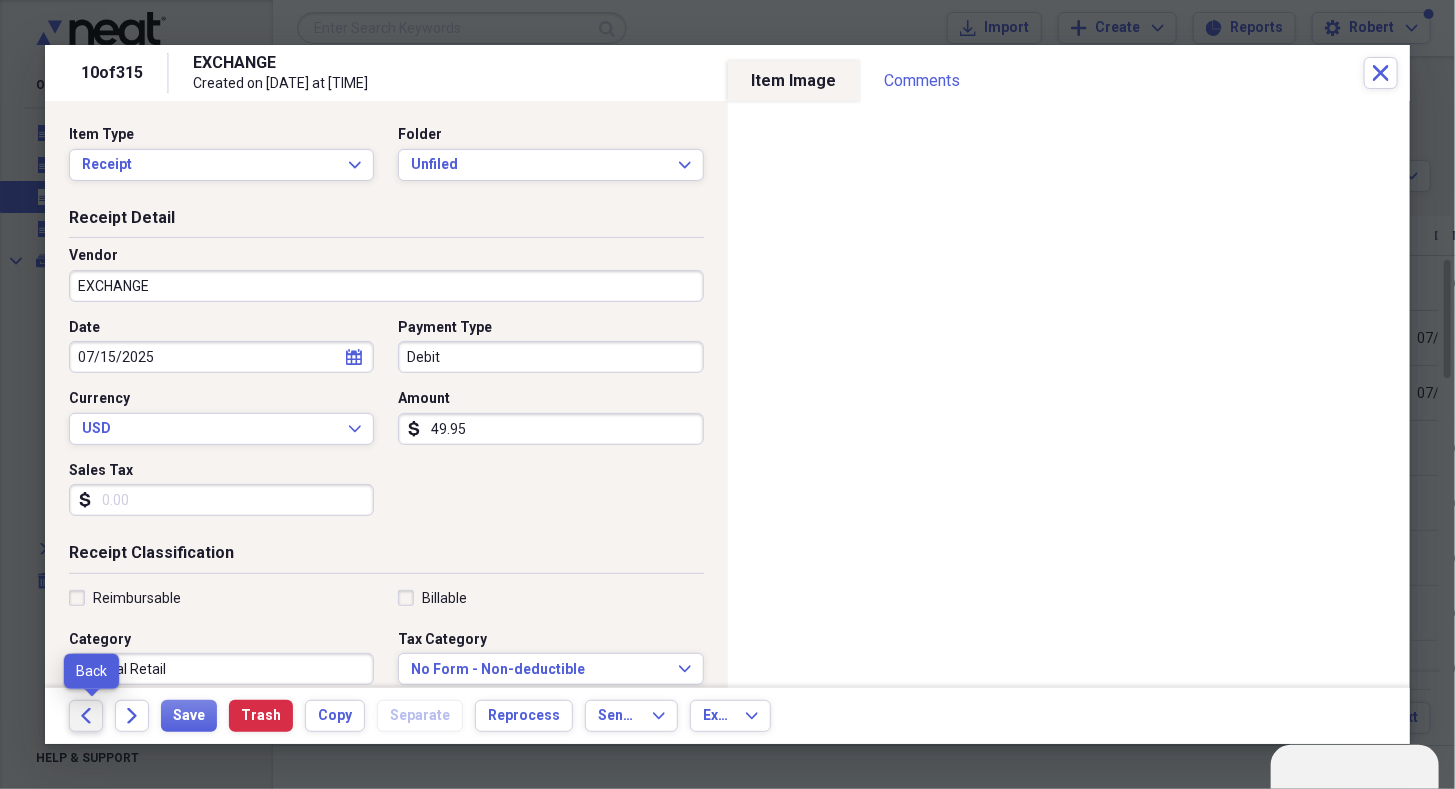 click on "Back" 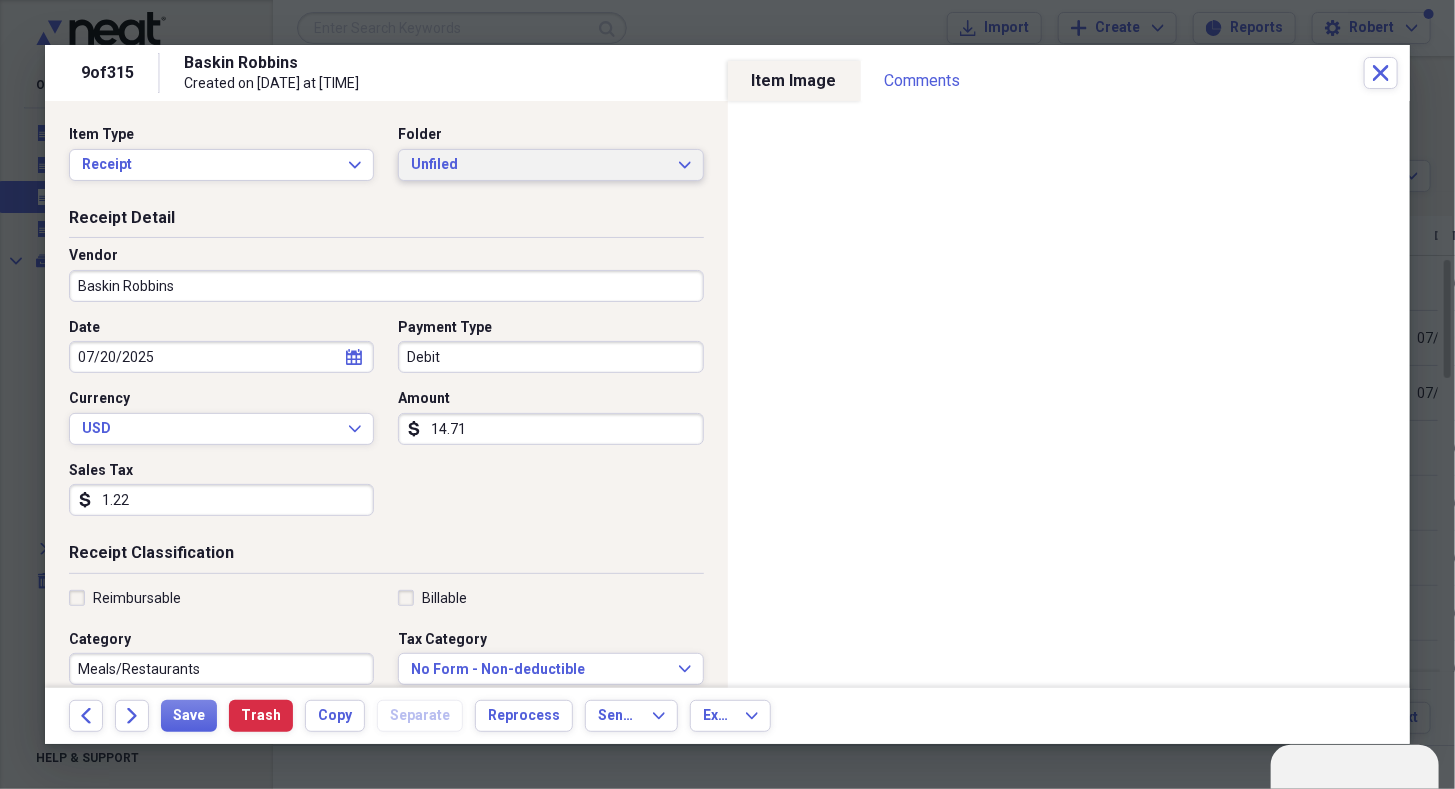 click on "Unfiled Expand" at bounding box center [550, 165] 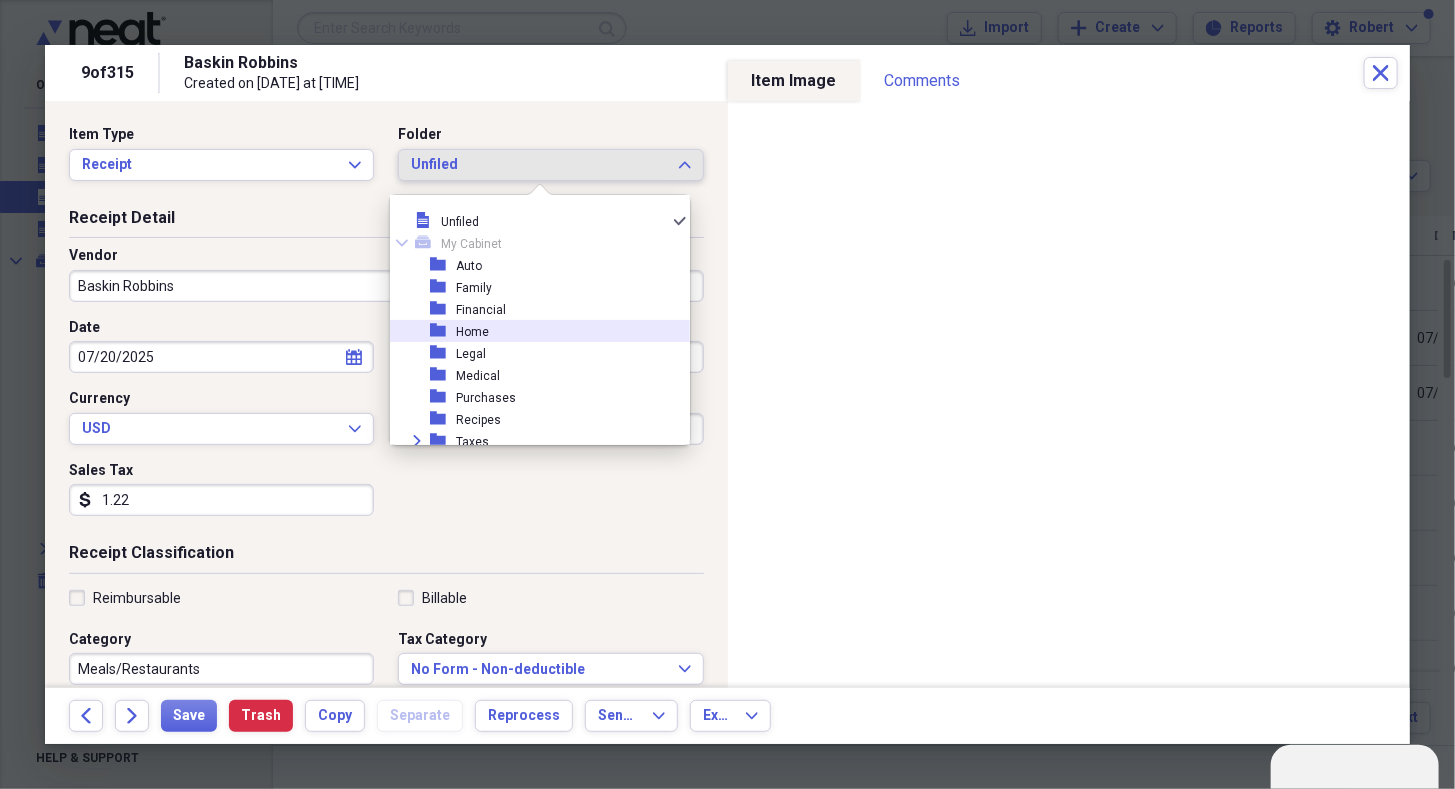 click on "folder Home" at bounding box center (532, 331) 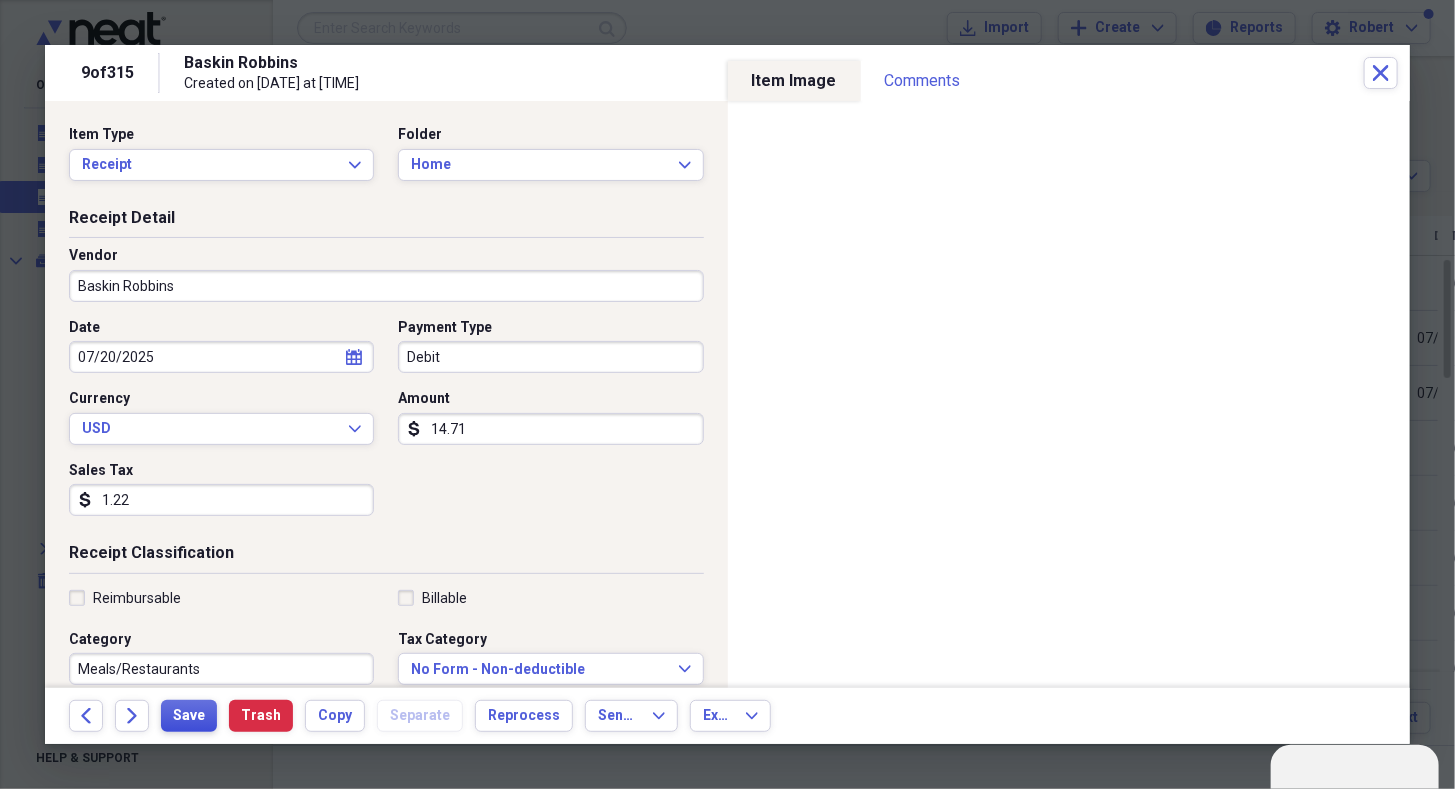 click on "Save" at bounding box center [189, 716] 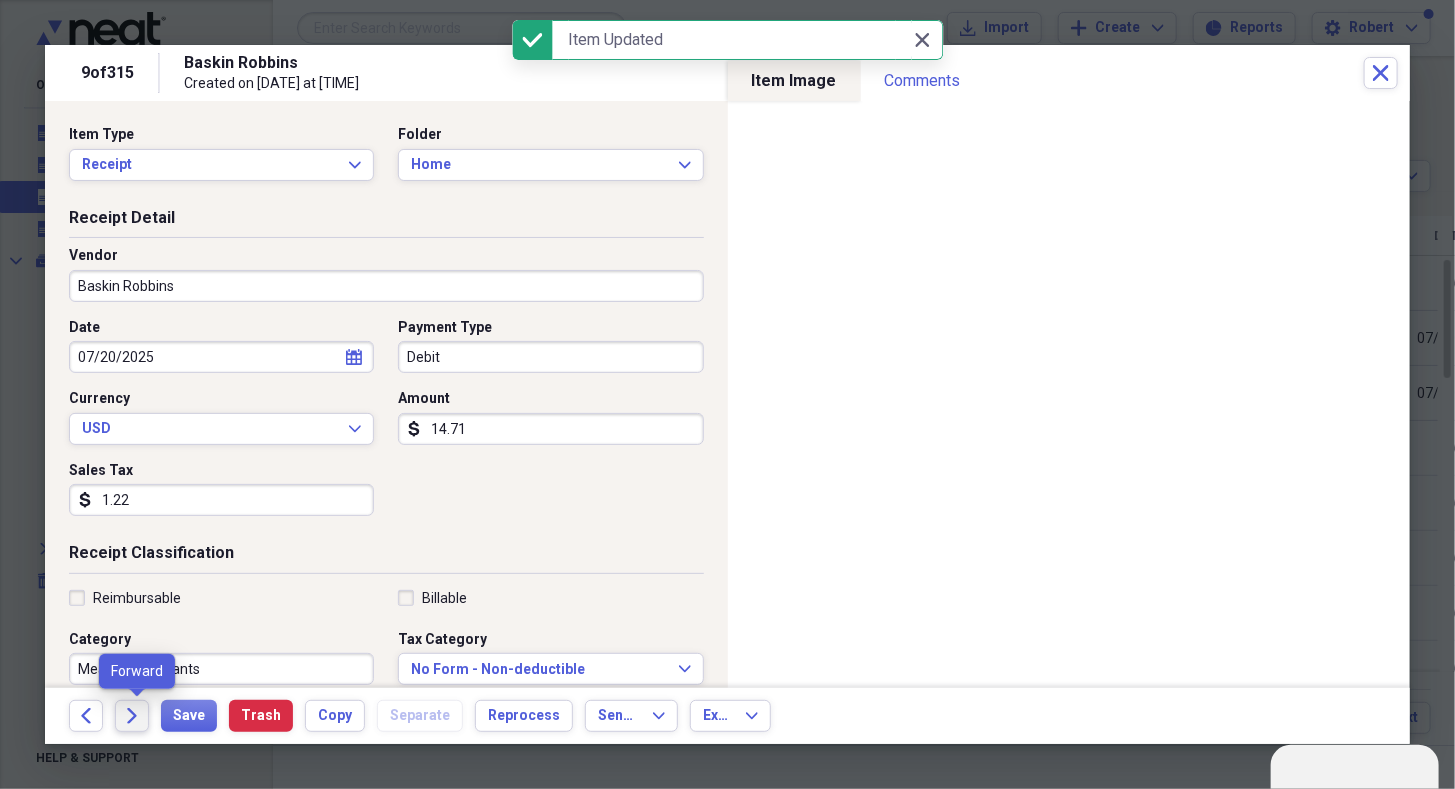 click on "Forward" 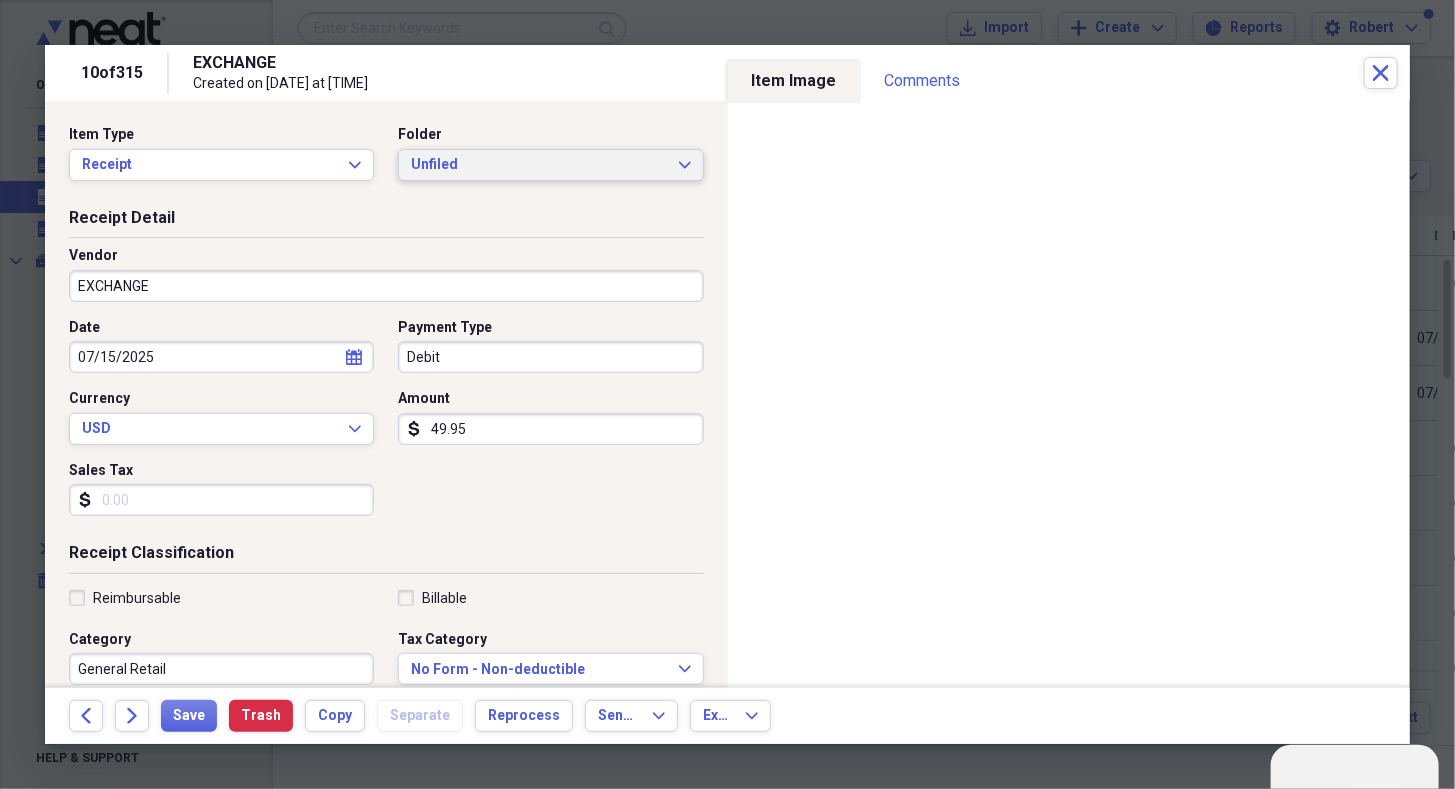 click 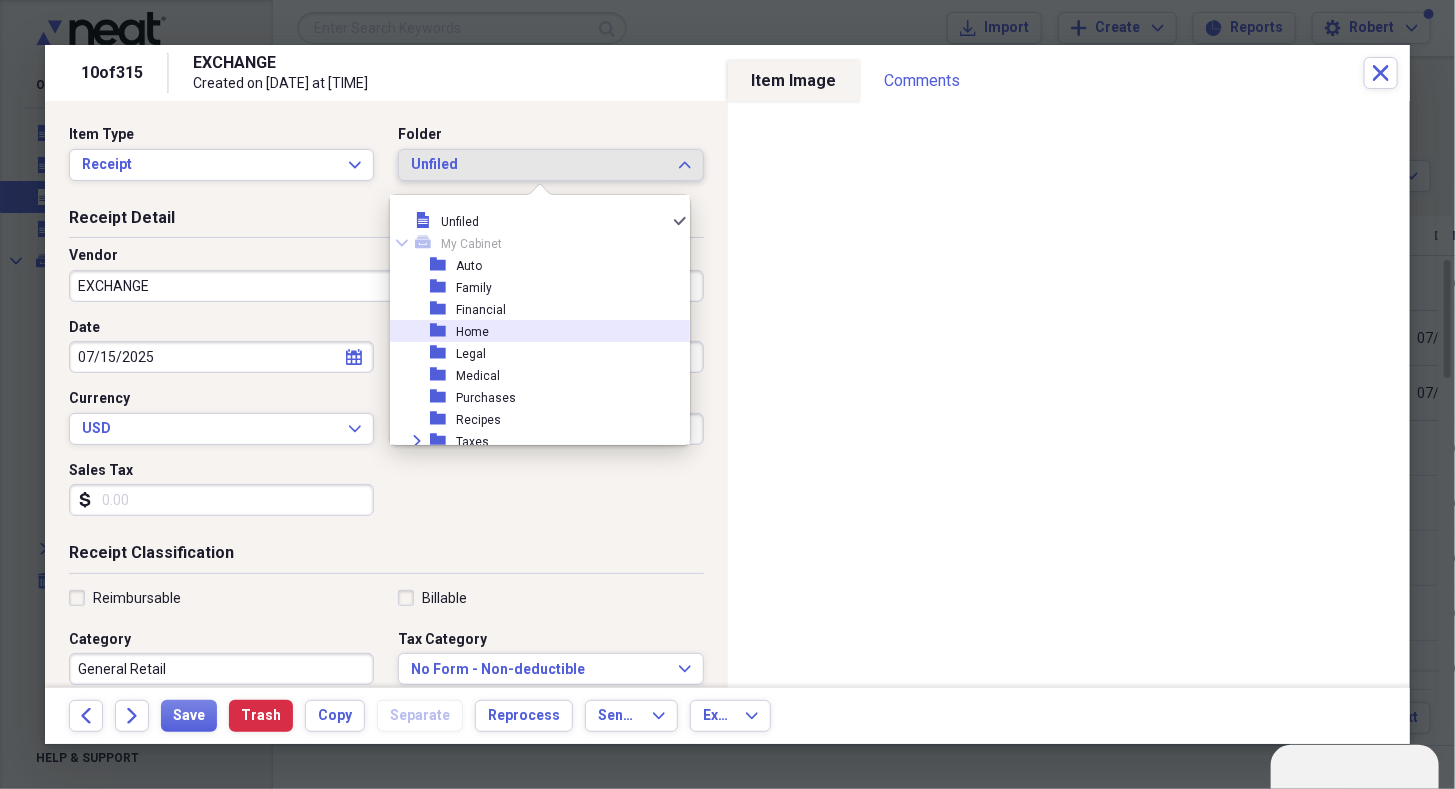 click on "folder Home" at bounding box center [532, 331] 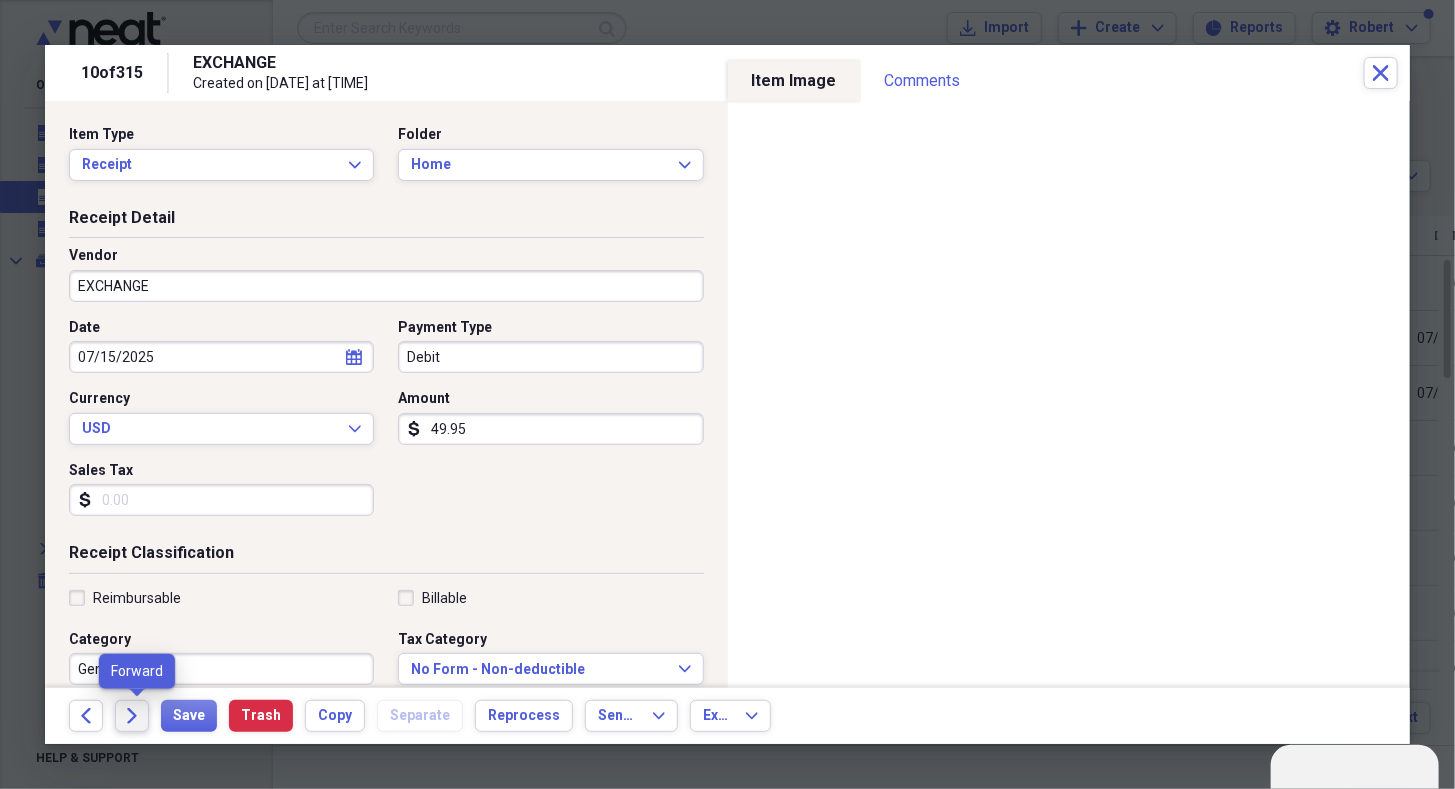 click 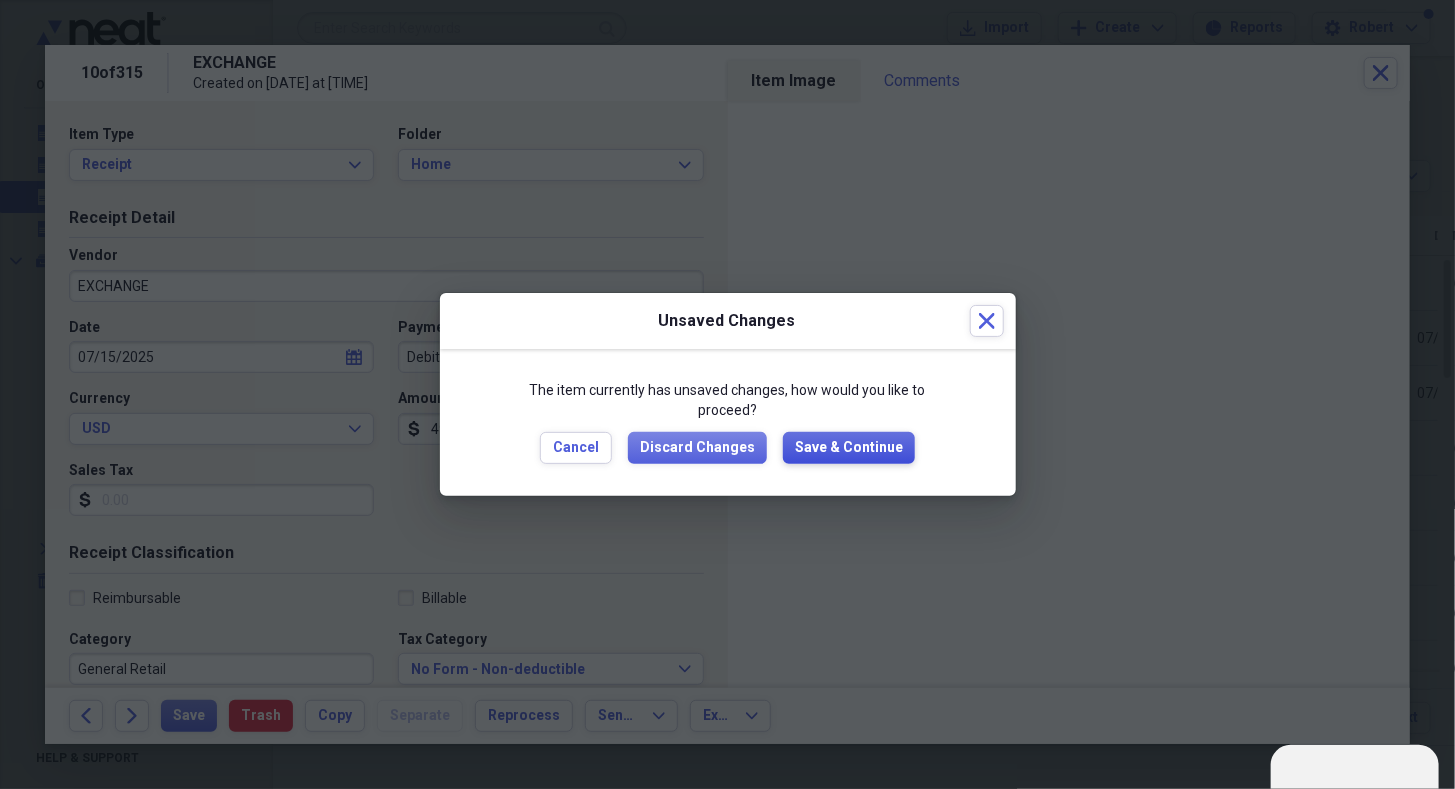 click on "Save & Continue" at bounding box center (849, 448) 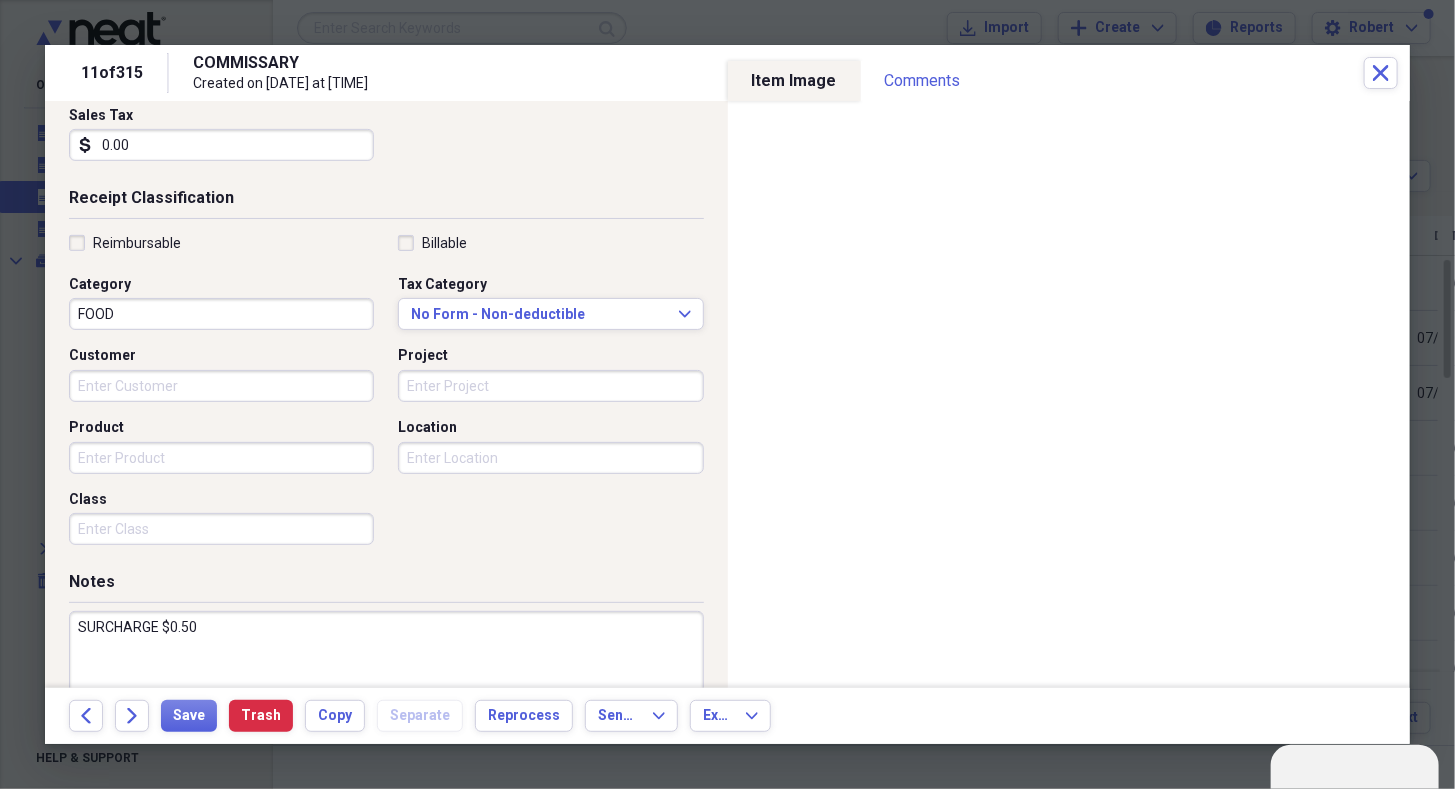 scroll, scrollTop: 374, scrollLeft: 0, axis: vertical 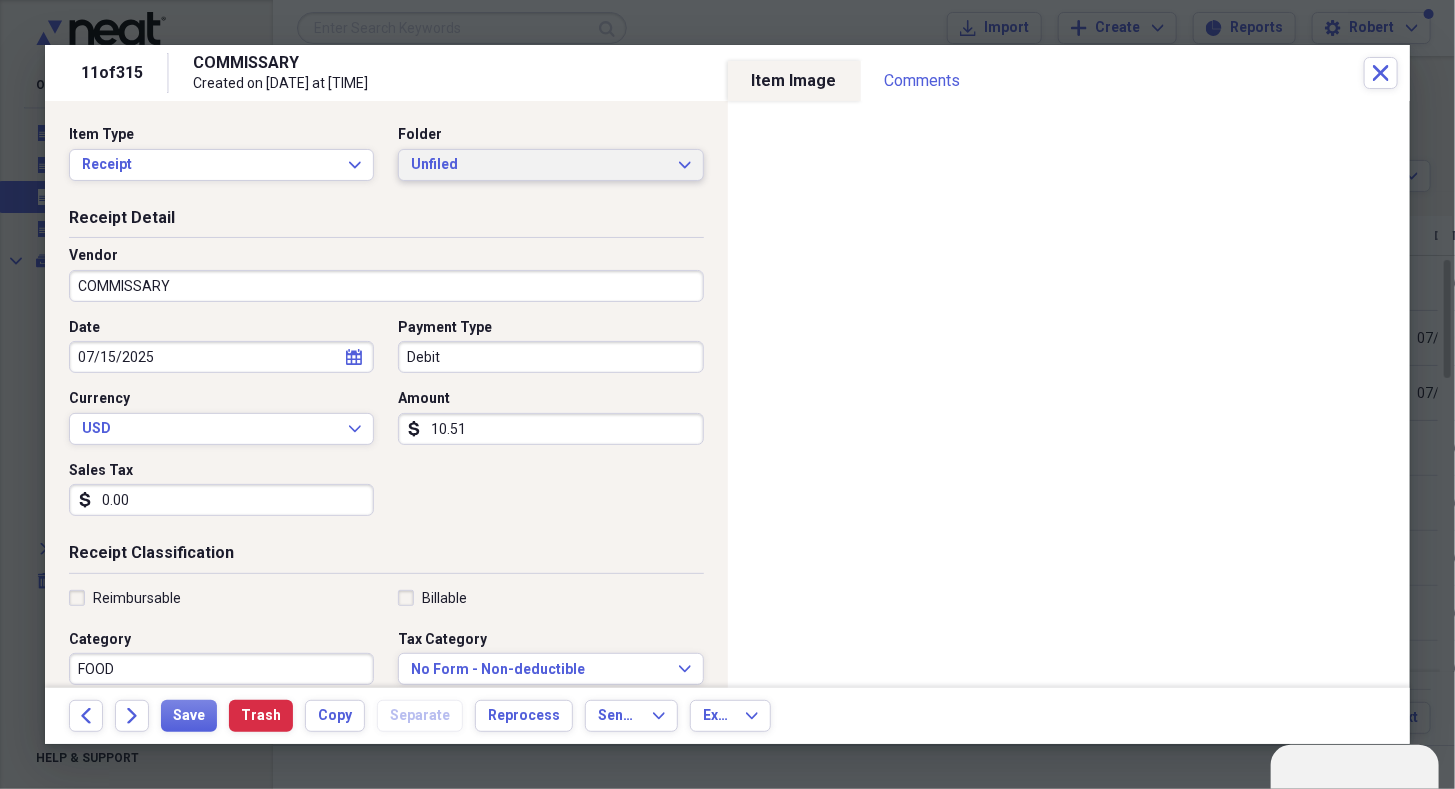 click on "Expand" 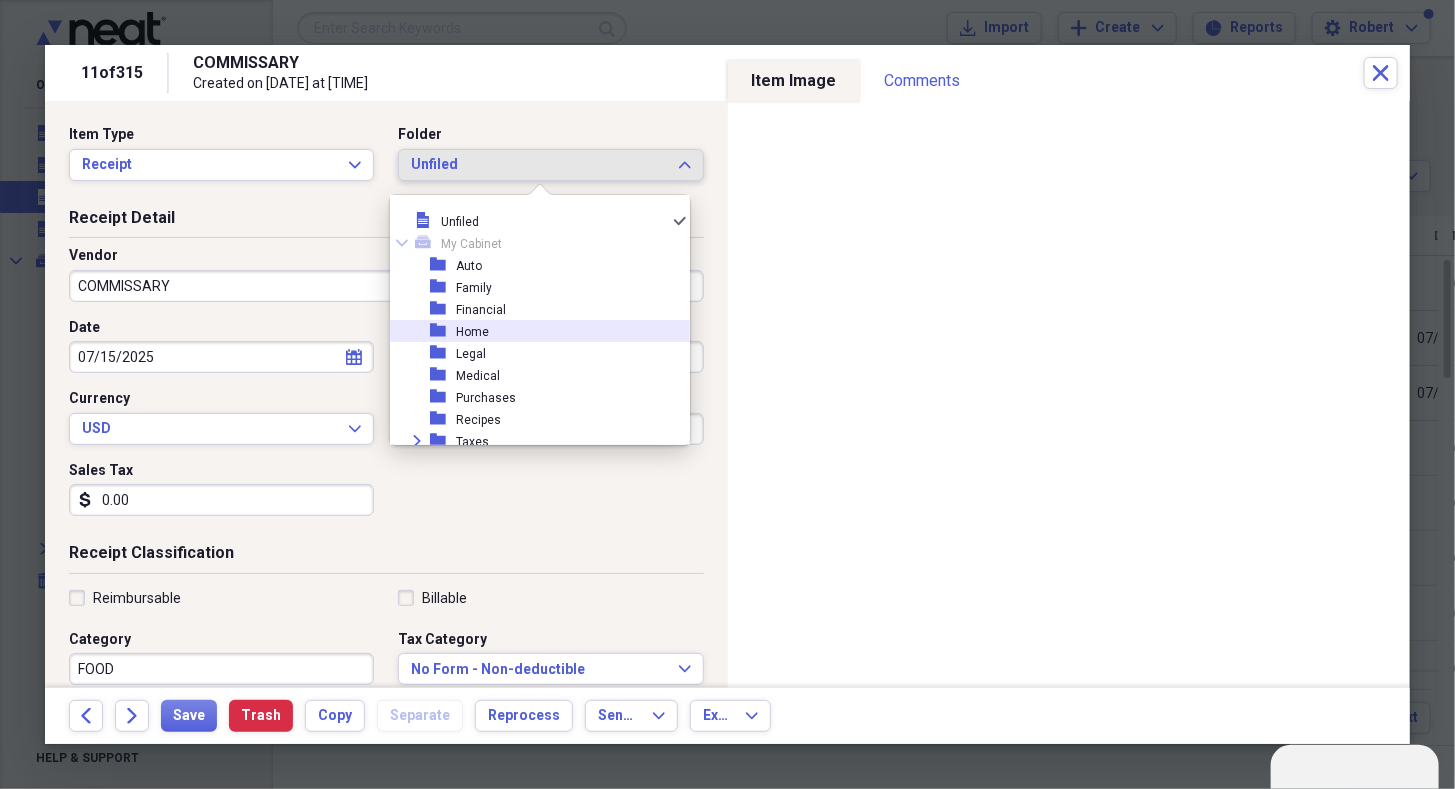 drag, startPoint x: 521, startPoint y: 343, endPoint x: 516, endPoint y: 332, distance: 12.083046 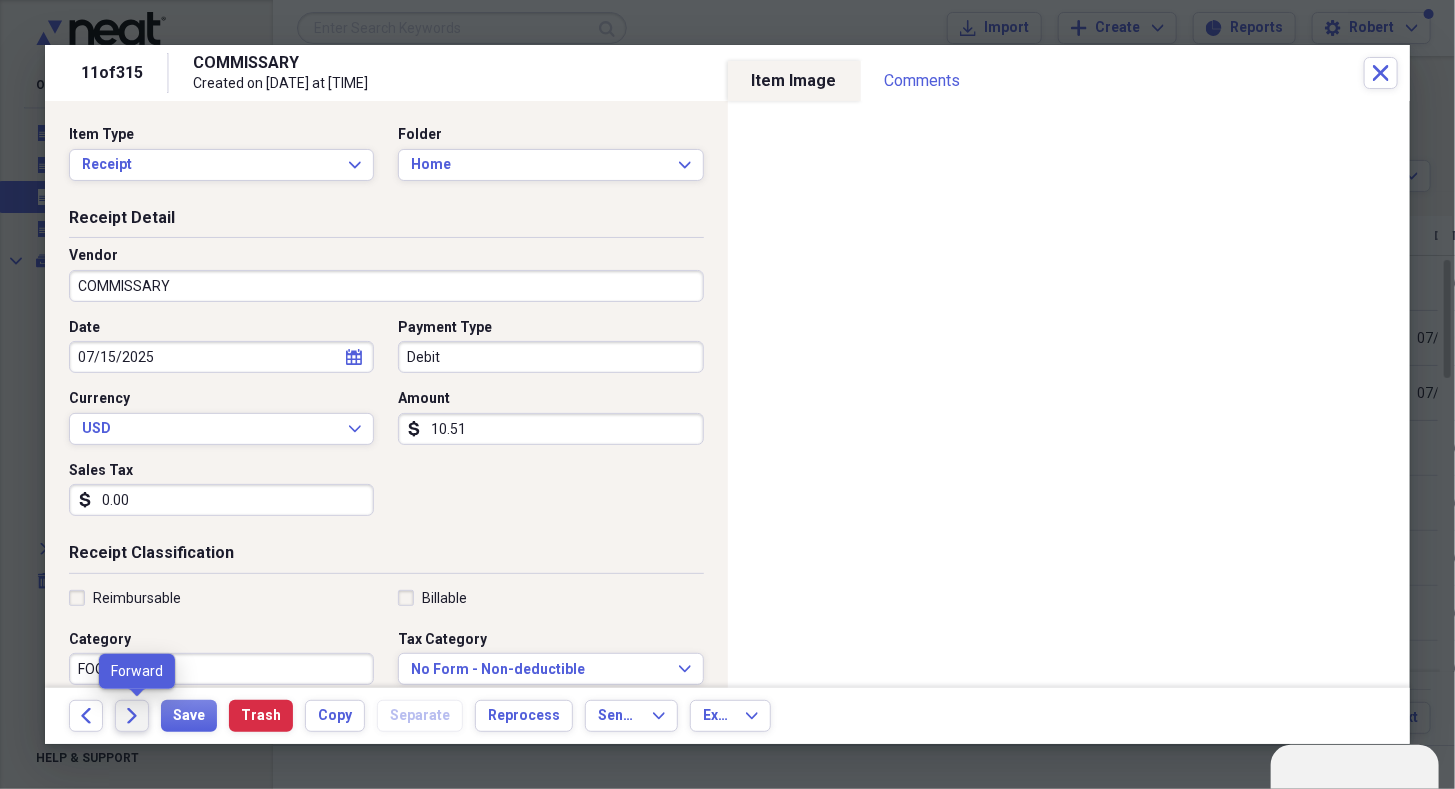 click 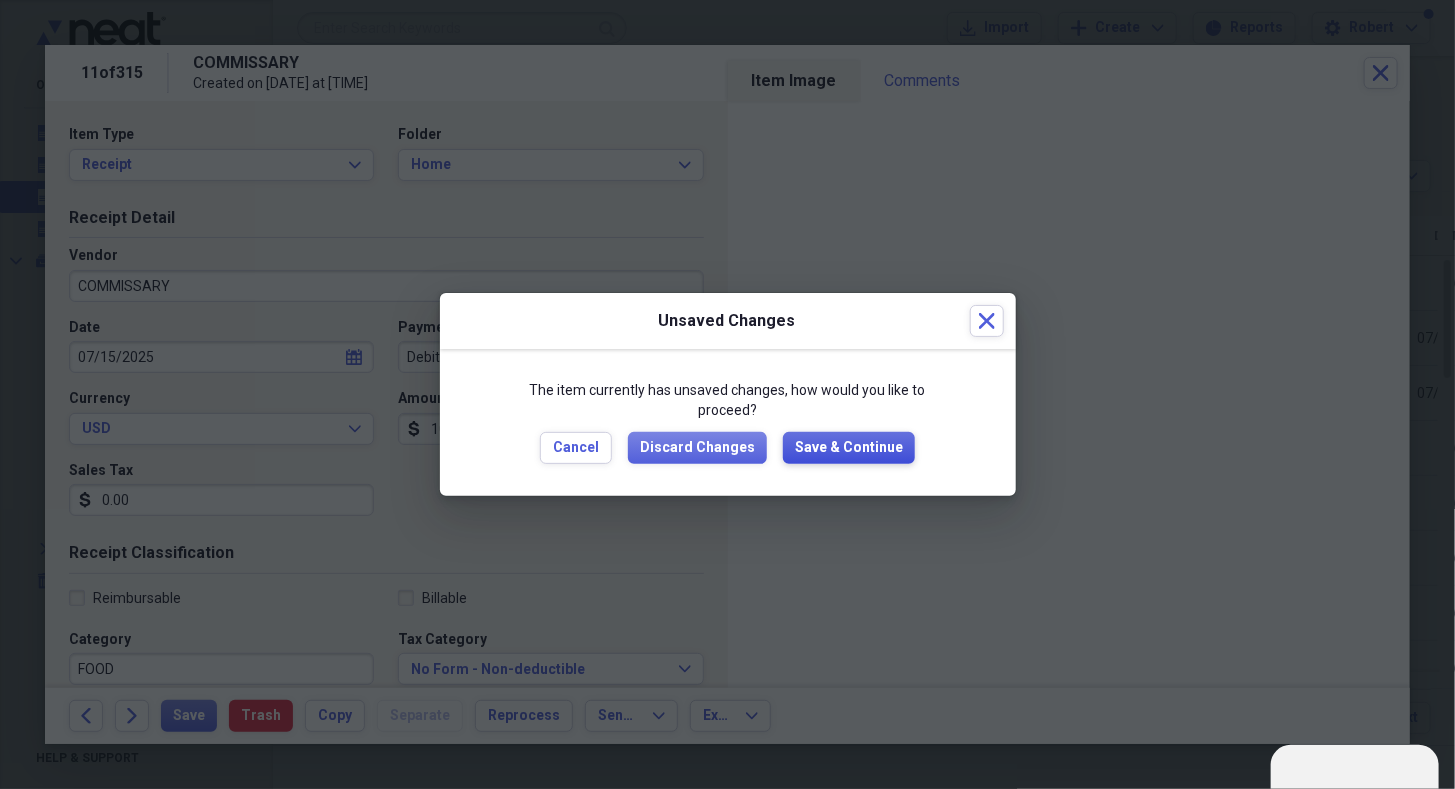 click on "Save & Continue" at bounding box center [849, 448] 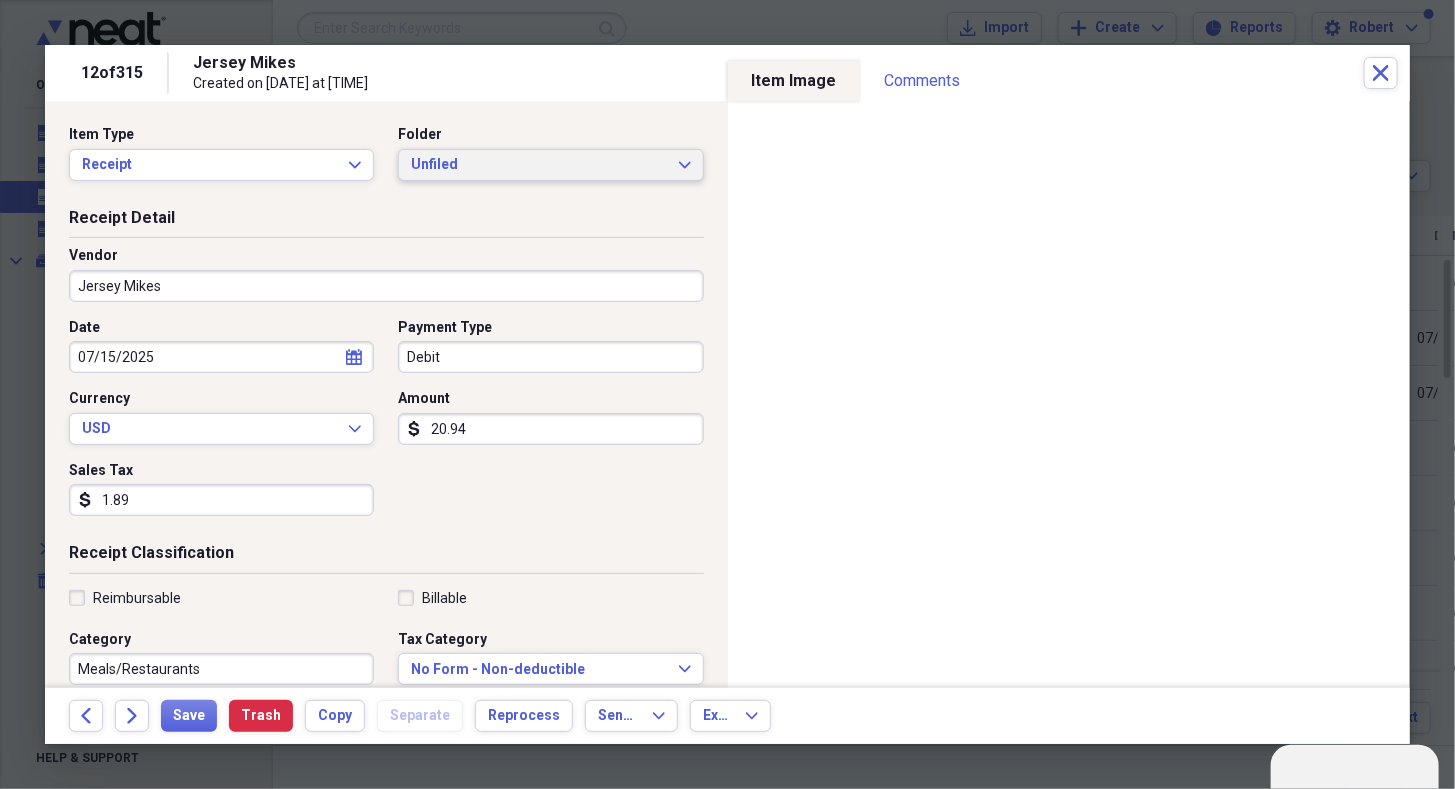 click on "Expand" 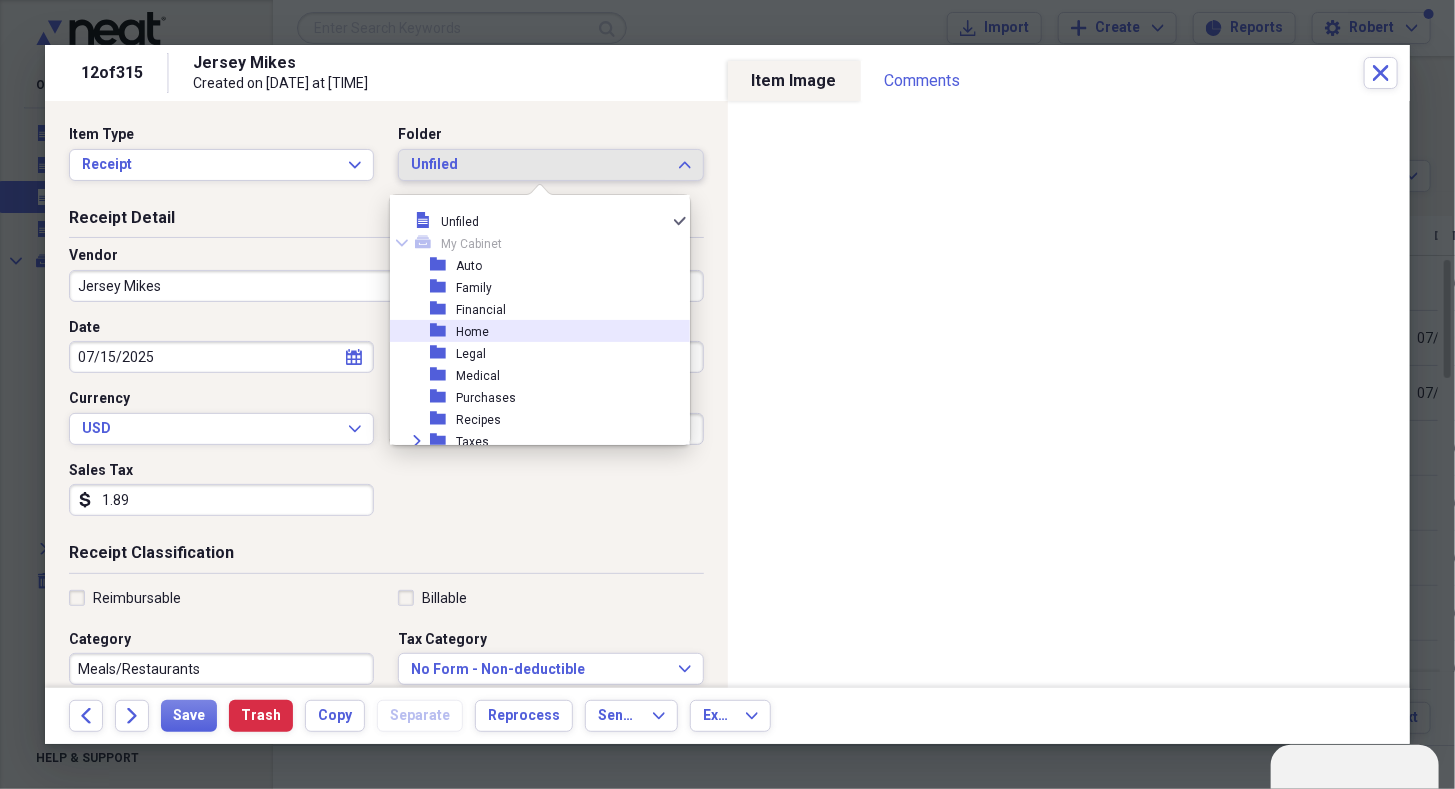 click on "folder Home" at bounding box center (532, 331) 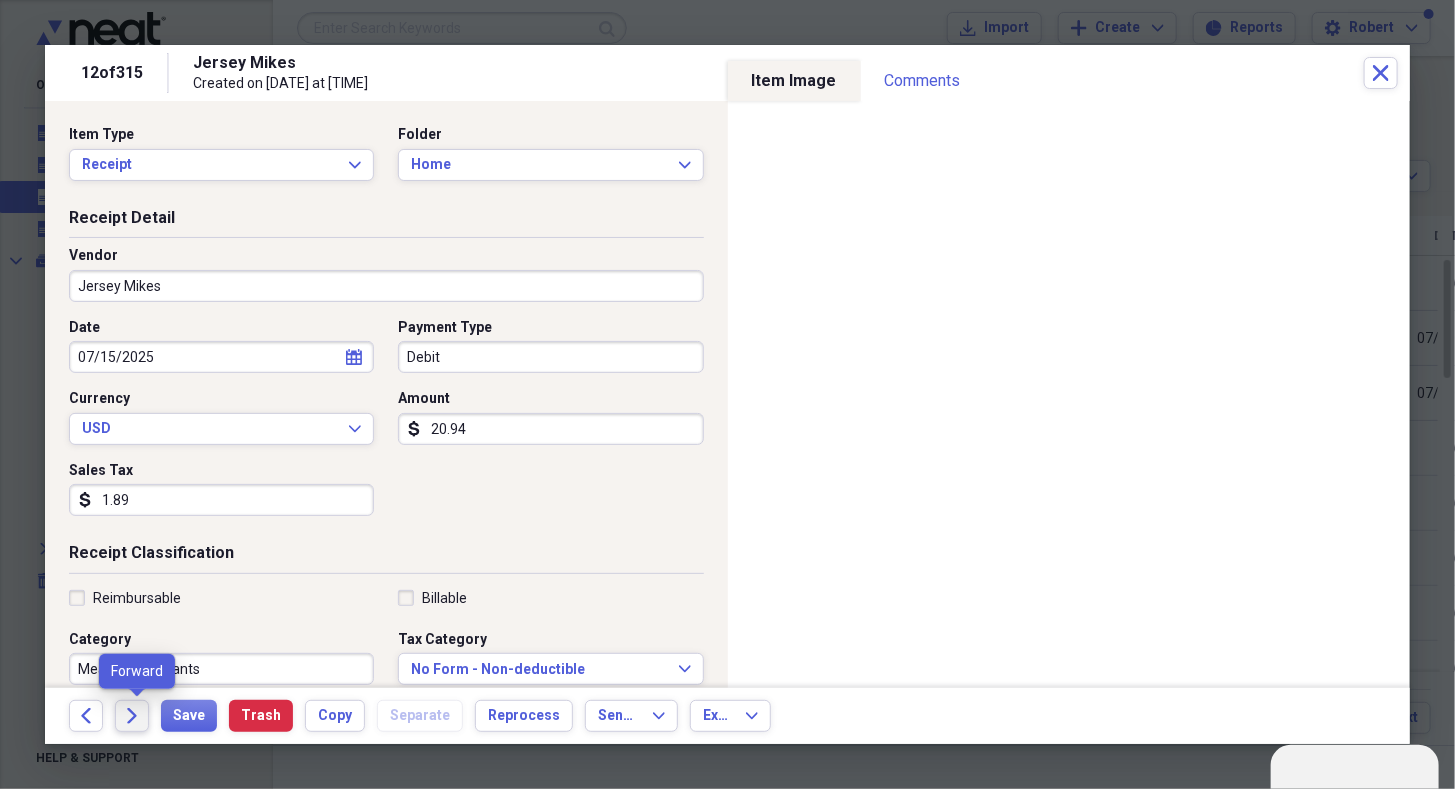 click on "Forward" 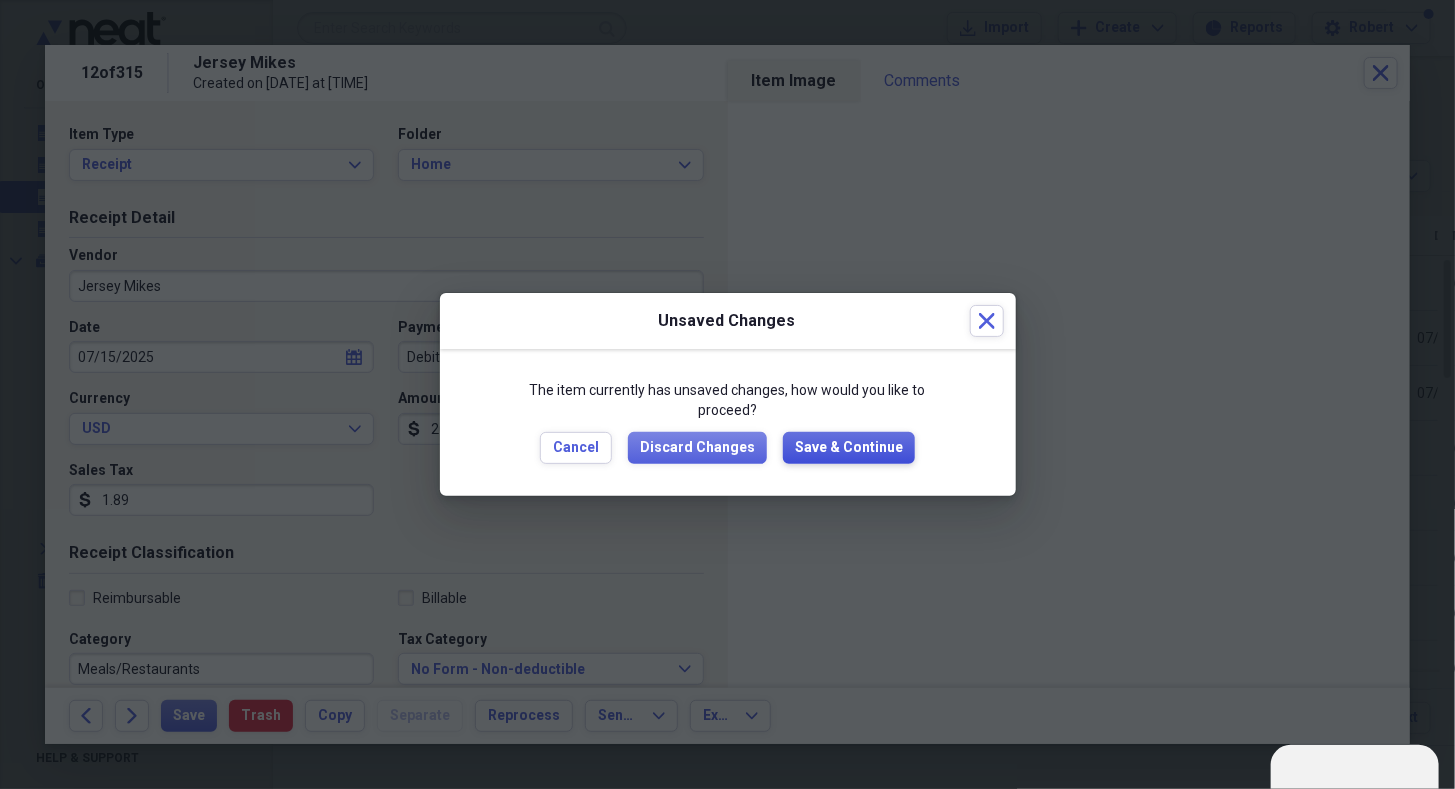 click on "Save & Continue" at bounding box center [849, 448] 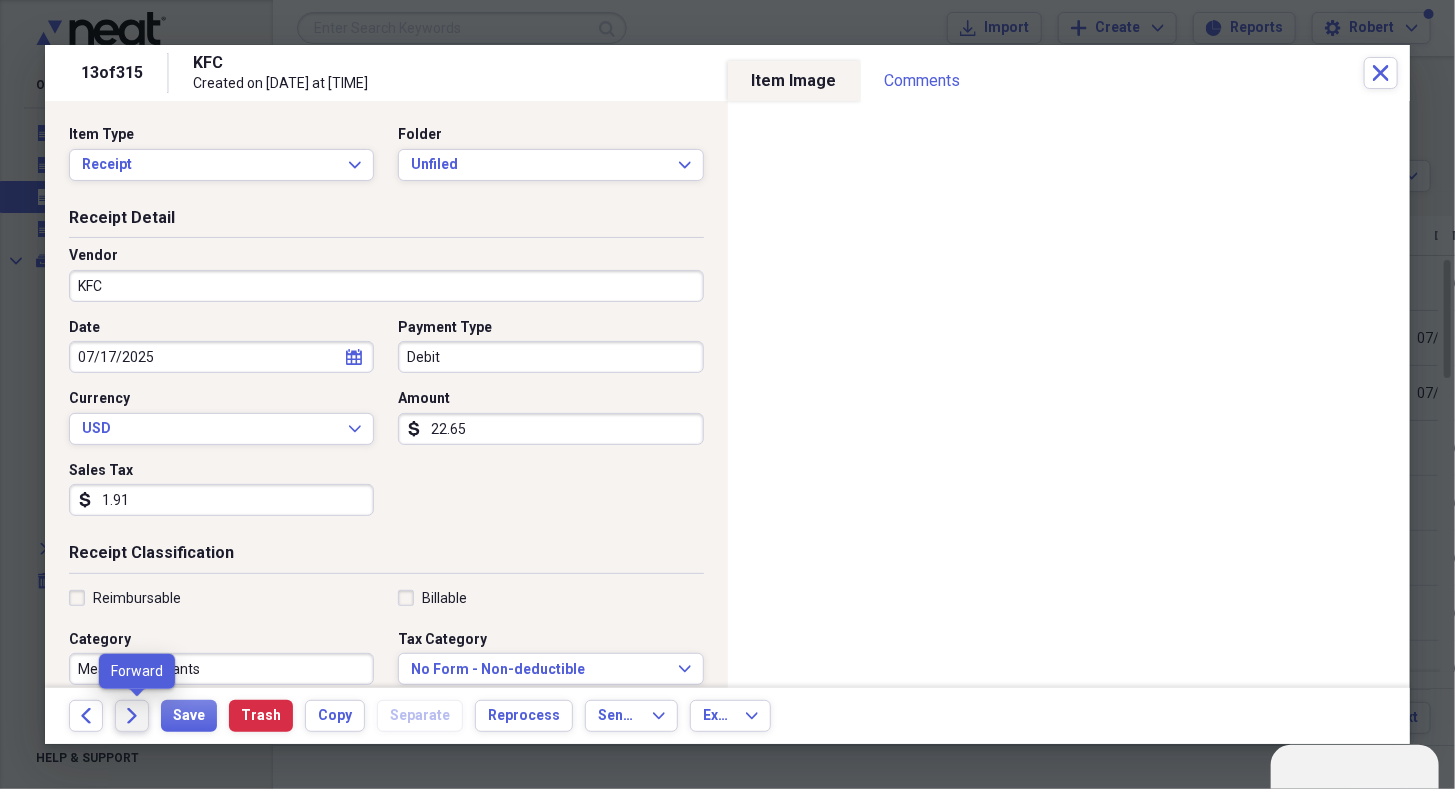 click on "Forward" 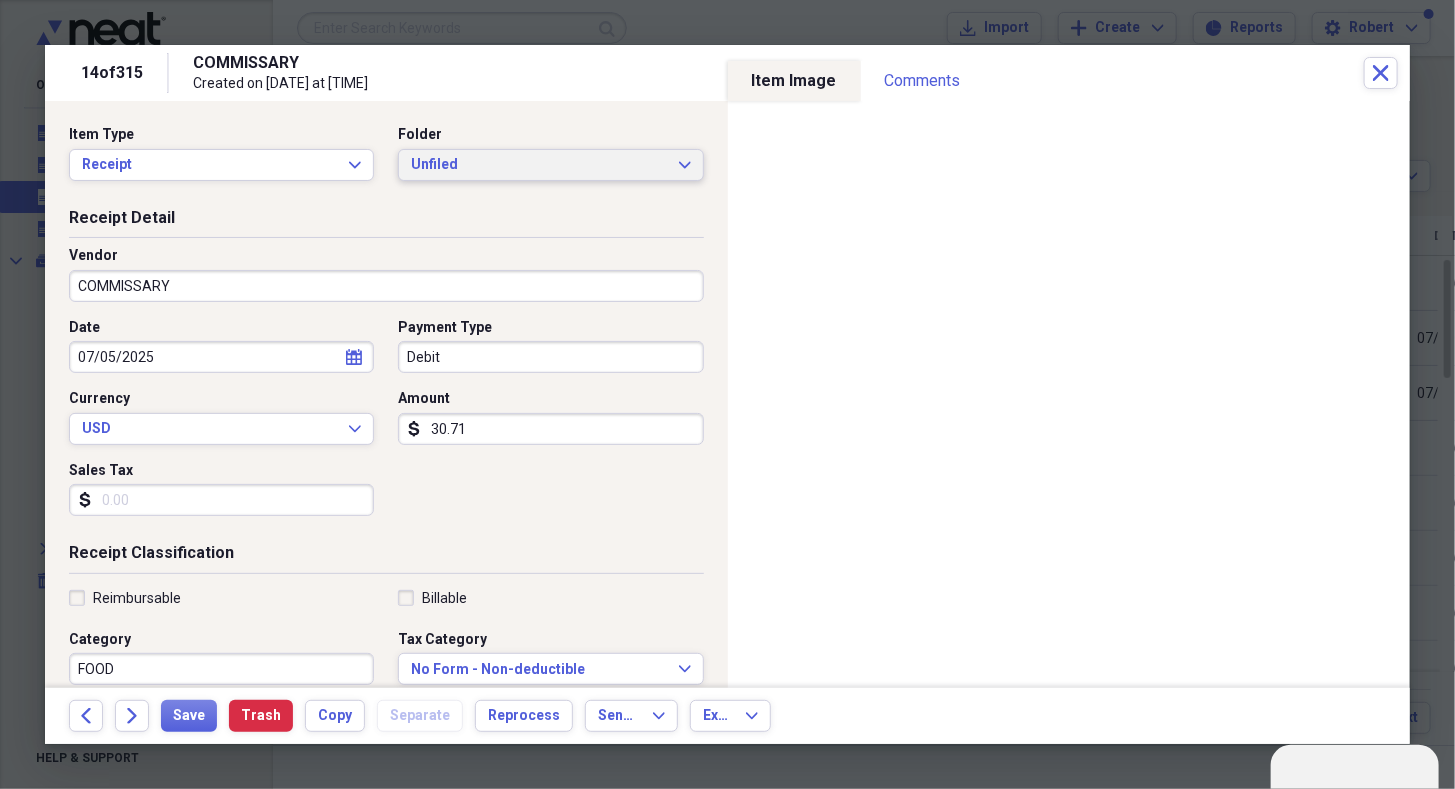 click on "Unfiled Expand" at bounding box center [550, 165] 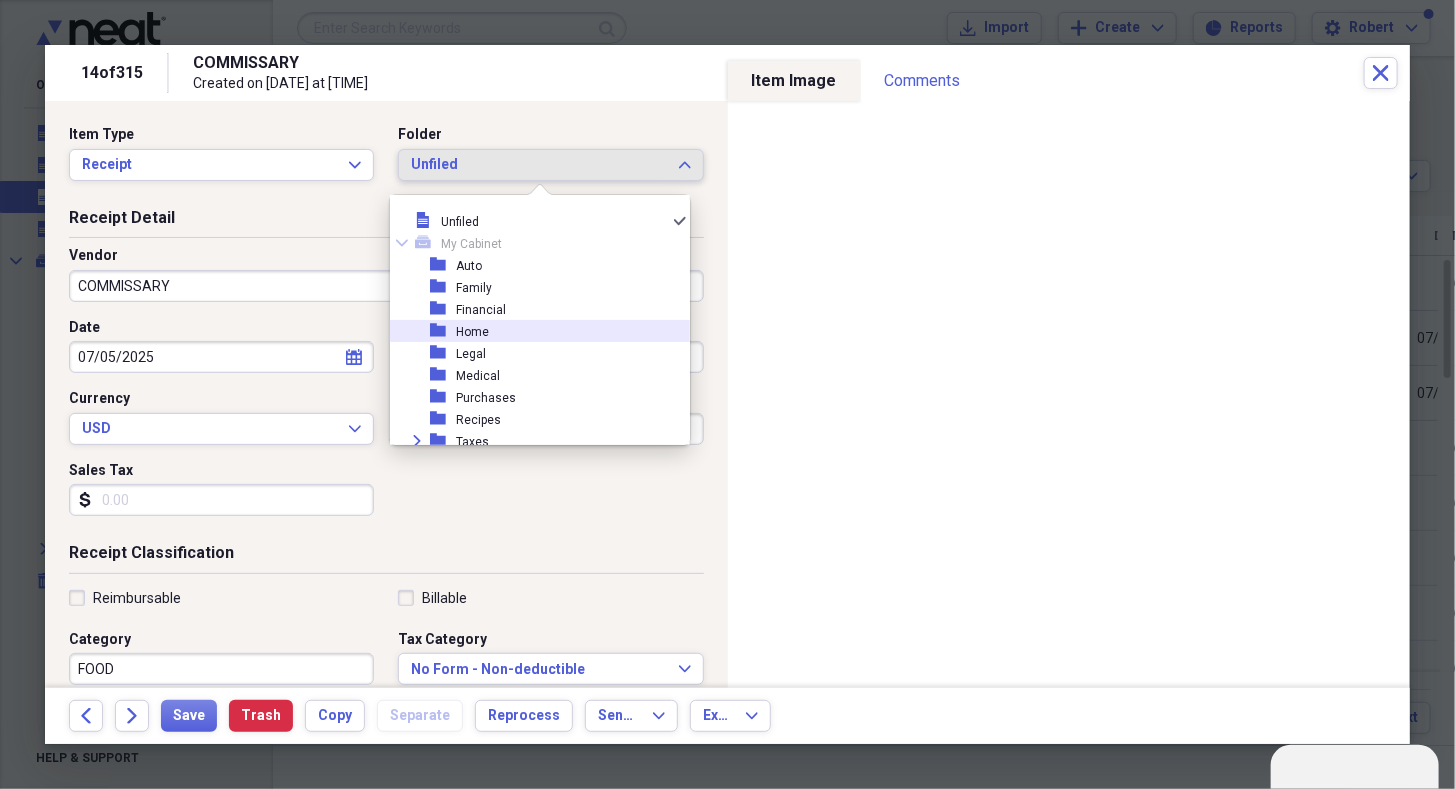 click on "folder Home" at bounding box center [532, 331] 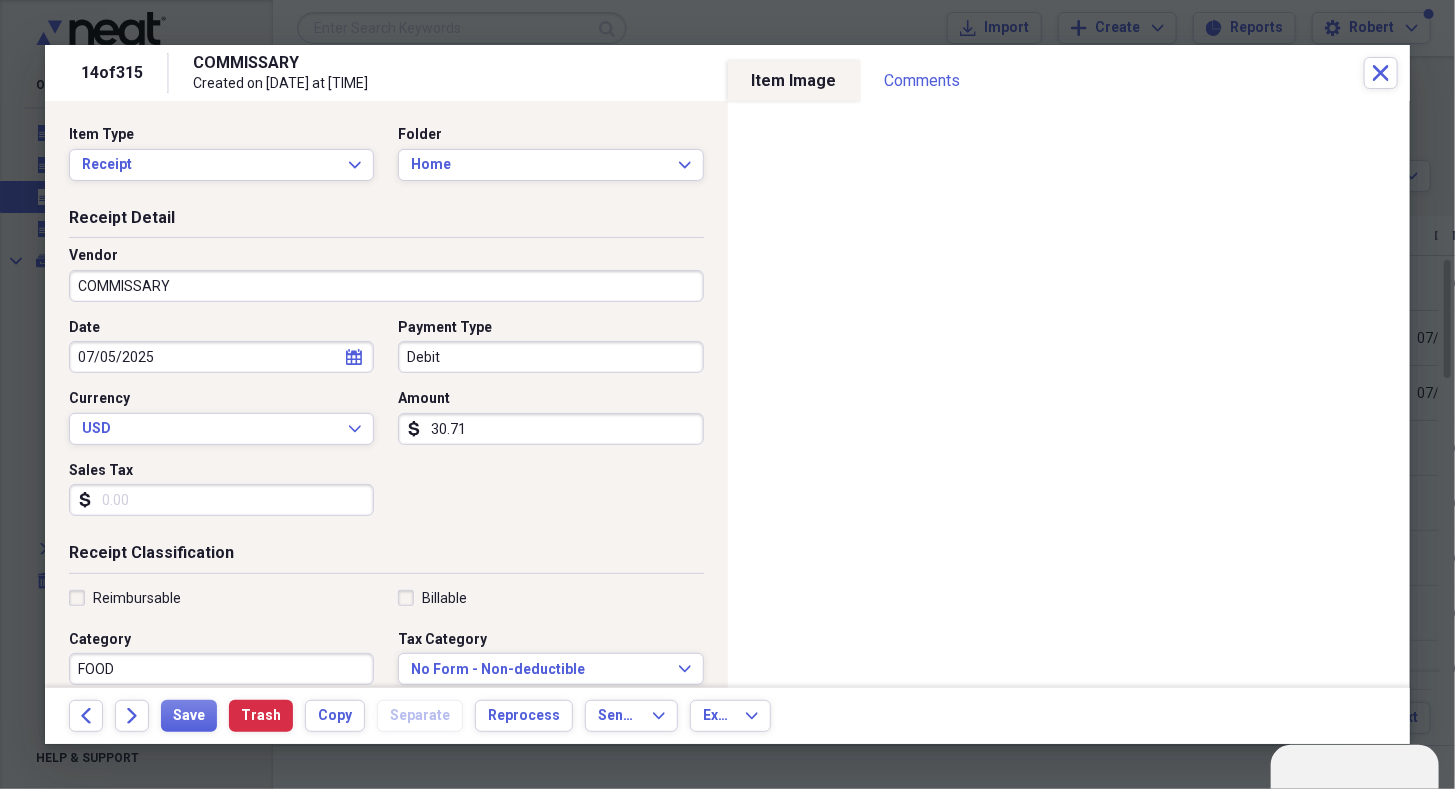 click on "30.71" at bounding box center [550, 429] 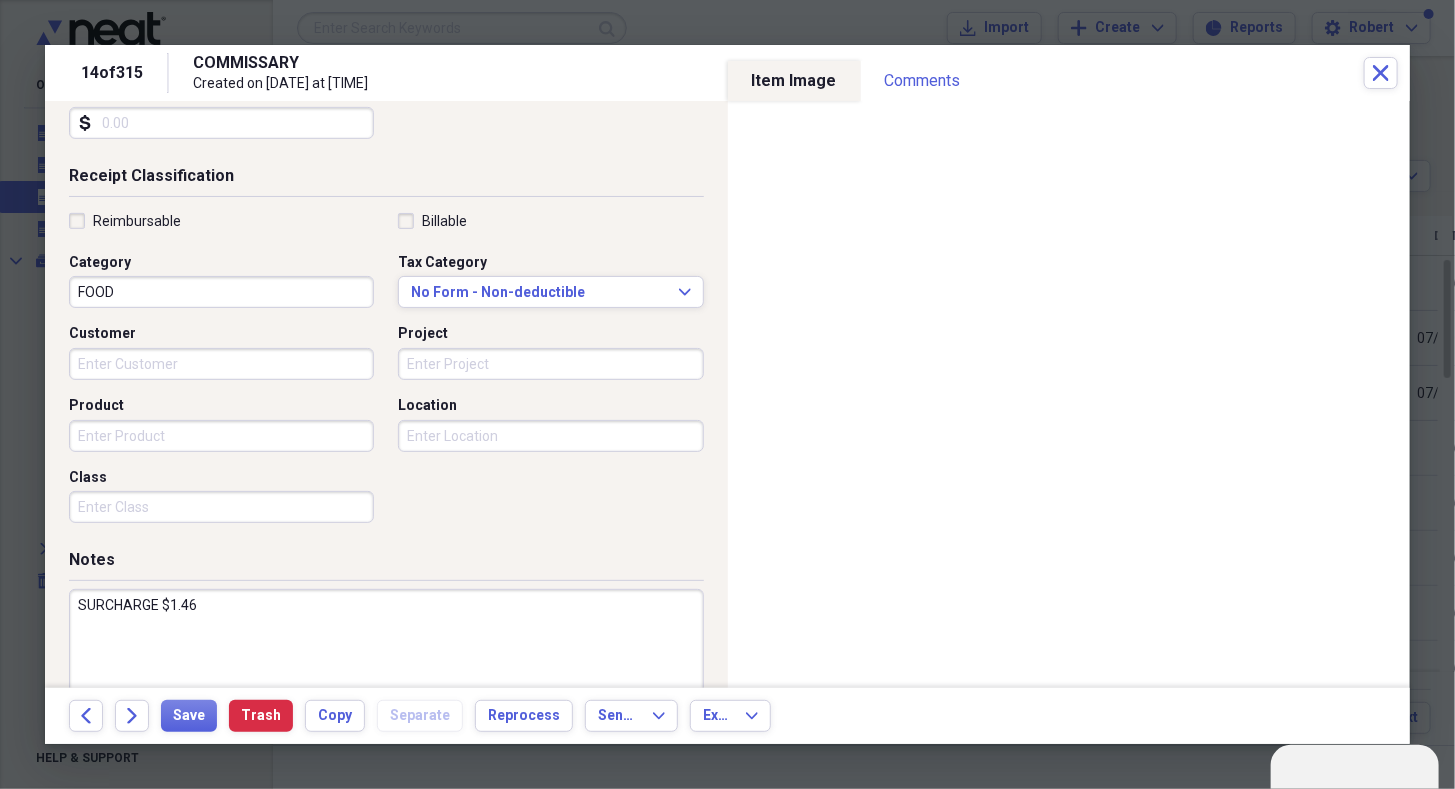 scroll, scrollTop: 372, scrollLeft: 0, axis: vertical 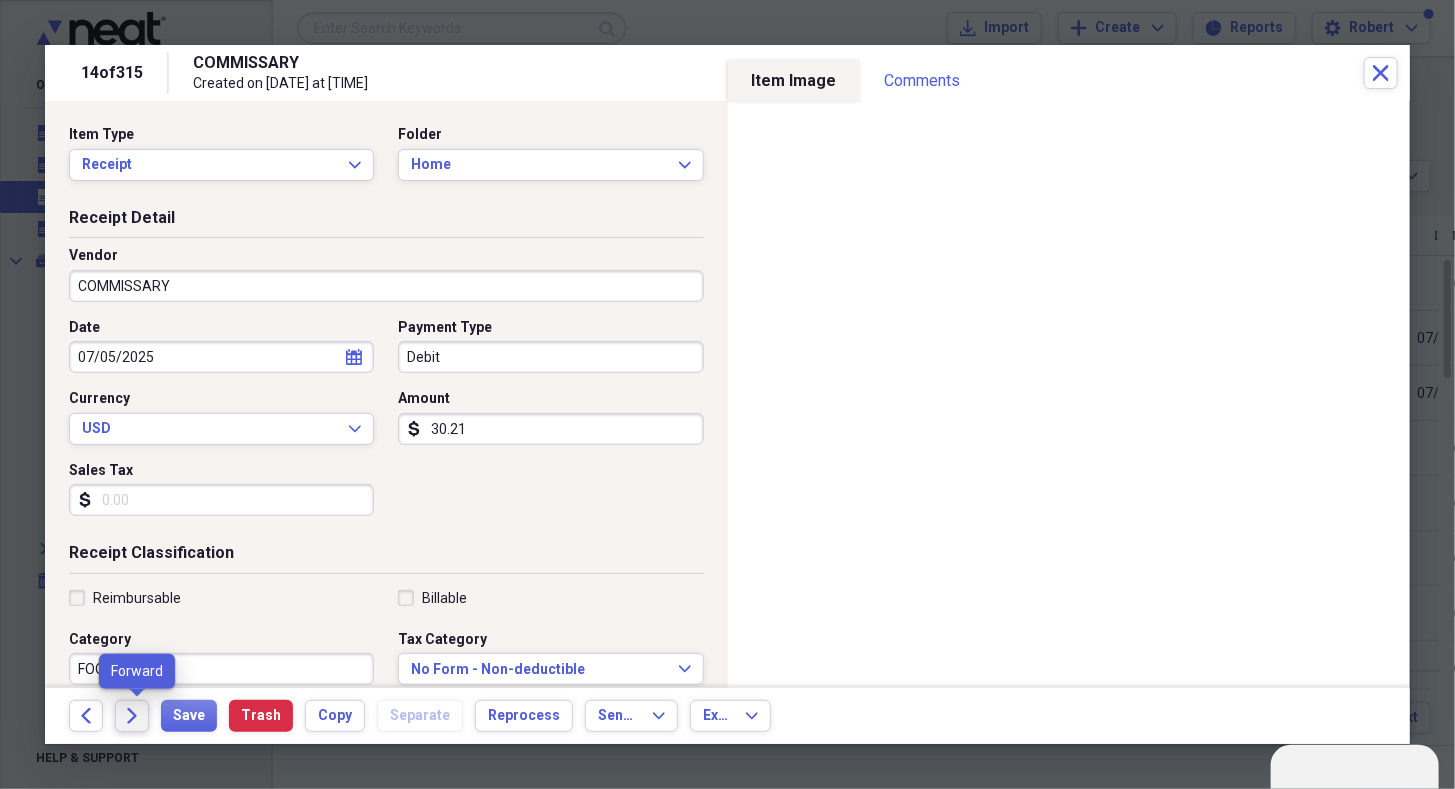 type on "30.21" 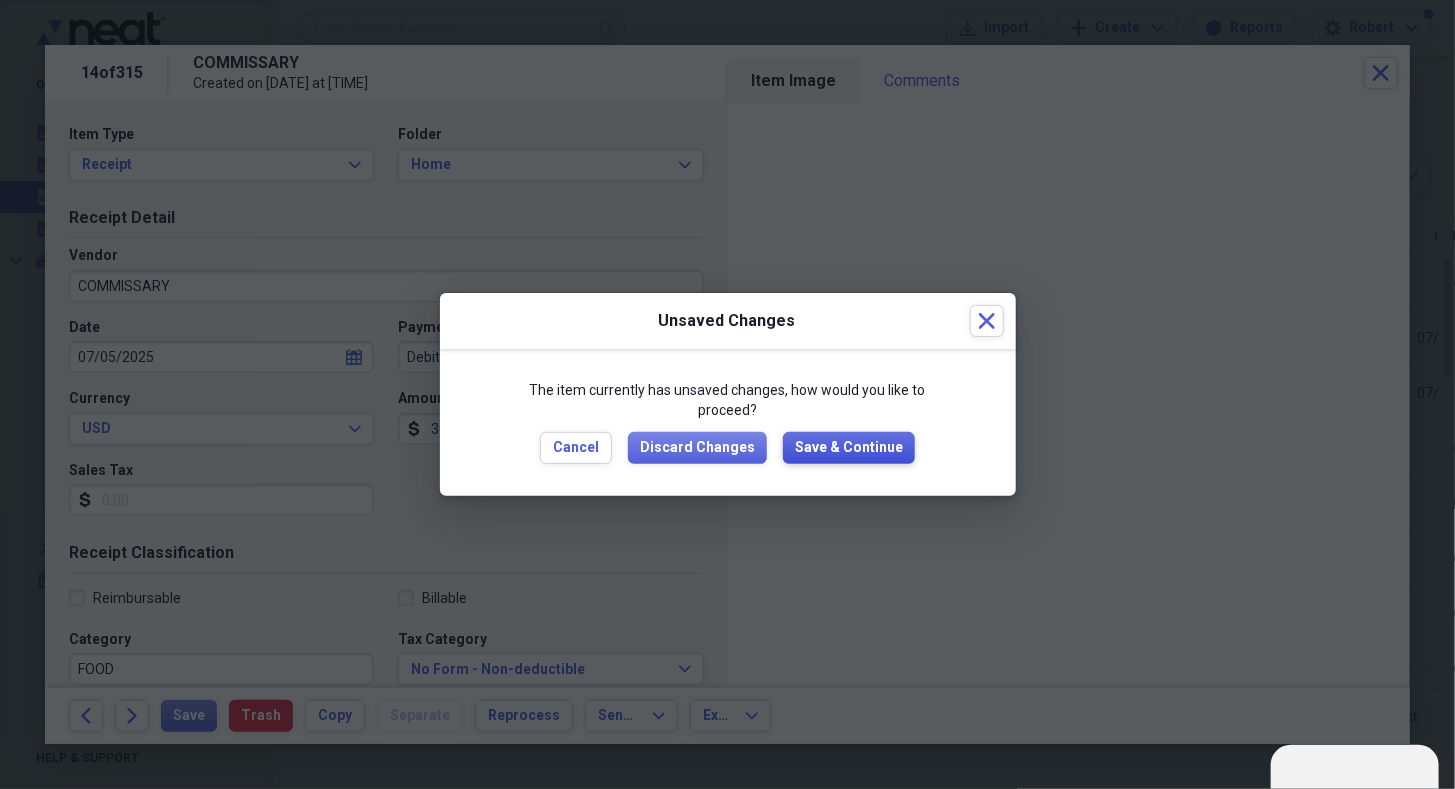 click on "Save & Continue" at bounding box center (849, 448) 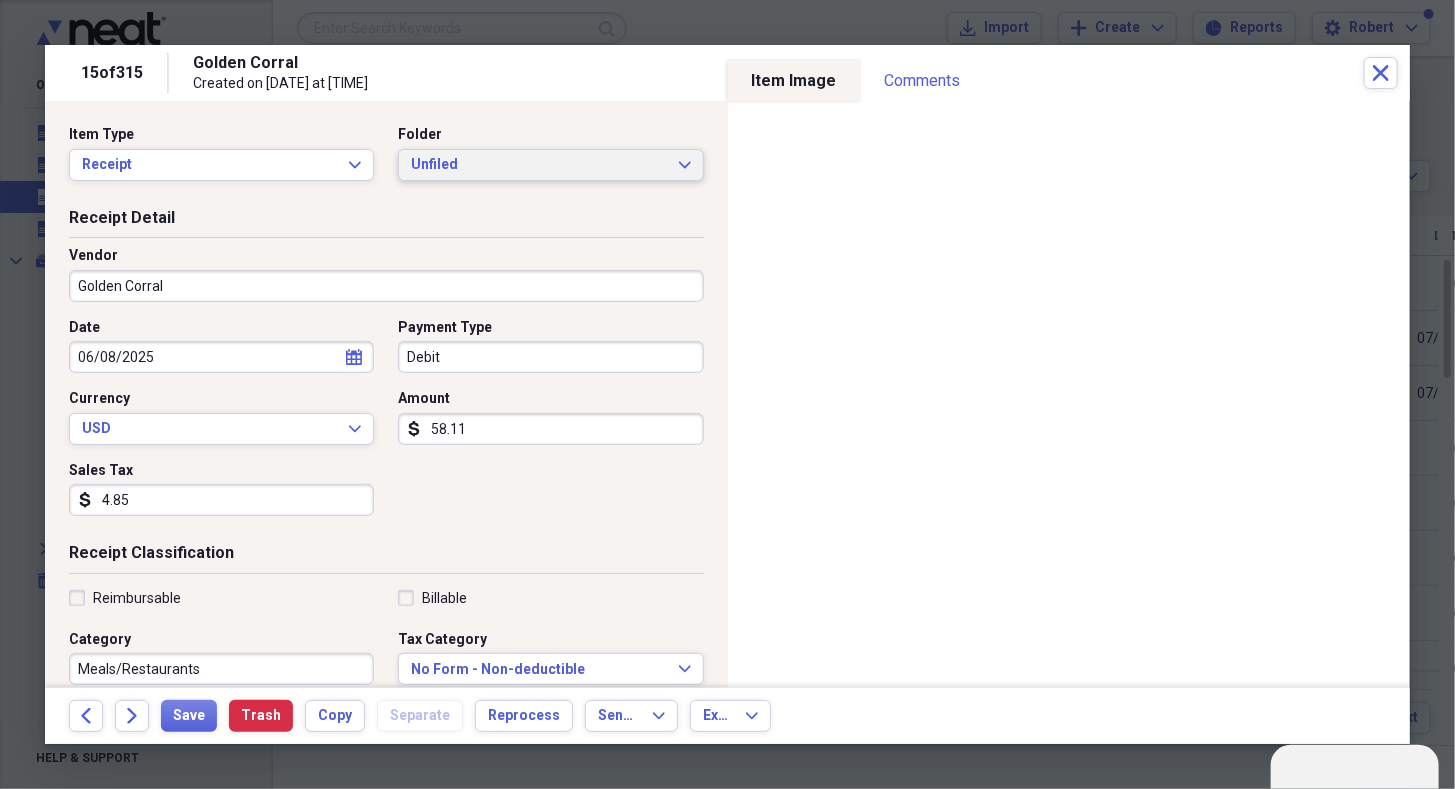 click on "Unfiled Expand" at bounding box center [550, 165] 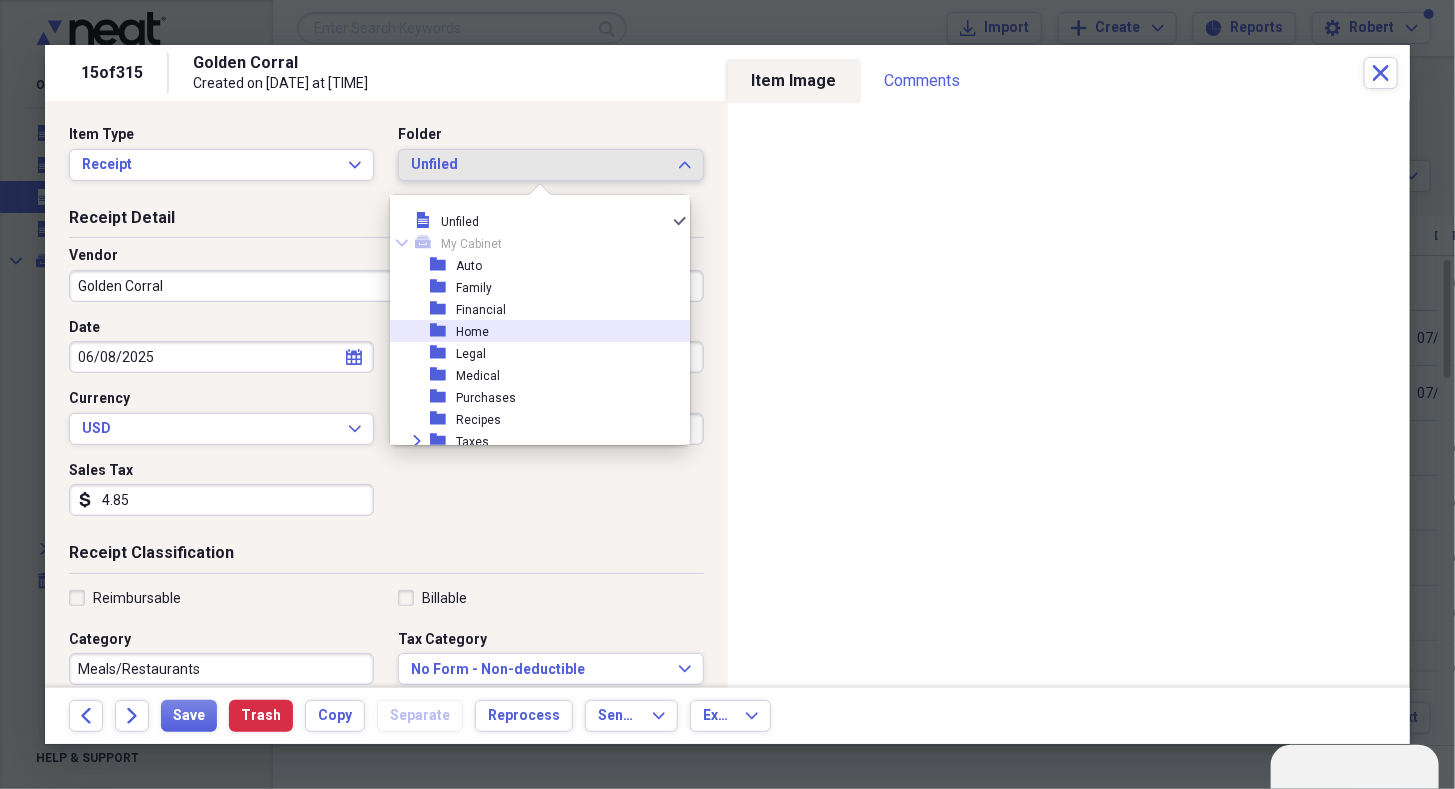 click on "folder Home" at bounding box center (532, 331) 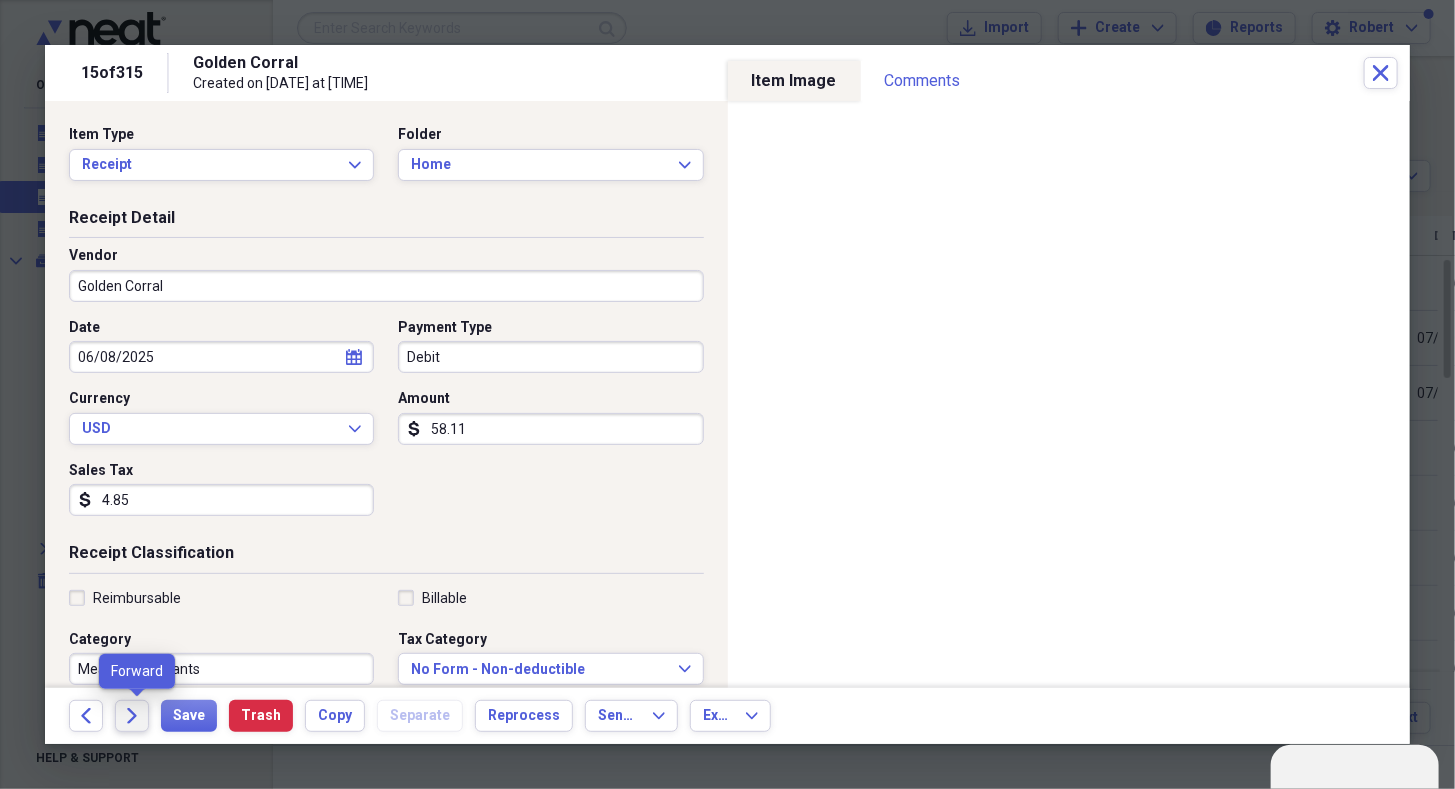 click on "Forward" 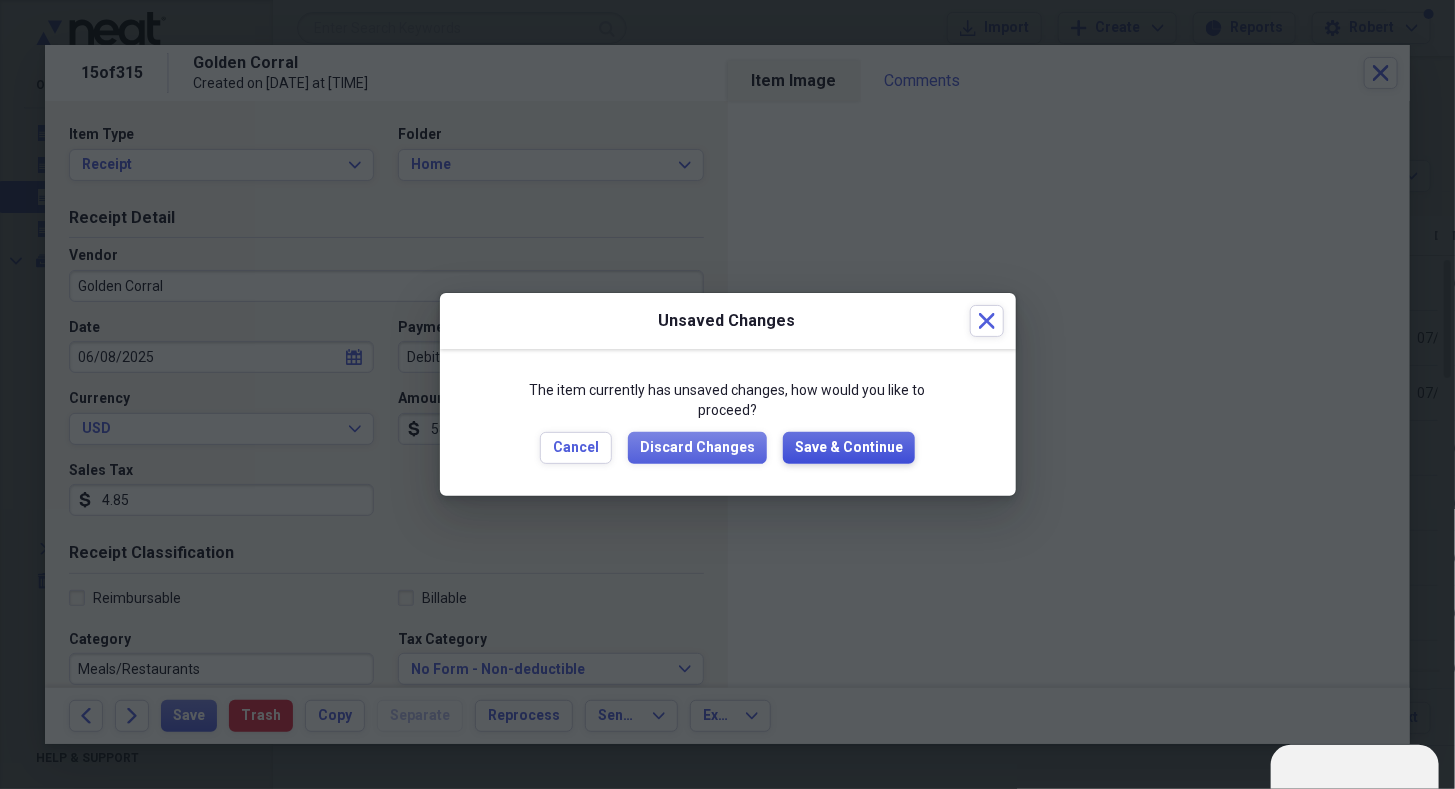 click on "Save & Continue" at bounding box center (849, 448) 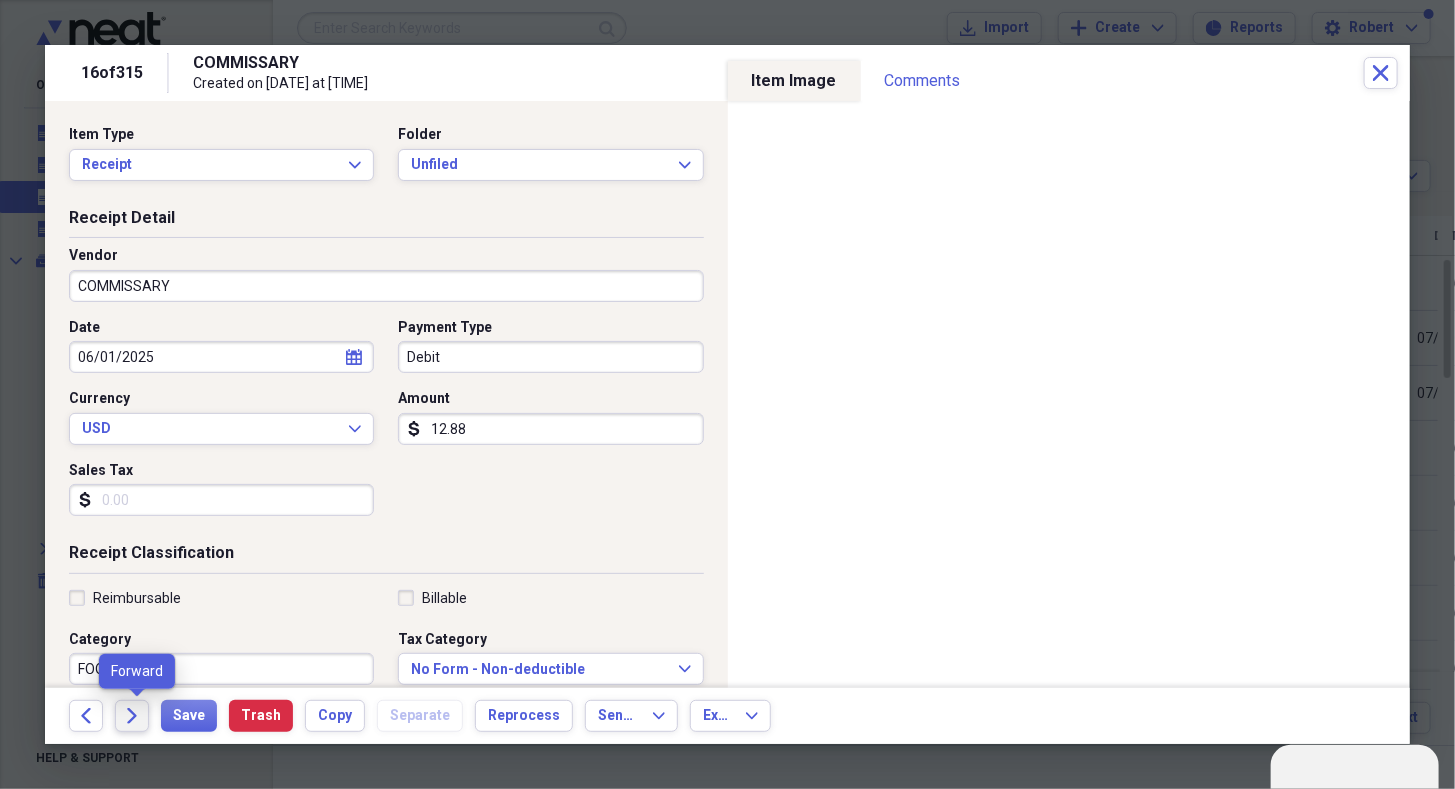 click 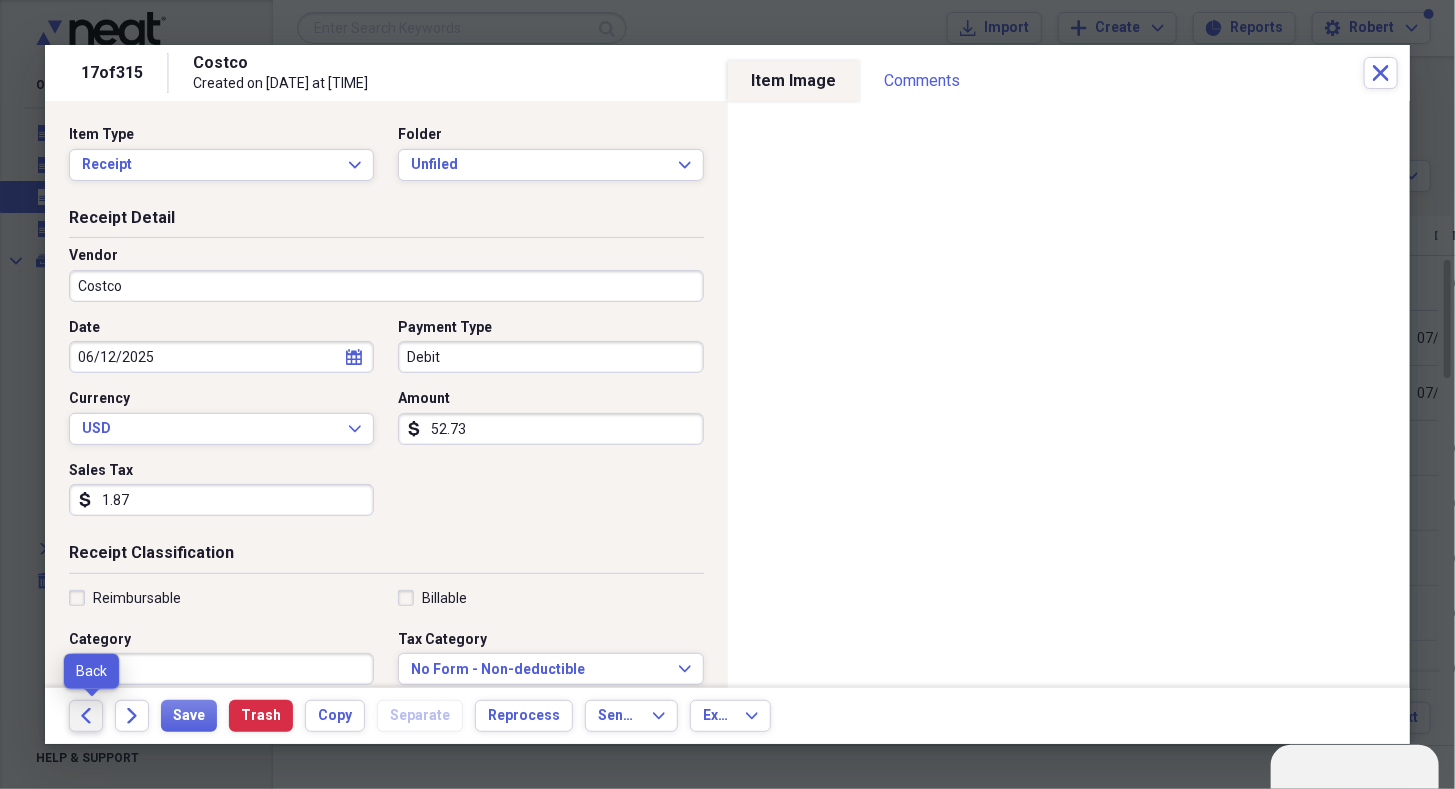 click on "Back" at bounding box center (86, 716) 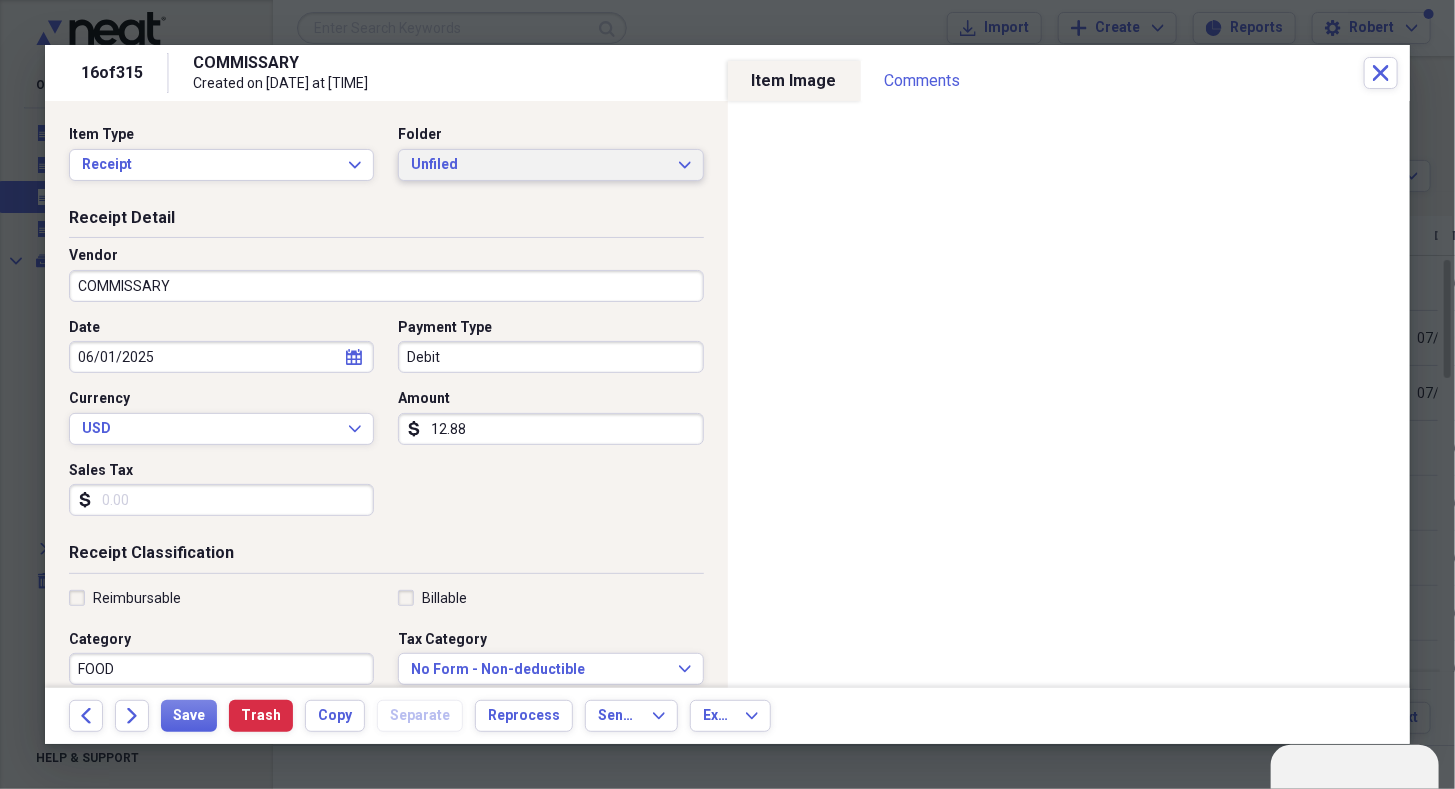 click on "Expand" 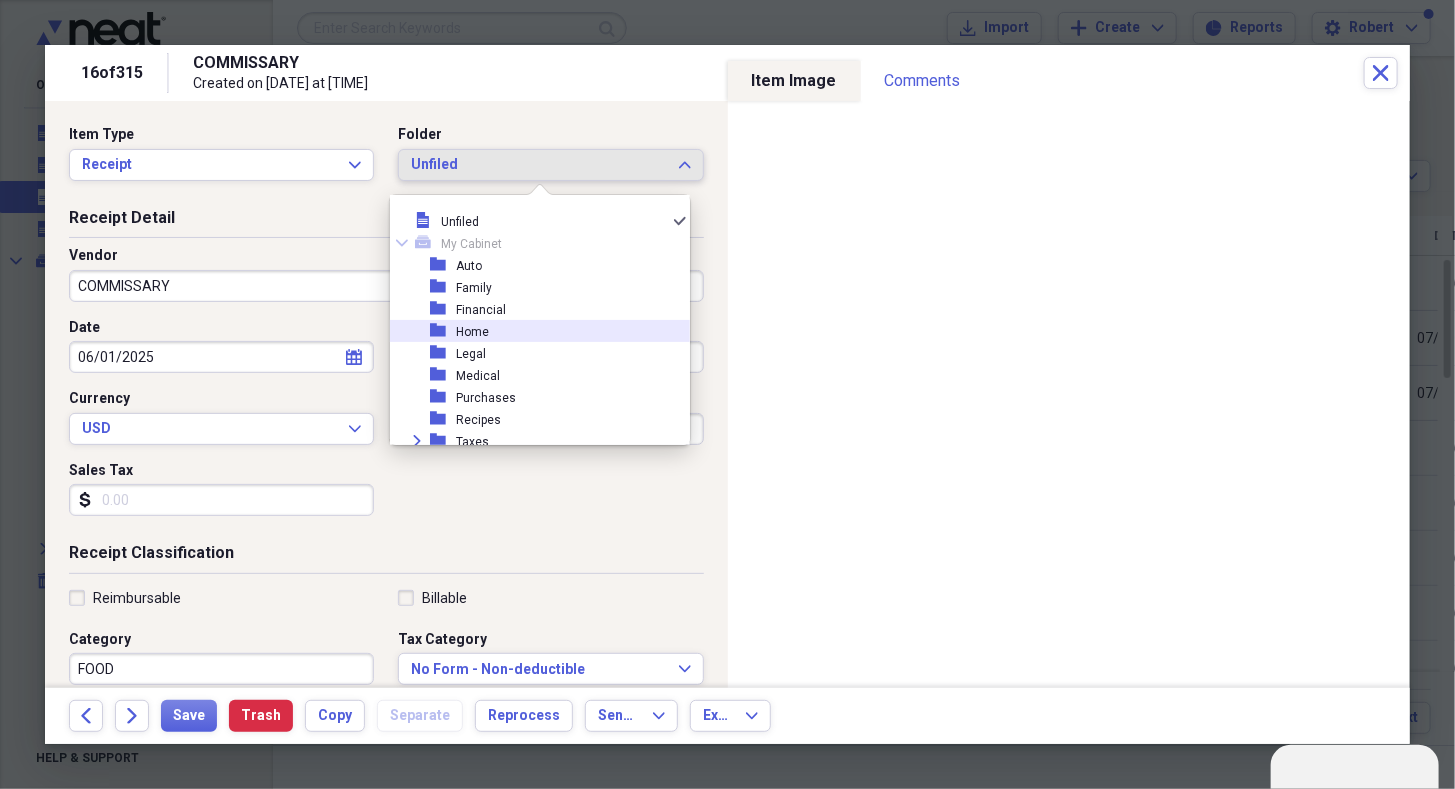 click on "folder Home" at bounding box center [532, 331] 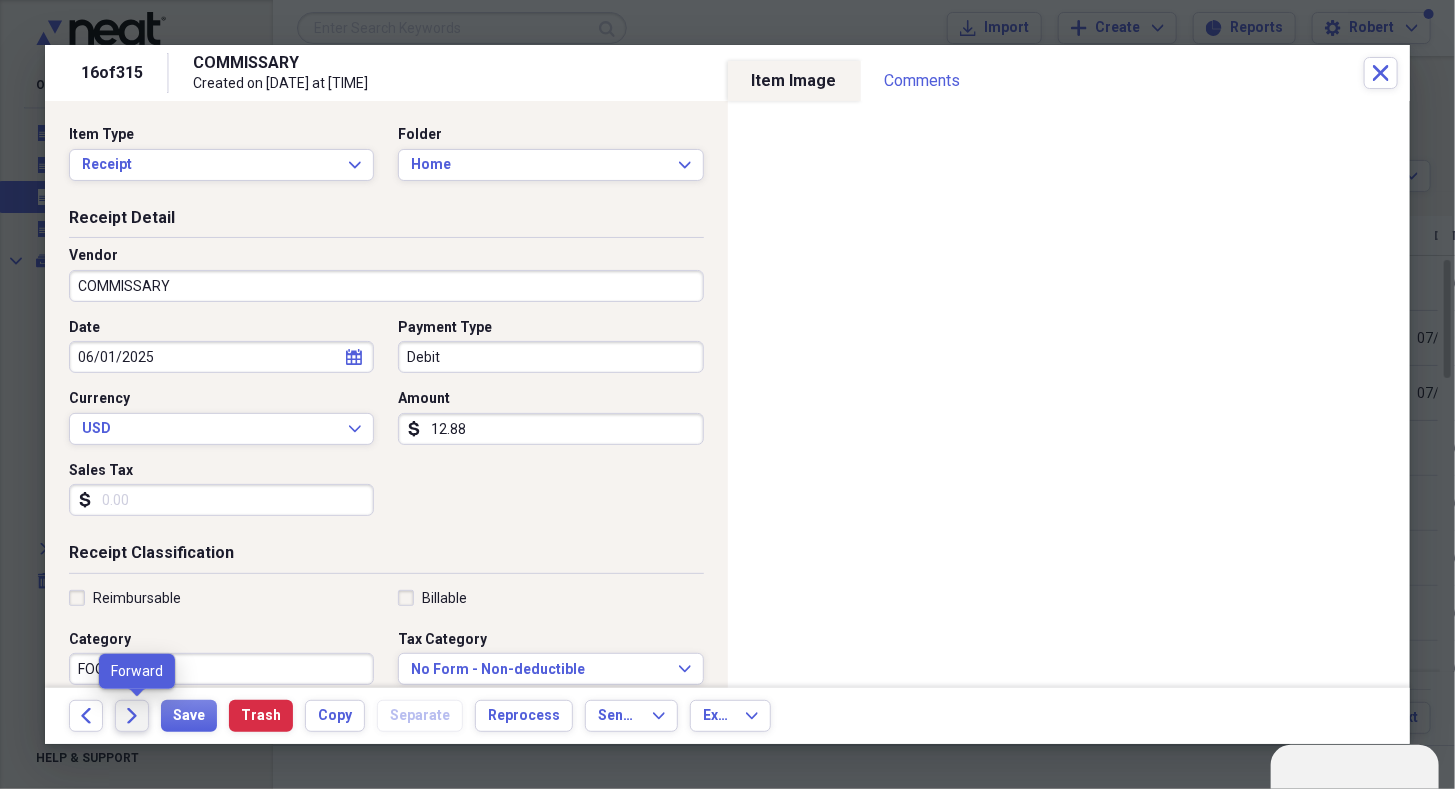 click on "Forward" 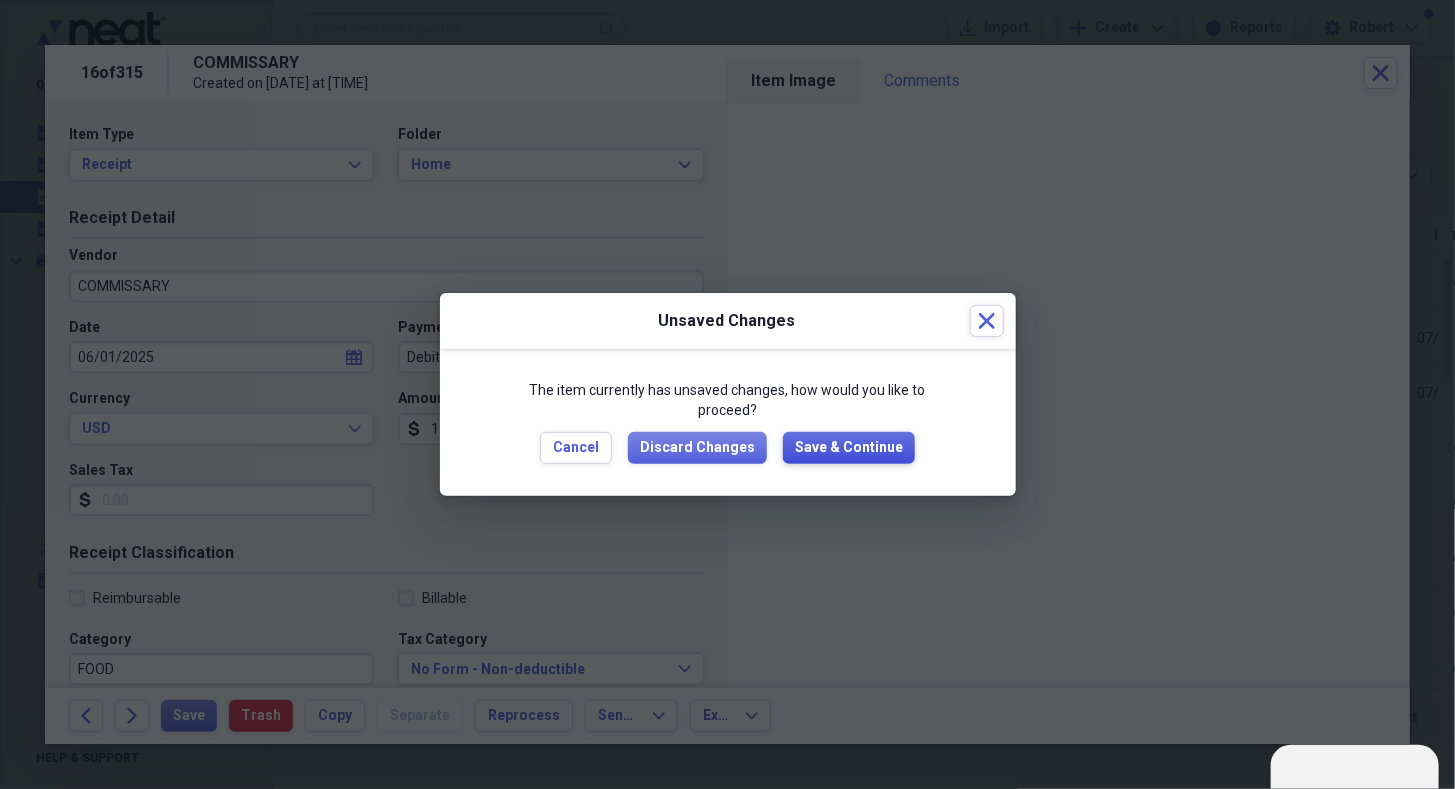click on "Save & Continue" at bounding box center (849, 448) 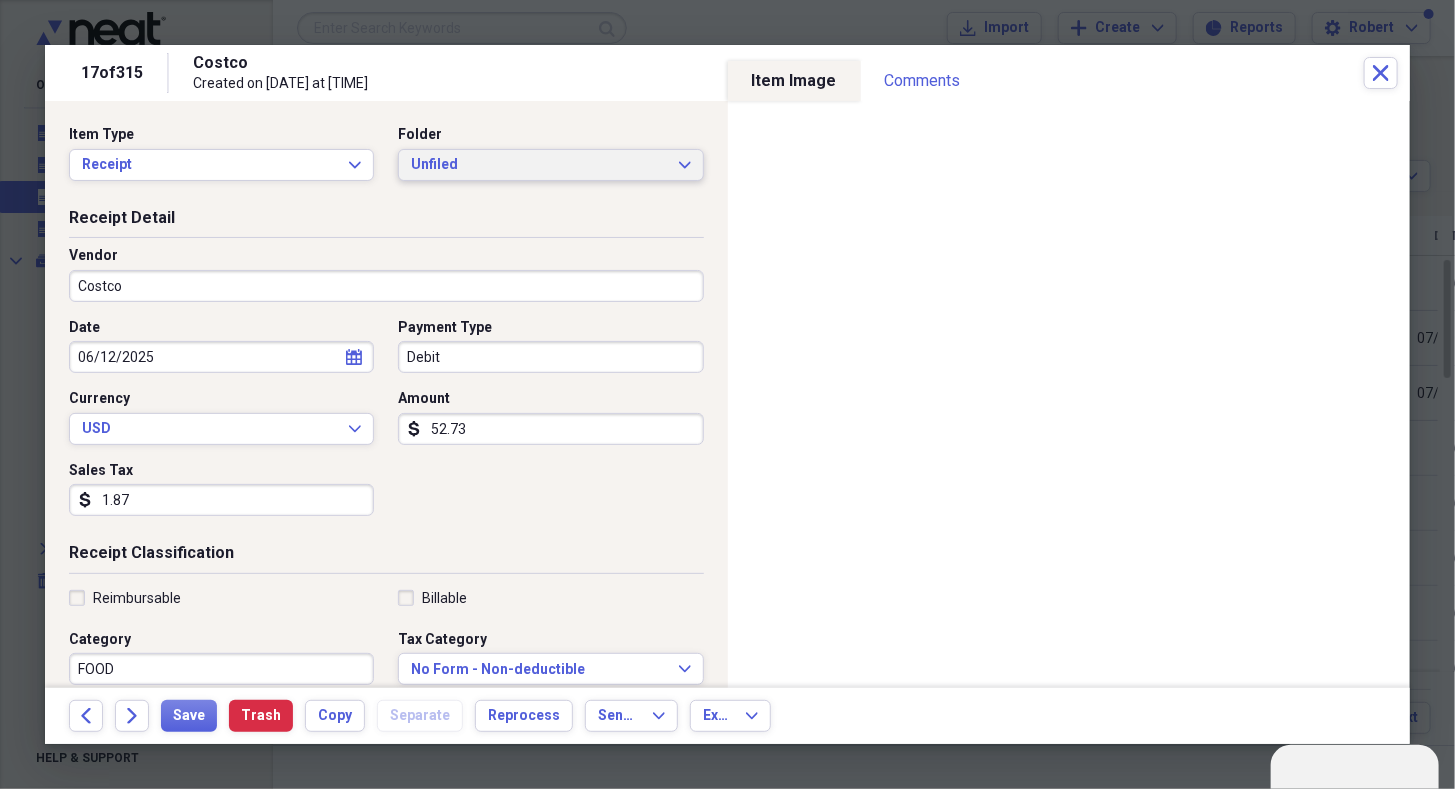 click 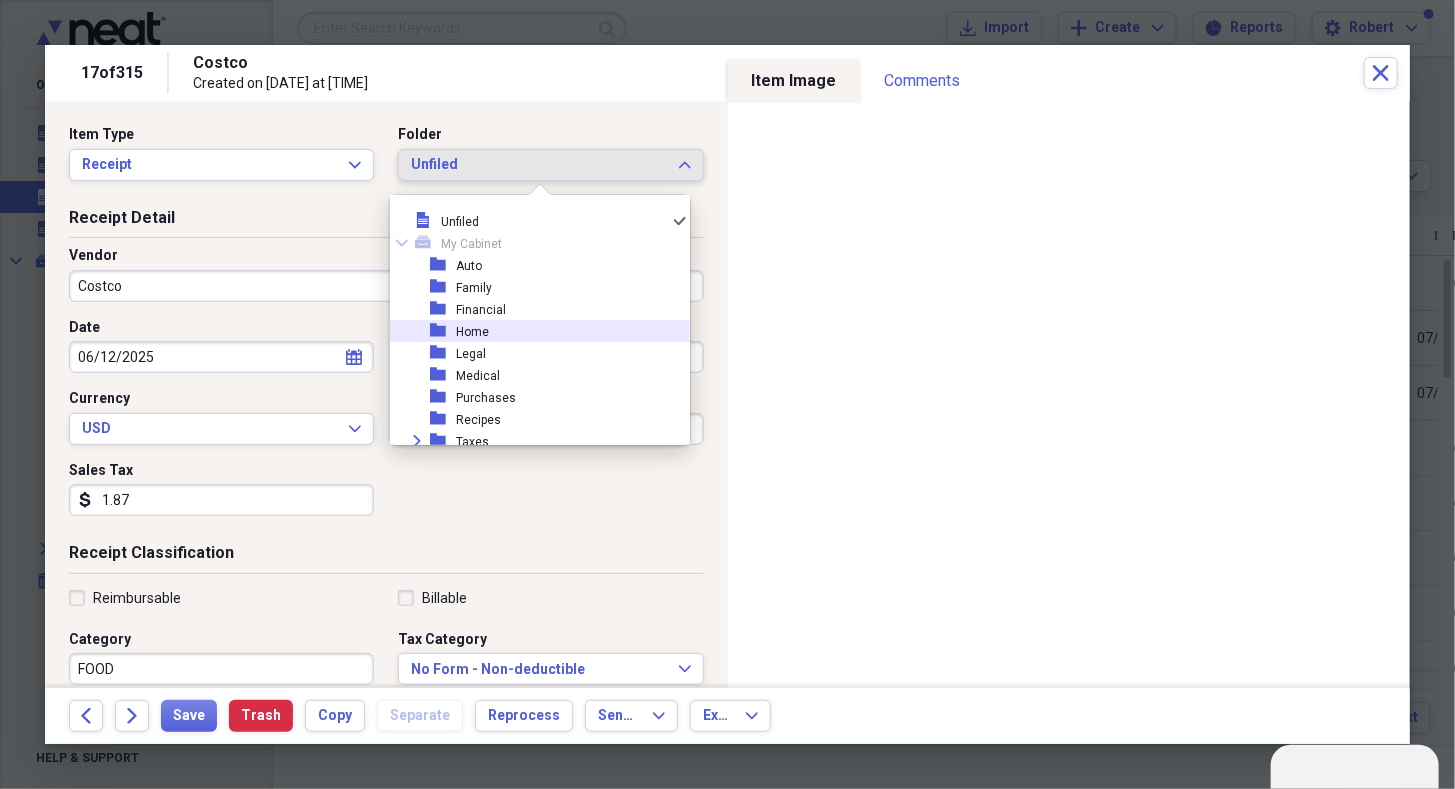 click on "folder Home" at bounding box center (532, 331) 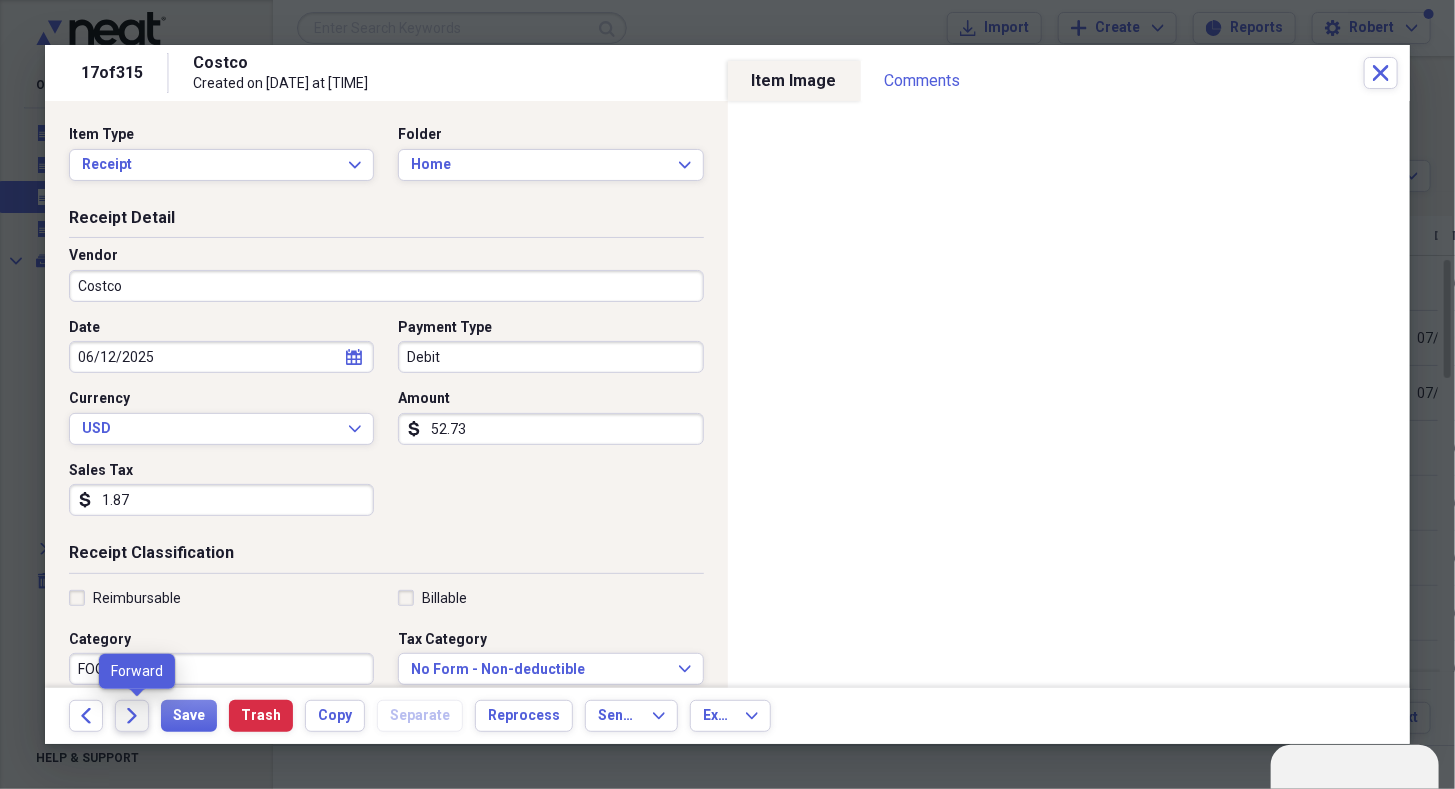 click 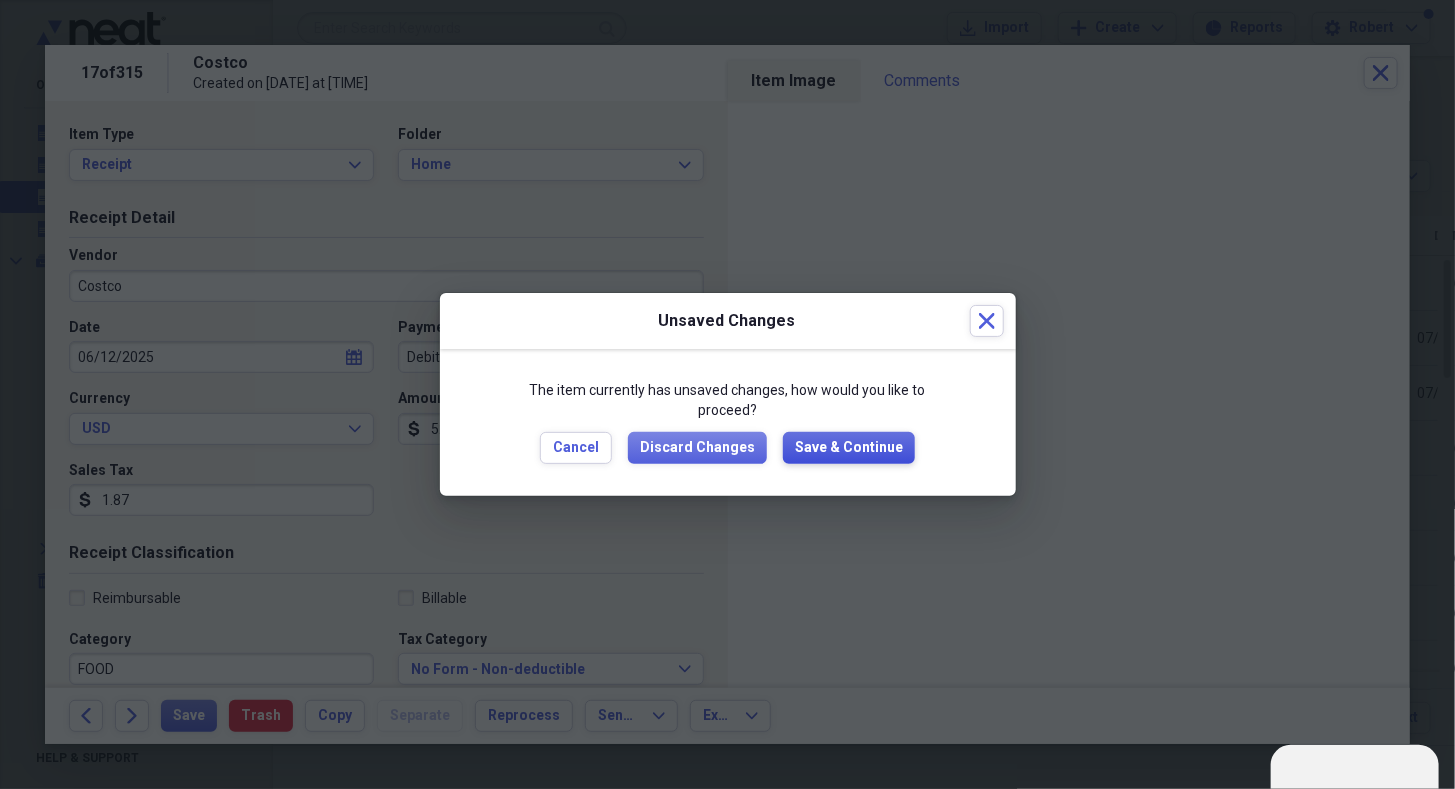 click on "Save & Continue" at bounding box center [849, 448] 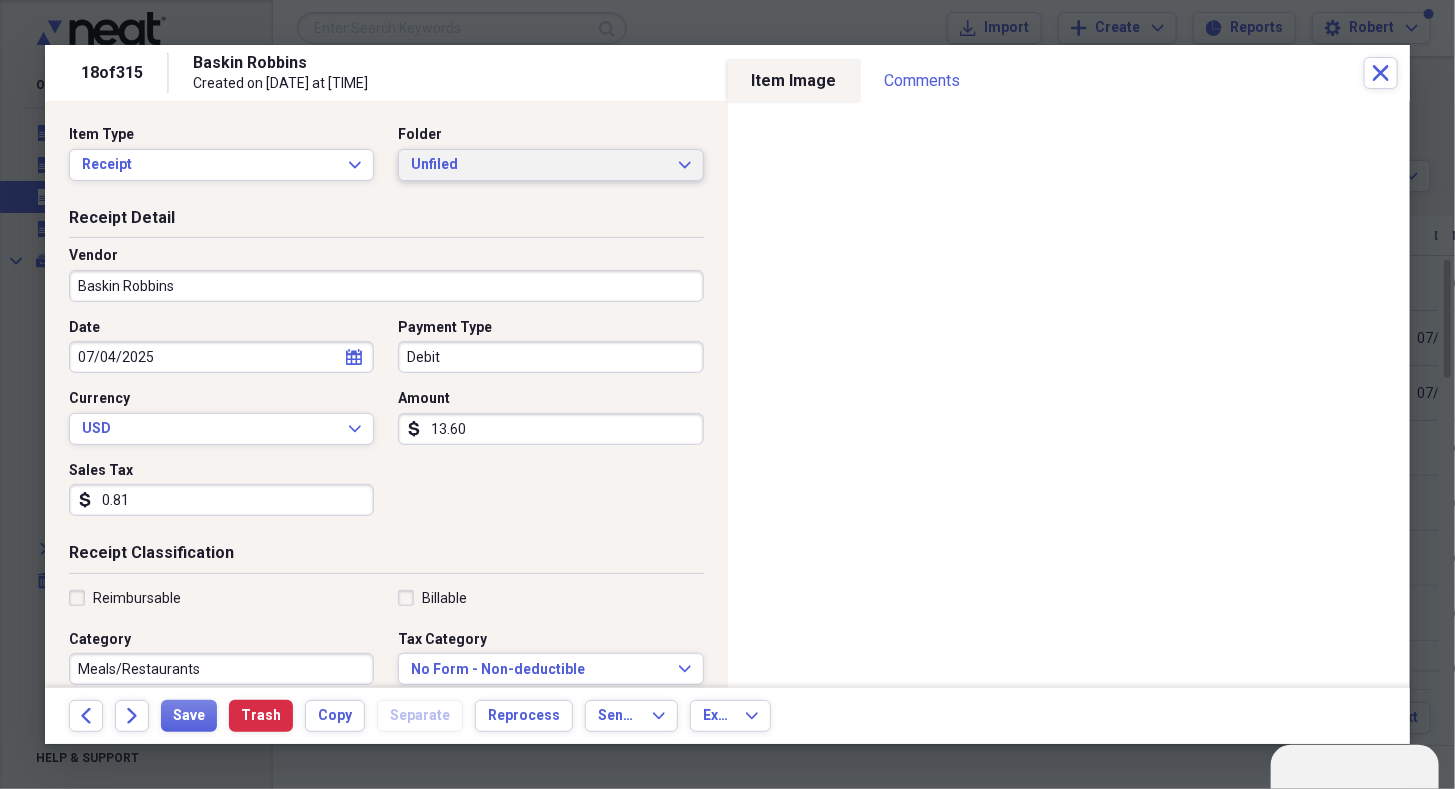 click on "Unfiled Expand" at bounding box center (550, 165) 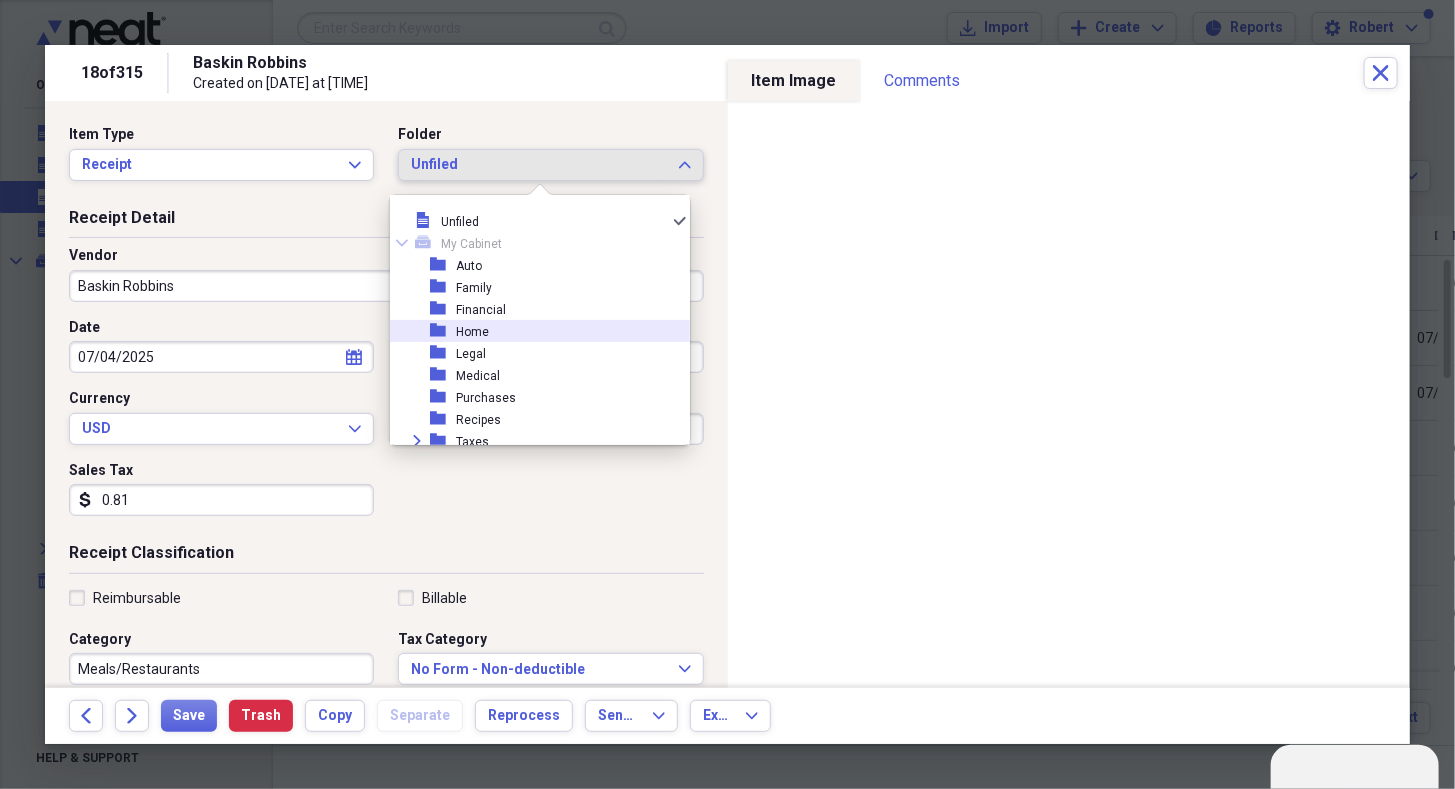 click on "folder Home" at bounding box center (532, 331) 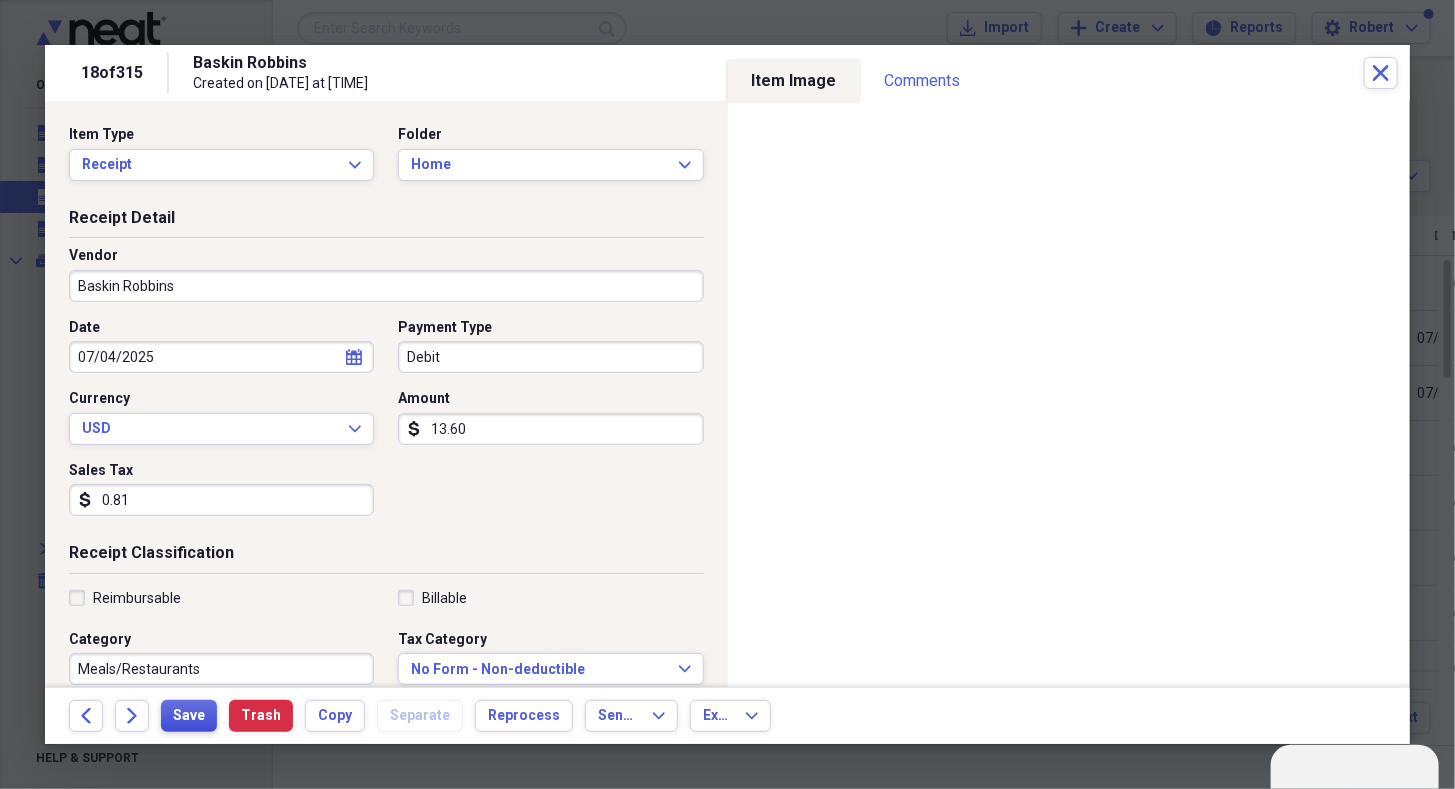 click on "Save" at bounding box center (189, 716) 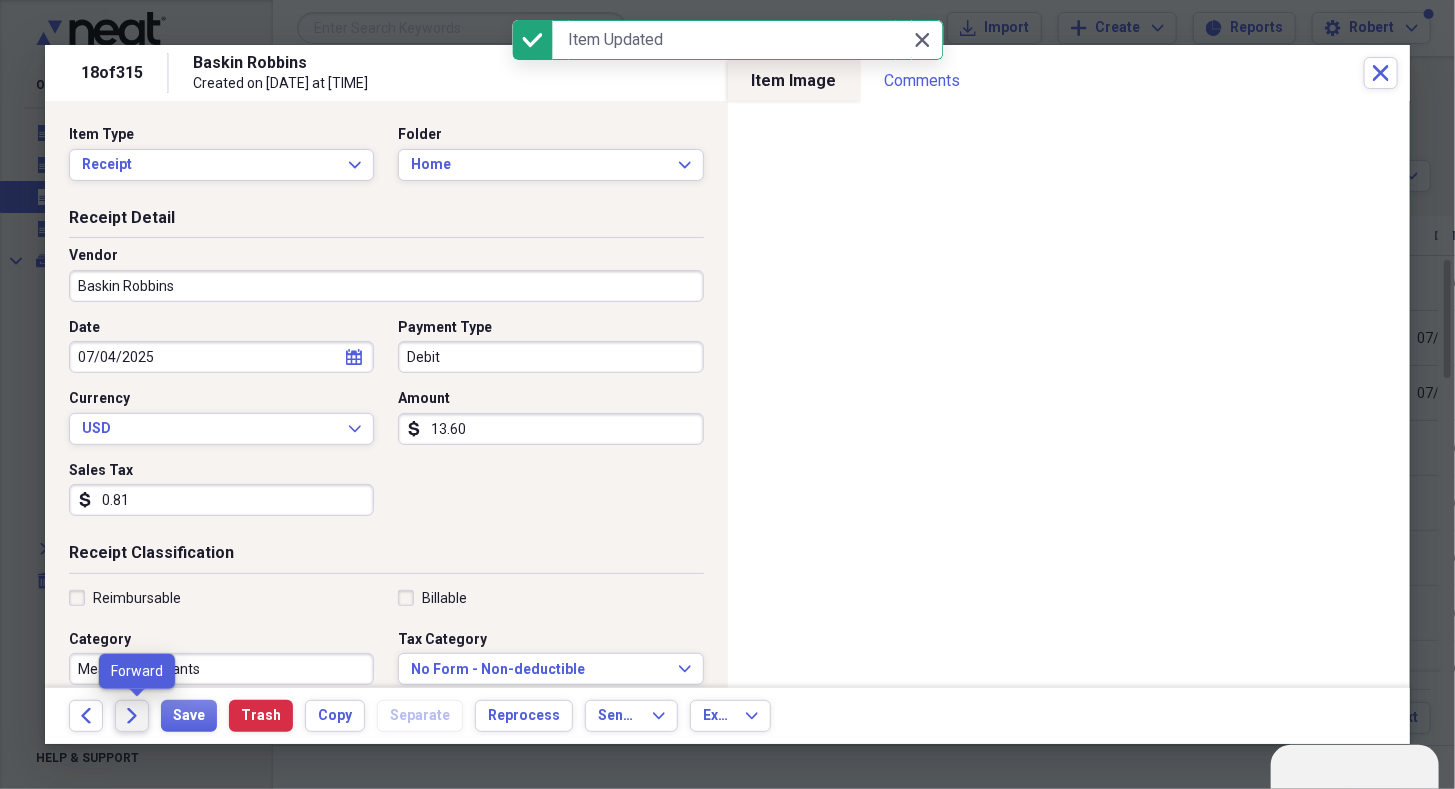 click 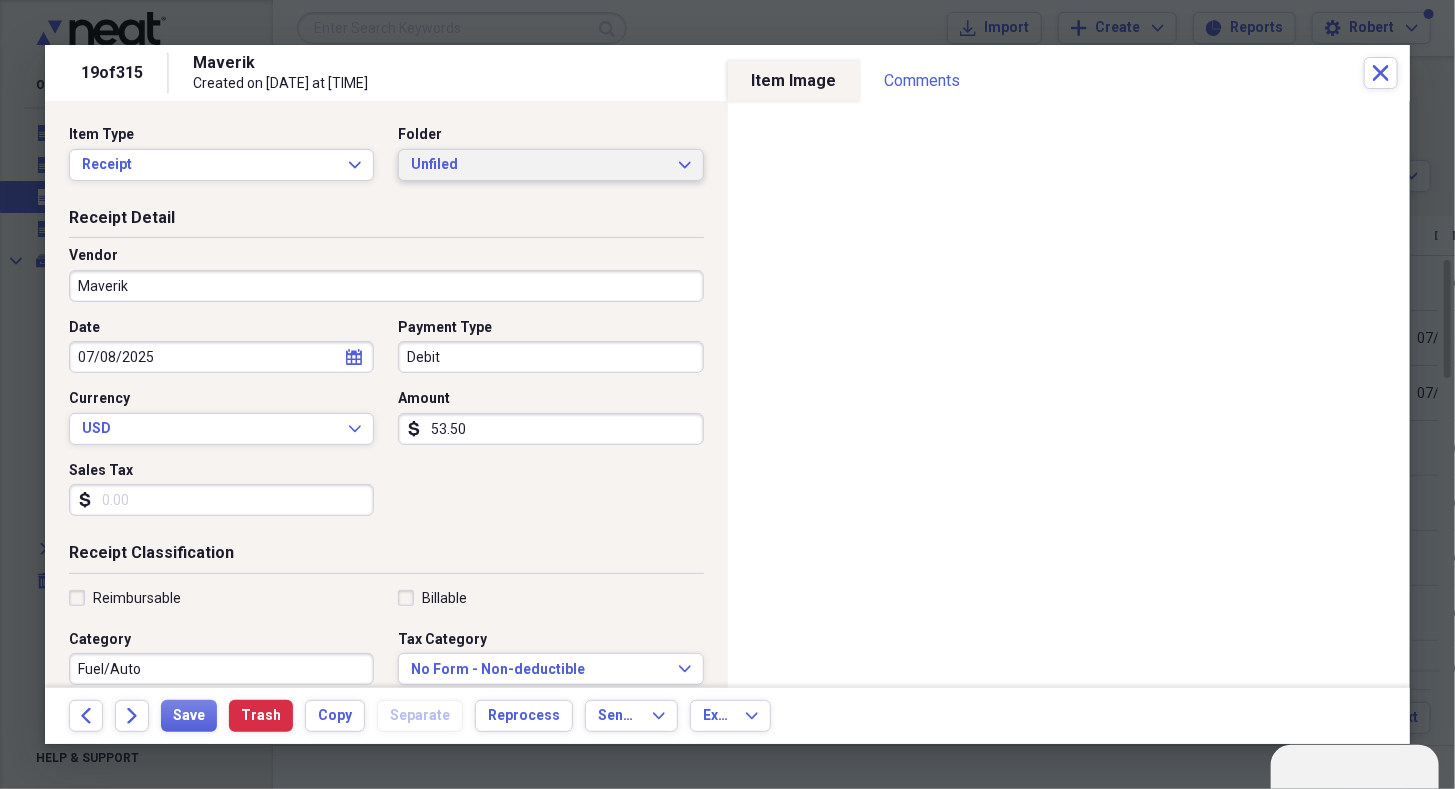 click on "Unfiled Expand" at bounding box center (550, 165) 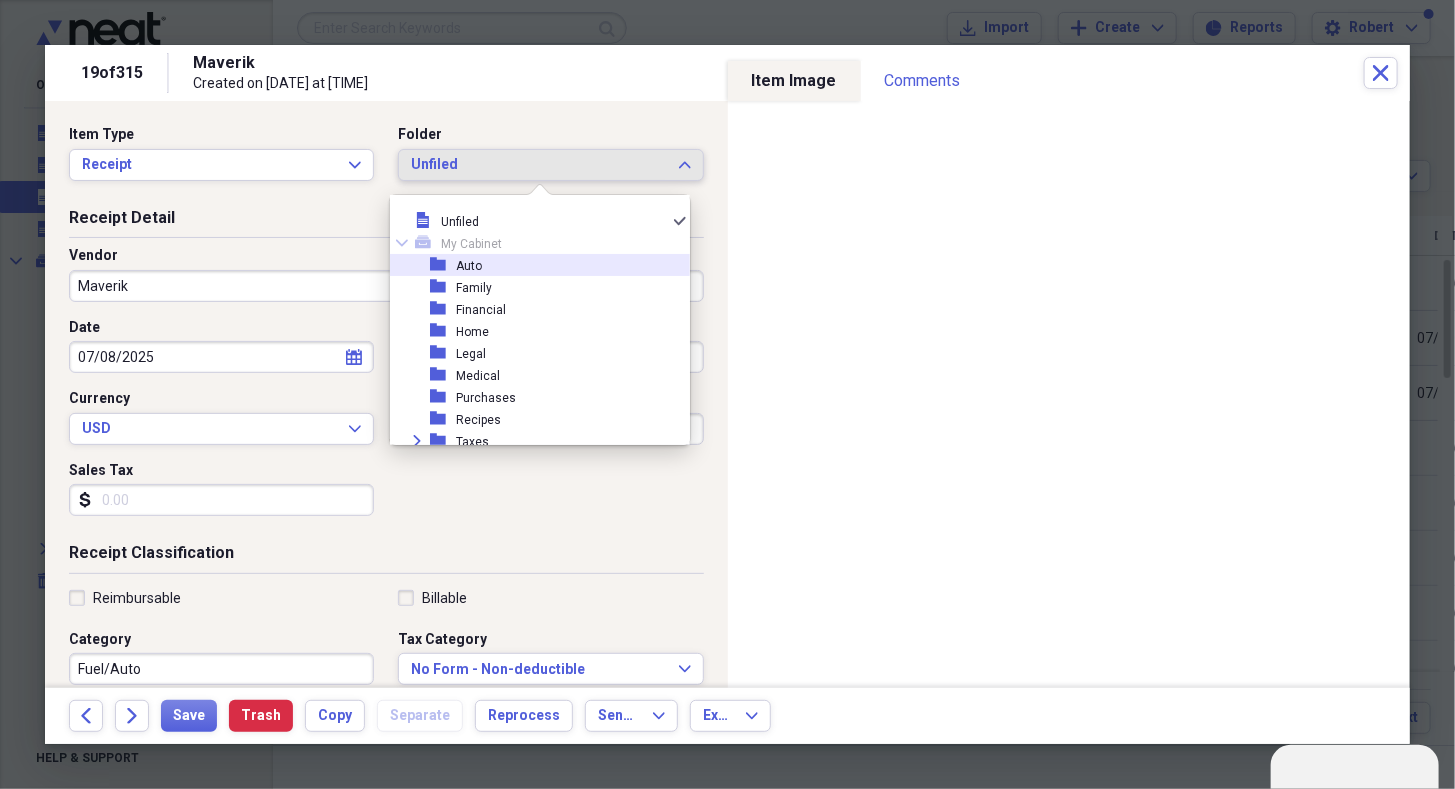 click on "folder" at bounding box center [443, 265] 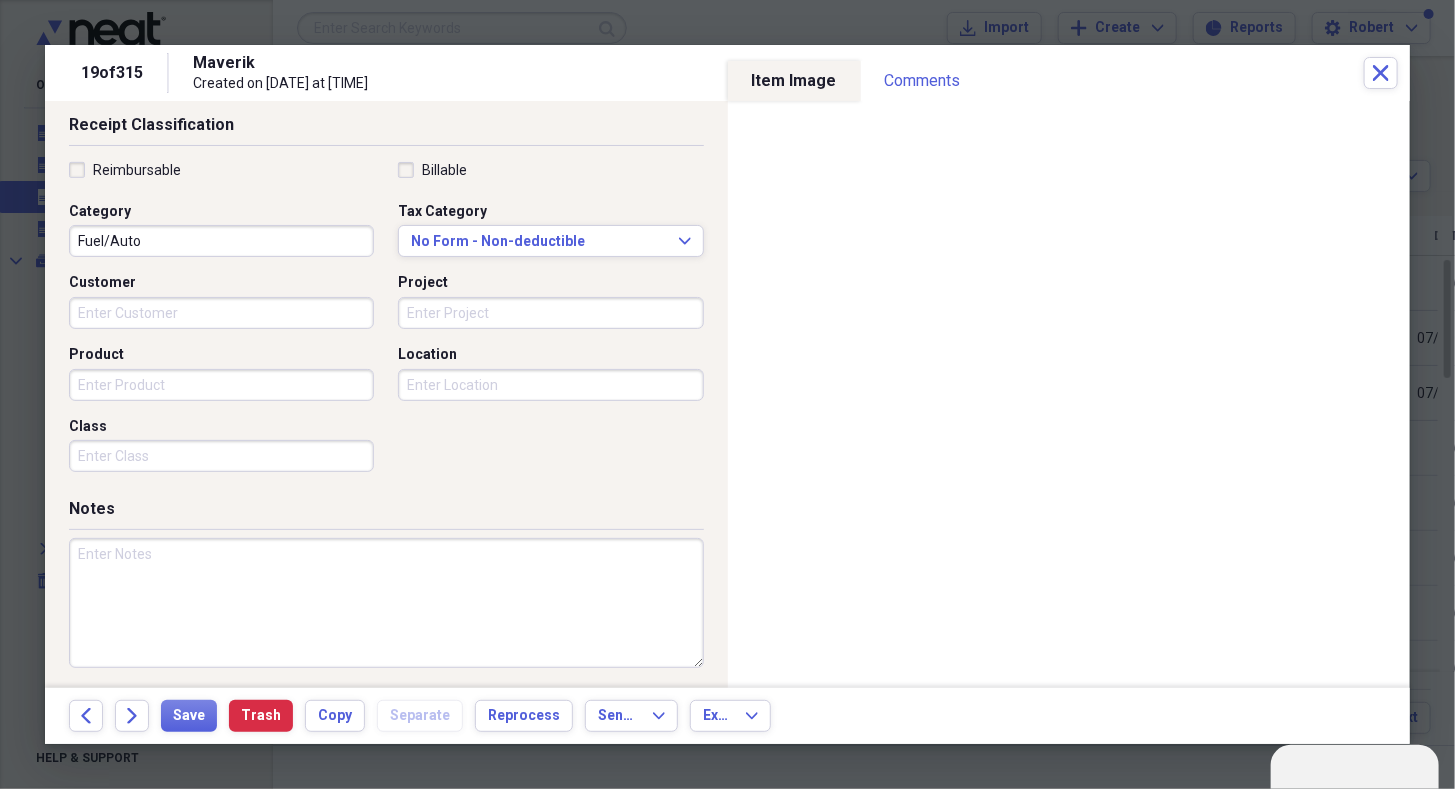 scroll, scrollTop: 430, scrollLeft: 0, axis: vertical 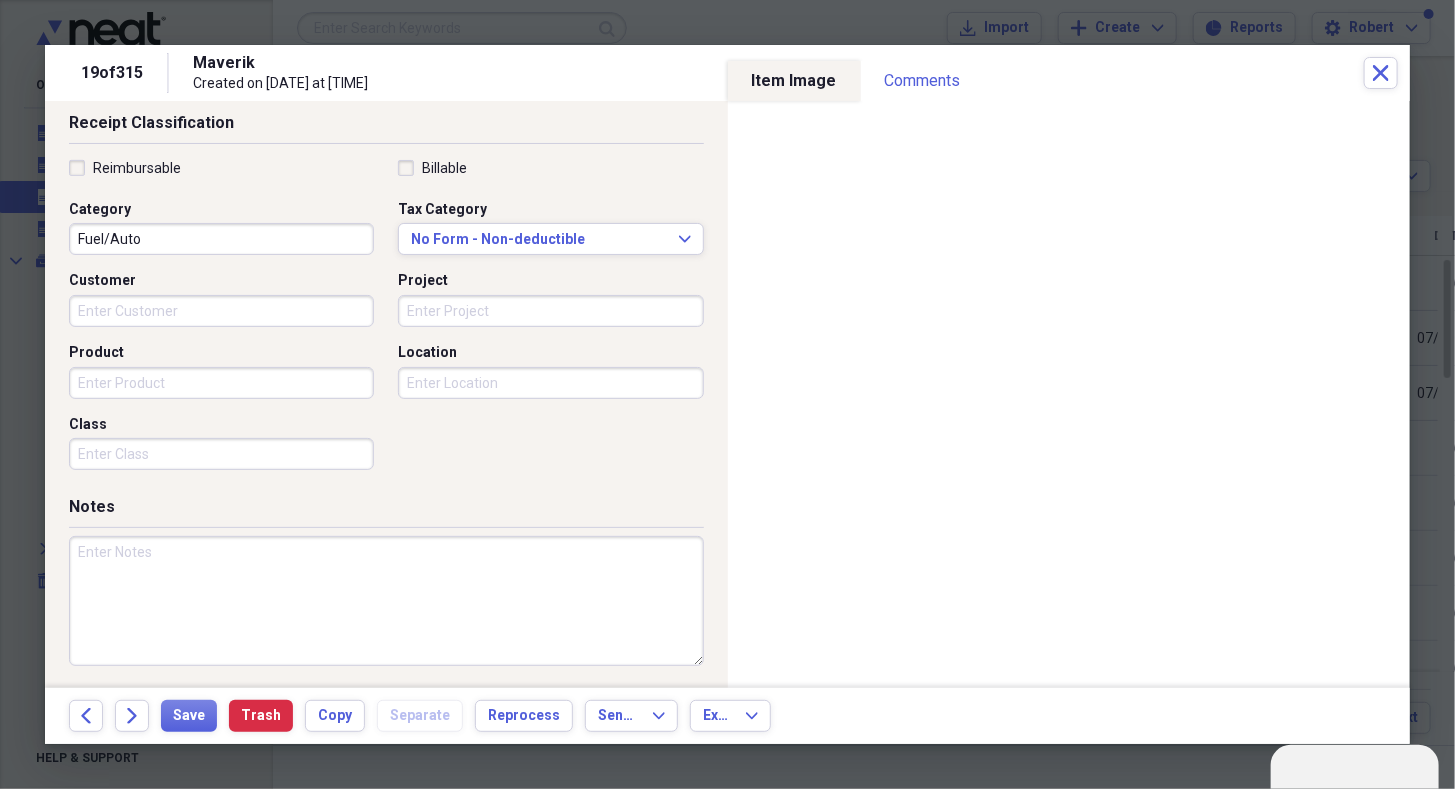 click at bounding box center [386, 601] 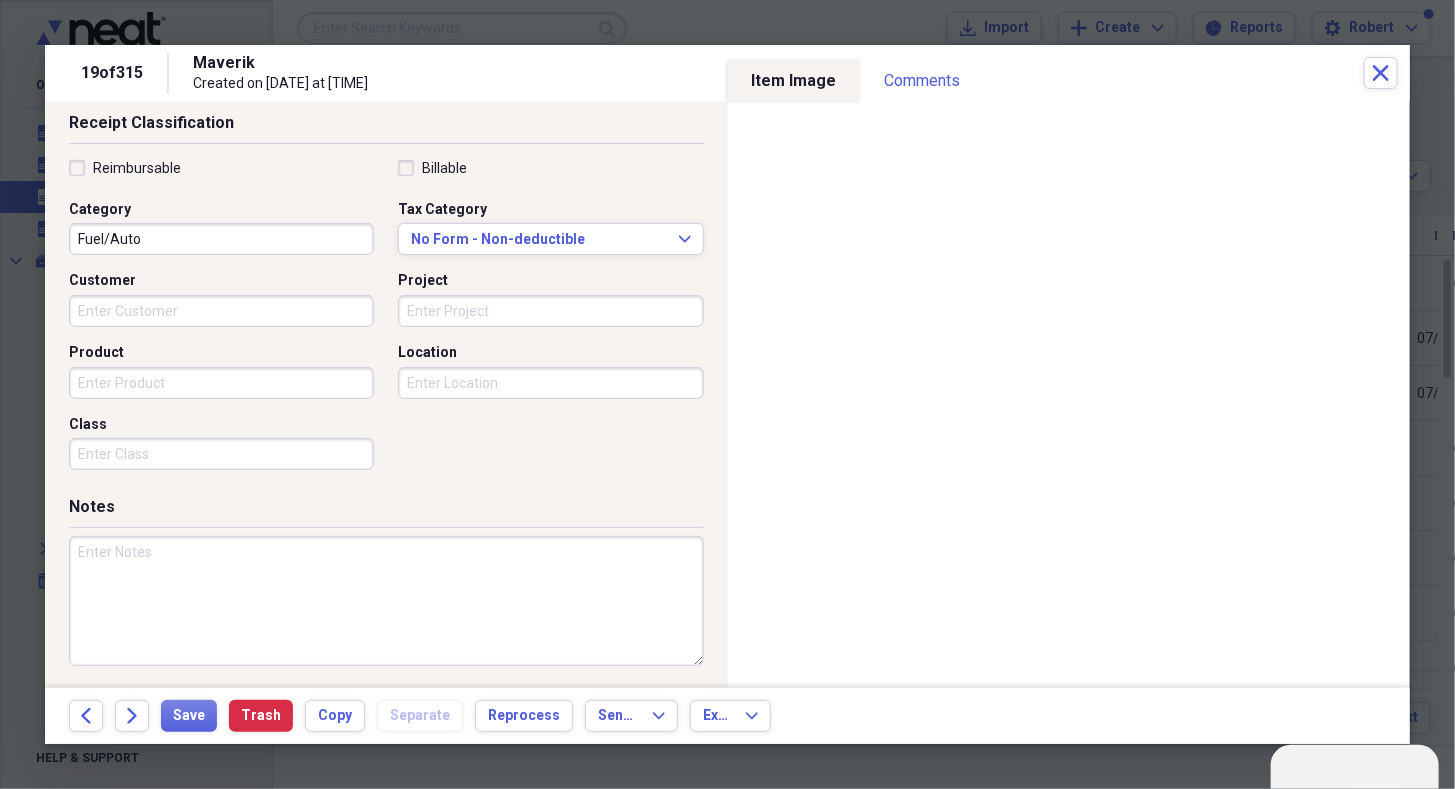 type on "M" 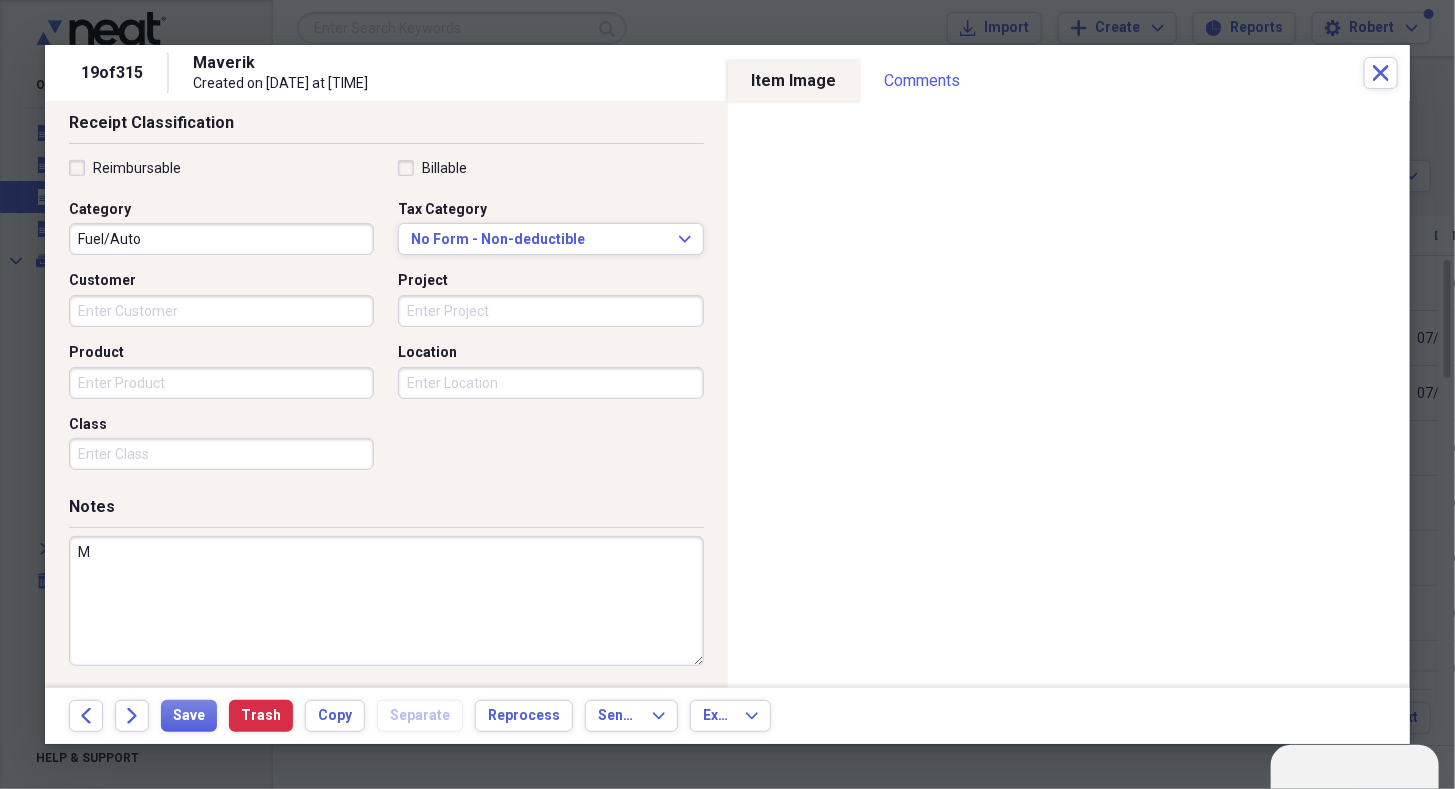 type 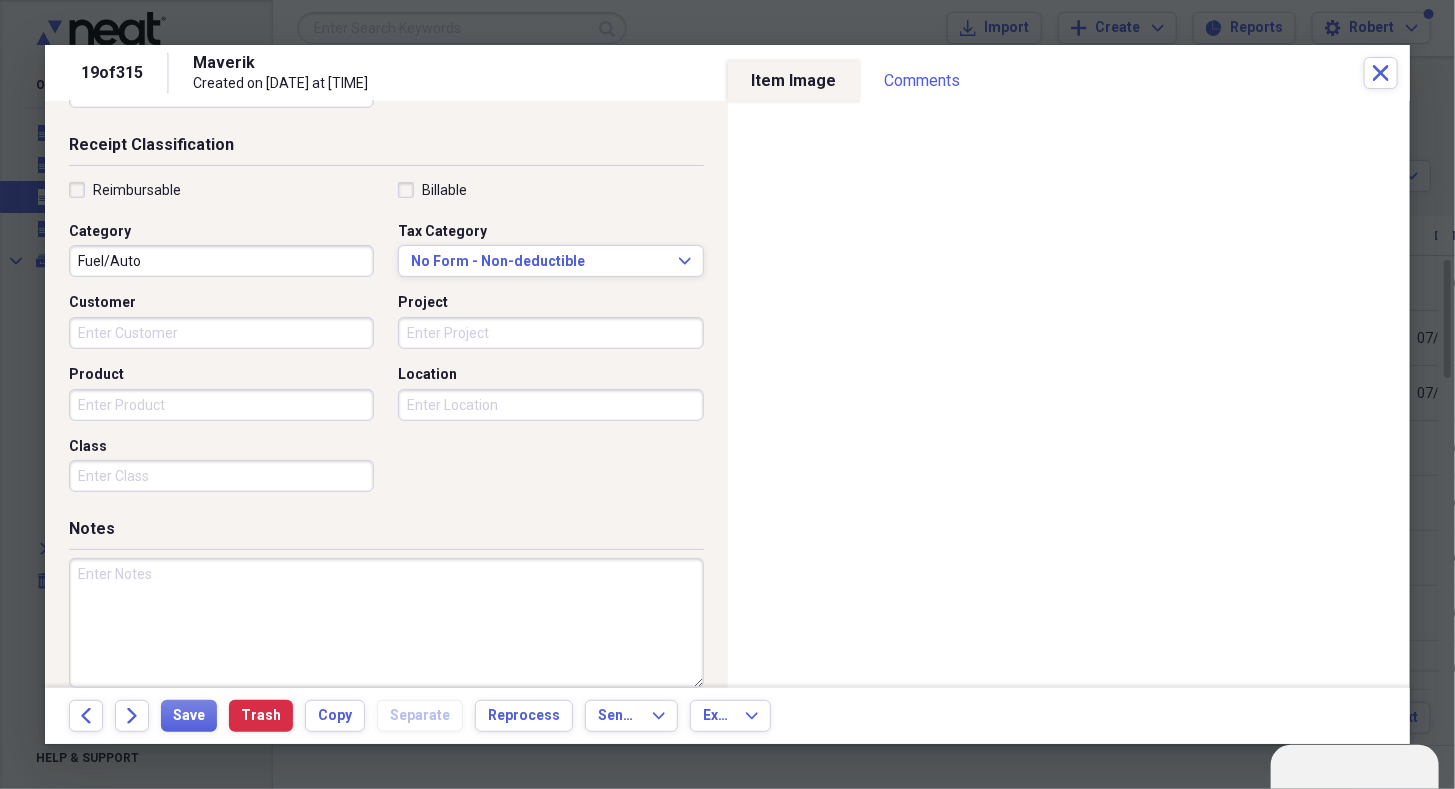 scroll, scrollTop: 430, scrollLeft: 0, axis: vertical 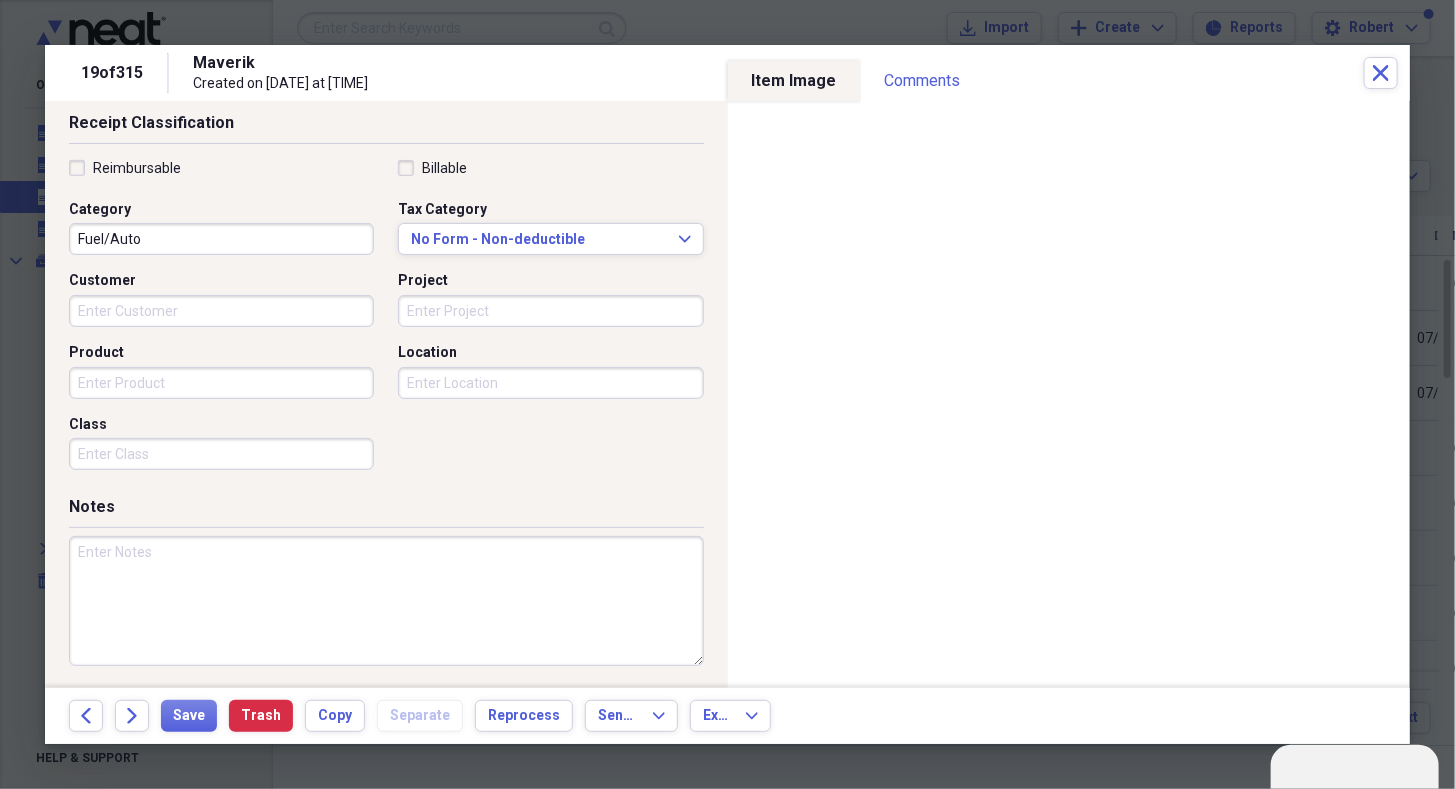 click on "Class" at bounding box center (88, 425) 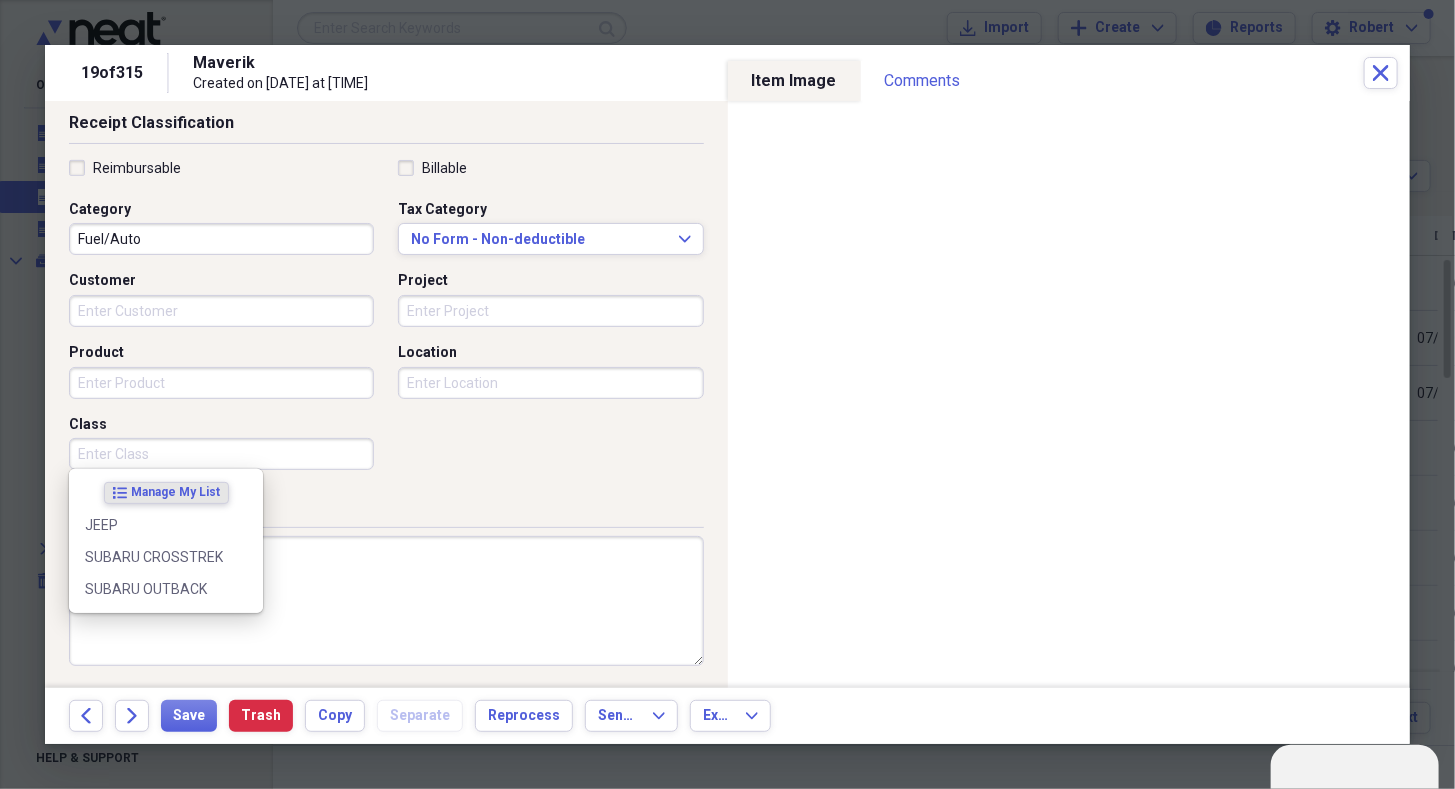 click on "Class" at bounding box center [221, 454] 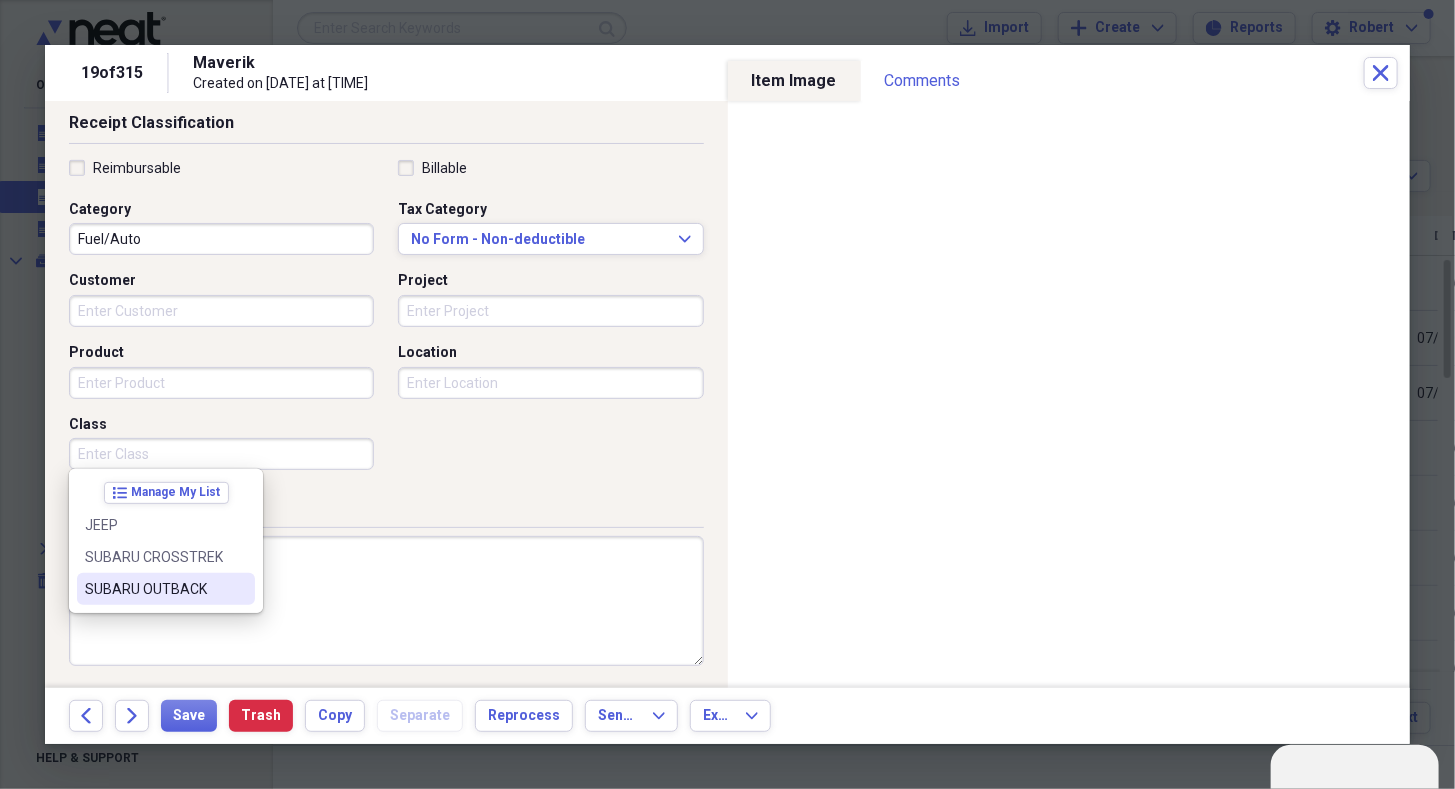 drag, startPoint x: 104, startPoint y: 519, endPoint x: 105, endPoint y: 578, distance: 59.008472 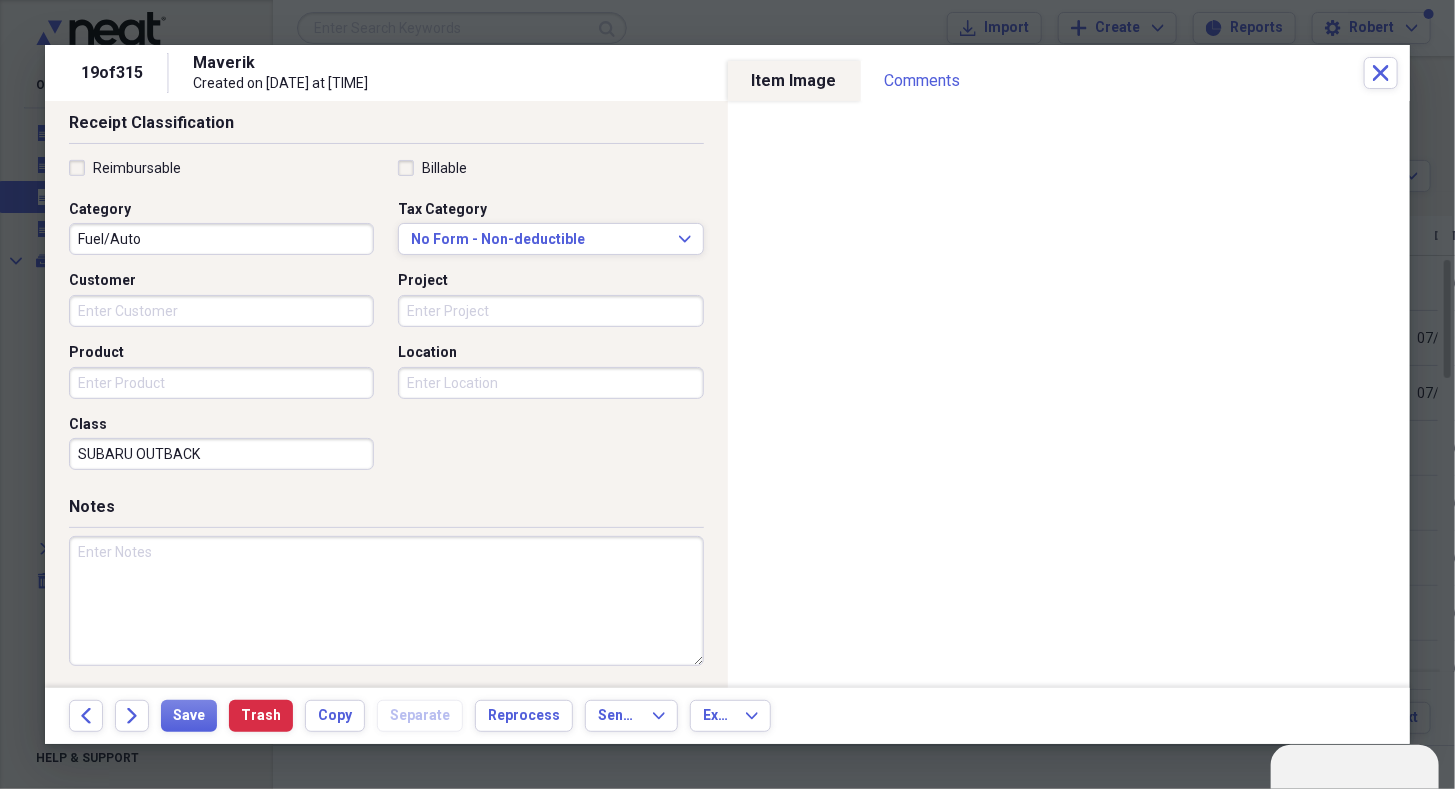 click at bounding box center (386, 601) 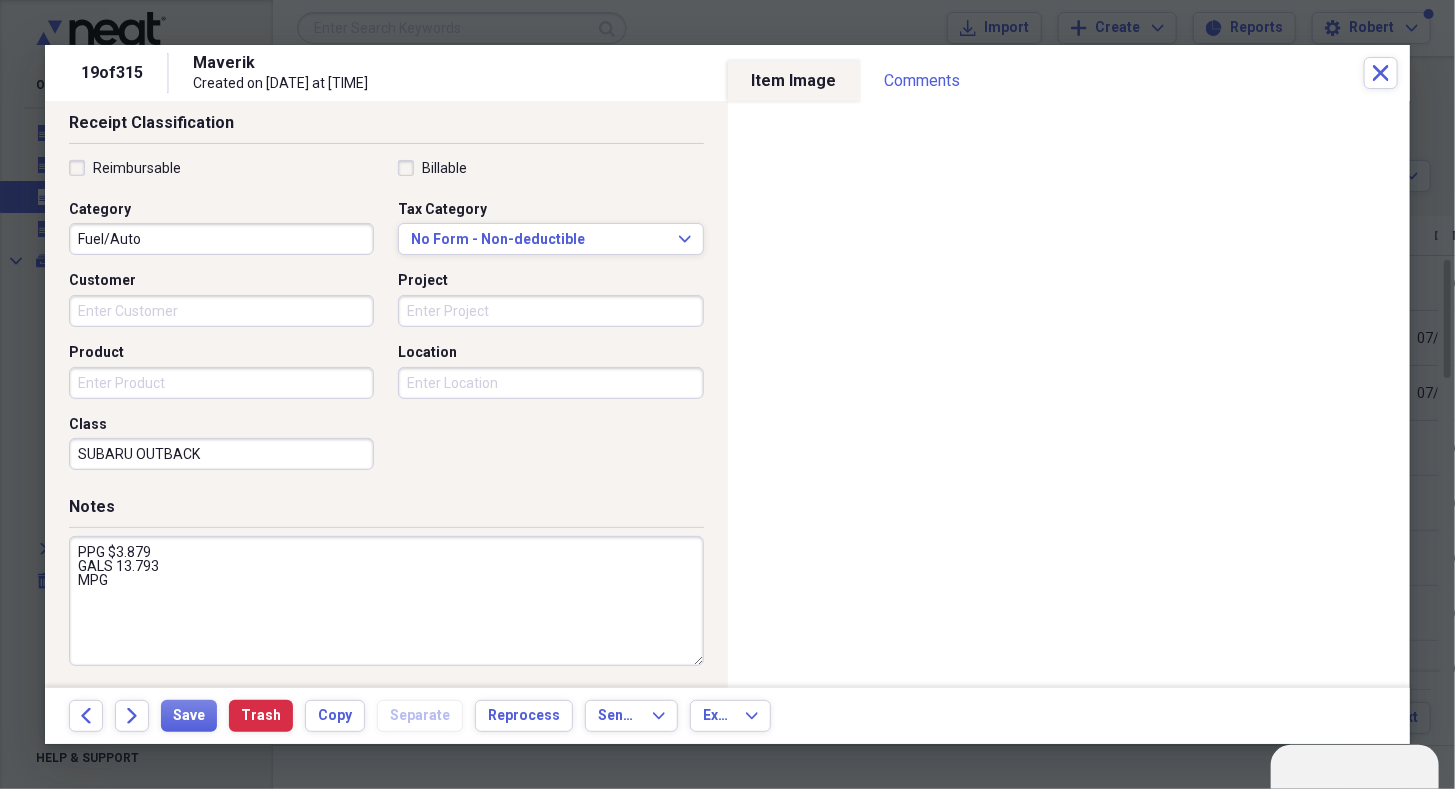 click on "PPG $3.879
GALS 13.793
MPG" at bounding box center (386, 601) 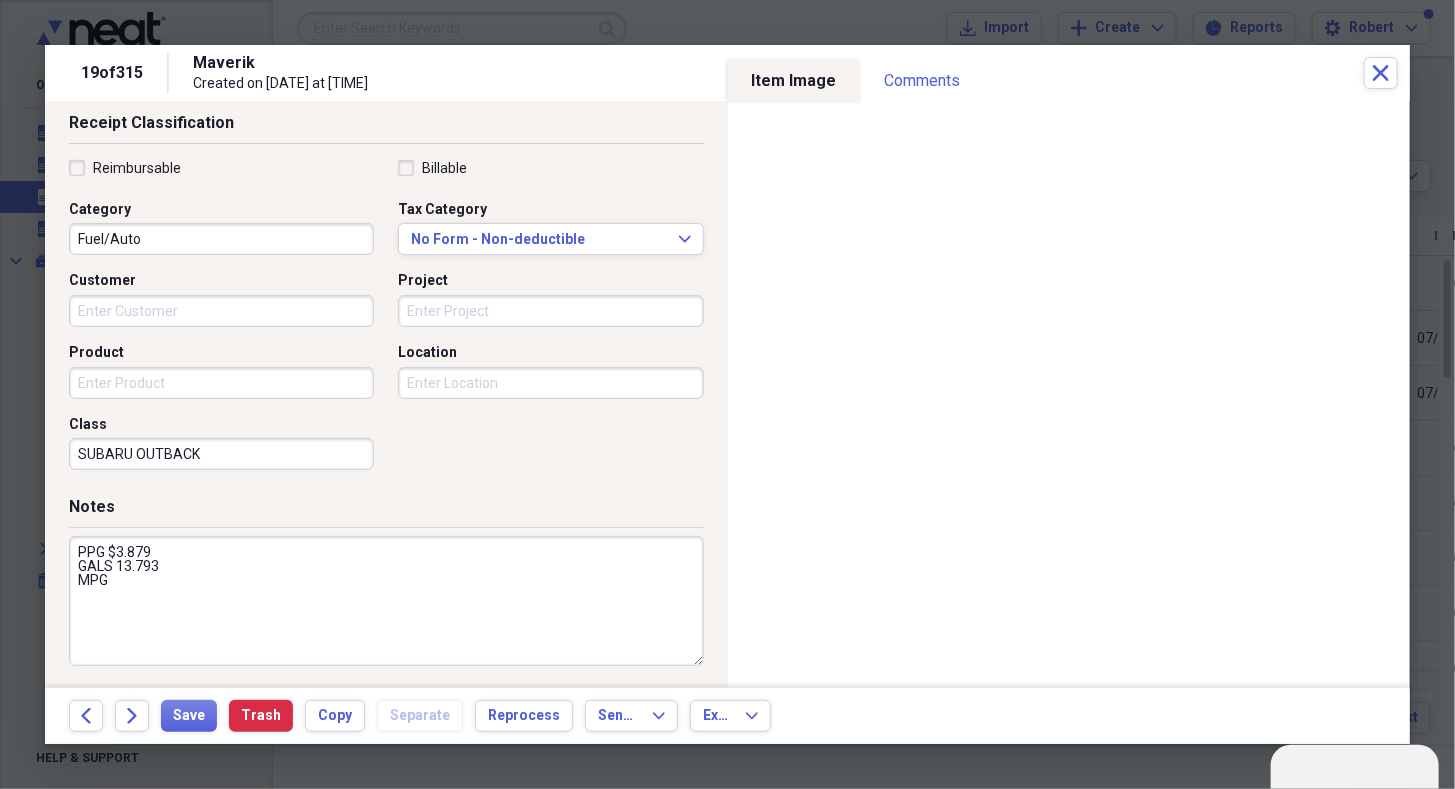 click on "PPG $3.879
GALS 13.793
MPG" at bounding box center [386, 601] 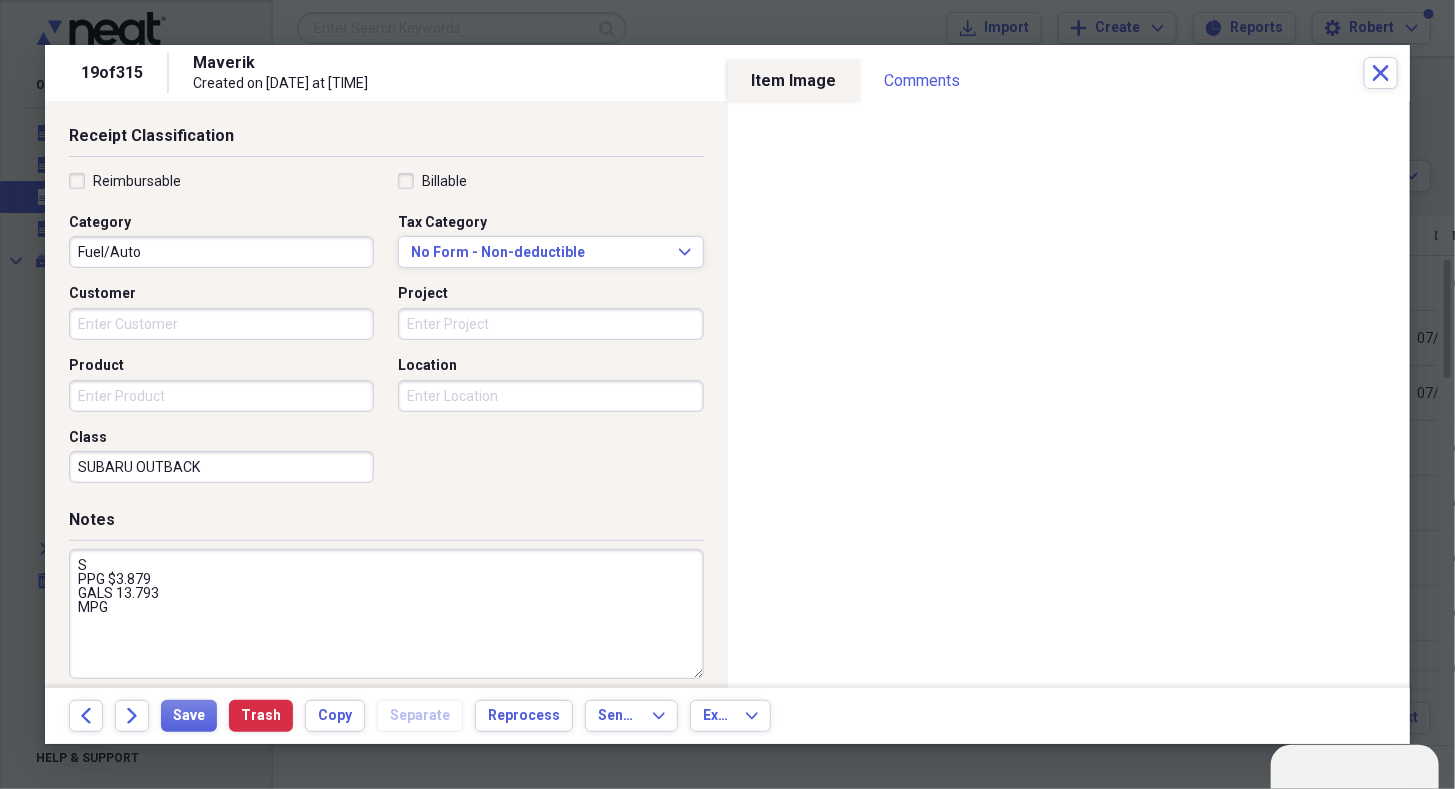 scroll, scrollTop: 430, scrollLeft: 0, axis: vertical 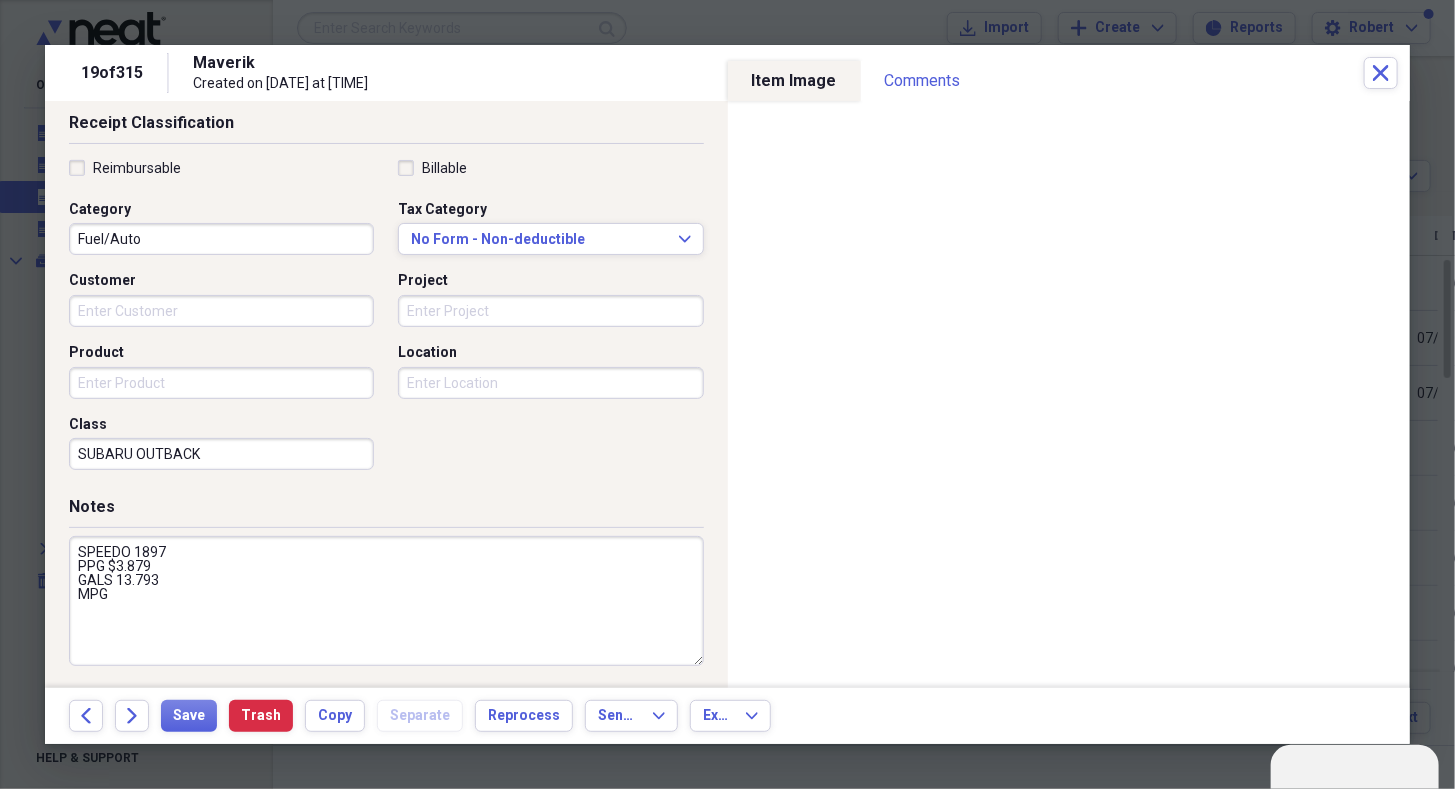 click on "SPEEDO 1897
PPG $3.879
GALS 13.793
MPG" at bounding box center (386, 601) 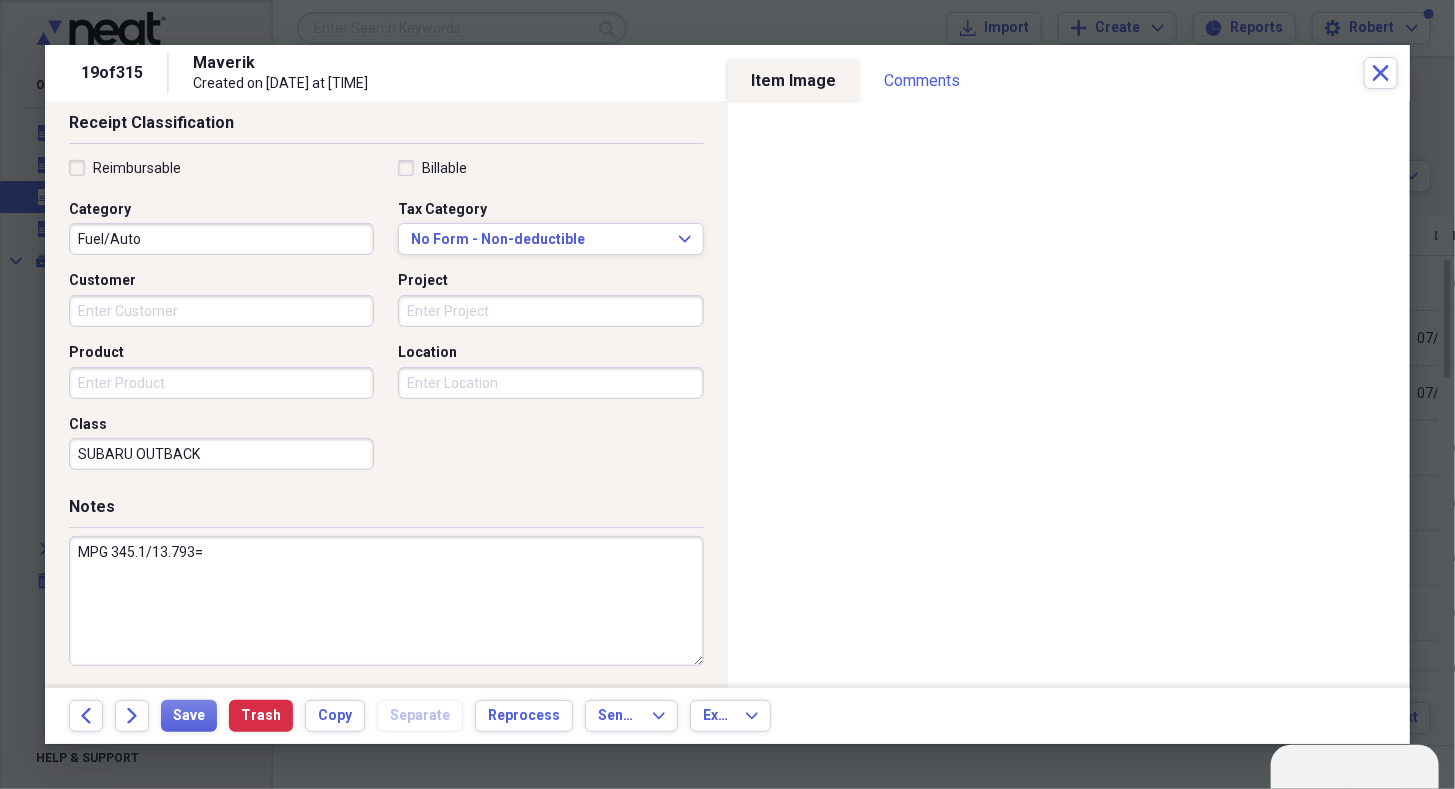 click on "MPG 345.1/13.793=" at bounding box center [386, 601] 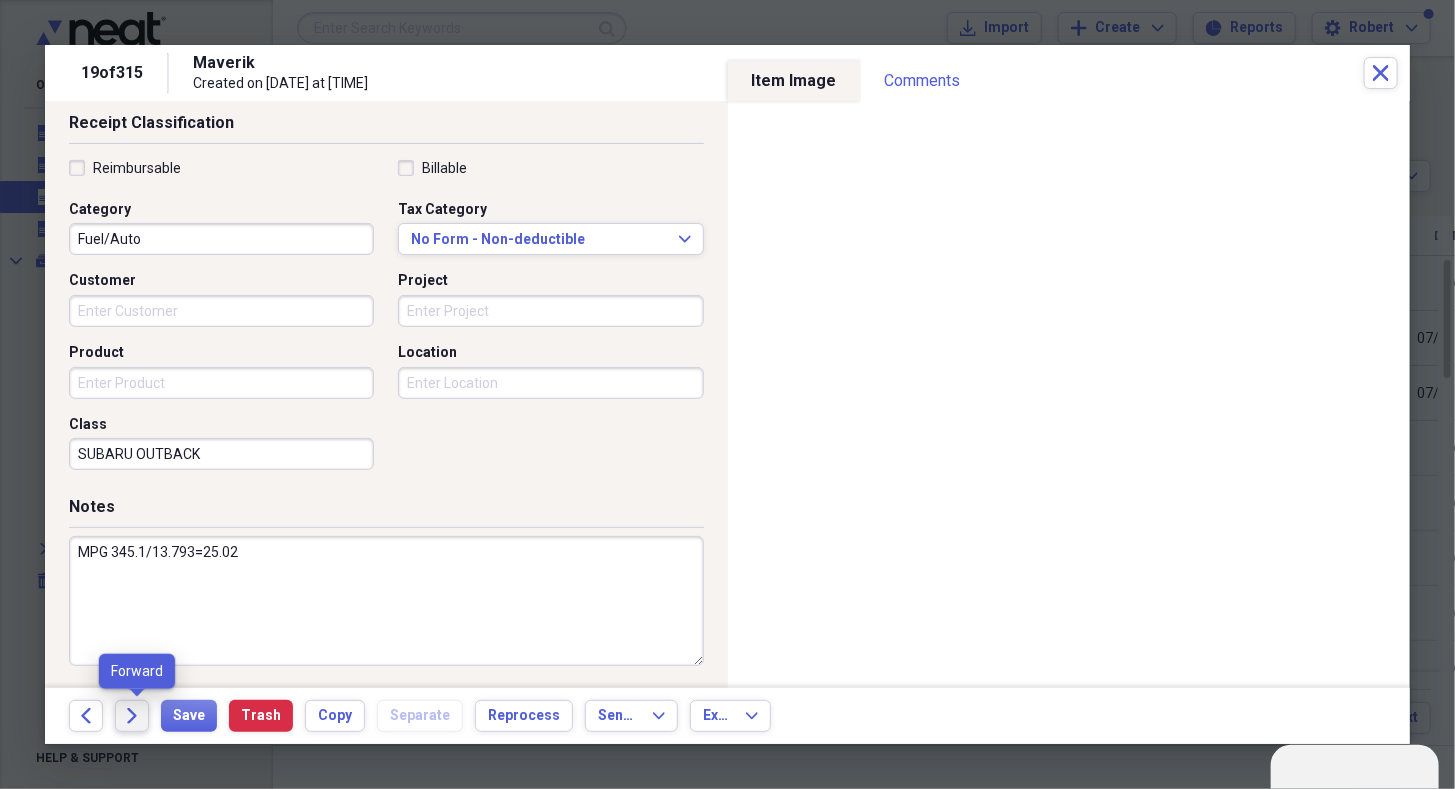 type on "MPG 345.1/13.793=25.02" 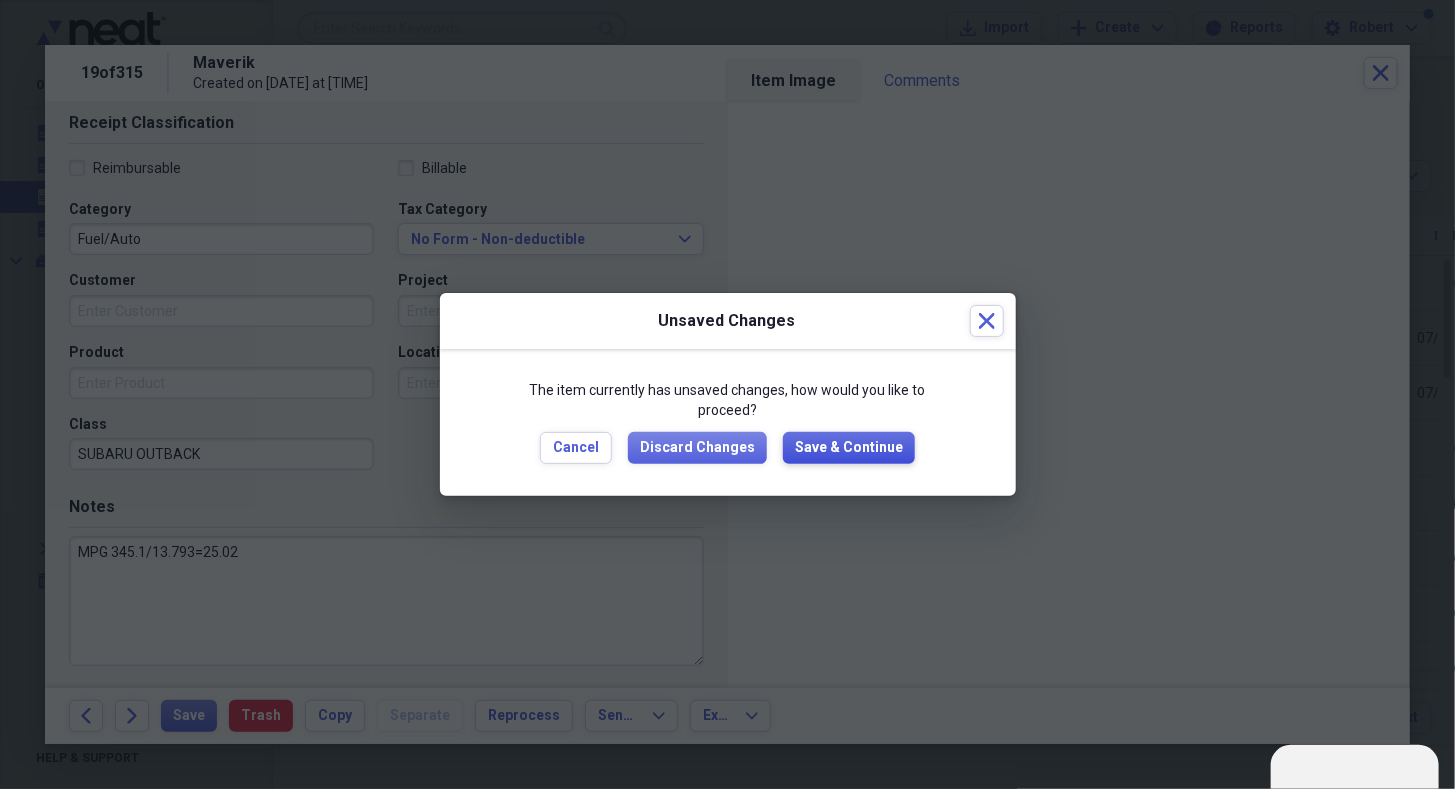 click on "Save & Continue" at bounding box center (849, 448) 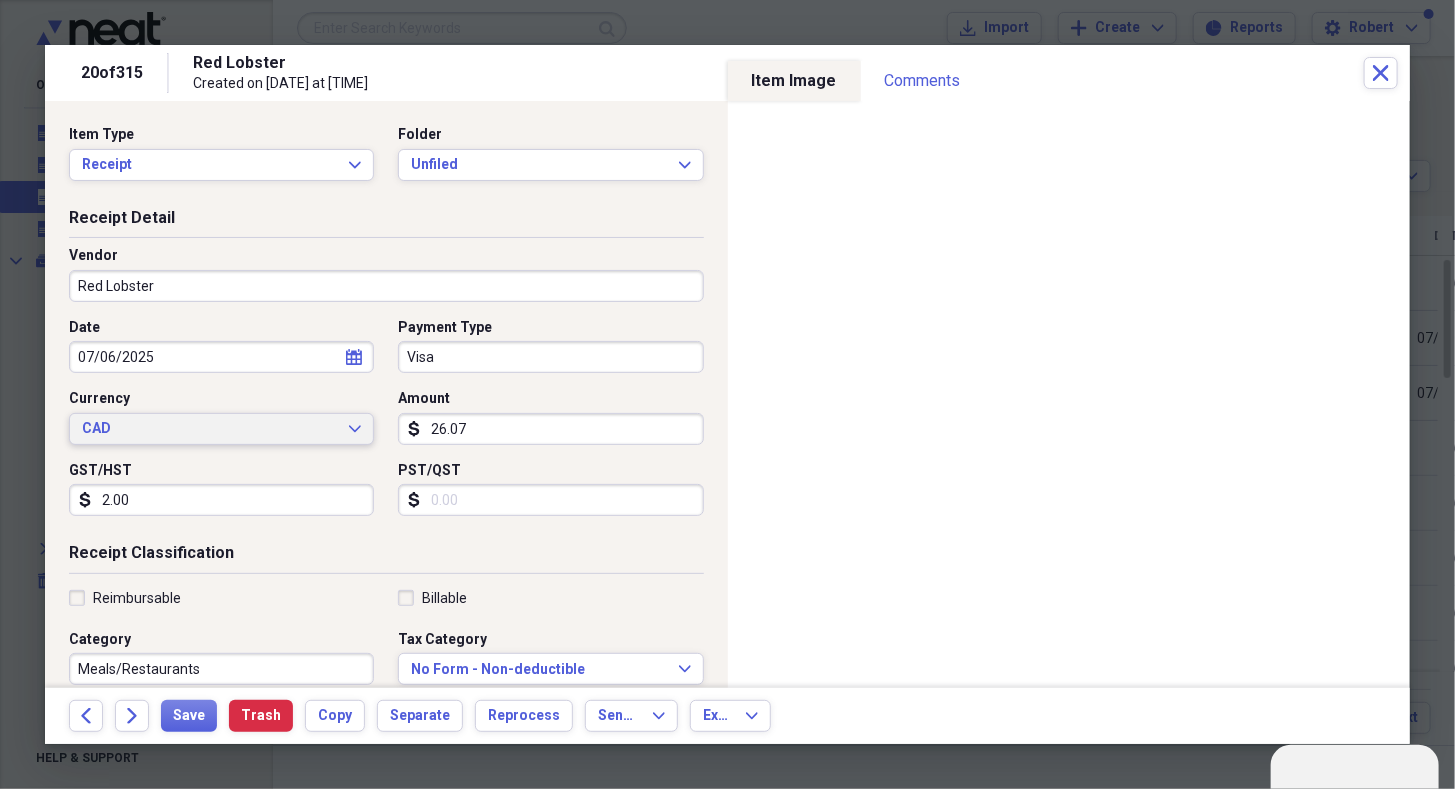 click on "CAD Expand" at bounding box center (221, 429) 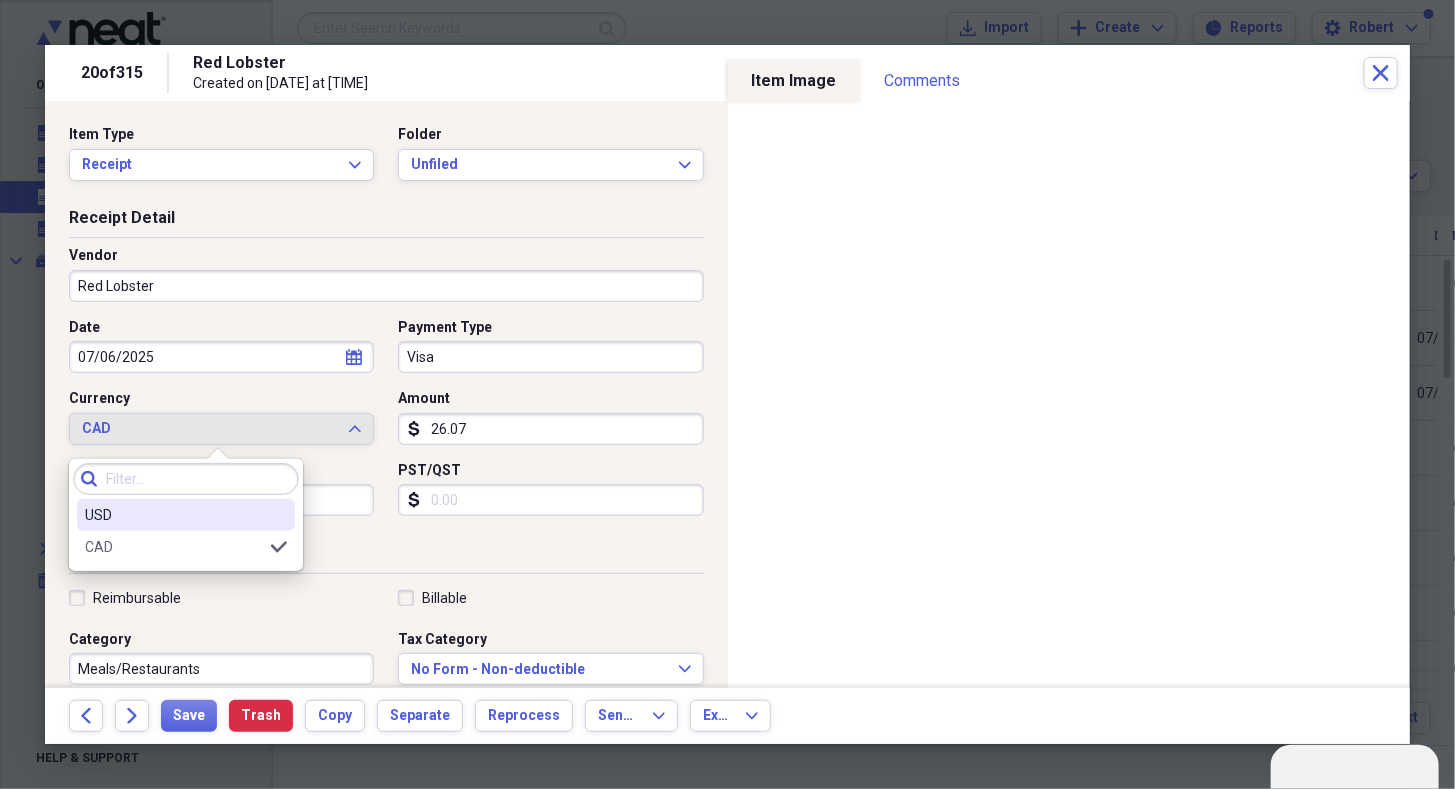 click at bounding box center [279, 515] 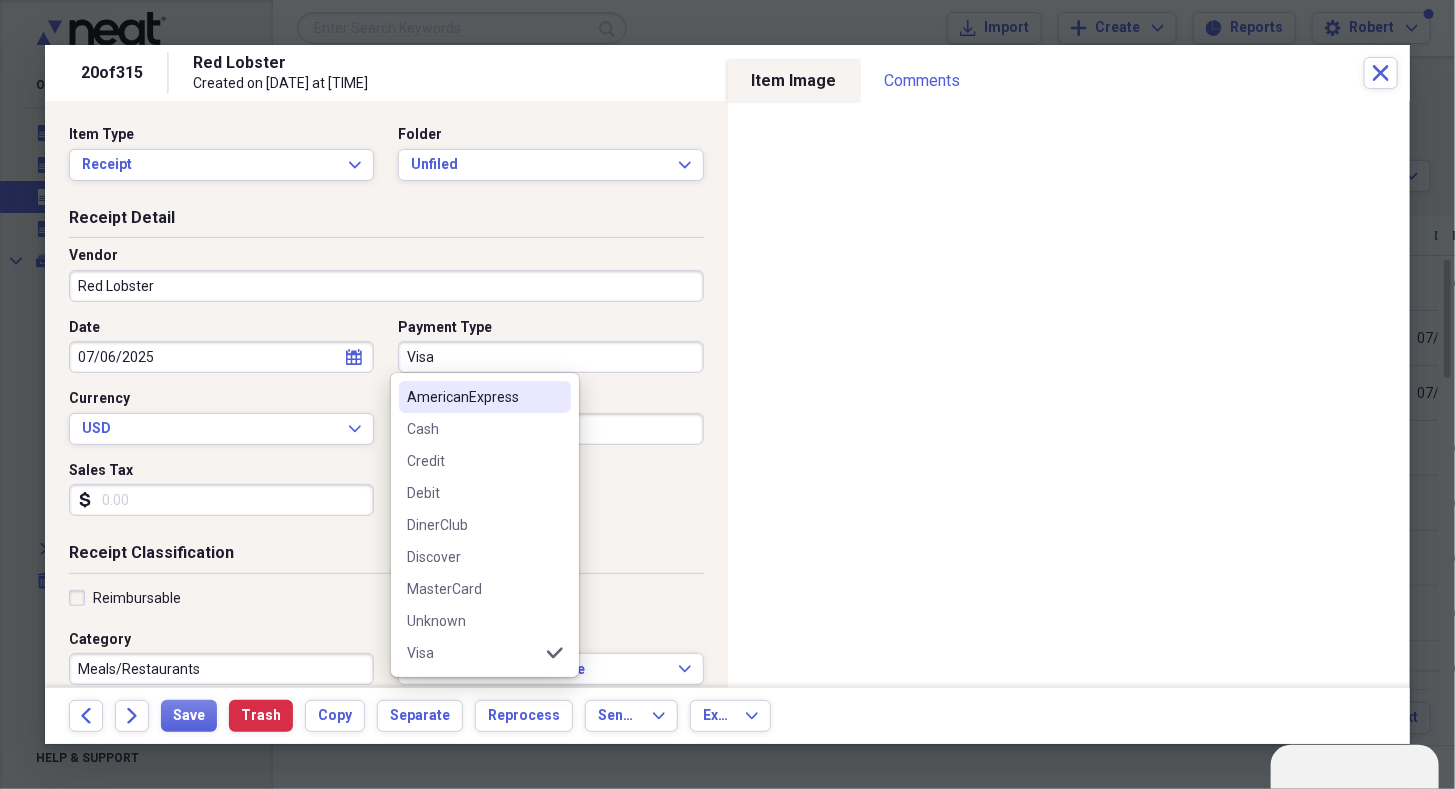 click on "Visa" at bounding box center [550, 357] 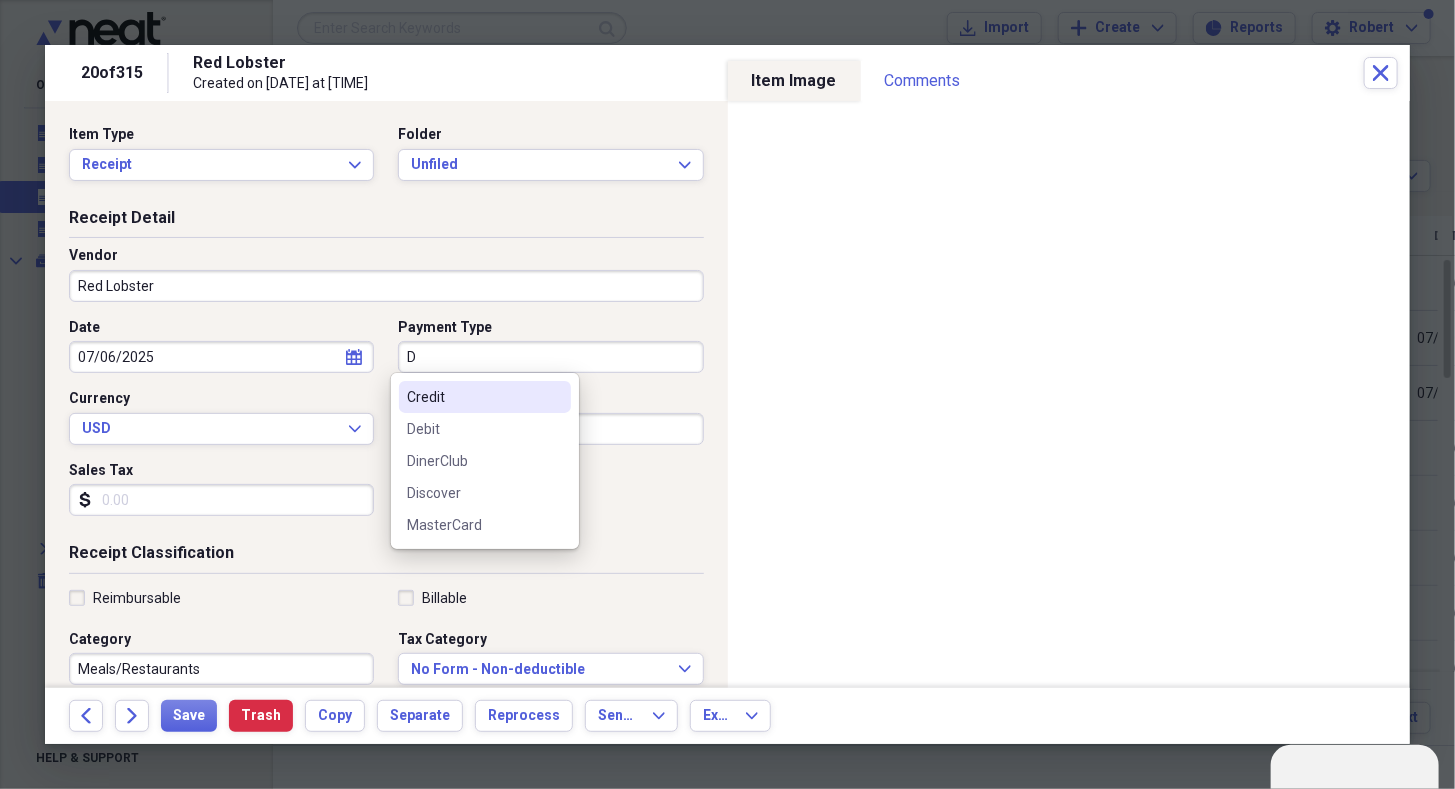 click on "D" at bounding box center (550, 357) 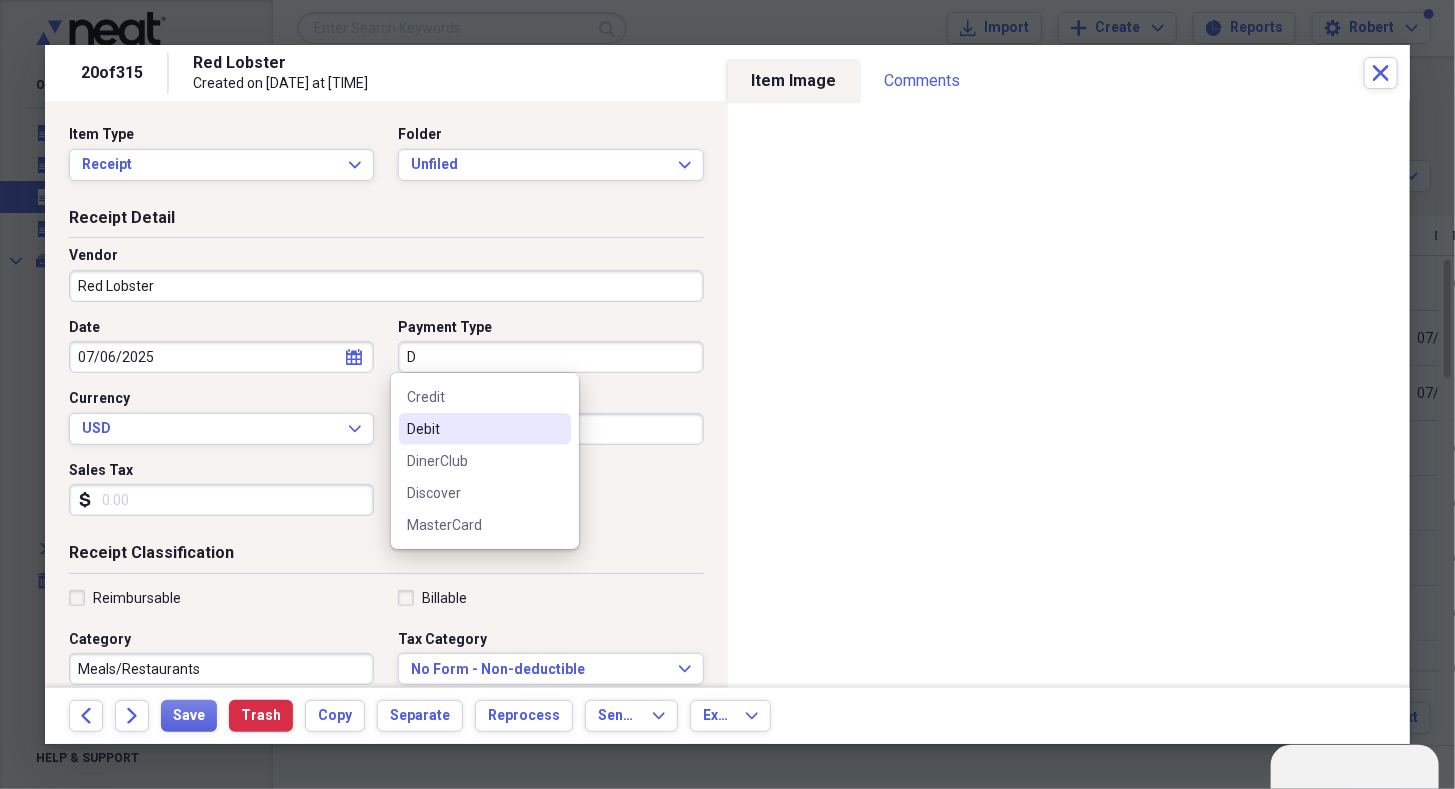 click on "Debit" at bounding box center (473, 429) 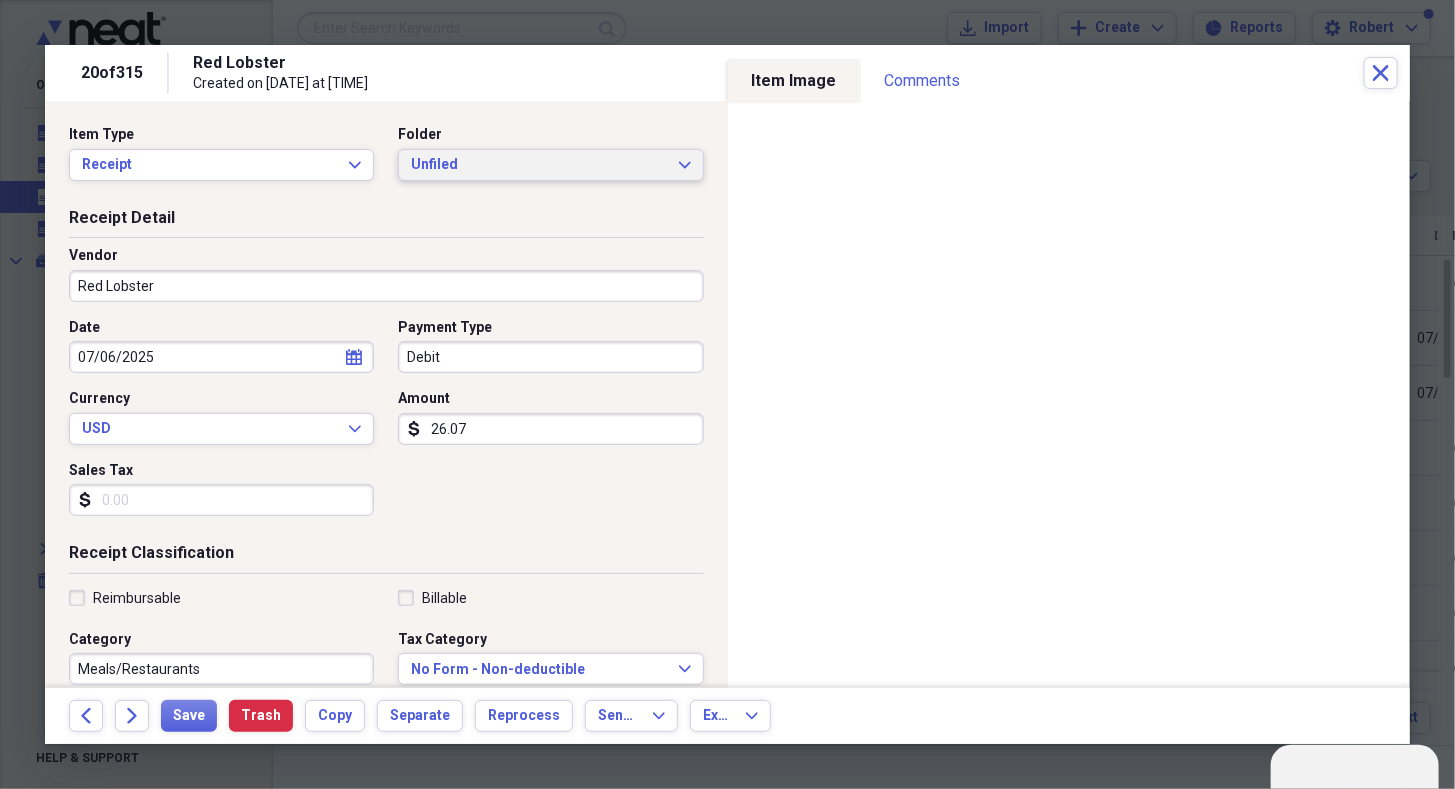 click on "Expand" 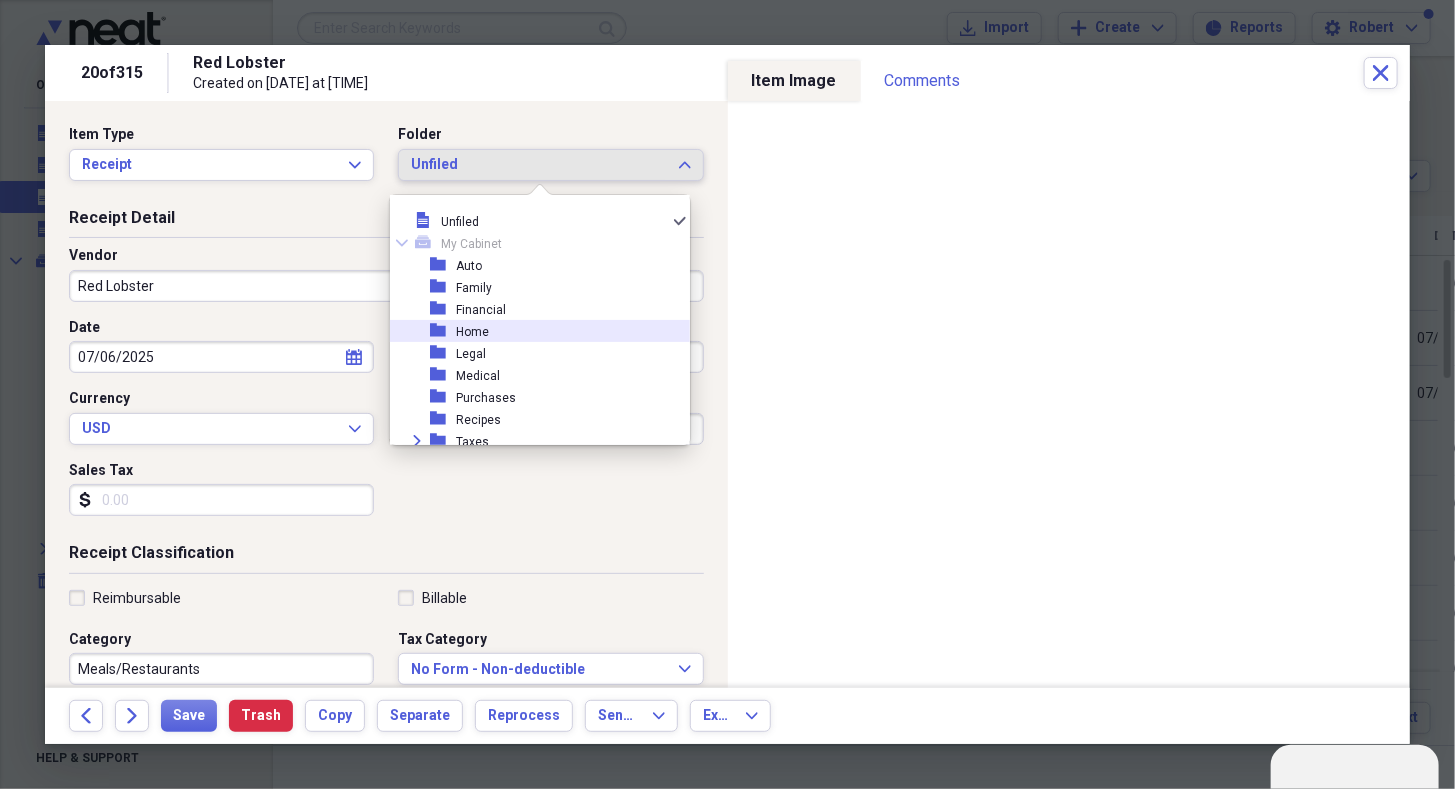 click on "folder Home" at bounding box center [532, 331] 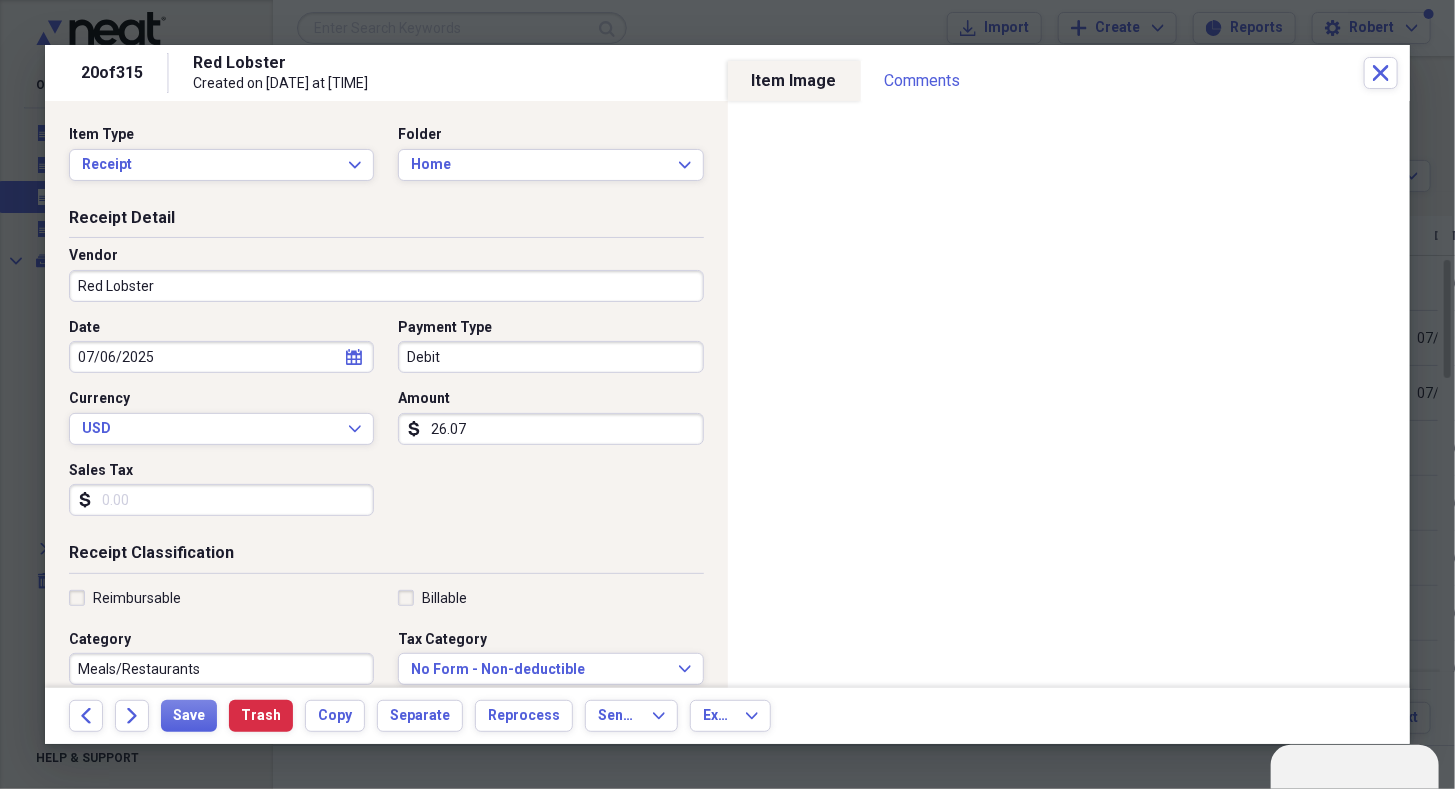click on "26.07" at bounding box center (550, 429) 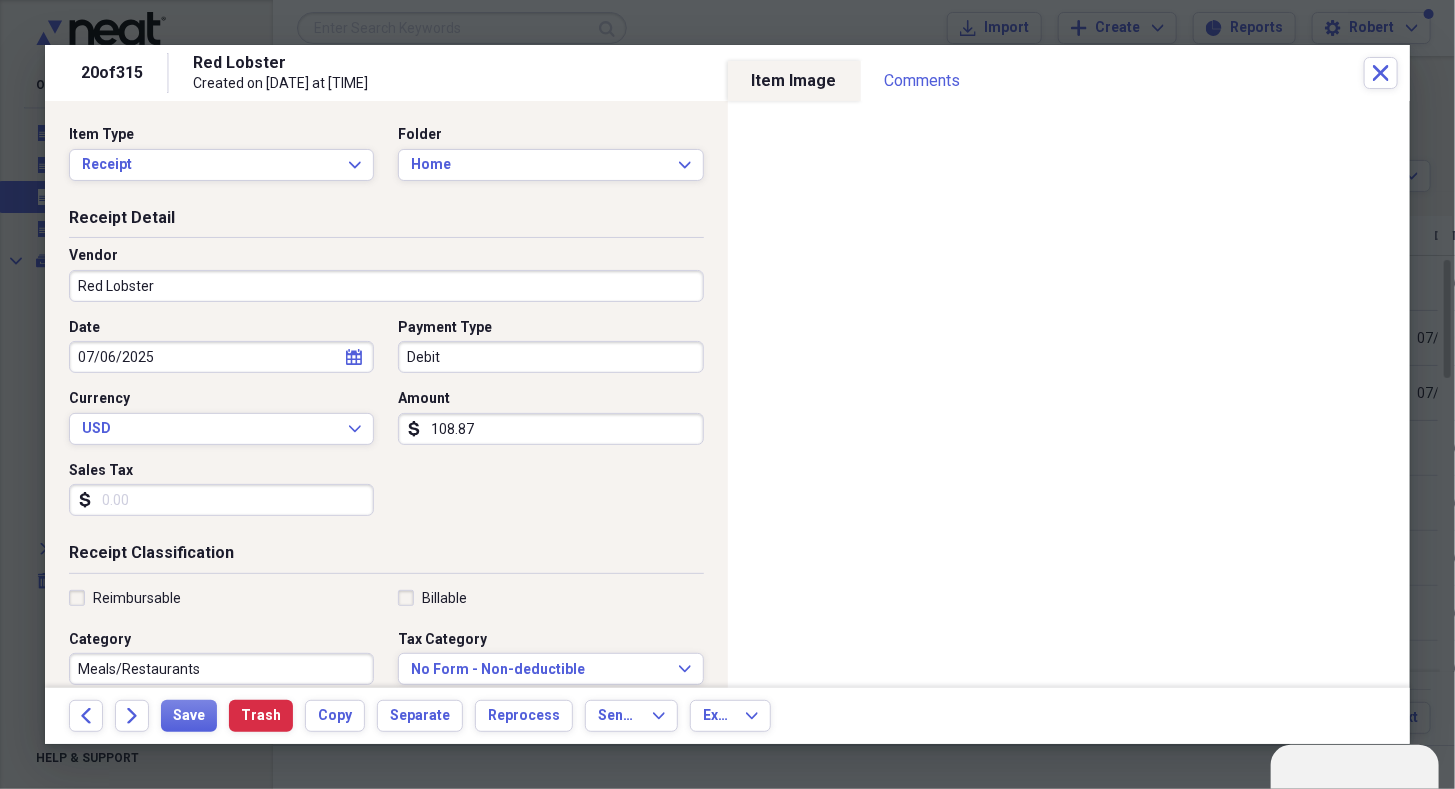 type on "108.87" 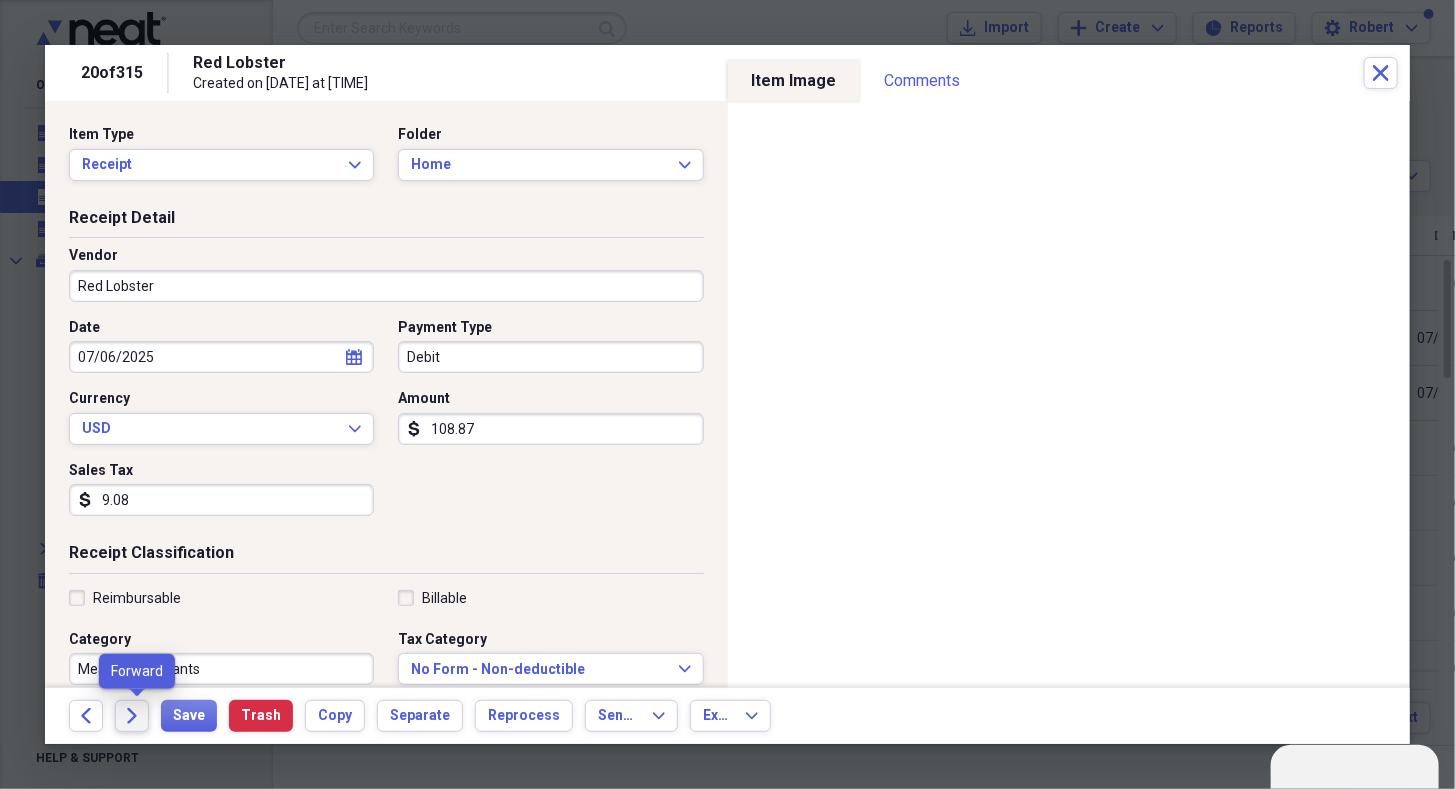 type on "9.08" 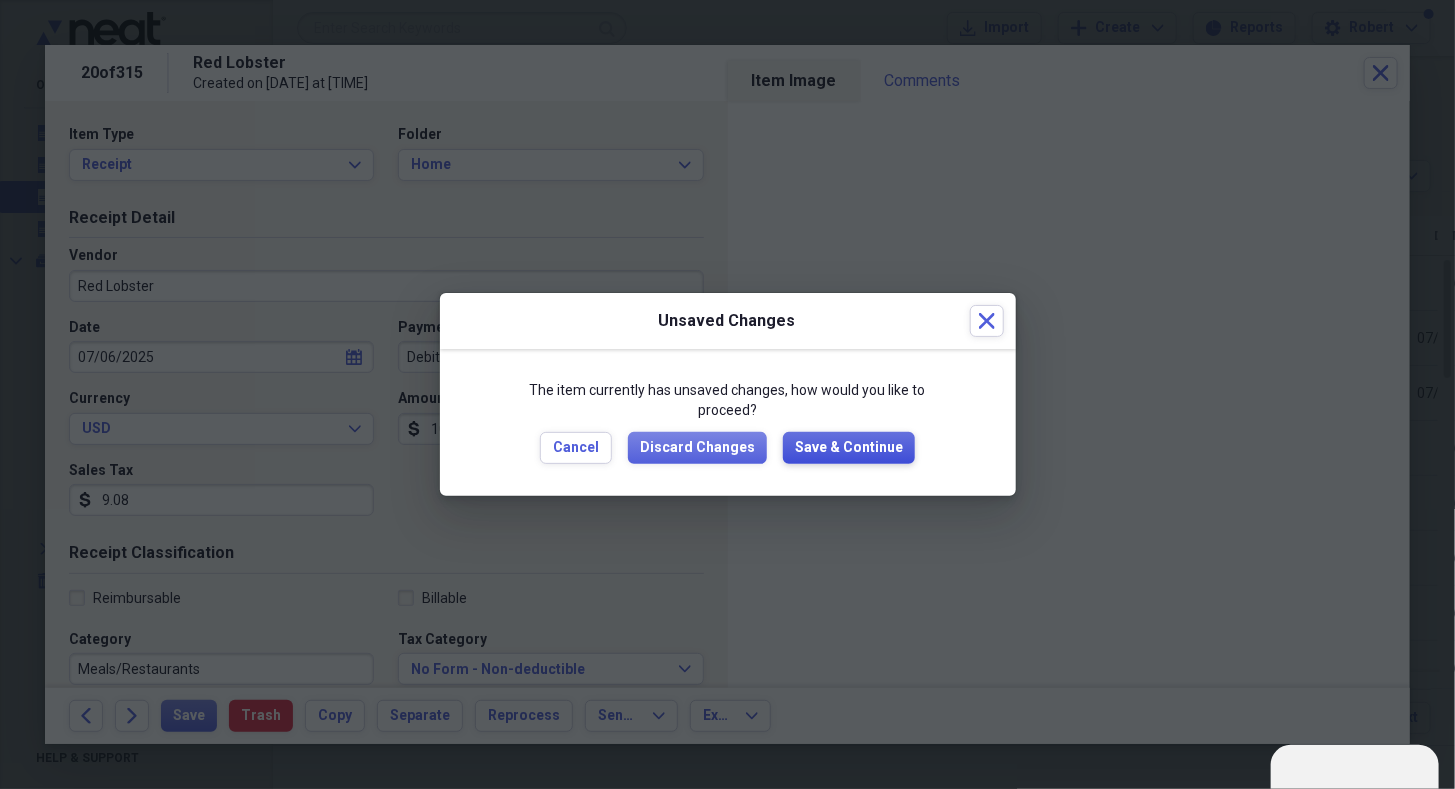 click on "Save & Continue" at bounding box center [849, 448] 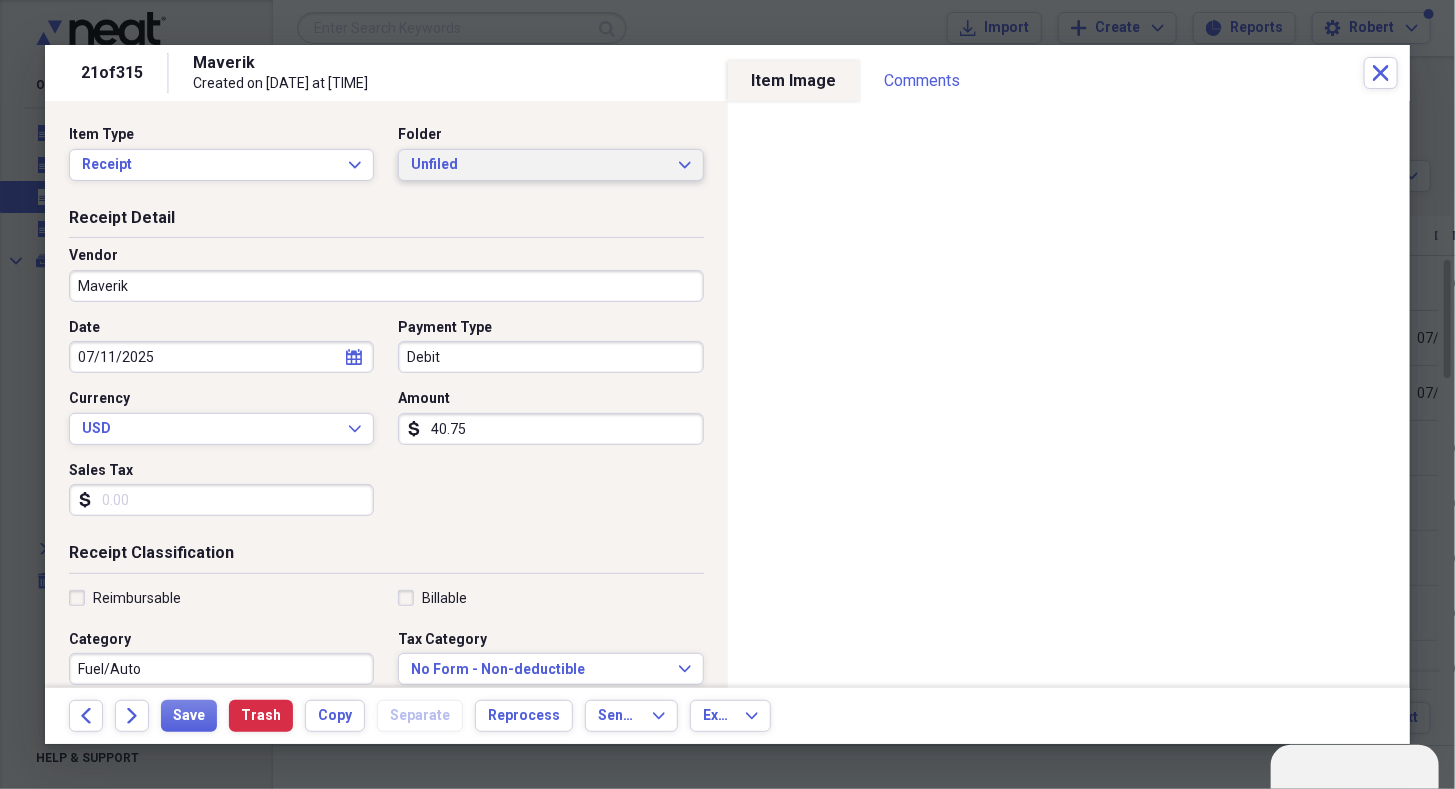 click on "Expand" 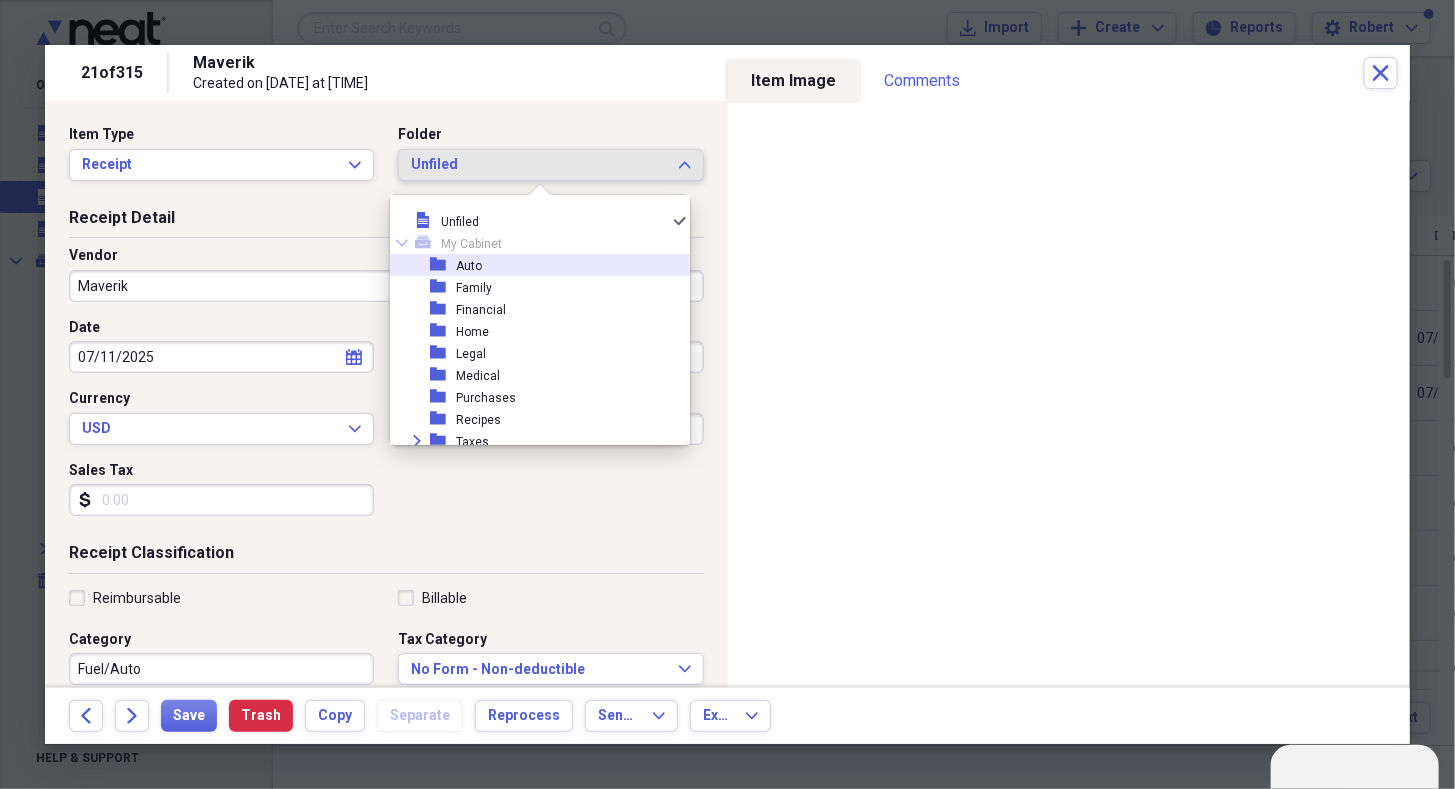 click on "folder Auto" at bounding box center (532, 265) 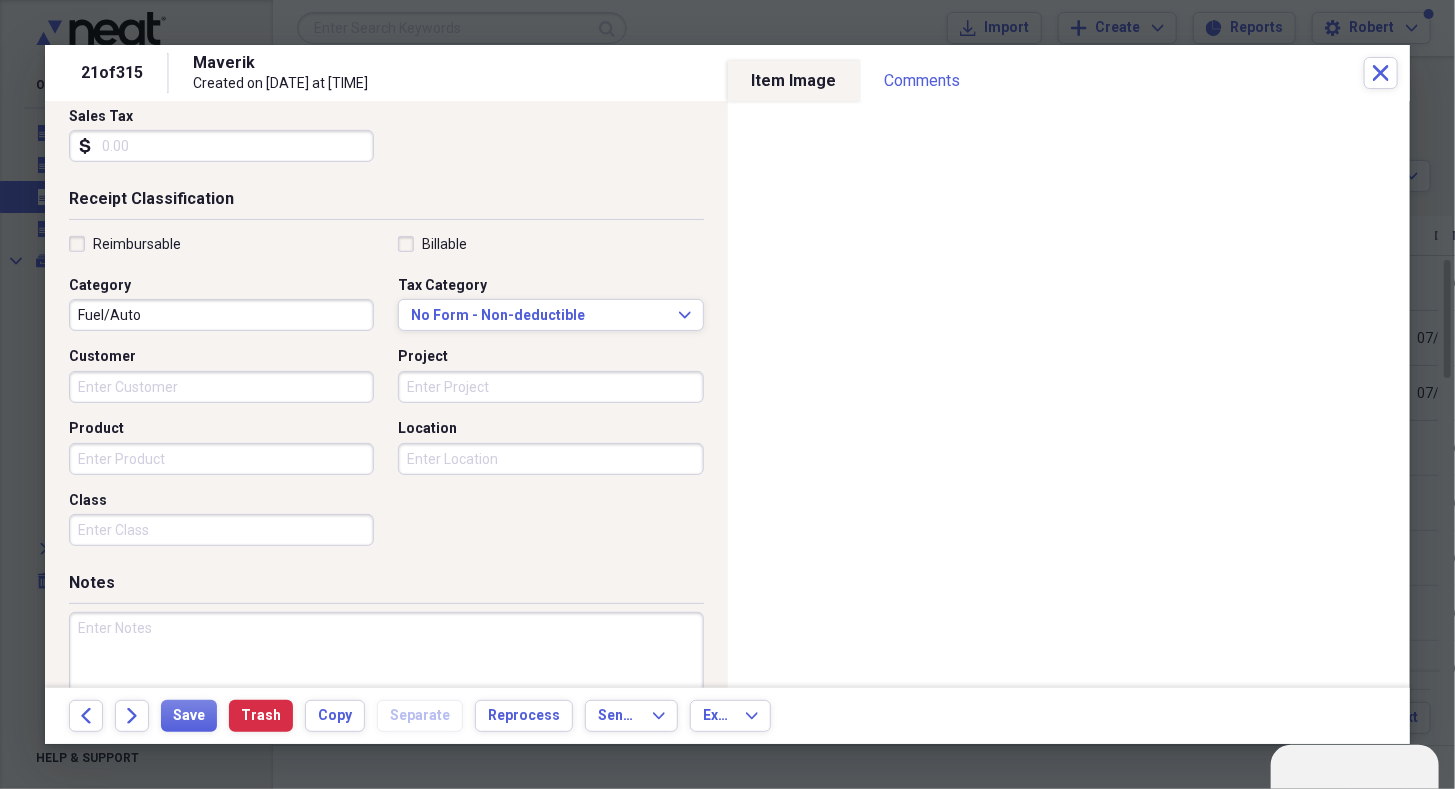 scroll, scrollTop: 355, scrollLeft: 0, axis: vertical 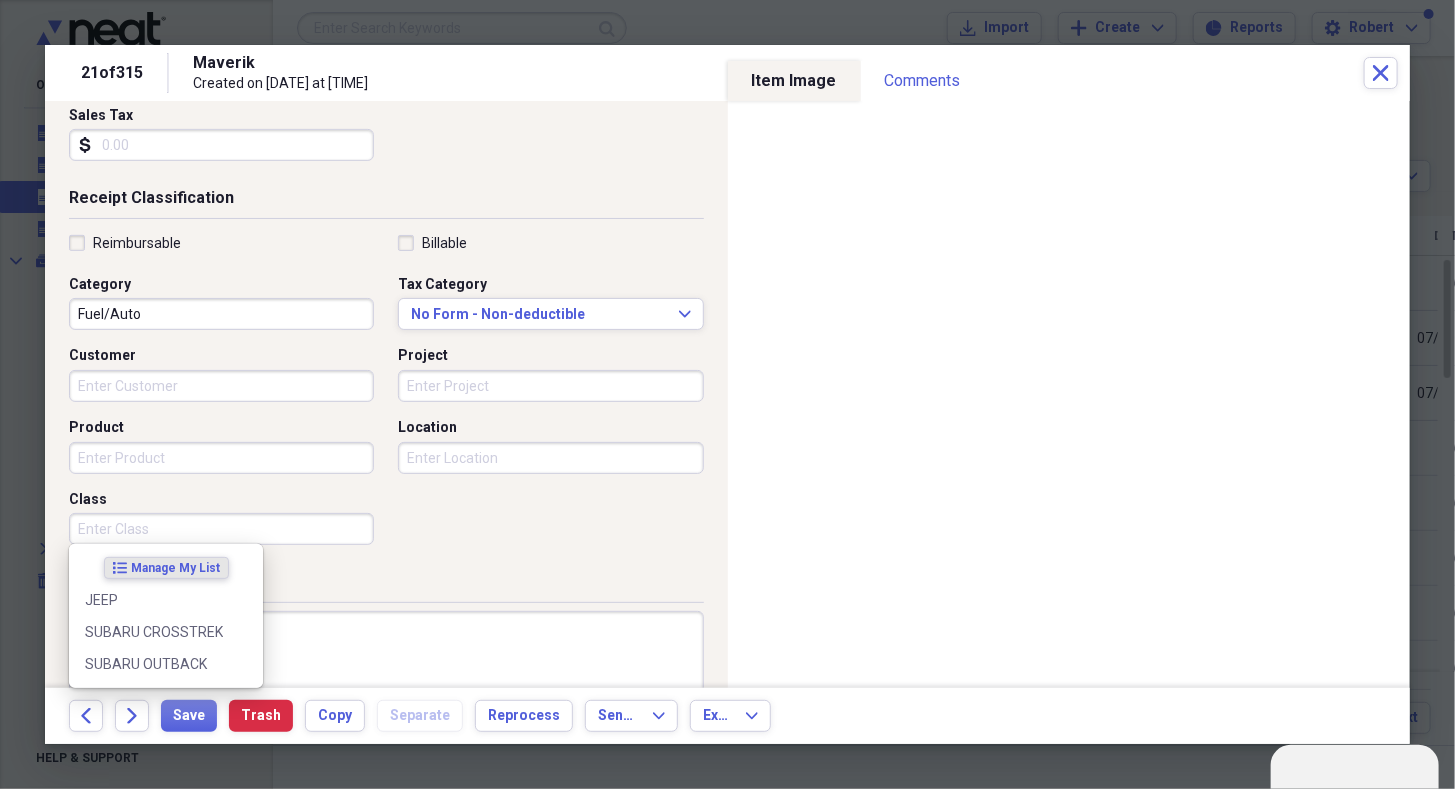 click on "Class" at bounding box center (221, 529) 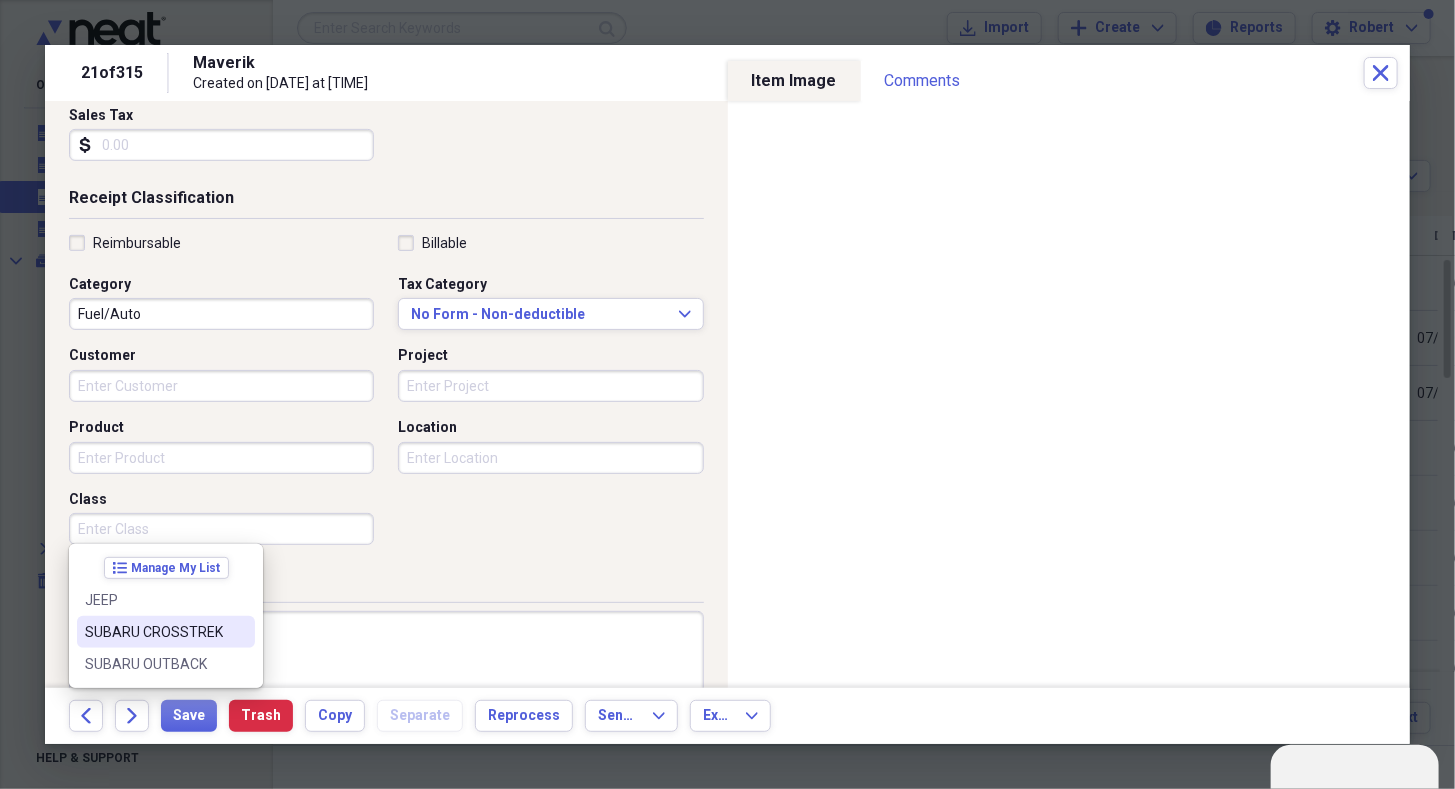 click on "SUBARU CROSSTREK" at bounding box center [154, 632] 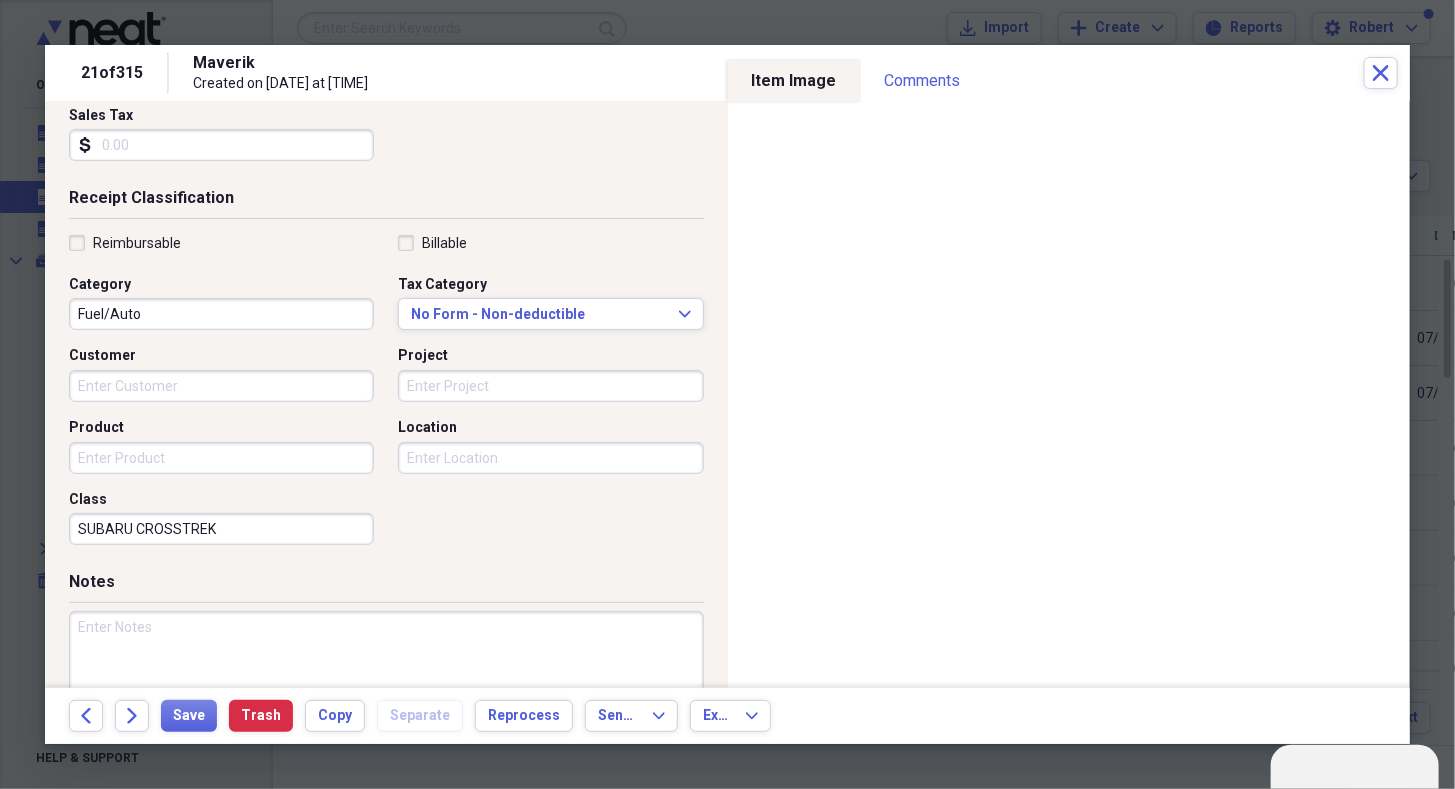 click at bounding box center (386, 676) 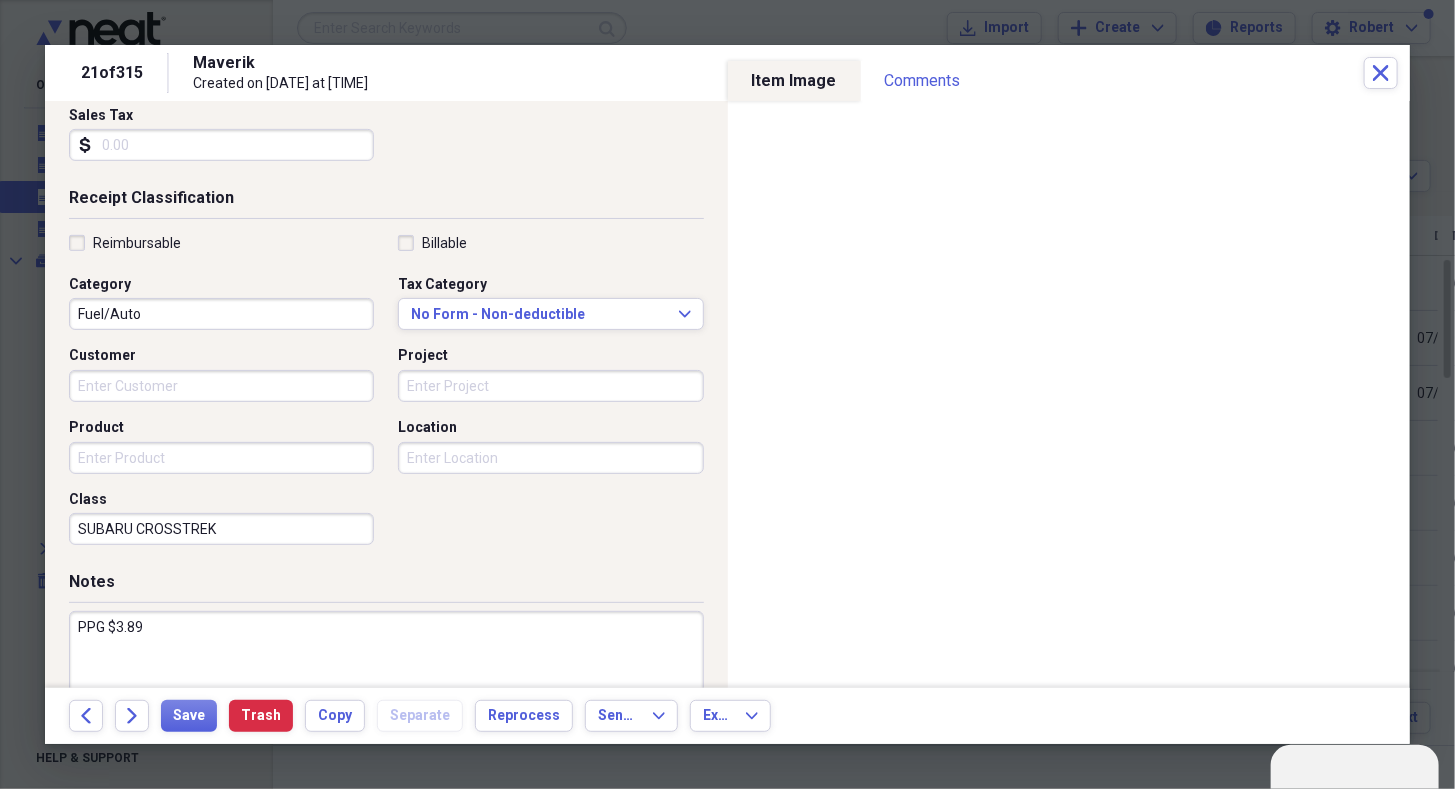 click on "Notes PPG $3.89" at bounding box center [386, 668] 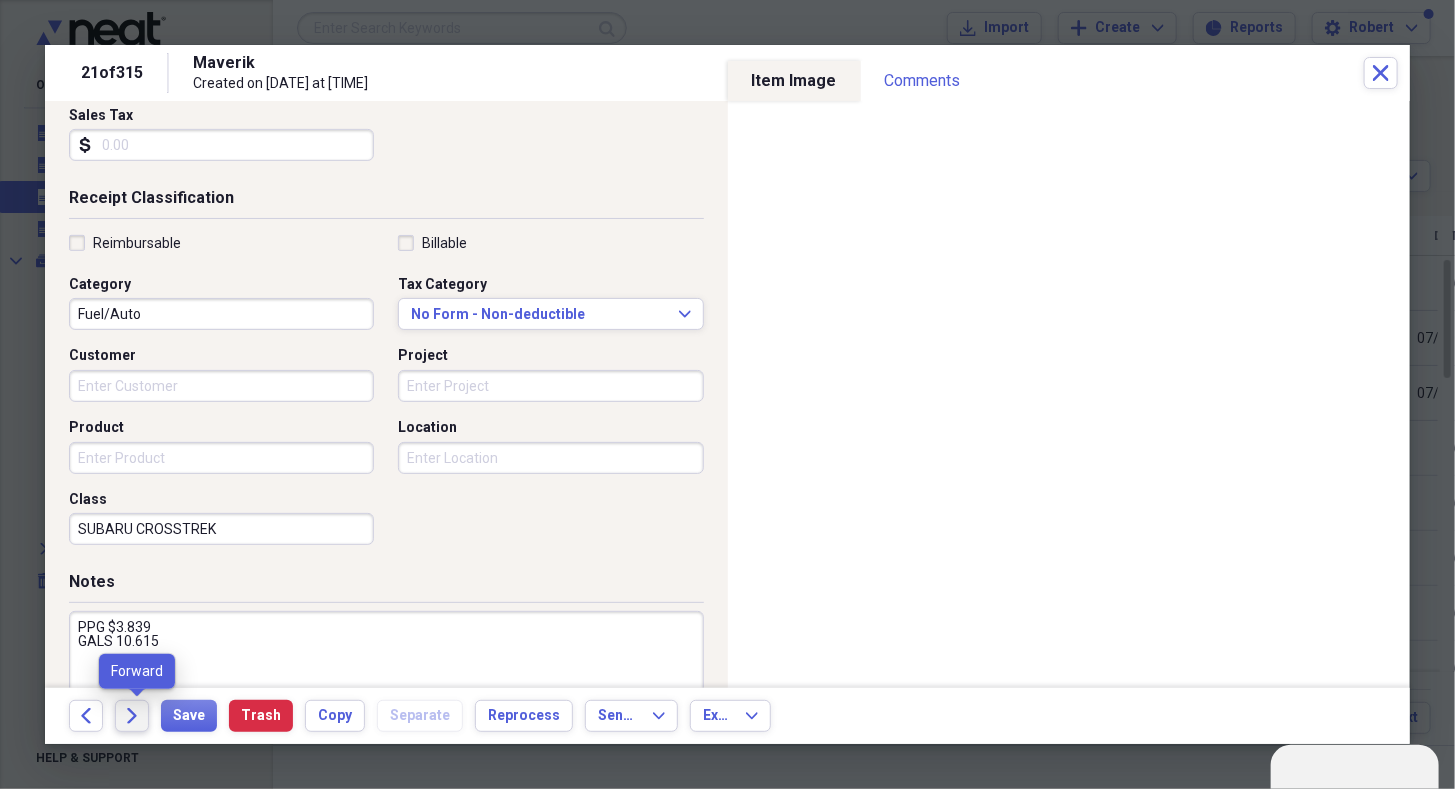 type on "PPG $3.839
GALS 10.615" 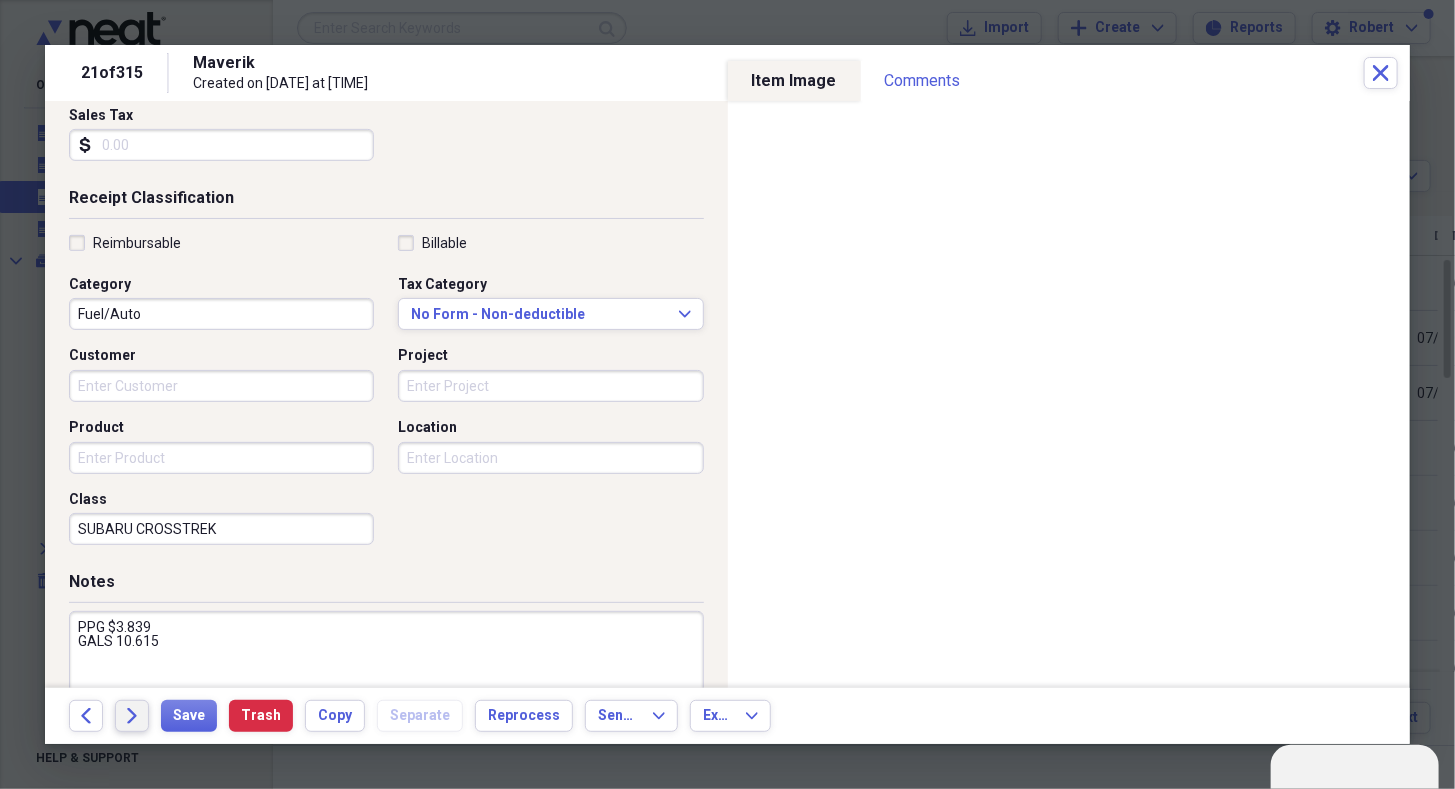 drag, startPoint x: 128, startPoint y: 714, endPoint x: 342, endPoint y: 649, distance: 223.65375 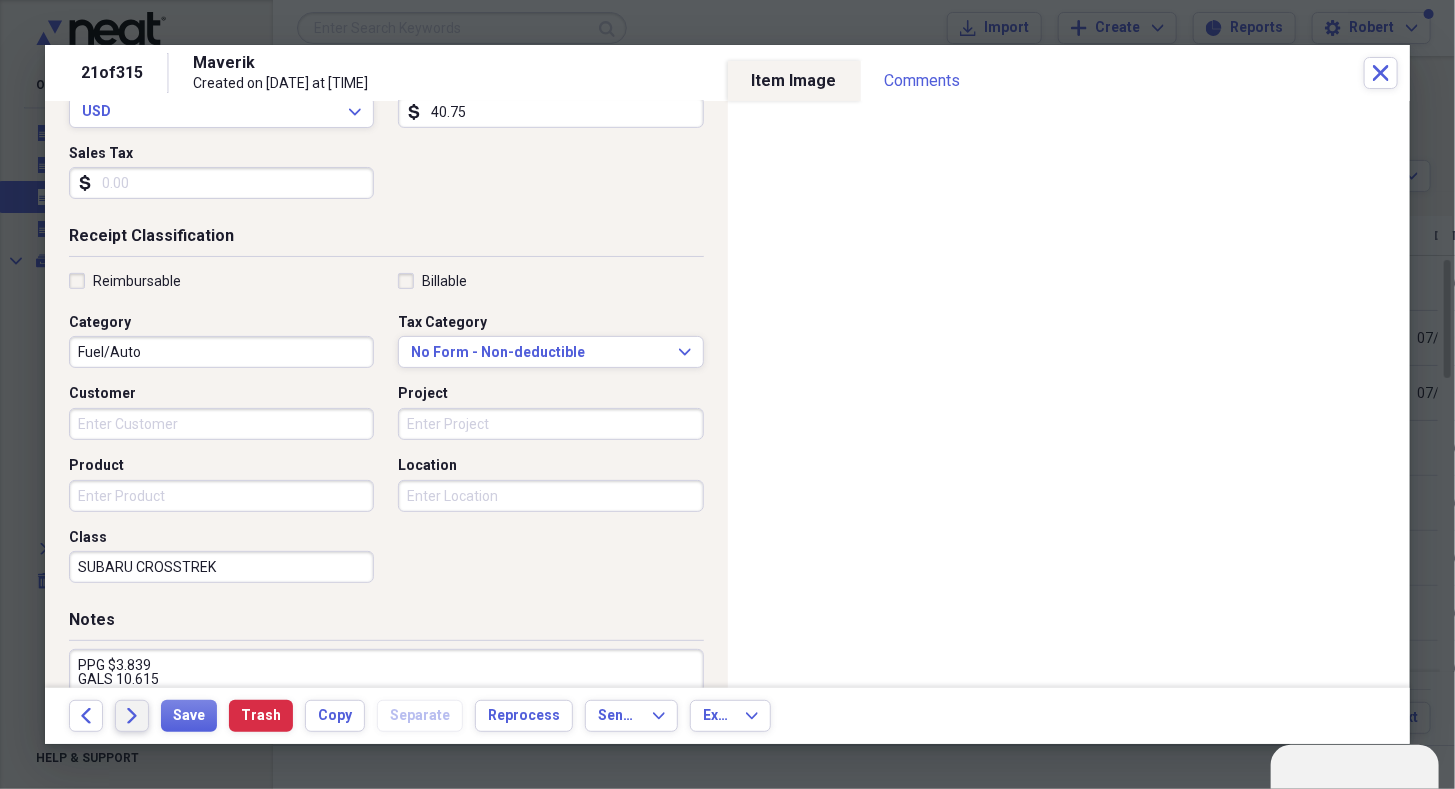 scroll, scrollTop: 324, scrollLeft: 0, axis: vertical 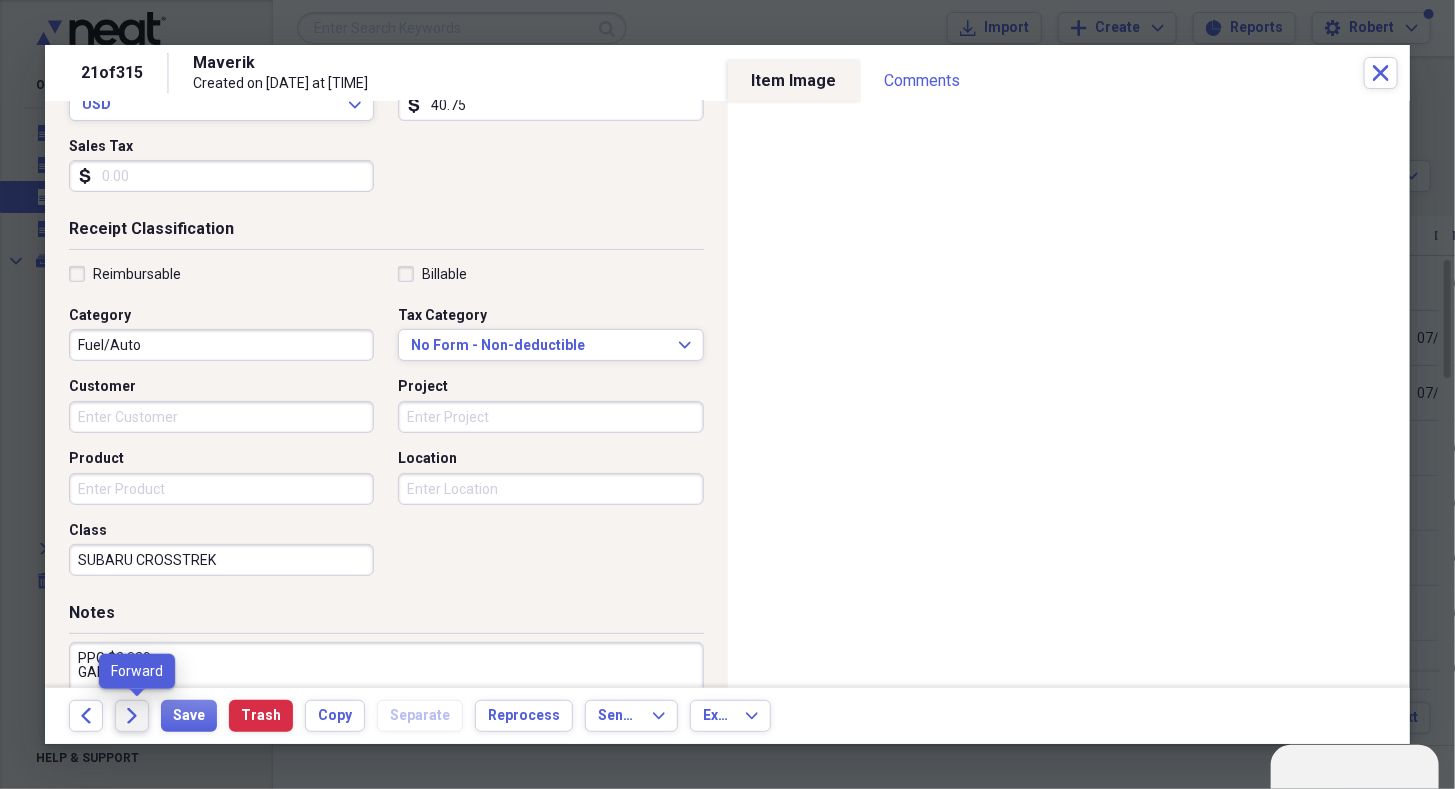 click on "Forward" 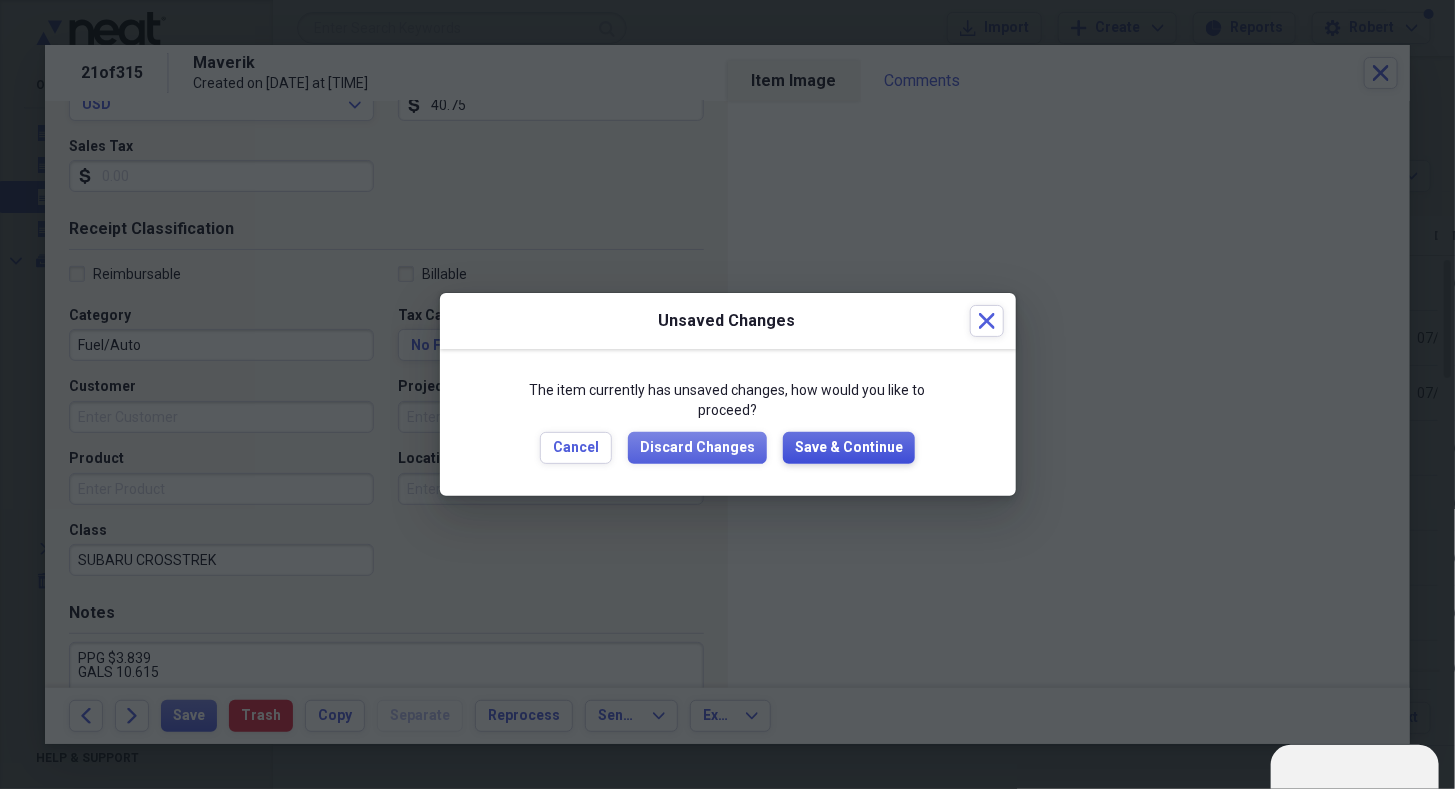 click on "Save & Continue" at bounding box center (849, 448) 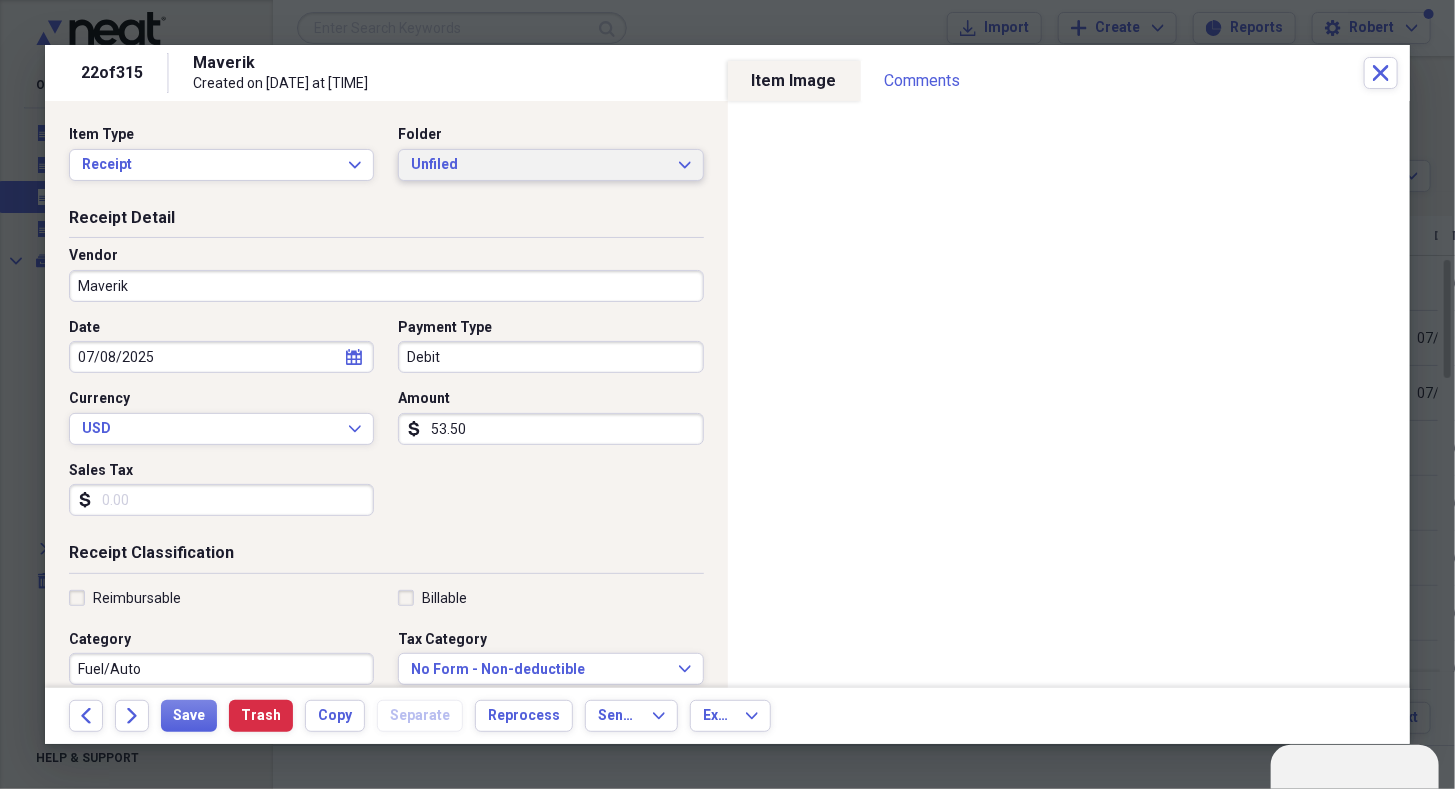 click 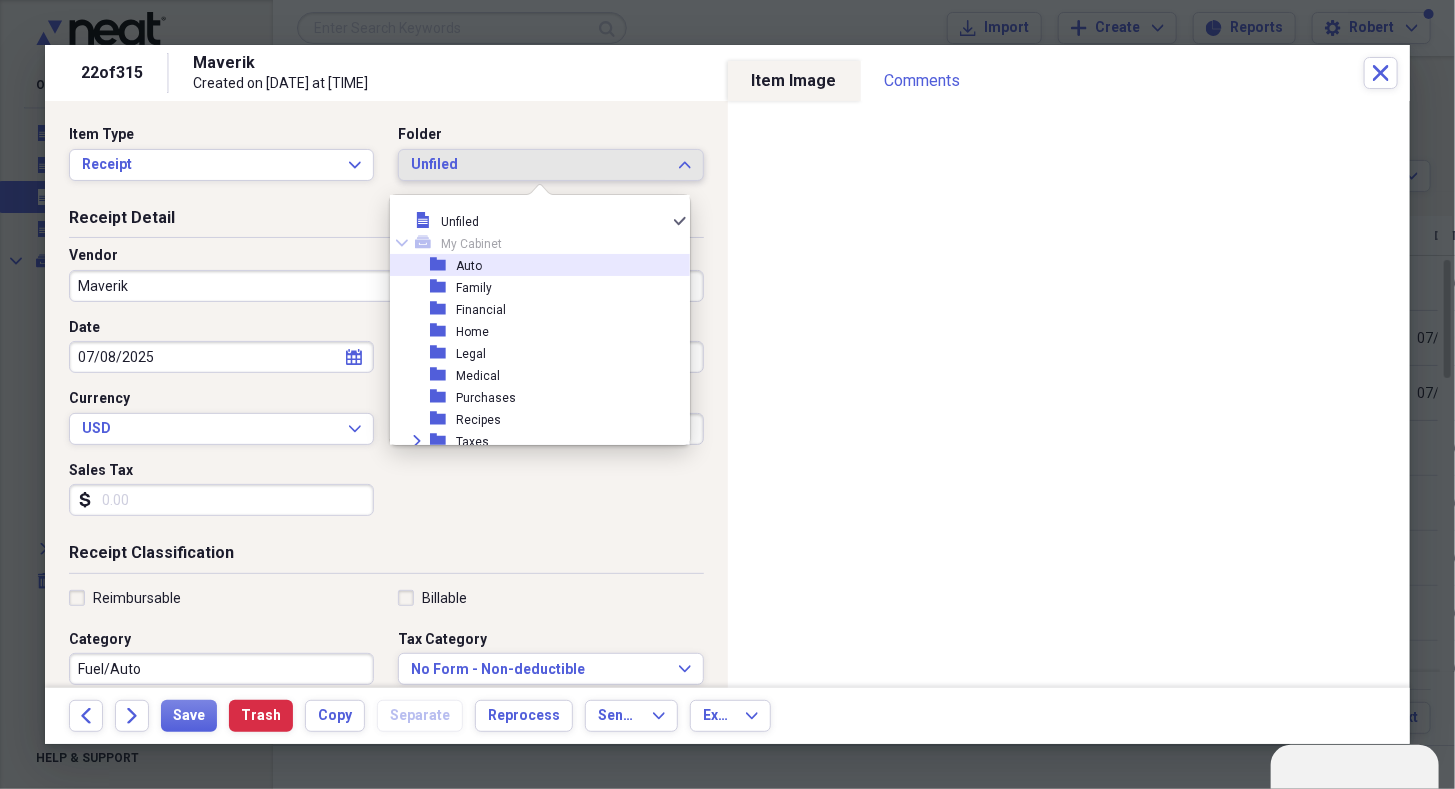 click on "folder Auto" at bounding box center [532, 265] 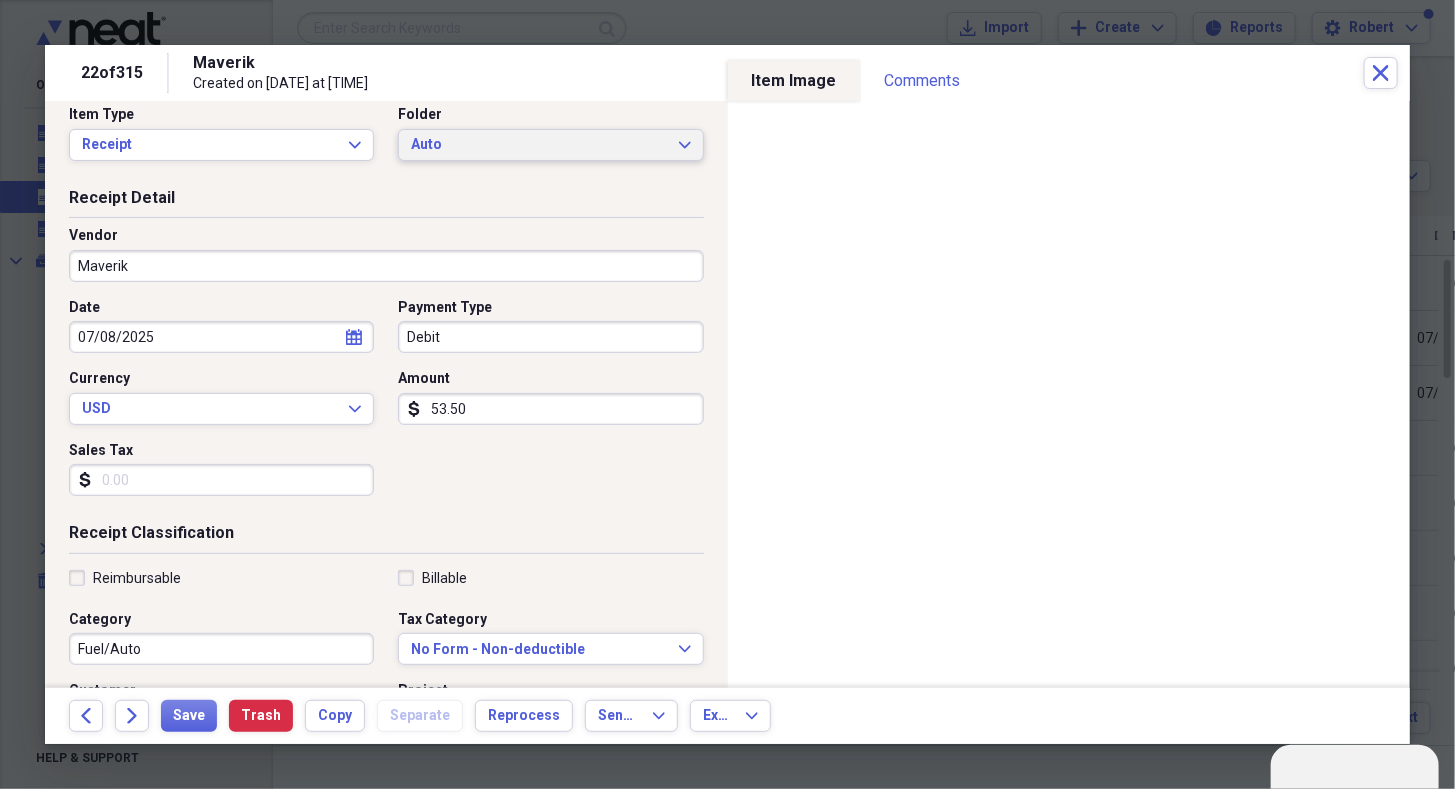 scroll, scrollTop: 15, scrollLeft: 0, axis: vertical 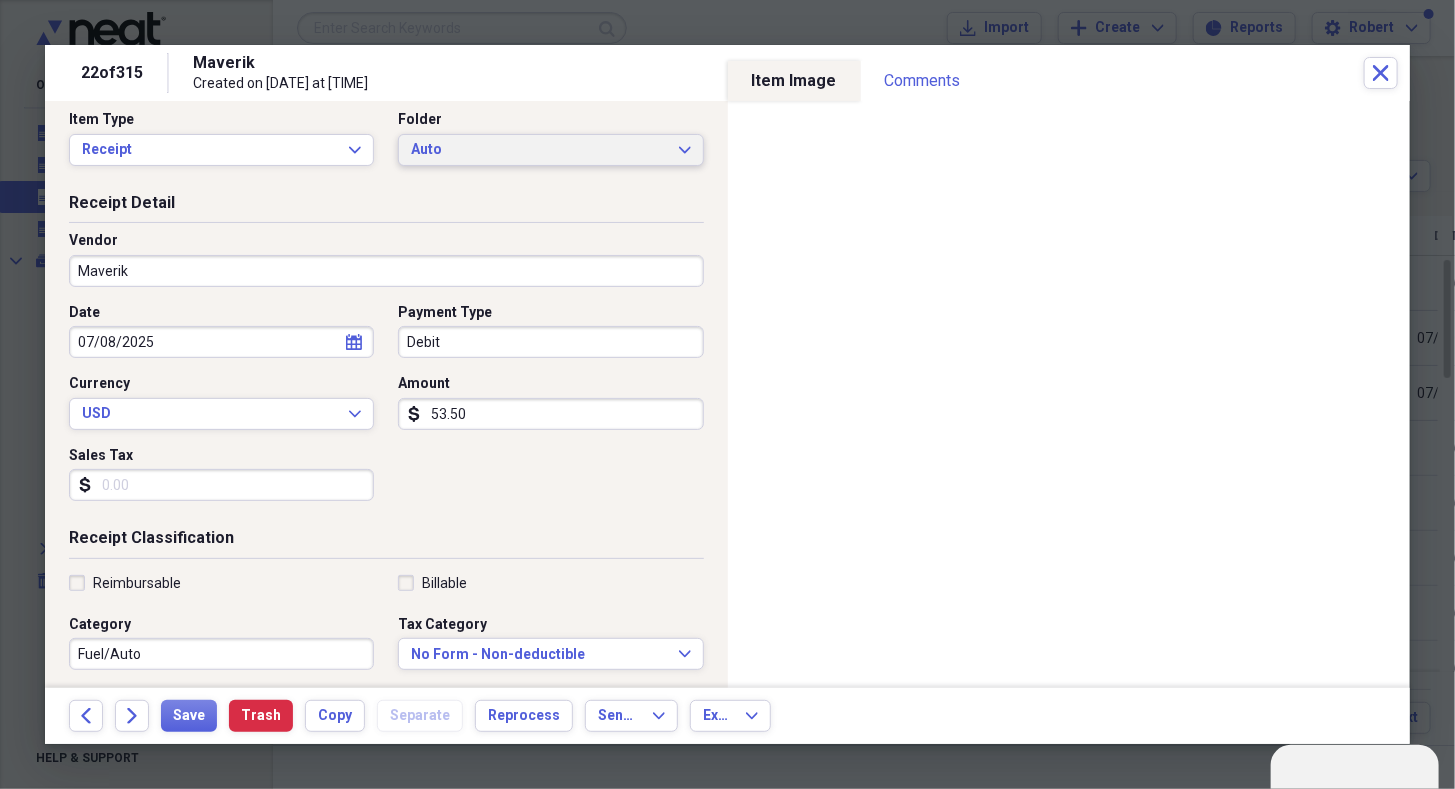 click on "Auto Expand" at bounding box center (550, 150) 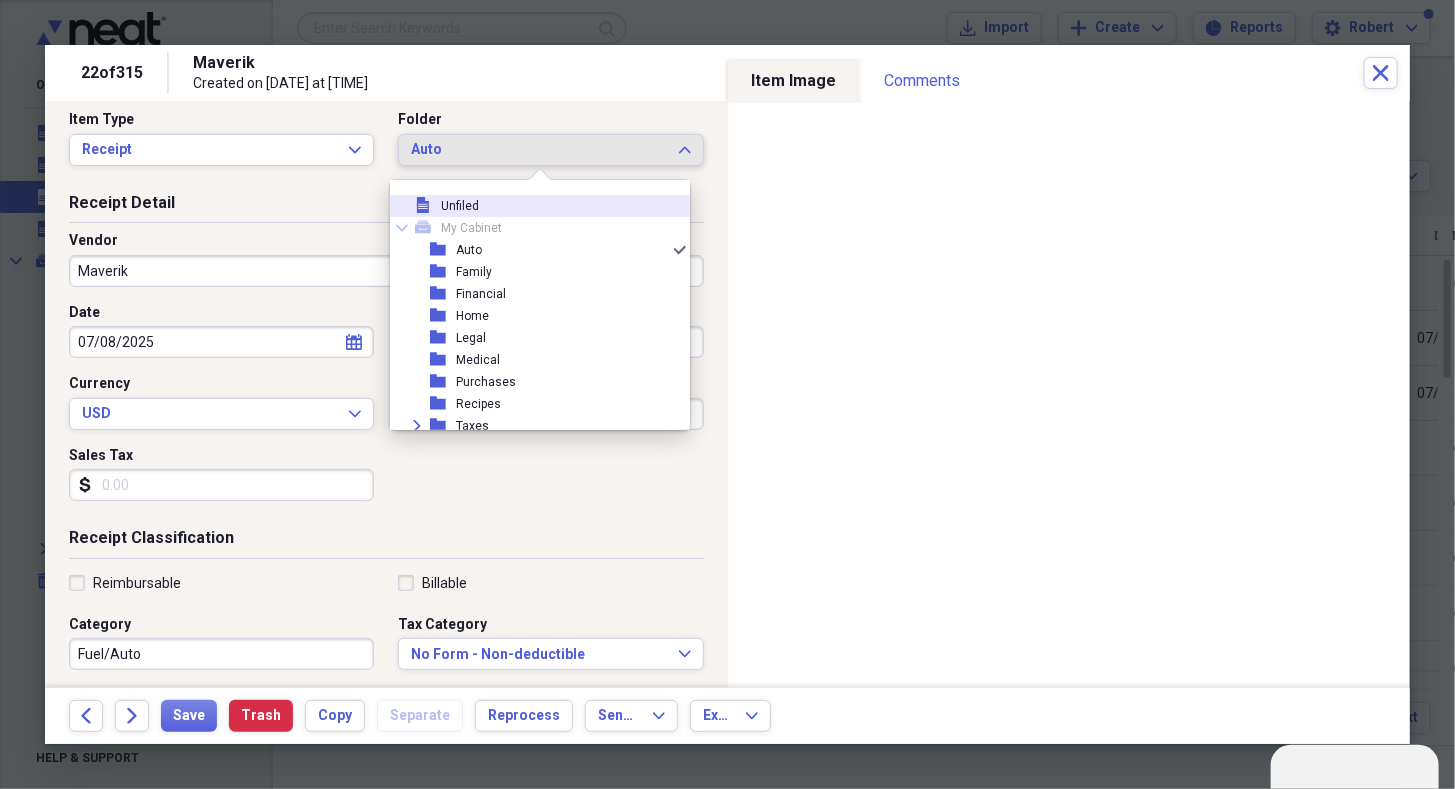 click on "file Unfiled" at bounding box center [532, 206] 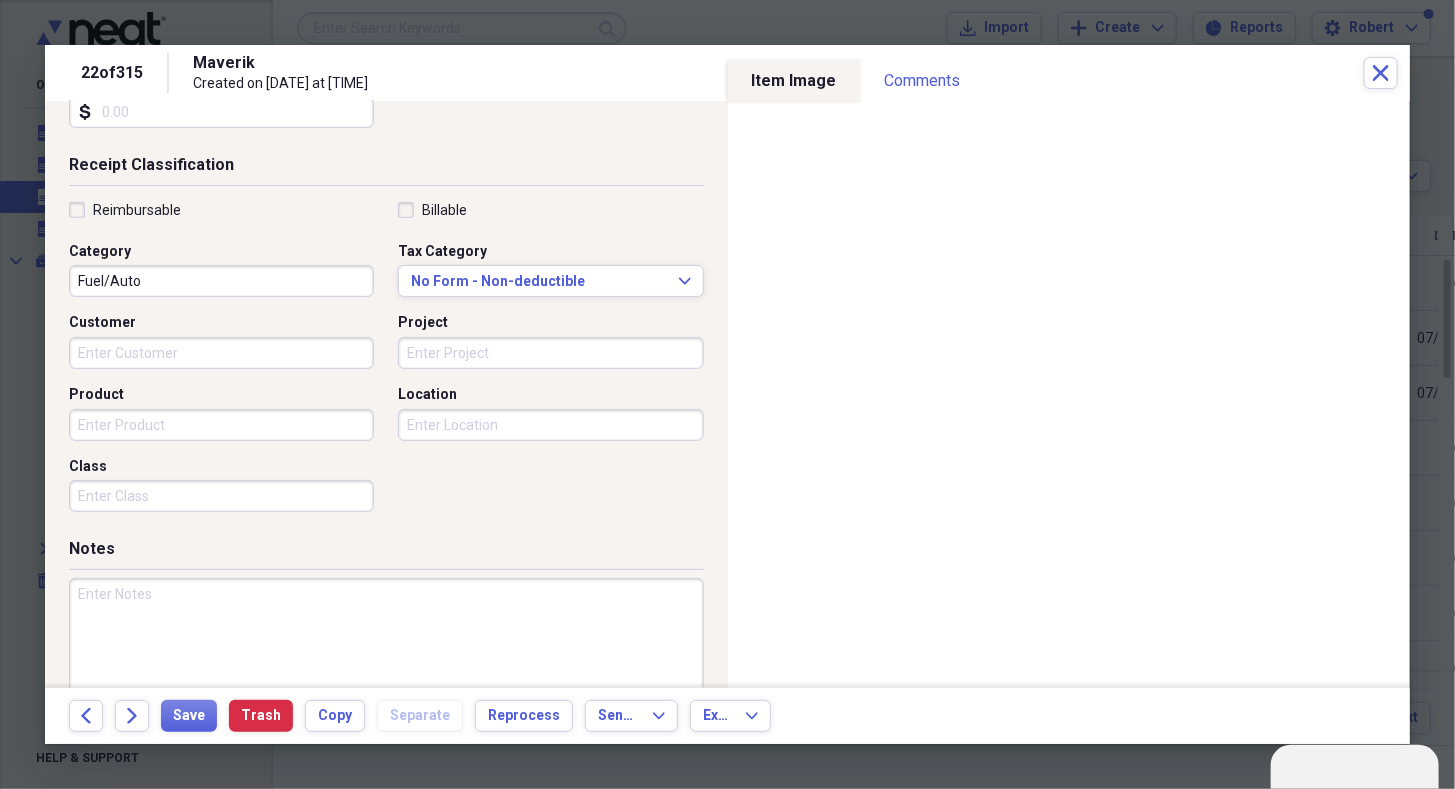 scroll, scrollTop: 387, scrollLeft: 0, axis: vertical 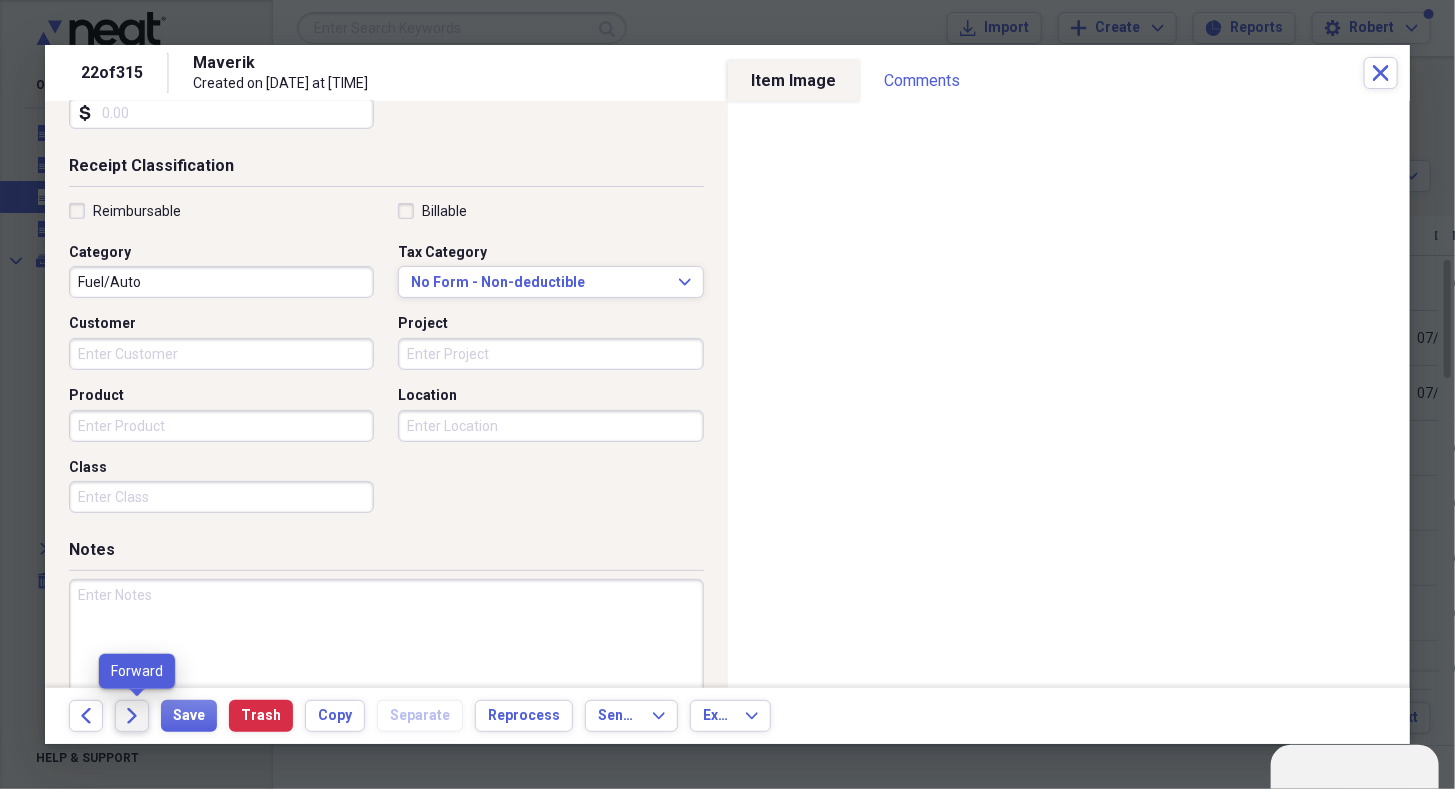 click on "Forward" 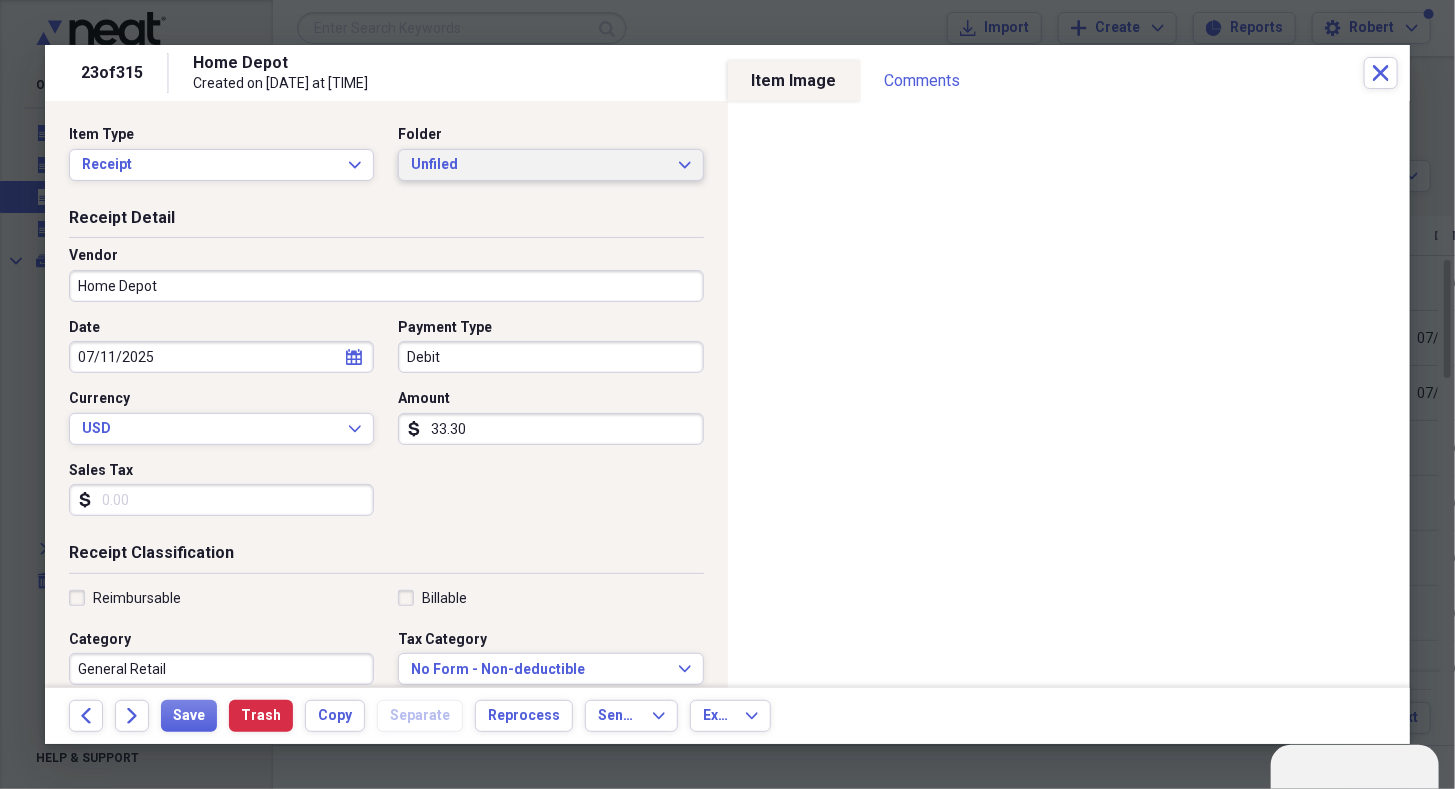 click on "Unfiled Expand" at bounding box center [550, 165] 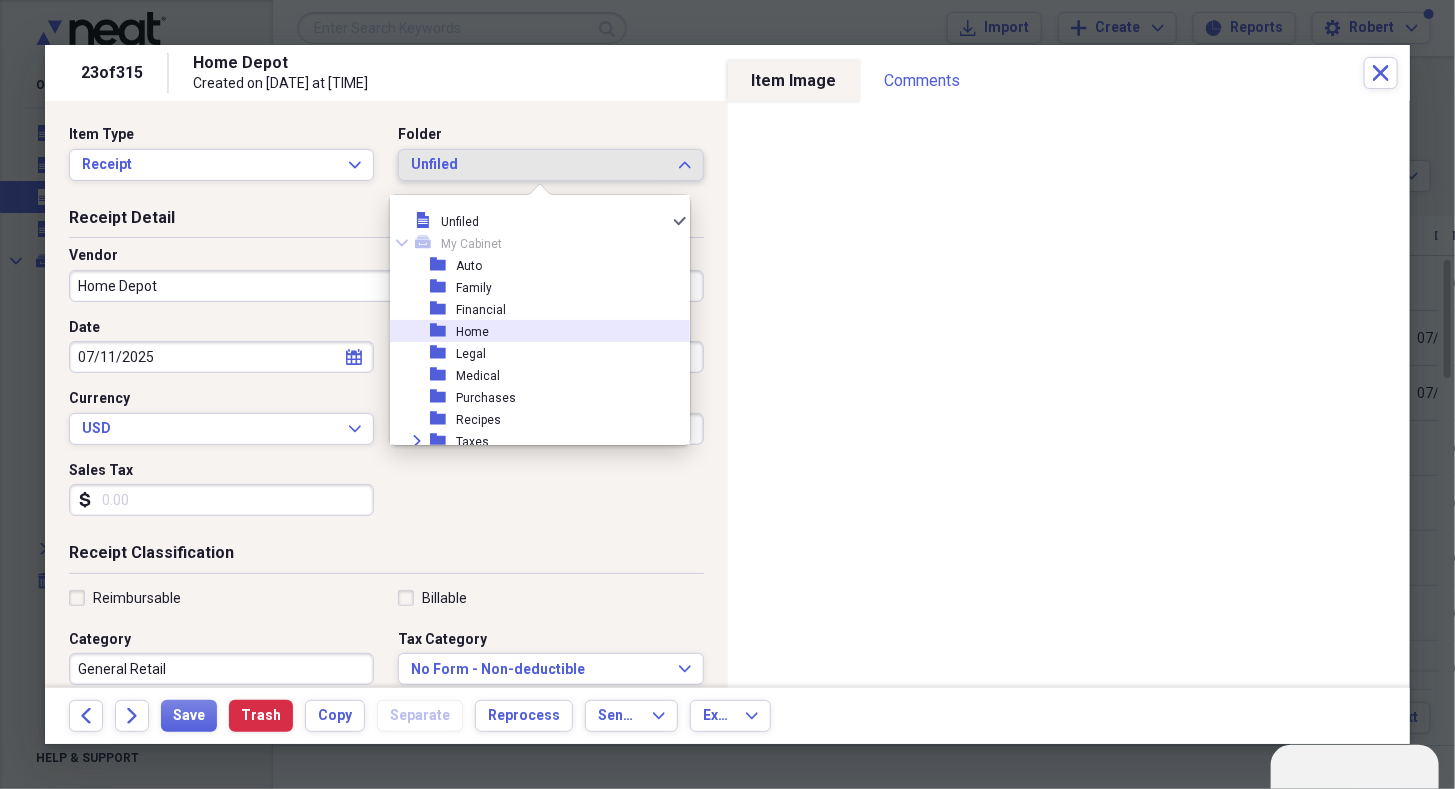 click on "folder Home" at bounding box center [532, 331] 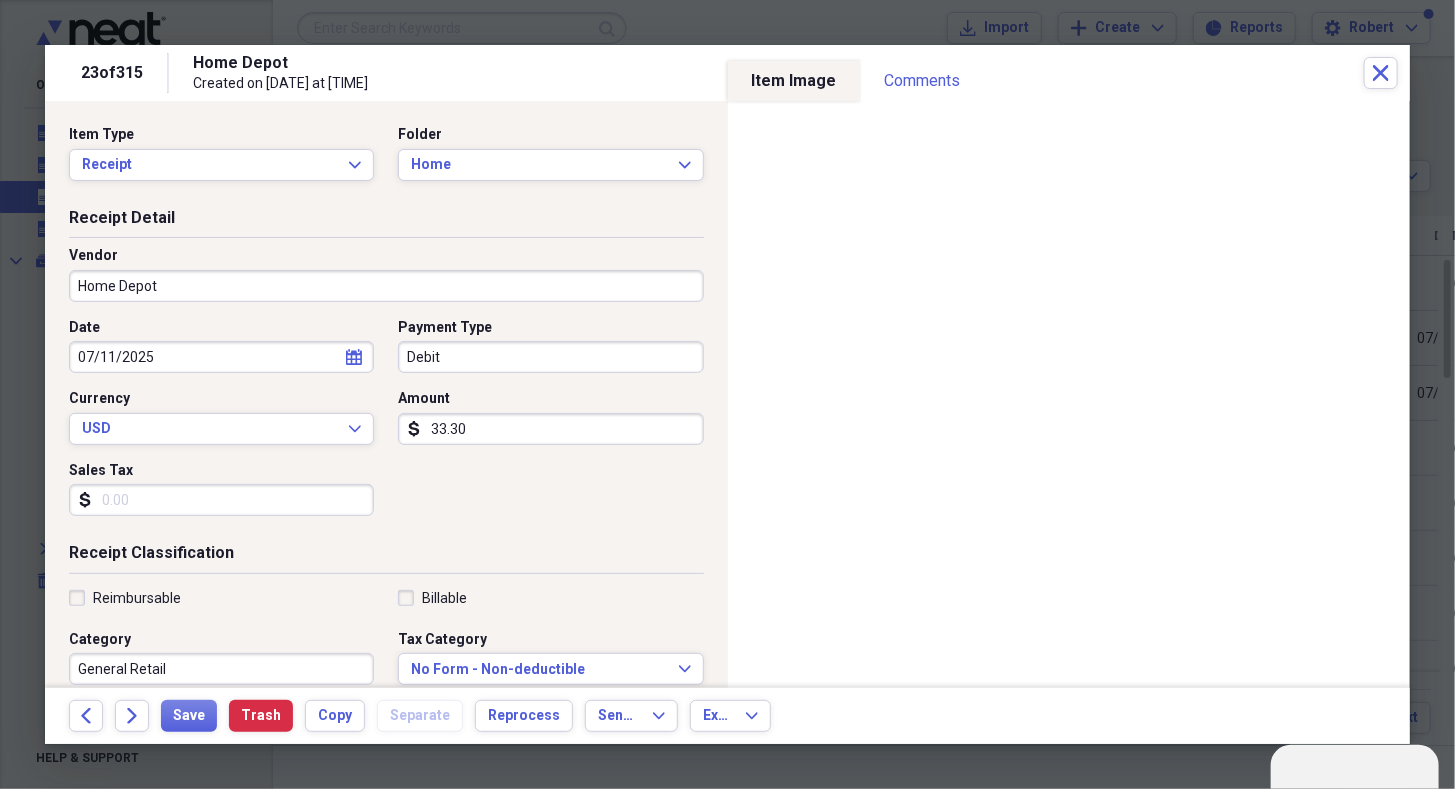 click on "Sales Tax" at bounding box center [221, 500] 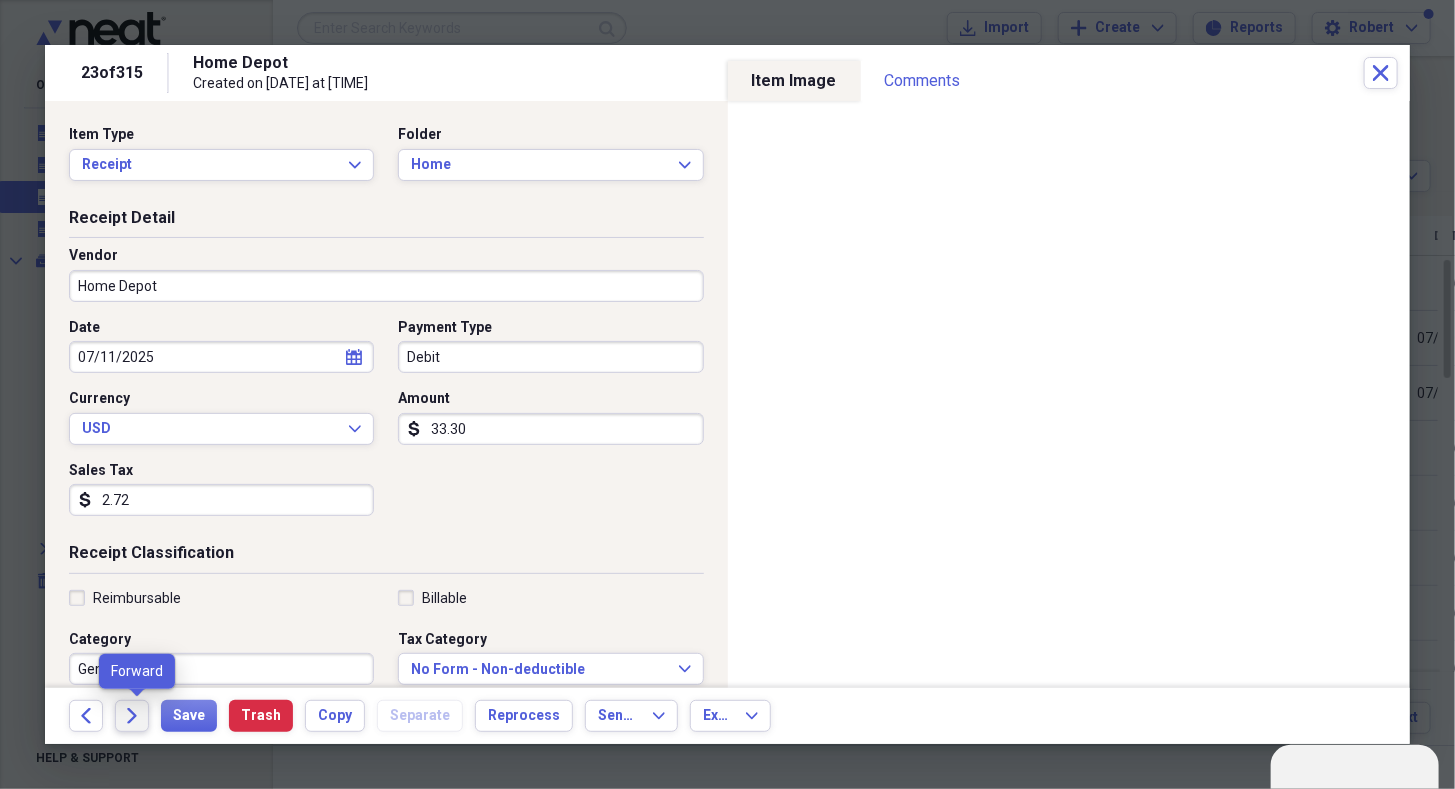type on "2.72" 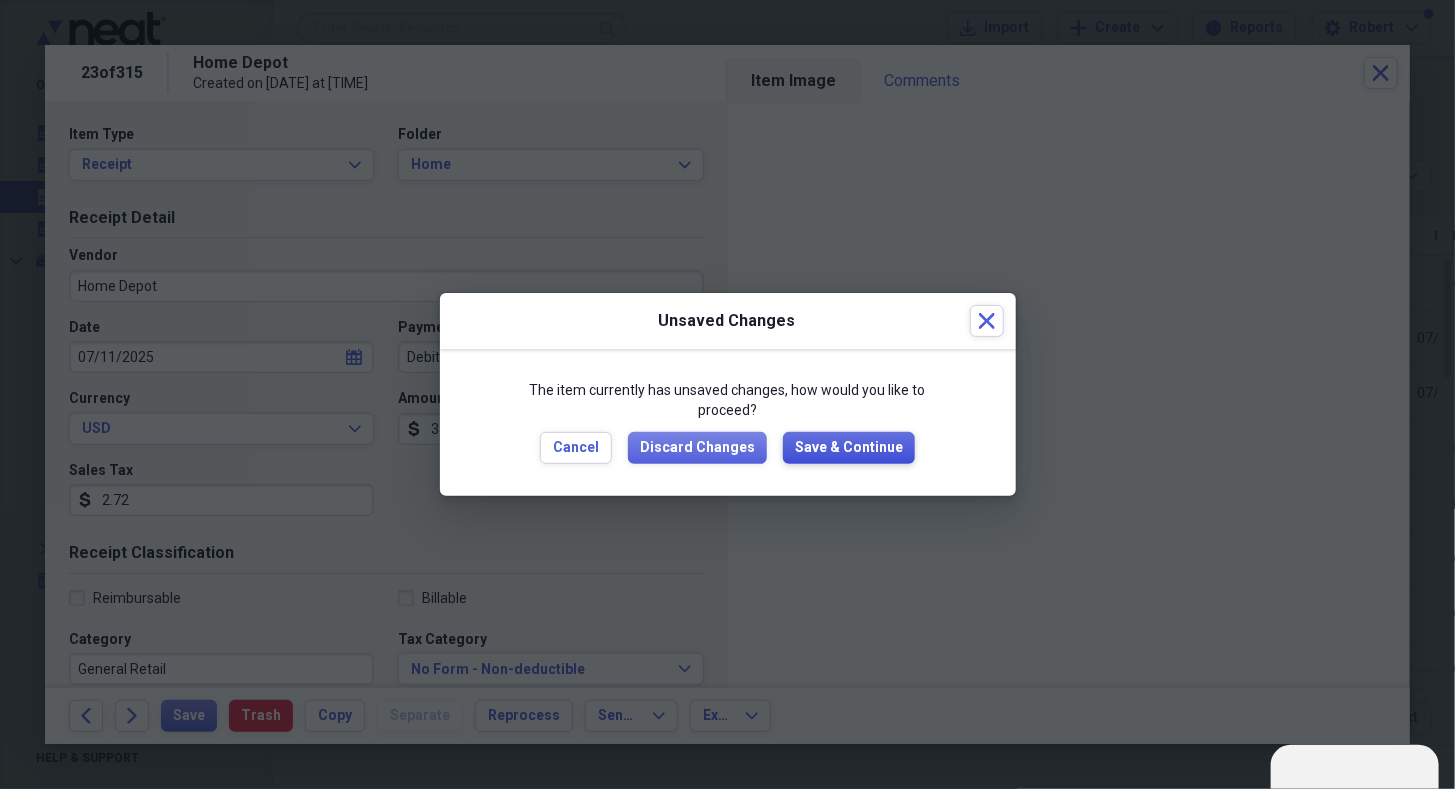 click on "Save & Continue" at bounding box center (849, 448) 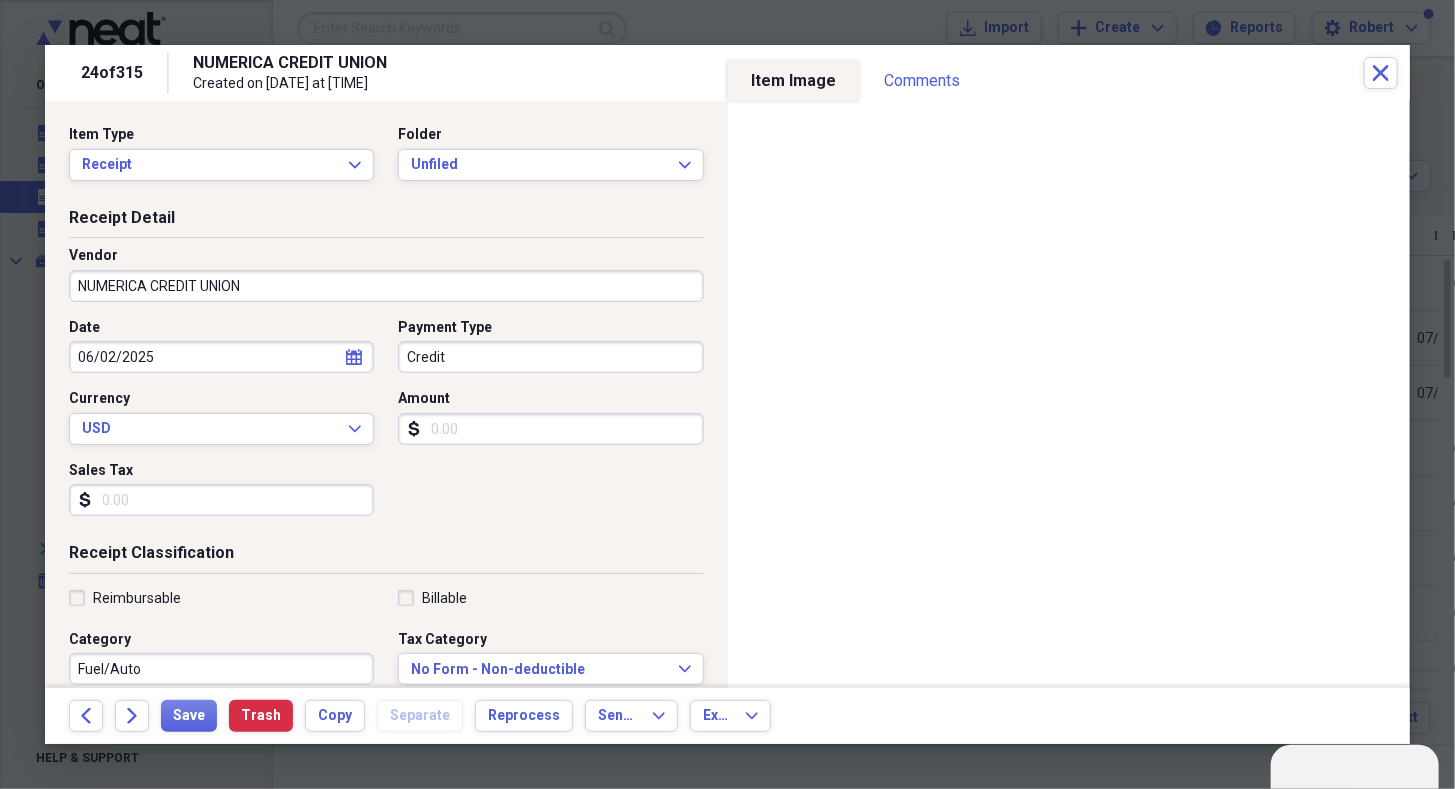 click on "Amount" at bounding box center (550, 429) 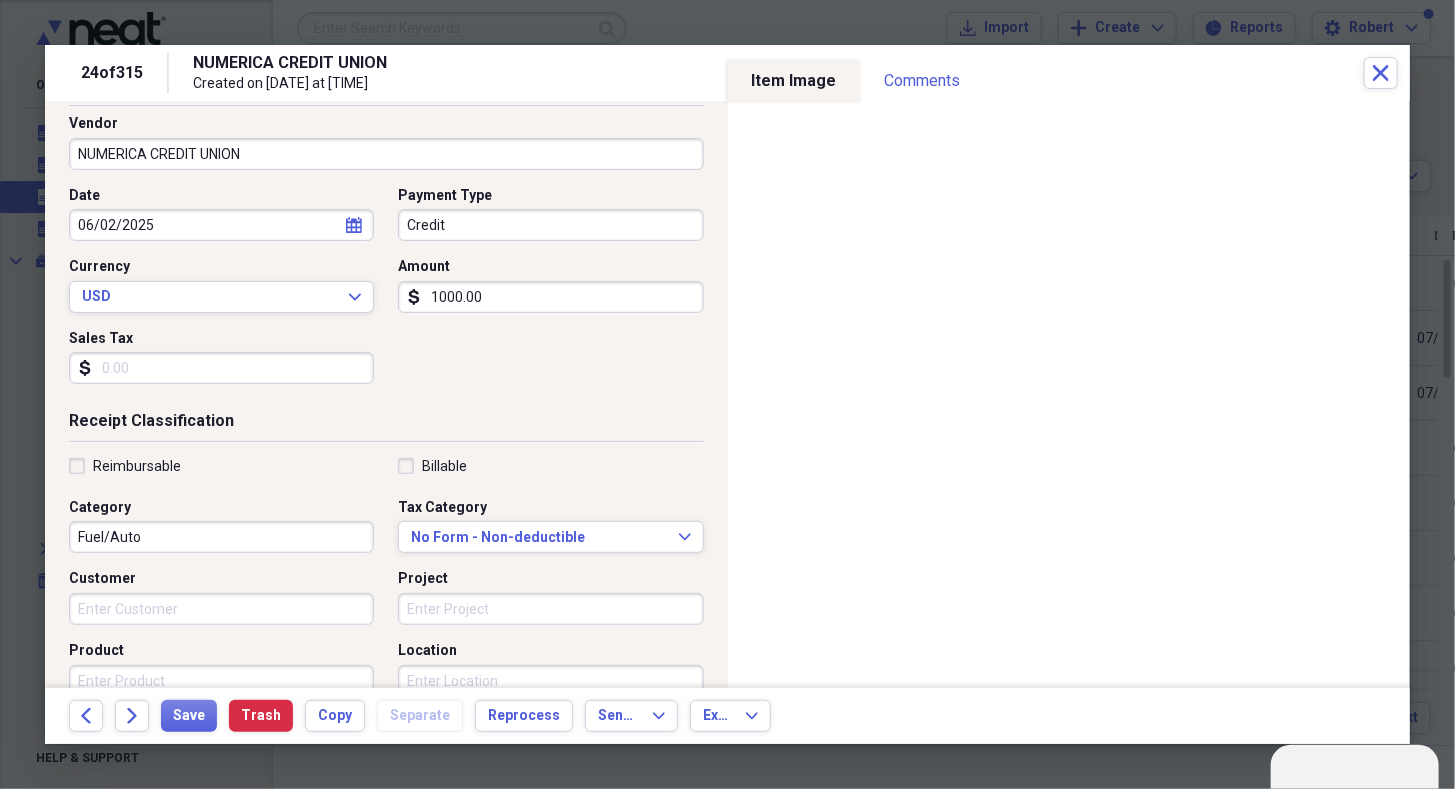 scroll, scrollTop: 133, scrollLeft: 0, axis: vertical 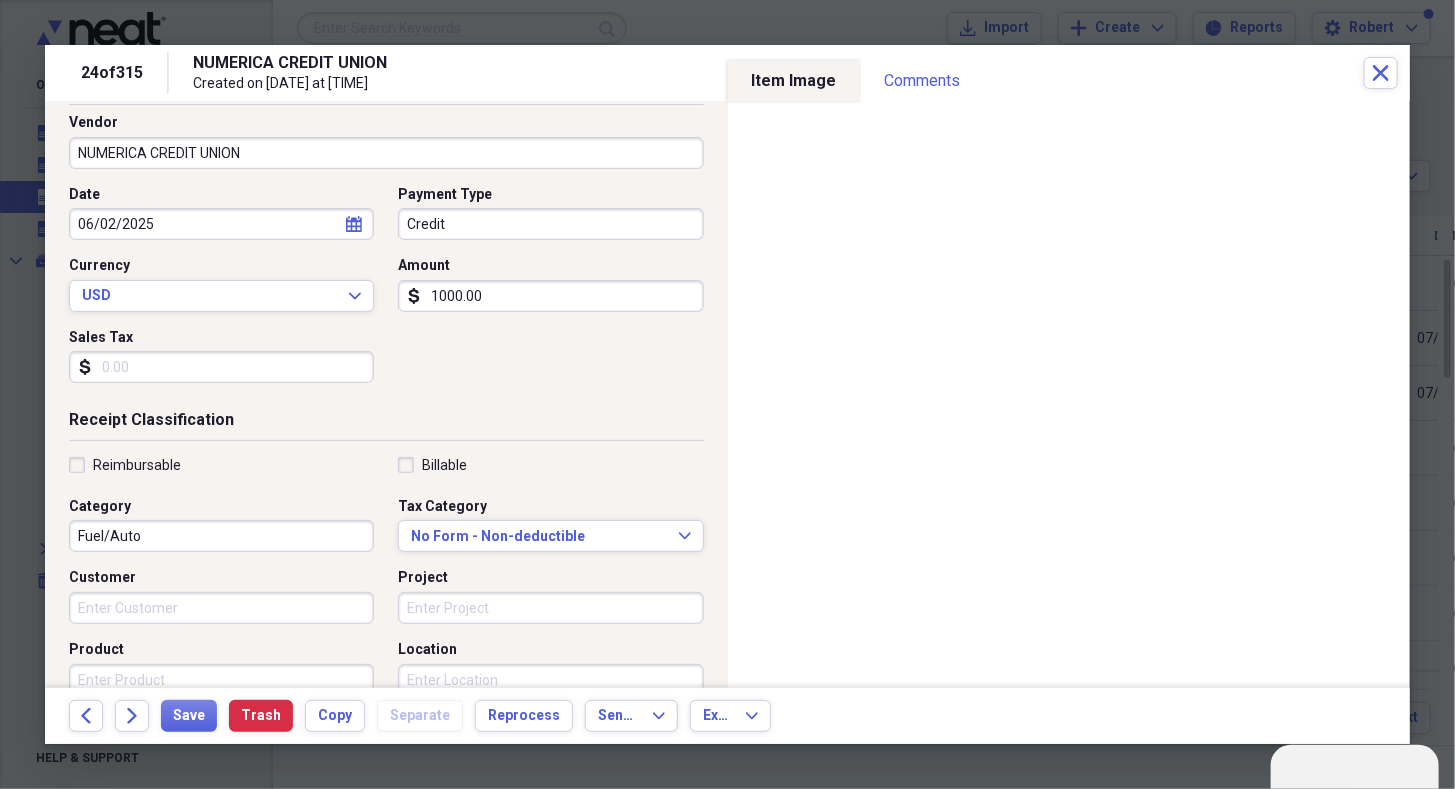 type on "1000.00" 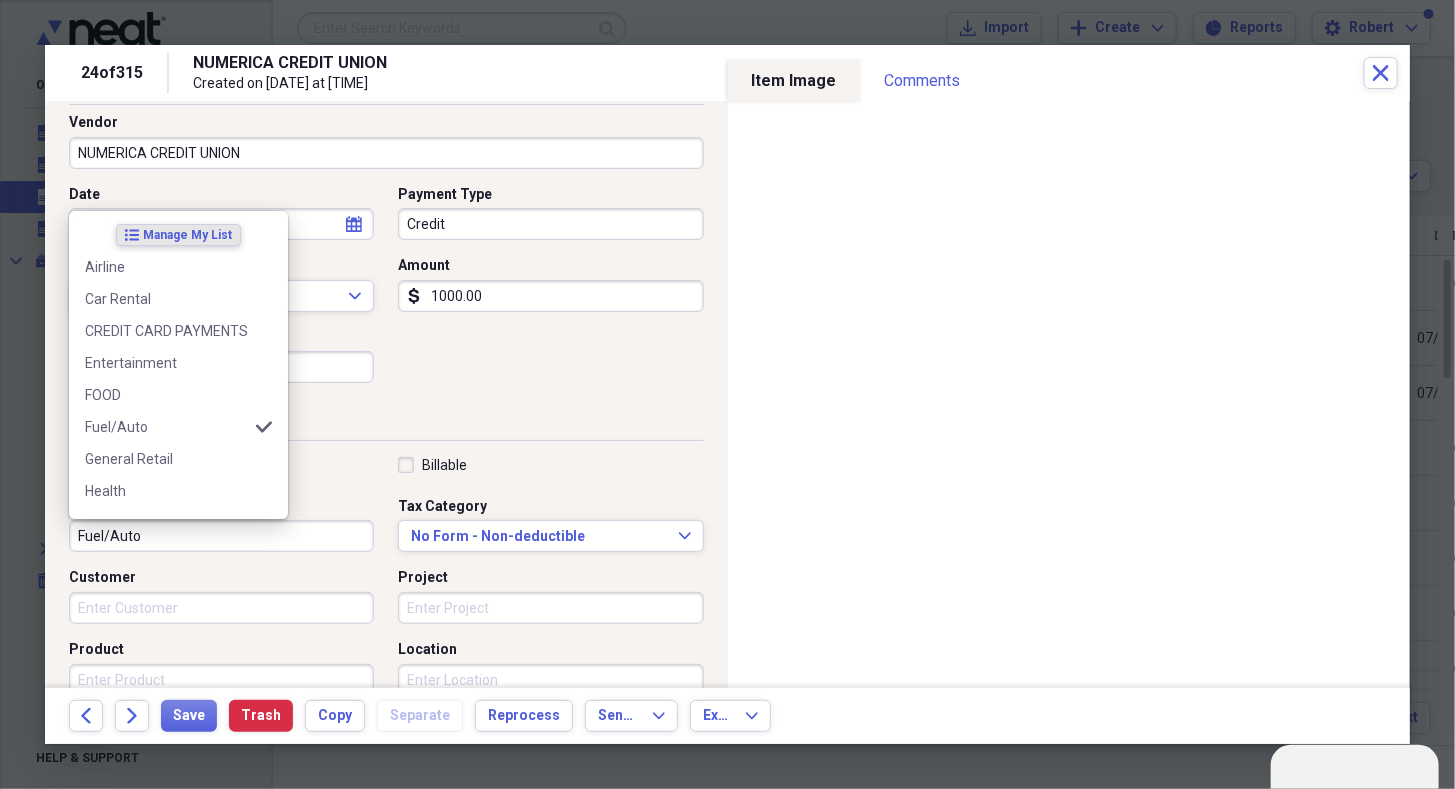 click on "Fuel/Auto" at bounding box center [221, 536] 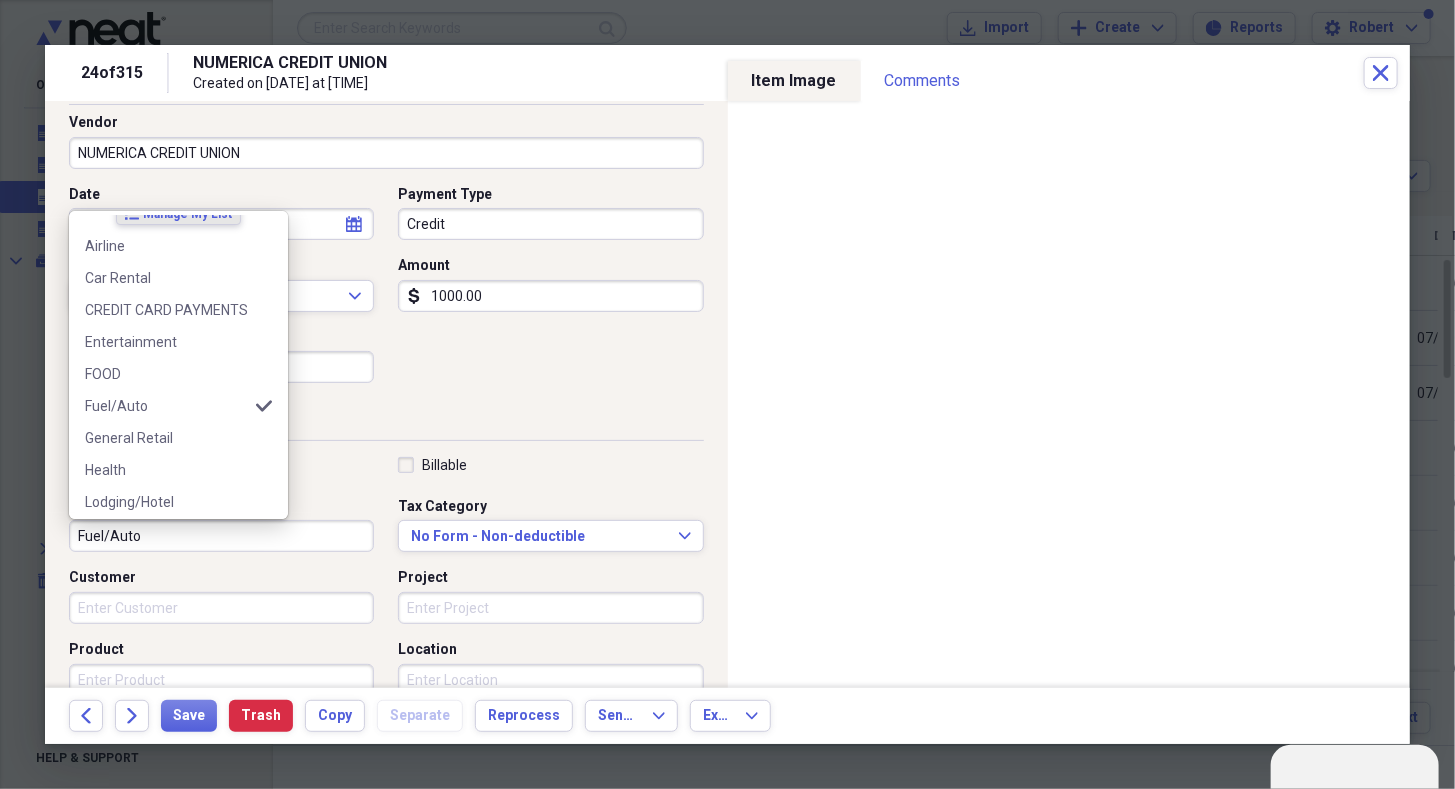 scroll, scrollTop: 0, scrollLeft: 0, axis: both 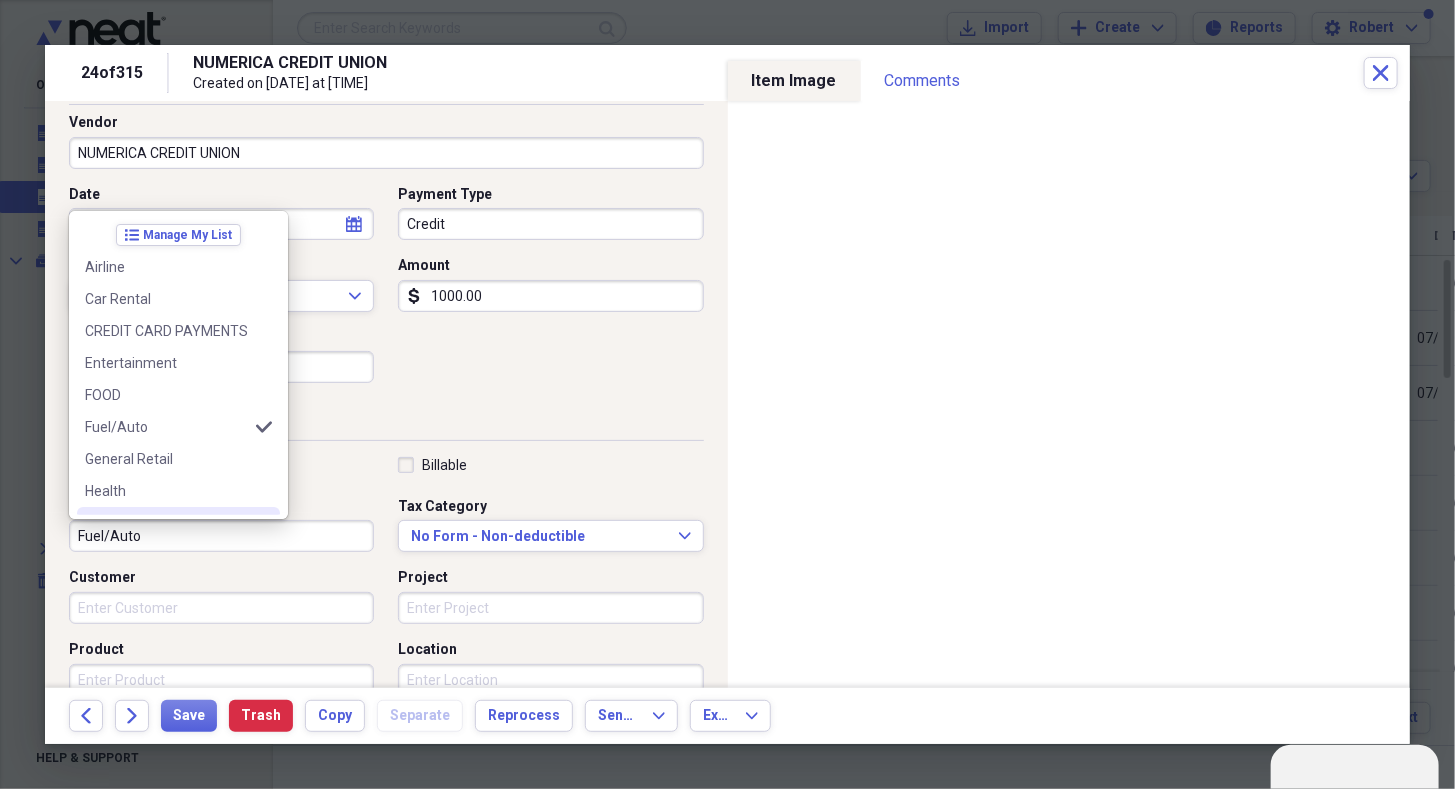 click on "Fuel/Auto" at bounding box center [221, 536] 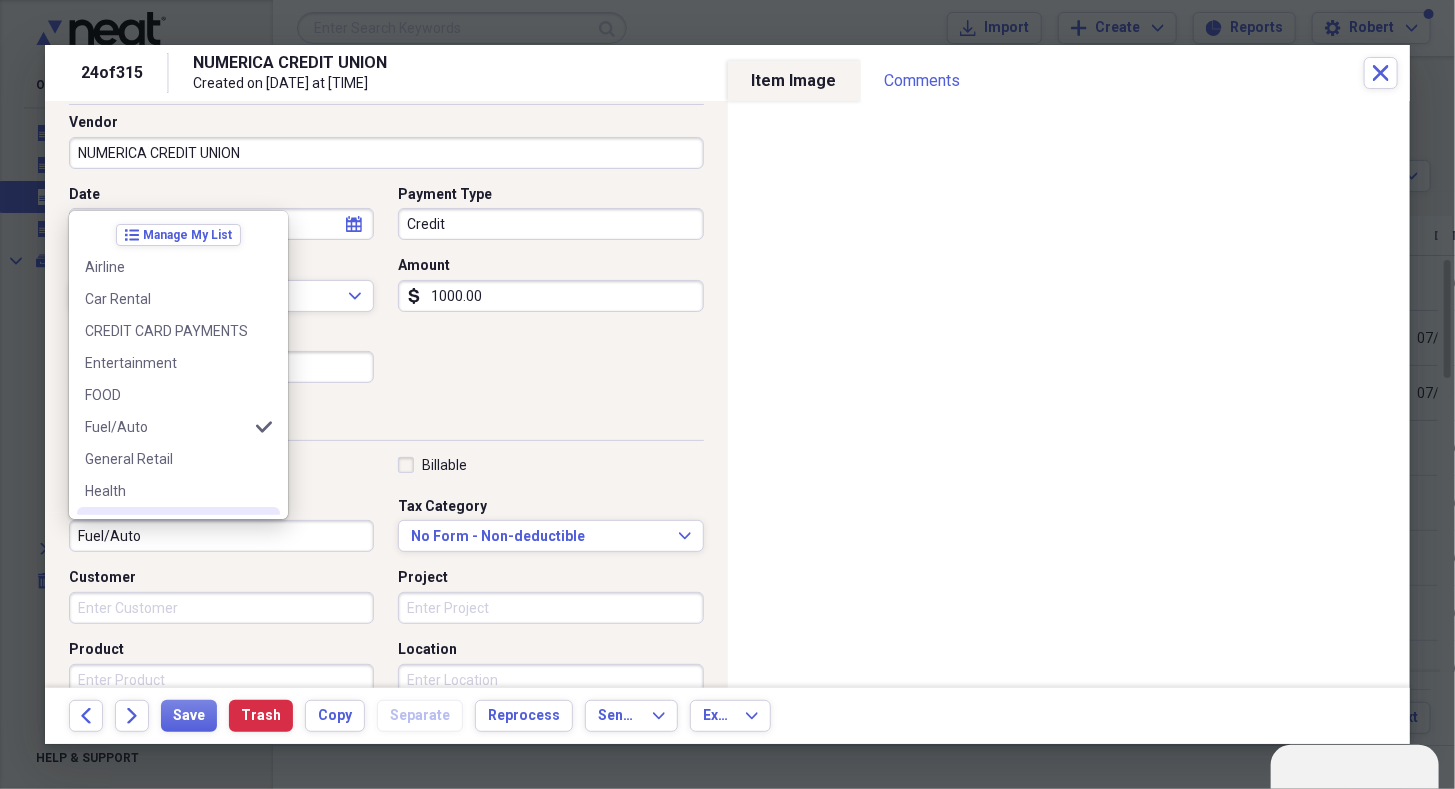 click on "Fuel/Auto" at bounding box center (221, 536) 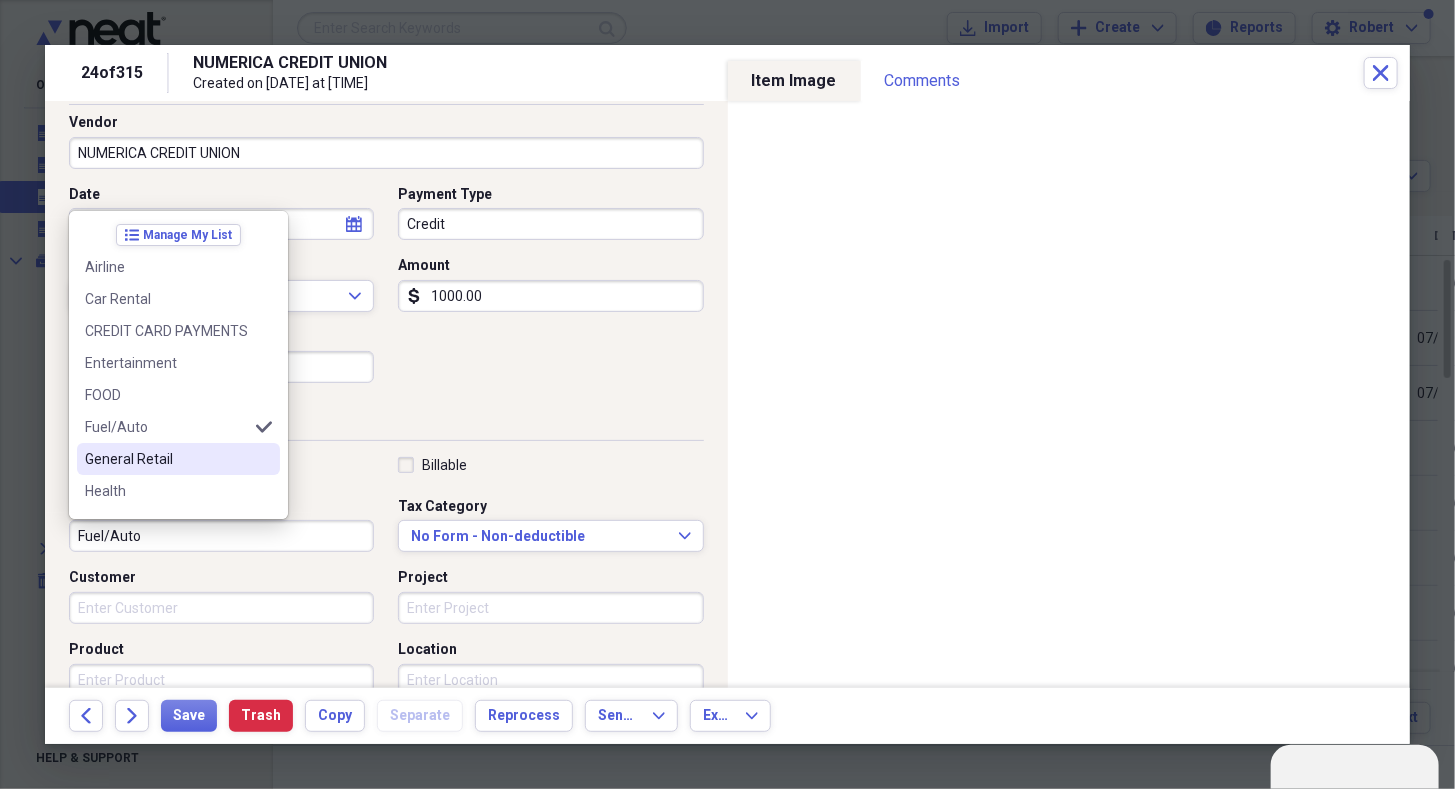 click on "General Retail" at bounding box center [166, 459] 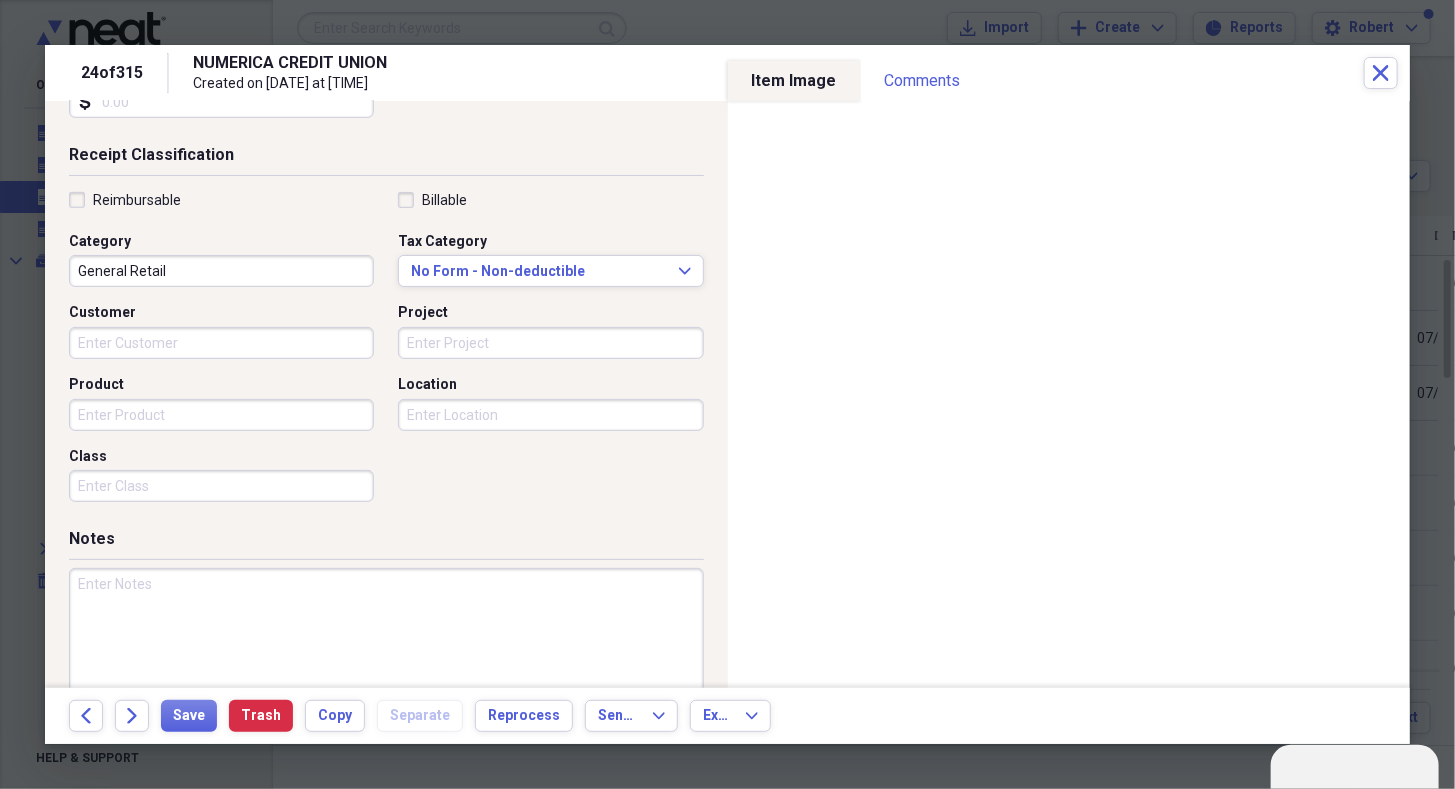 scroll, scrollTop: 394, scrollLeft: 0, axis: vertical 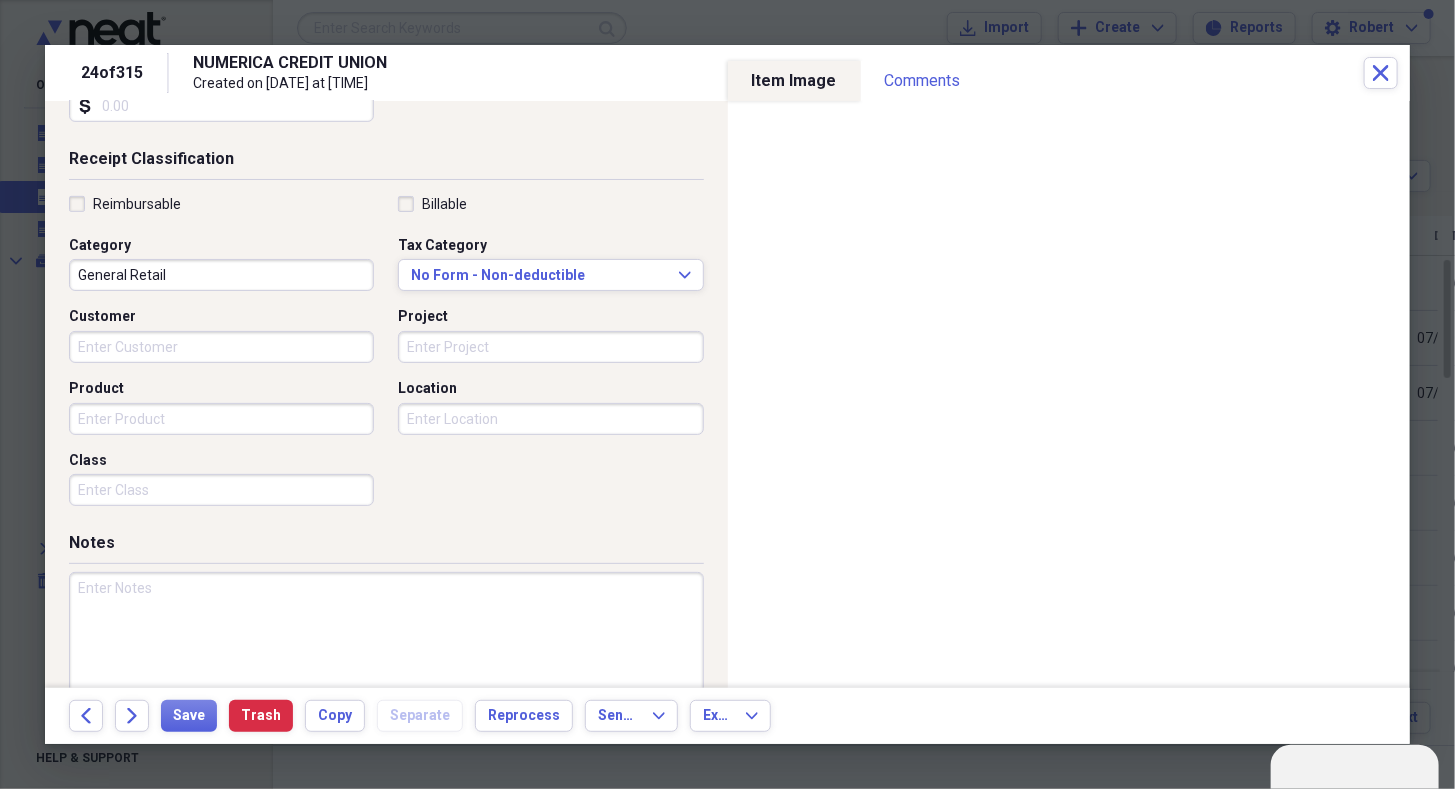 click at bounding box center [386, 637] 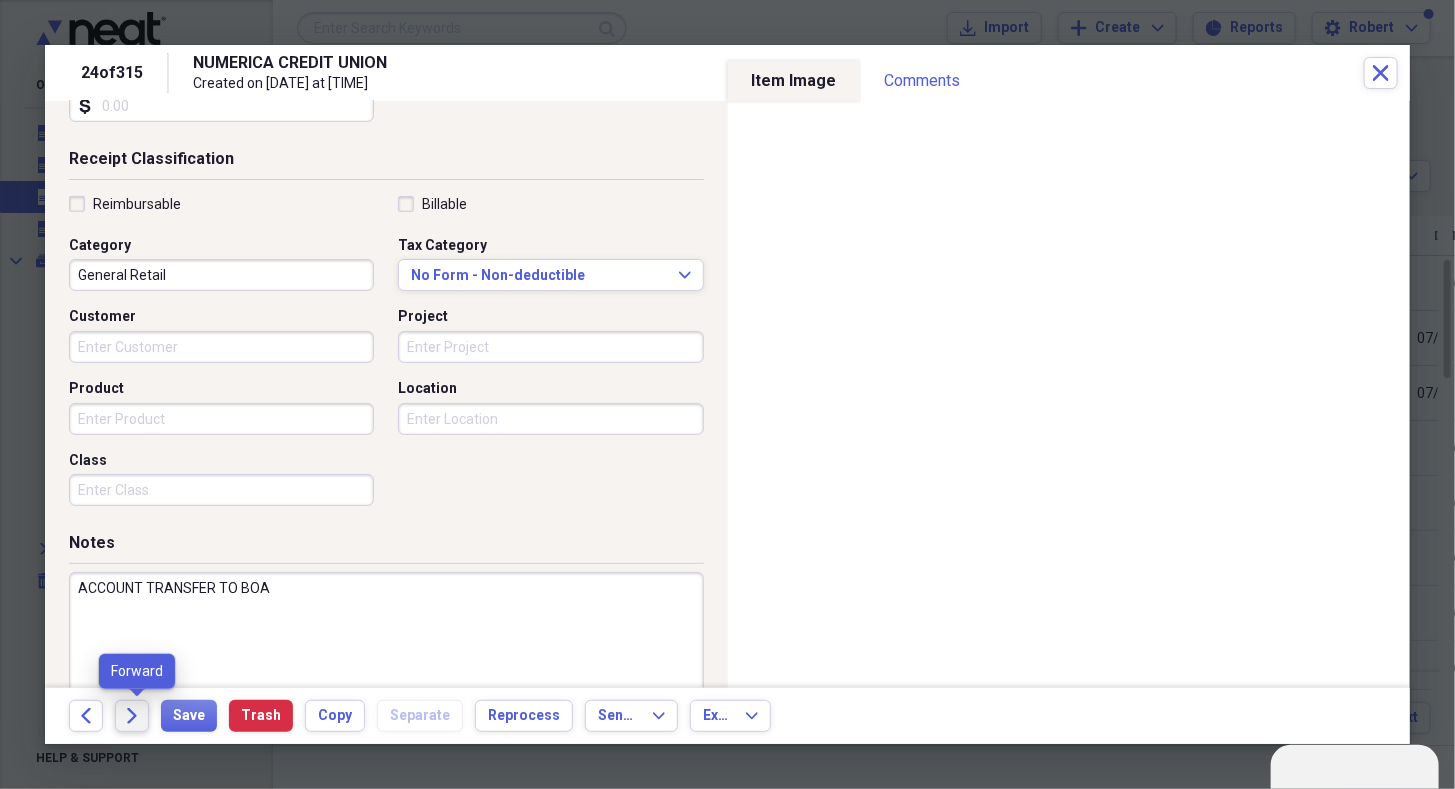 type on "ACCOUNT TRANSFER TO BOA" 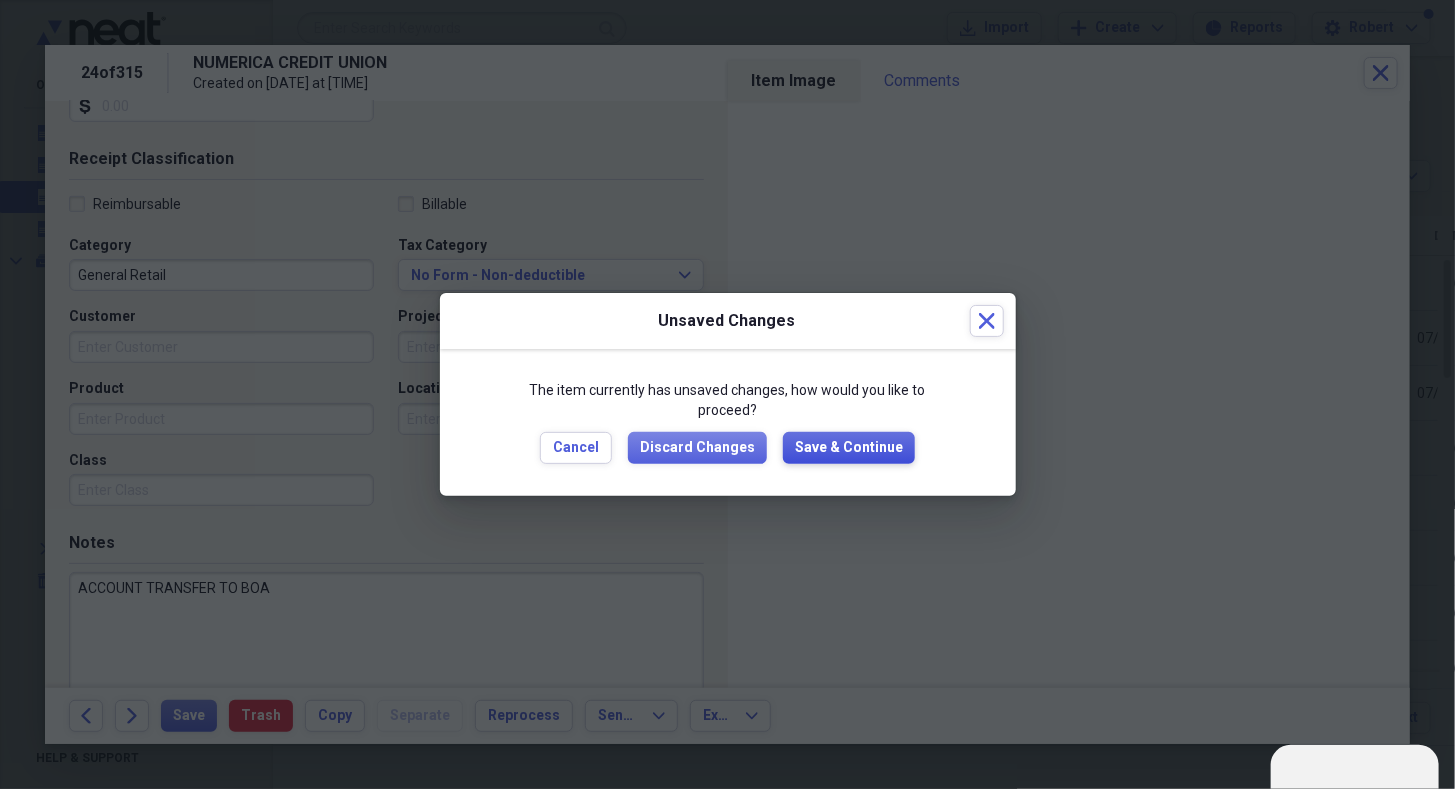 click on "Save & Continue" at bounding box center [849, 448] 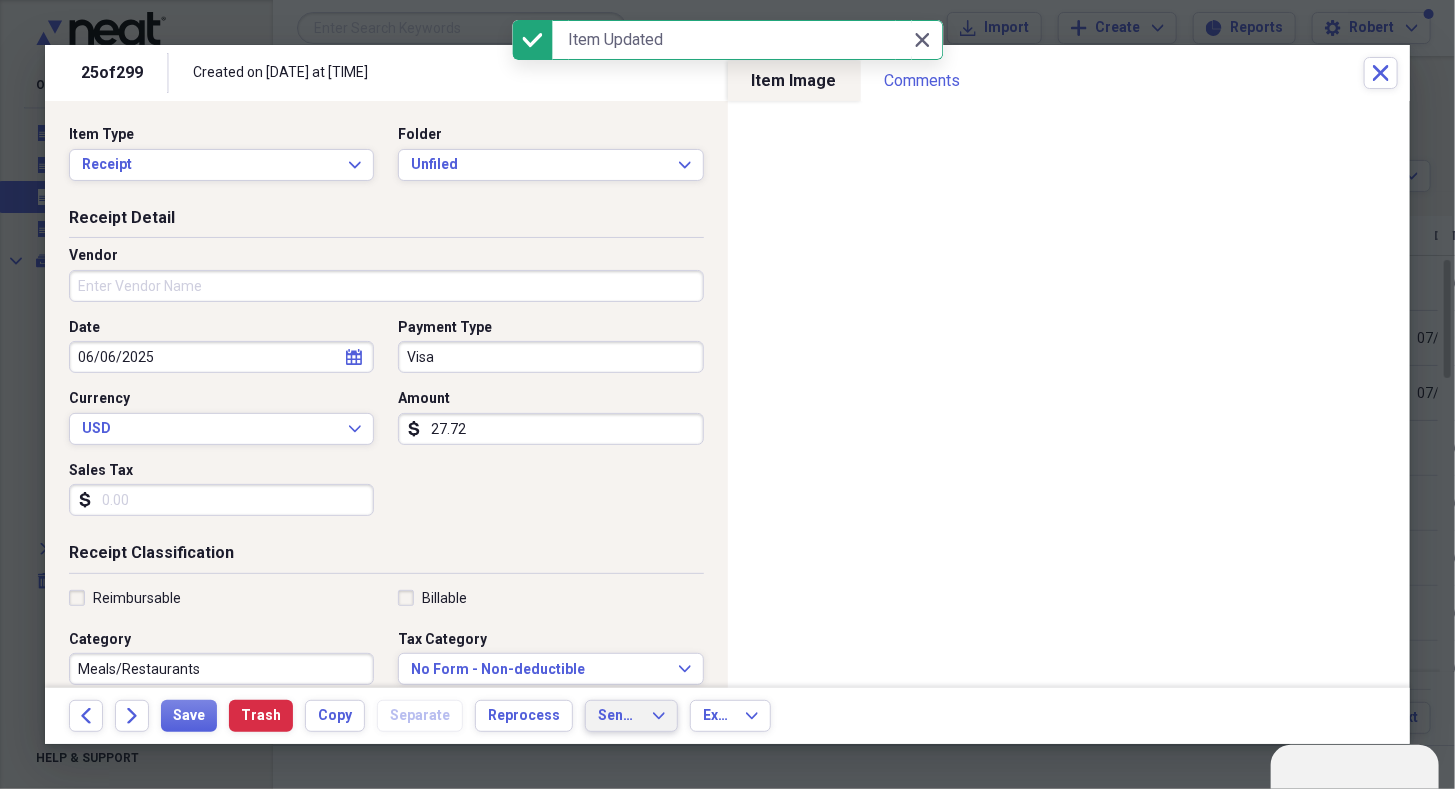 click on "Expand" 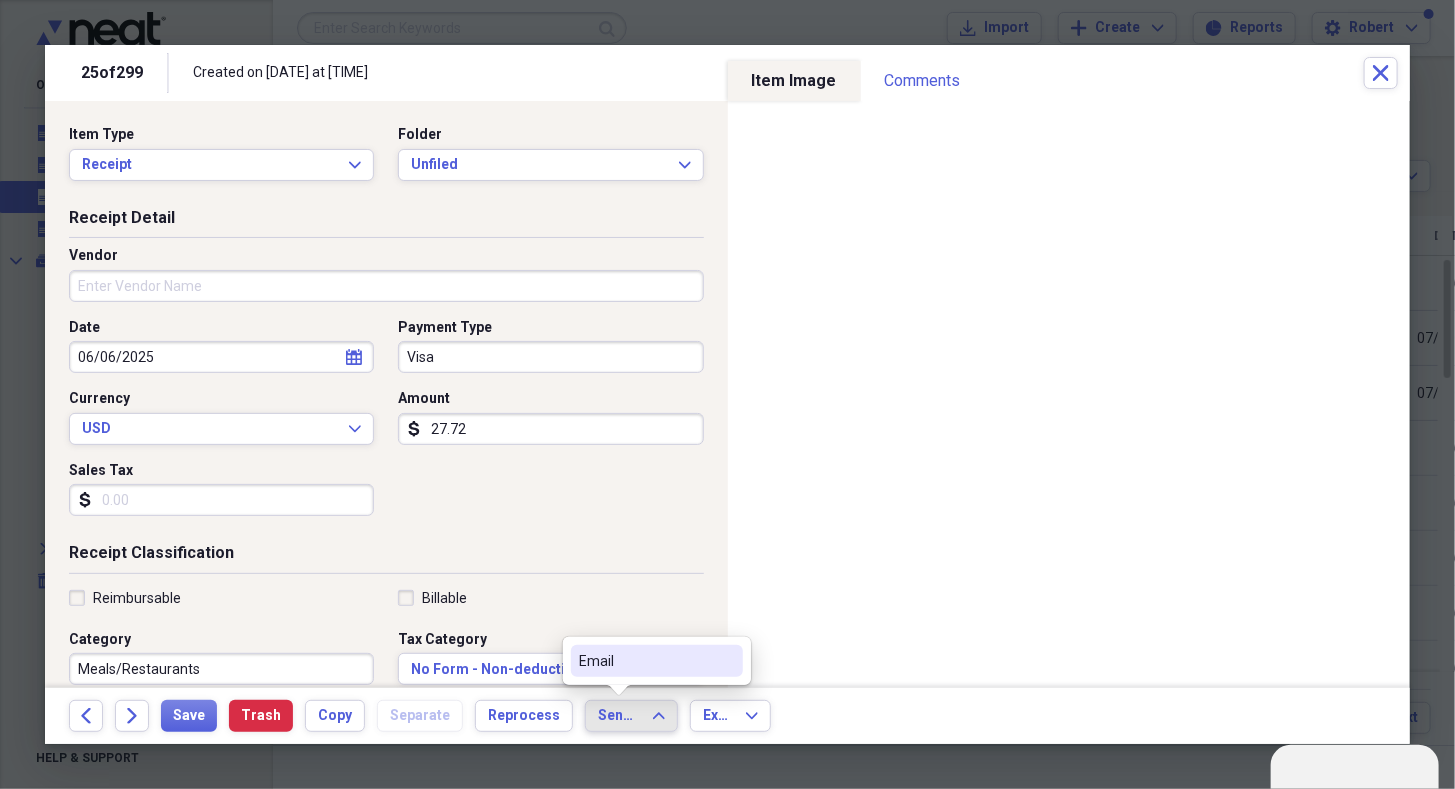 click on "Receipt Classification" at bounding box center [386, 557] 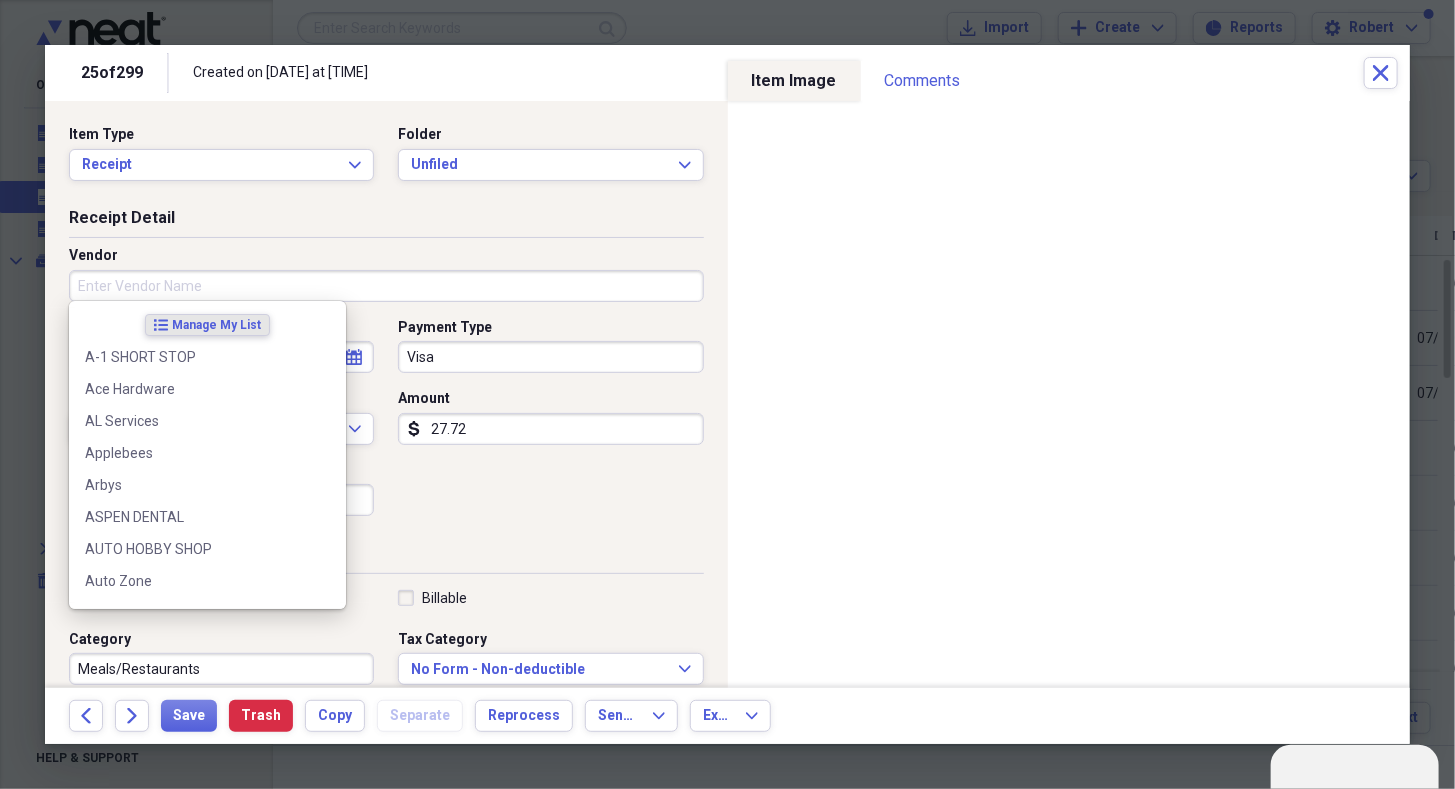 click on "Vendor" at bounding box center [386, 286] 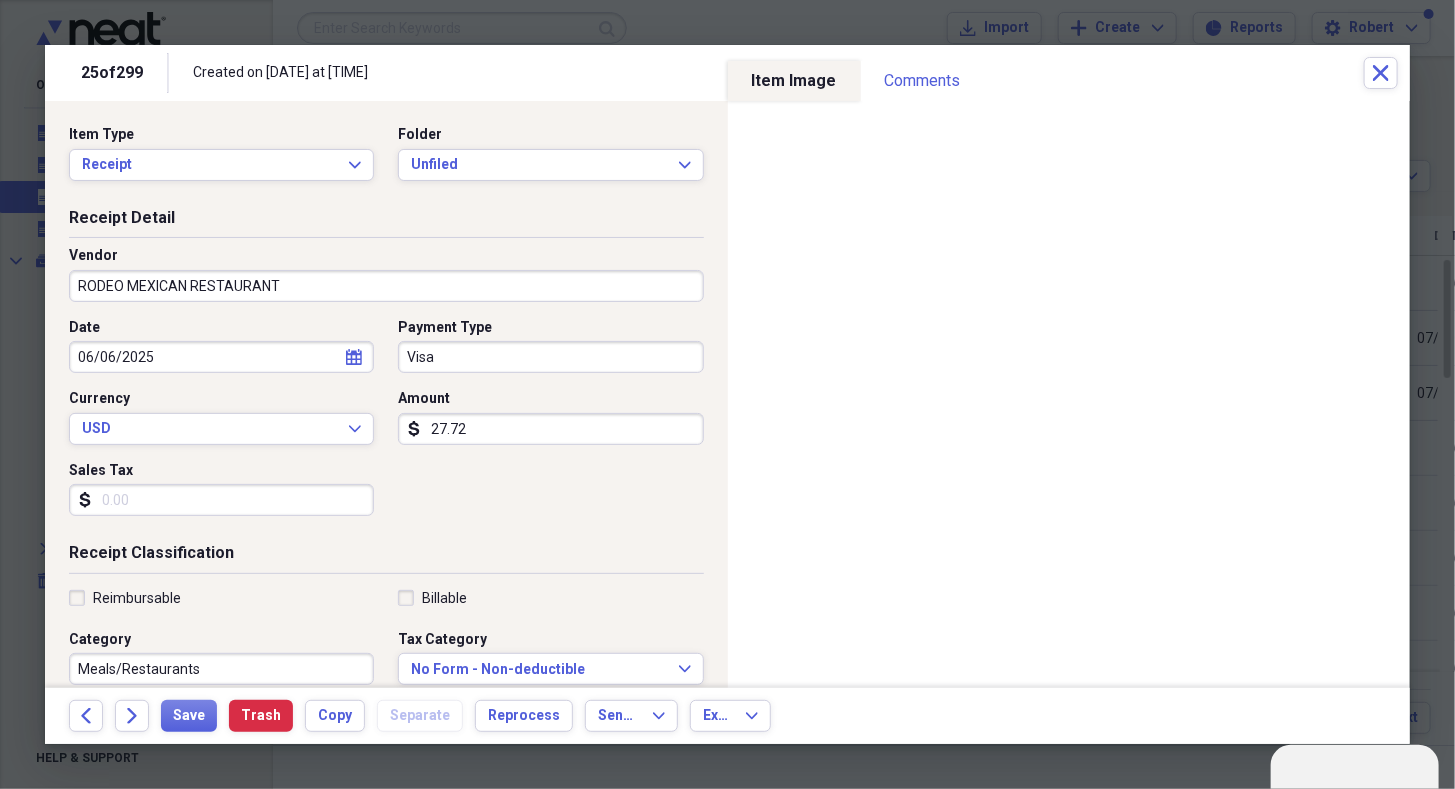 type on "RODEO MEXICAN RESTAURANT" 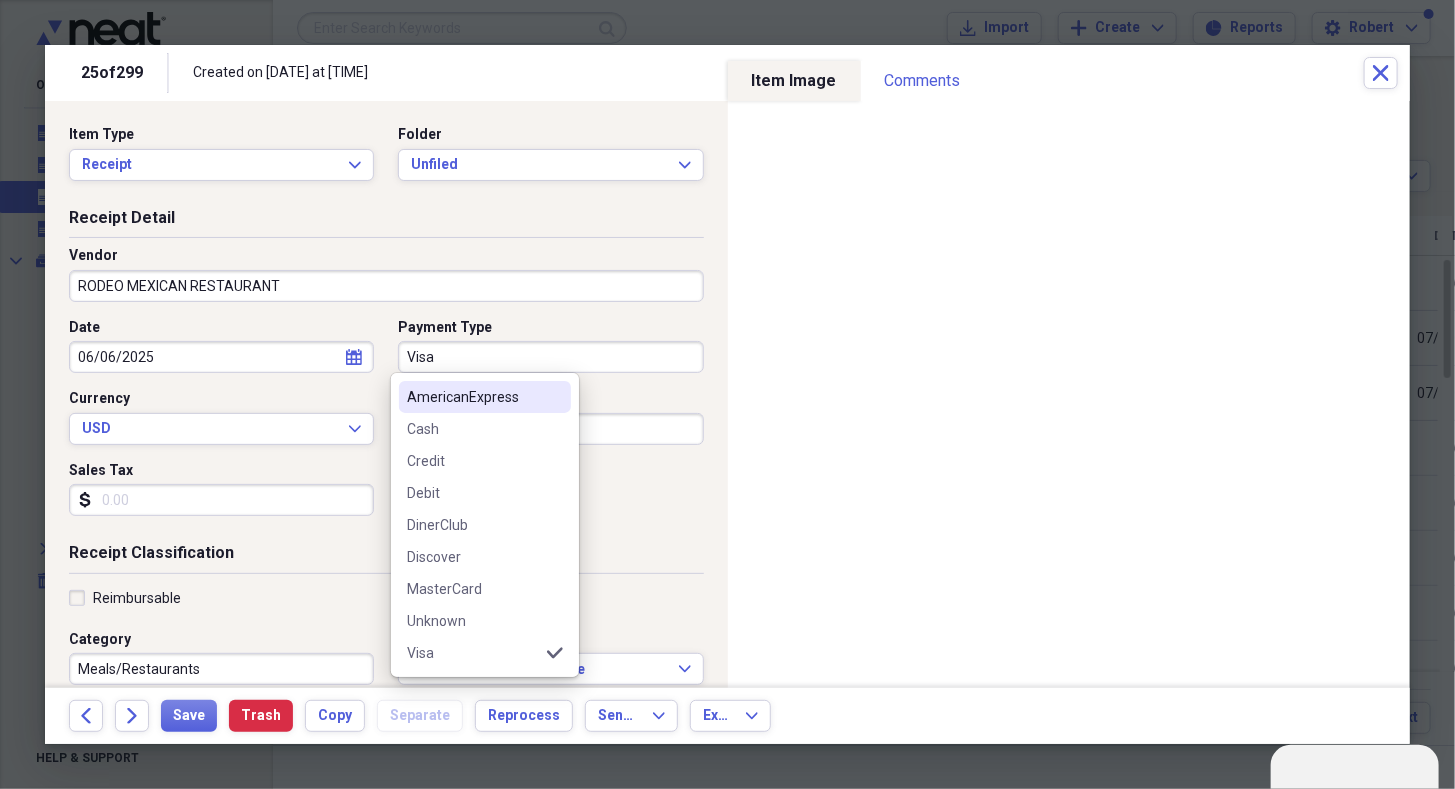 click on "Visa" at bounding box center [550, 357] 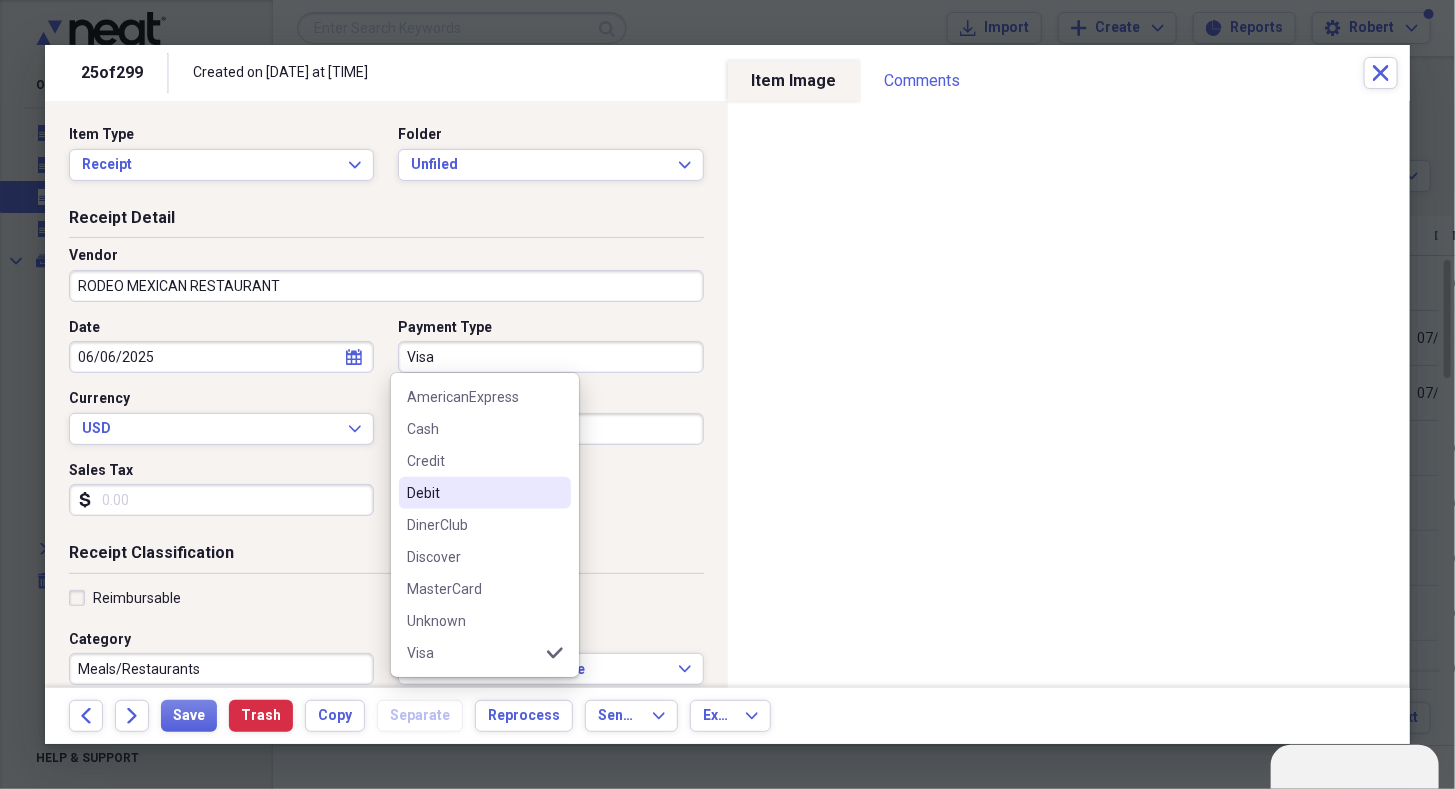click on "Debit" at bounding box center [473, 493] 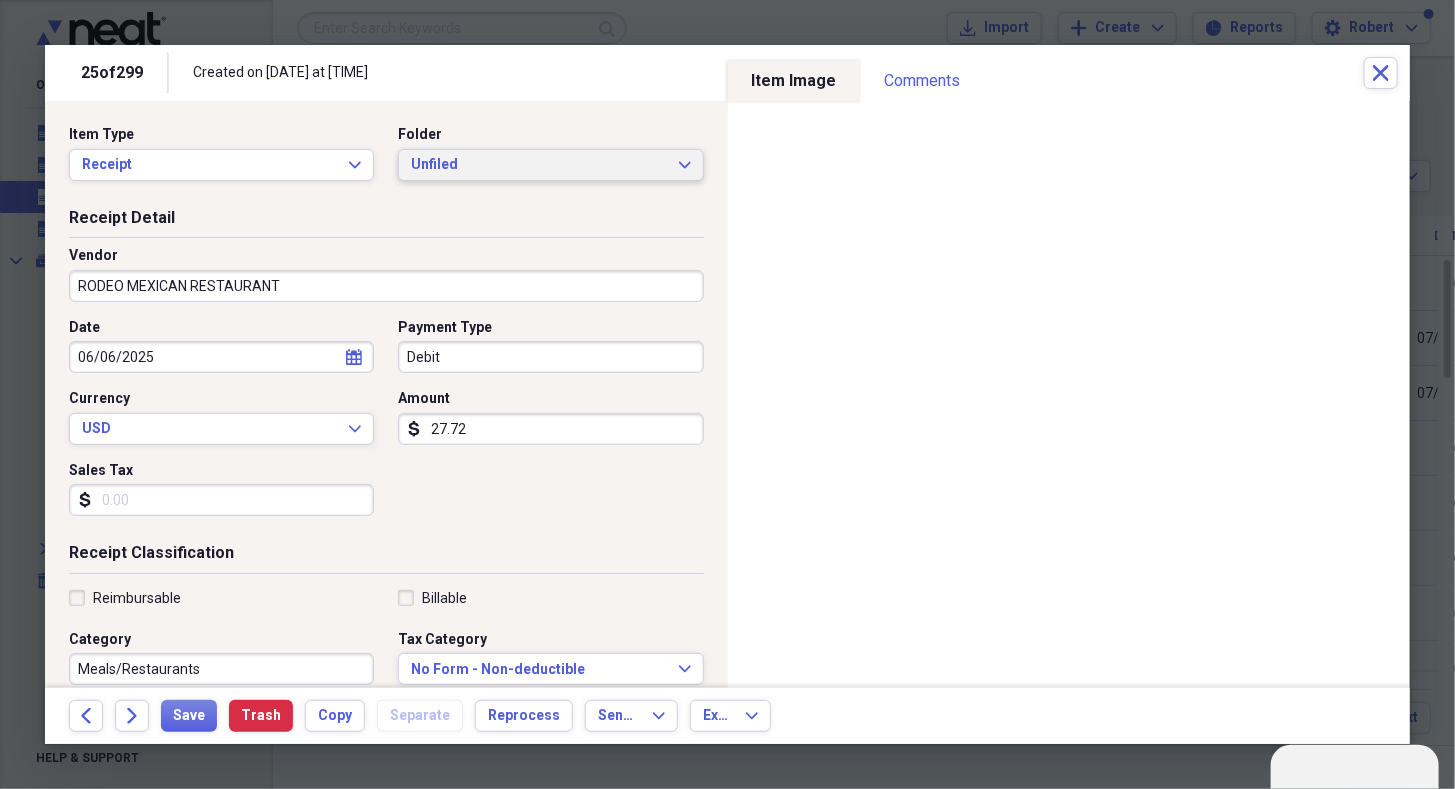 click on "Expand" 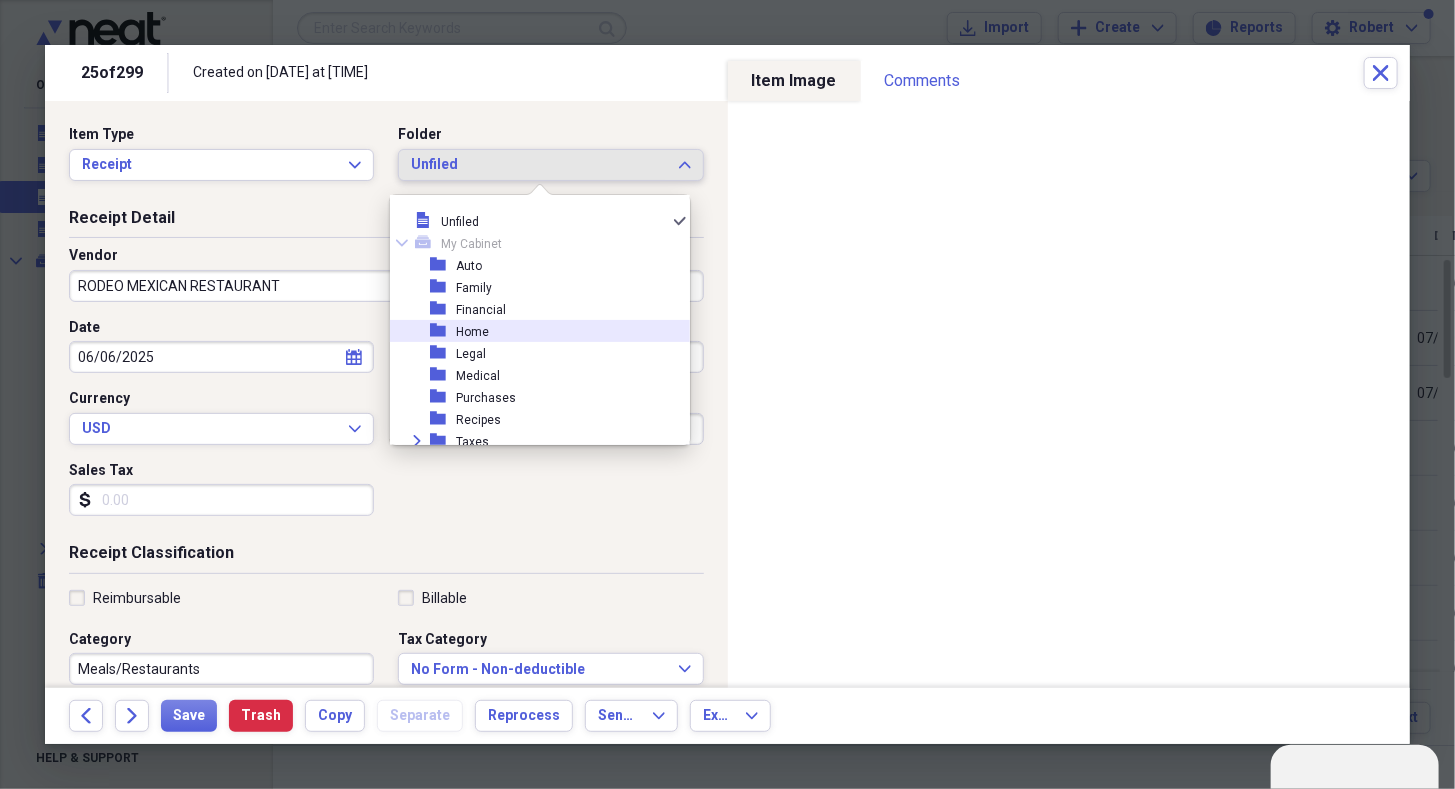 click on "folder Home" at bounding box center [532, 331] 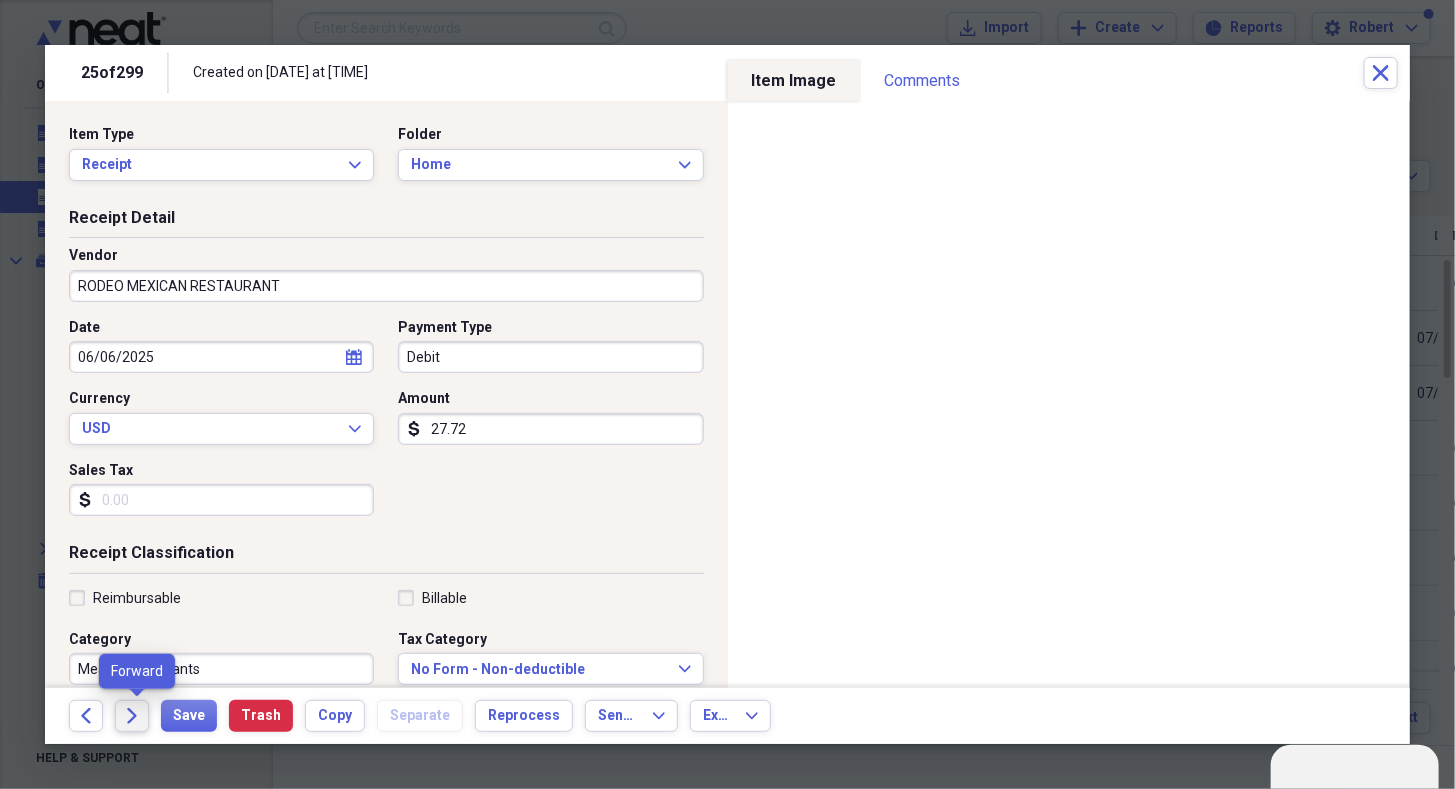 click on "Forward" at bounding box center (132, 716) 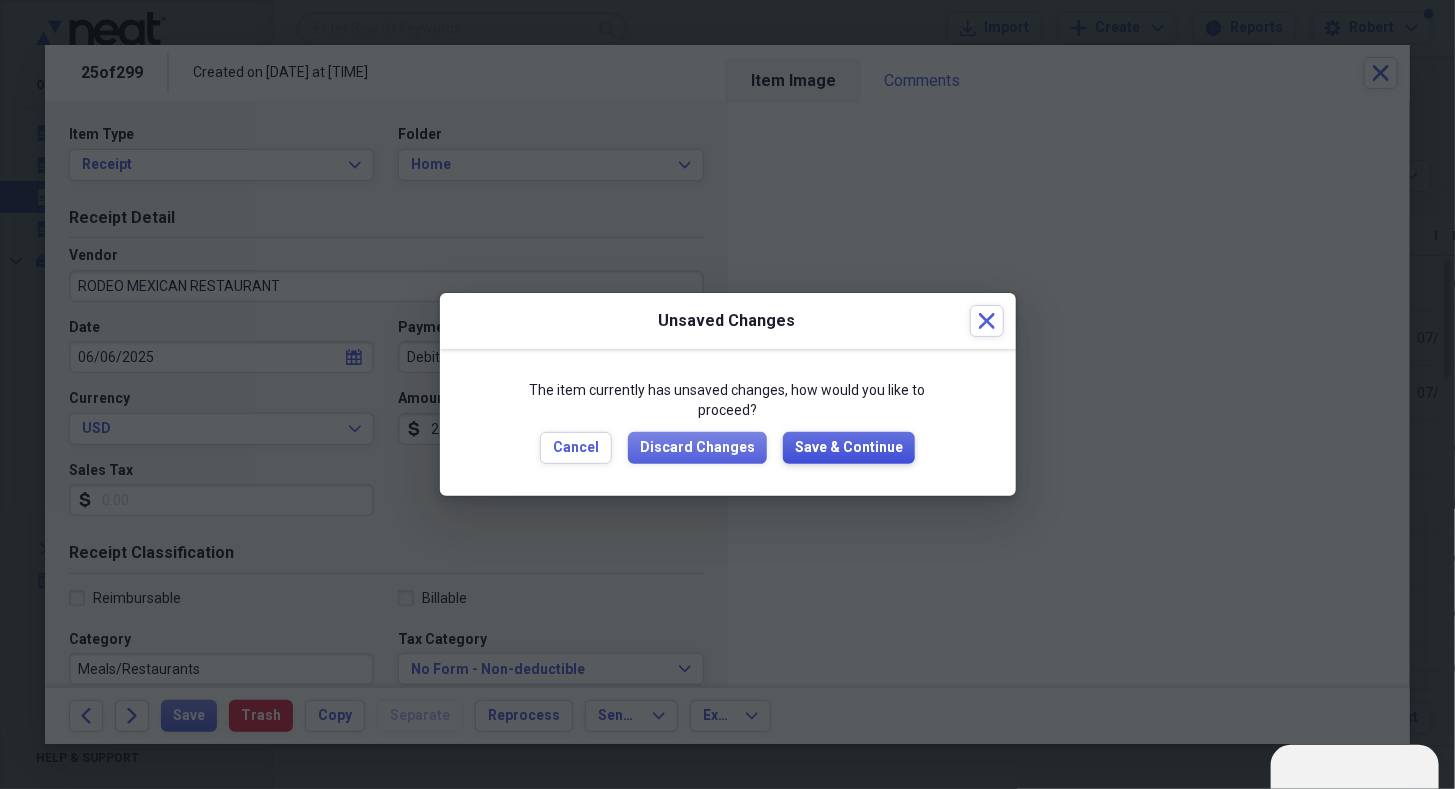 click on "Save & Continue" at bounding box center (849, 448) 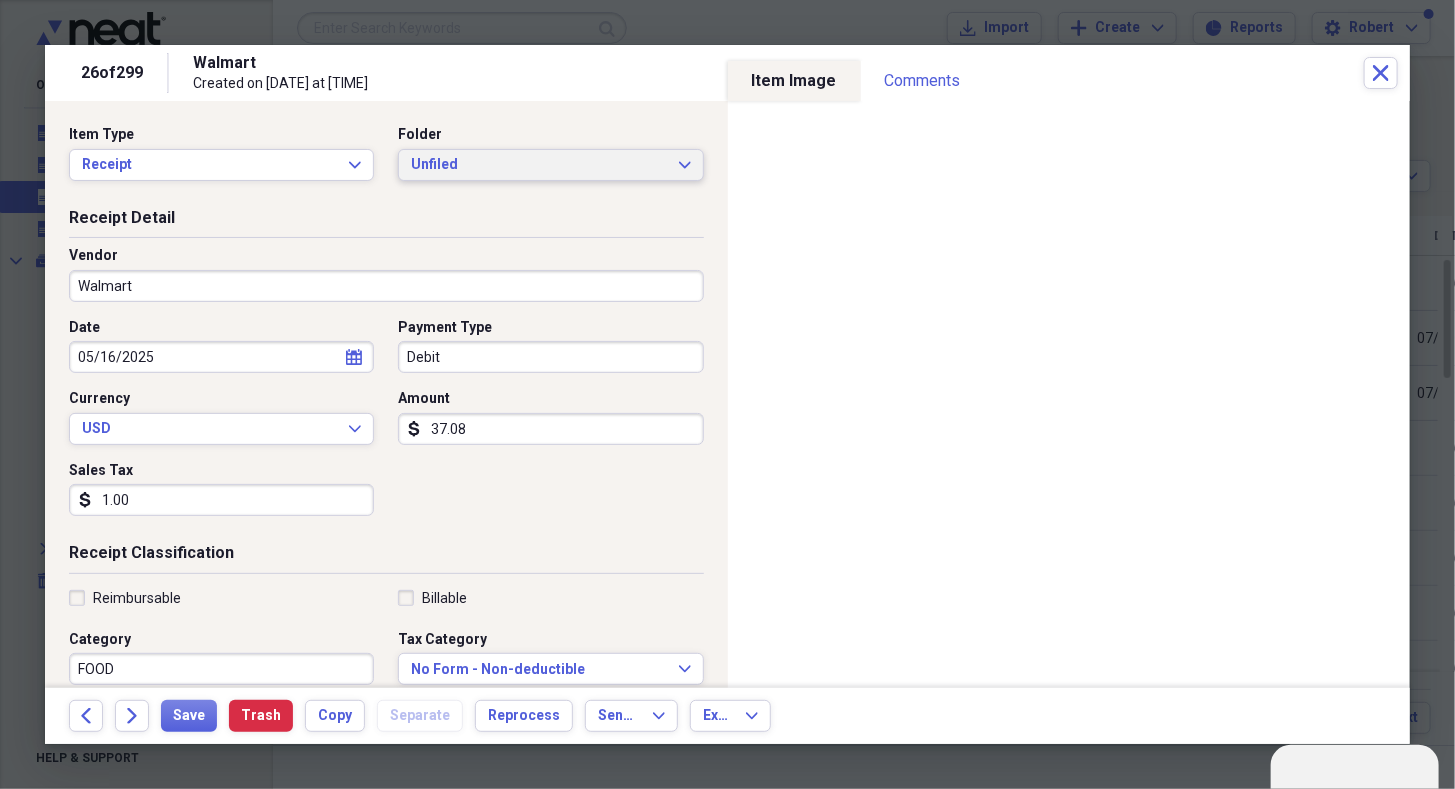 click on "Expand" 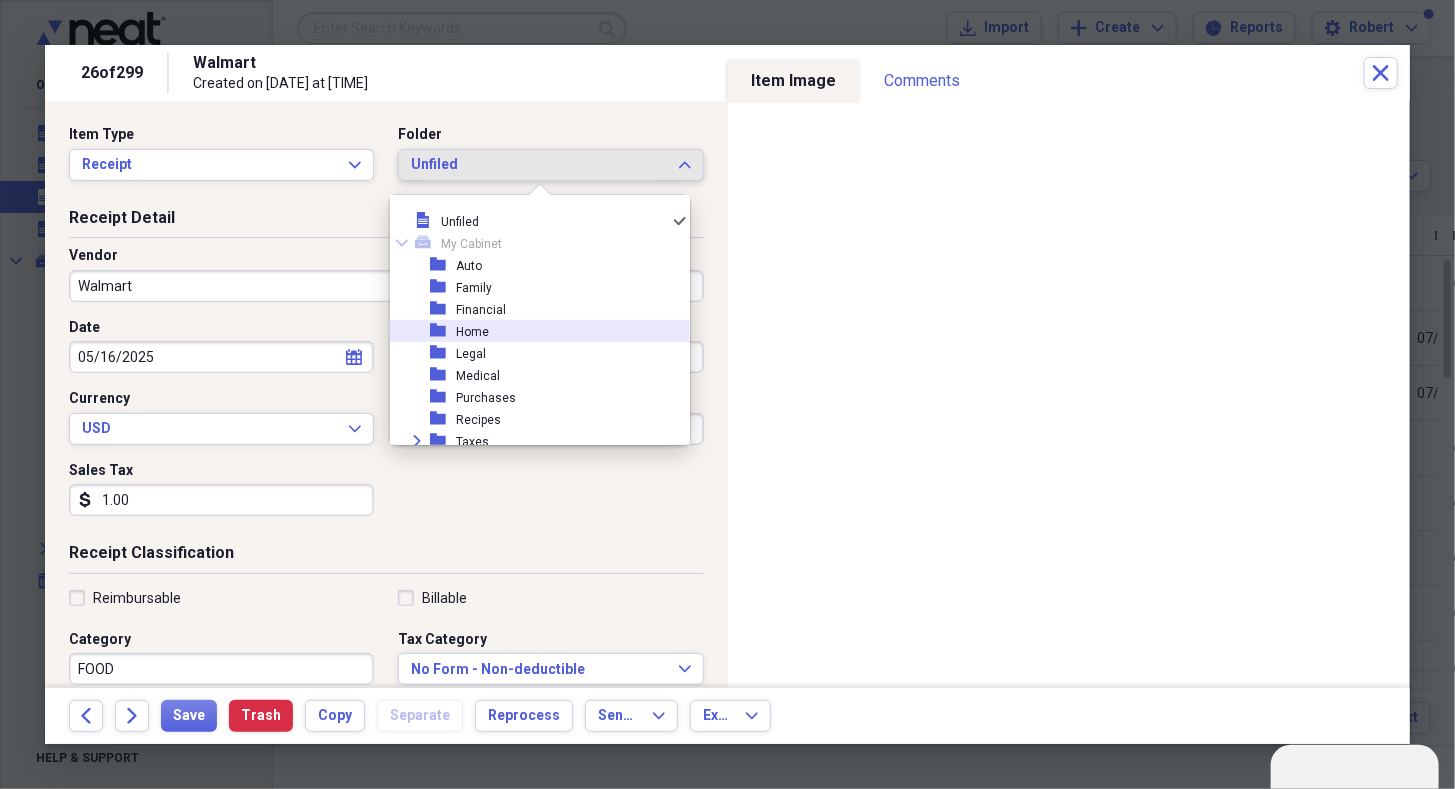 click on "folder Home" at bounding box center [532, 331] 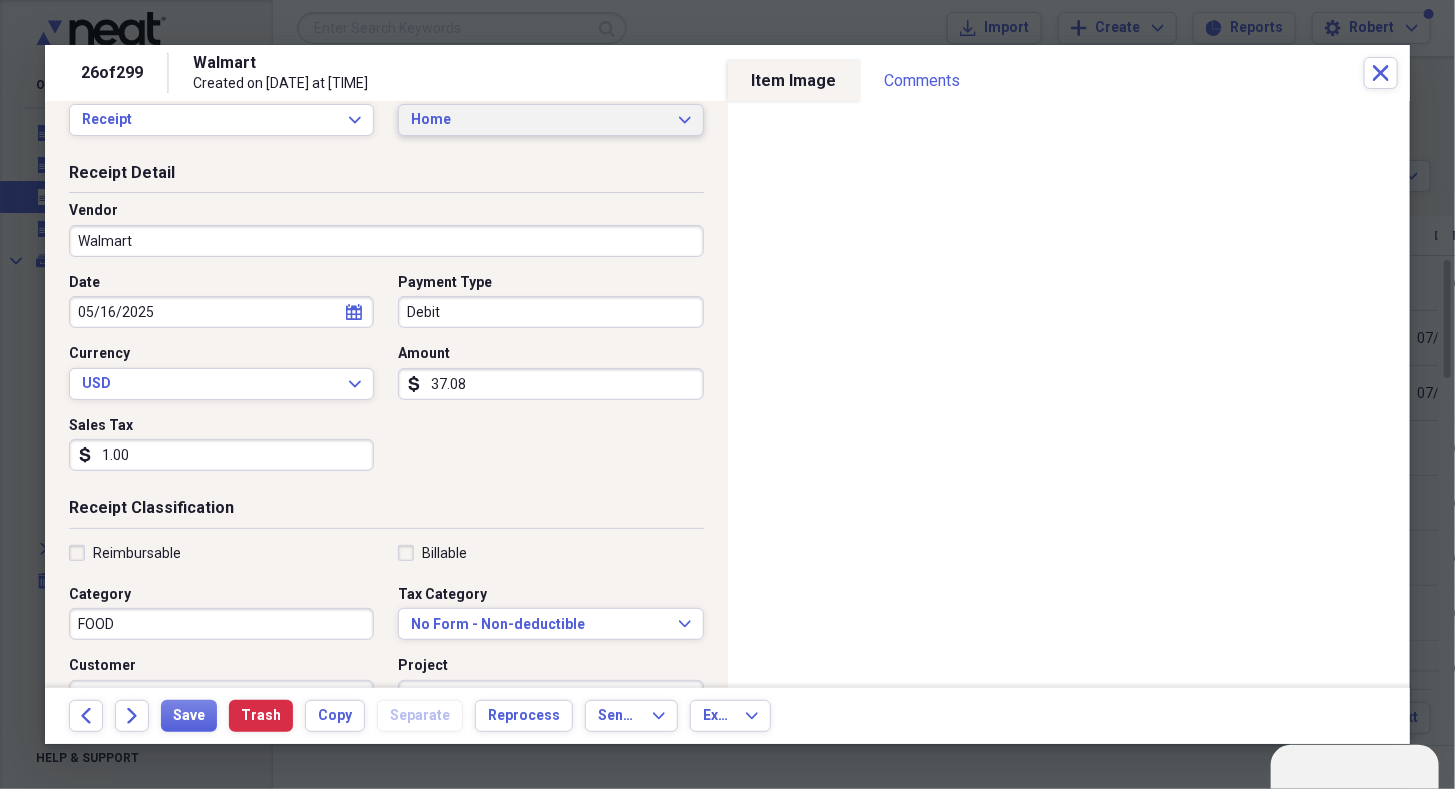 scroll, scrollTop: 48, scrollLeft: 0, axis: vertical 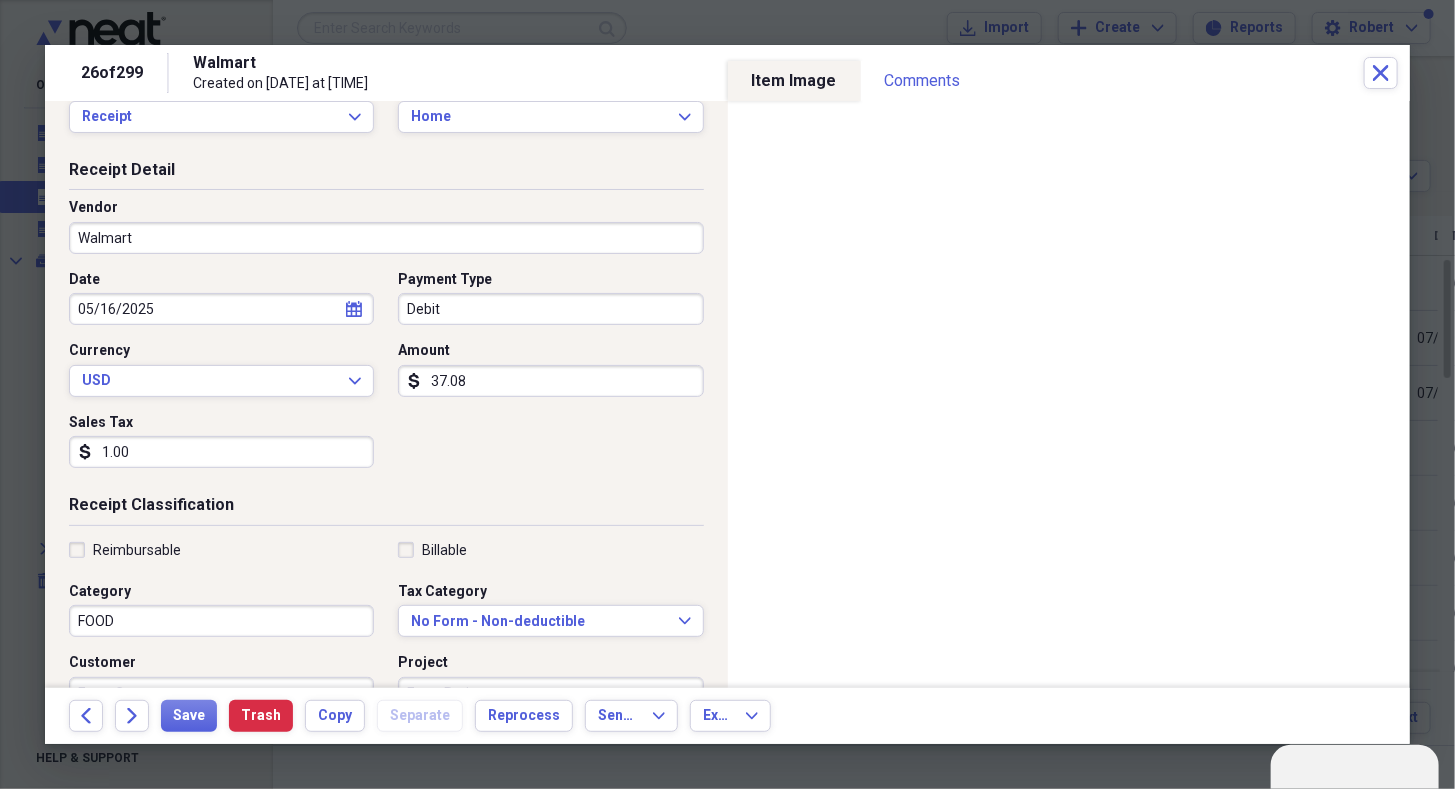 click on "1.00" at bounding box center [221, 452] 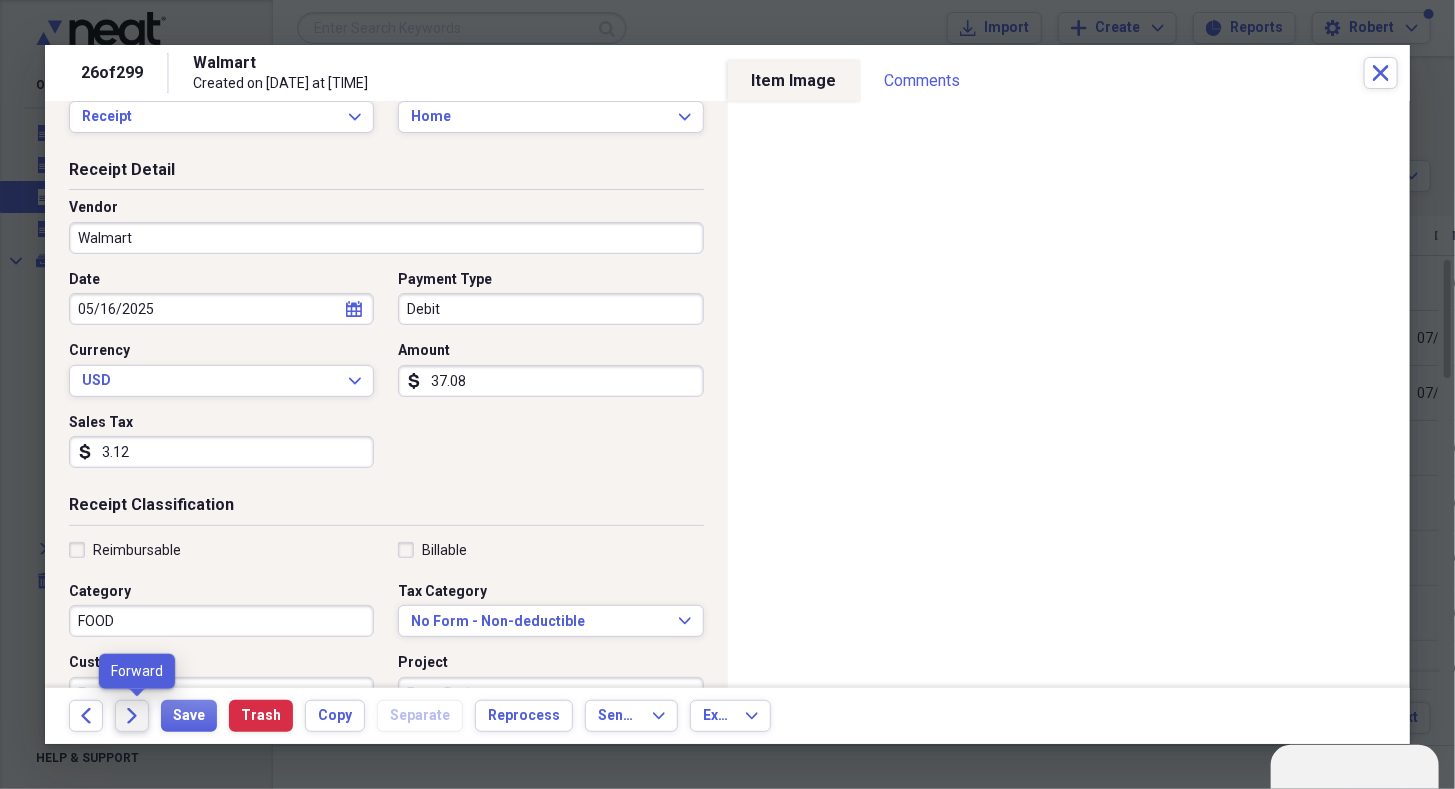 type on "3.12" 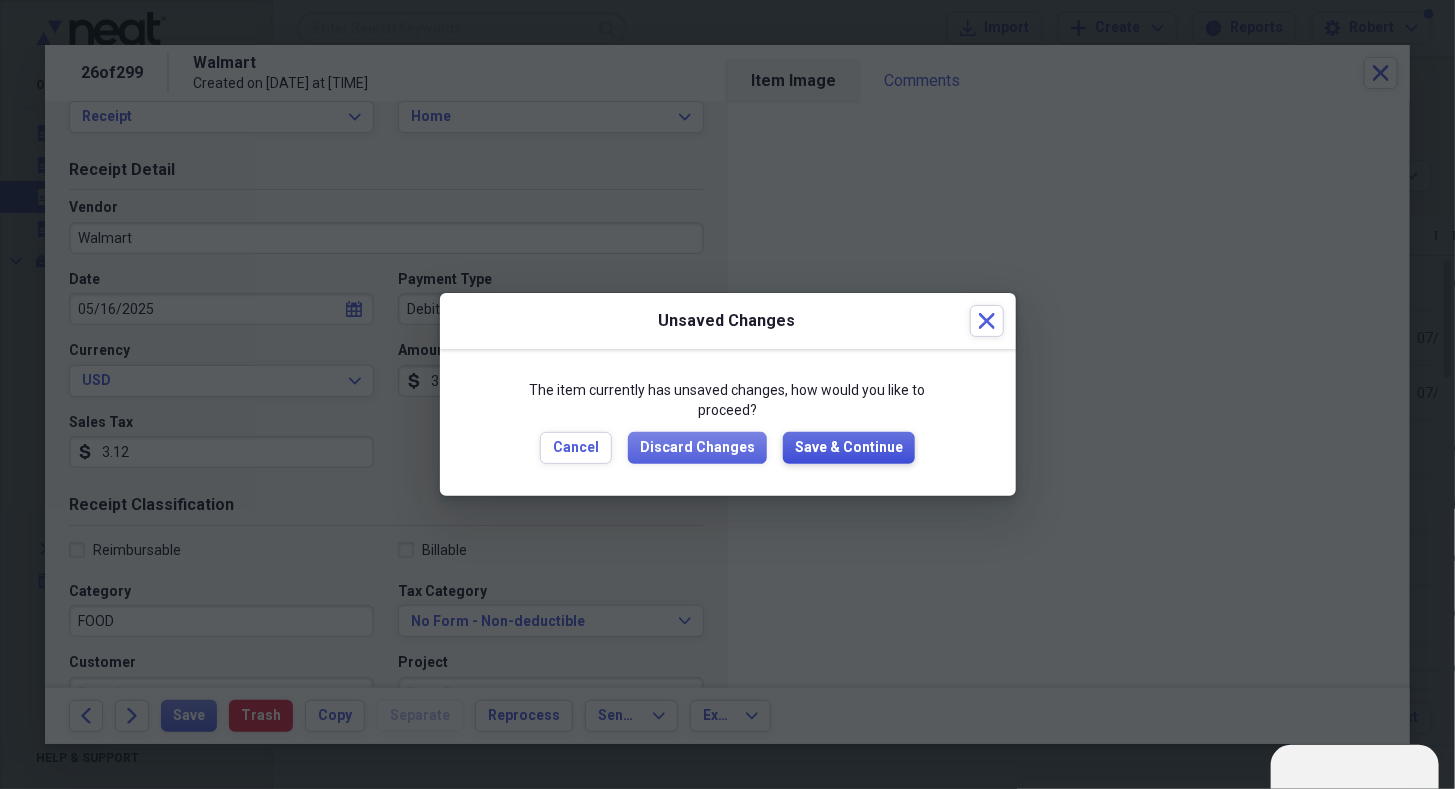 click on "Save & Continue" at bounding box center [849, 448] 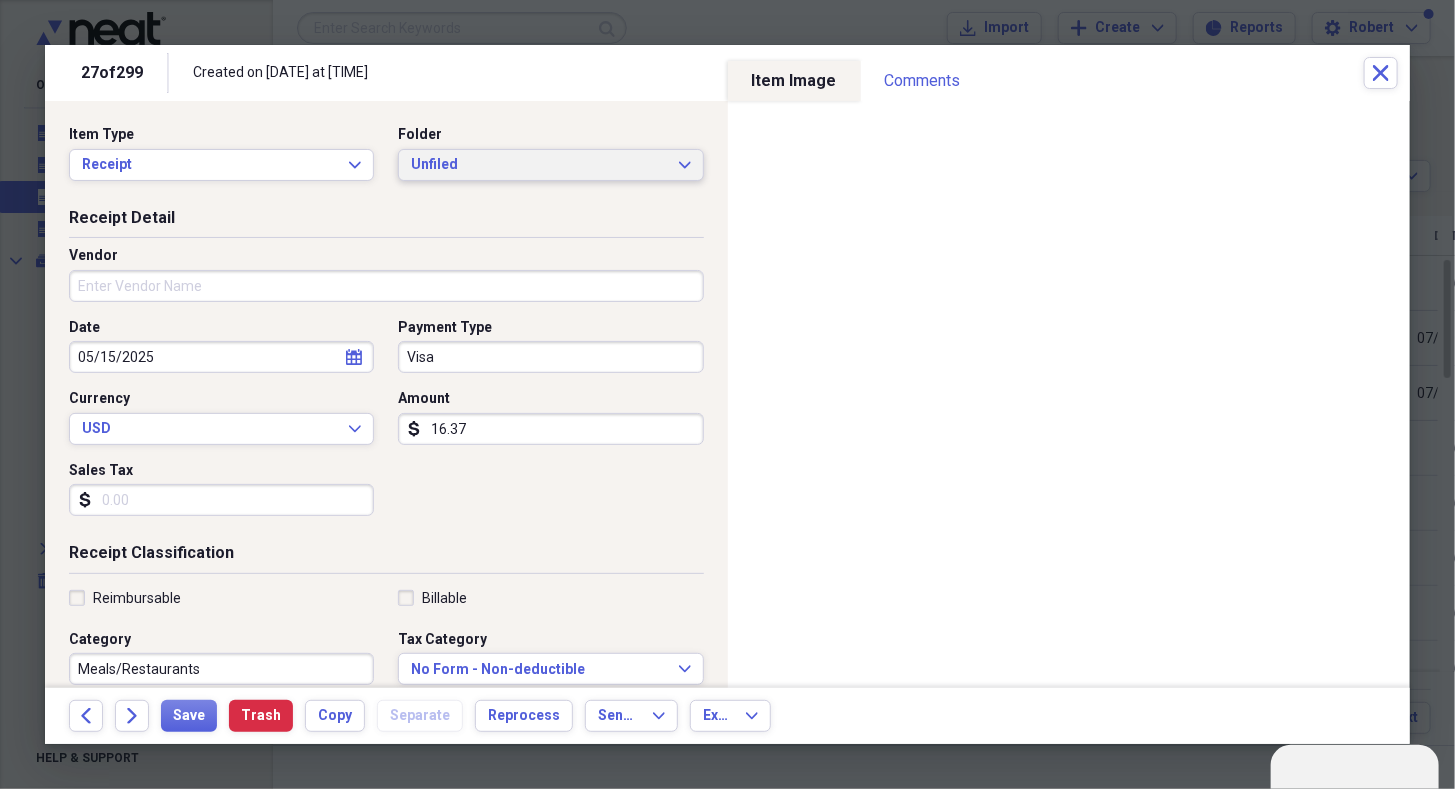 click on "Expand" 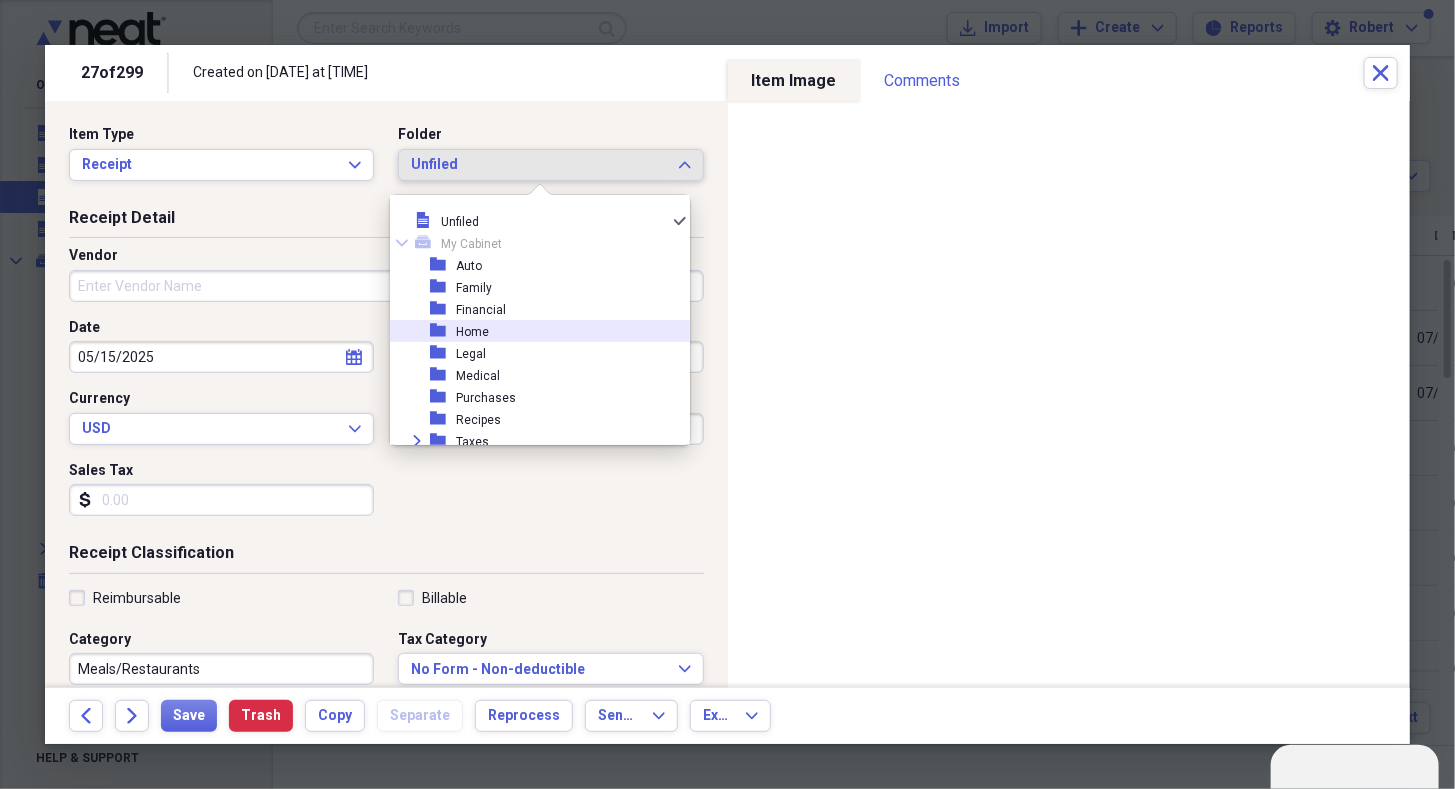 click on "folder Home" at bounding box center [532, 331] 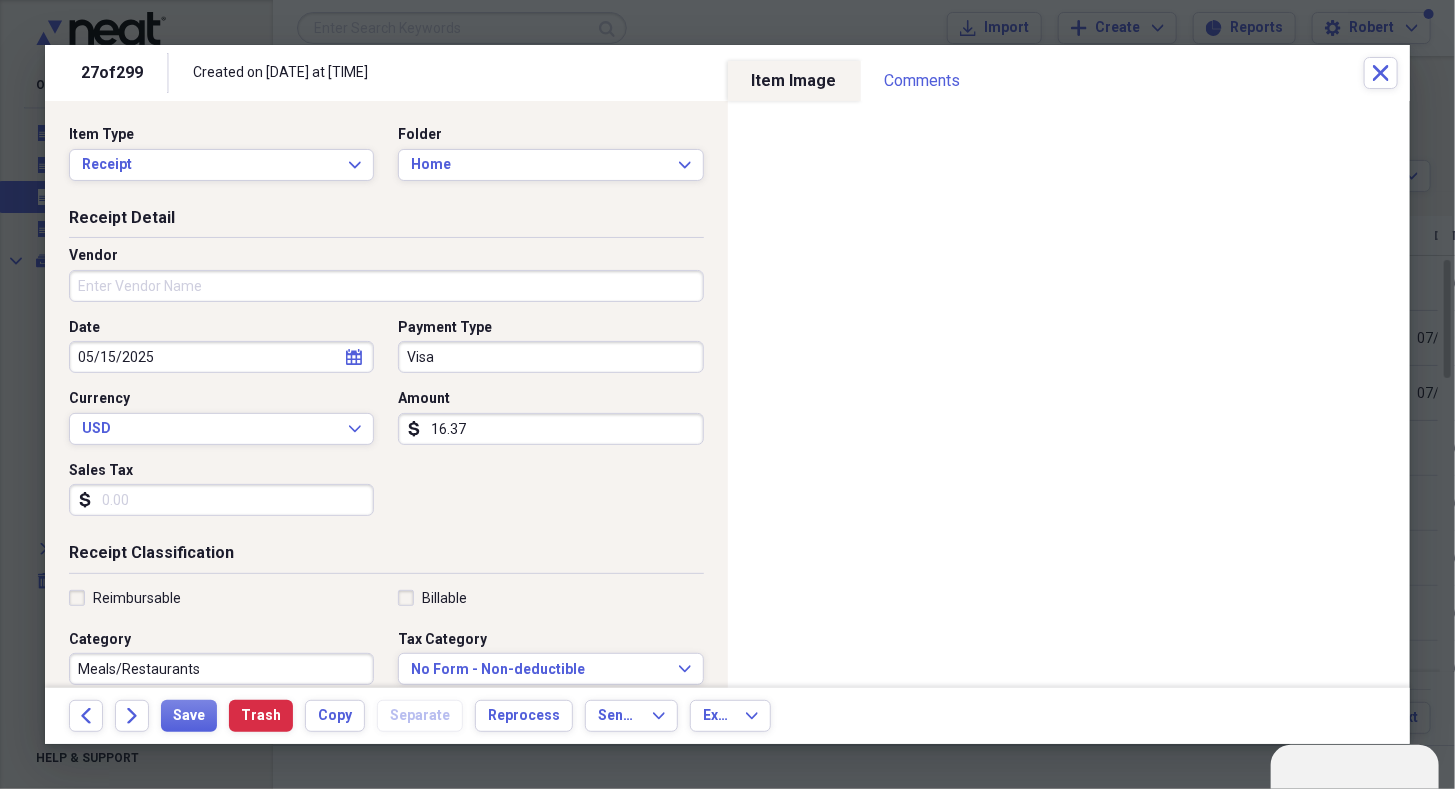 click on "Sales Tax" at bounding box center (221, 500) 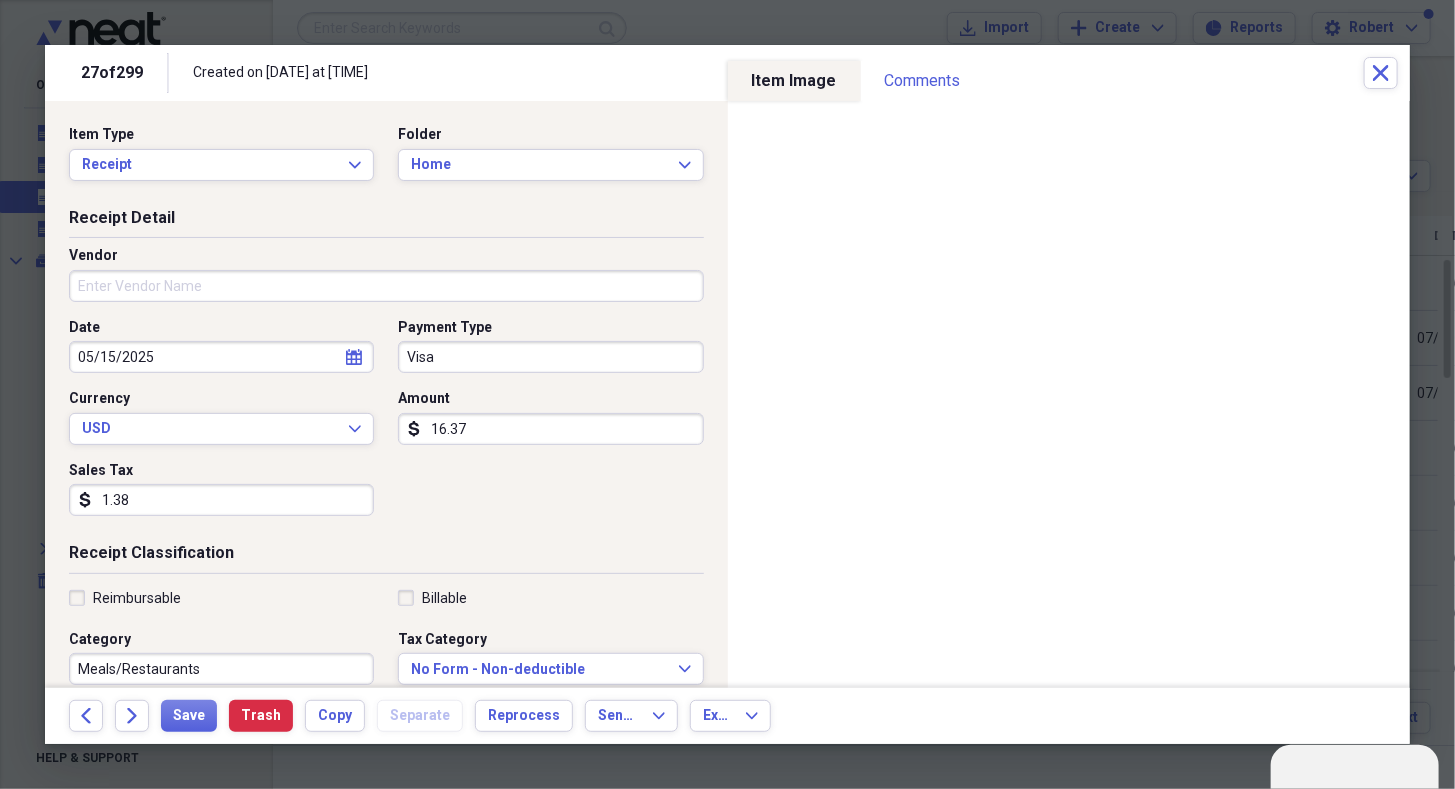 type on "1.38" 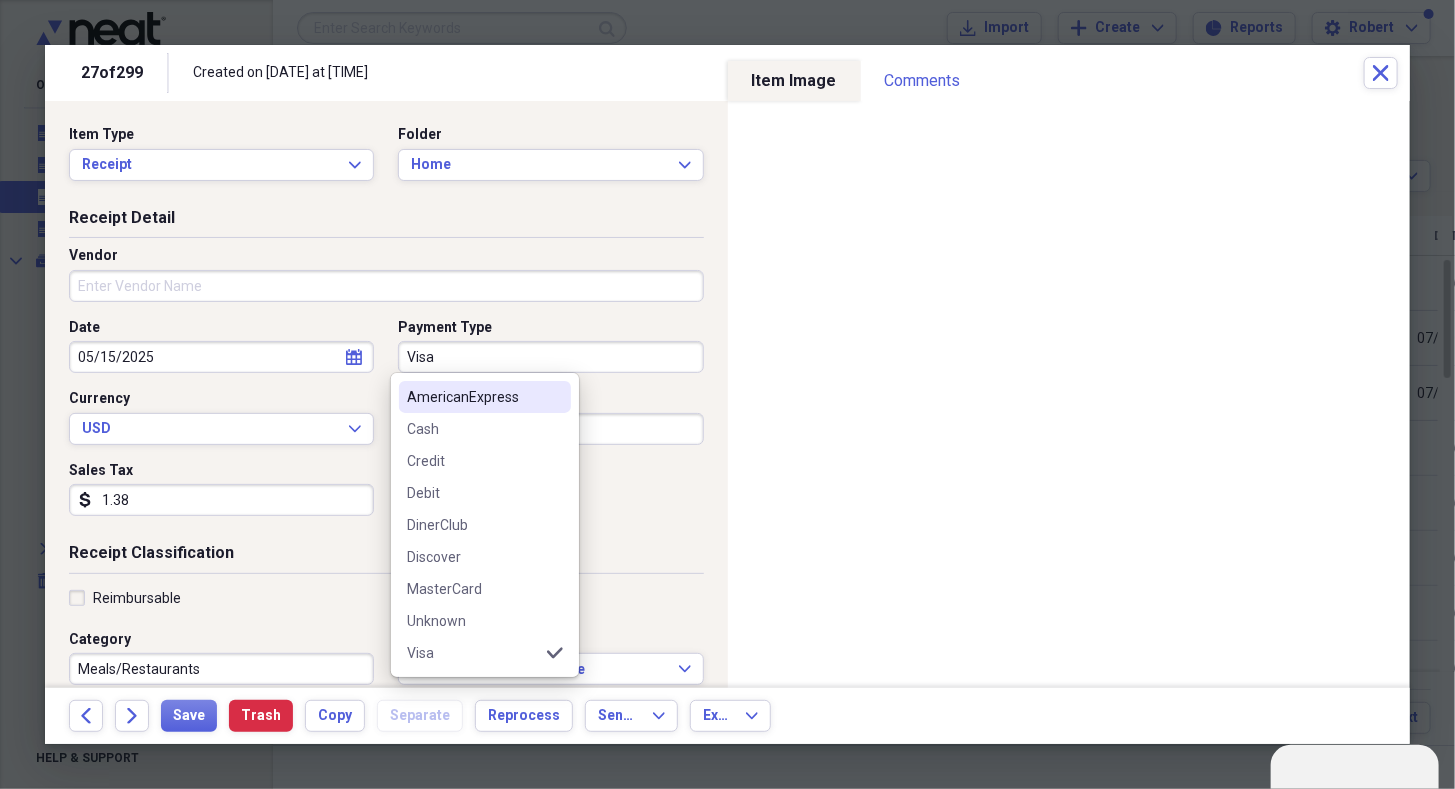 click on "Visa" at bounding box center (550, 357) 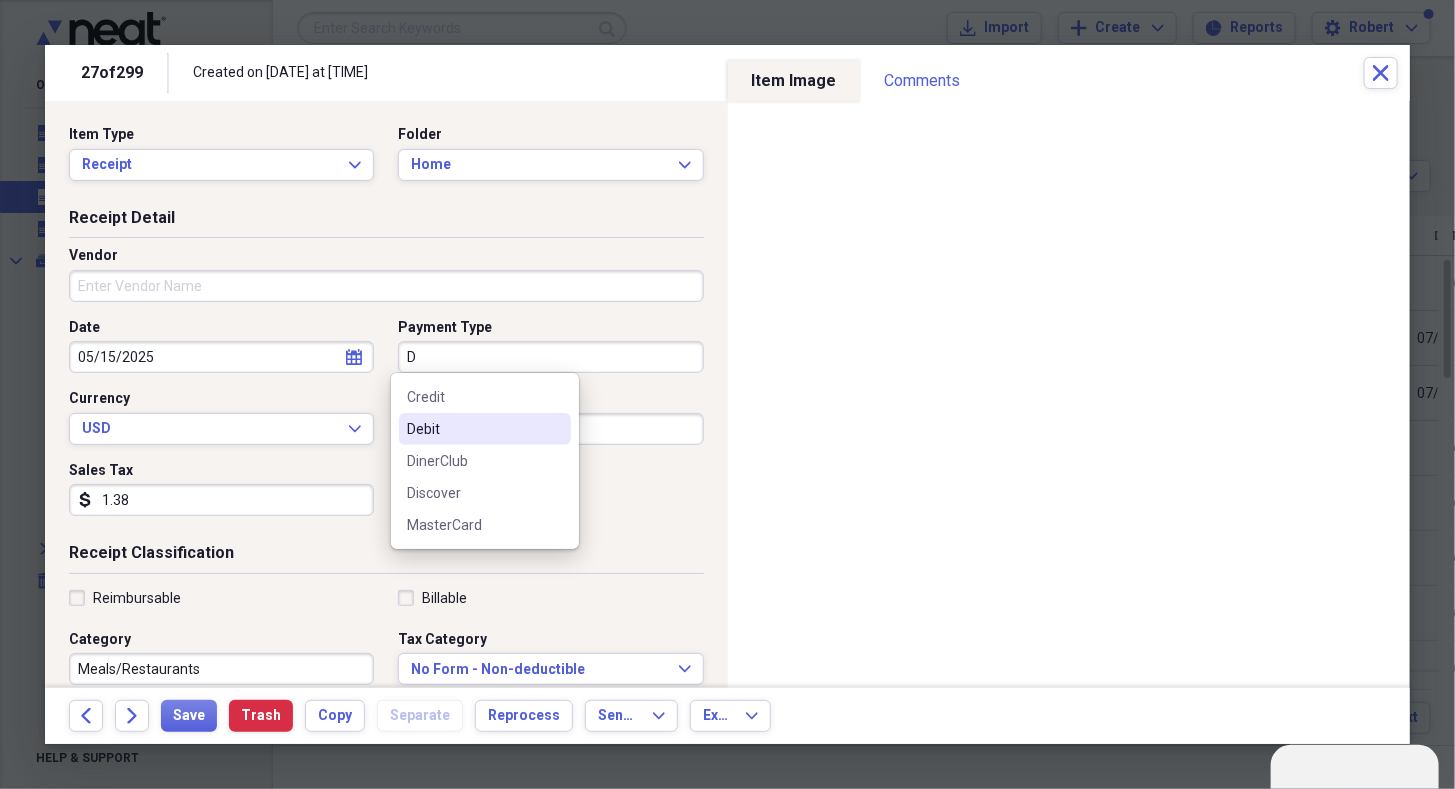 click on "Debit" at bounding box center [473, 429] 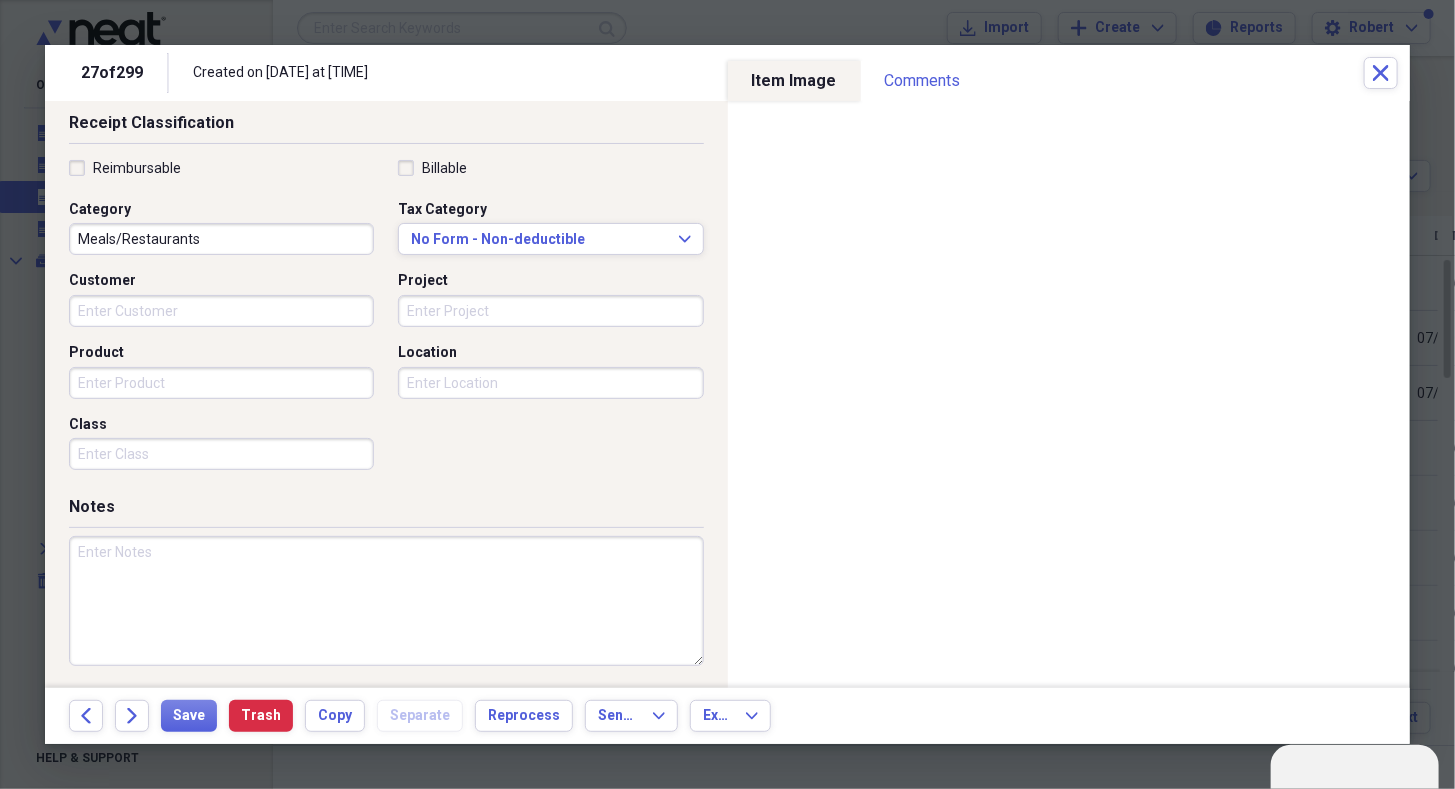 scroll, scrollTop: 0, scrollLeft: 0, axis: both 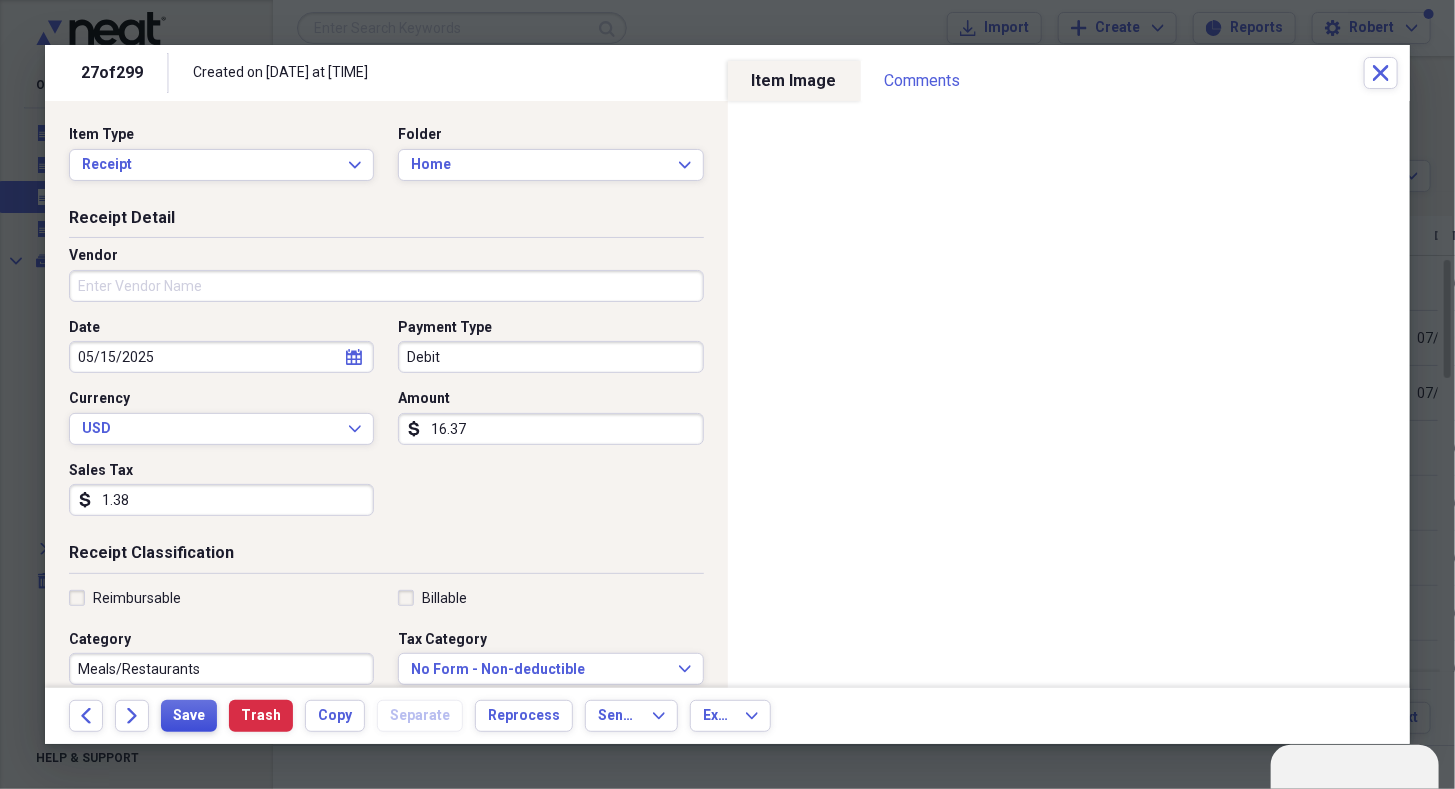 click on "Save" at bounding box center [189, 716] 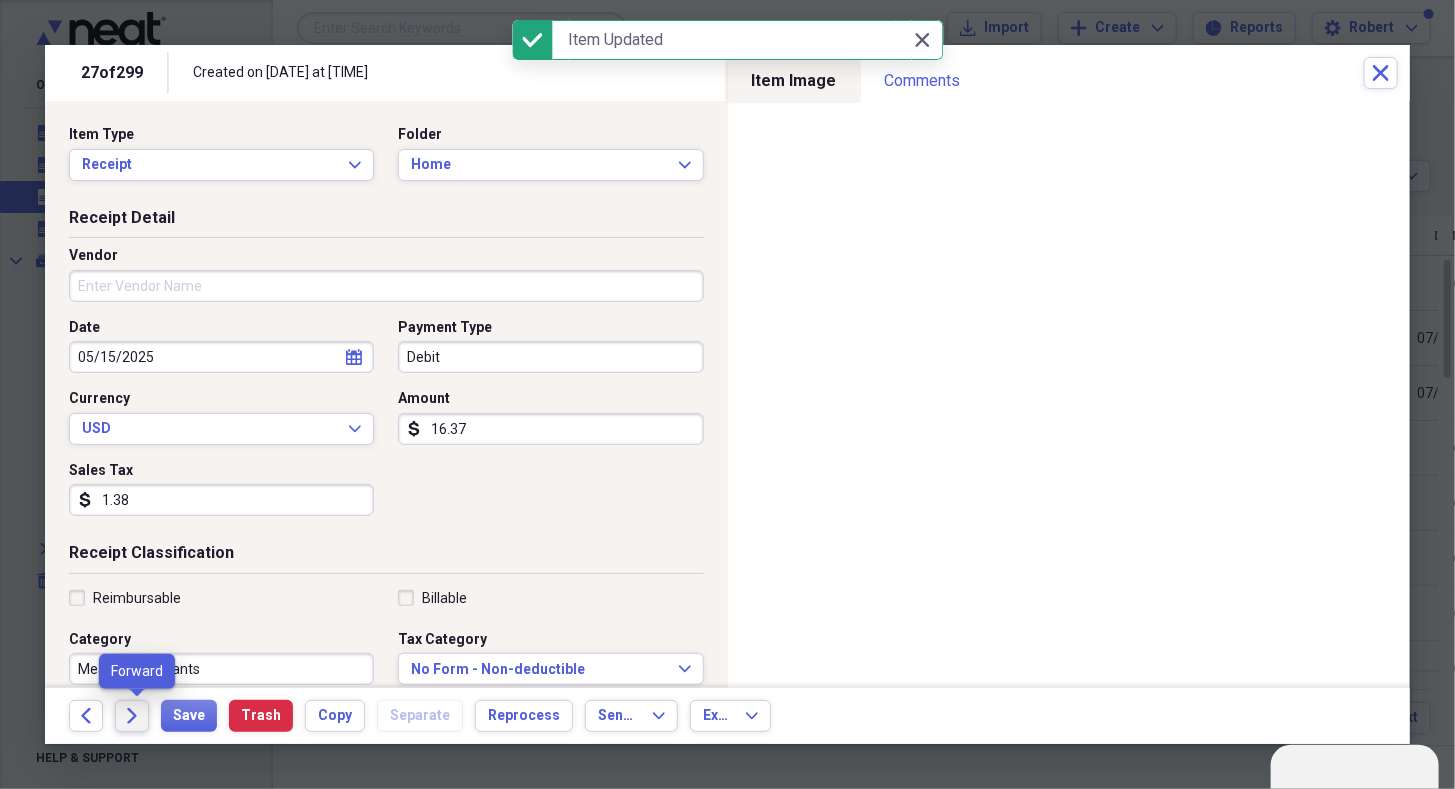 click 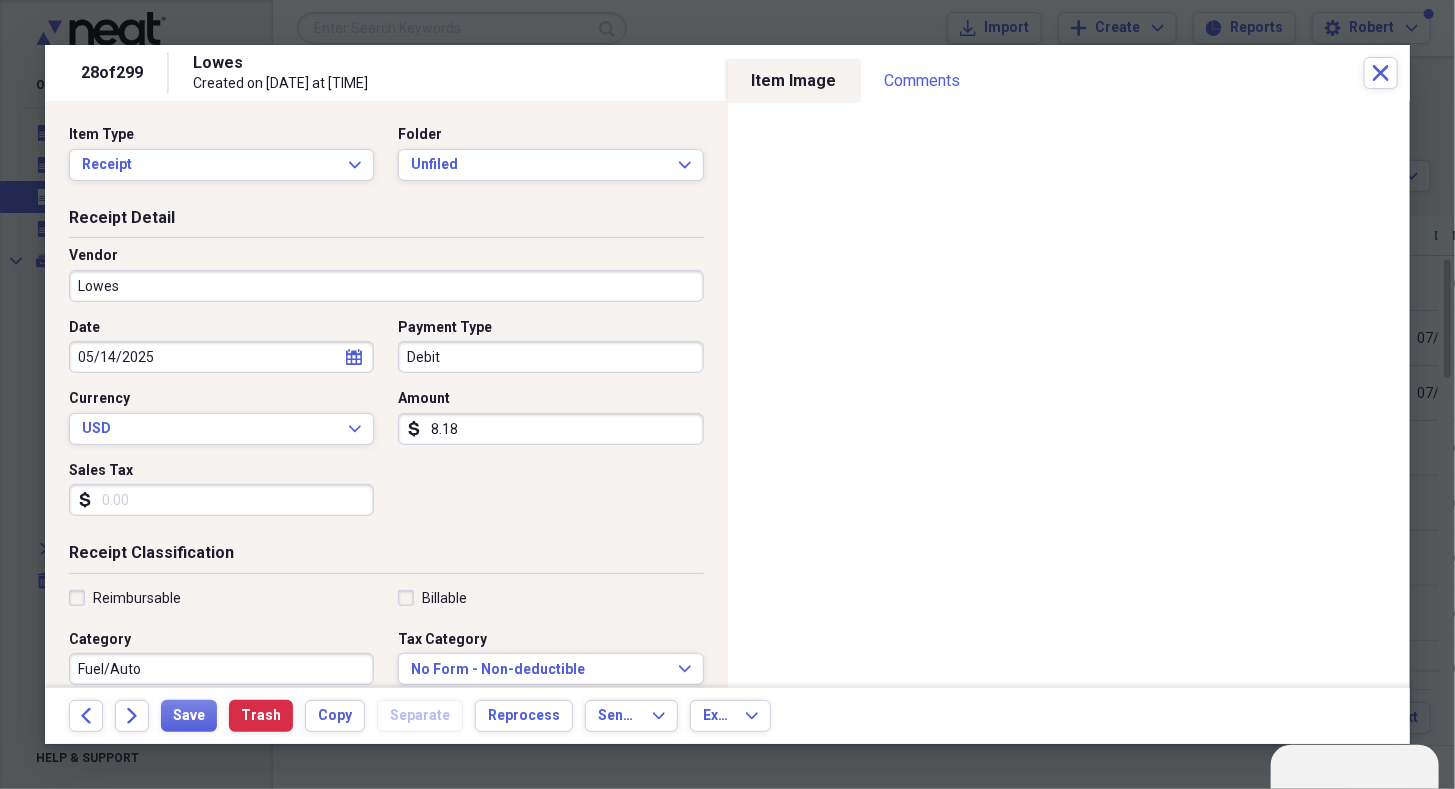 click on "8.18" at bounding box center [550, 429] 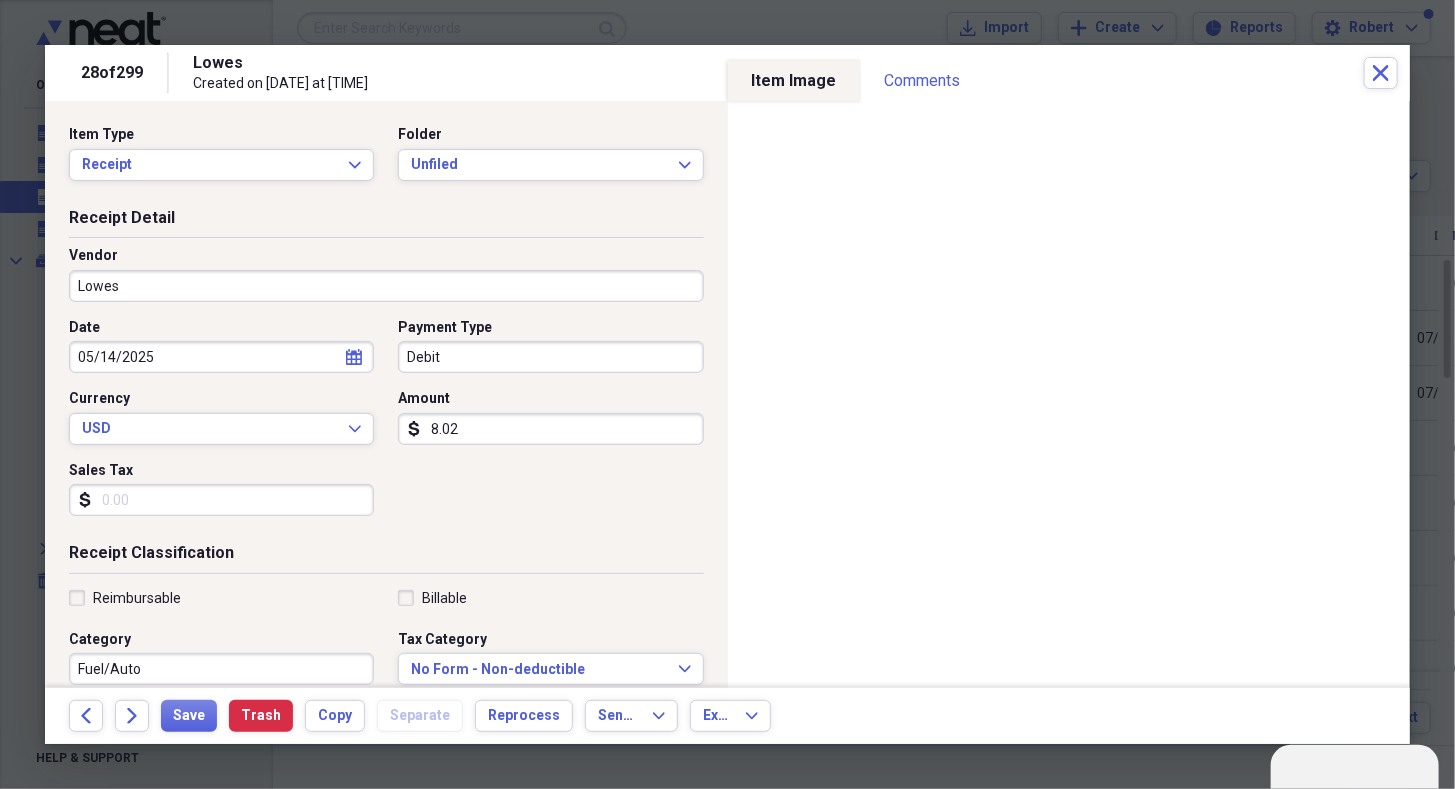 type on "8.02" 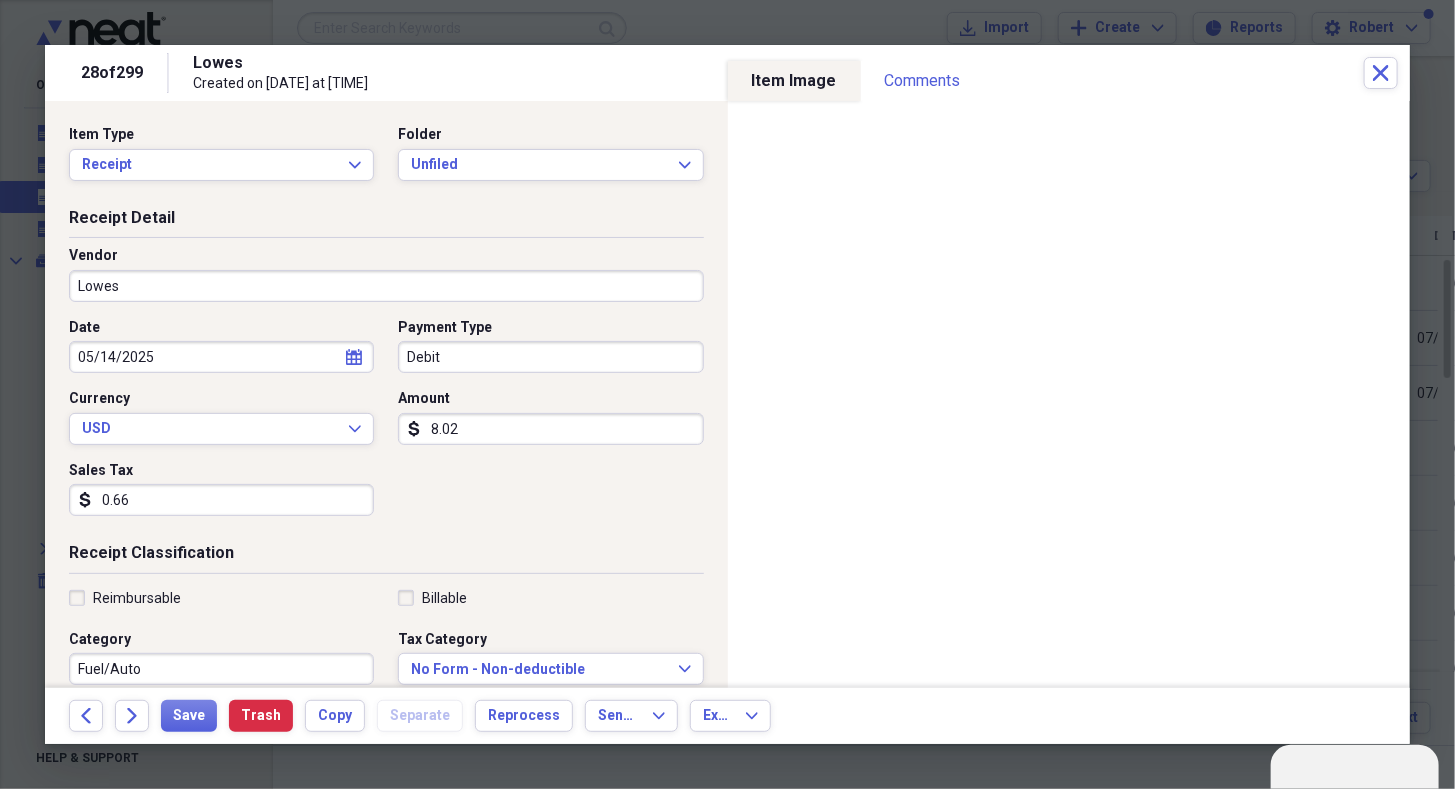 type on "0.66" 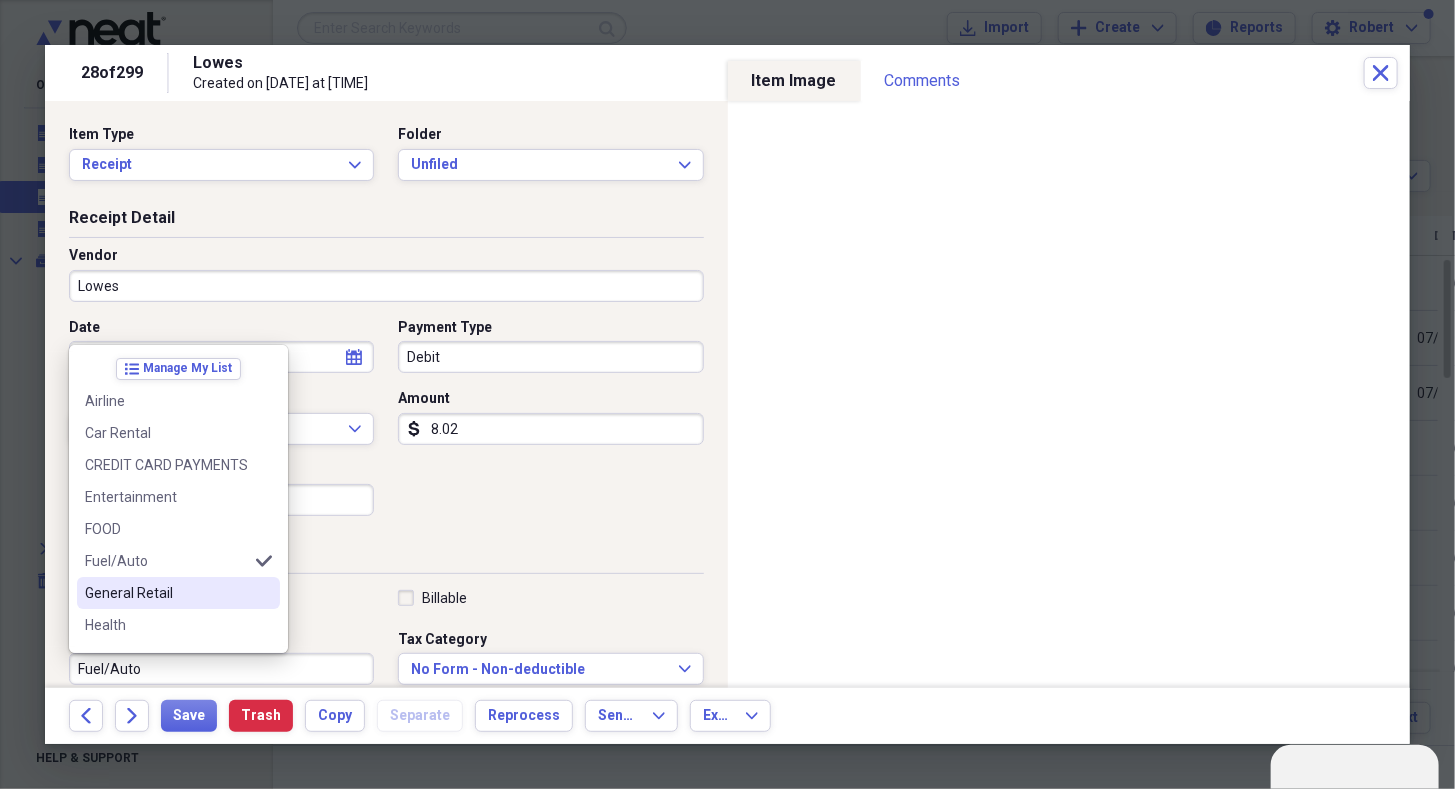 click on "General Retail" at bounding box center (166, 593) 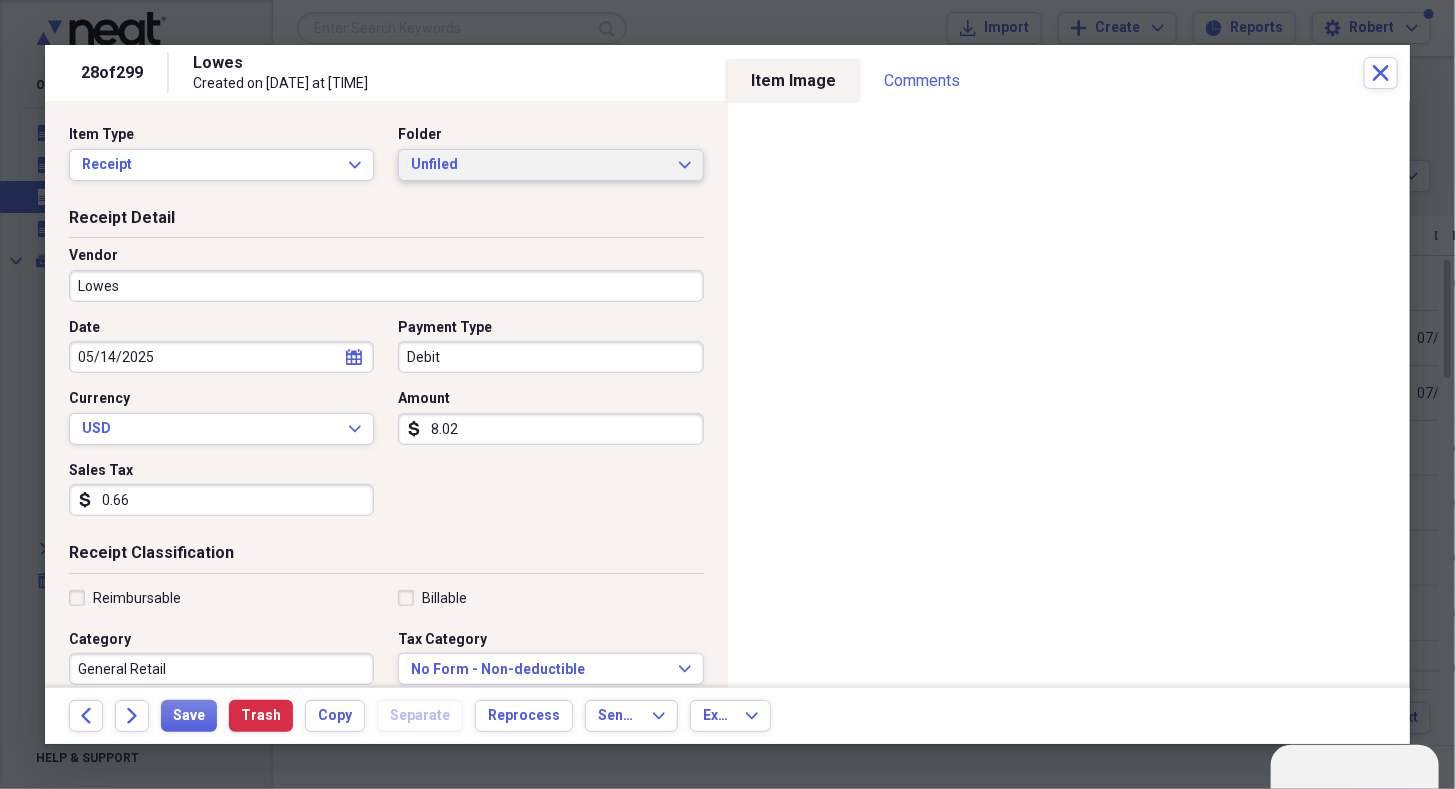 click on "Expand" 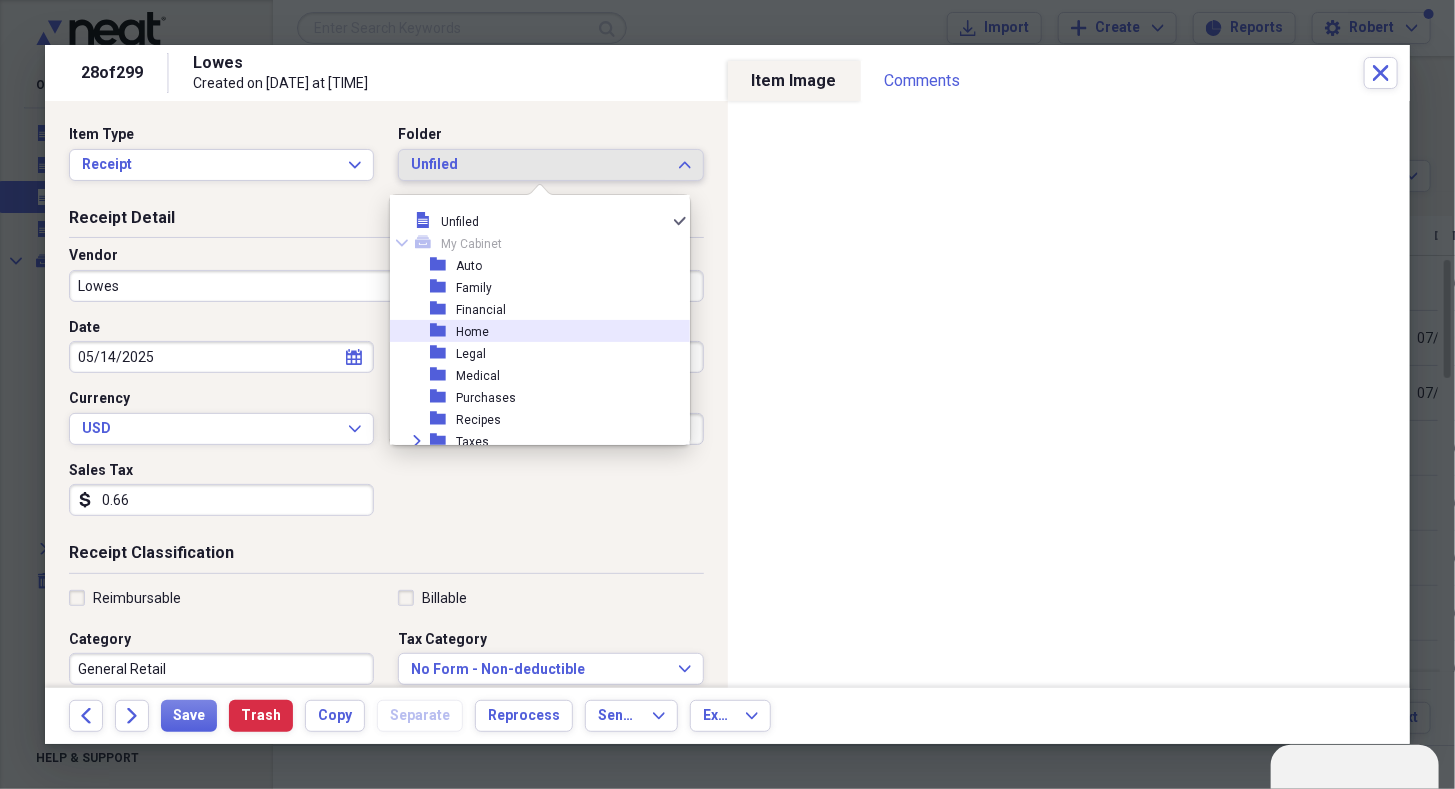 click on "Home" at bounding box center [472, 332] 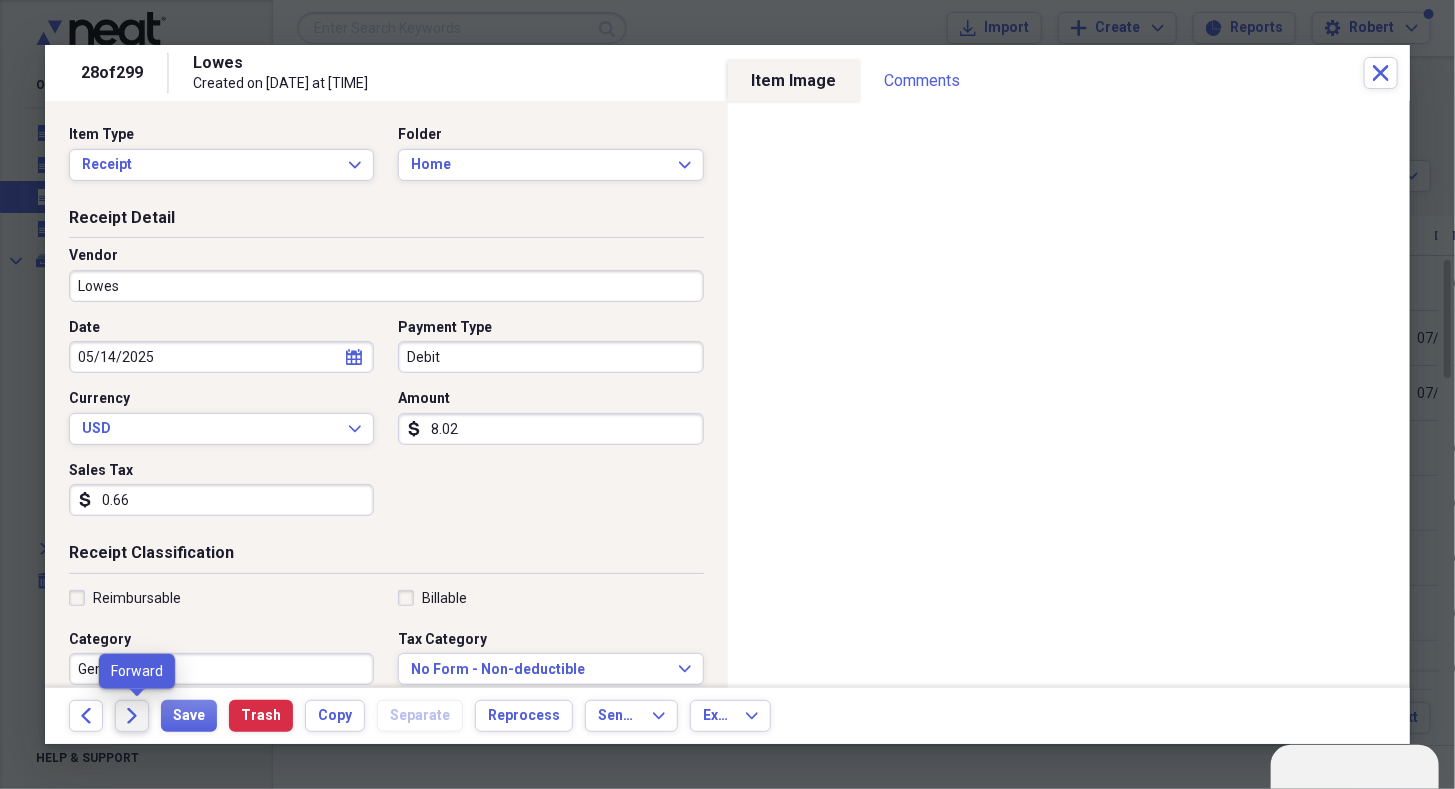 click on "Forward" at bounding box center [132, 716] 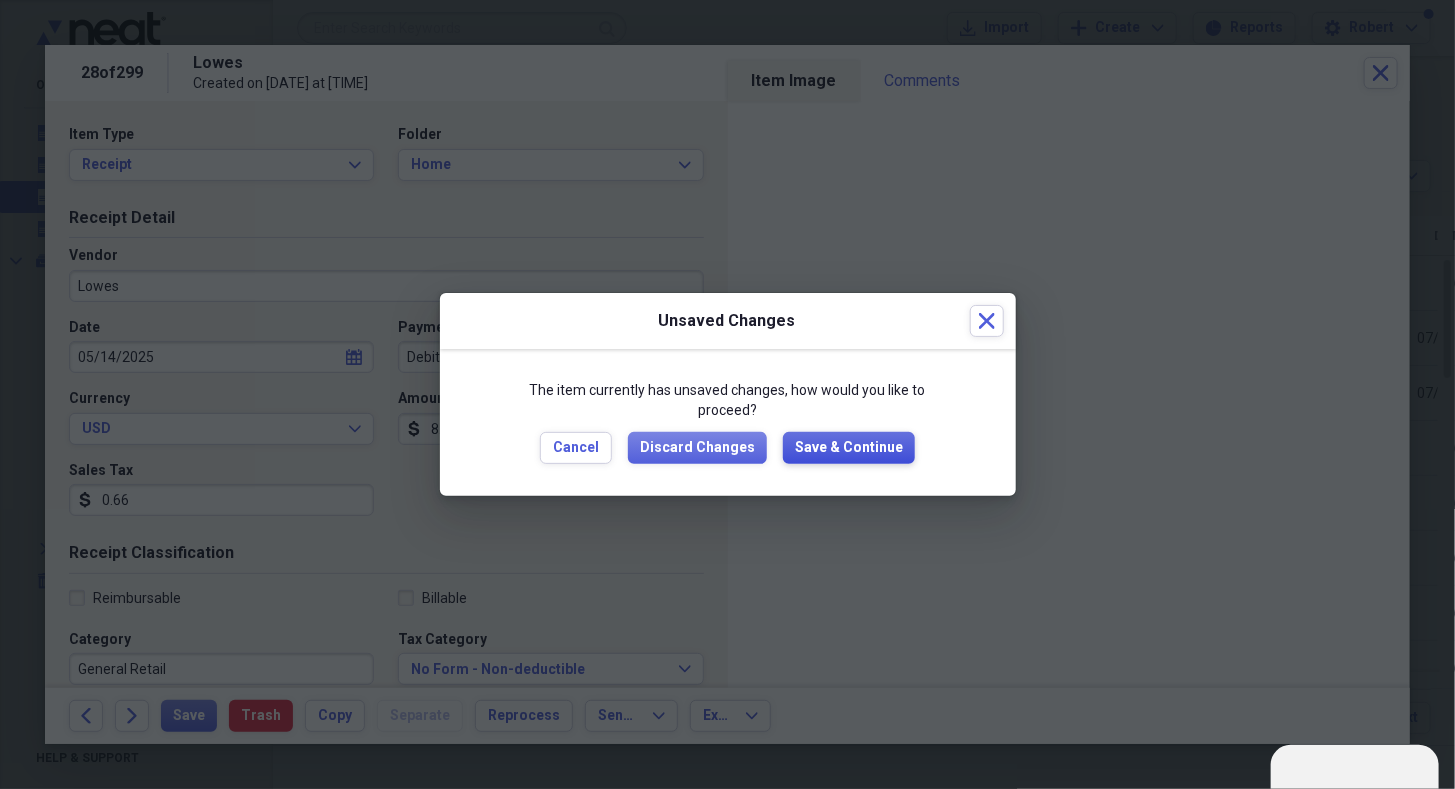 click on "Save & Continue" at bounding box center [849, 448] 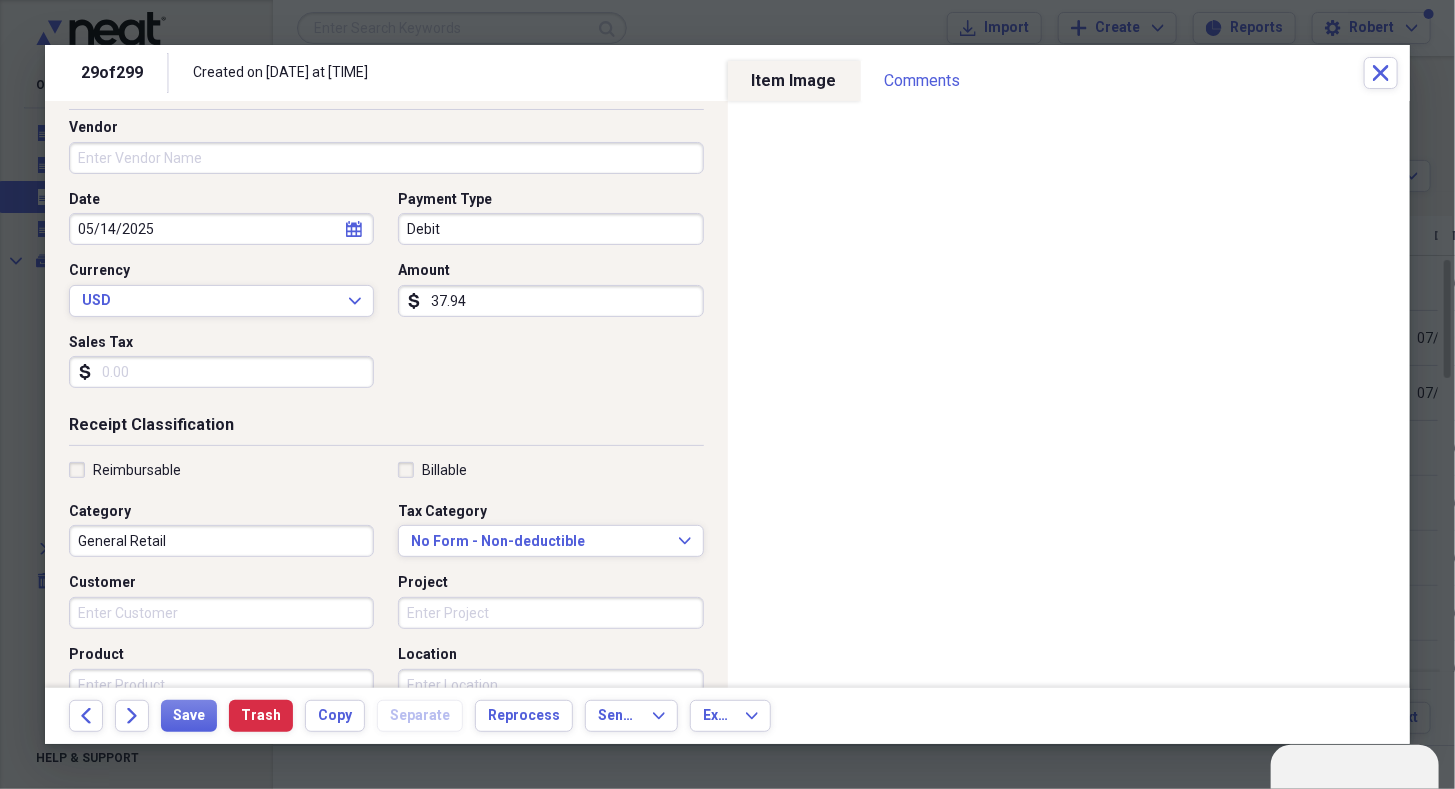 scroll, scrollTop: 133, scrollLeft: 0, axis: vertical 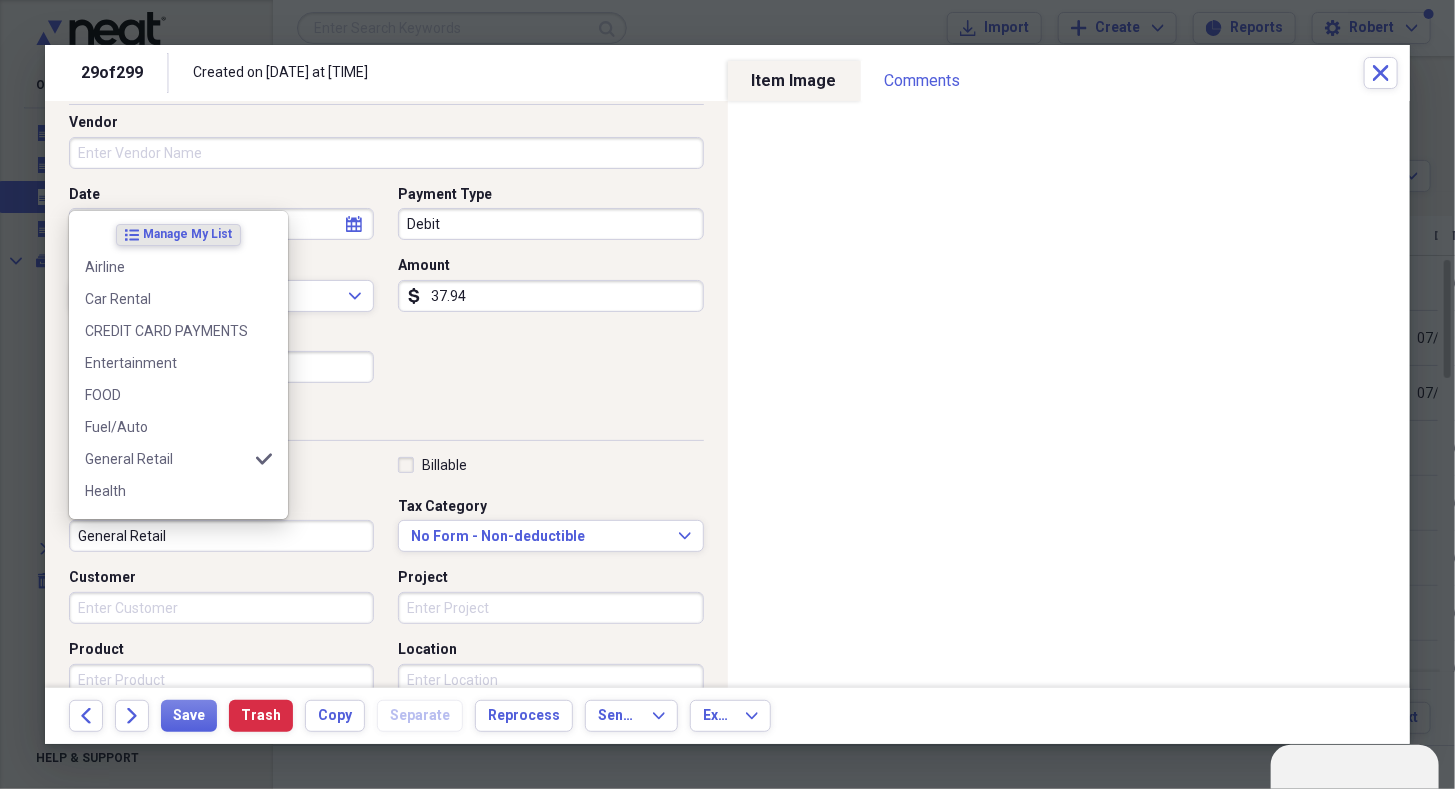 click on "General Retail" at bounding box center [221, 536] 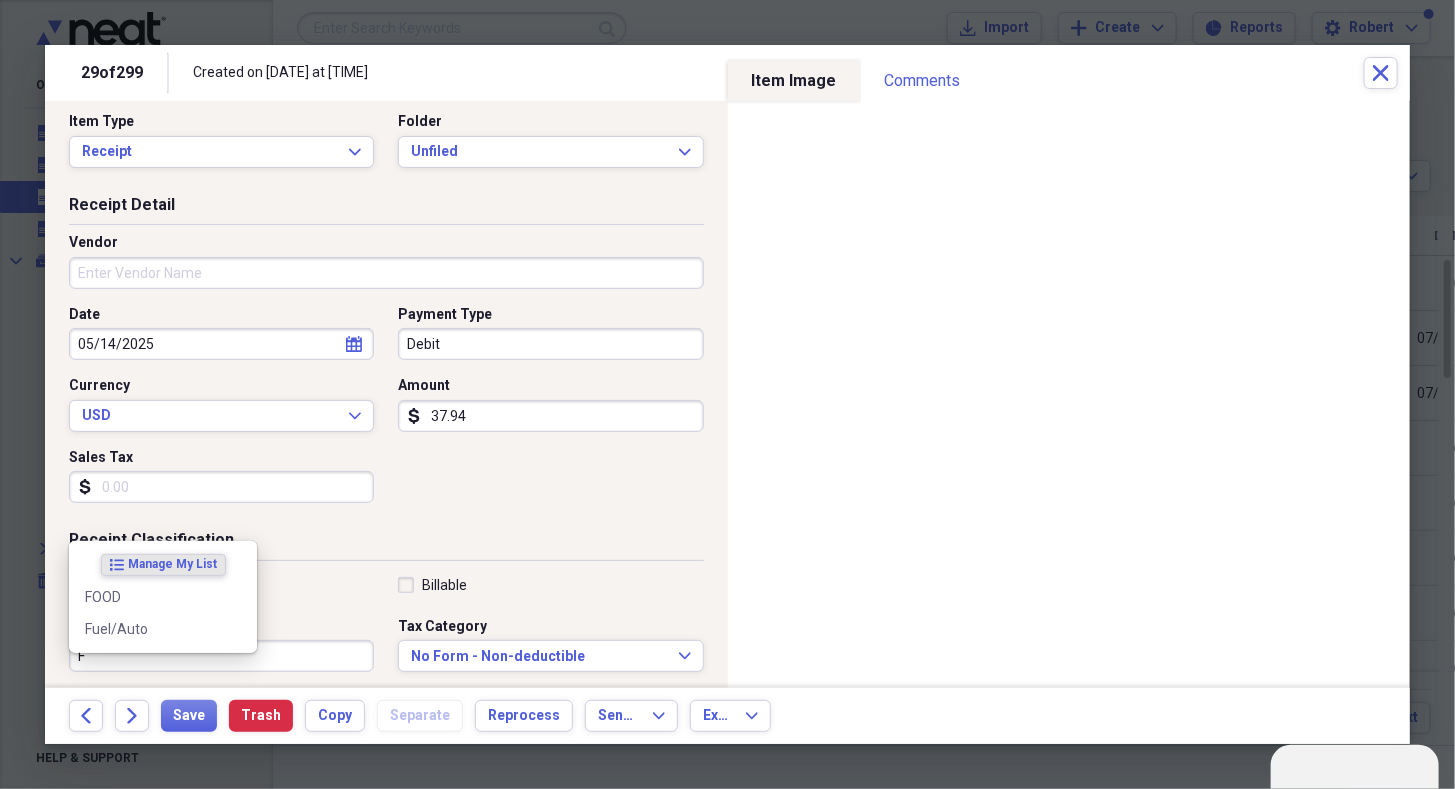 scroll, scrollTop: 0, scrollLeft: 0, axis: both 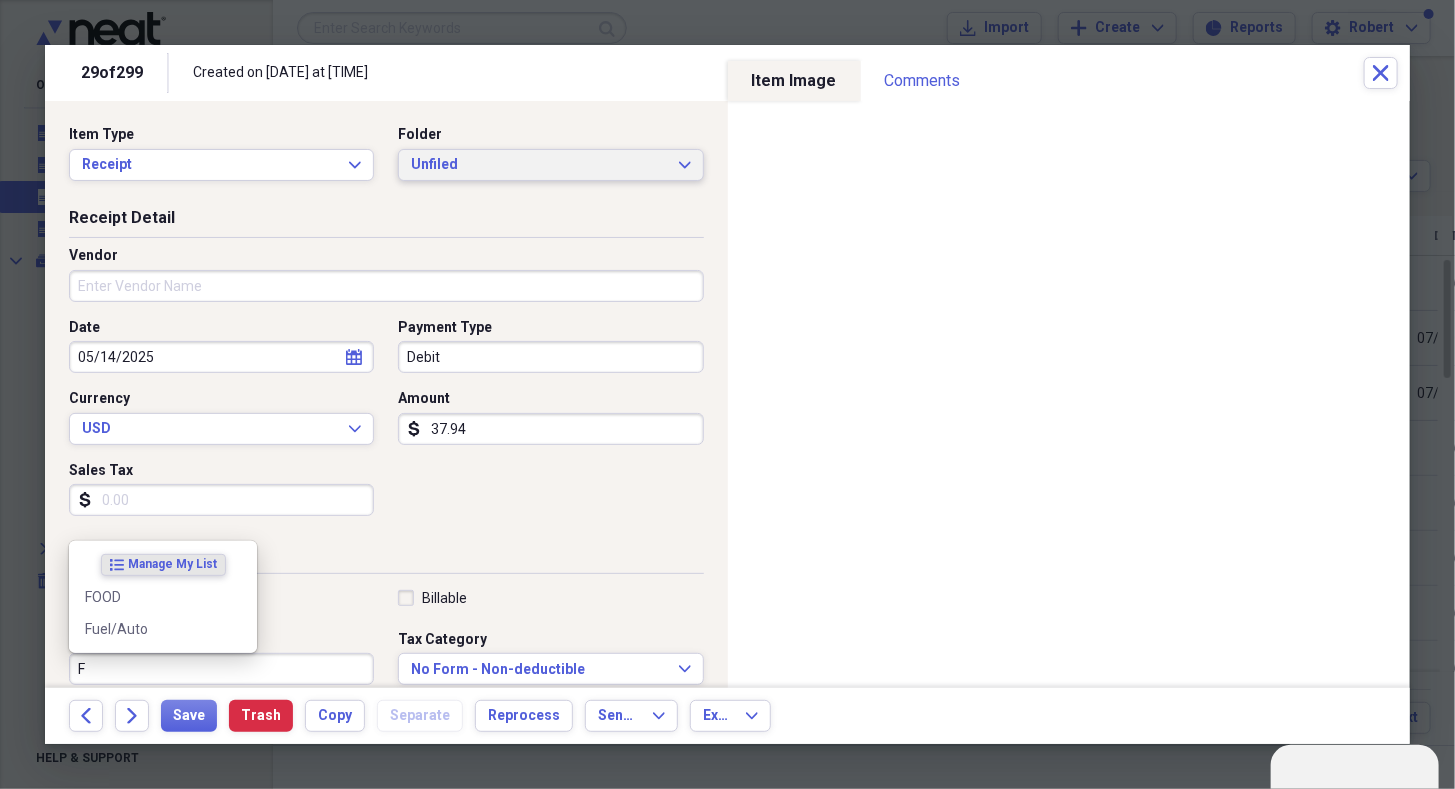 type on "F" 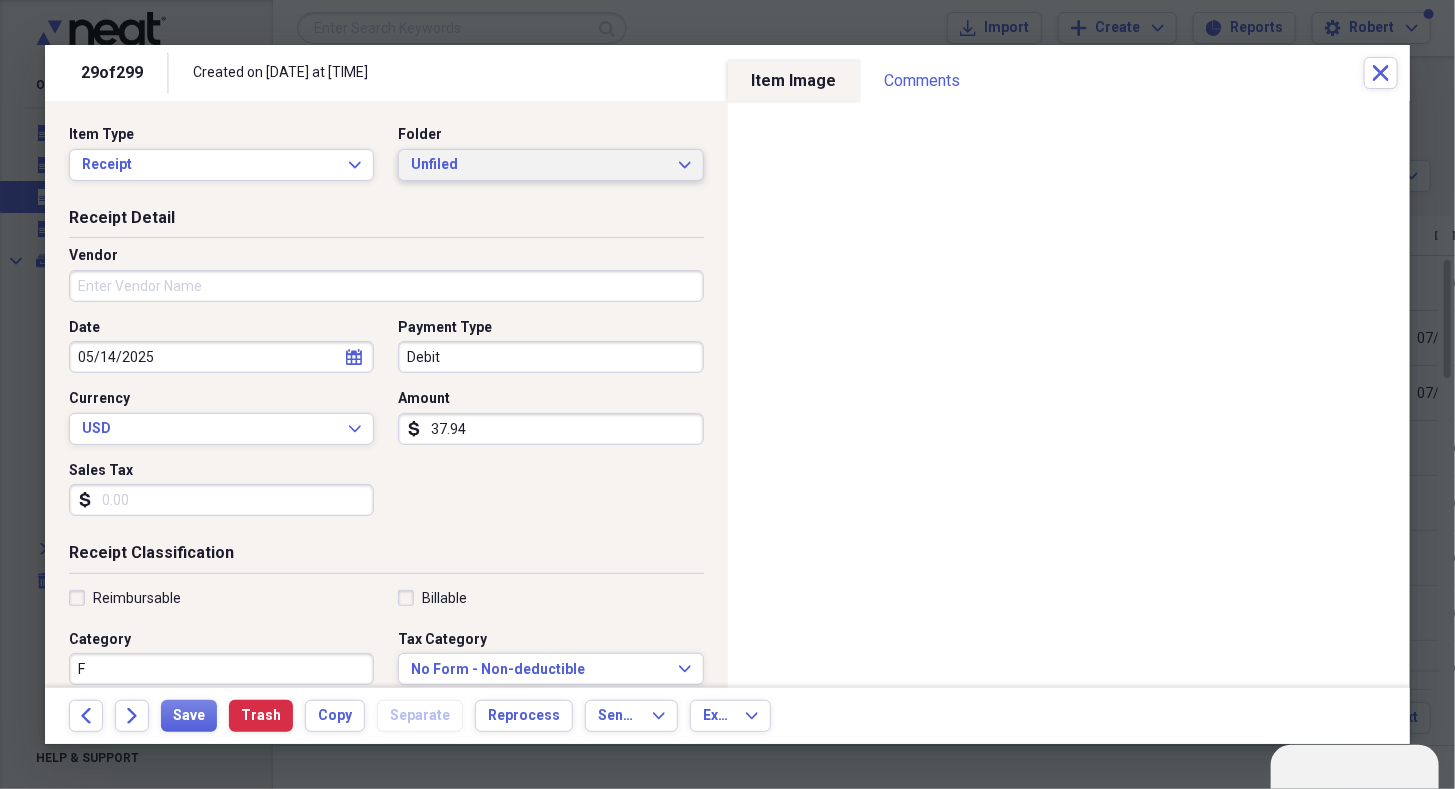 click on "Expand" 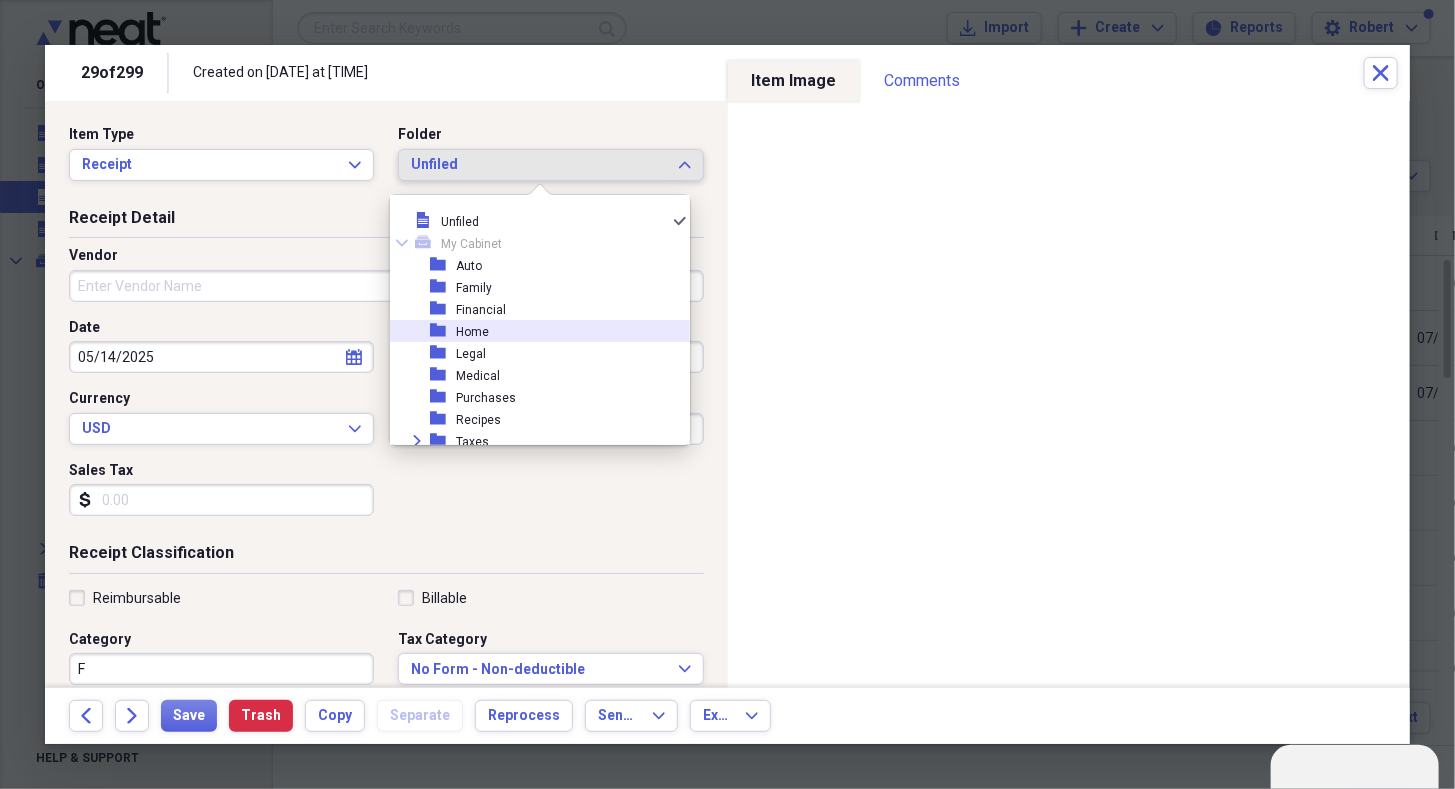 click 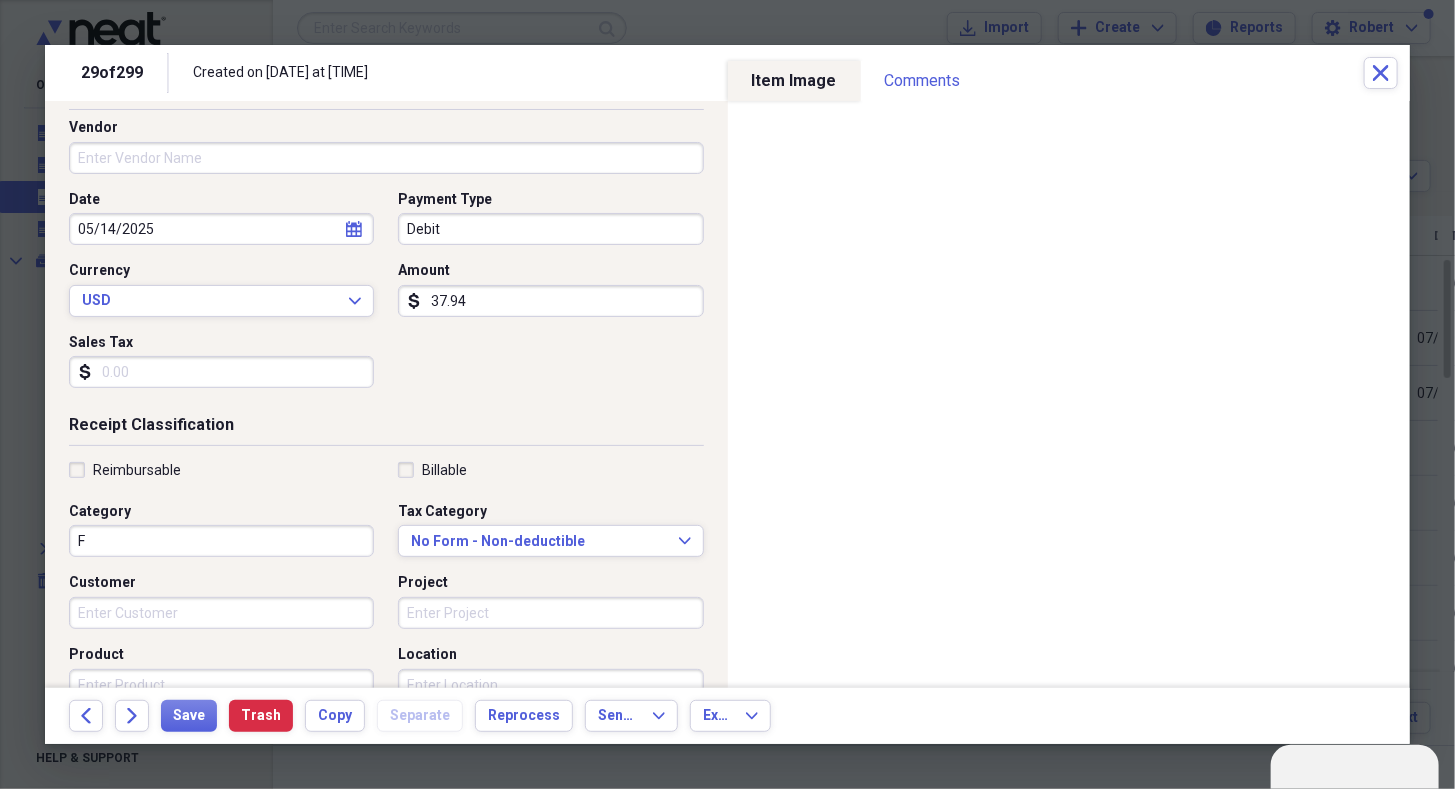 scroll, scrollTop: 139, scrollLeft: 0, axis: vertical 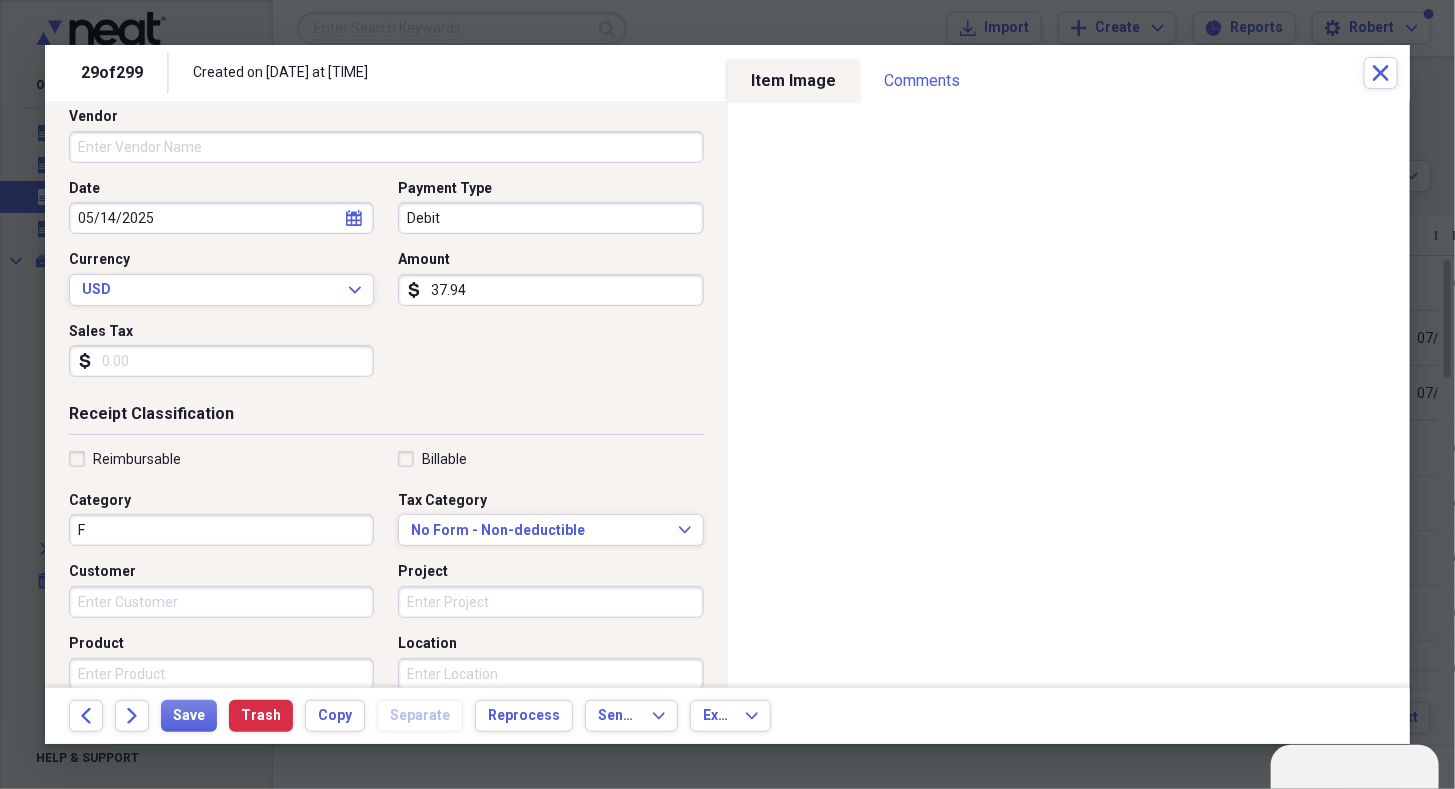 click on "37.94" at bounding box center [550, 290] 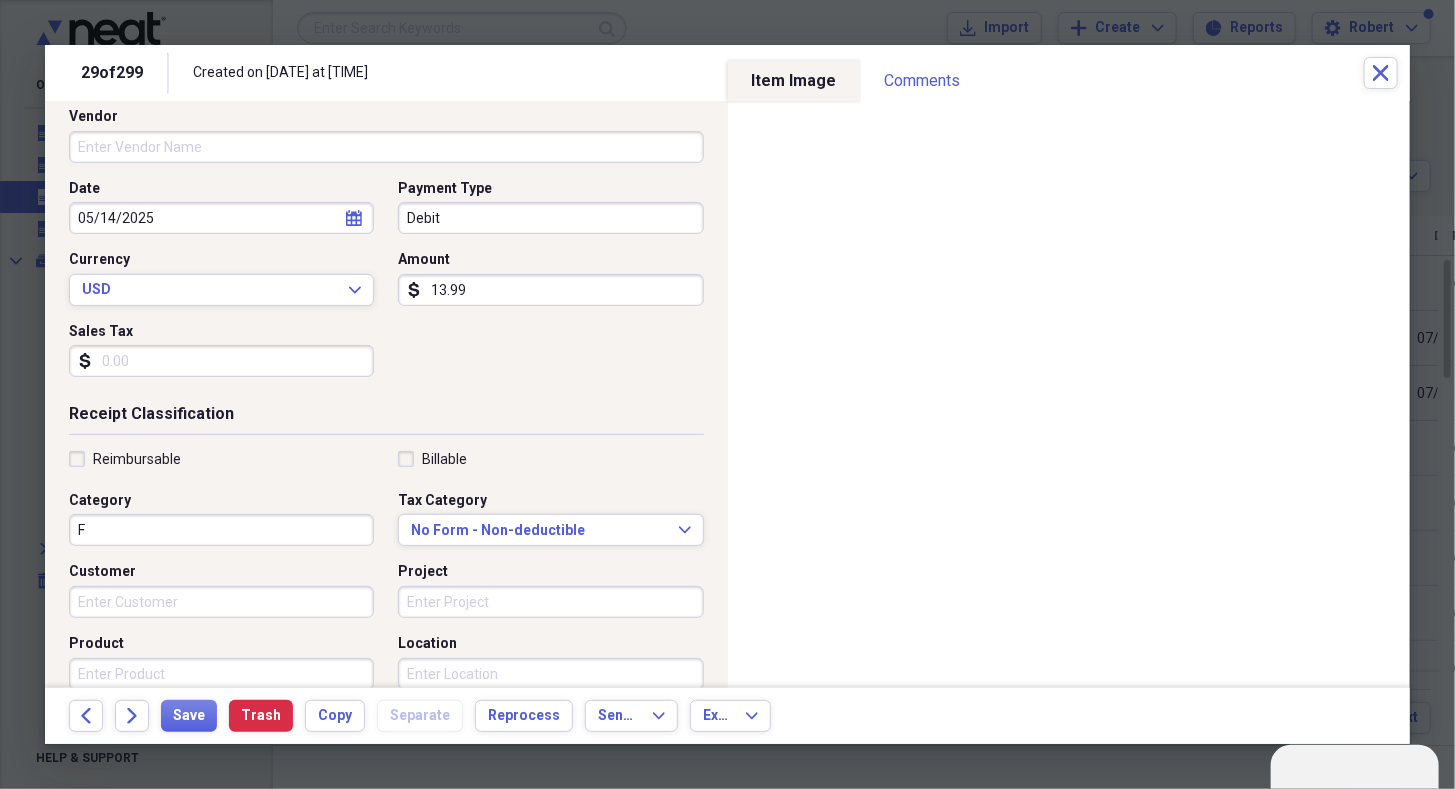 type on "13.99" 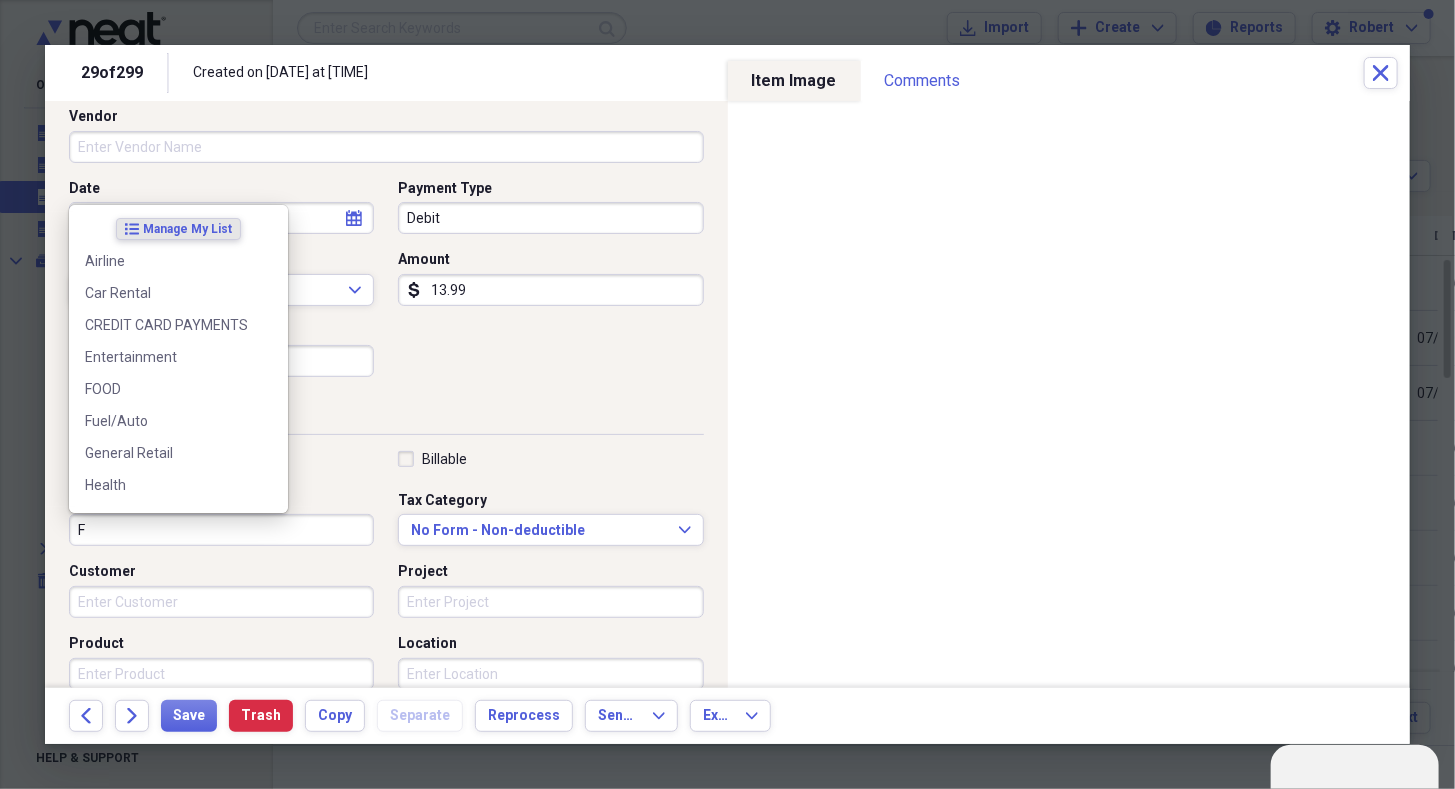 click on "F" at bounding box center [221, 530] 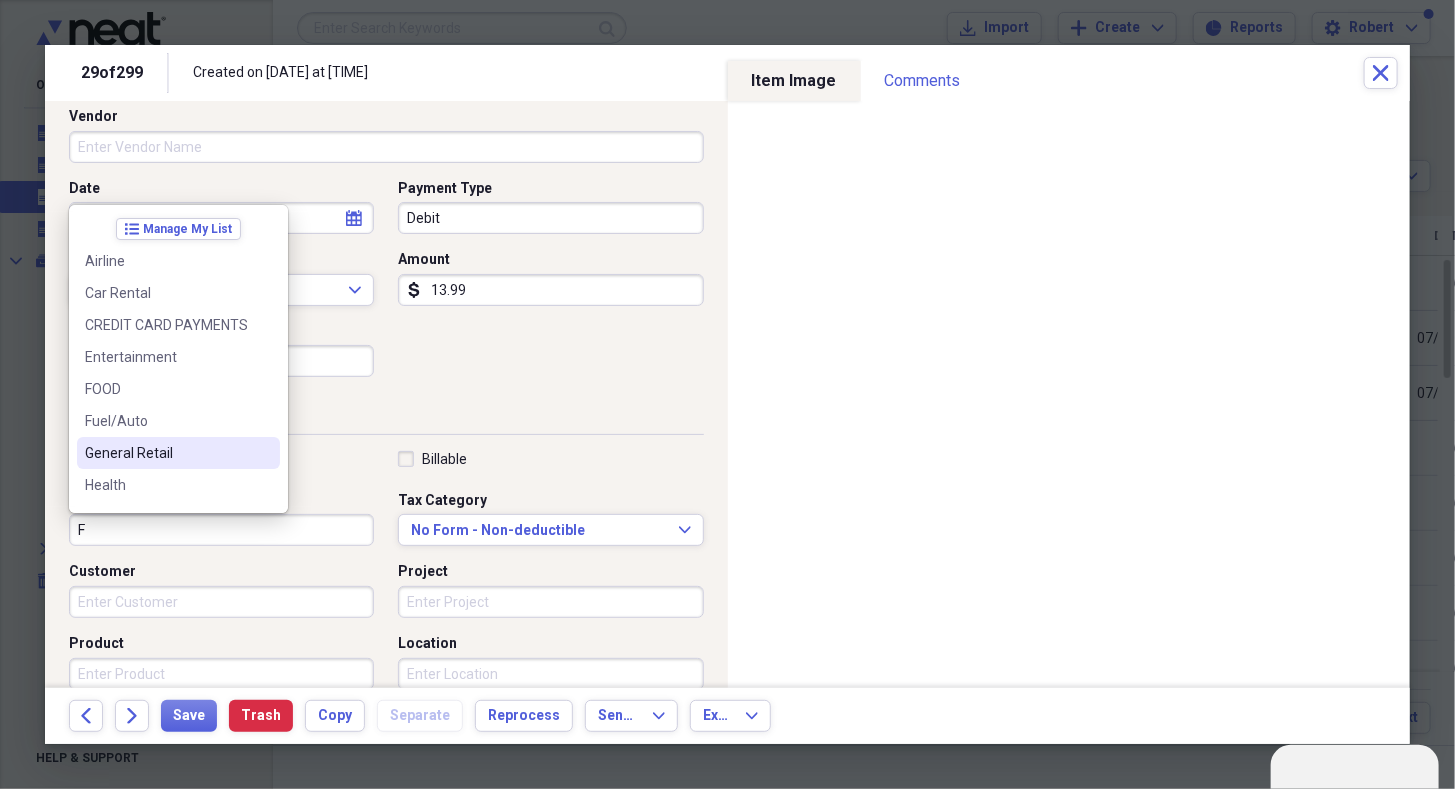 click at bounding box center [264, 453] 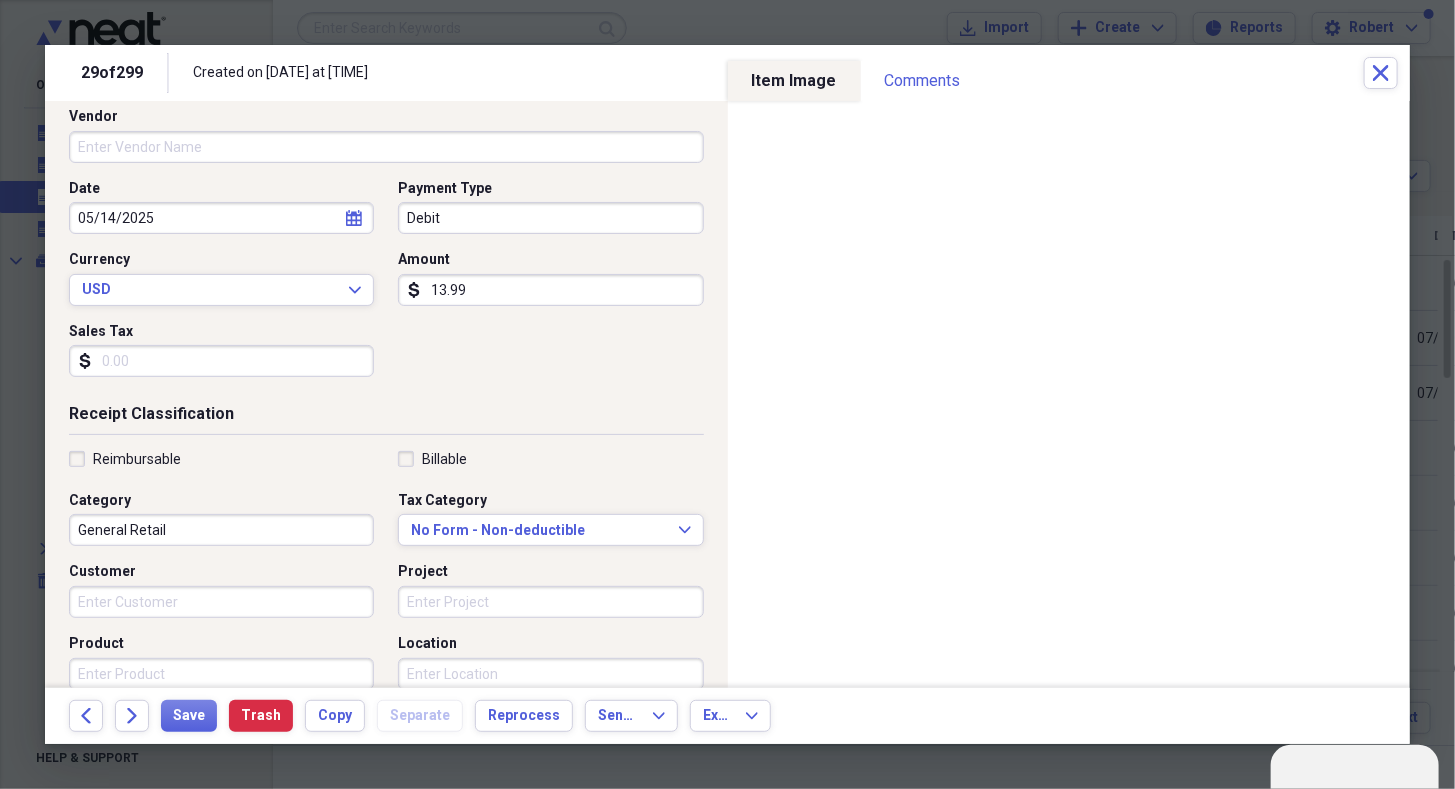 click on "General Retail" at bounding box center [221, 530] 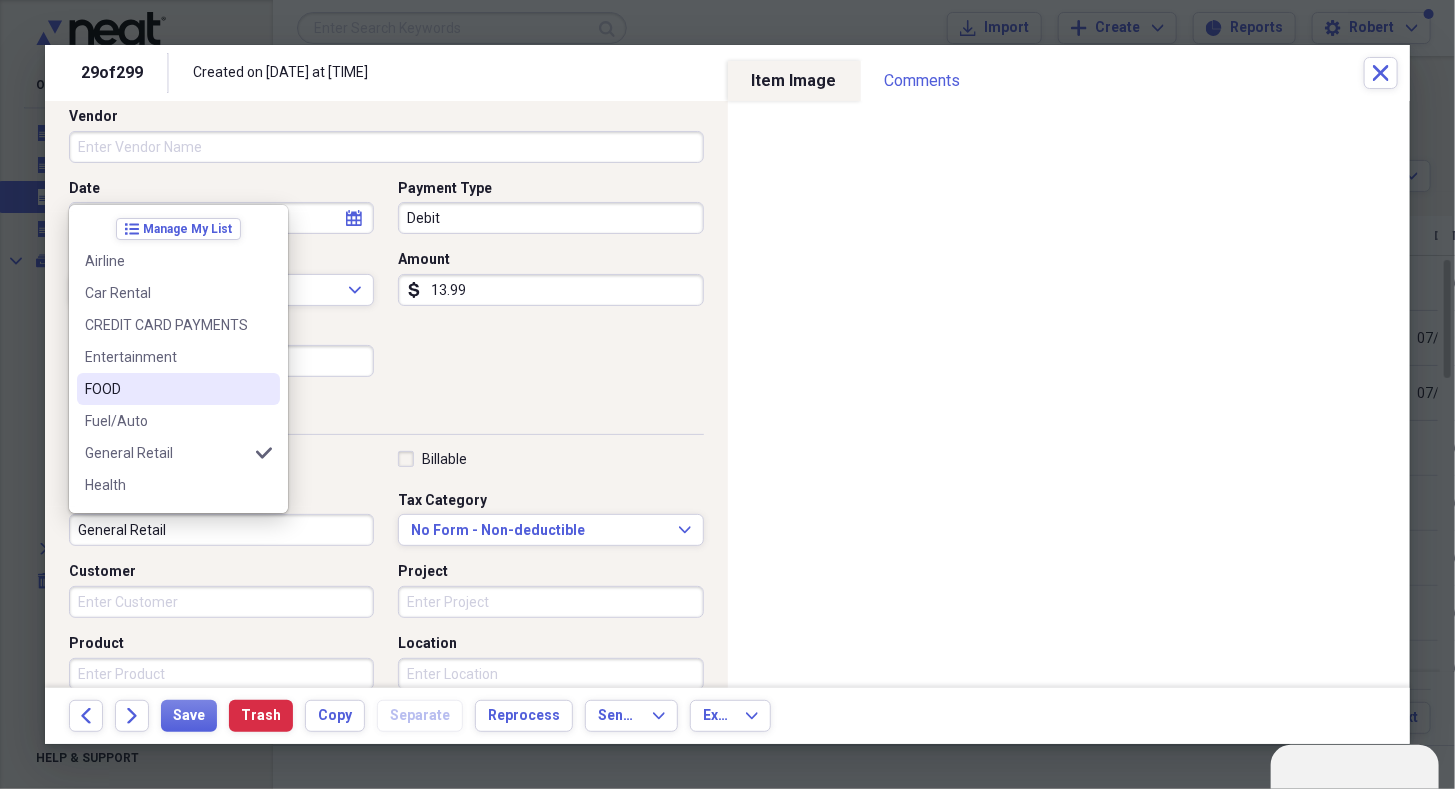 click on "FOOD" at bounding box center [178, 389] 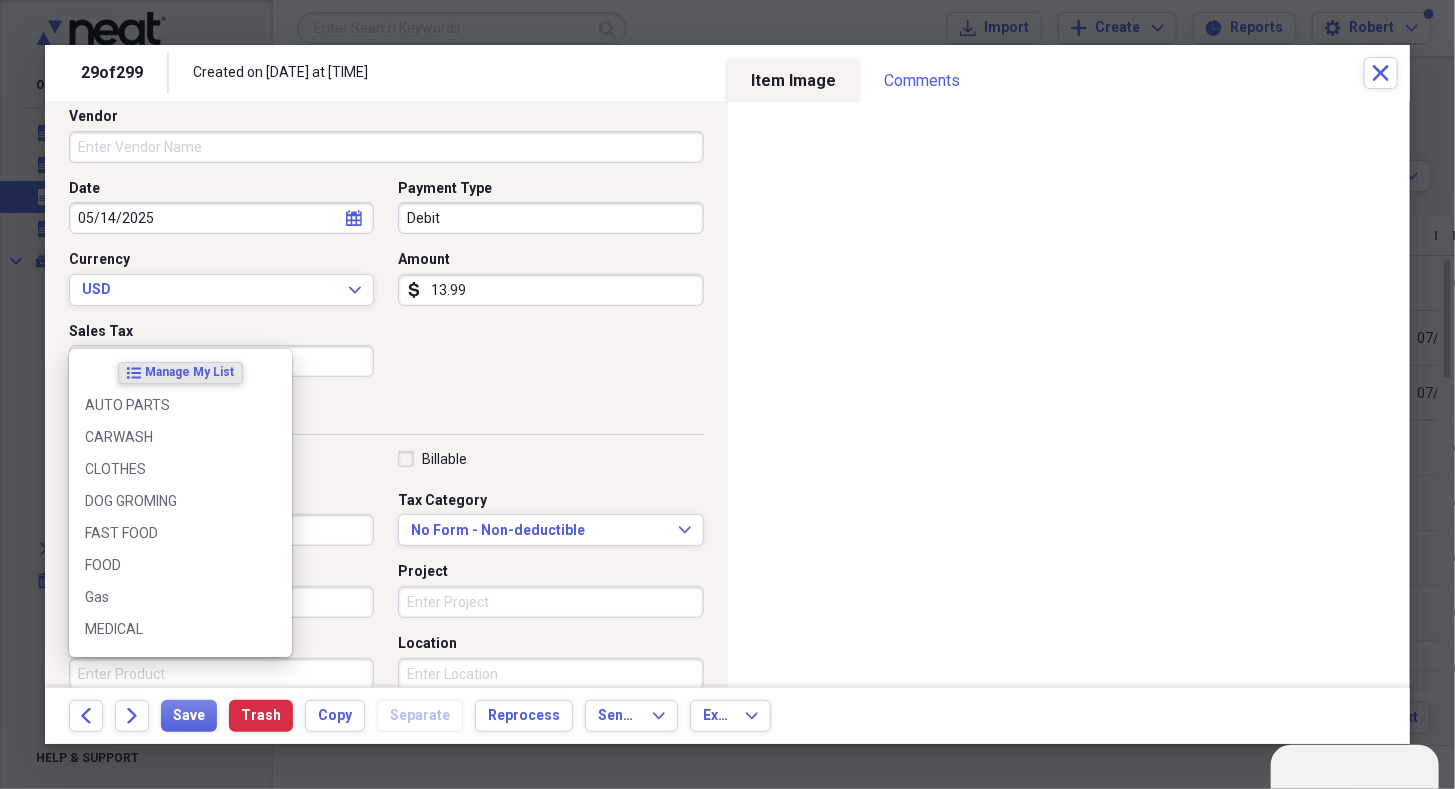 click on "Product" at bounding box center (221, 674) 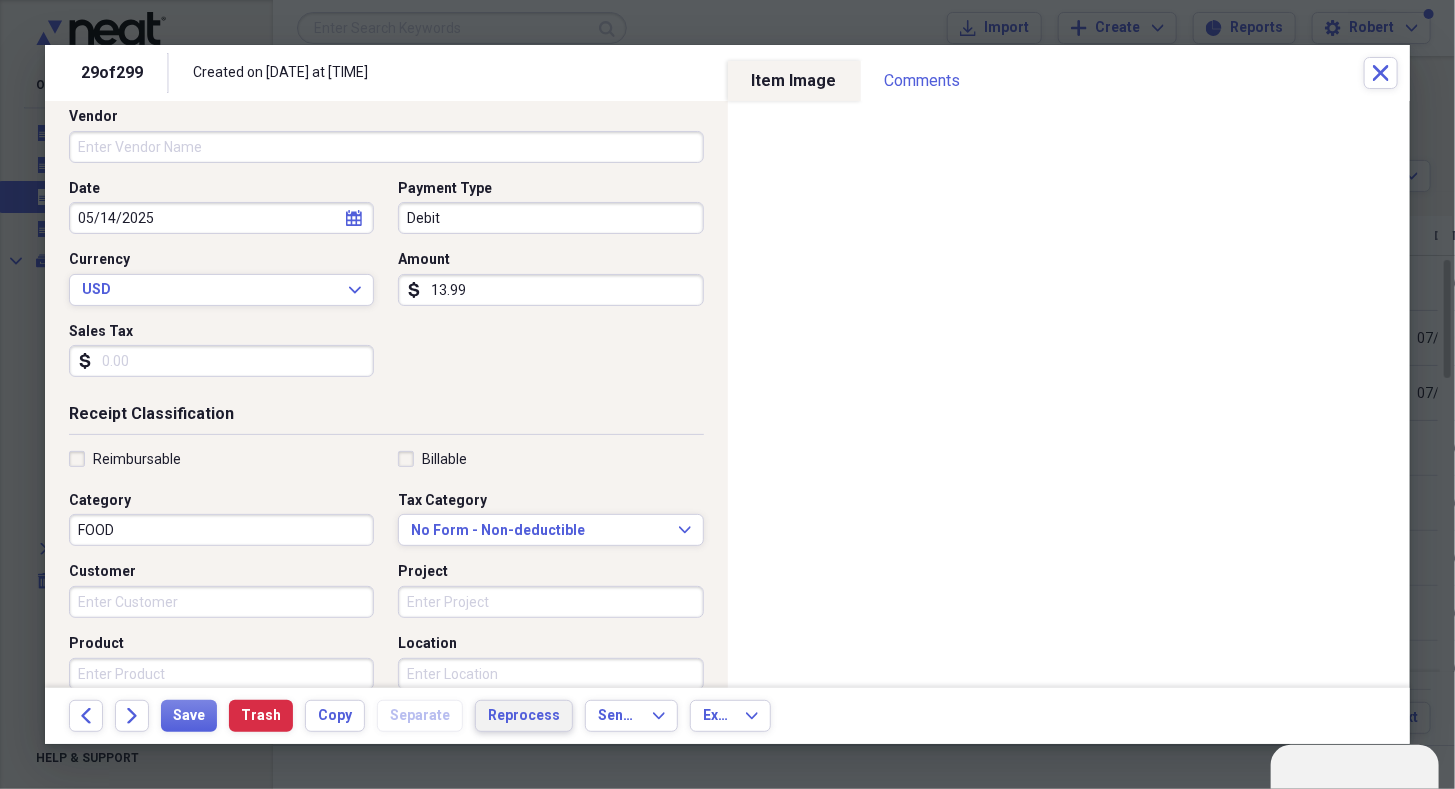 click on "Reprocess" at bounding box center [524, 716] 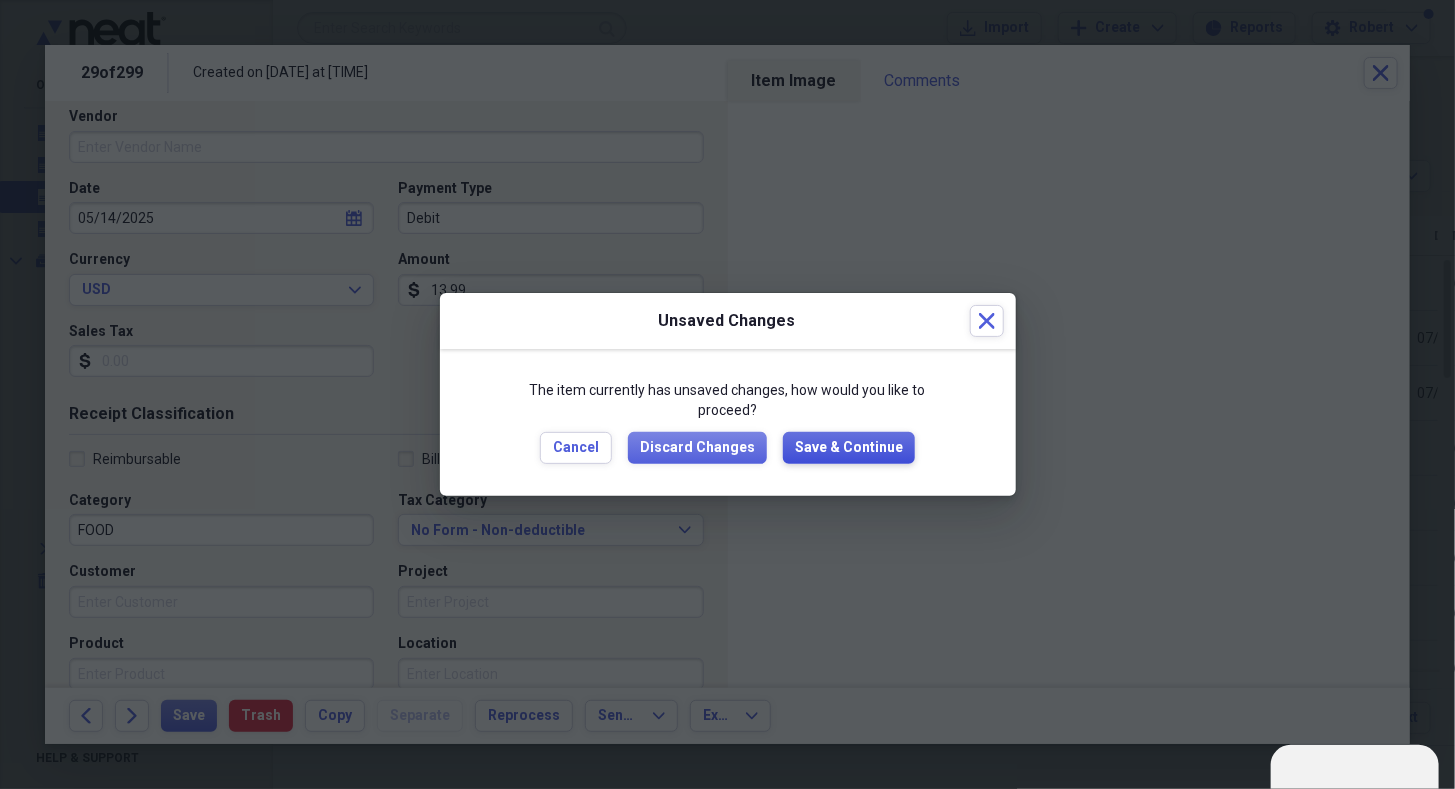 click on "Save & Continue" at bounding box center (849, 448) 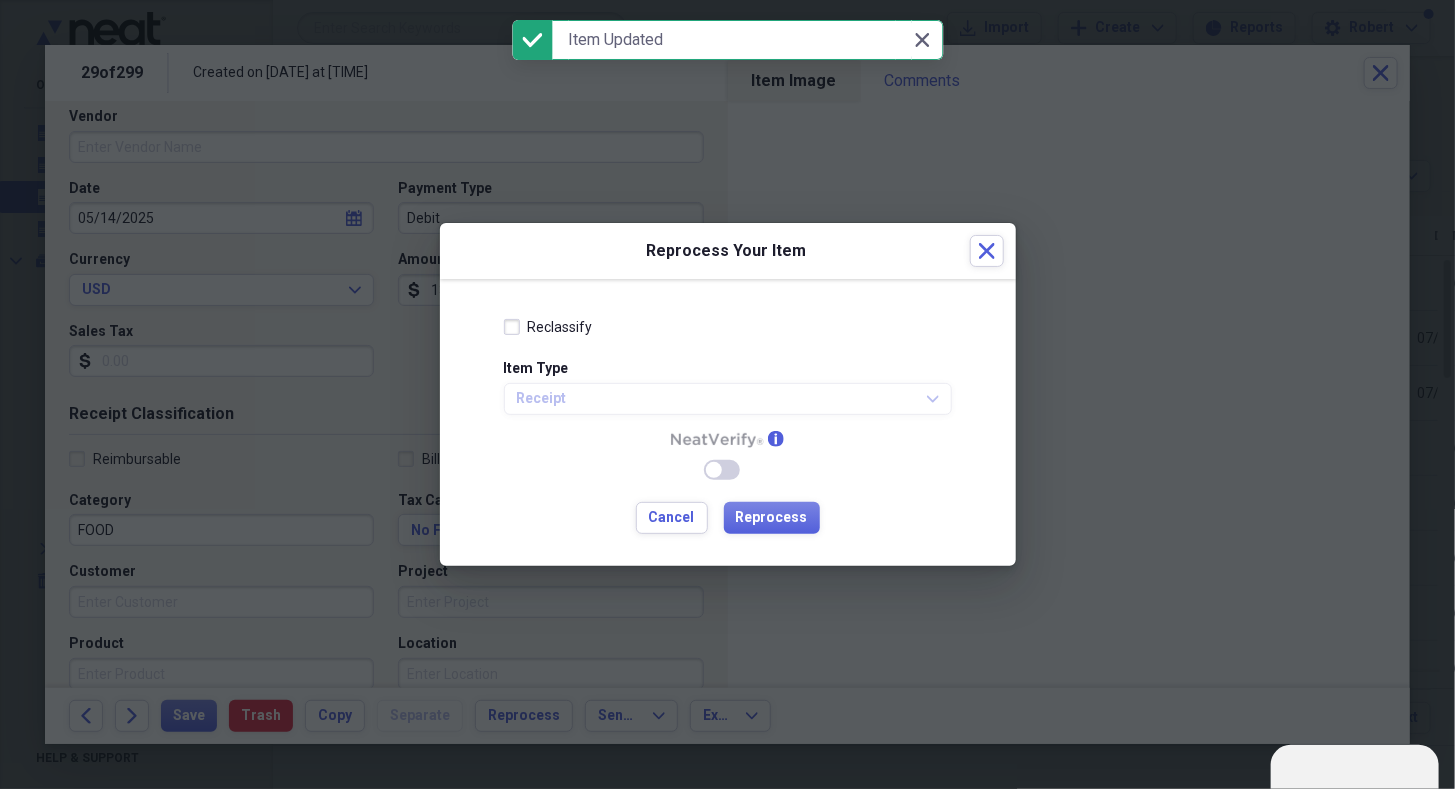 click on "Reclassify" at bounding box center (548, 327) 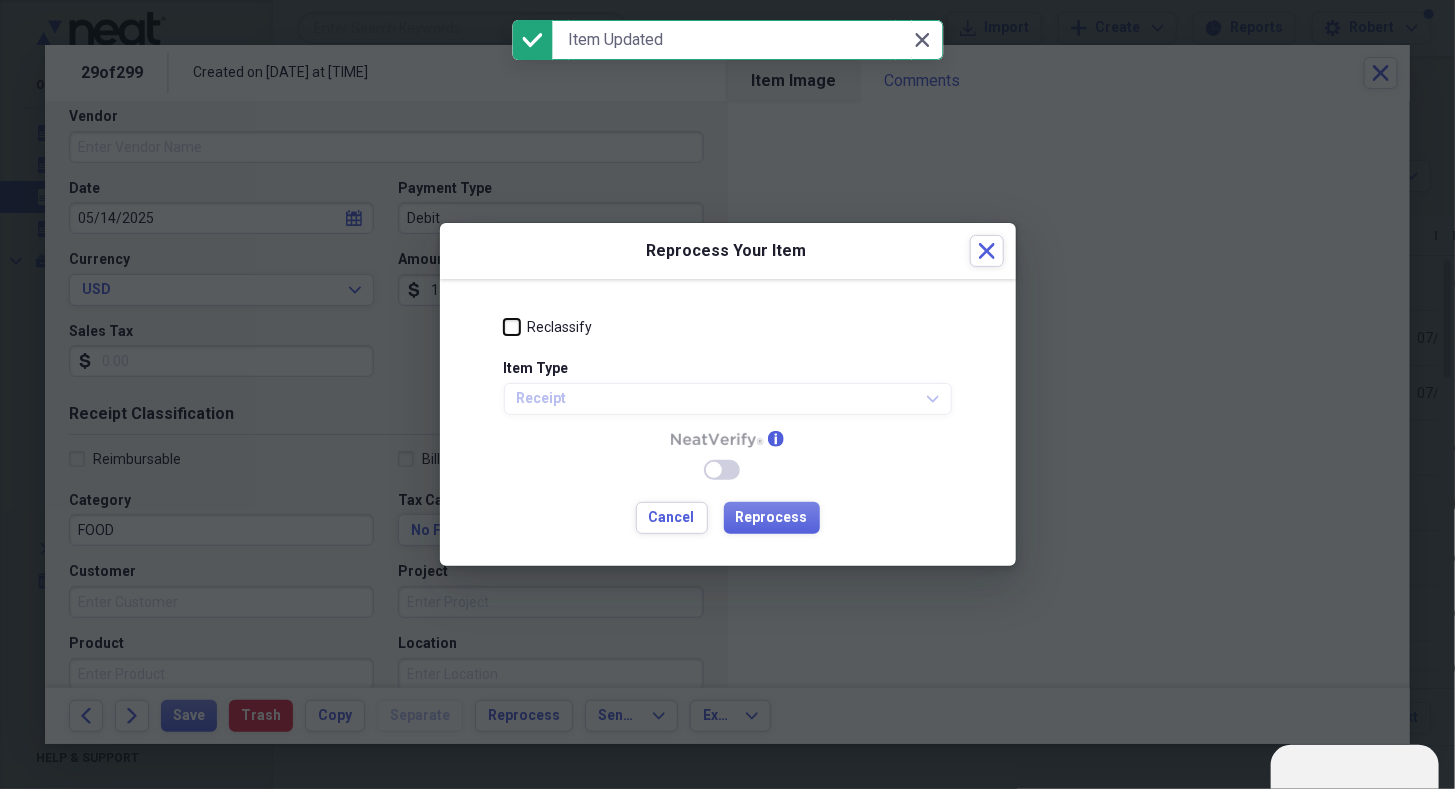 click on "Reclassify" at bounding box center [504, 327] 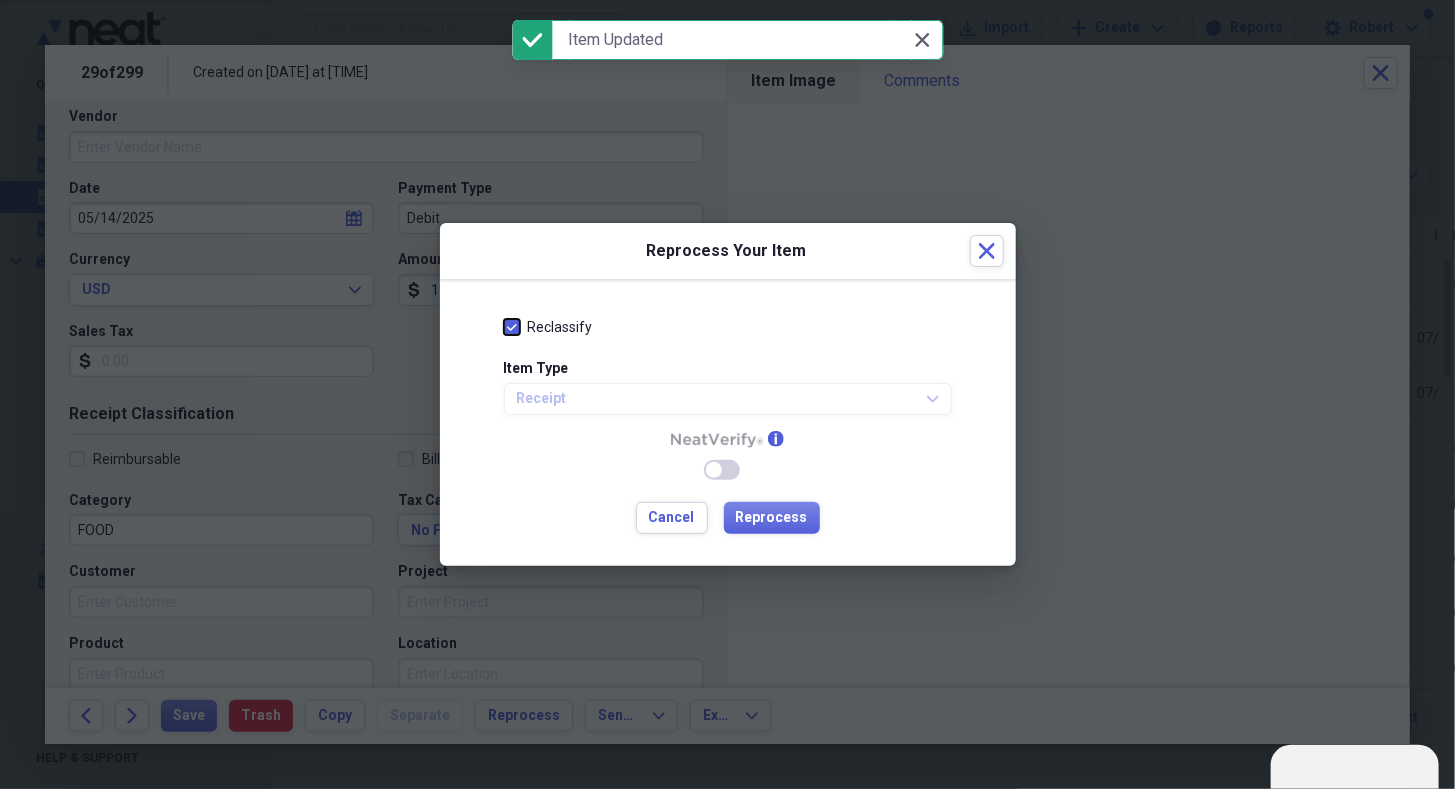 checkbox on "true" 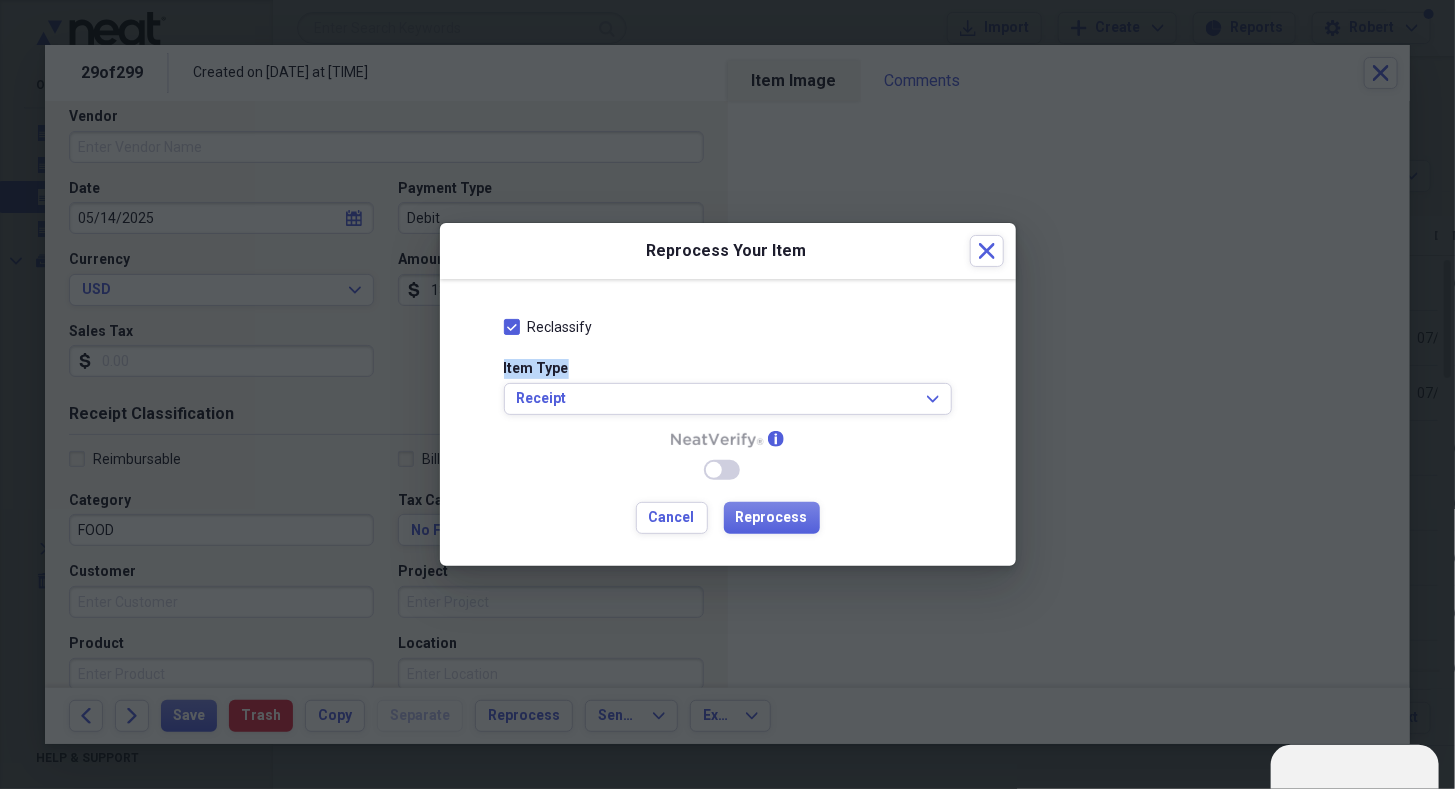 drag, startPoint x: 721, startPoint y: 354, endPoint x: 718, endPoint y: 378, distance: 24.186773 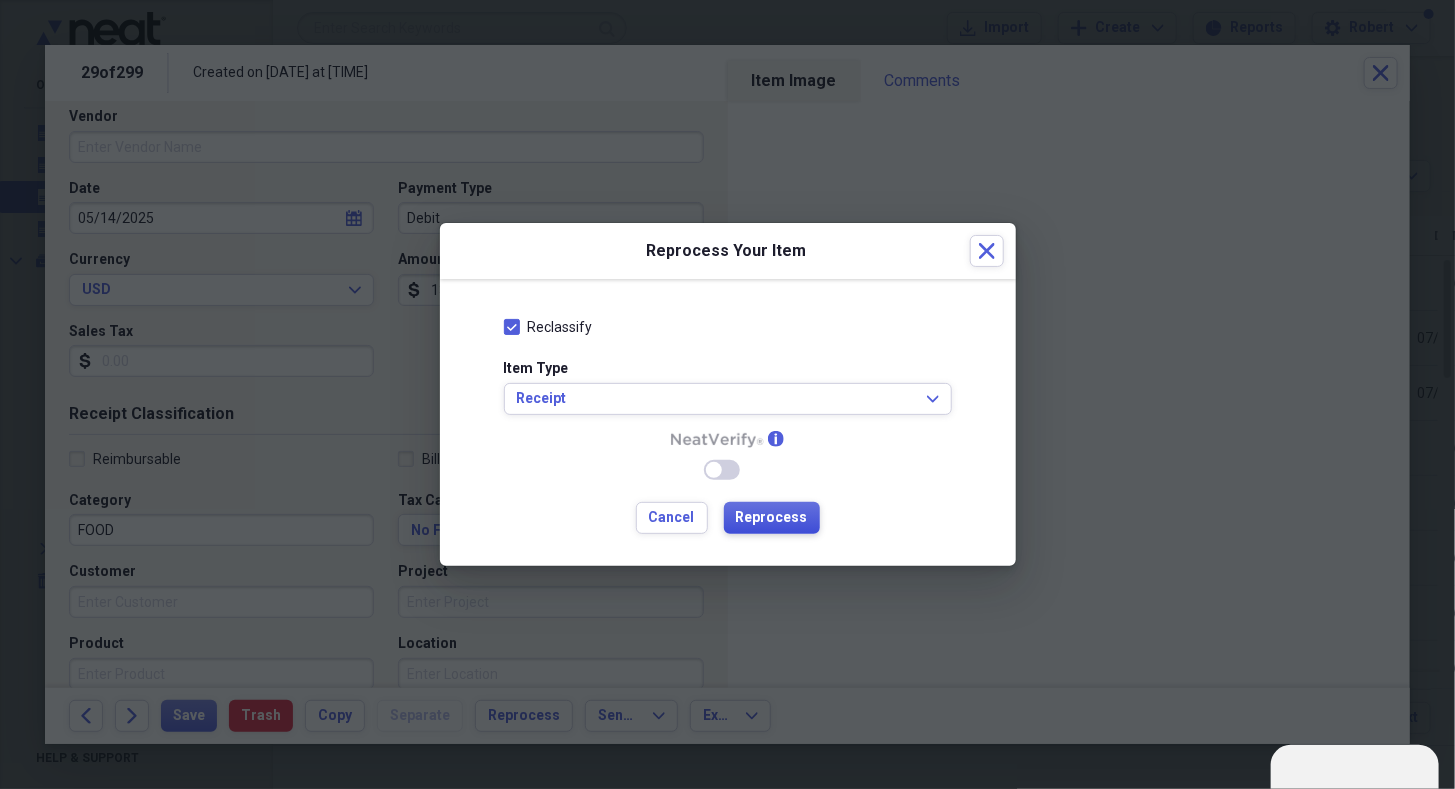 drag, startPoint x: 718, startPoint y: 378, endPoint x: 750, endPoint y: 510, distance: 135.82341 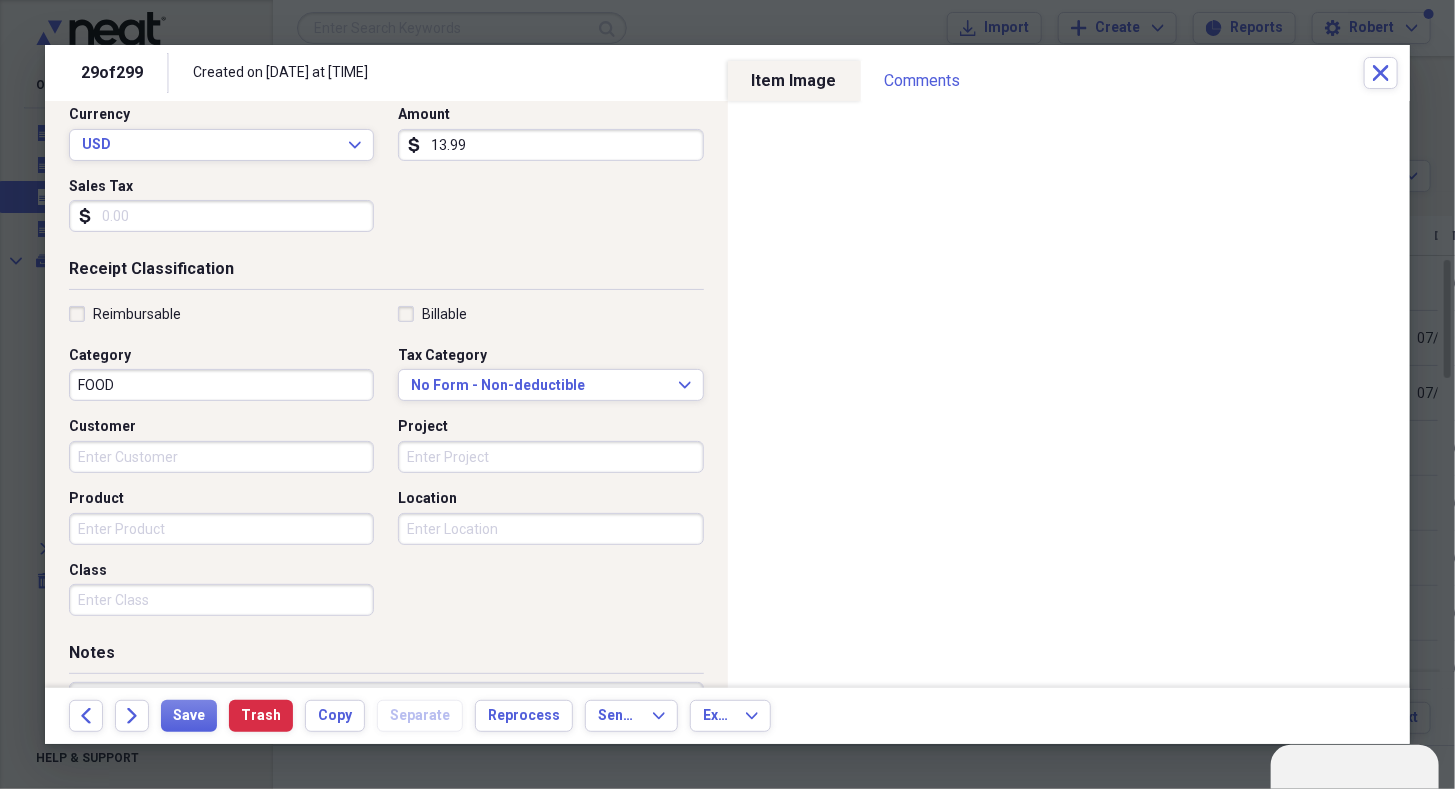 scroll, scrollTop: 285, scrollLeft: 0, axis: vertical 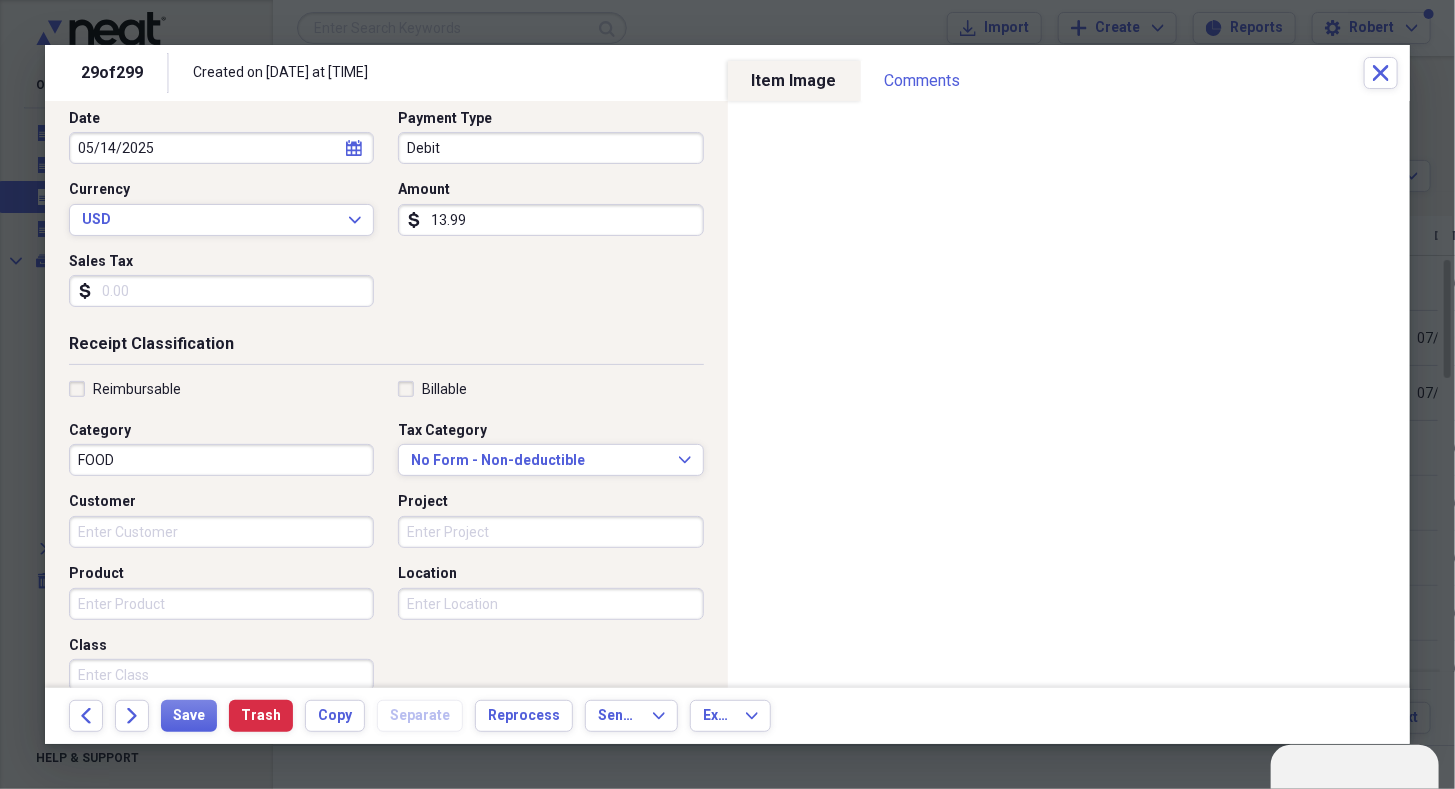 click on "Sales Tax" at bounding box center [221, 291] 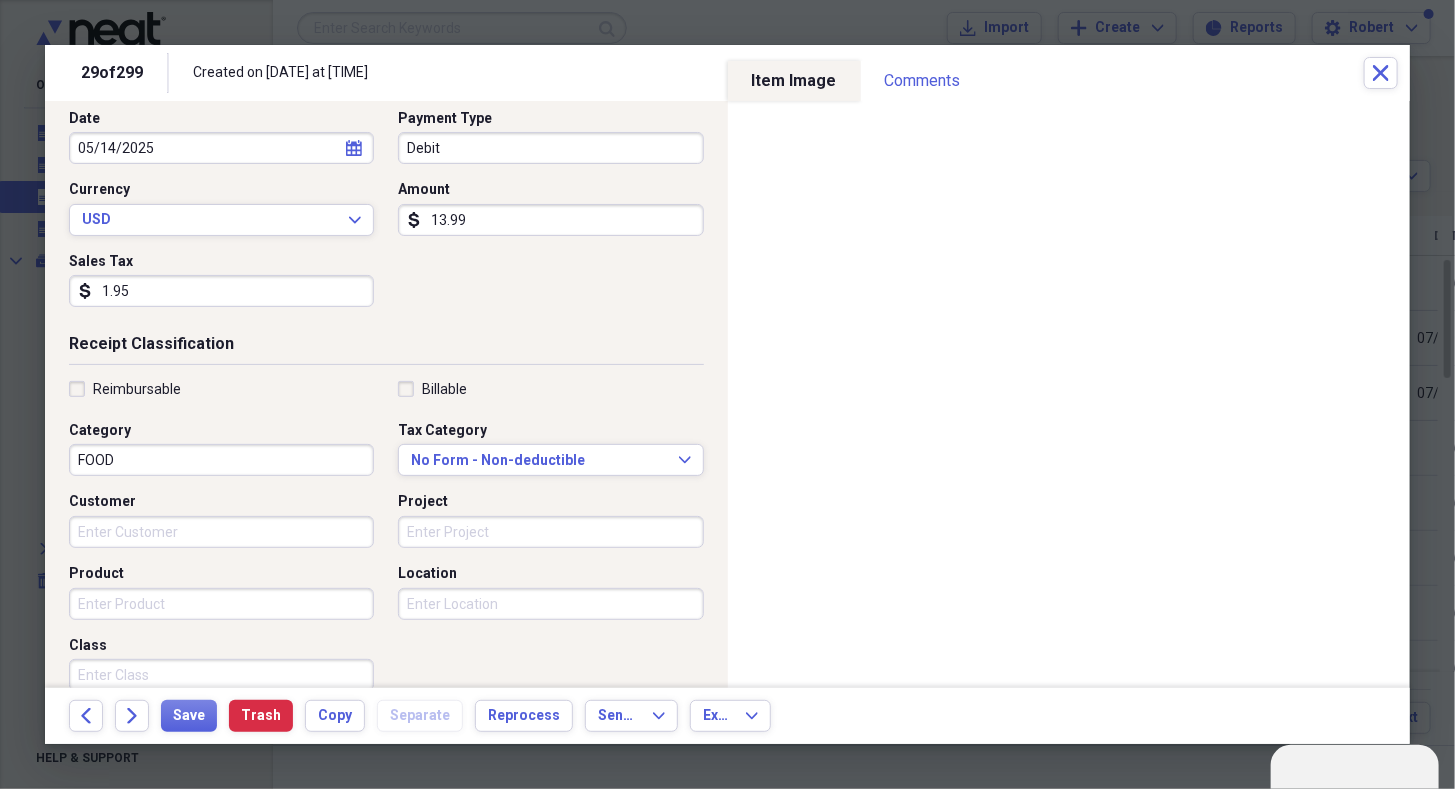 type on "1.95" 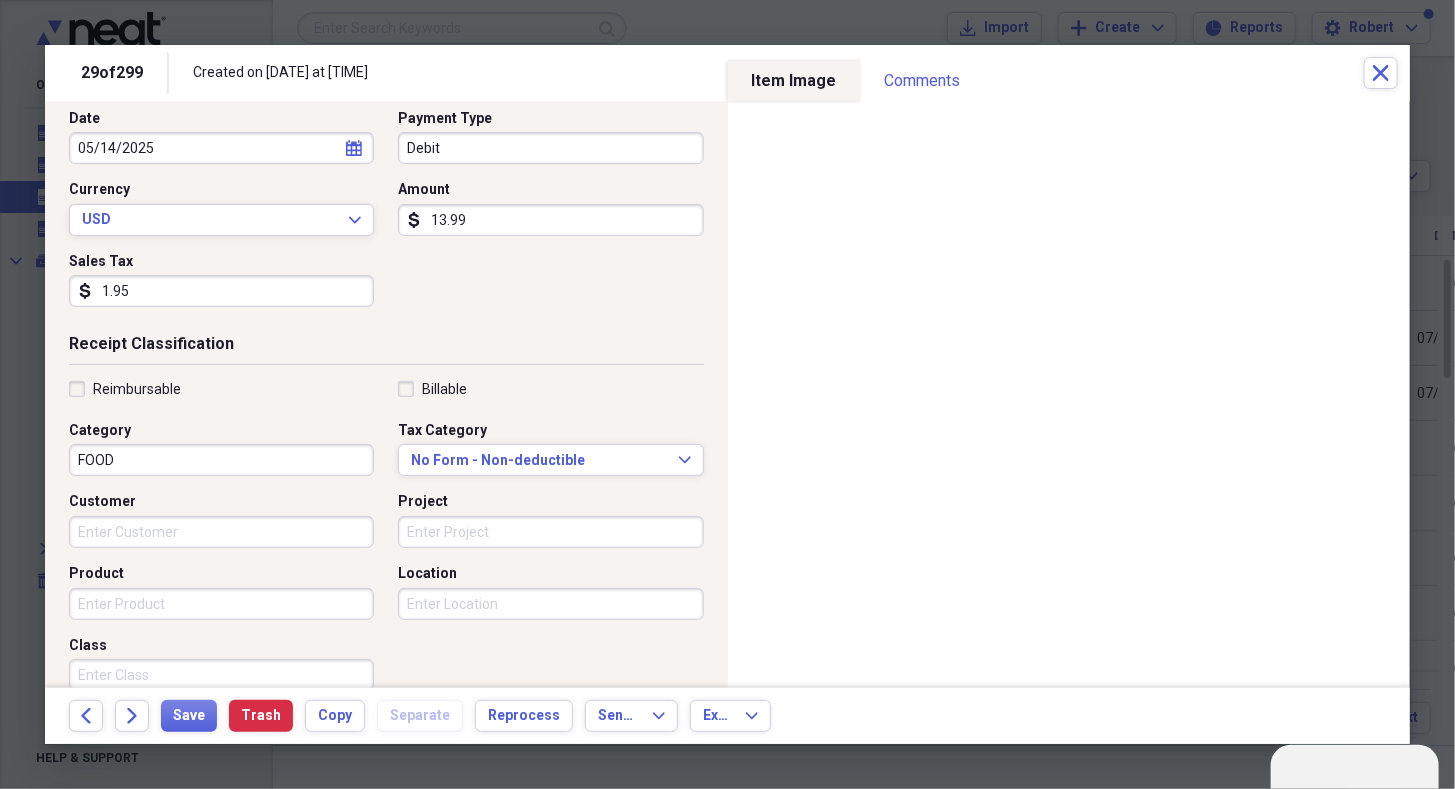 click on "13.99" at bounding box center (550, 220) 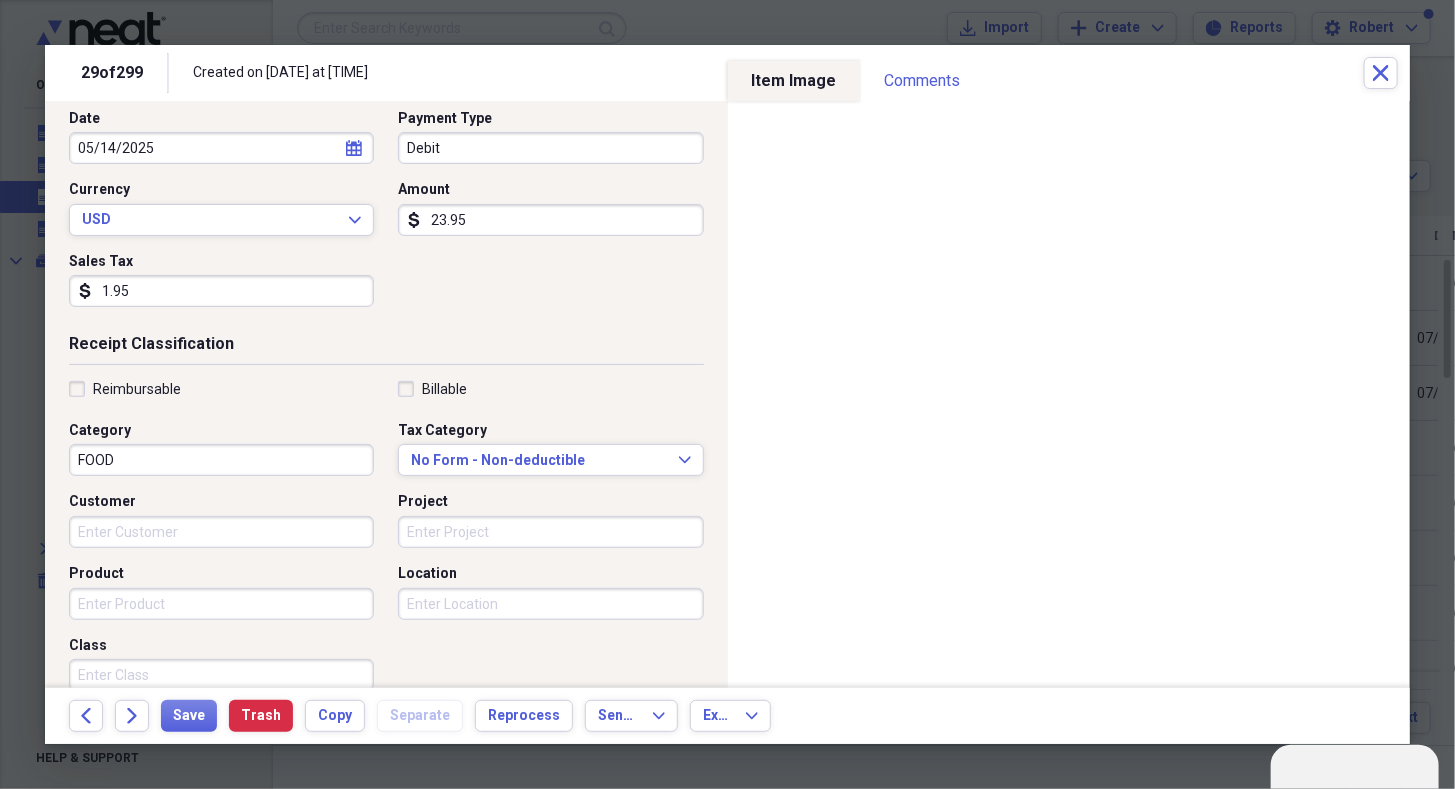 type on "23.95" 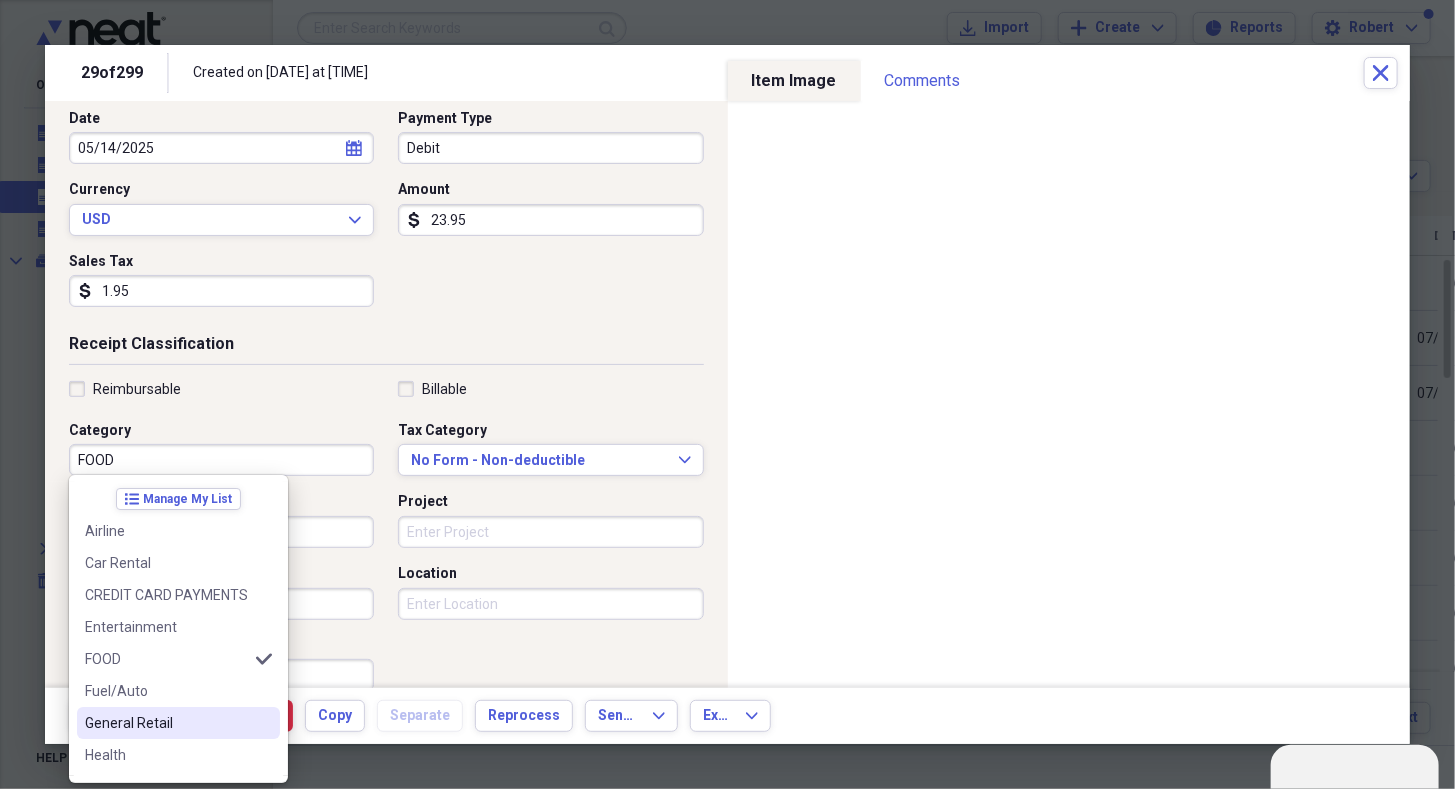 click on "General Retail" at bounding box center [178, 723] 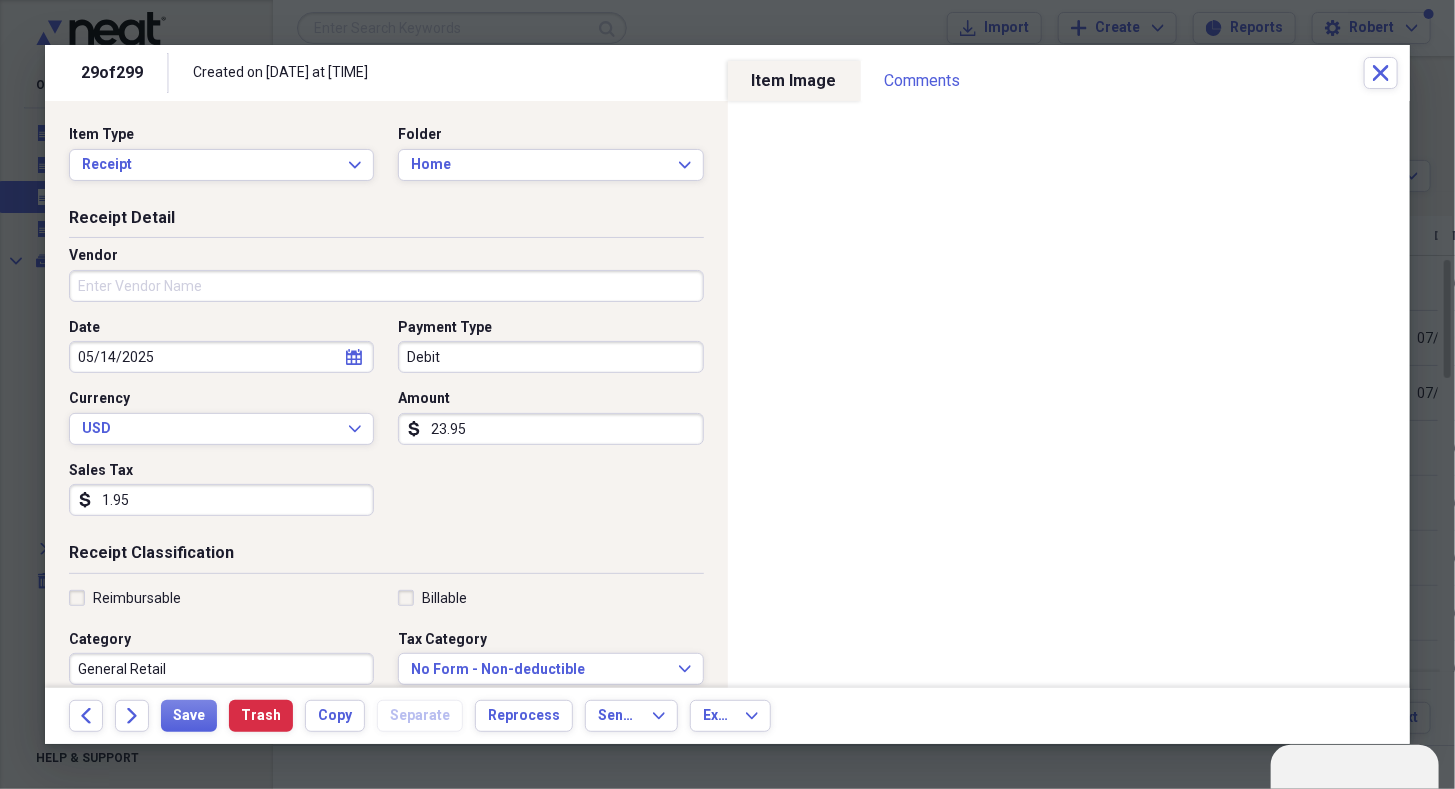 scroll, scrollTop: 109, scrollLeft: 0, axis: vertical 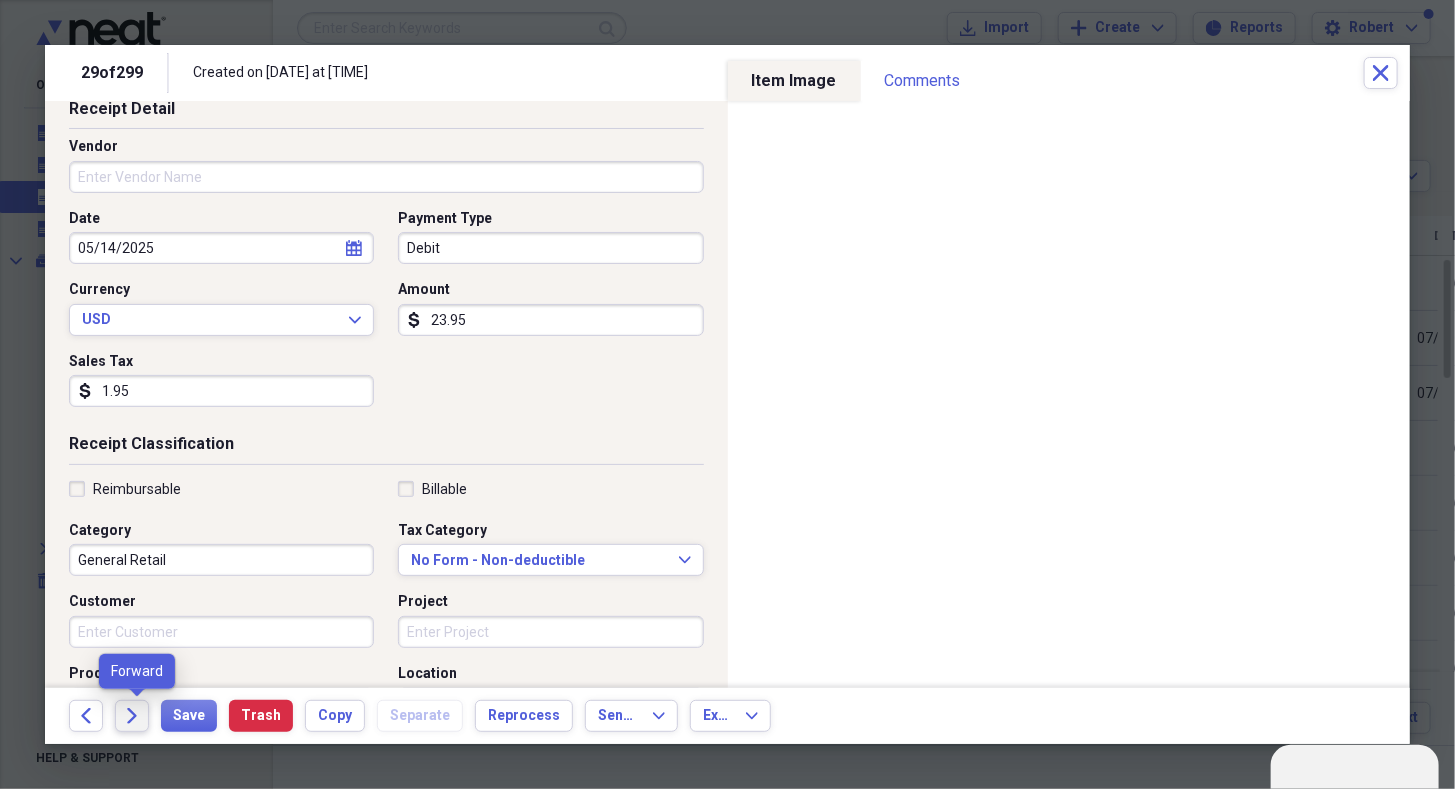click on "Forward" 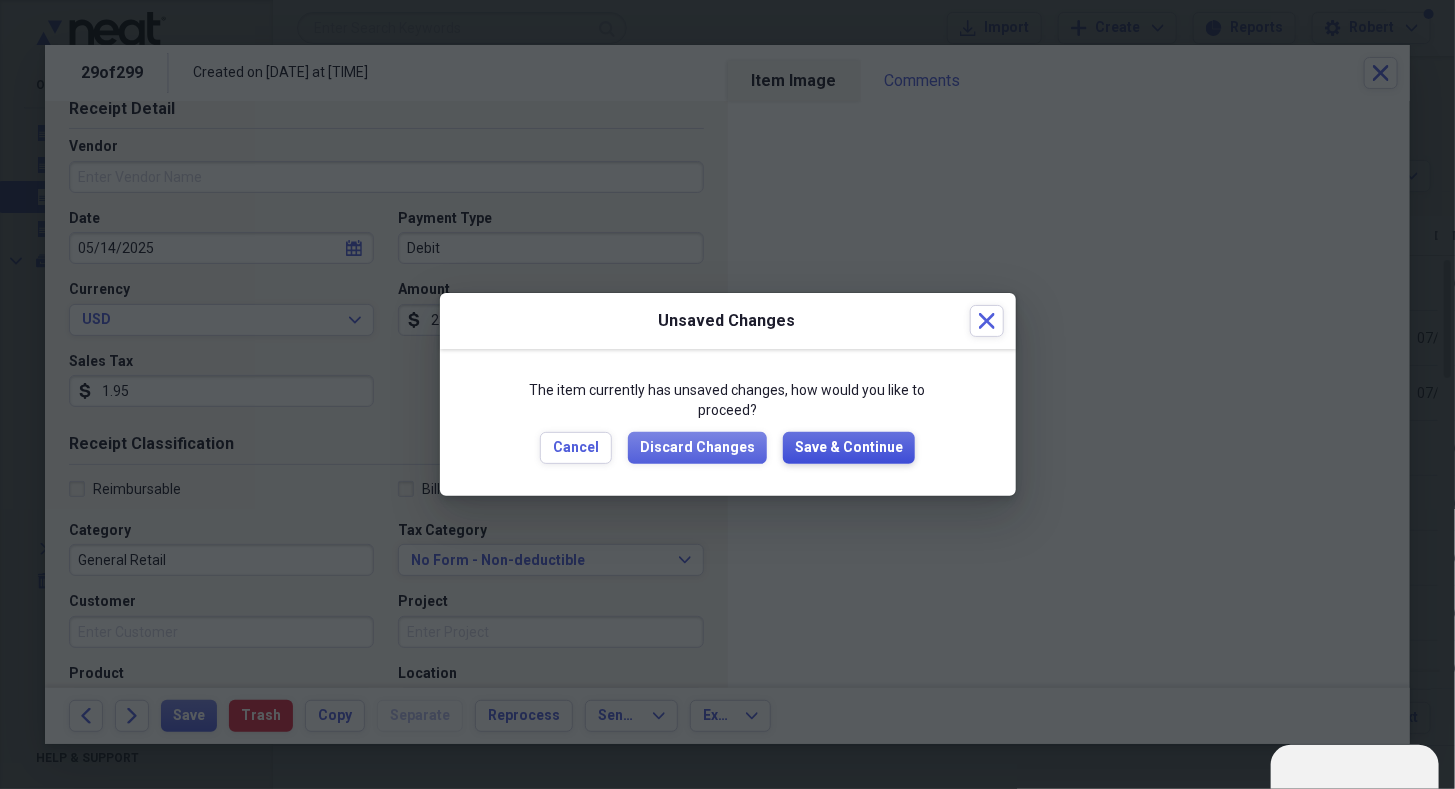 click on "Save & Continue" at bounding box center [849, 448] 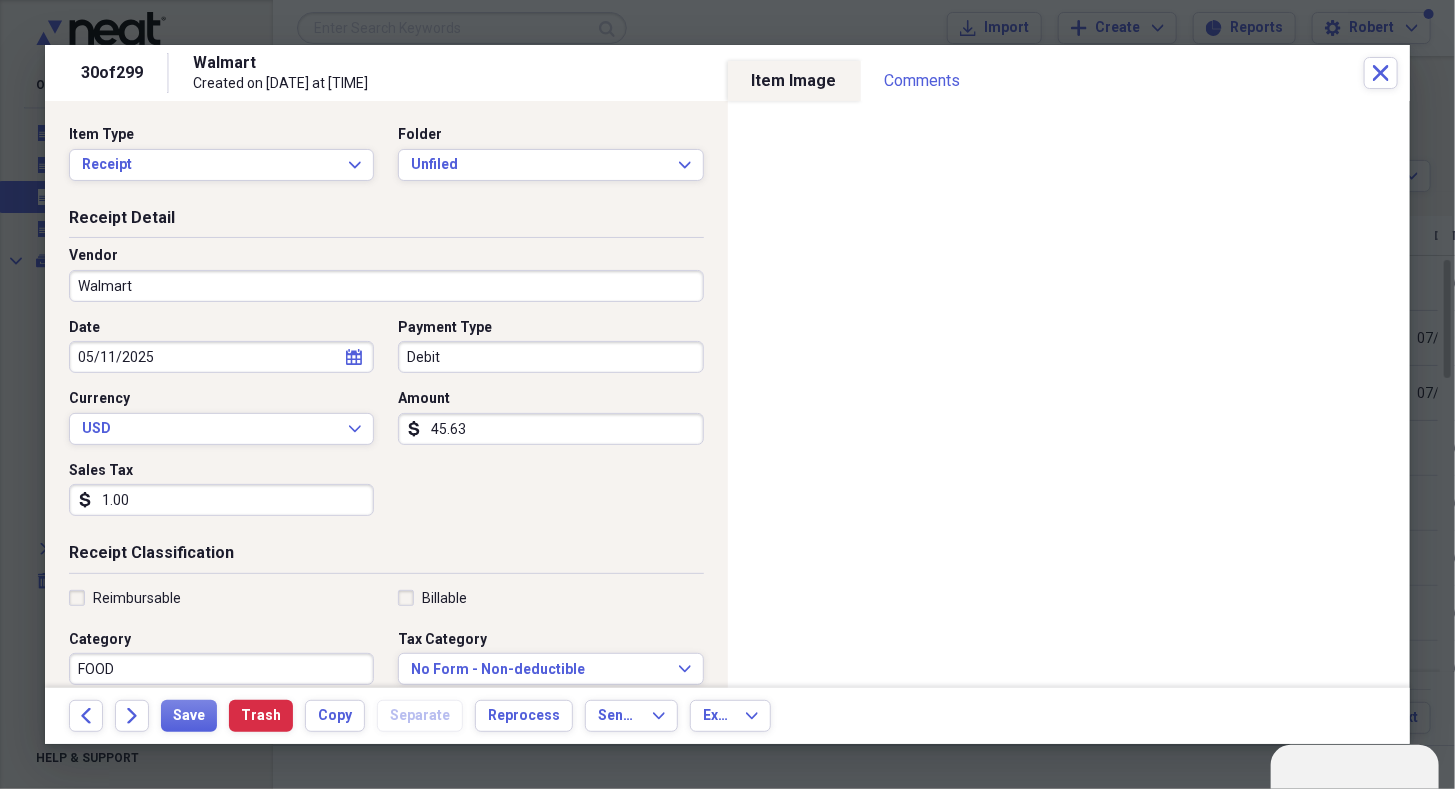 click on "1.00" at bounding box center [221, 500] 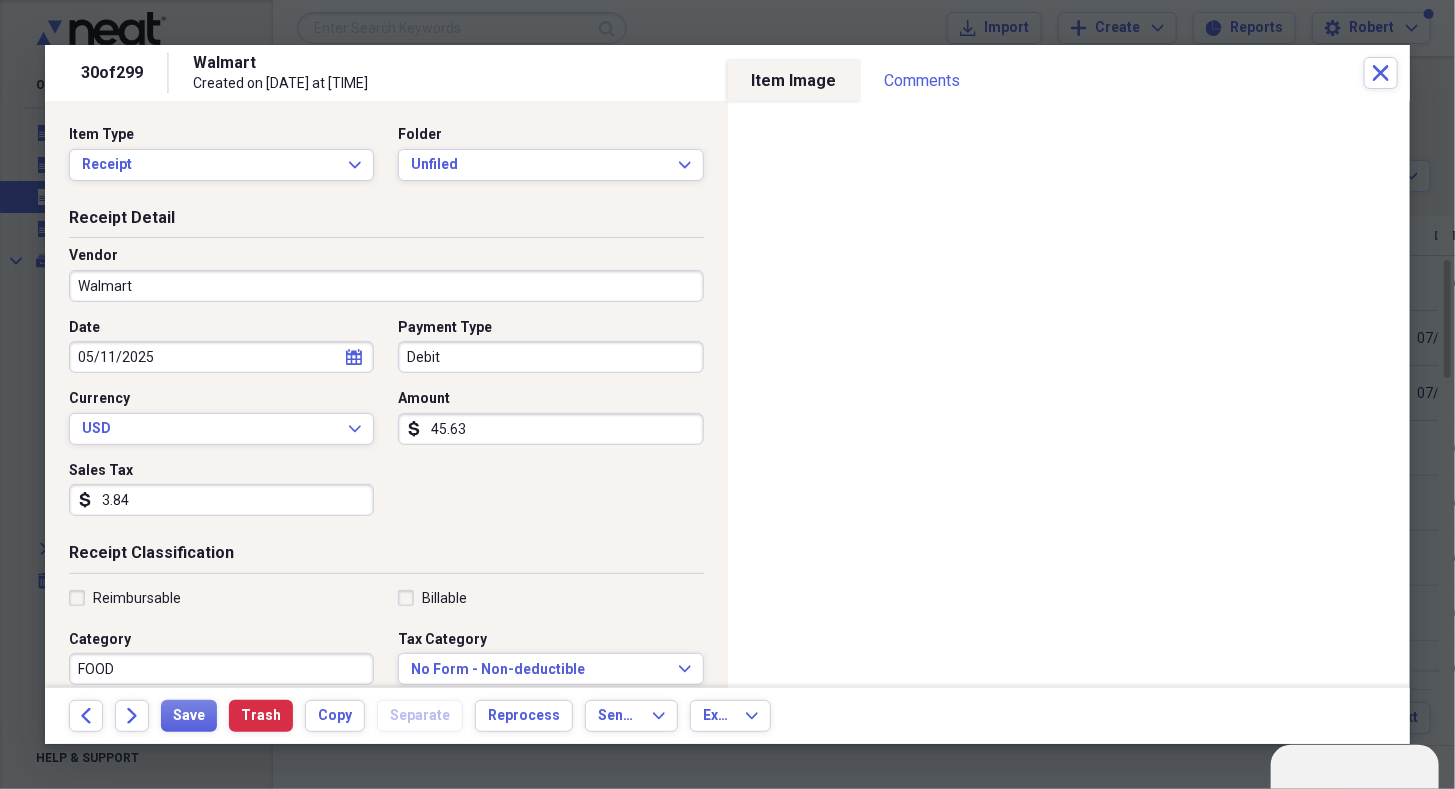 type on "3.84" 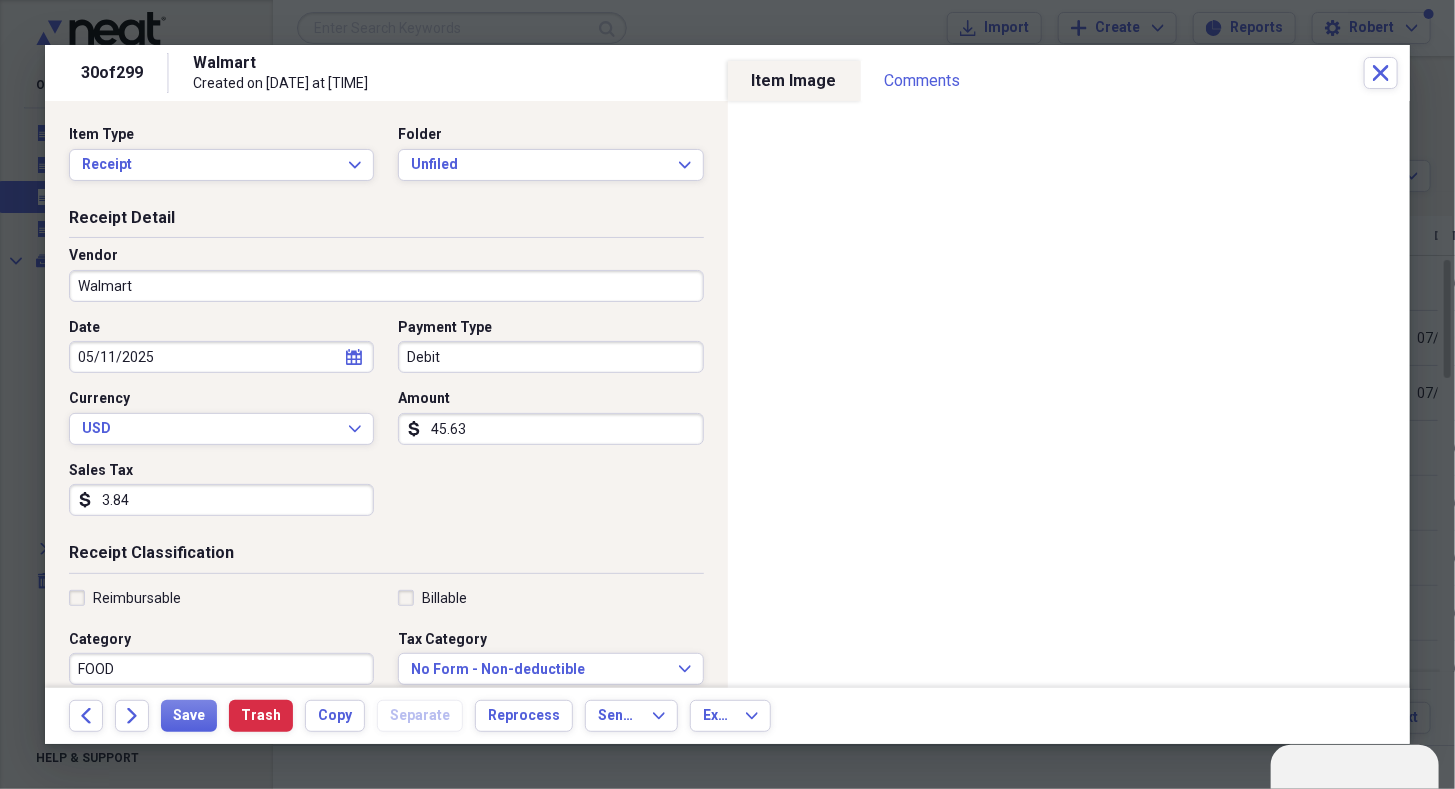 drag, startPoint x: 702, startPoint y: 410, endPoint x: 690, endPoint y: 441, distance: 33.24154 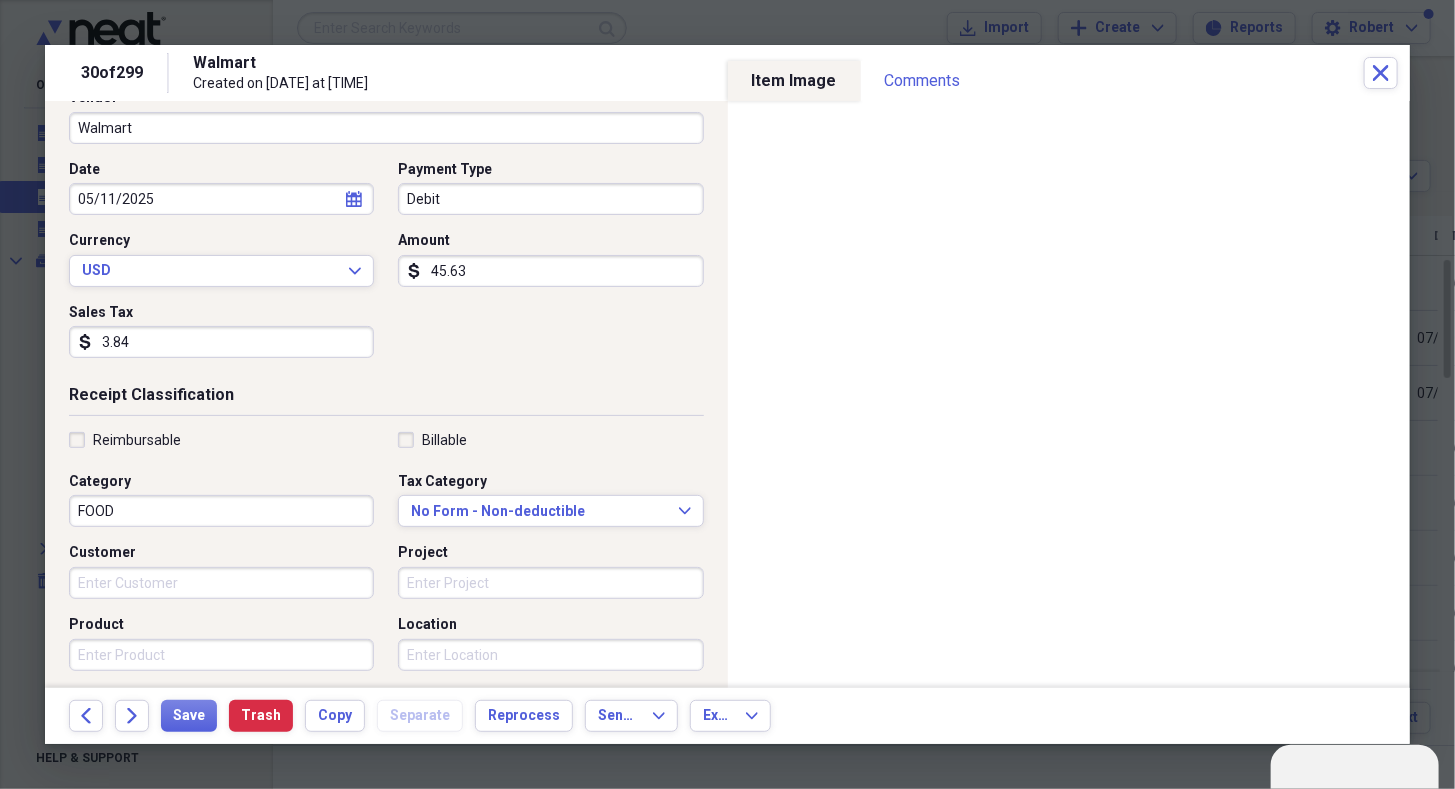 scroll, scrollTop: 168, scrollLeft: 0, axis: vertical 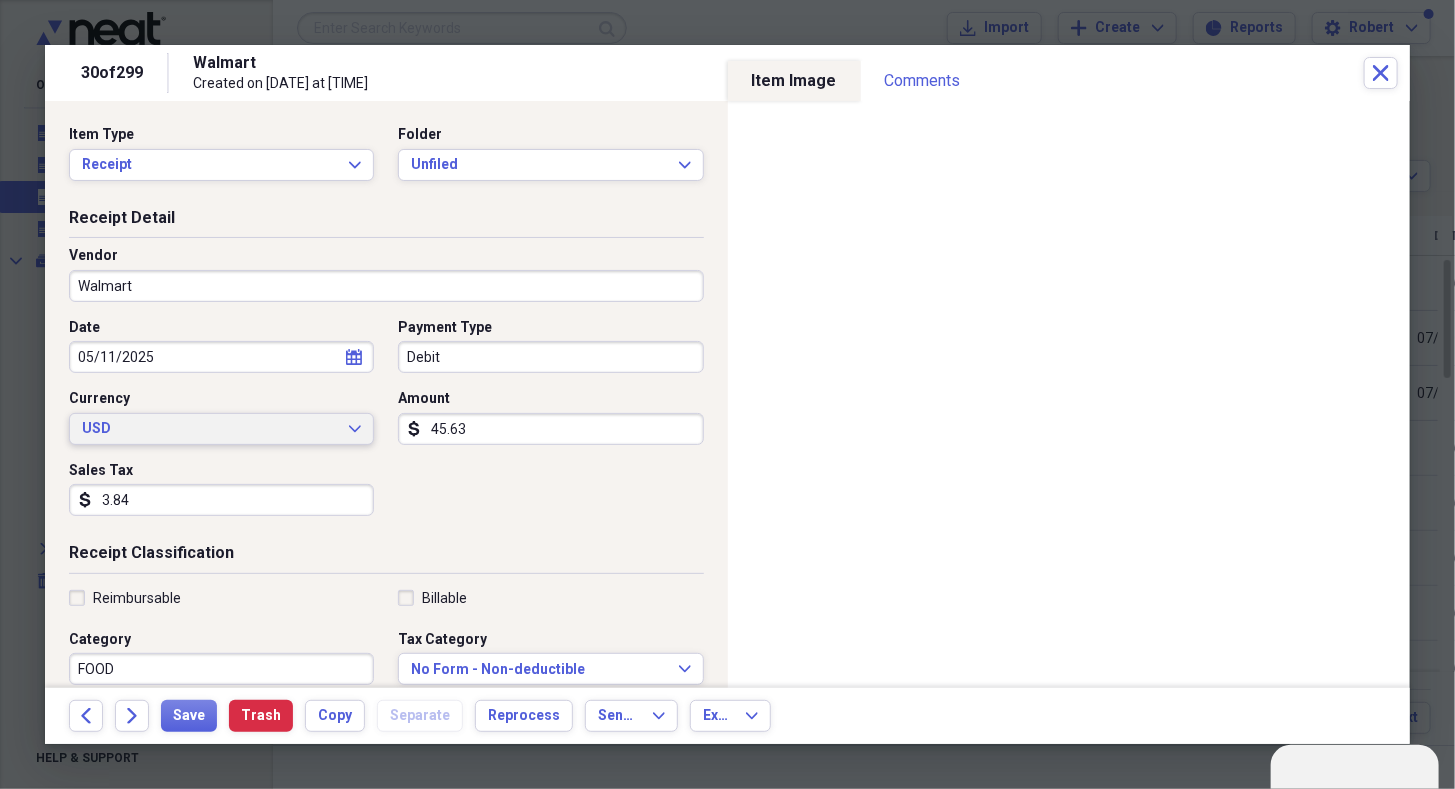 click on "Expand" 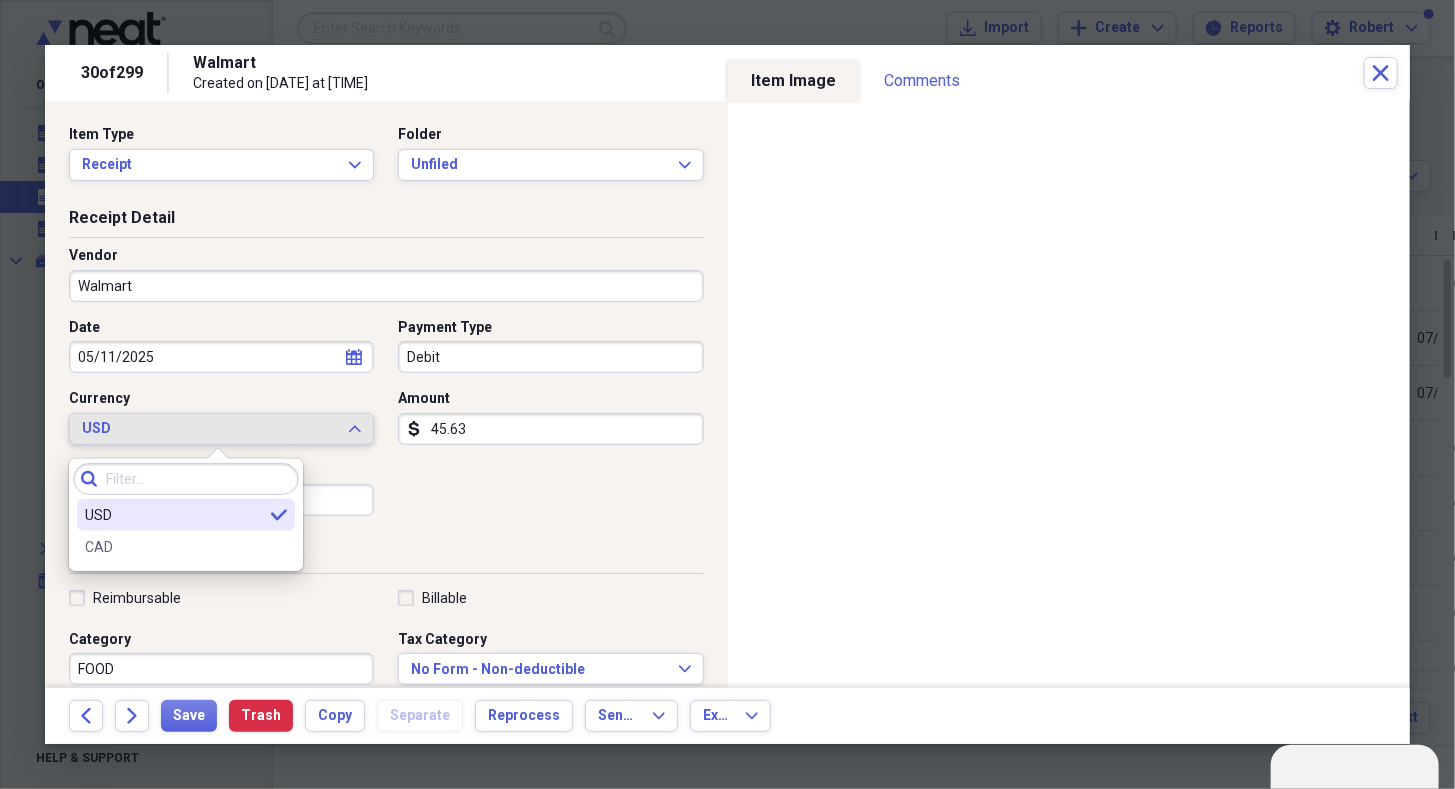 click on "USD" at bounding box center (209, 429) 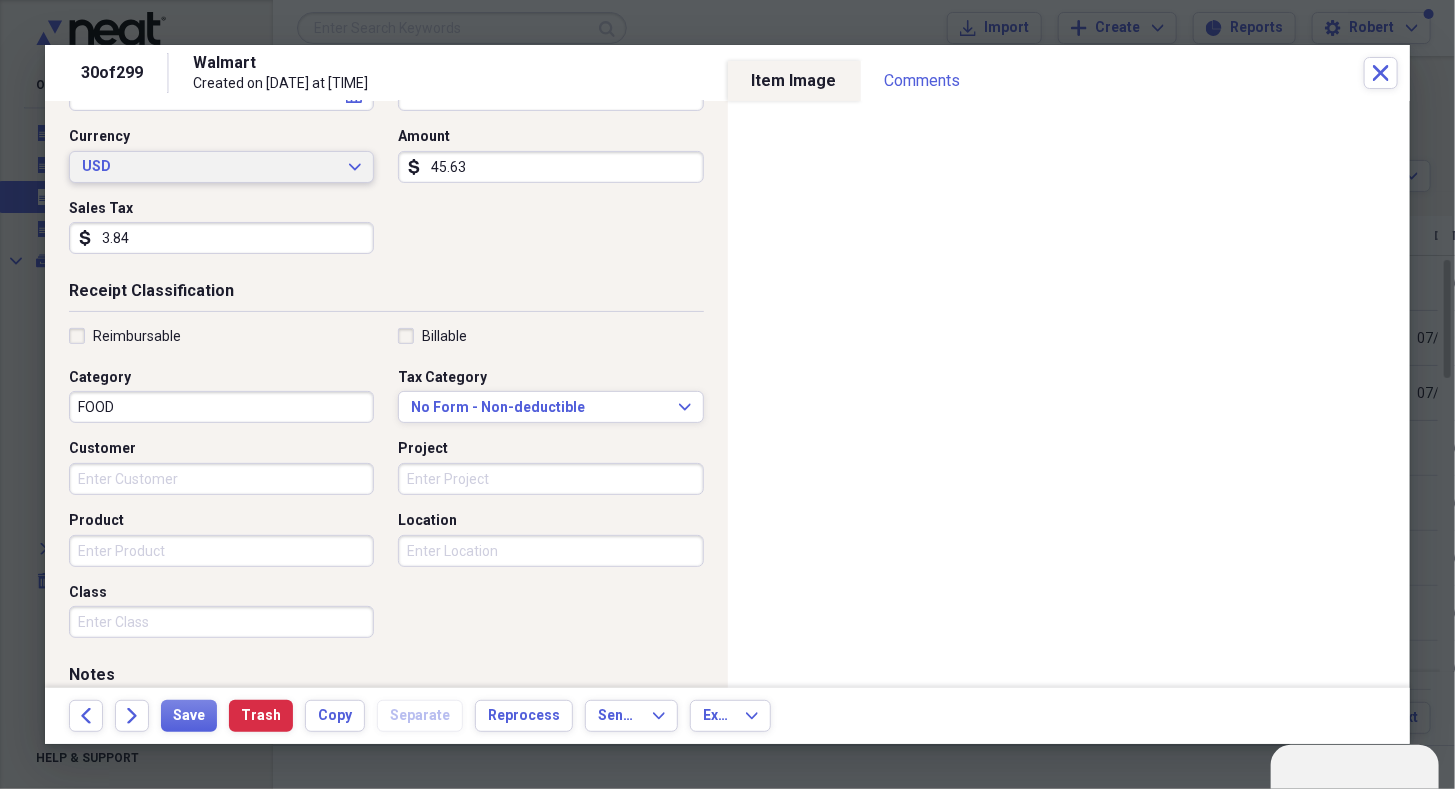 scroll, scrollTop: 264, scrollLeft: 0, axis: vertical 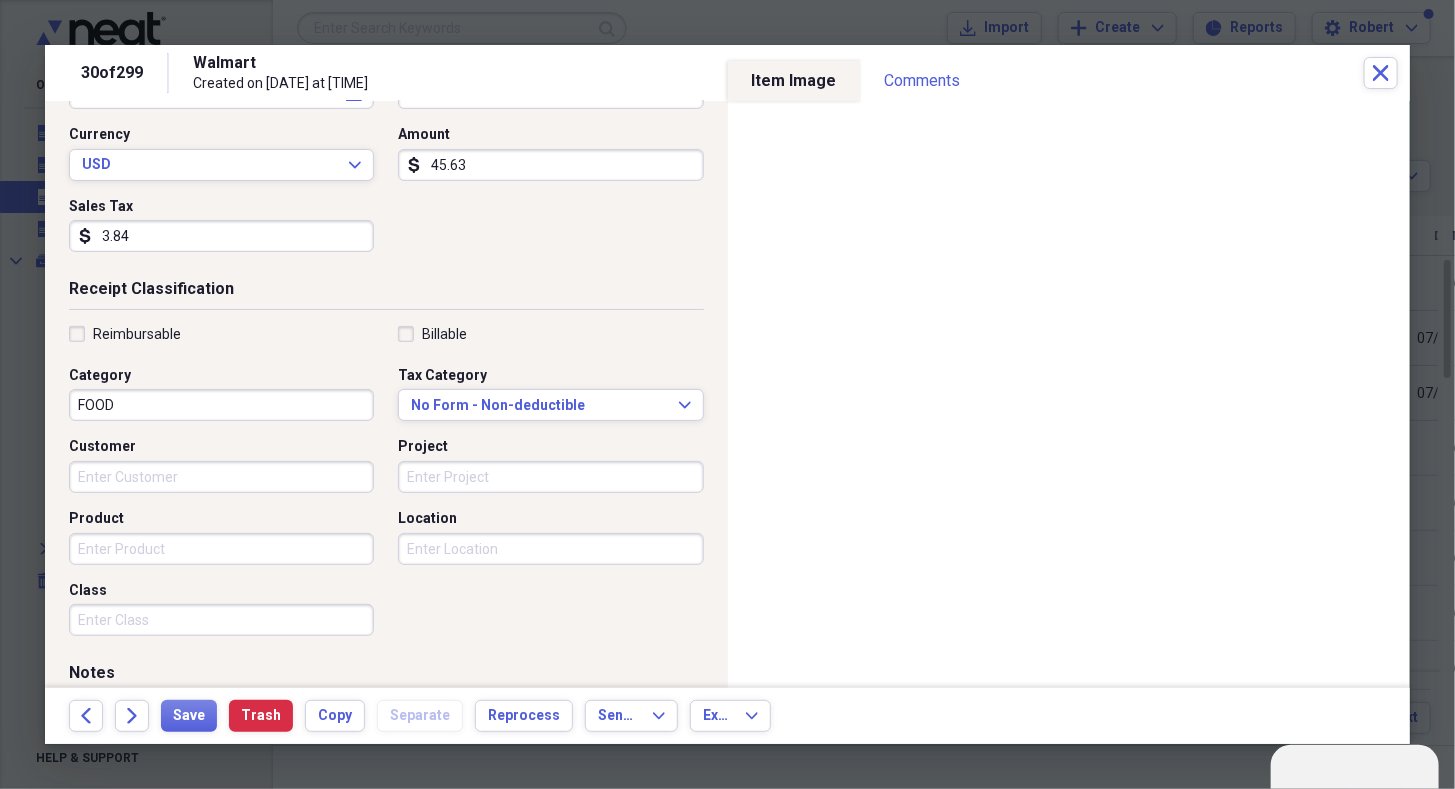 click on "FOOD" at bounding box center (221, 405) 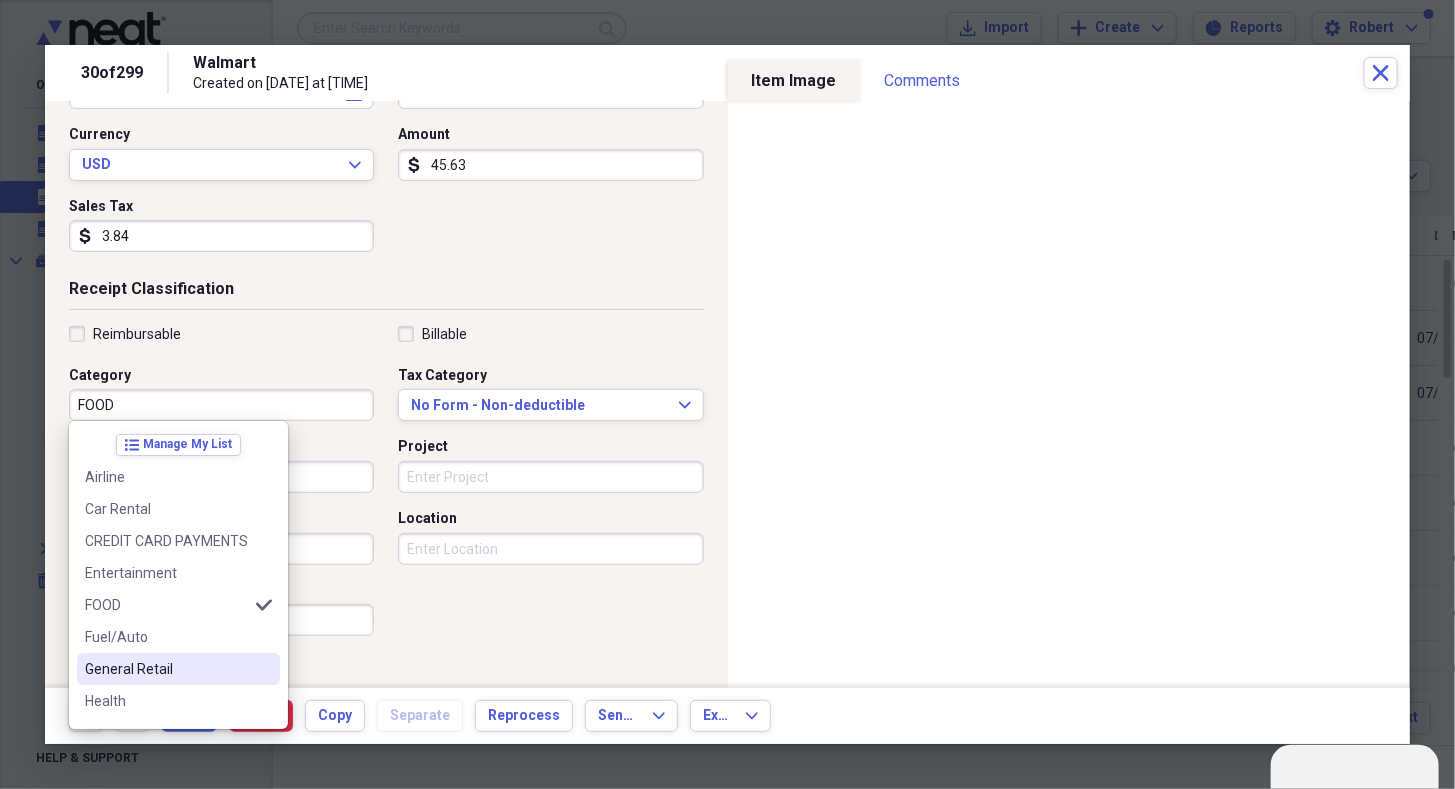click on "General Retail" at bounding box center (166, 669) 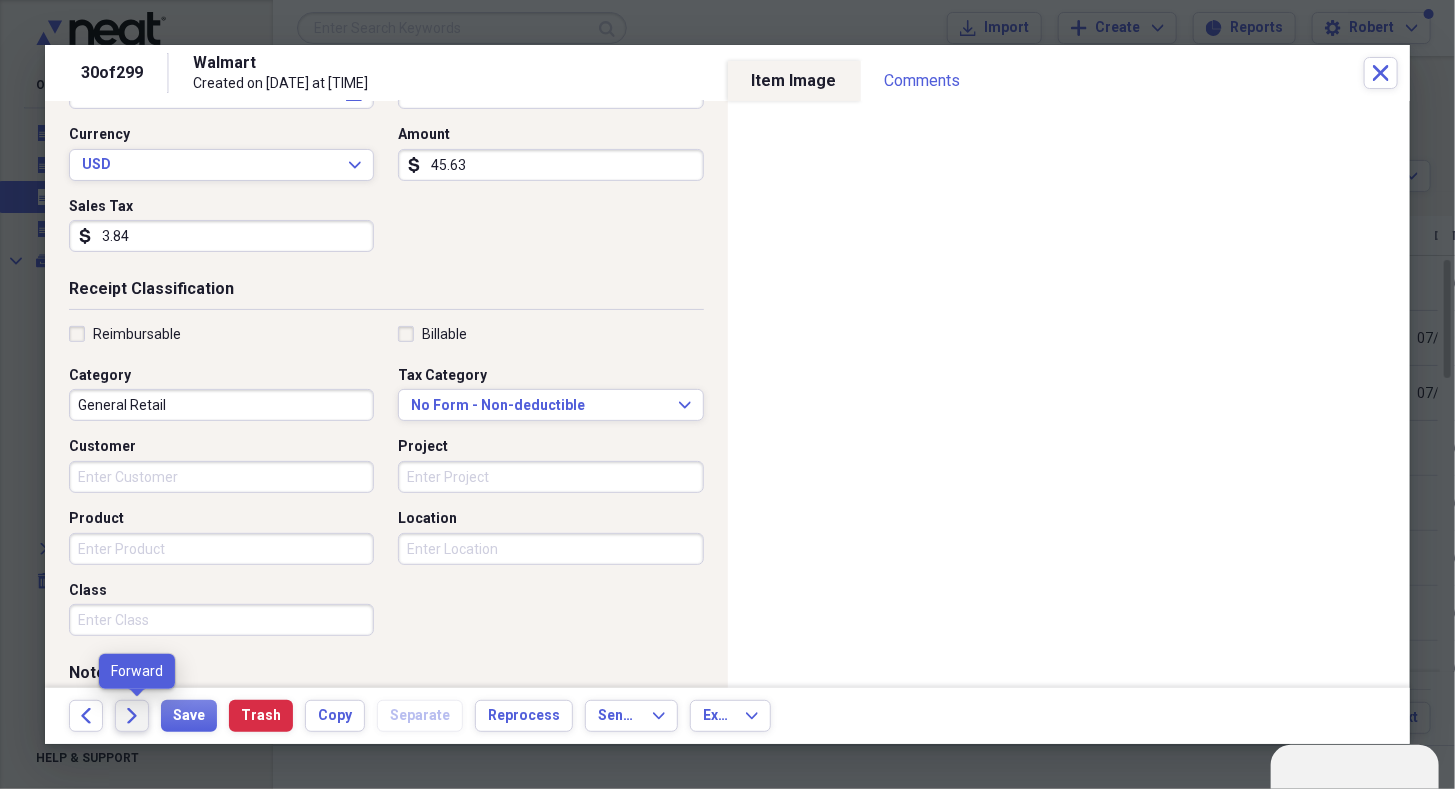 click on "Forward" at bounding box center [138, 716] 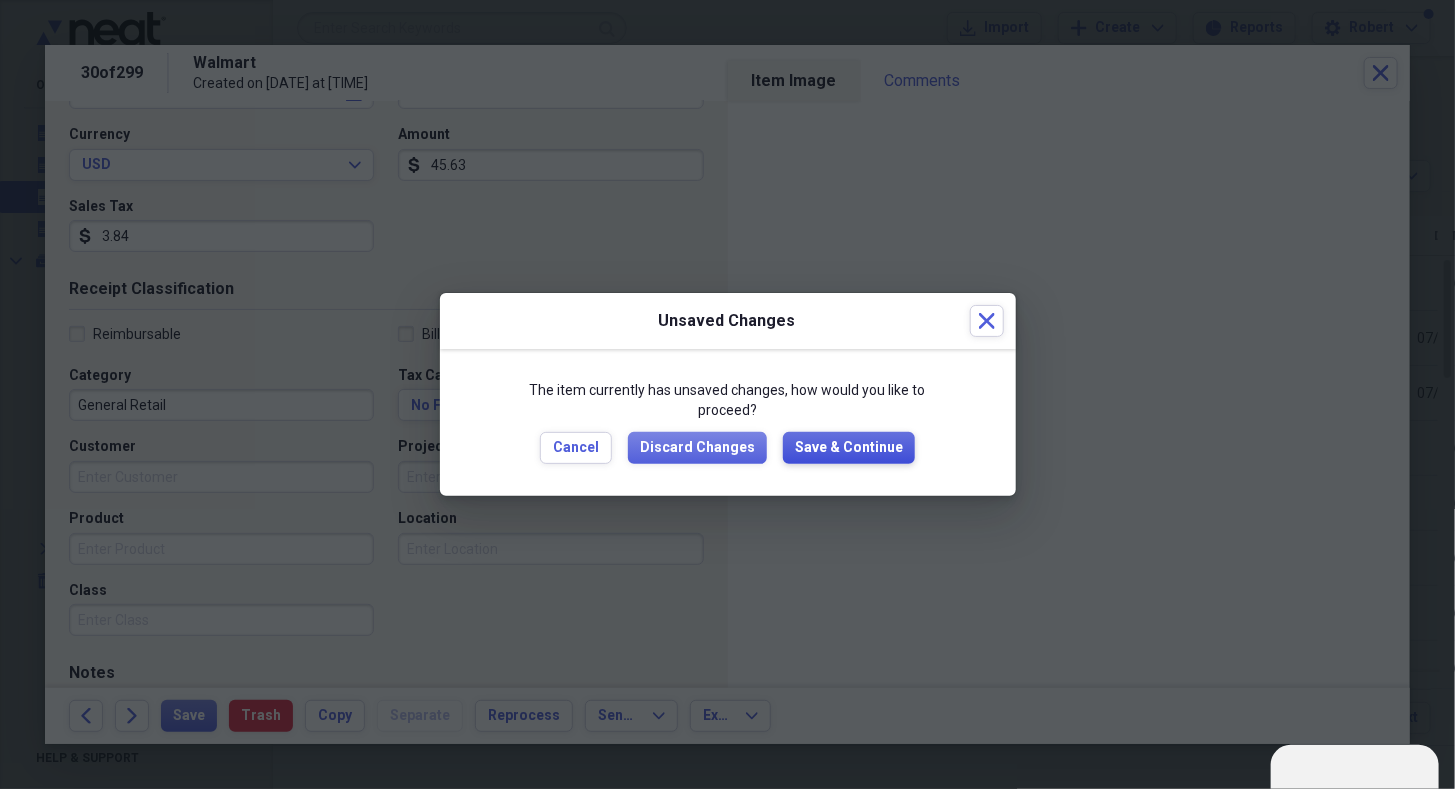 click on "Save & Continue" at bounding box center [849, 448] 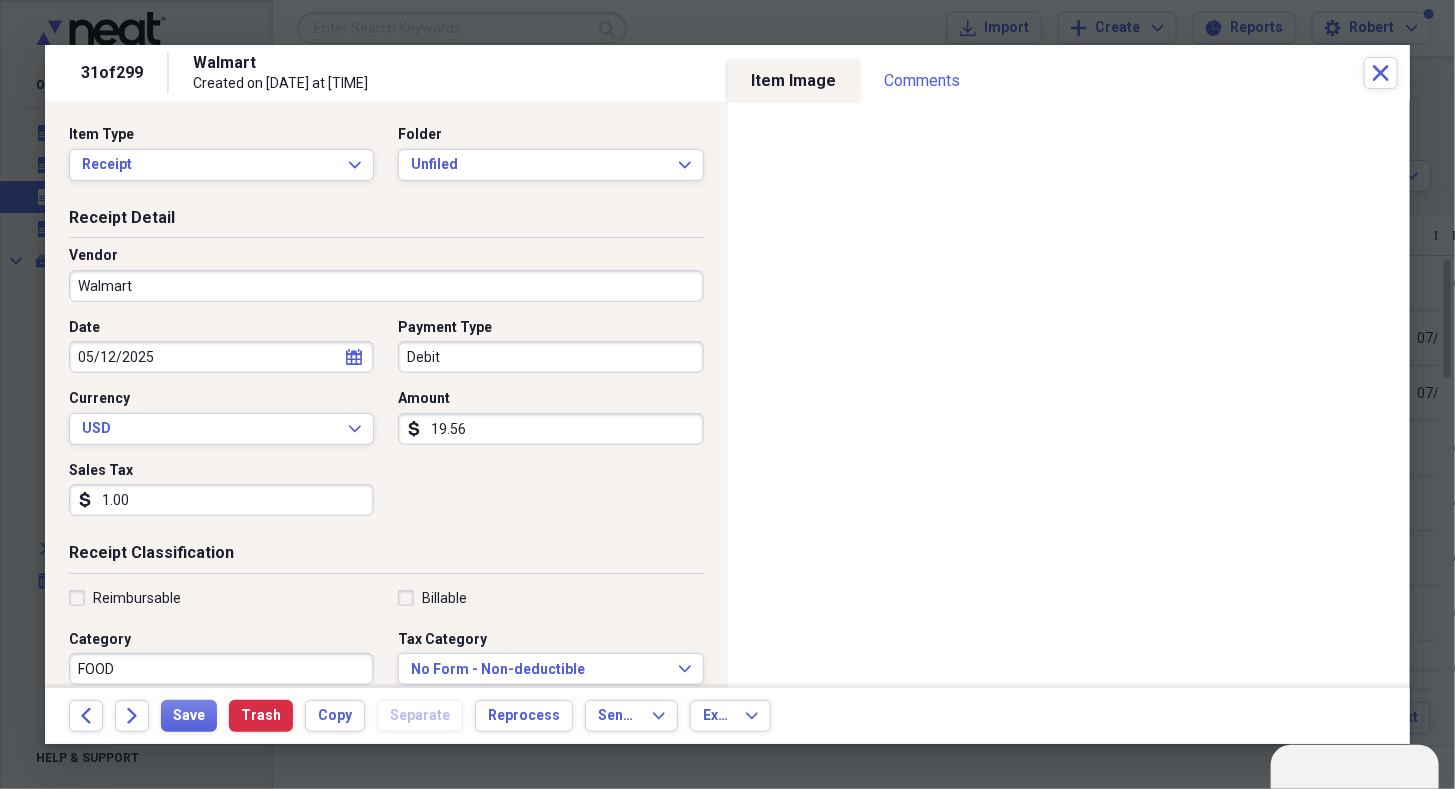 click on "1.00" at bounding box center (221, 500) 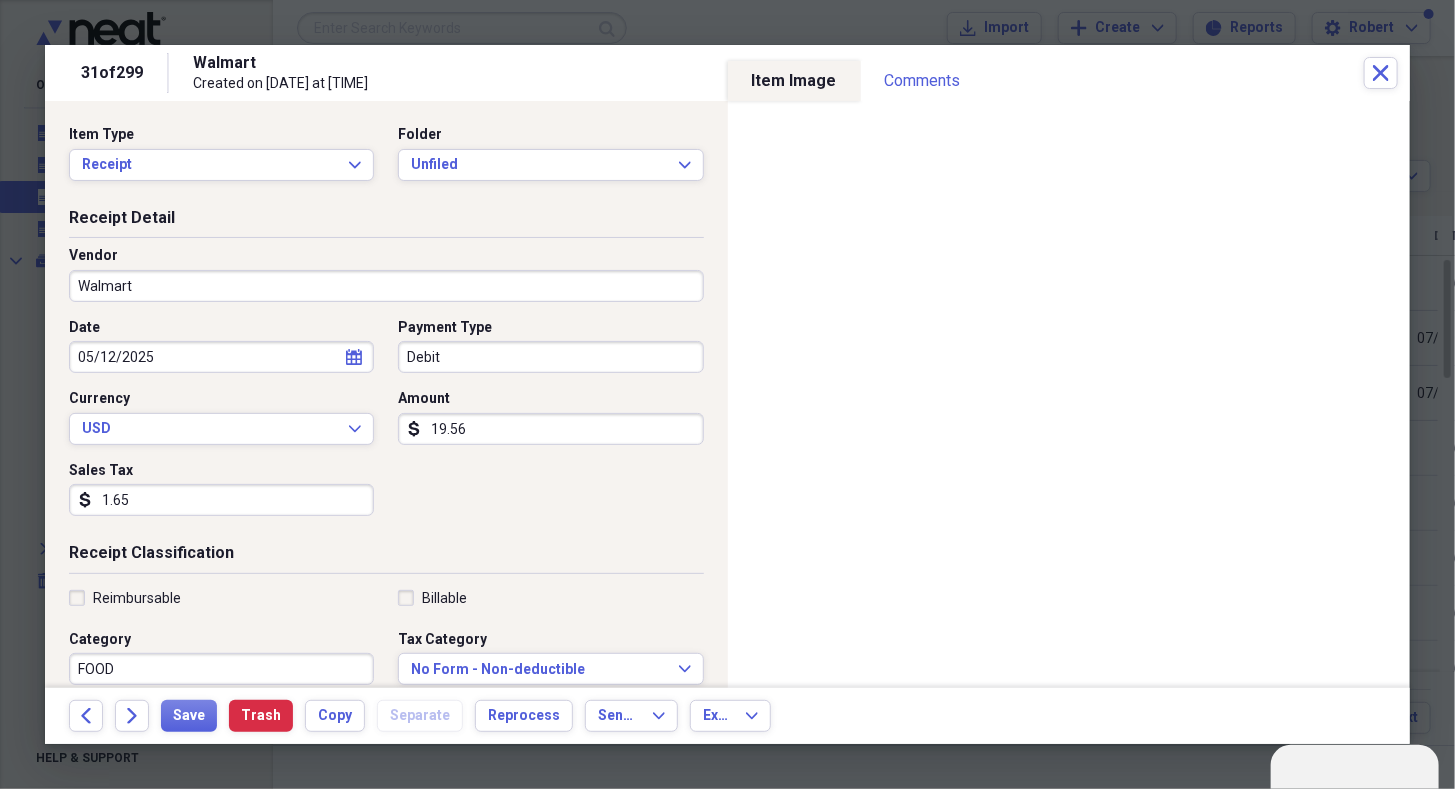 type on "1.65" 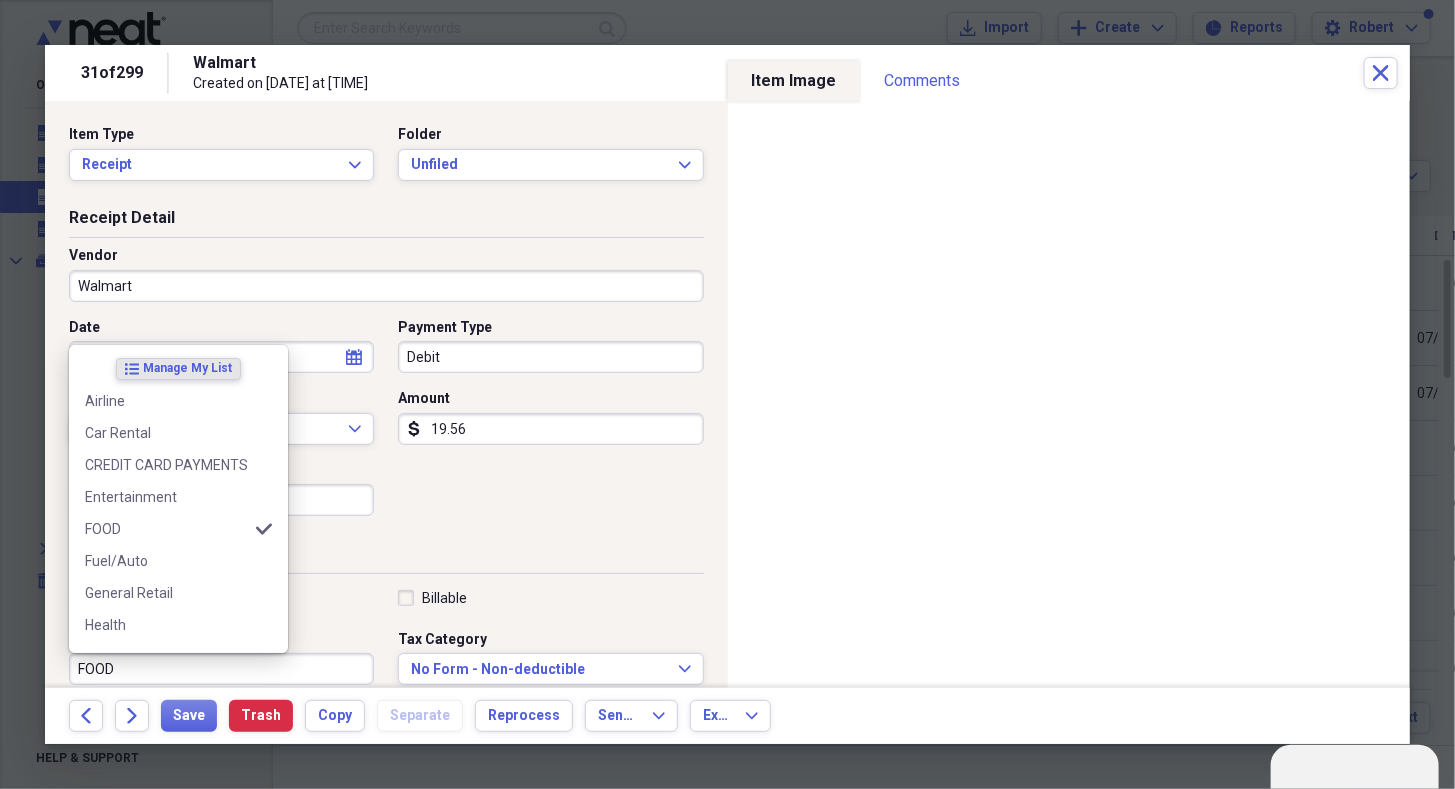 click on "FOOD" at bounding box center (221, 669) 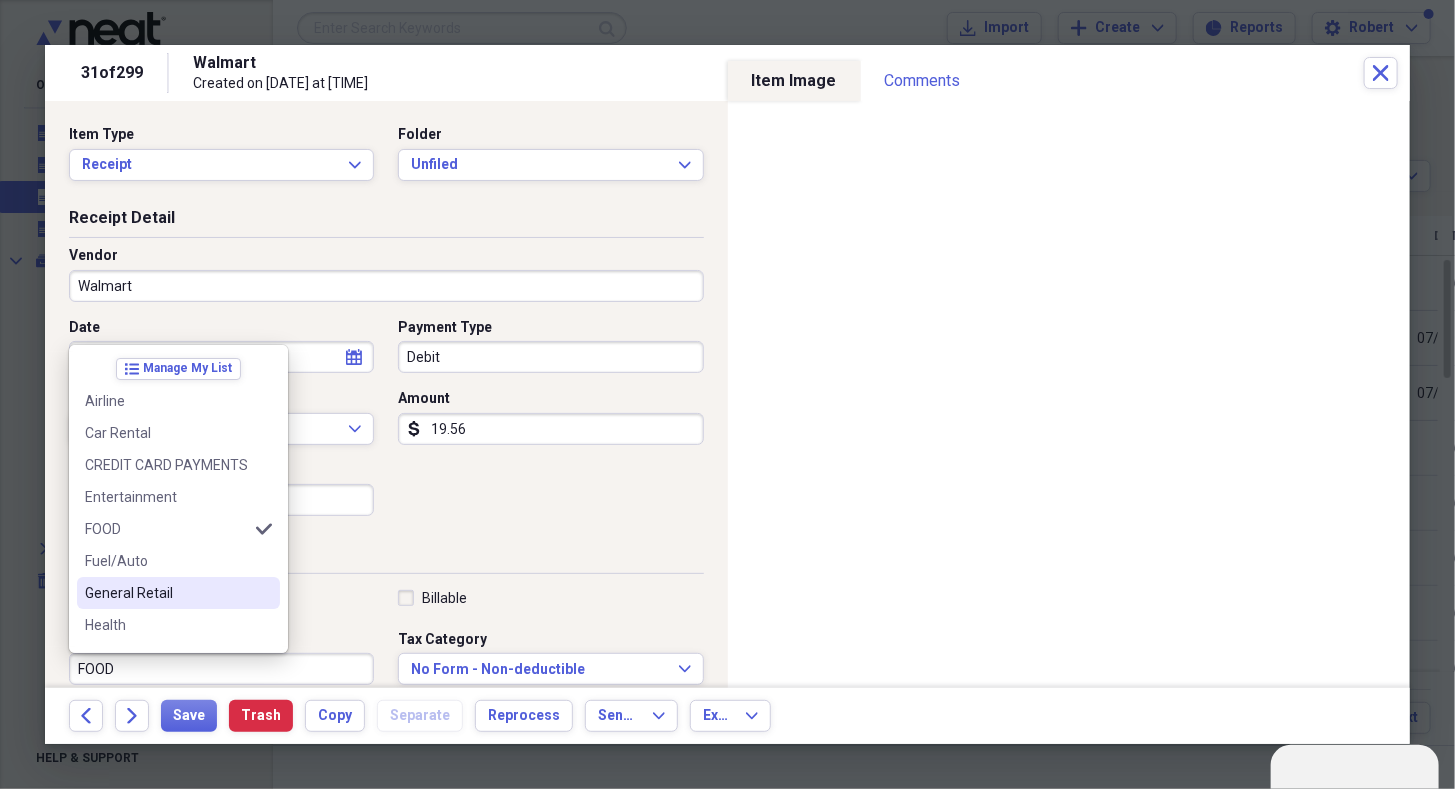 click on "General Retail" at bounding box center [178, 593] 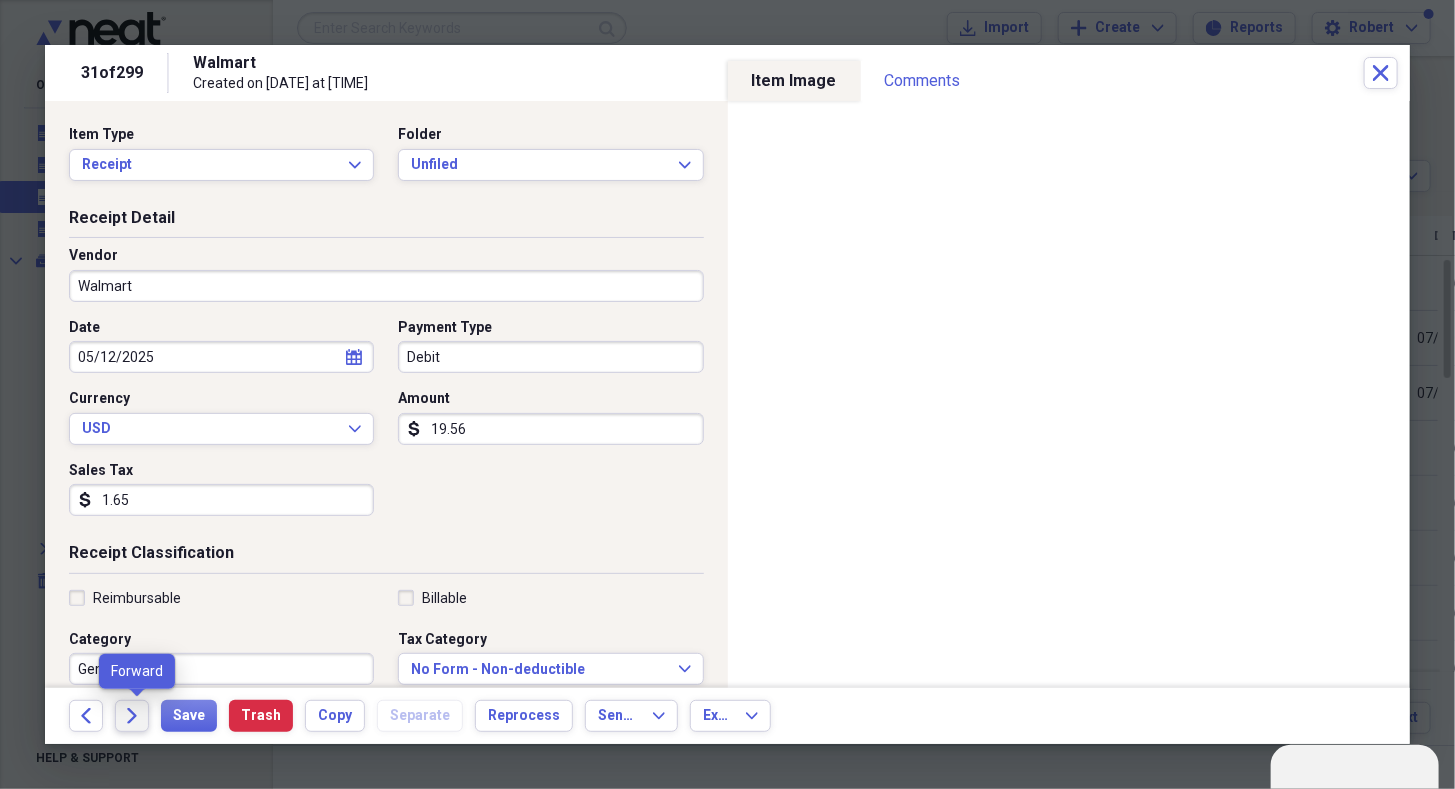 click on "Forward" 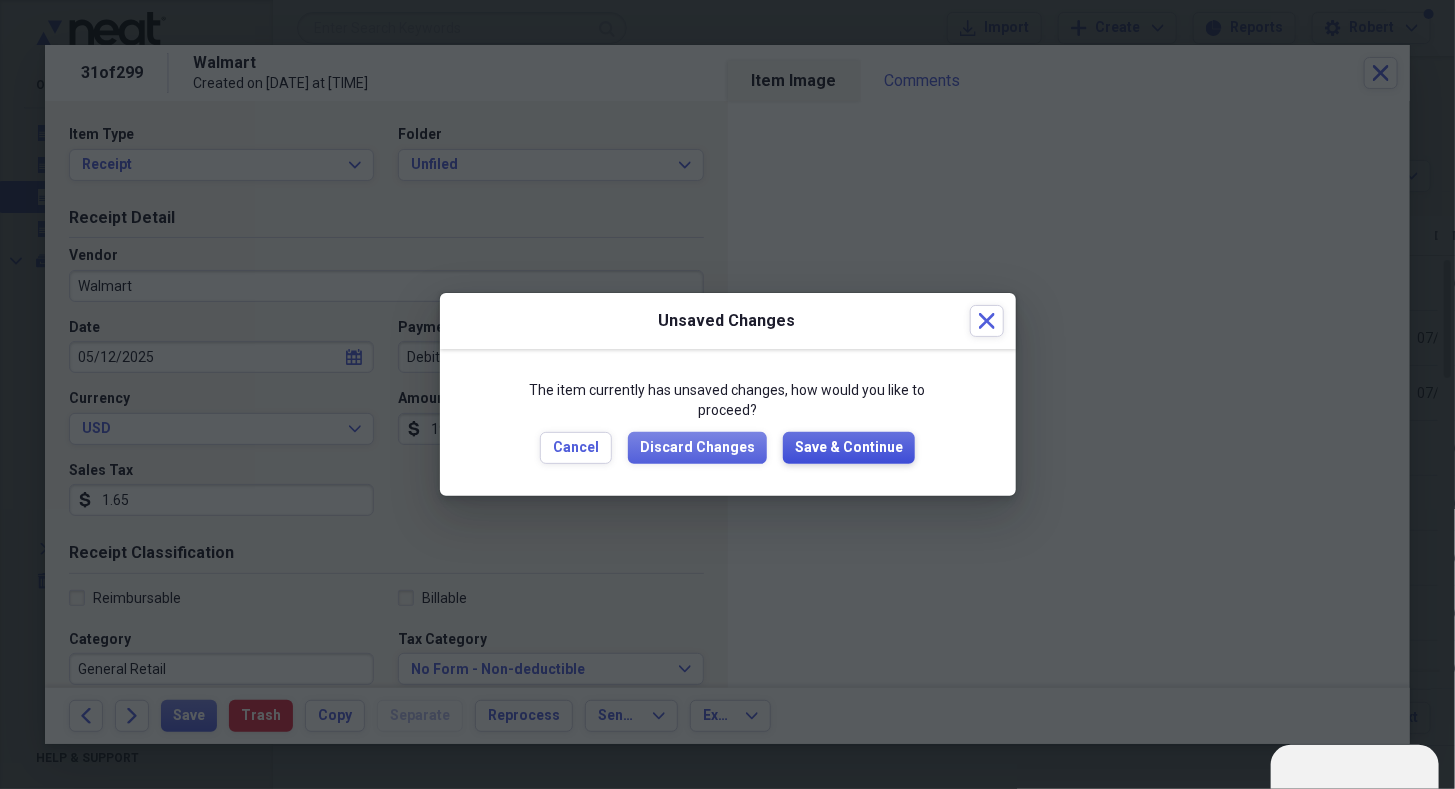click on "Save & Continue" at bounding box center [849, 448] 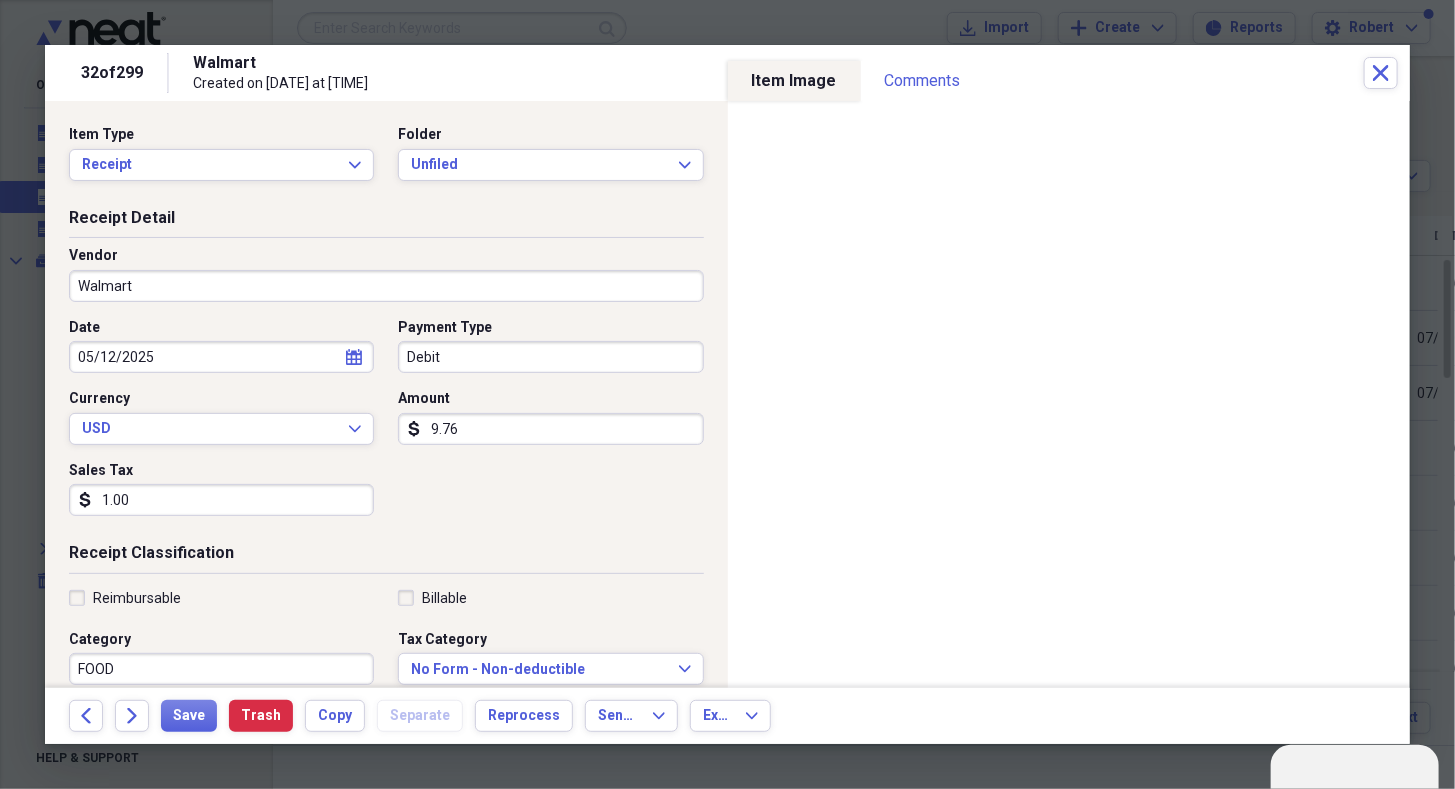 click on "1.00" at bounding box center [221, 500] 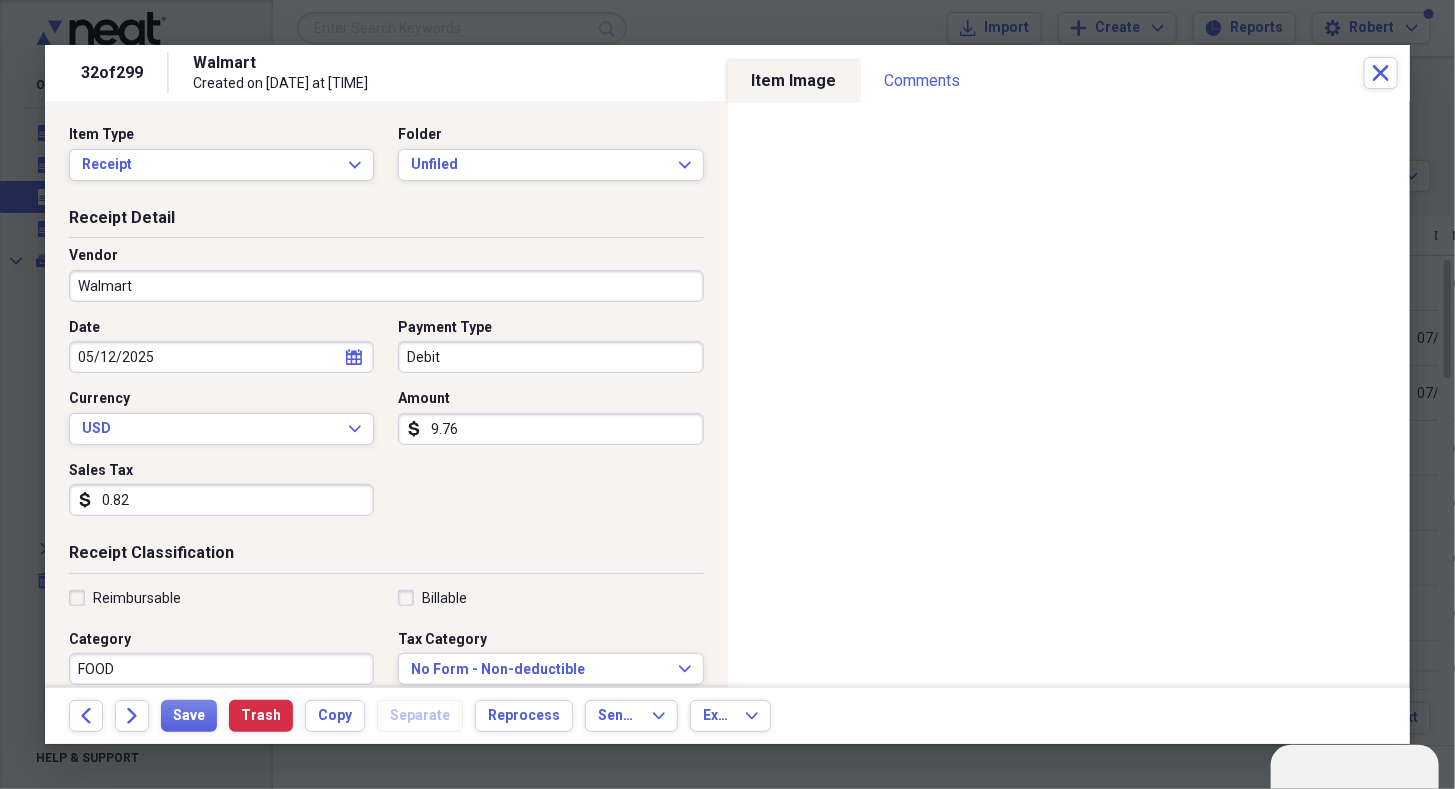 type on "0.82" 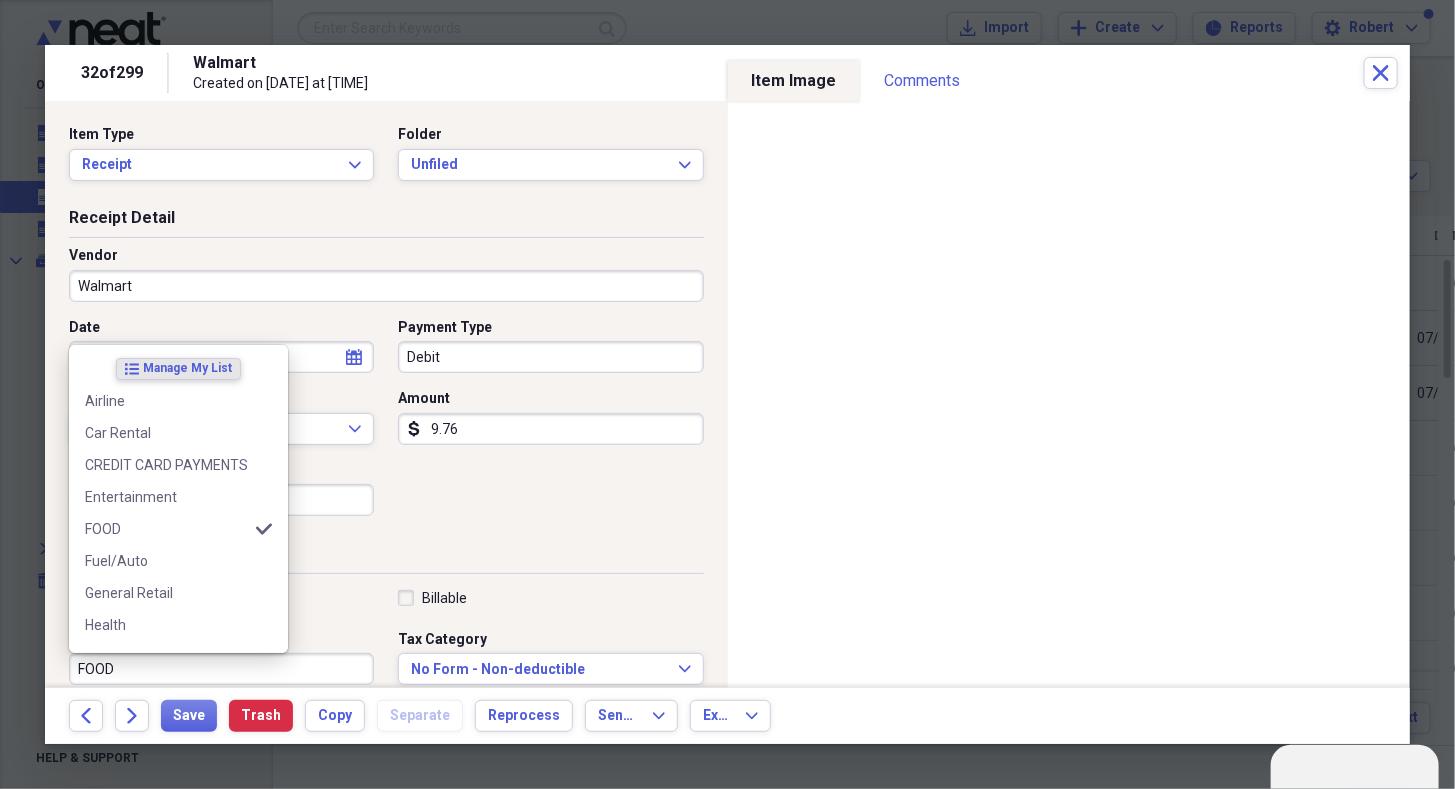 click on "FOOD" at bounding box center [221, 669] 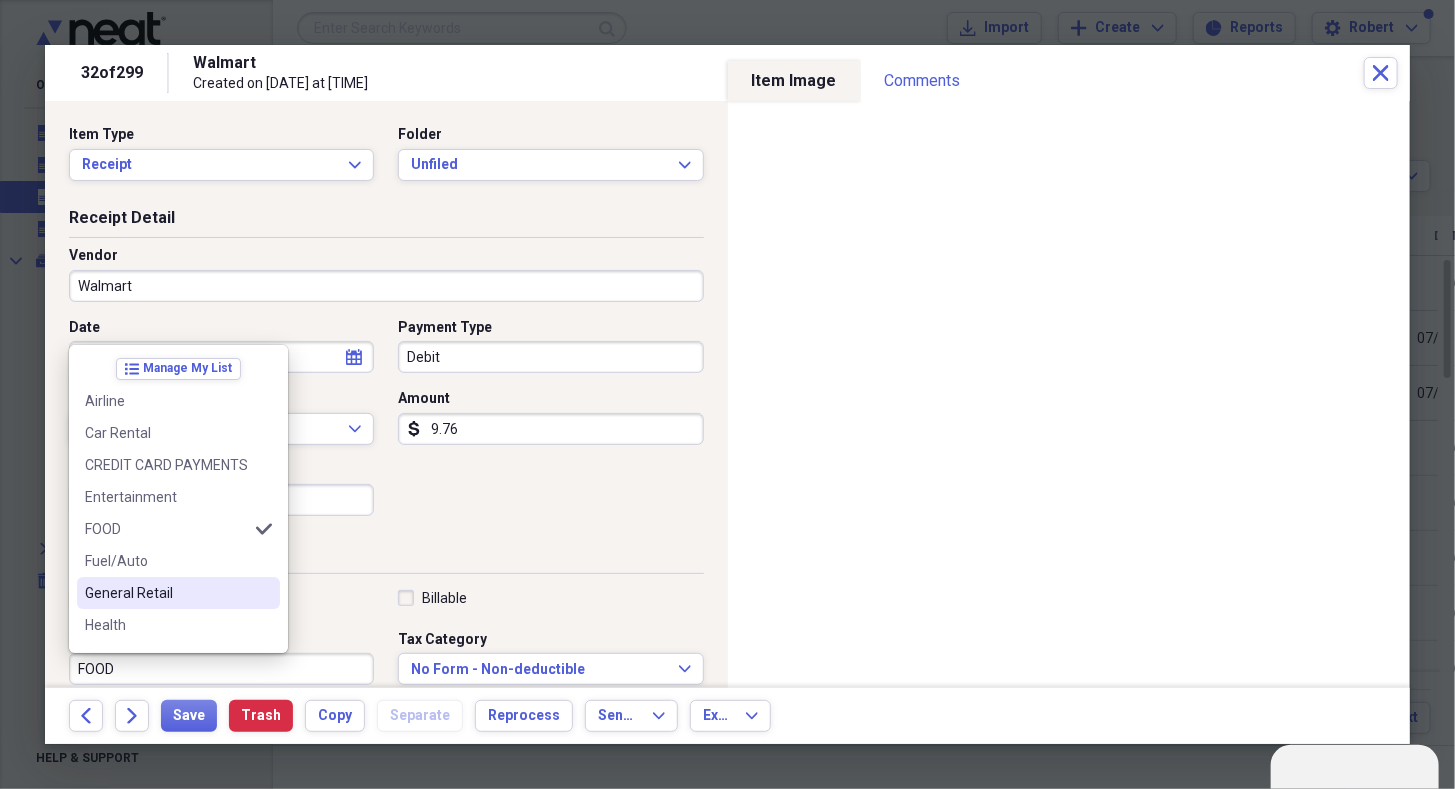 click on "General Retail" at bounding box center [166, 593] 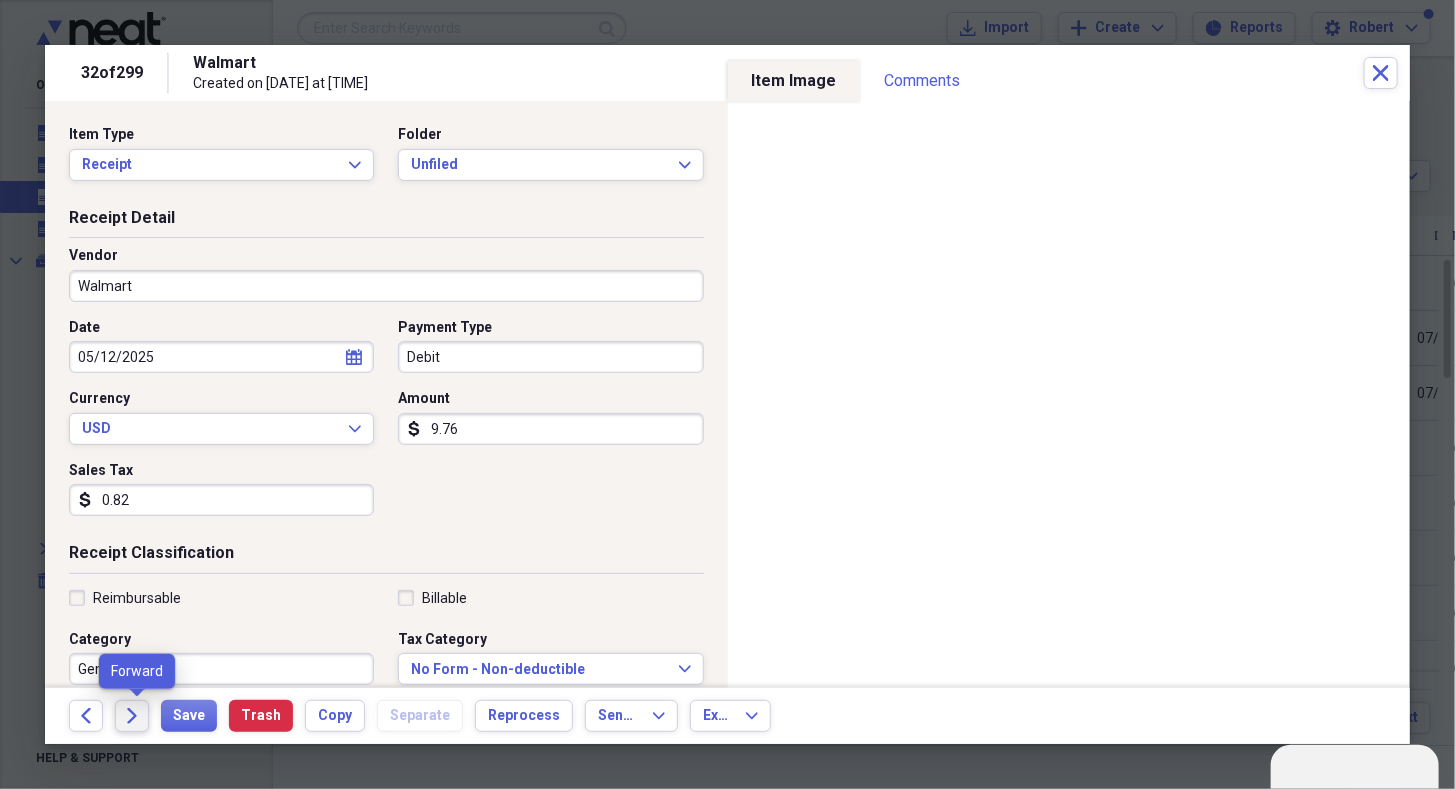 click on "Forward" 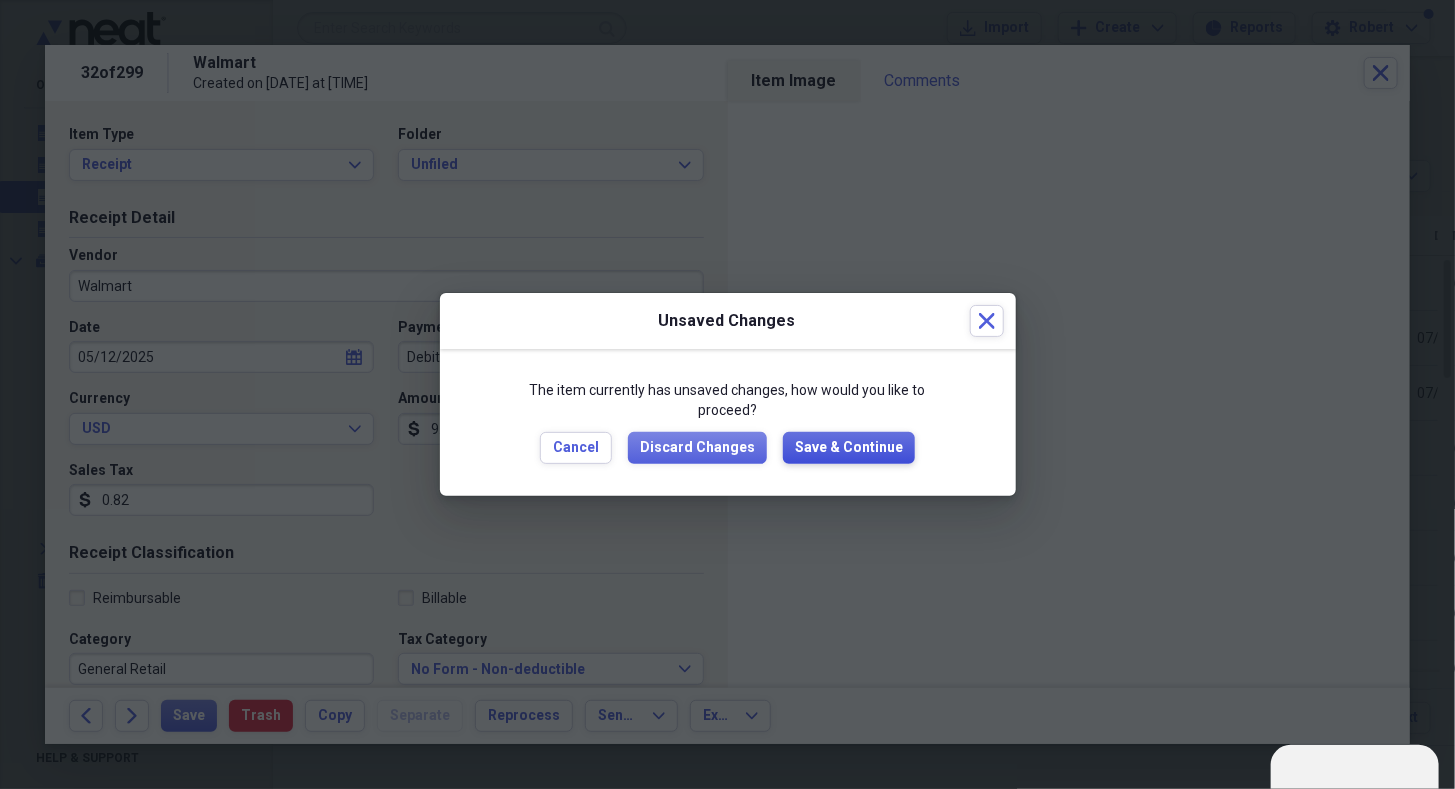 click on "Save & Continue" at bounding box center (849, 448) 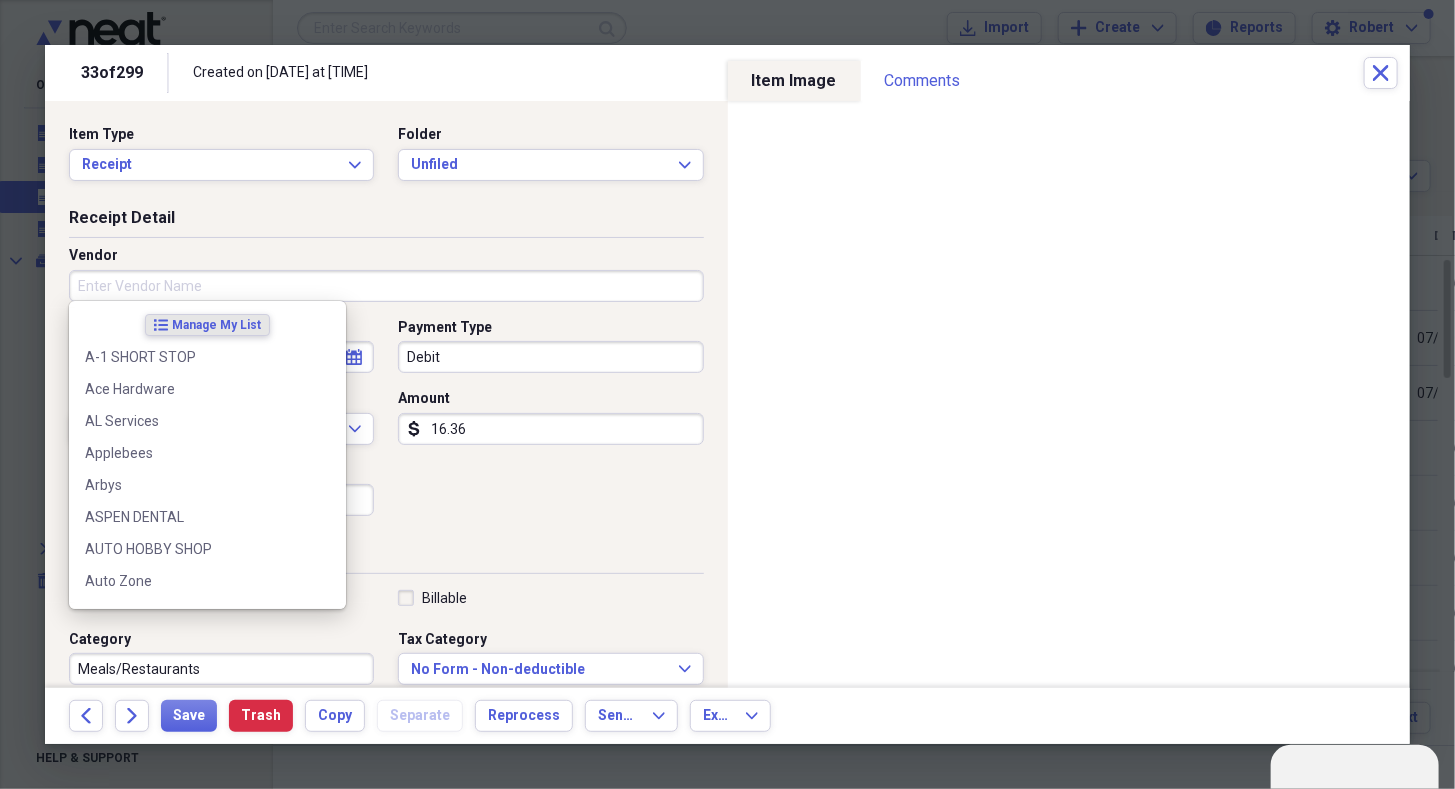 click on "Vendor" at bounding box center [386, 286] 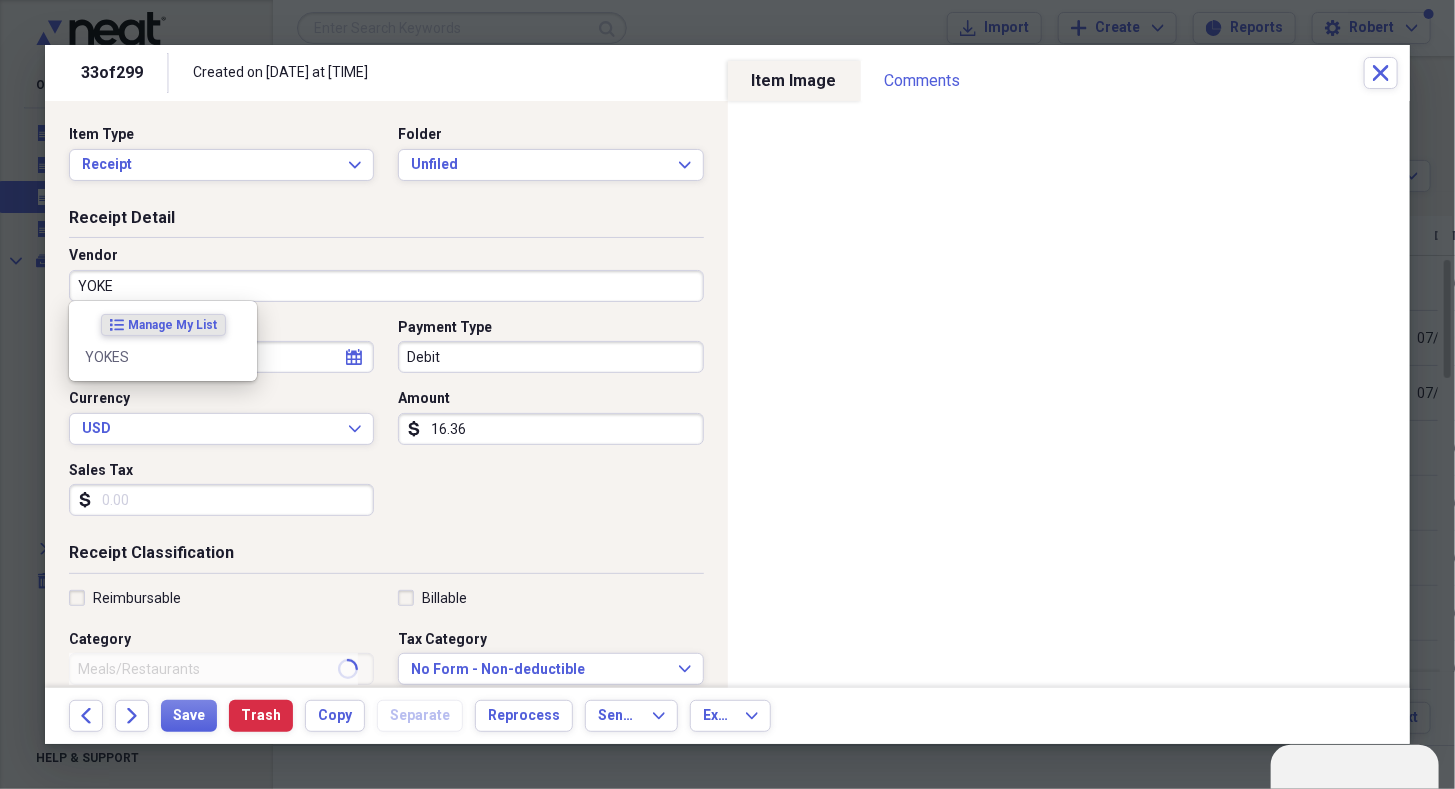 type on "YOKES" 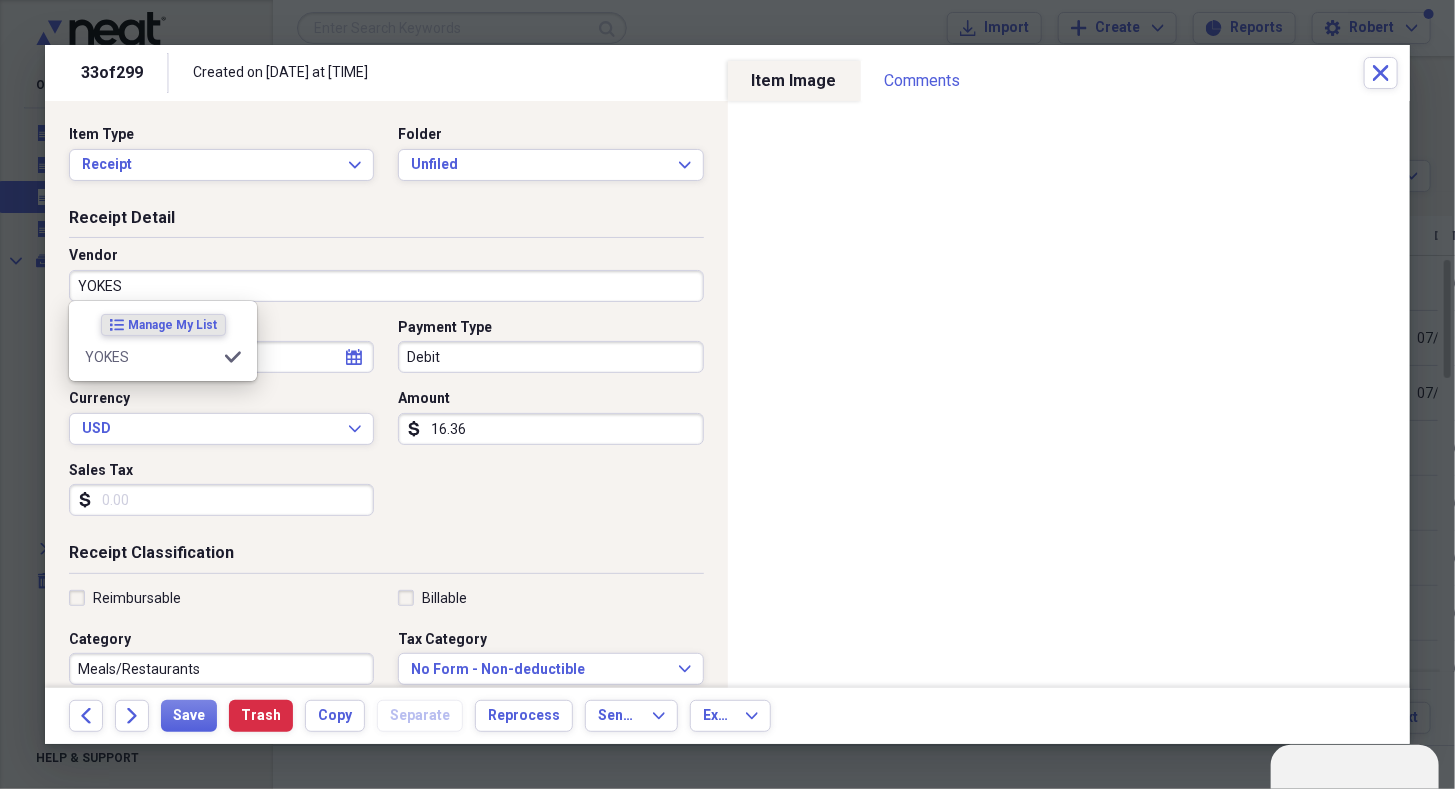 type on "Health" 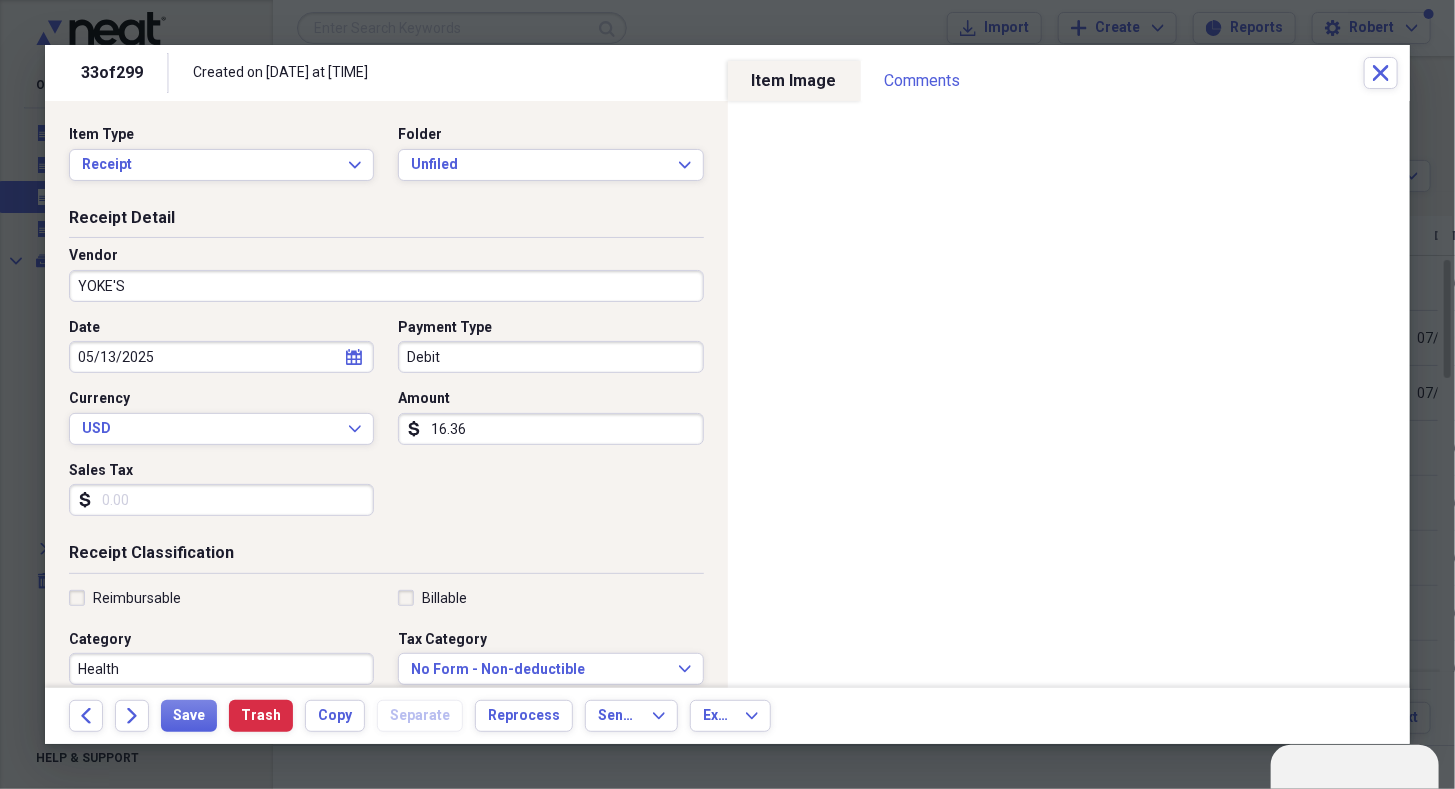 type on "YOKE'S" 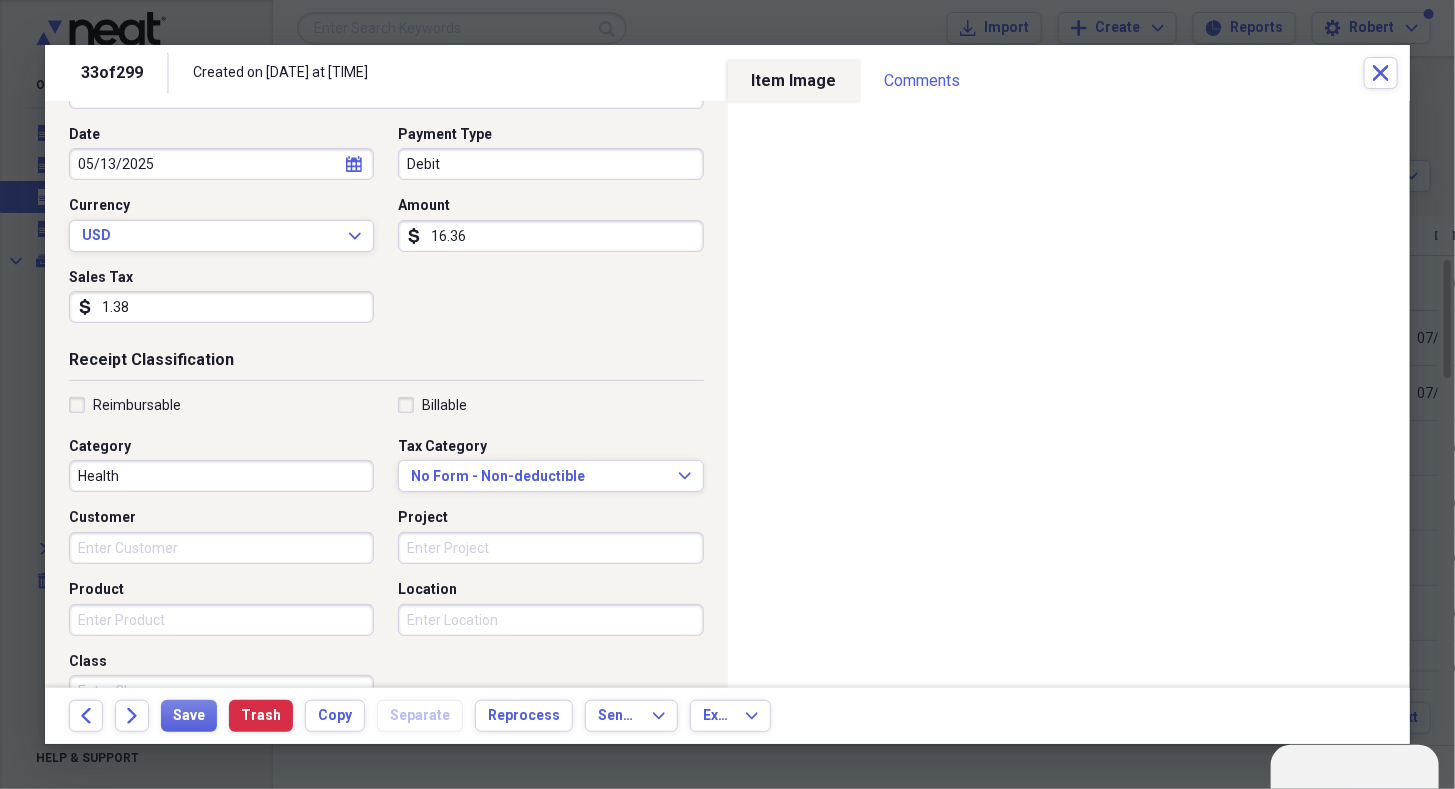 scroll, scrollTop: 194, scrollLeft: 0, axis: vertical 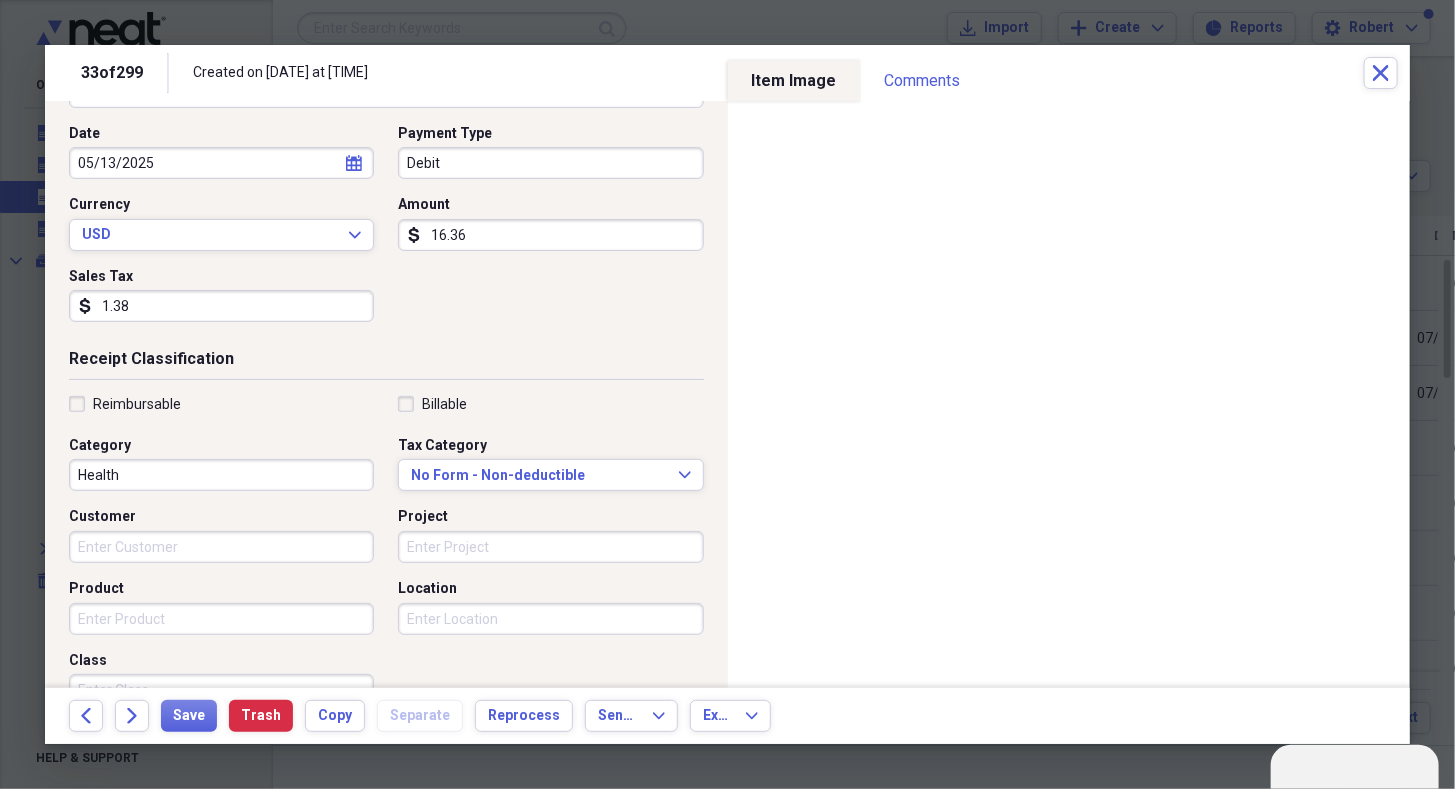 type on "1.38" 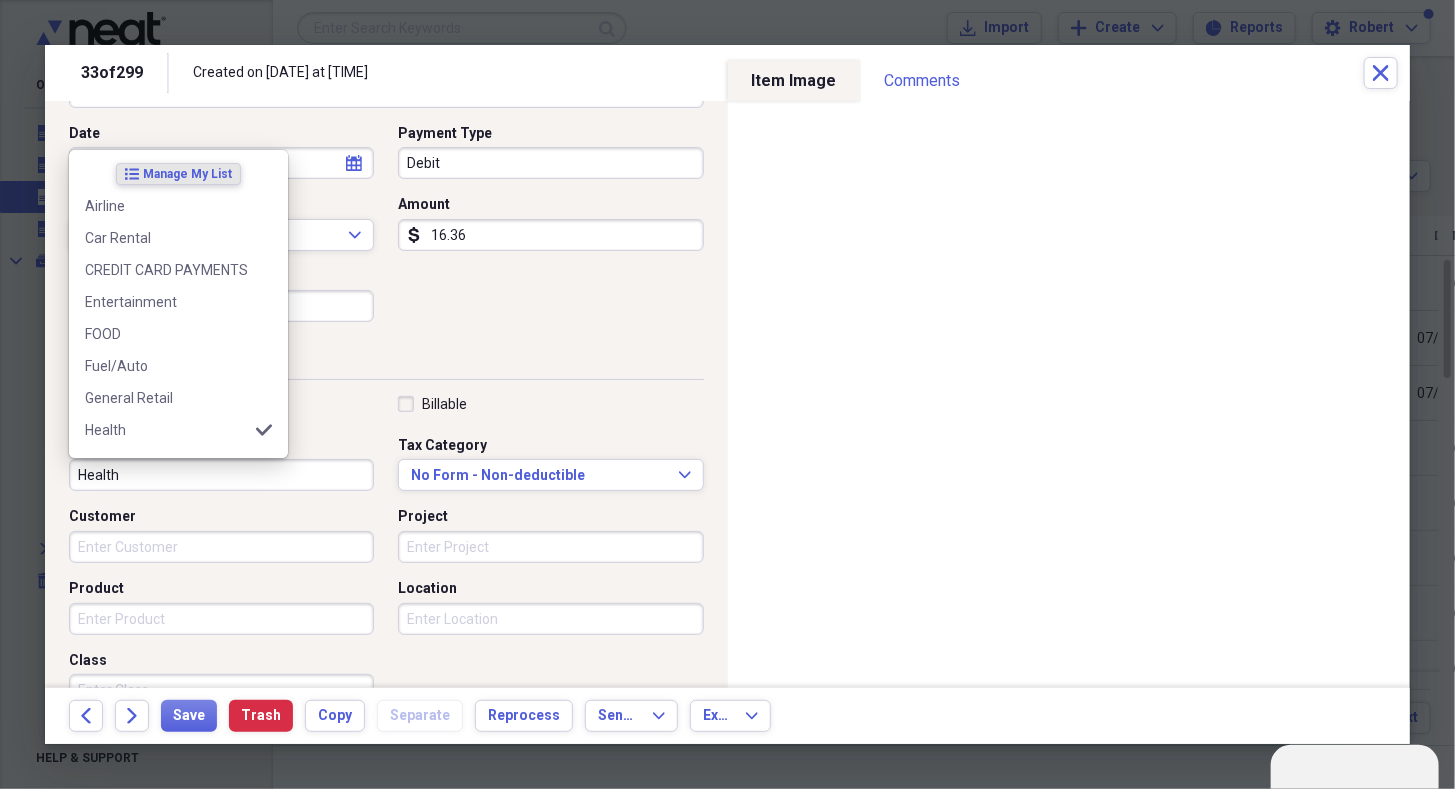 click on "Health" at bounding box center [221, 475] 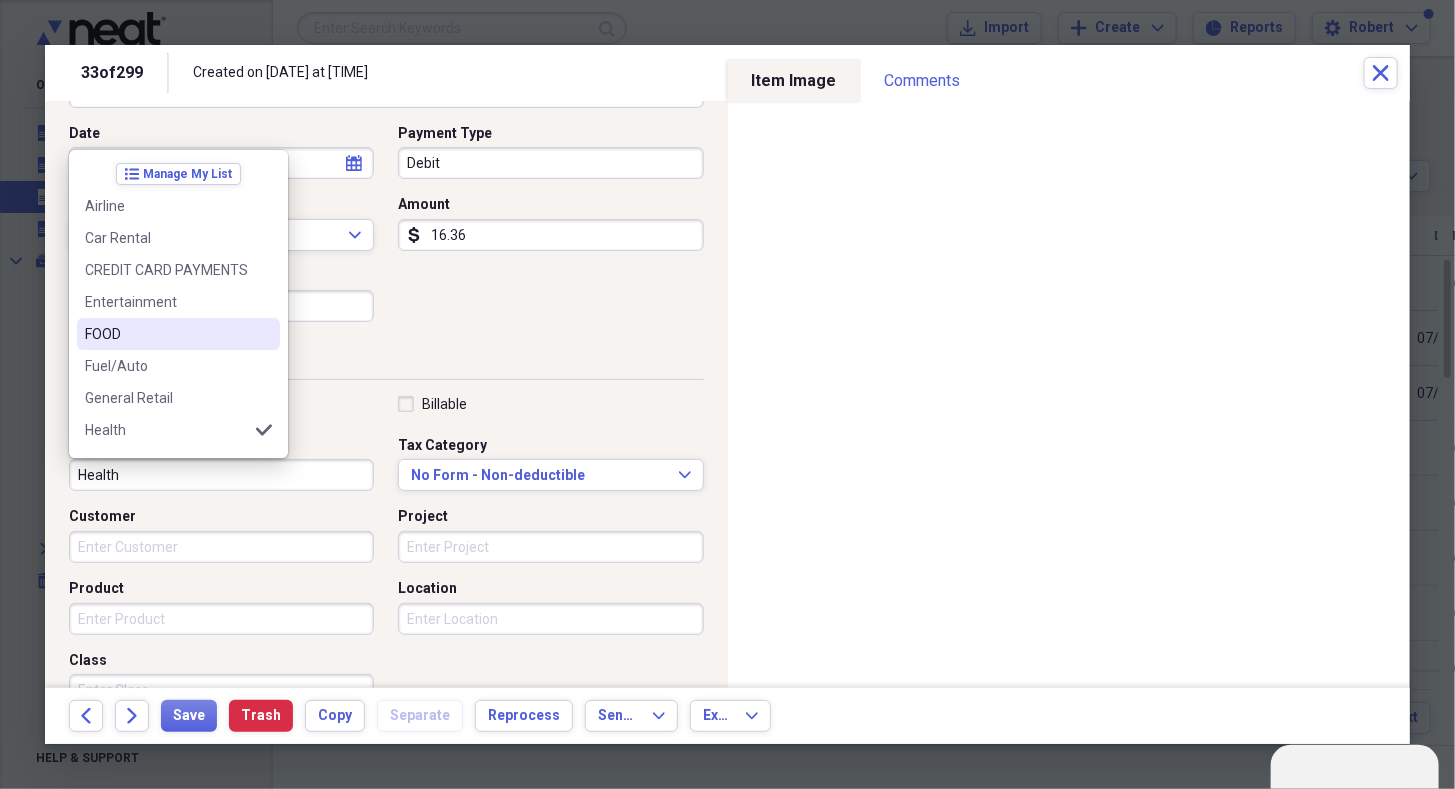 click at bounding box center [264, 334] 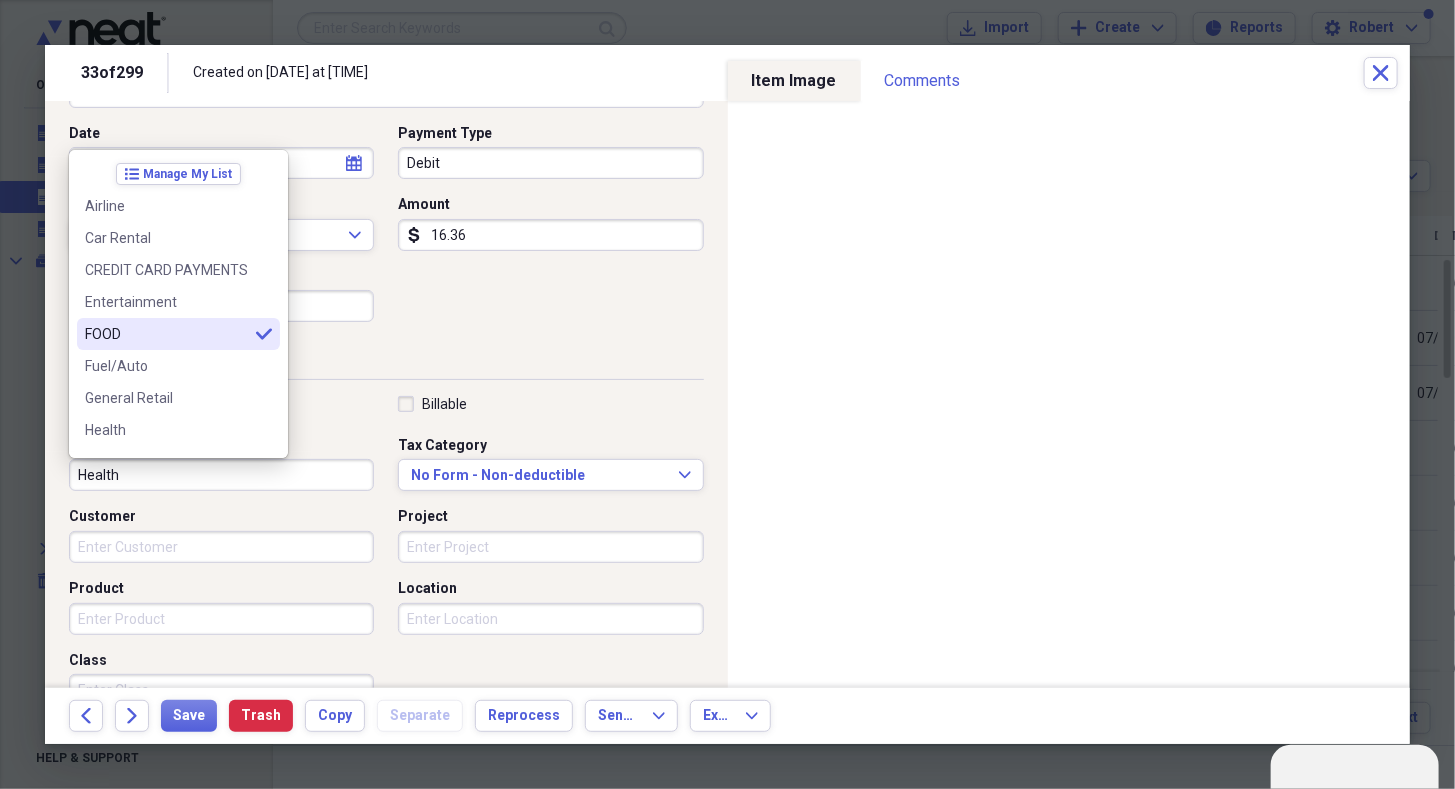 type on "FOOD" 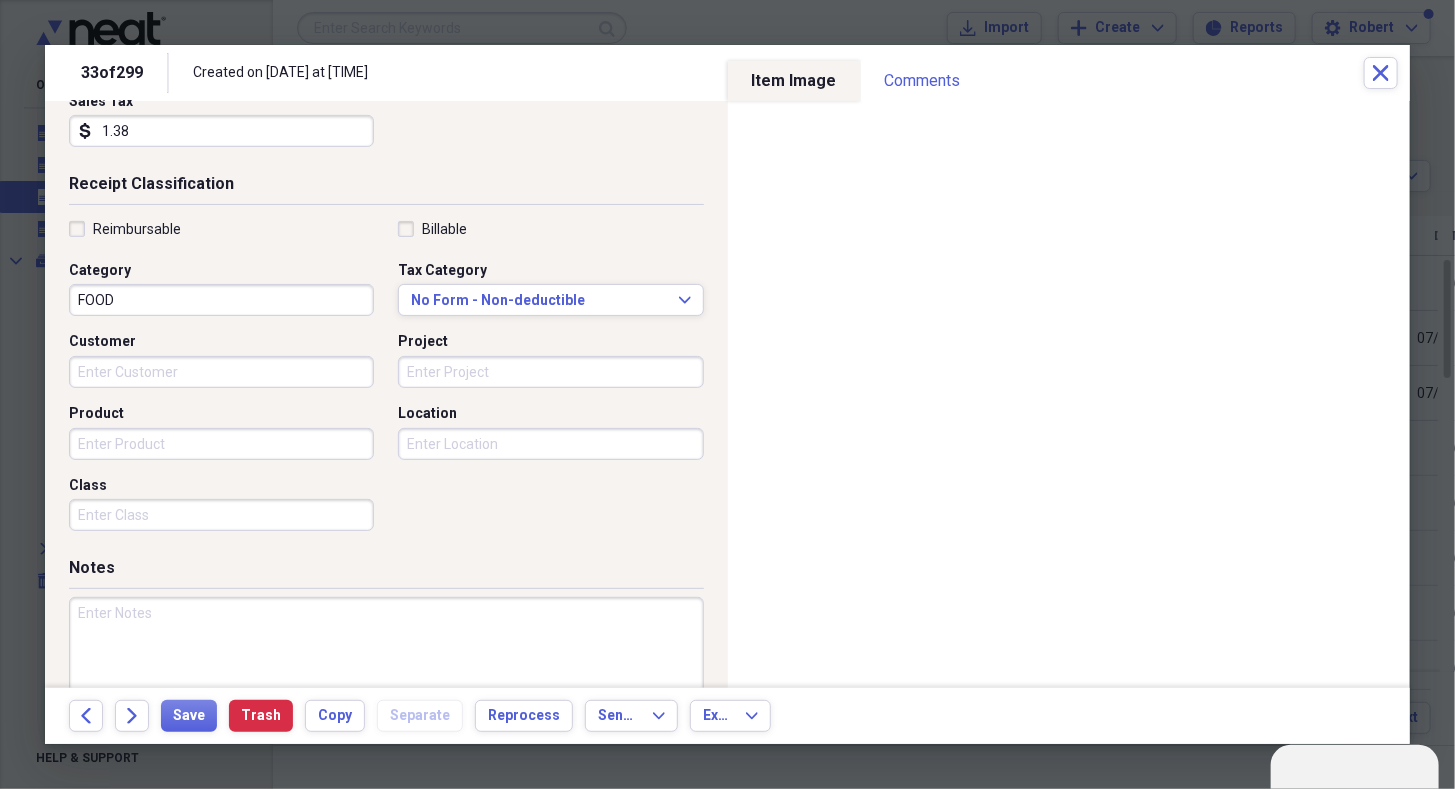 scroll, scrollTop: 368, scrollLeft: 0, axis: vertical 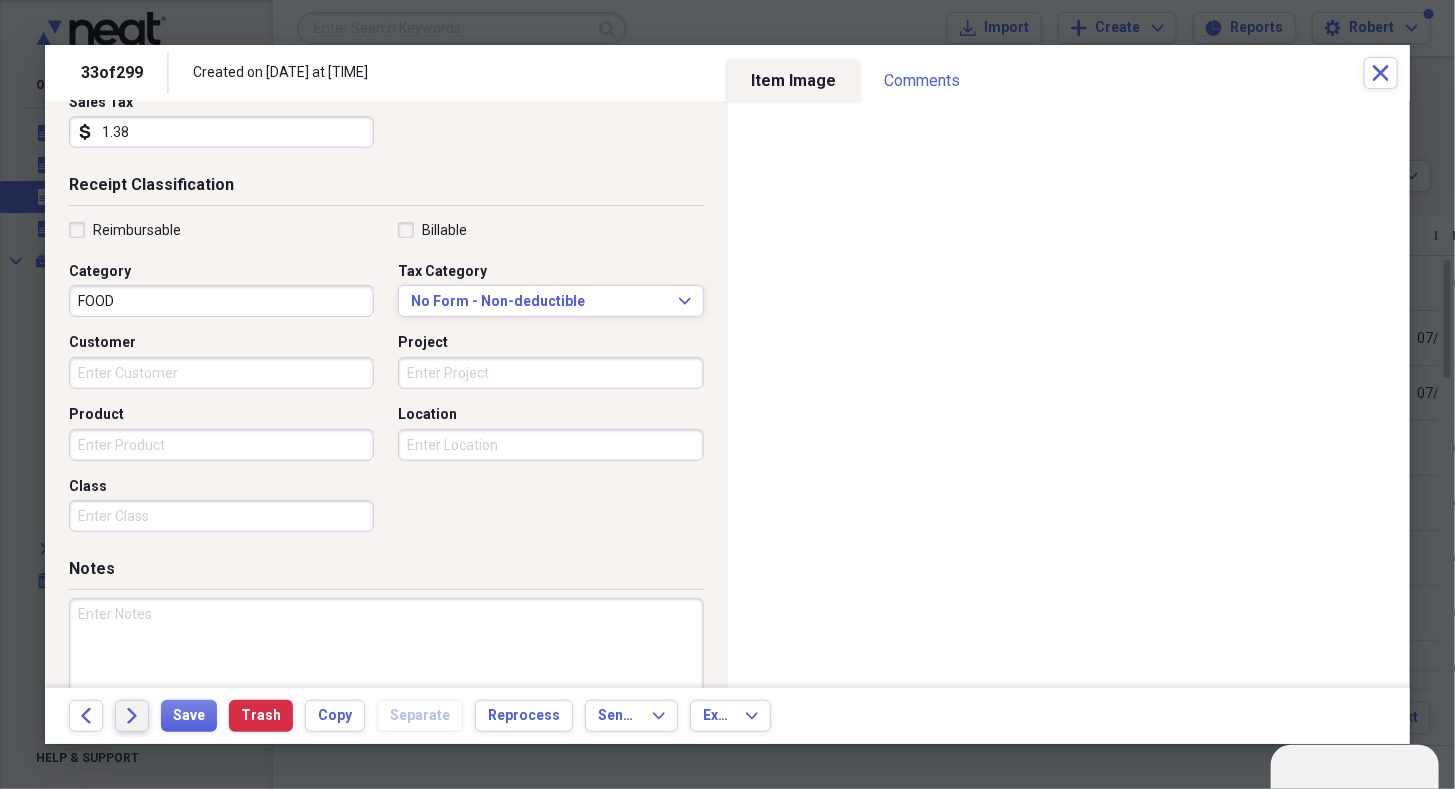drag, startPoint x: 124, startPoint y: 704, endPoint x: 130, endPoint y: 716, distance: 13.416408 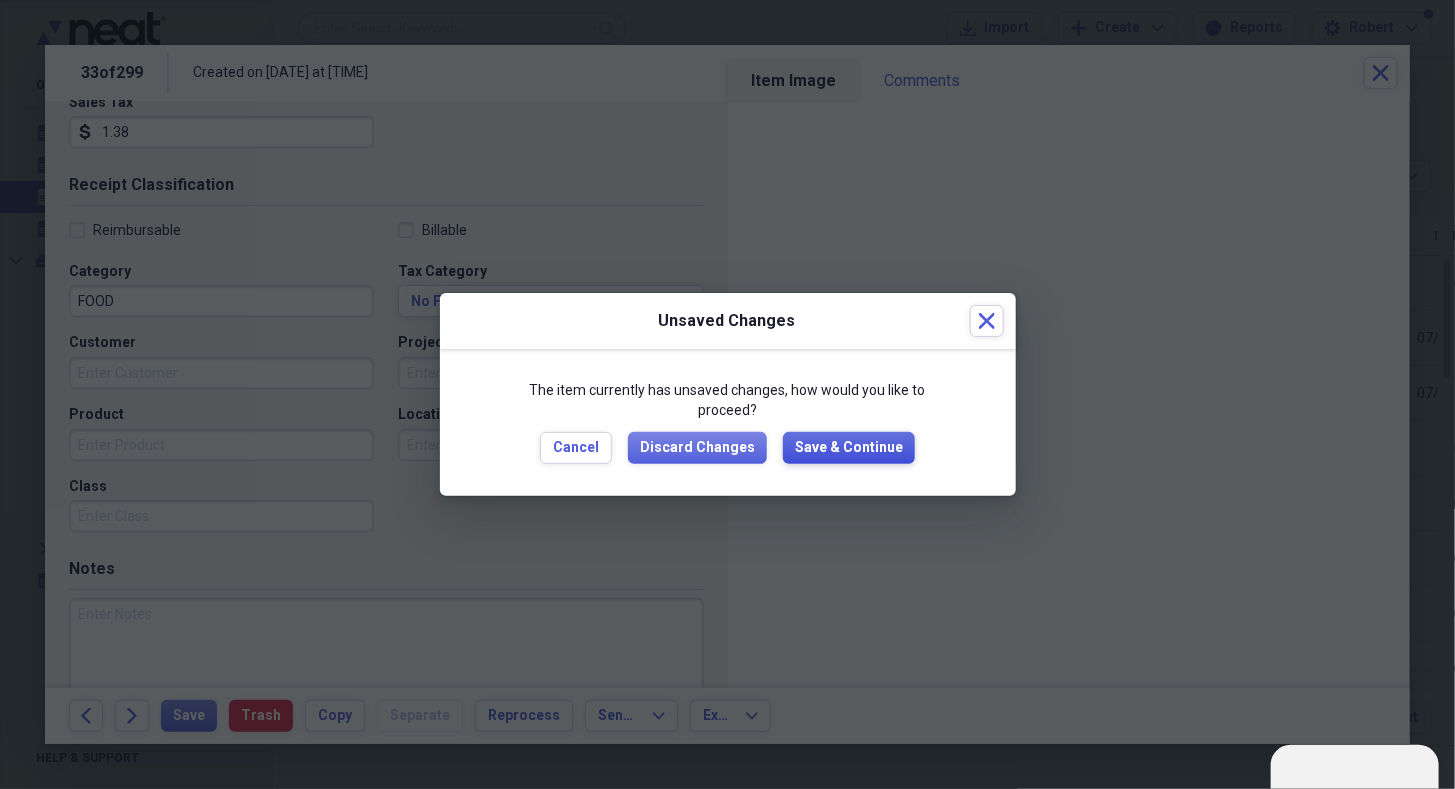 click on "Save & Continue" at bounding box center [849, 448] 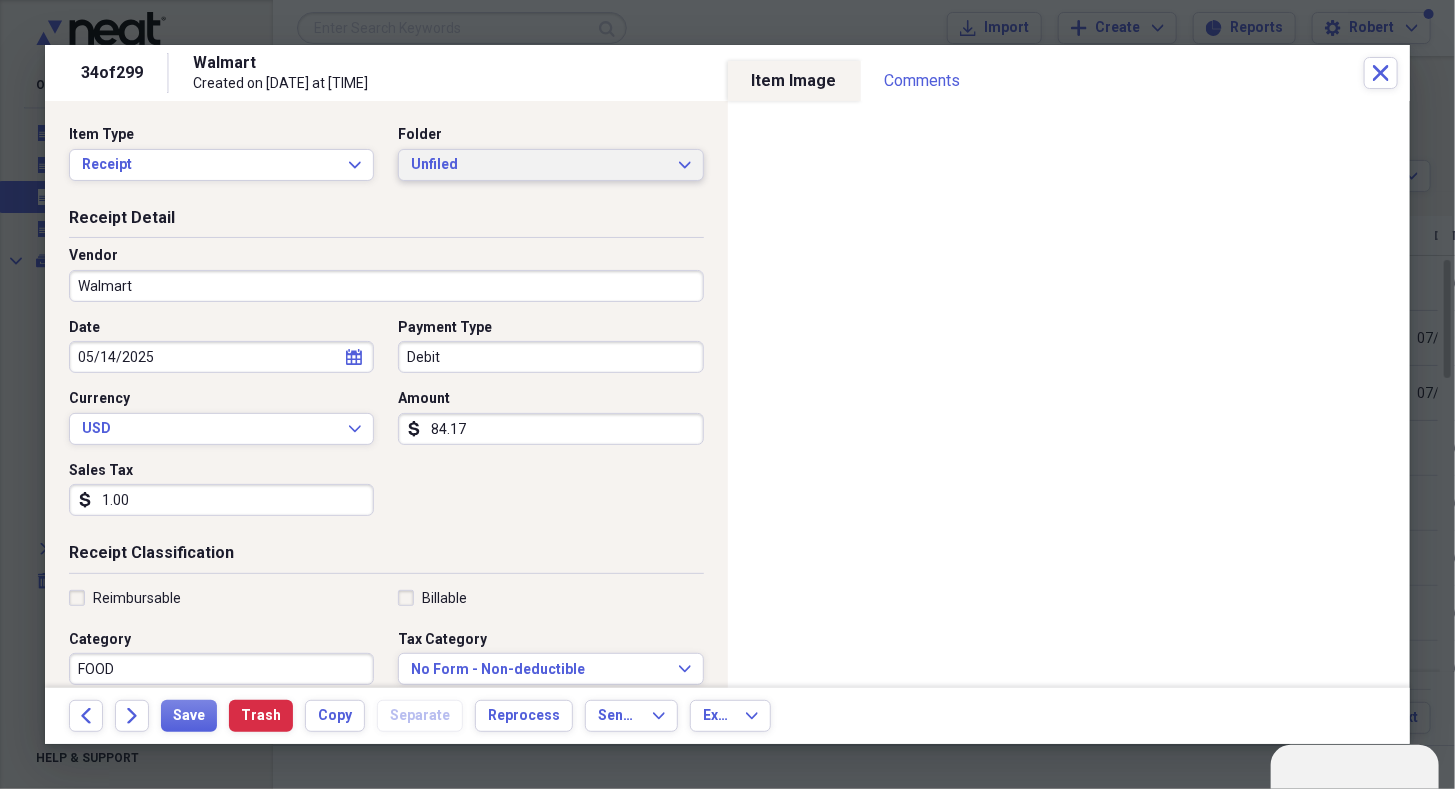 click on "Expand" 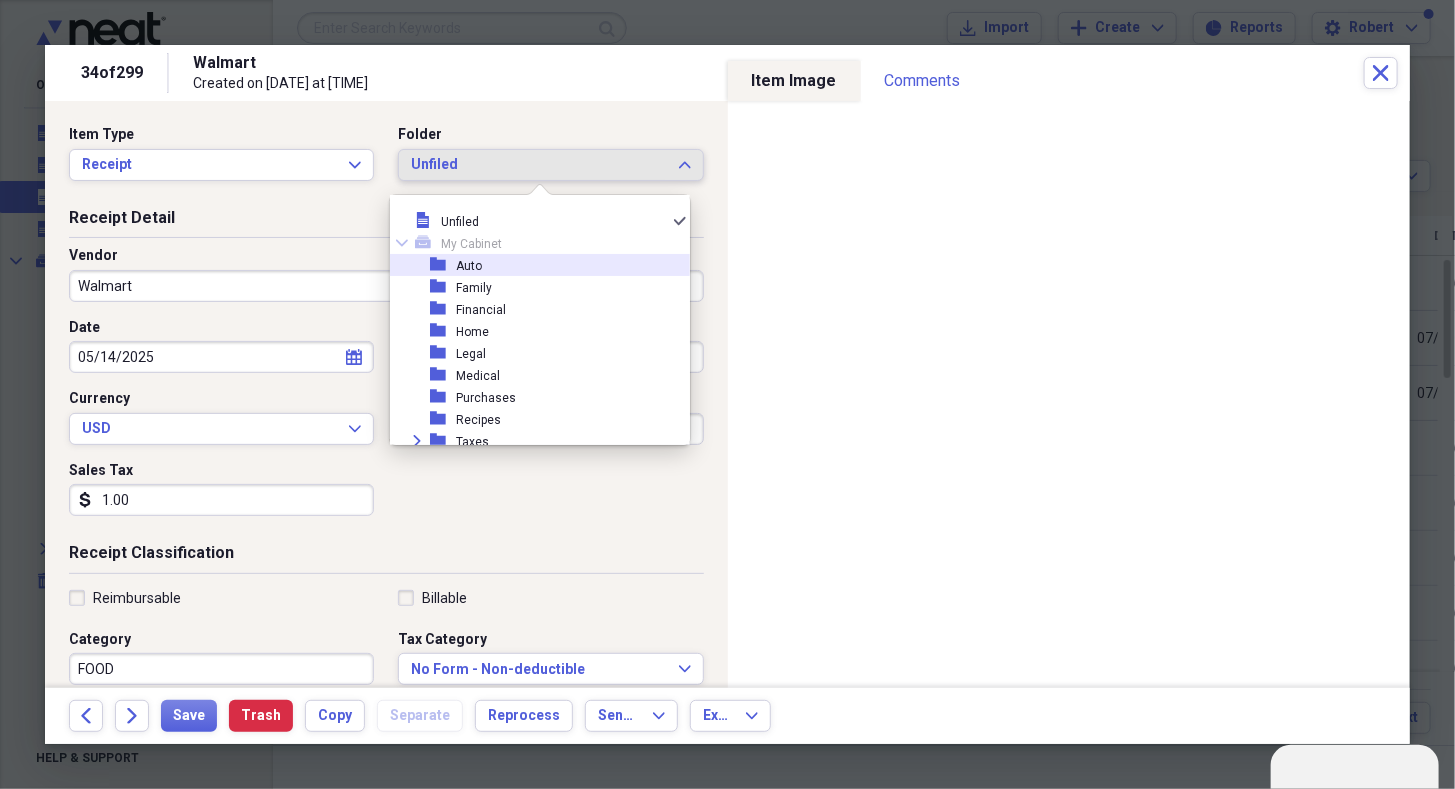 click on "folder Auto" at bounding box center (532, 265) 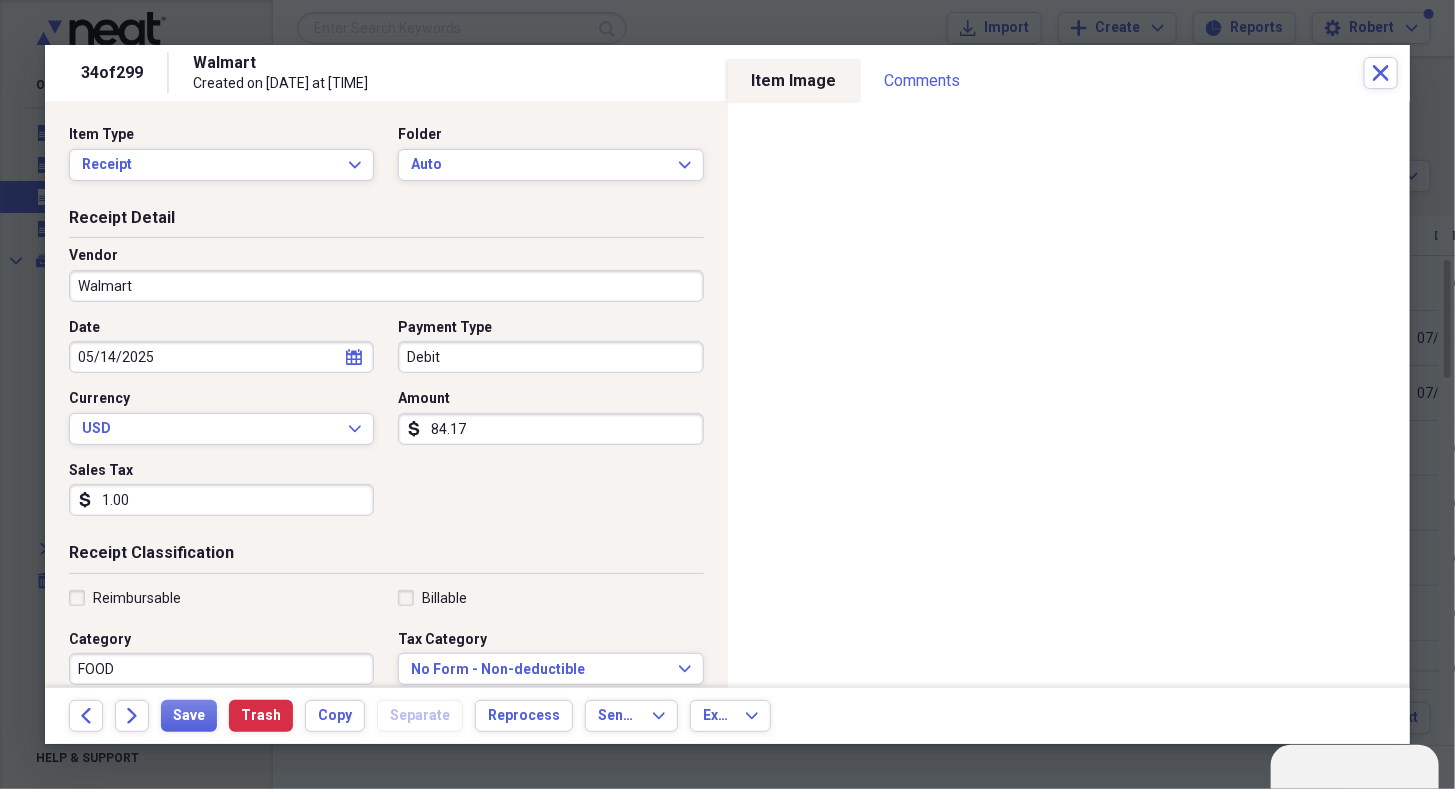 click on "1.00" at bounding box center [221, 500] 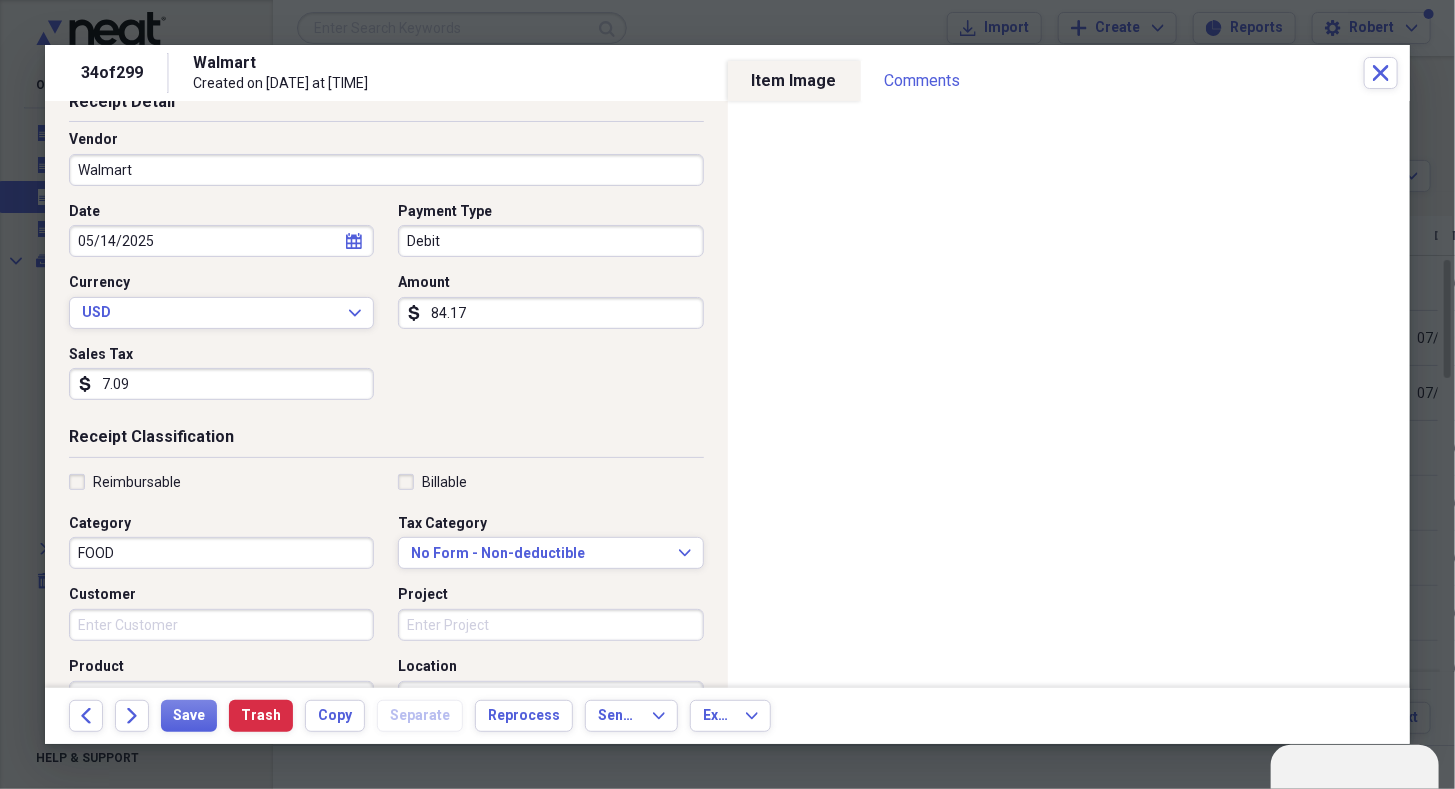 scroll, scrollTop: 124, scrollLeft: 0, axis: vertical 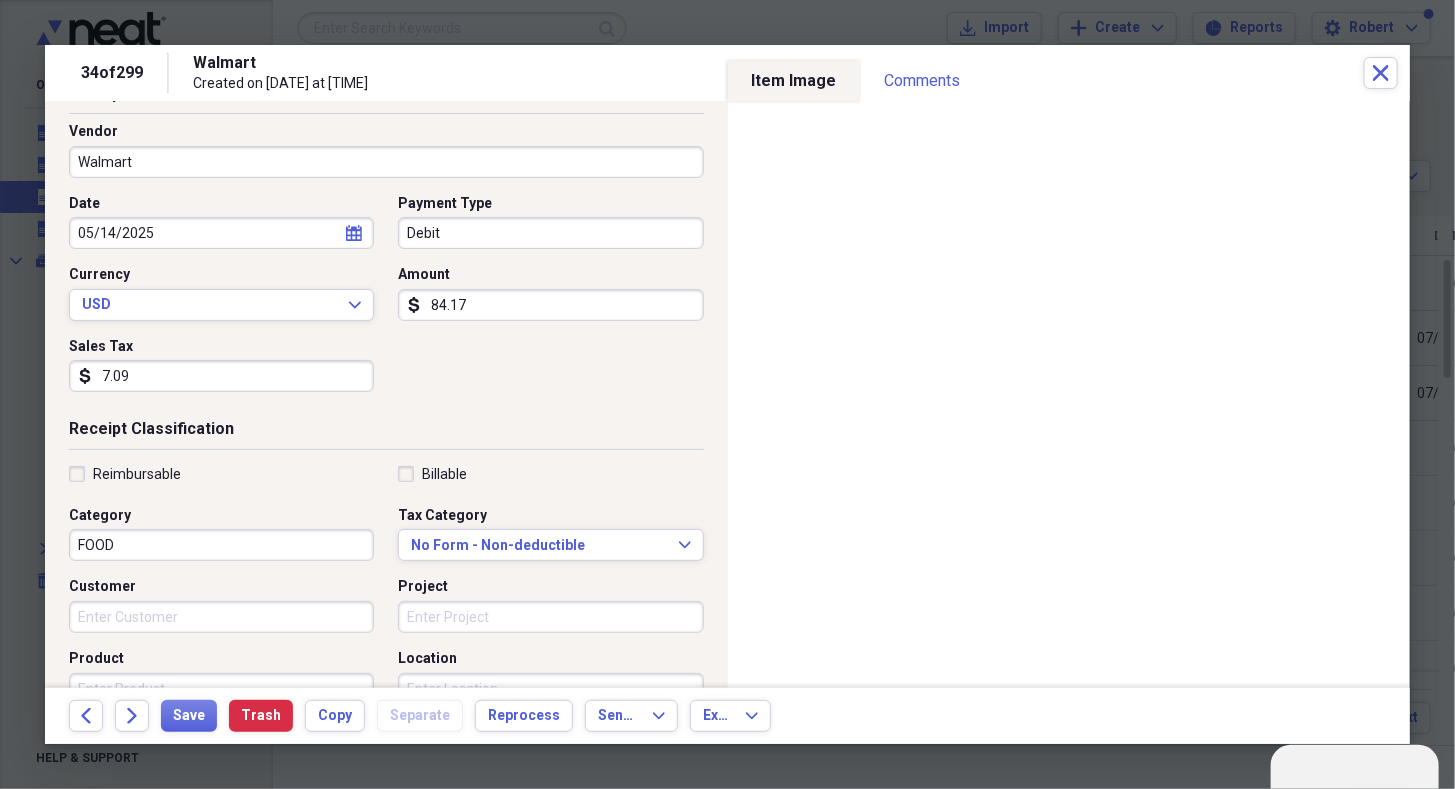 type on "7.09" 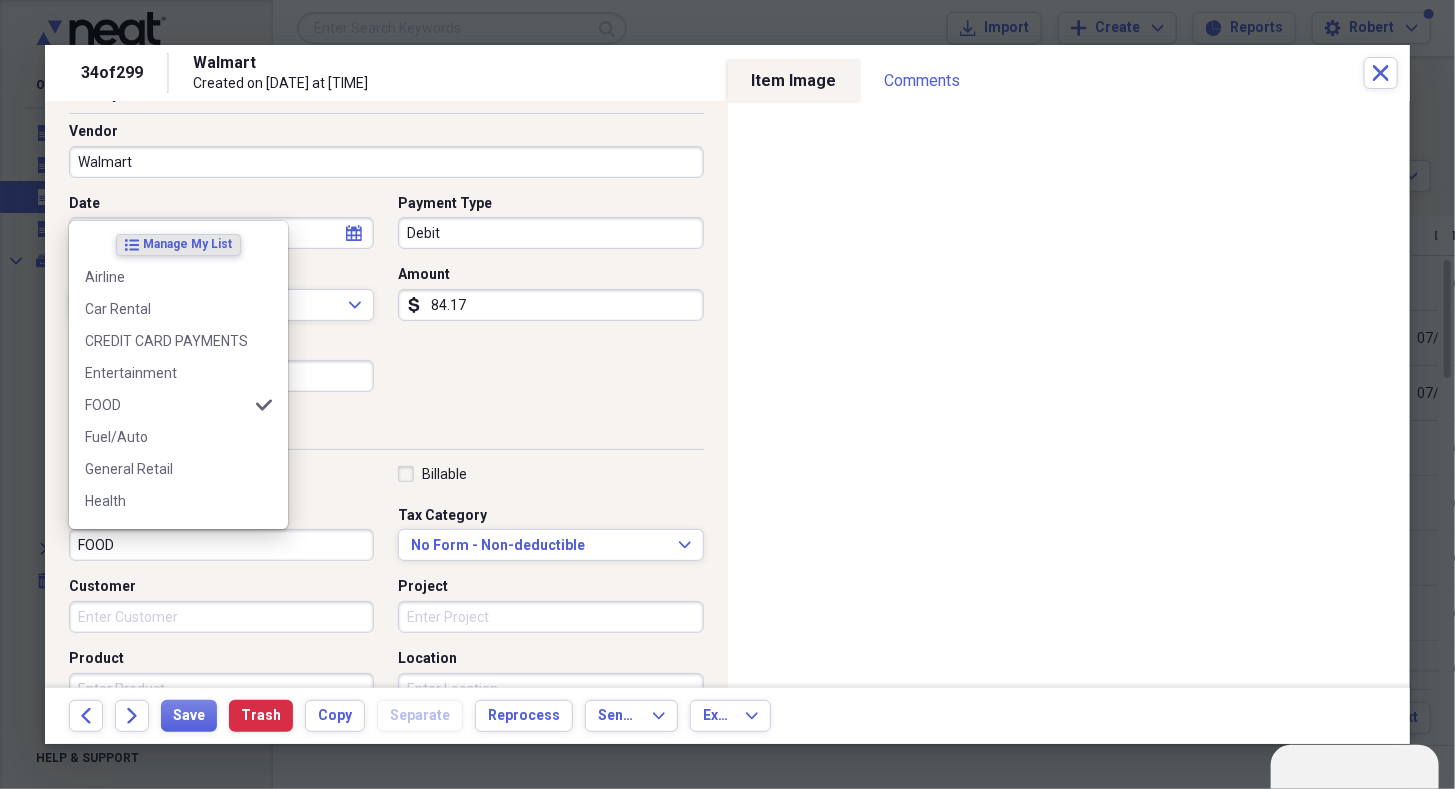click on "FOOD" at bounding box center (221, 545) 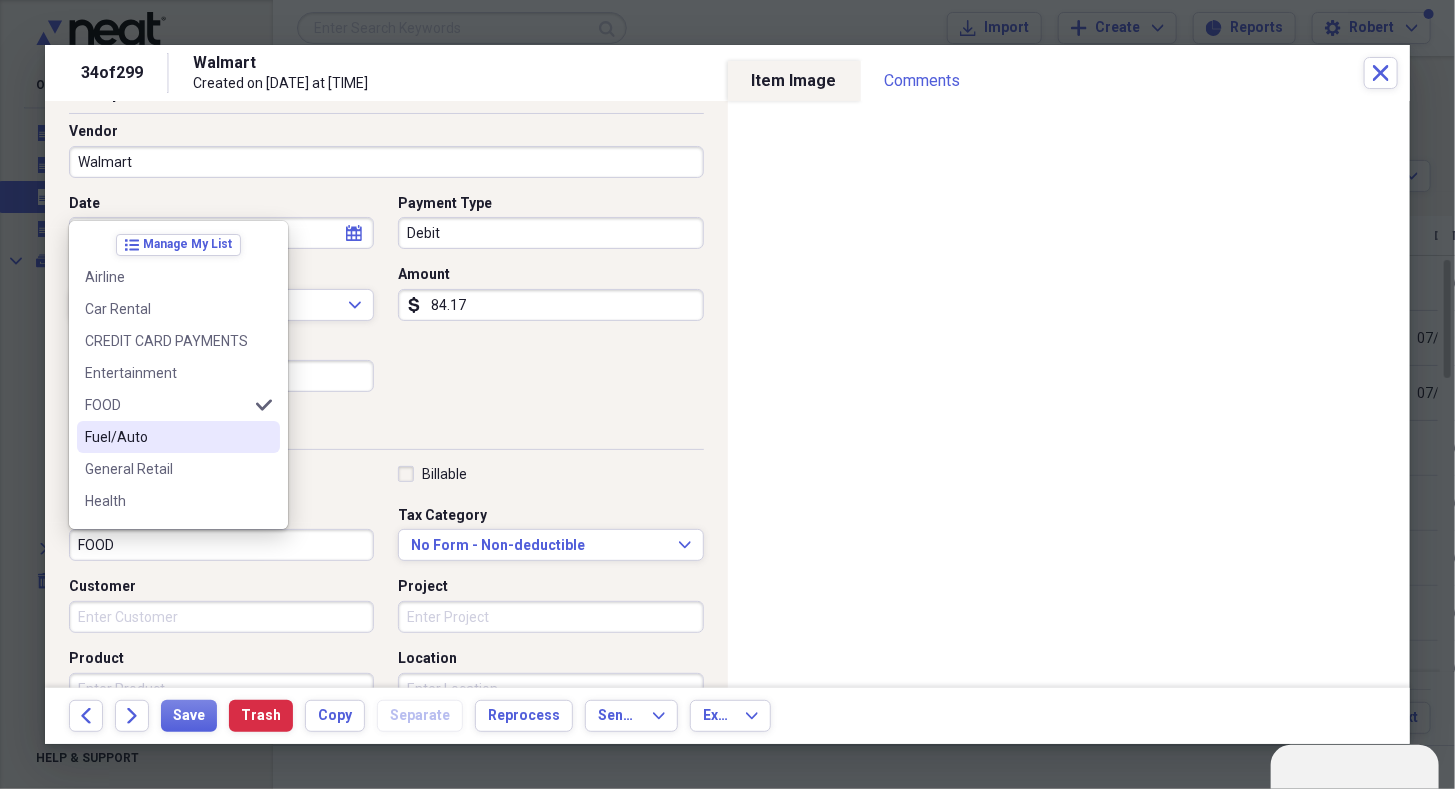 click on "Fuel/Auto" at bounding box center [166, 437] 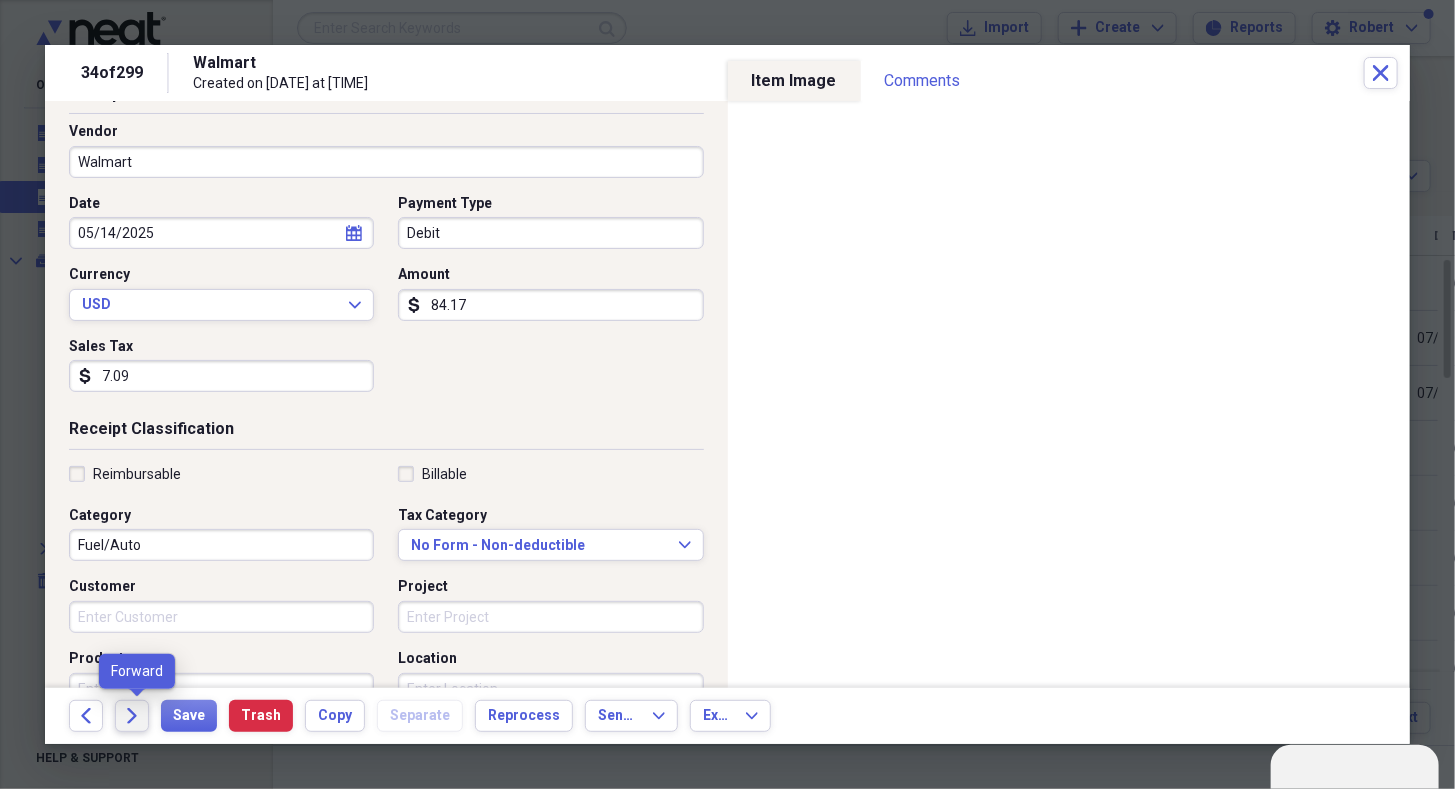 click 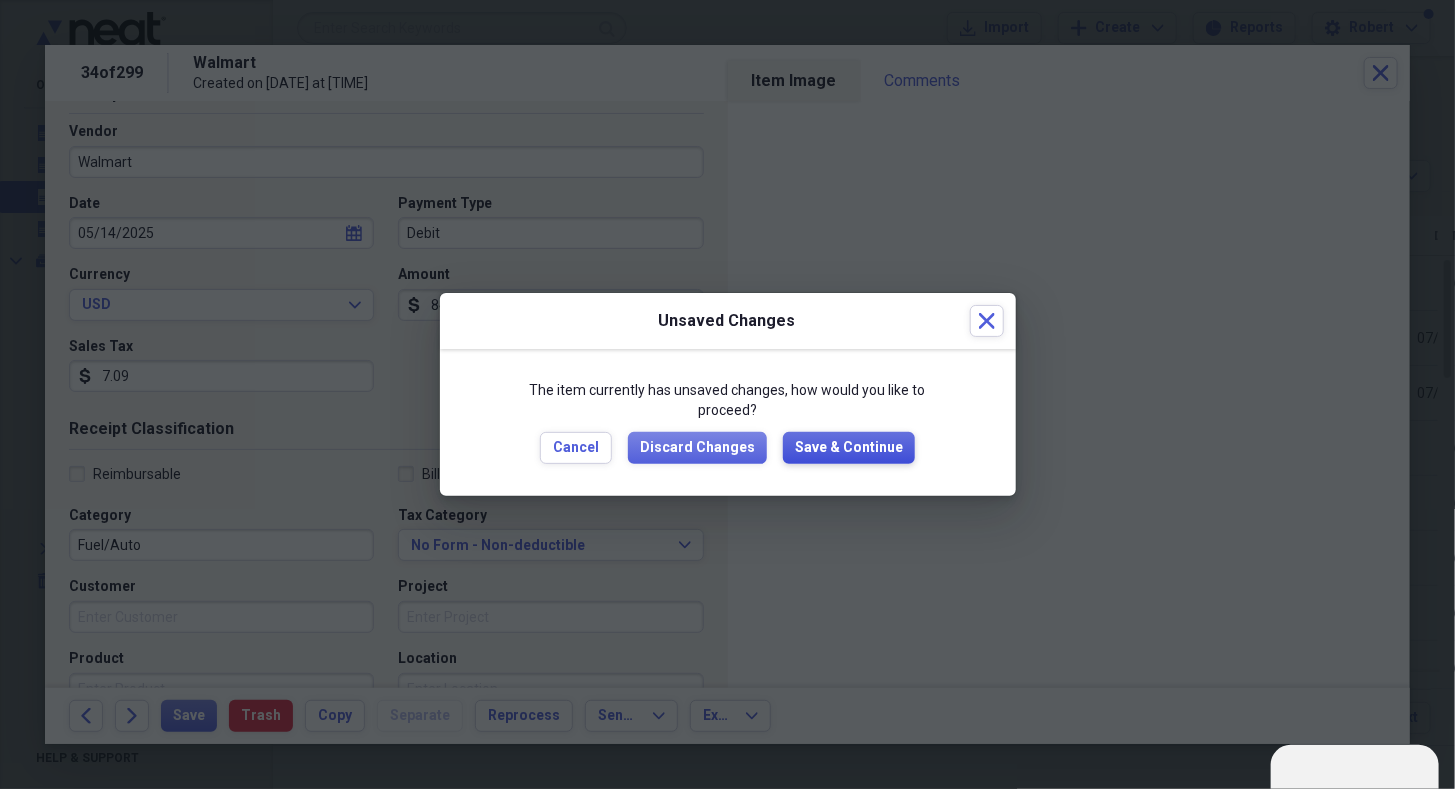 click on "Save & Continue" at bounding box center (849, 448) 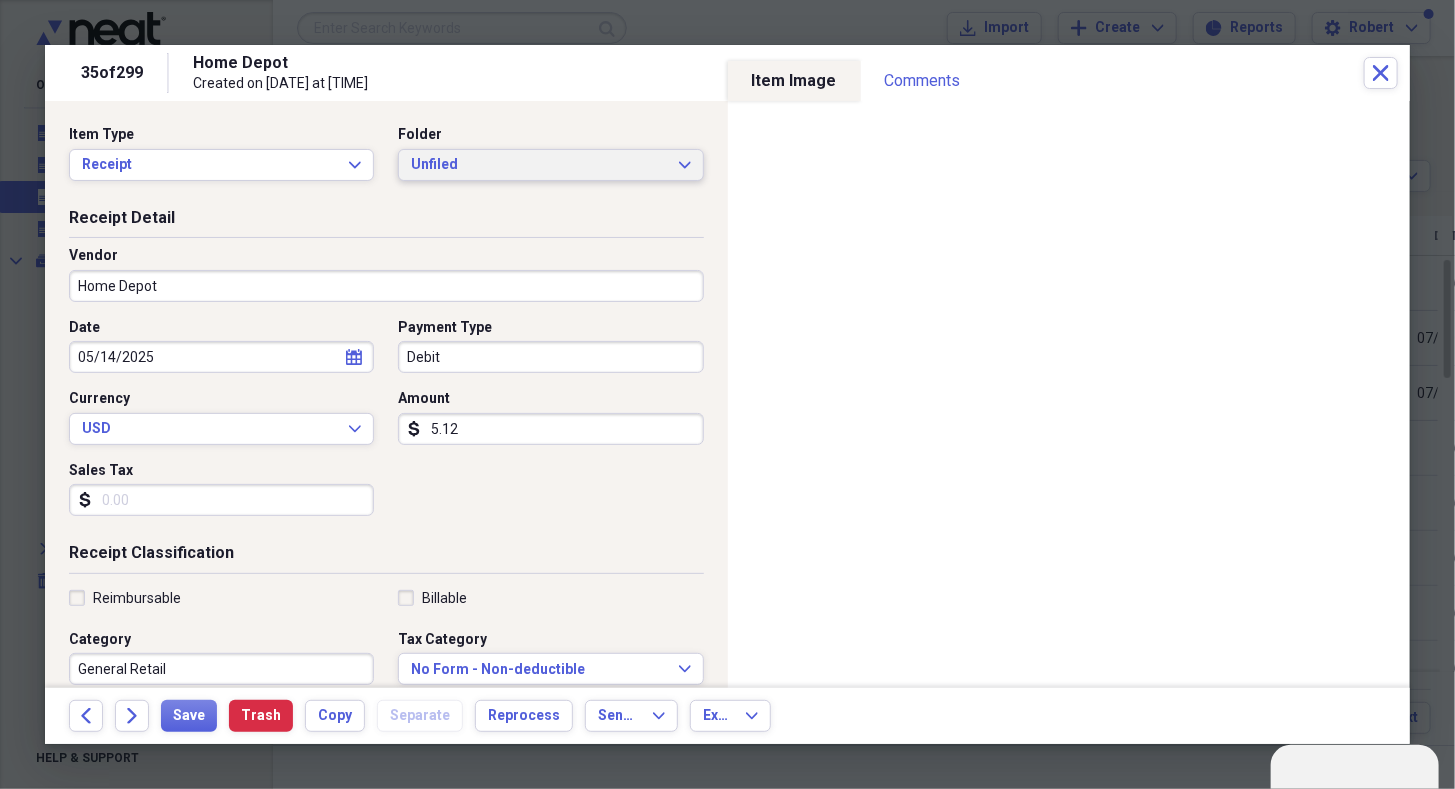 click on "Unfiled Expand" at bounding box center [550, 165] 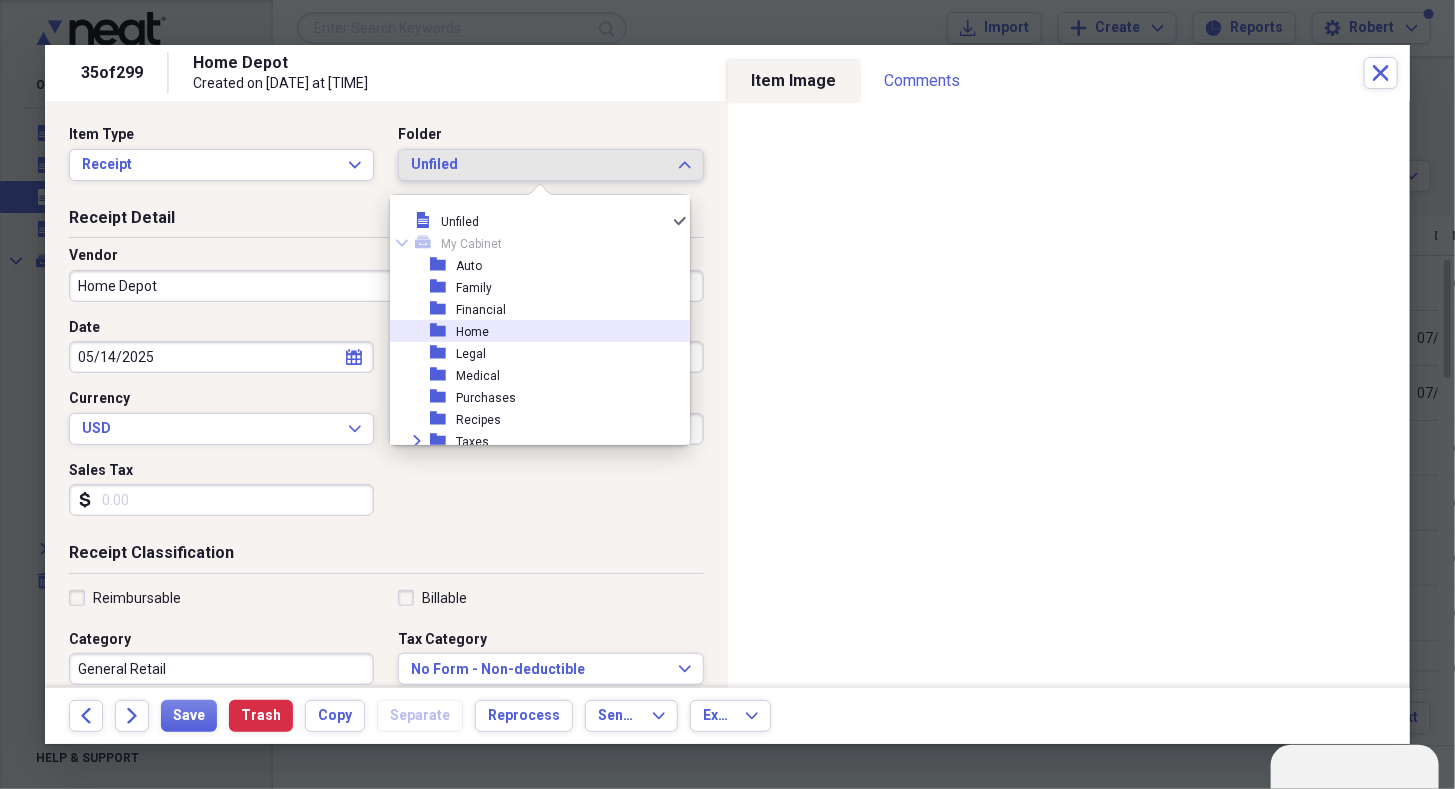 click on "folder Home" at bounding box center (532, 331) 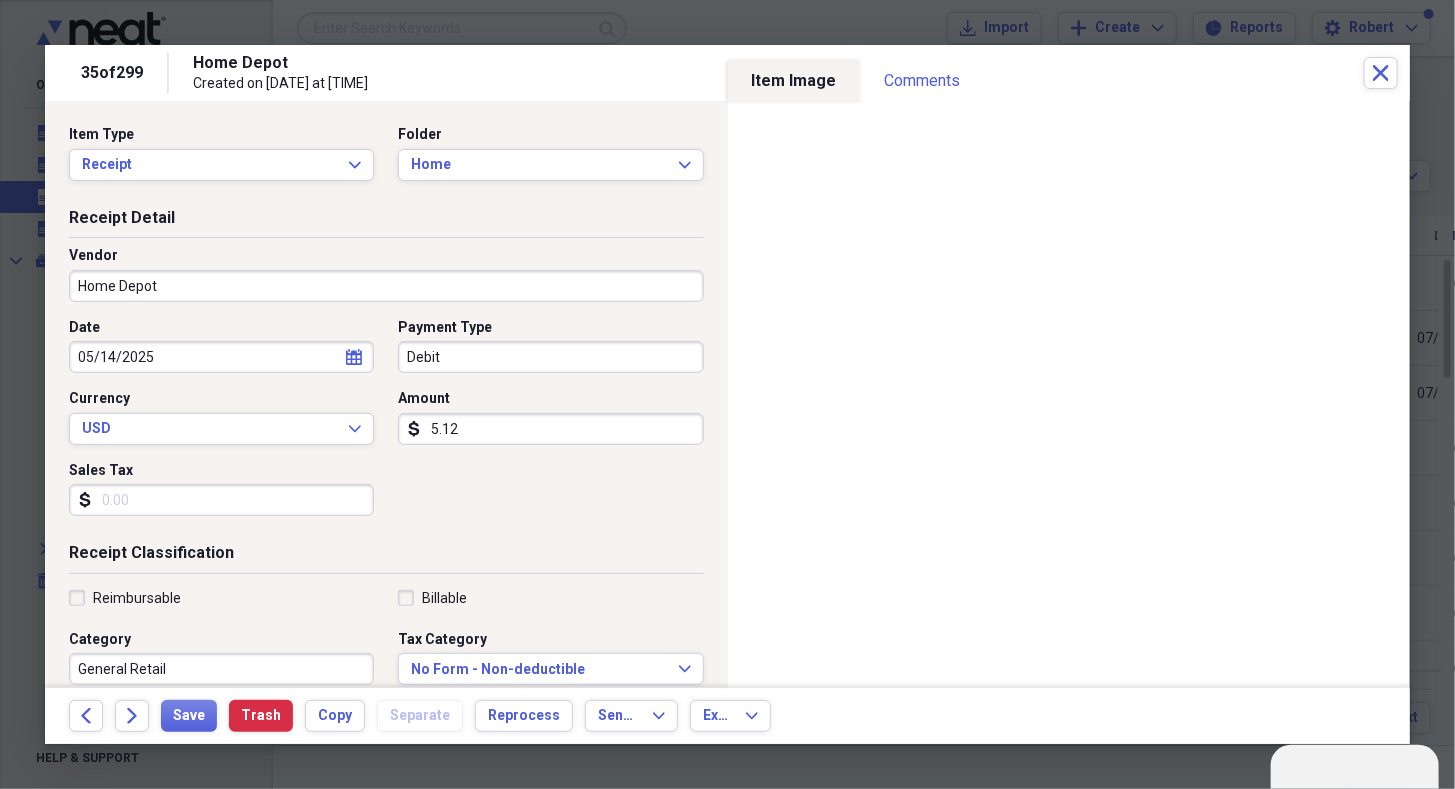 click on "Sales Tax" at bounding box center (221, 500) 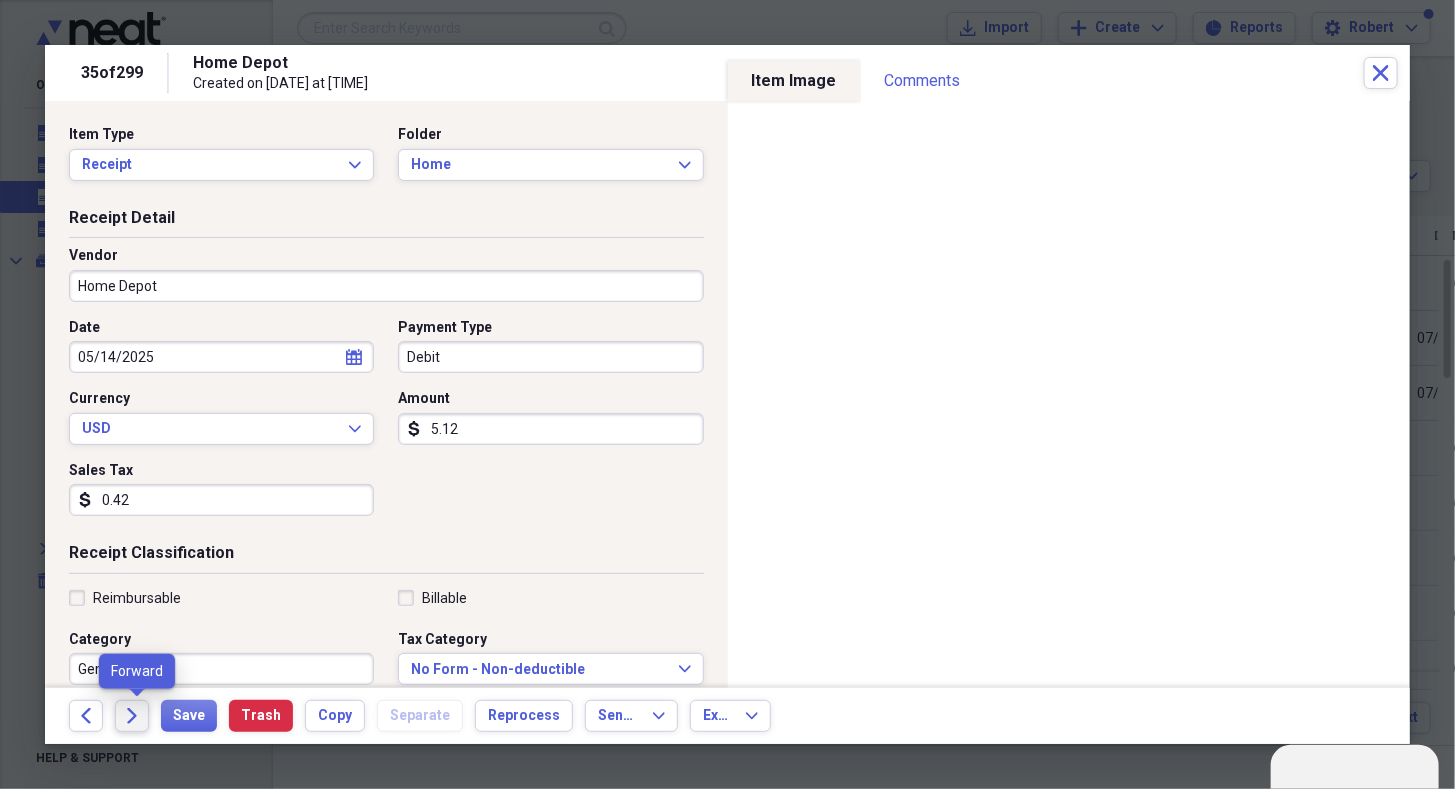 type on "0.42" 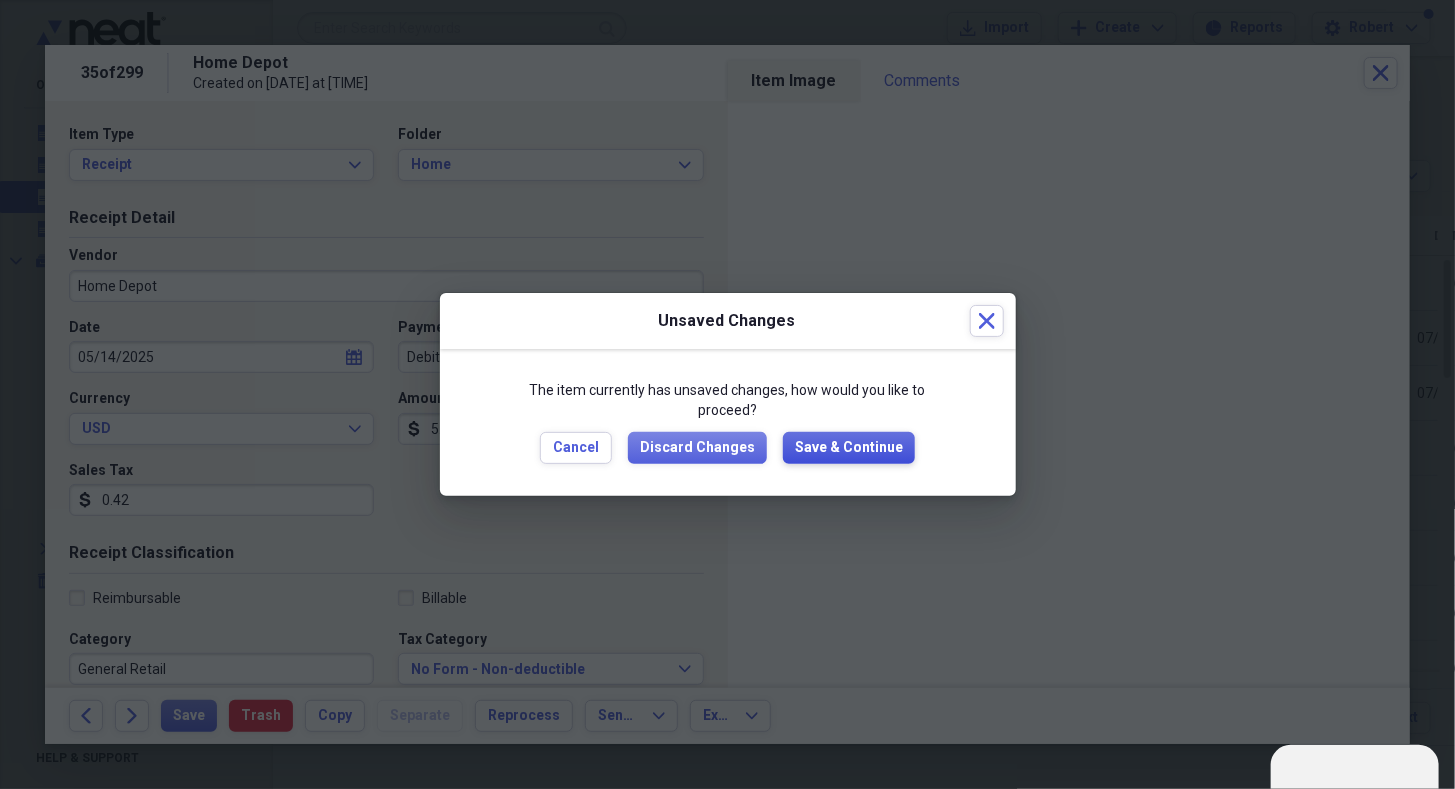 click on "Save & Continue" at bounding box center [849, 448] 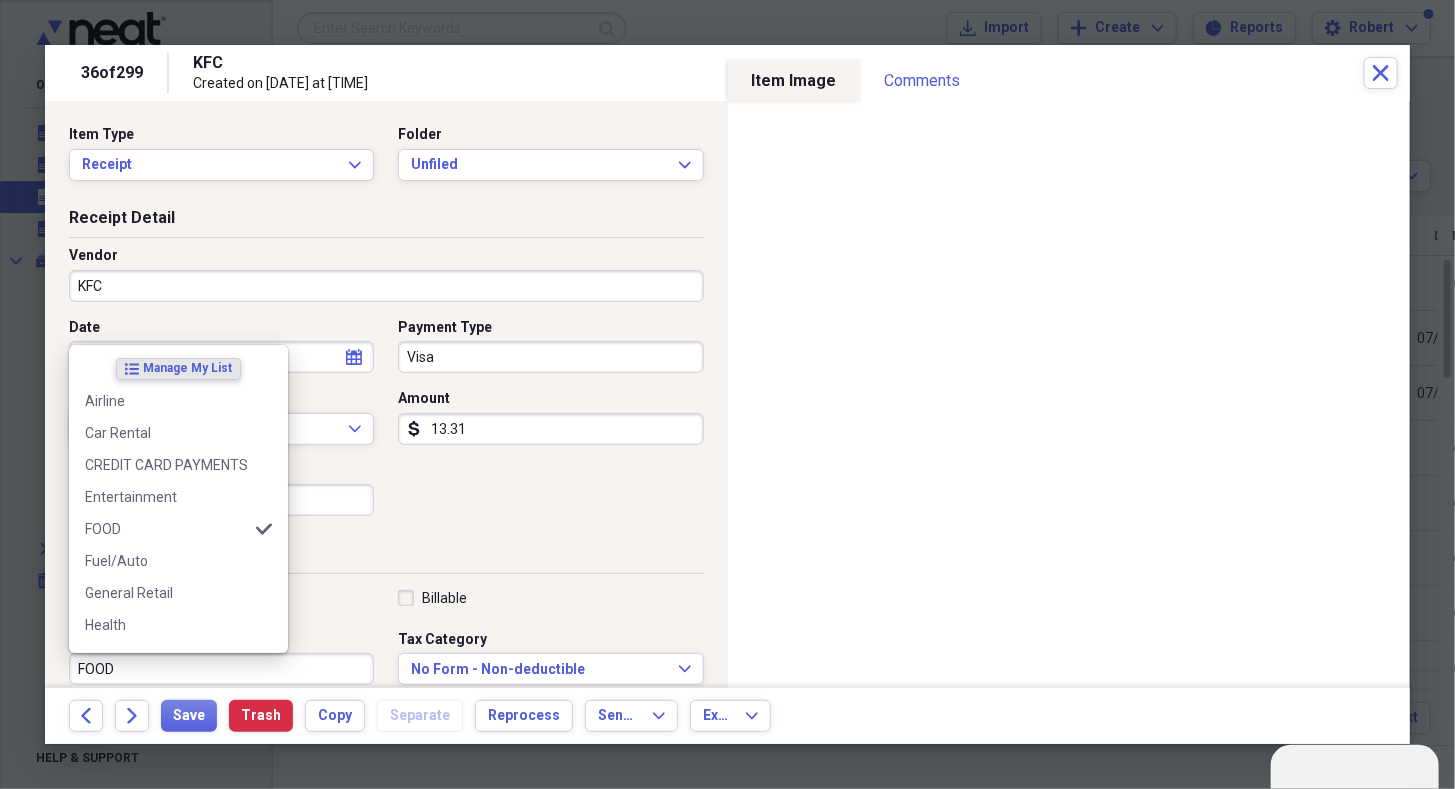 click on "FOOD" at bounding box center (221, 669) 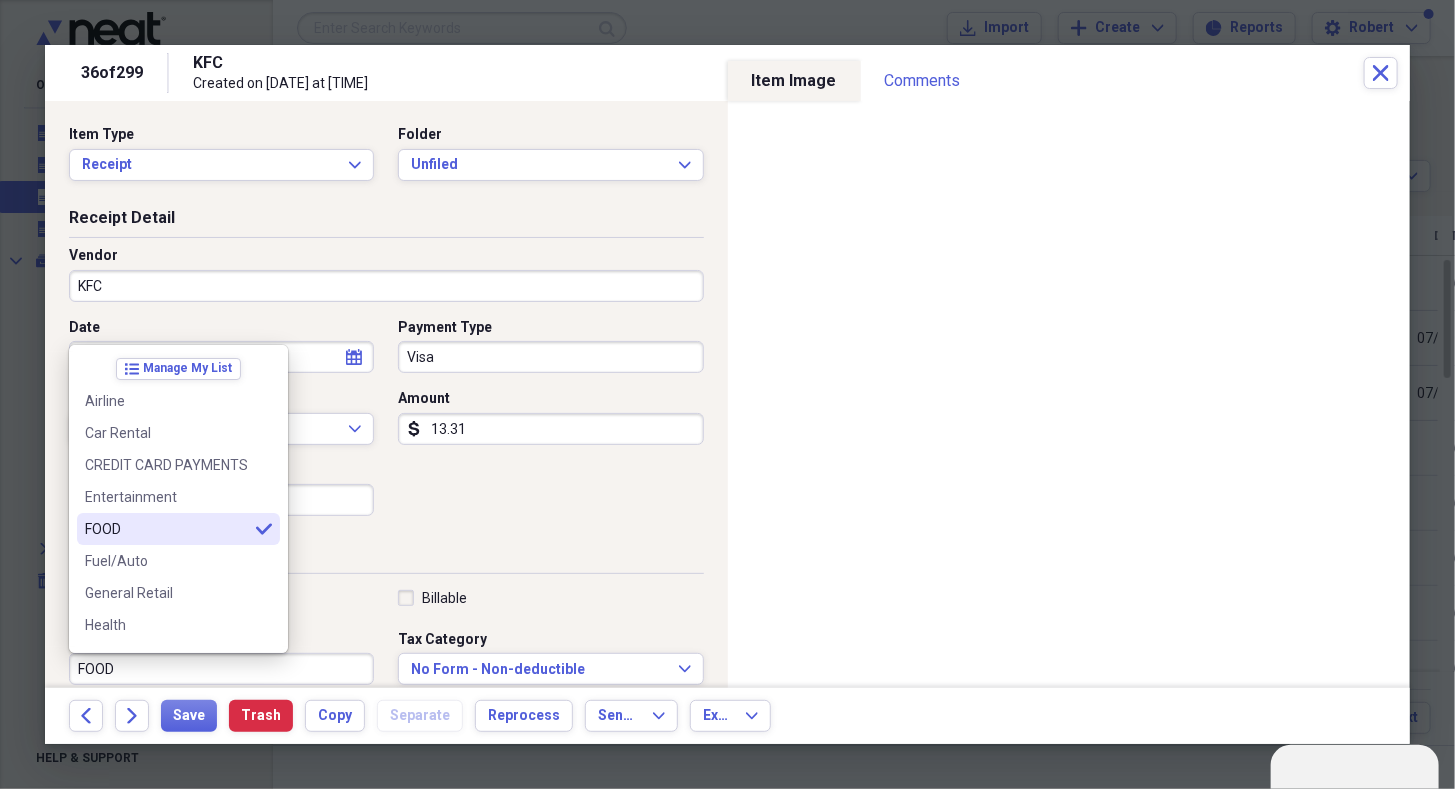 scroll, scrollTop: 262, scrollLeft: 0, axis: vertical 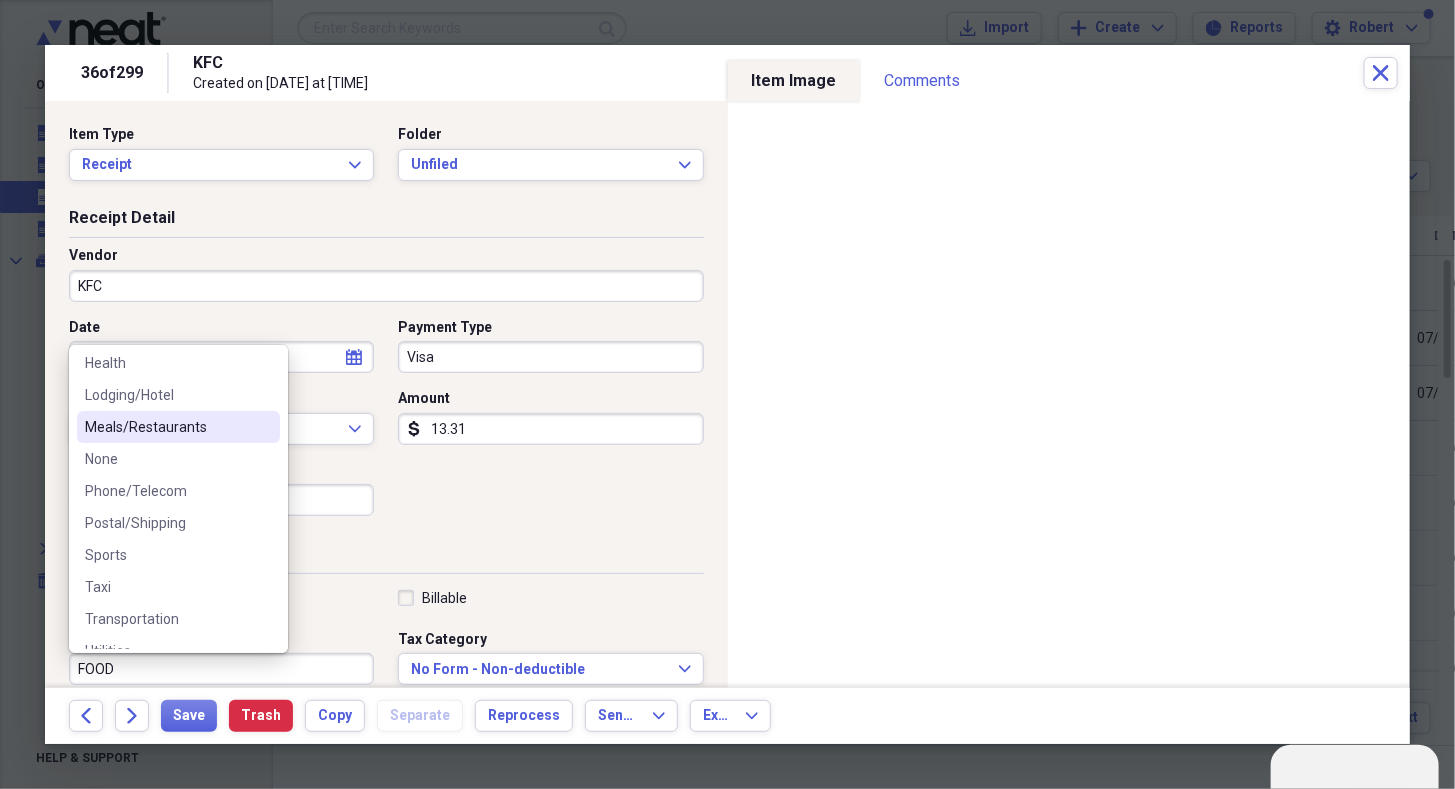 click on "Meals/Restaurants" at bounding box center (166, 427) 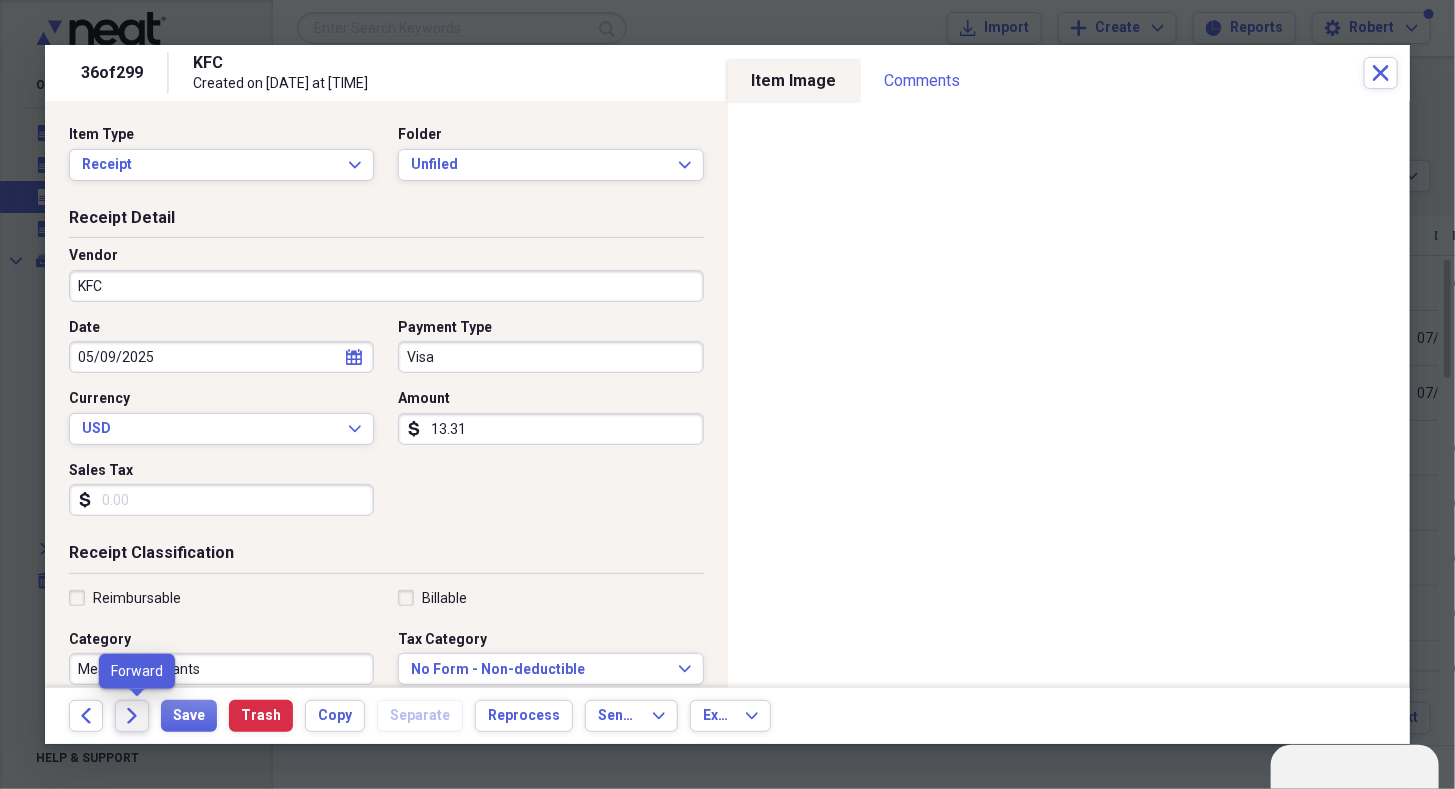 click on "Forward" at bounding box center [132, 716] 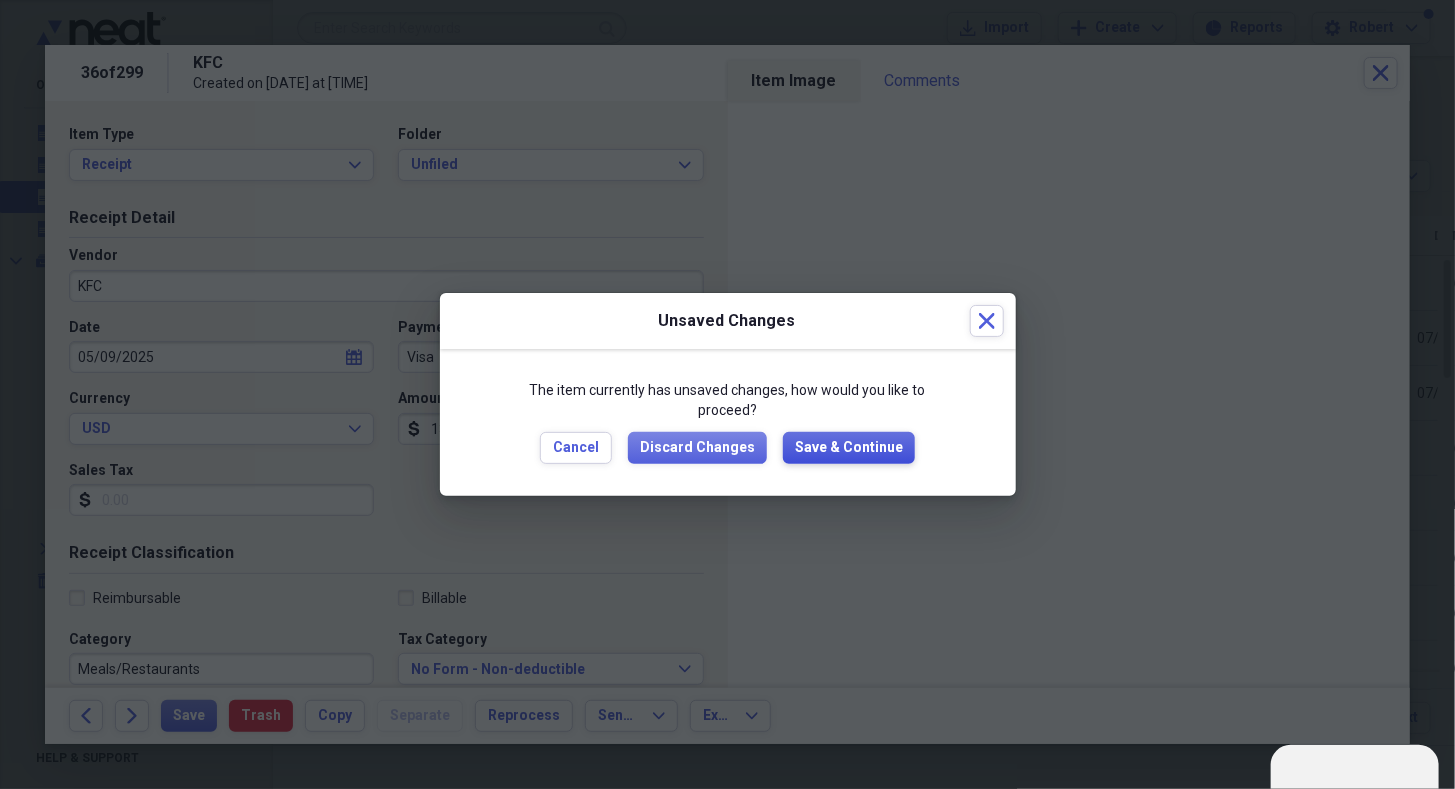 click on "Save & Continue" at bounding box center (849, 448) 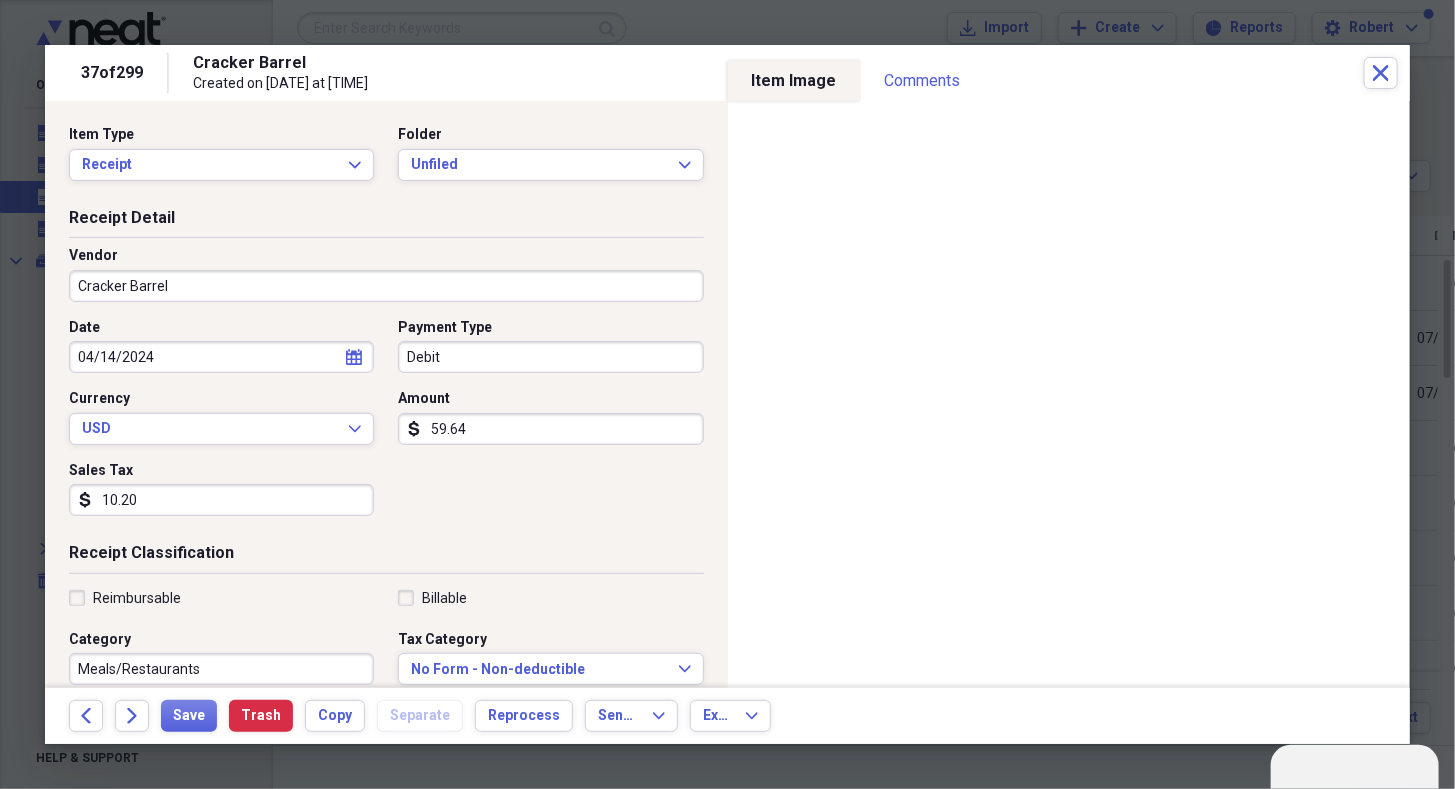 click on "10.20" at bounding box center (221, 500) 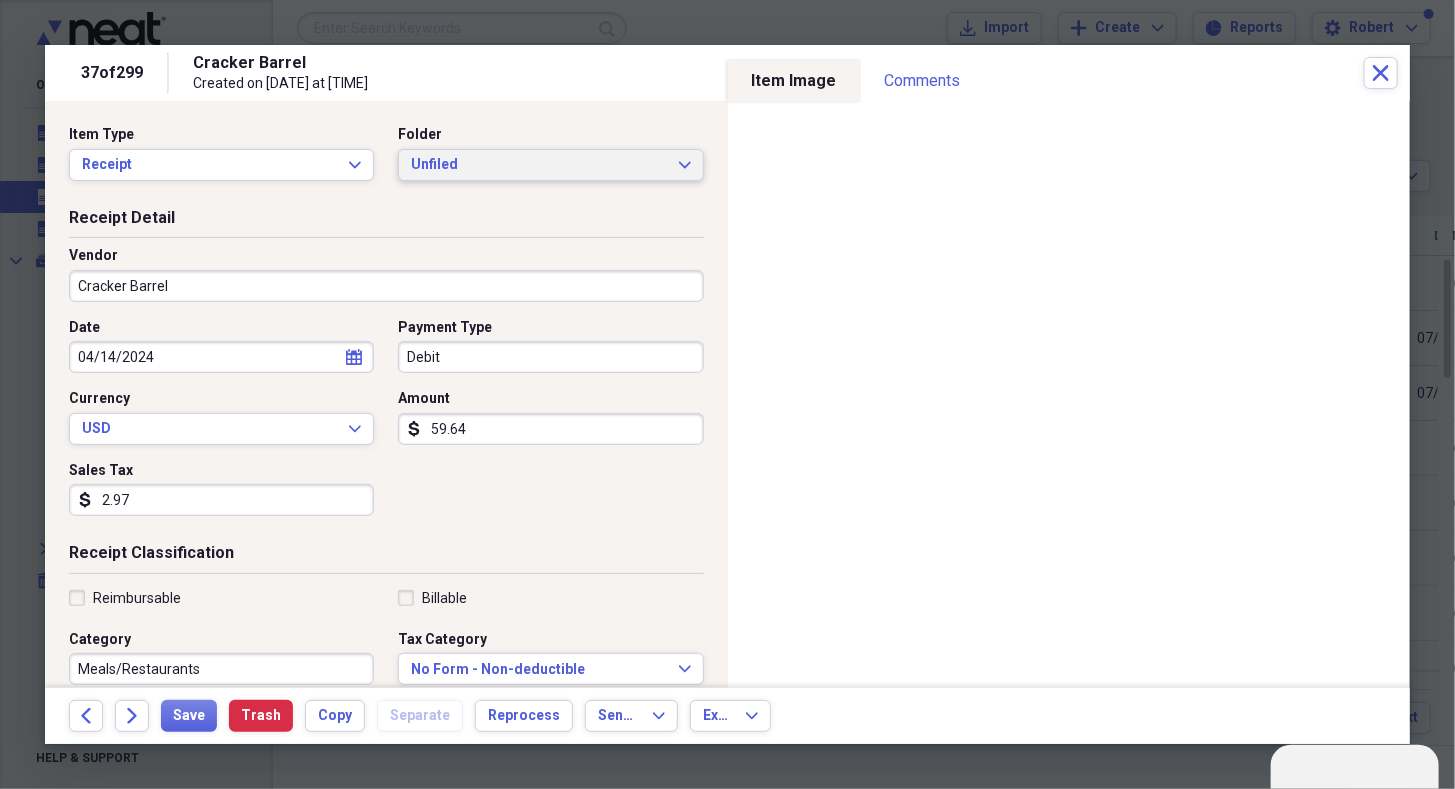 type on "2.97" 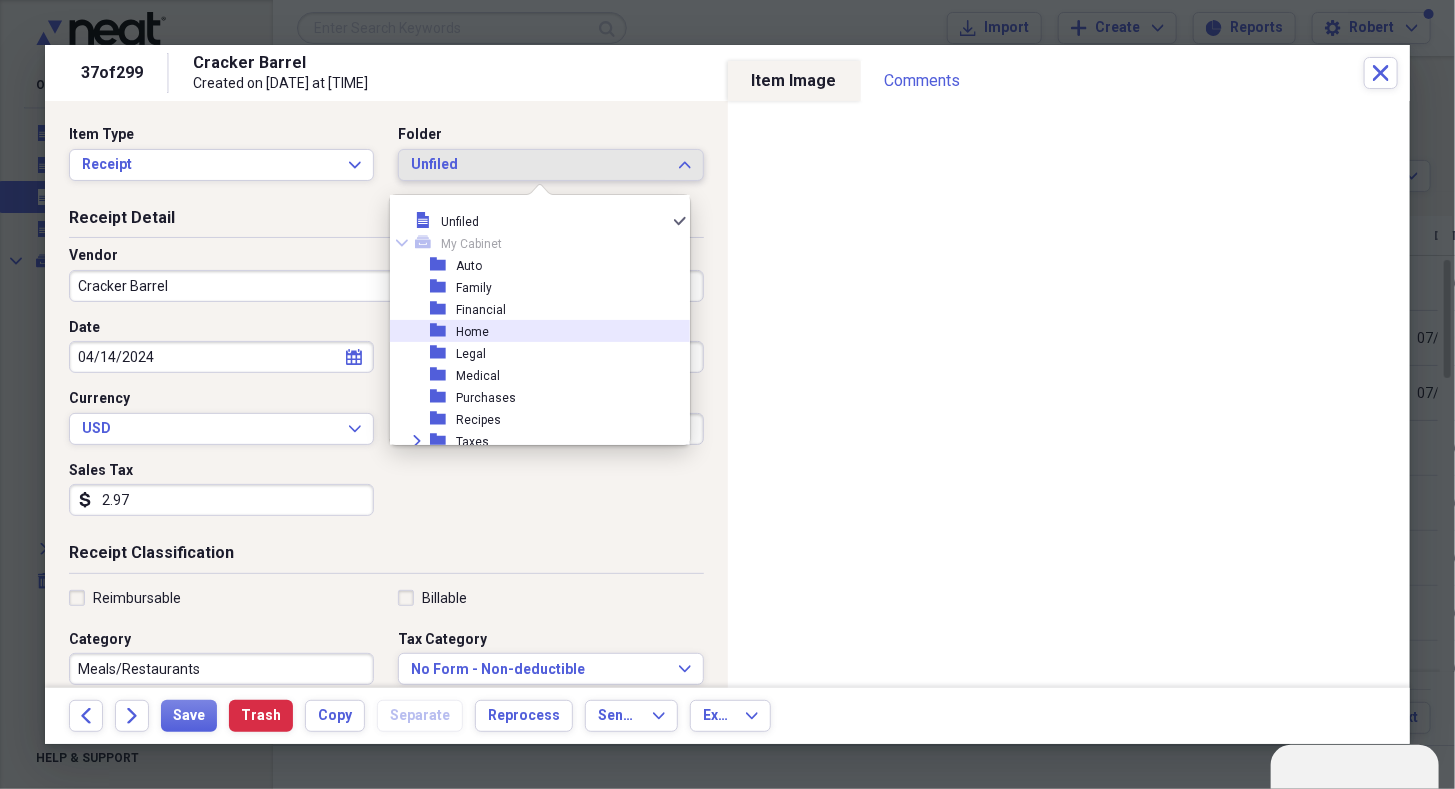 click on "folder Home" at bounding box center (532, 331) 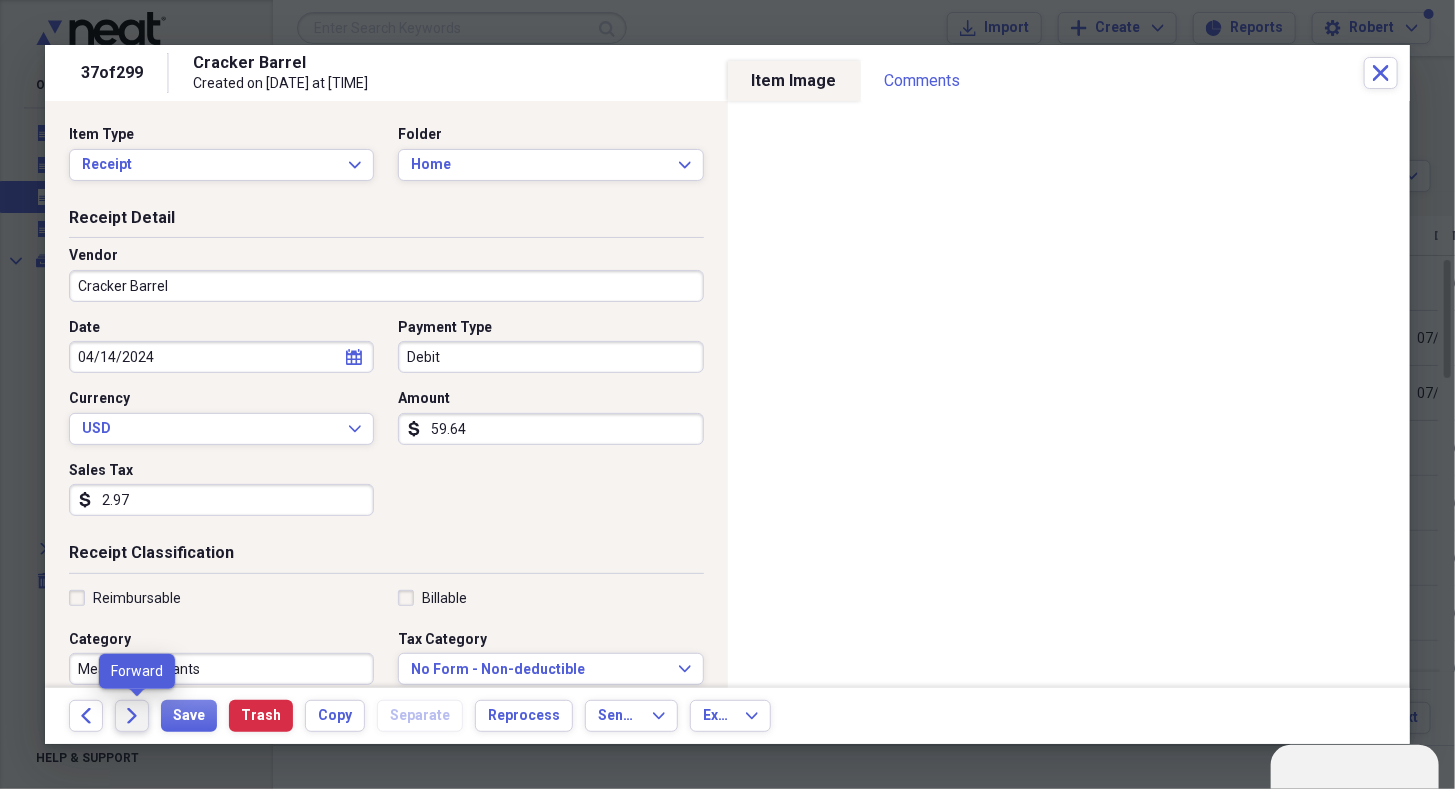 click 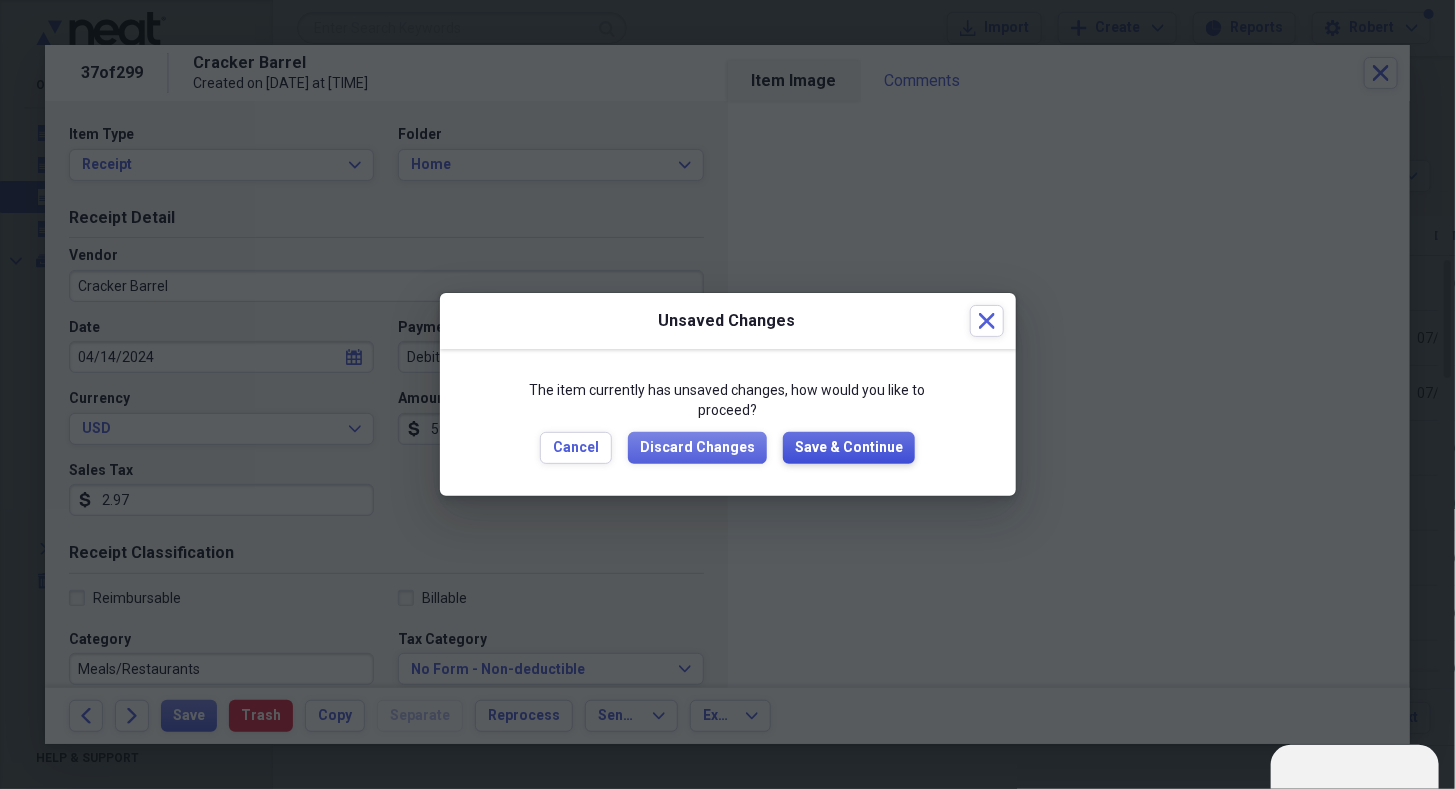 click on "Save & Continue" at bounding box center [849, 448] 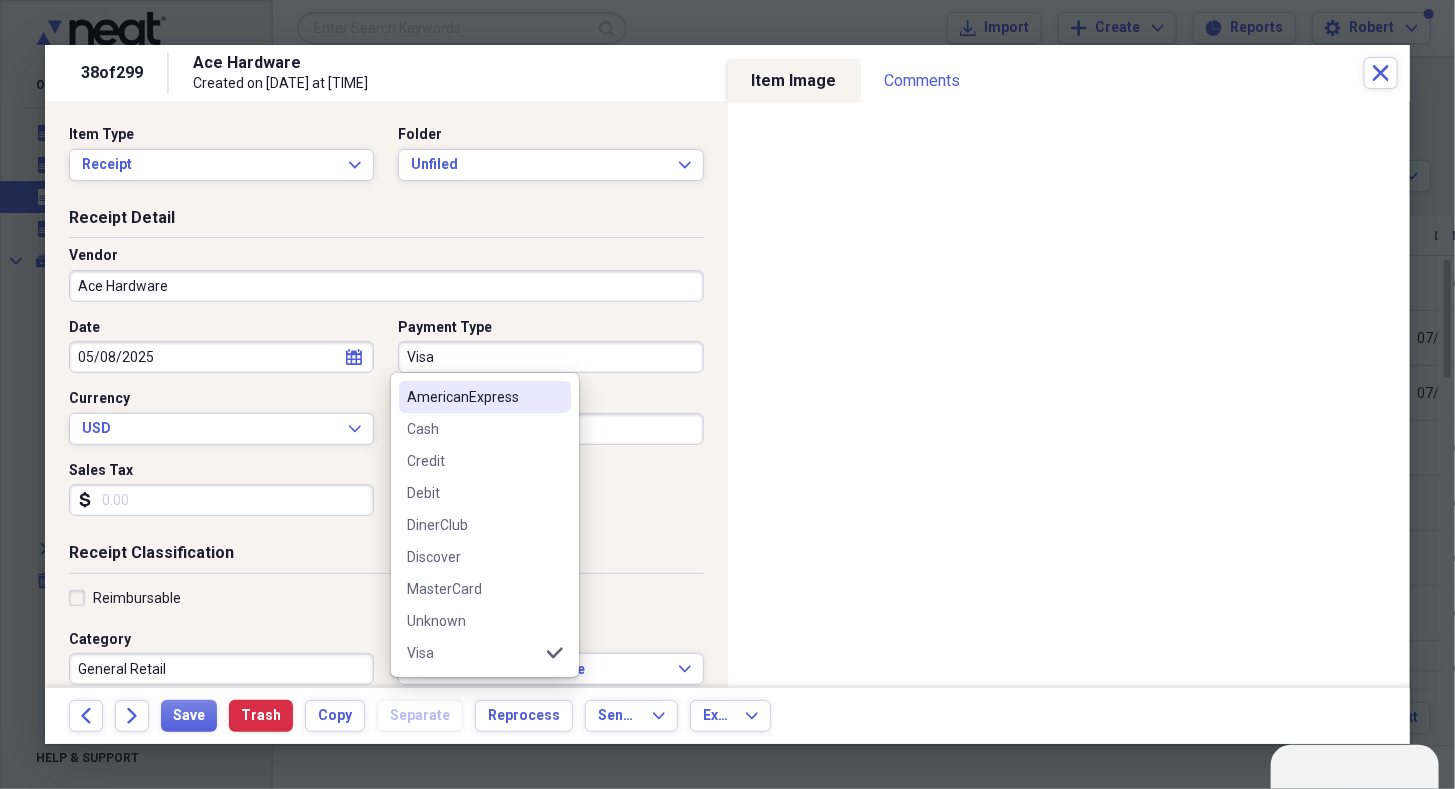 click on "Visa" at bounding box center (550, 357) 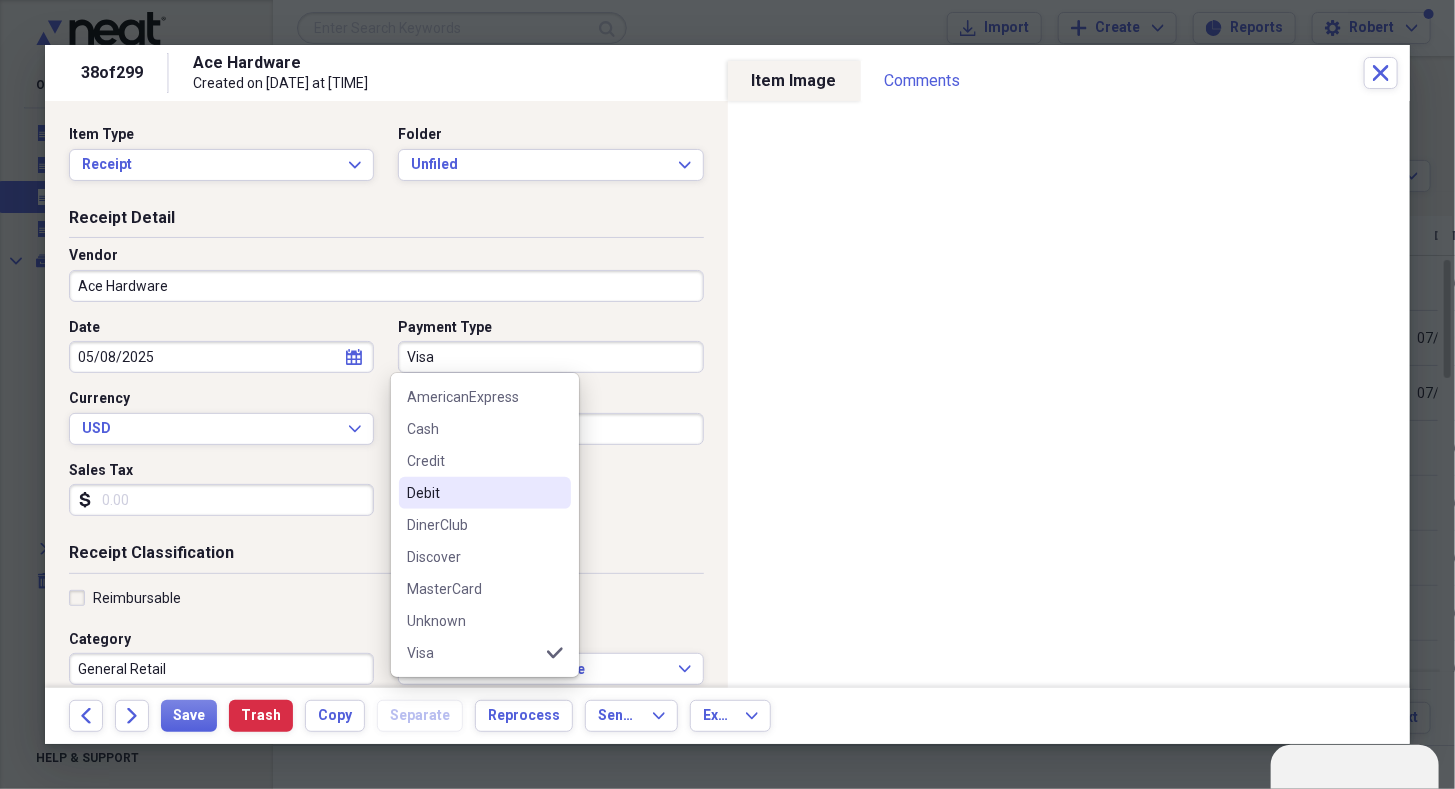 click at bounding box center [555, 493] 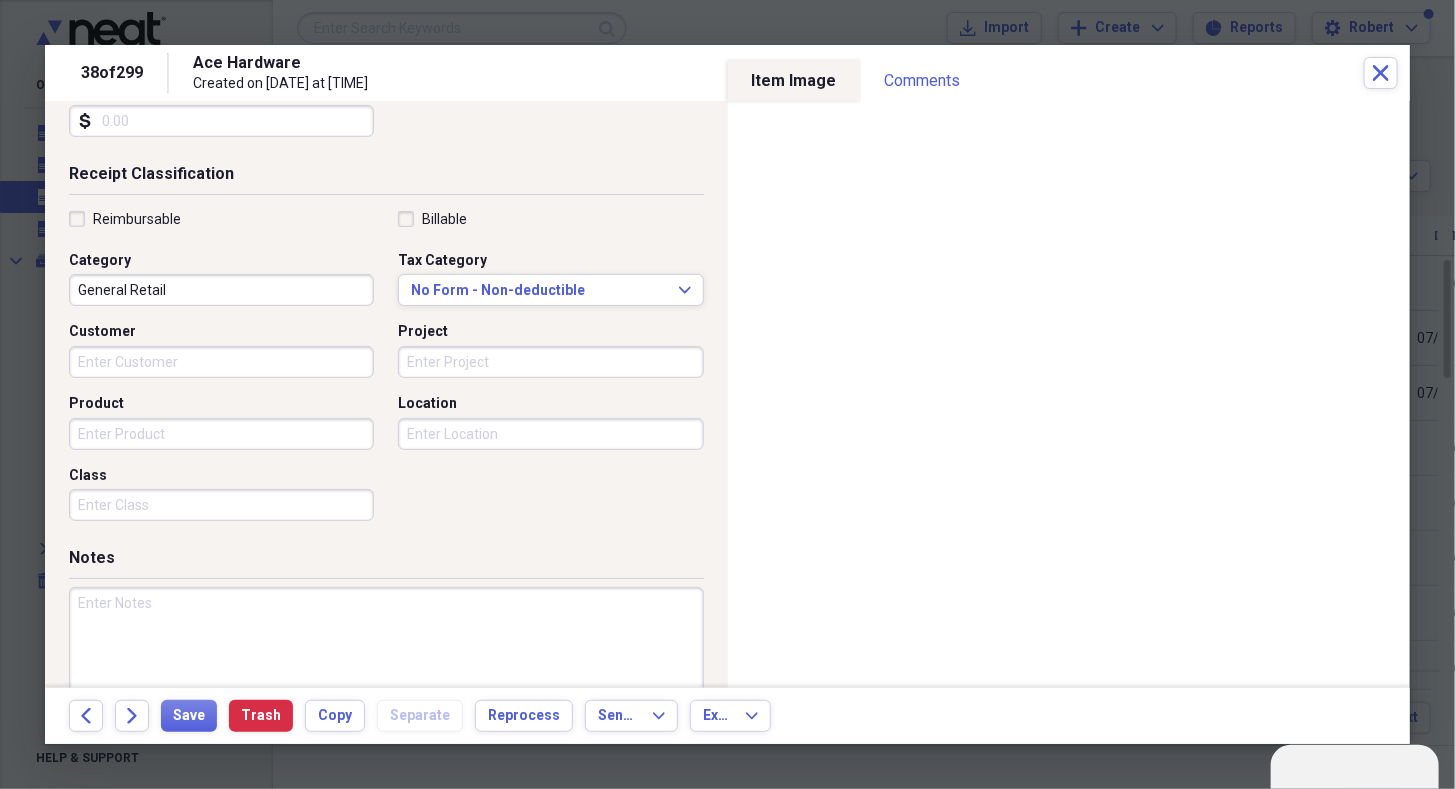 scroll, scrollTop: 430, scrollLeft: 0, axis: vertical 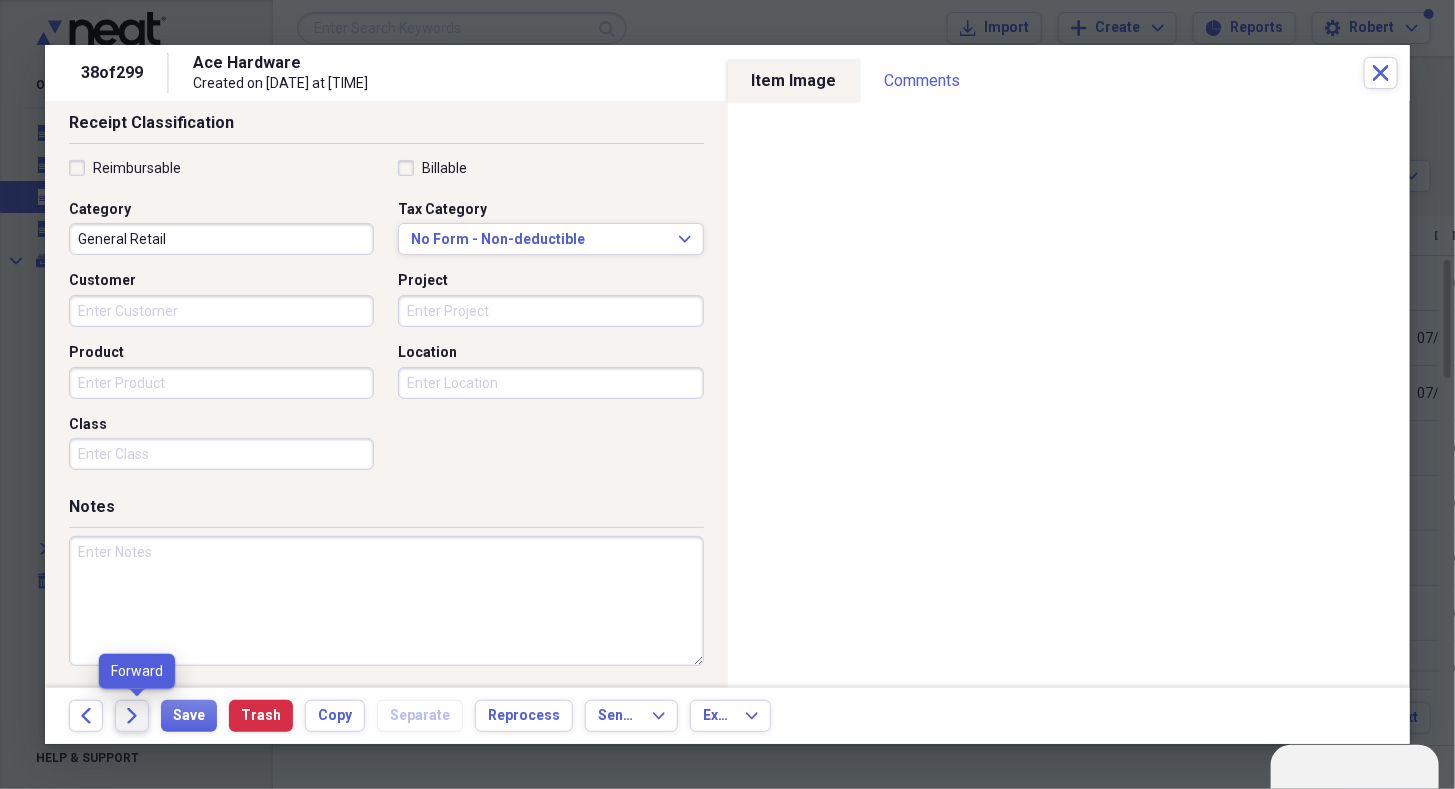 click on "Forward" 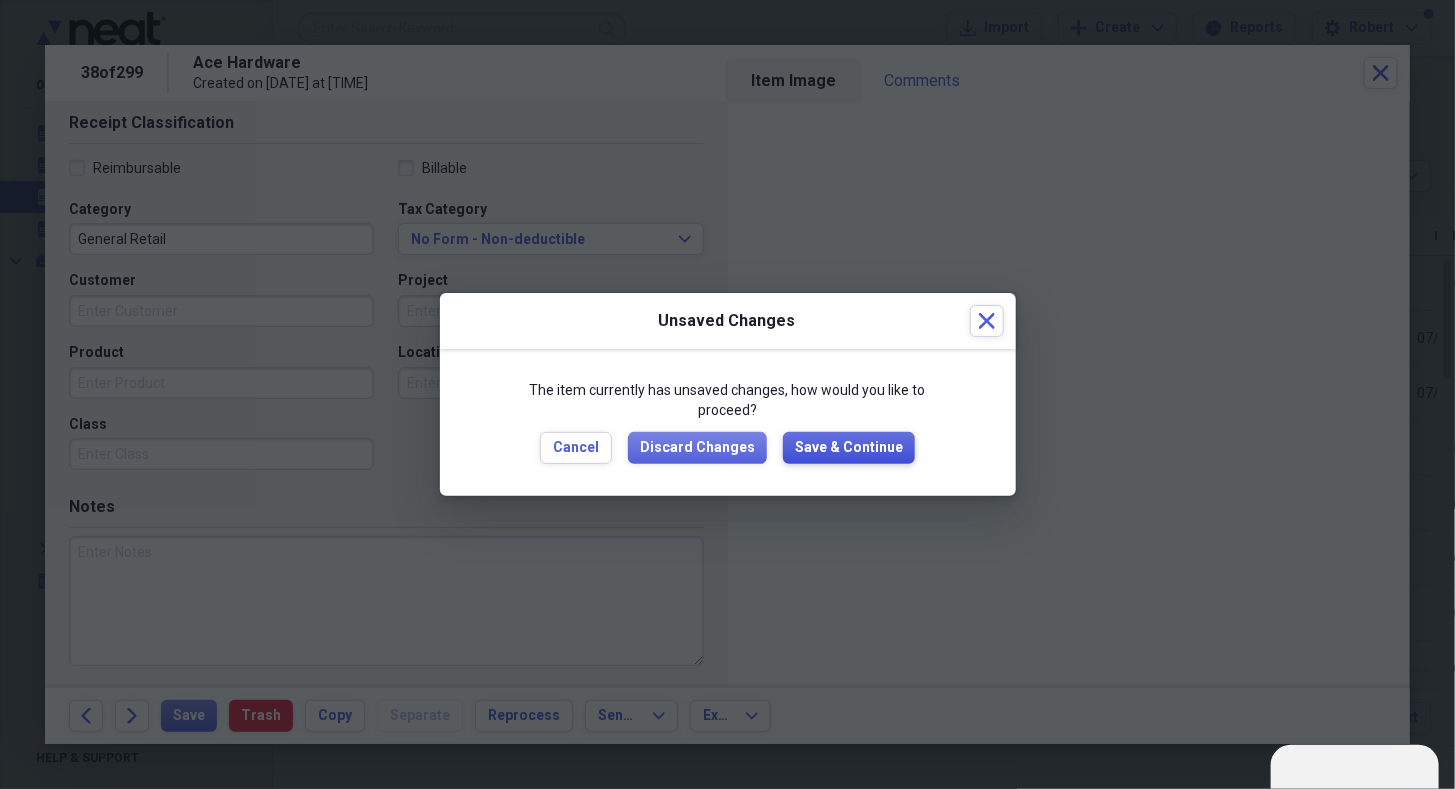 click on "Save & Continue" at bounding box center [849, 448] 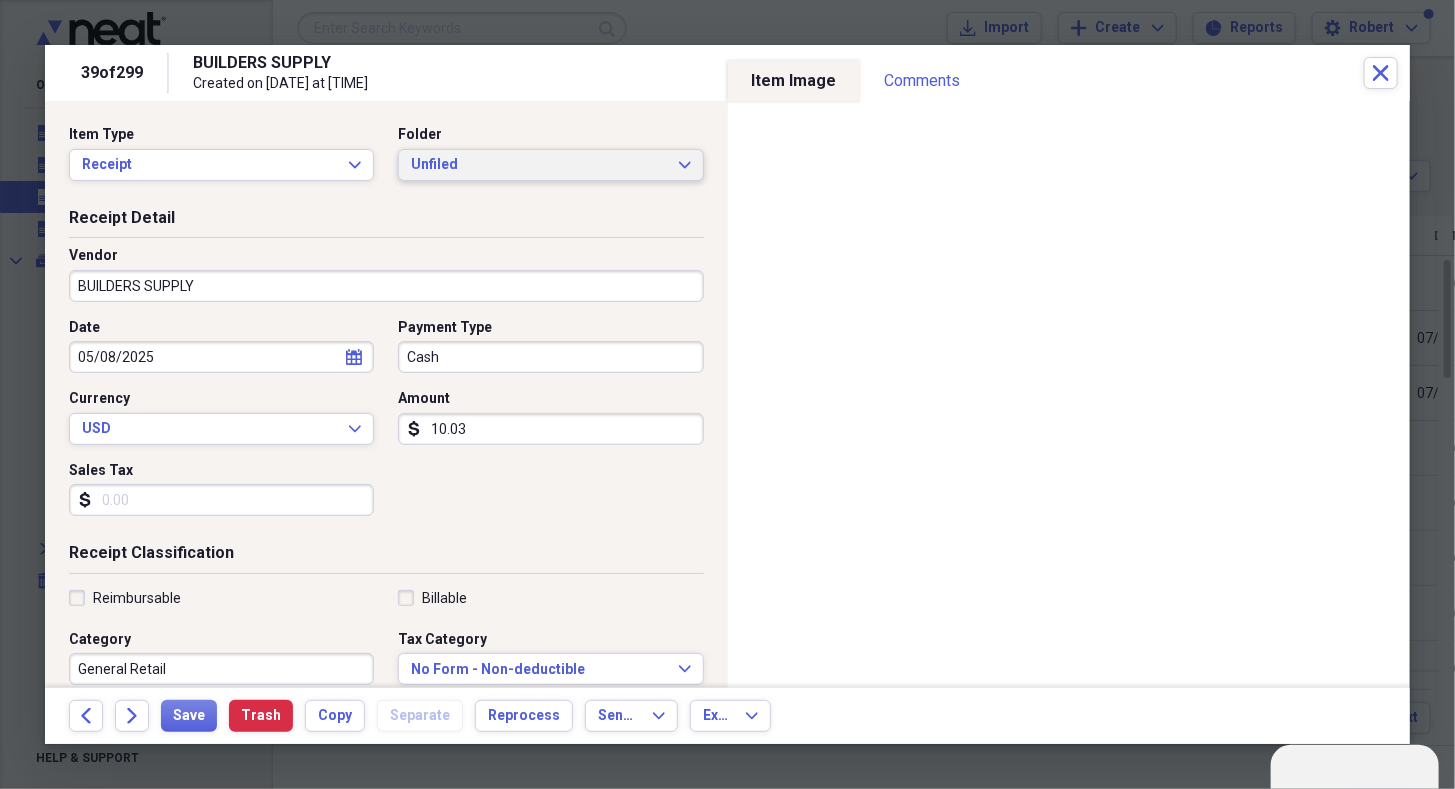 click on "Unfiled Expand" at bounding box center [550, 165] 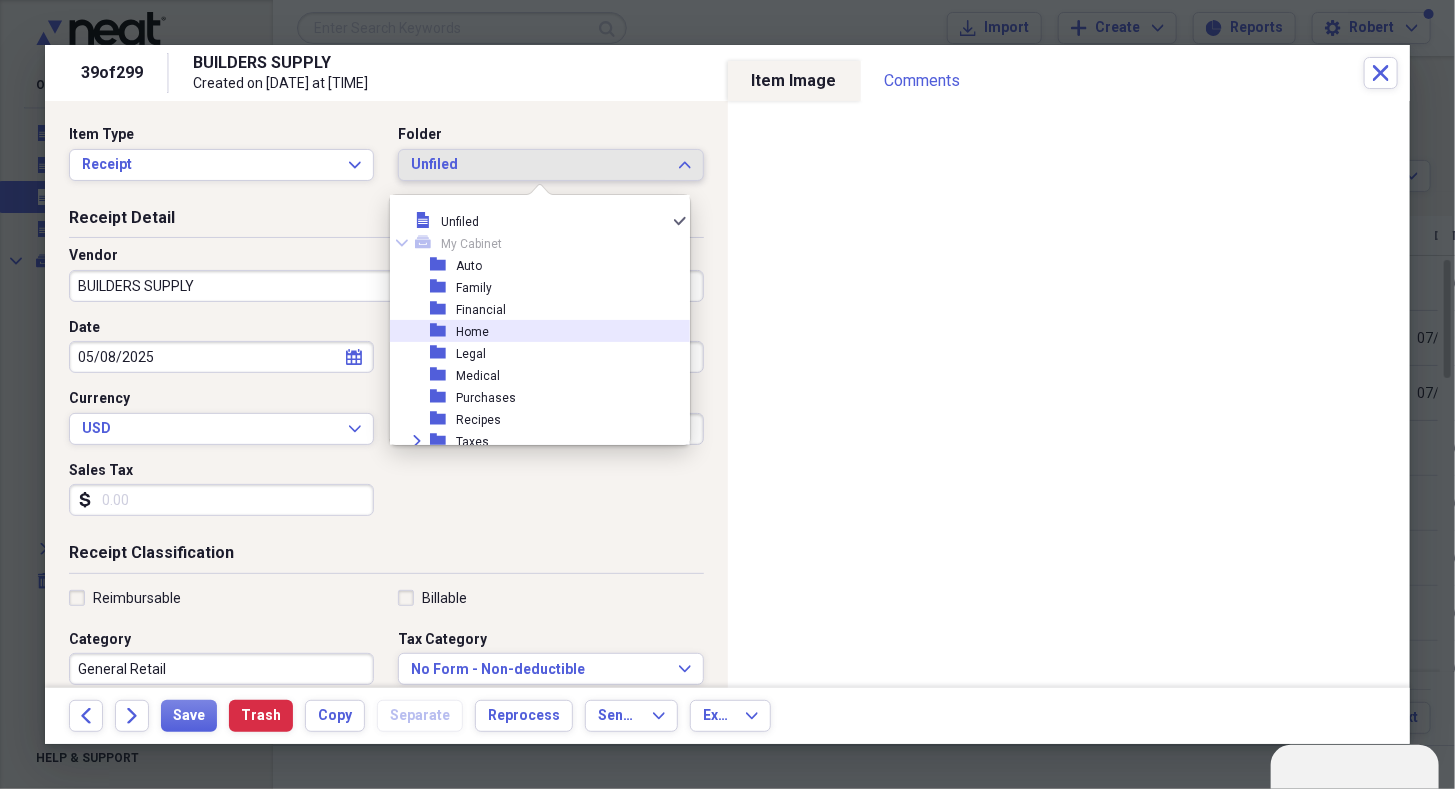 drag, startPoint x: 630, startPoint y: 353, endPoint x: 629, endPoint y: 328, distance: 25.019993 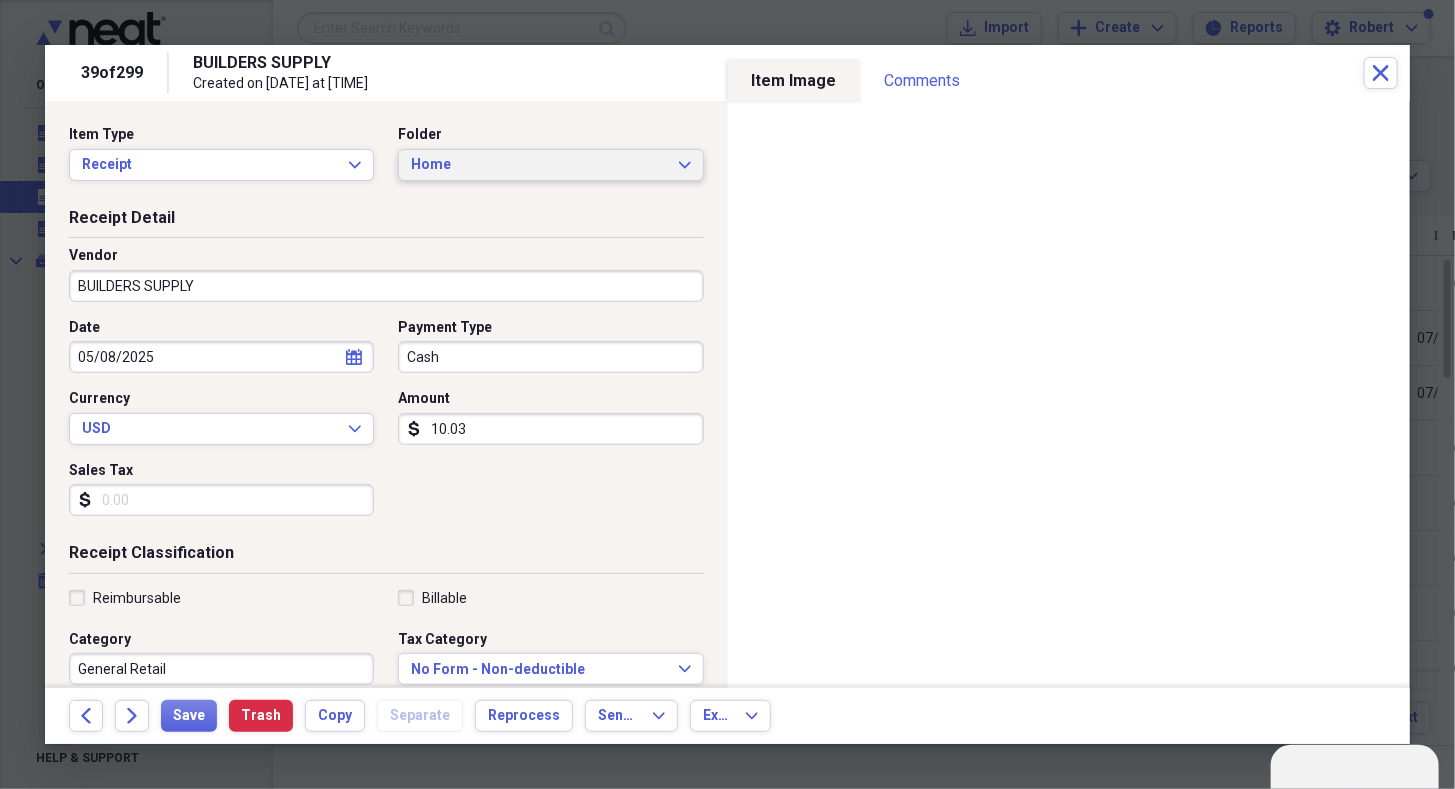 scroll, scrollTop: 430, scrollLeft: 0, axis: vertical 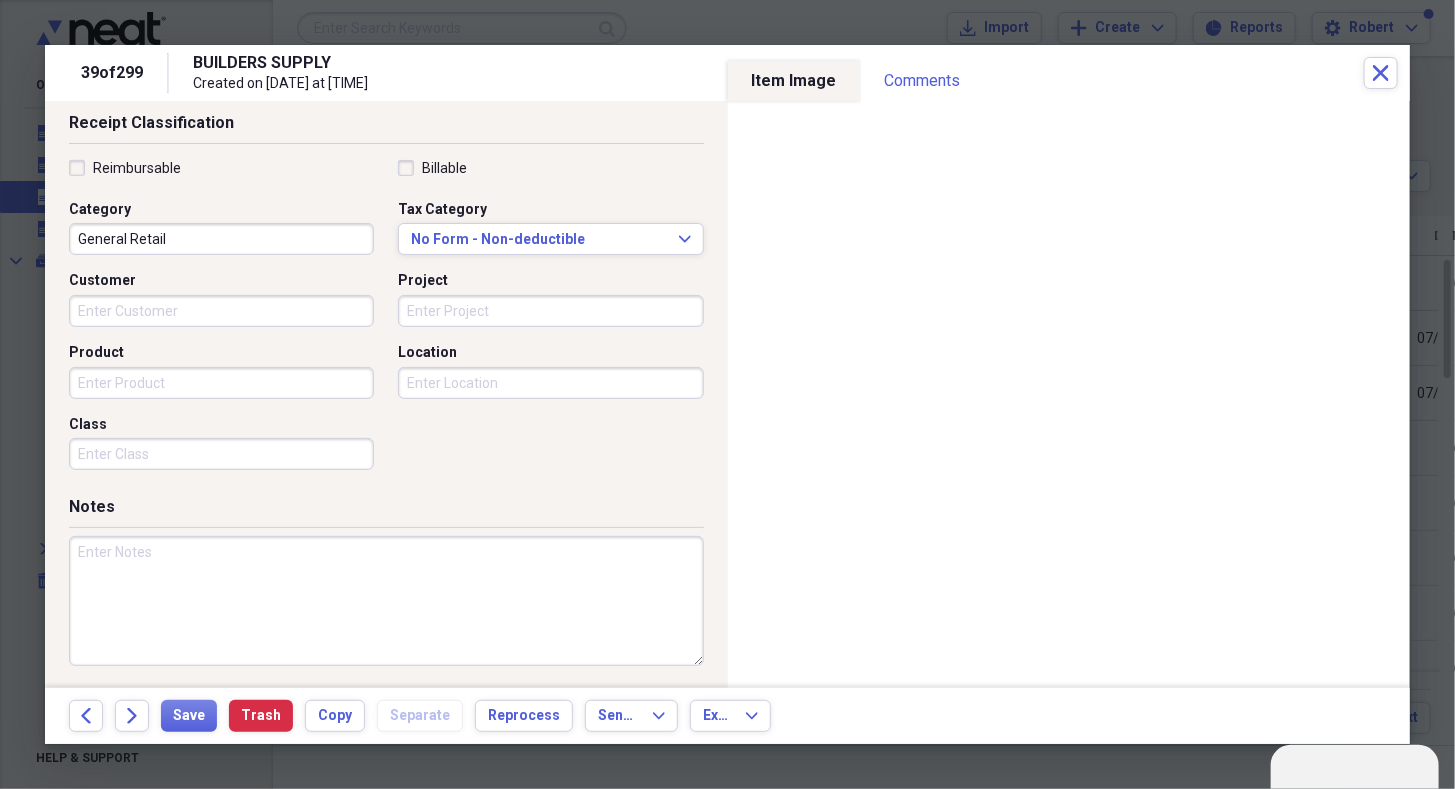 drag, startPoint x: 710, startPoint y: 491, endPoint x: 717, endPoint y: 438, distance: 53.460266 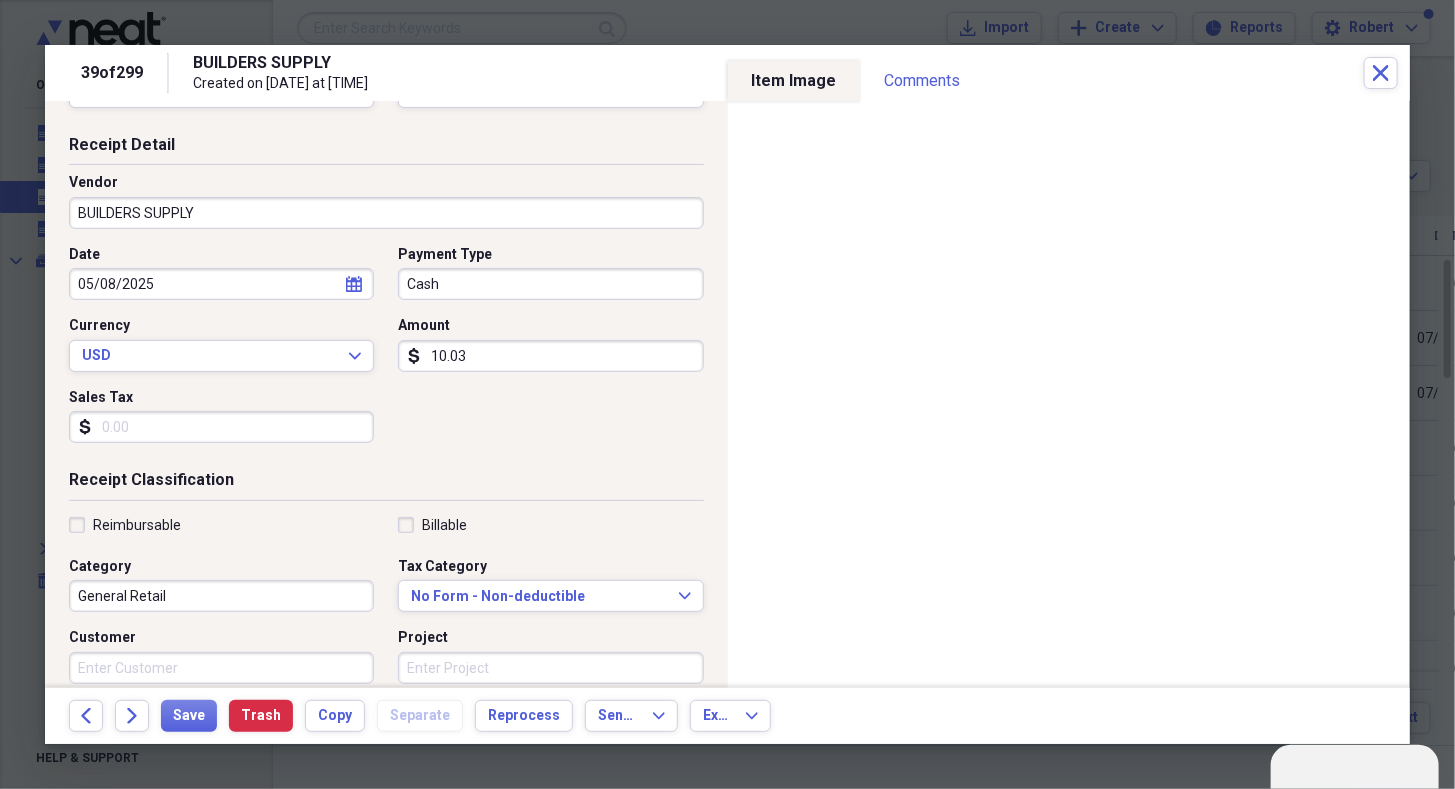 scroll, scrollTop: 100, scrollLeft: 0, axis: vertical 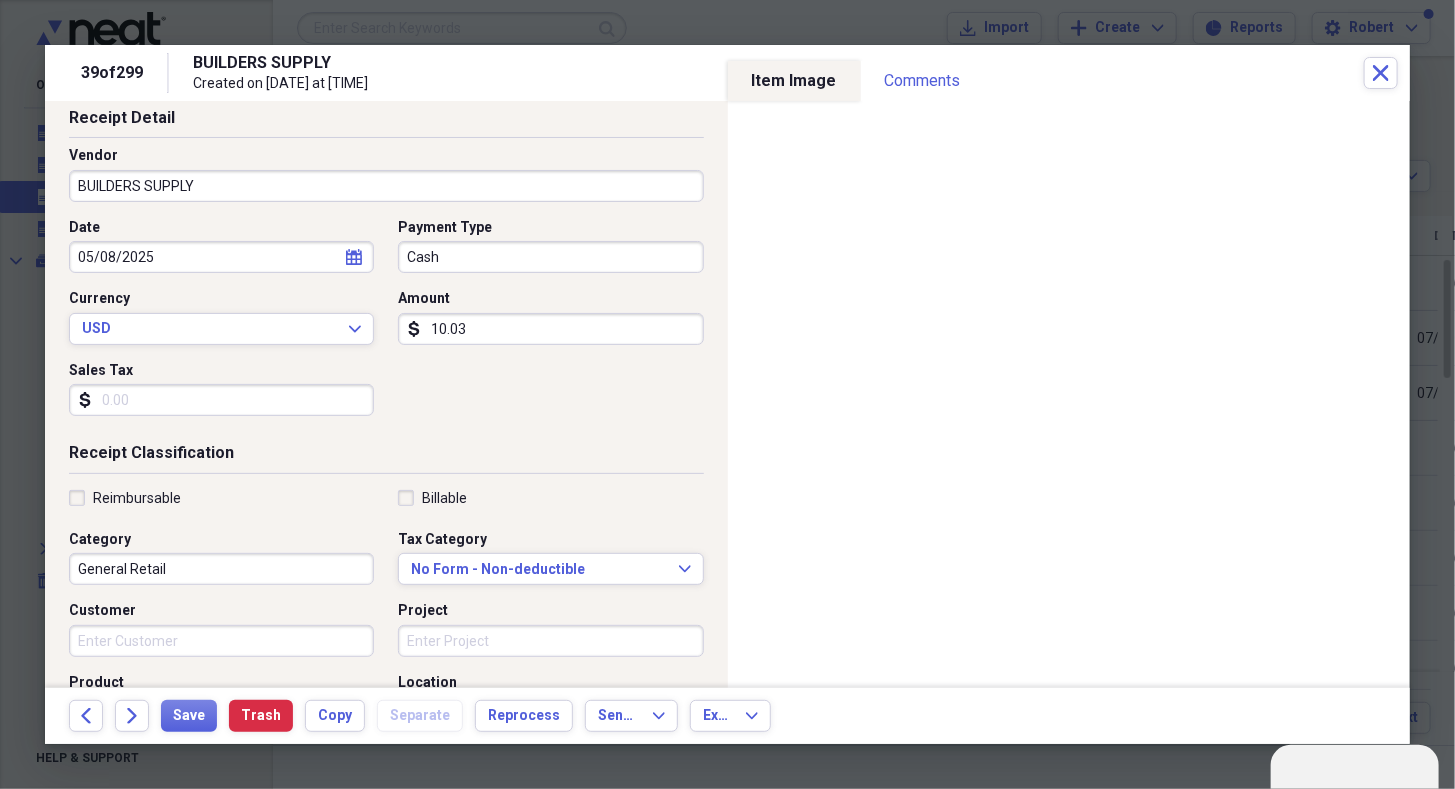 click on "Sales Tax" at bounding box center [221, 400] 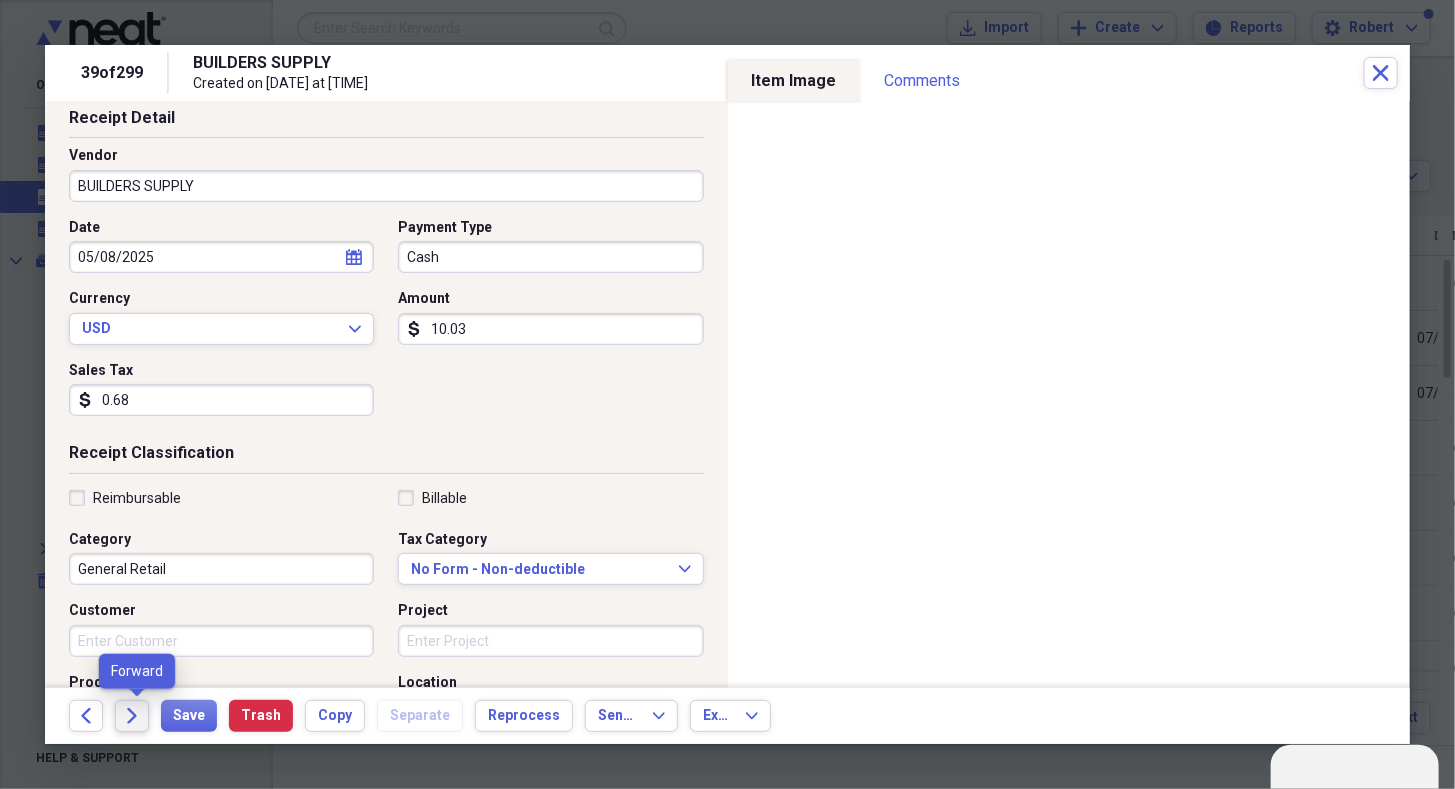 type on "0.68" 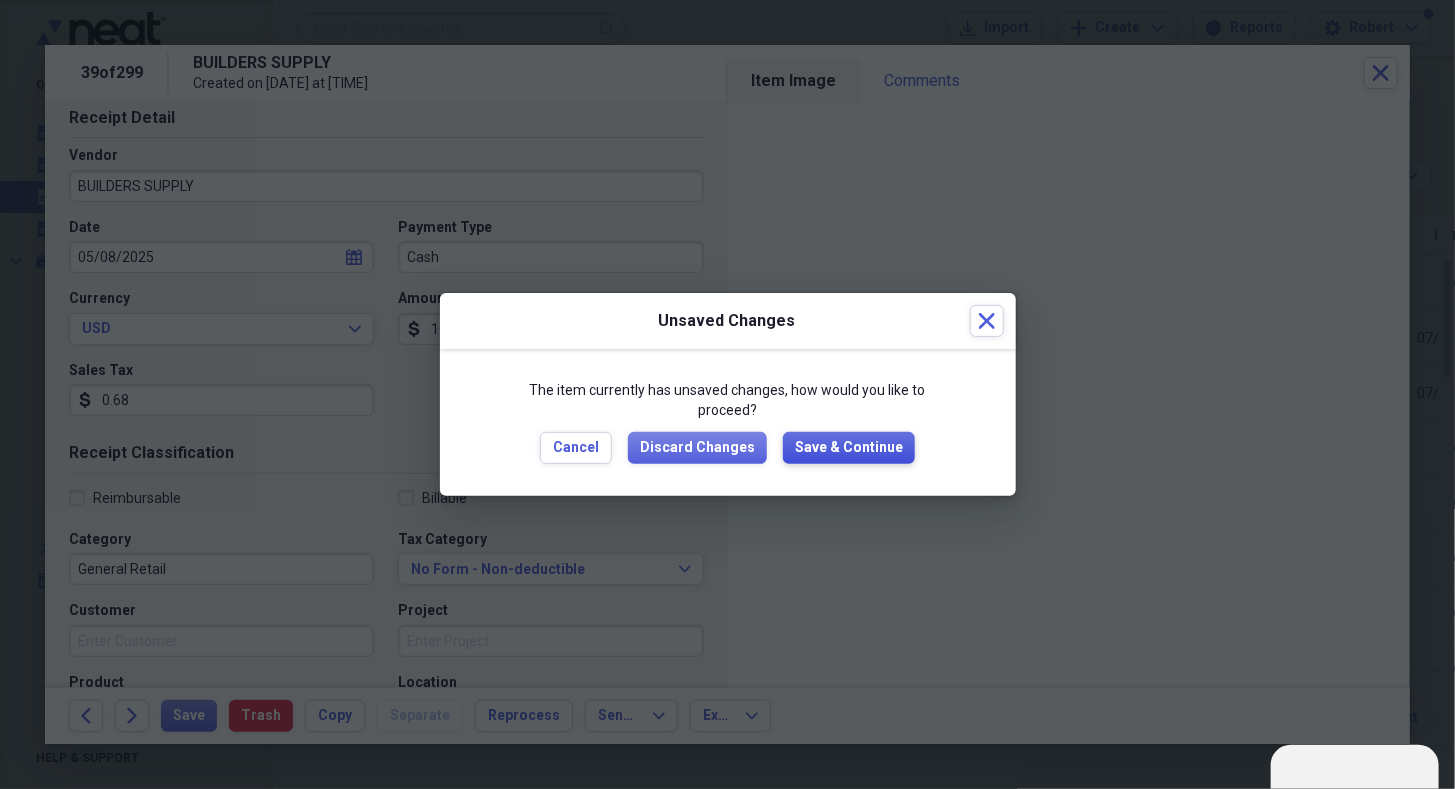 click on "Save & Continue" at bounding box center [849, 448] 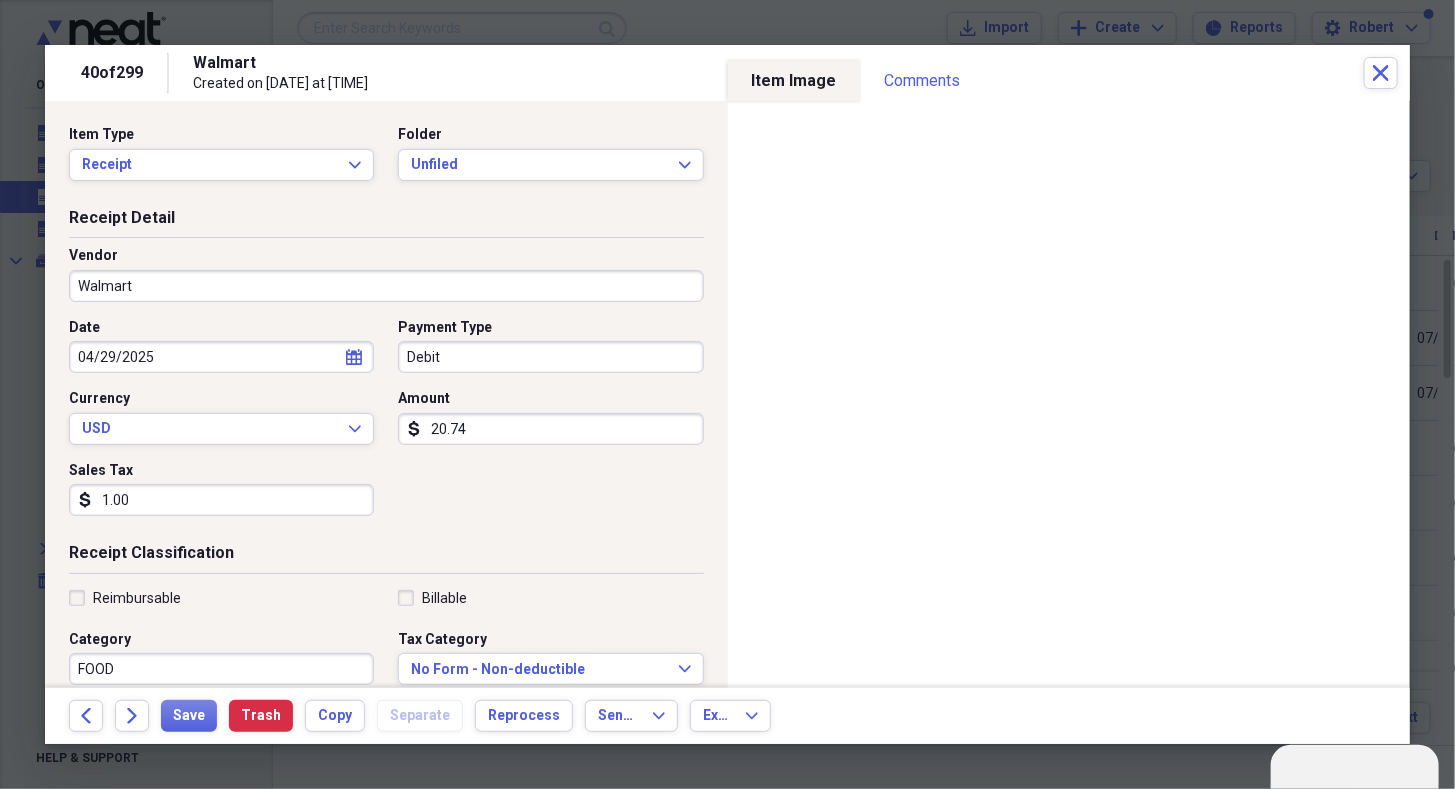 click on "1.00" at bounding box center [221, 500] 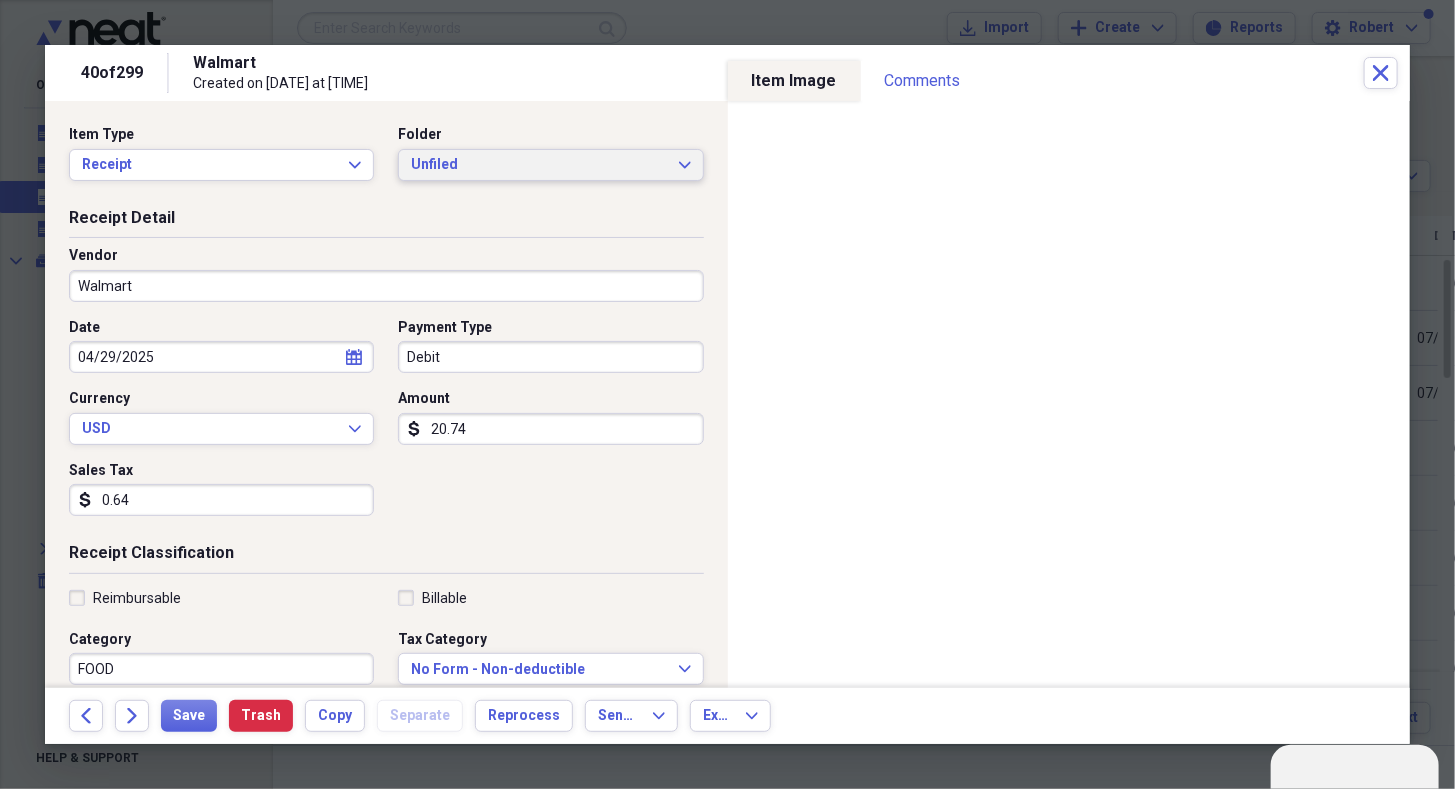 type on "0.64" 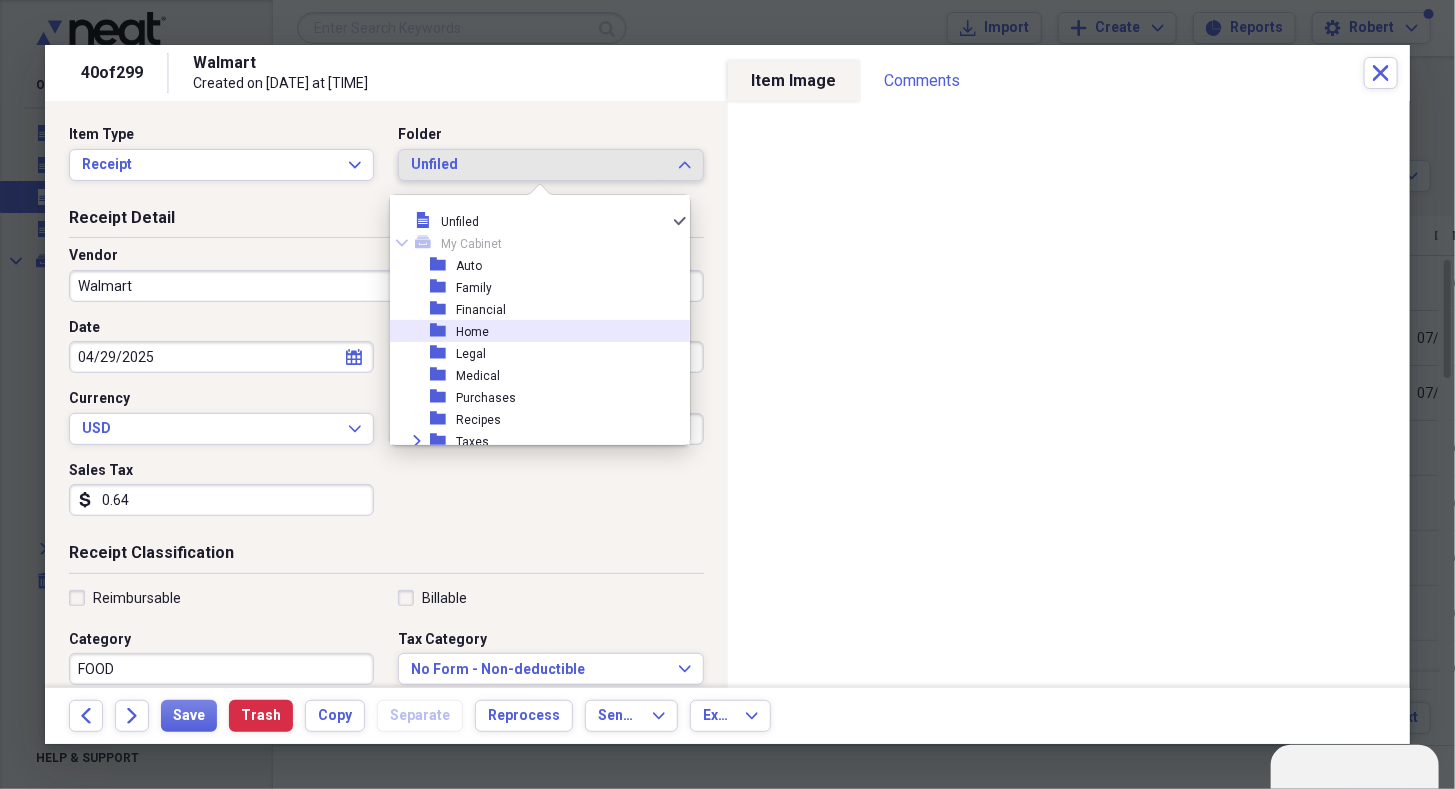 click on "folder Home" at bounding box center (532, 331) 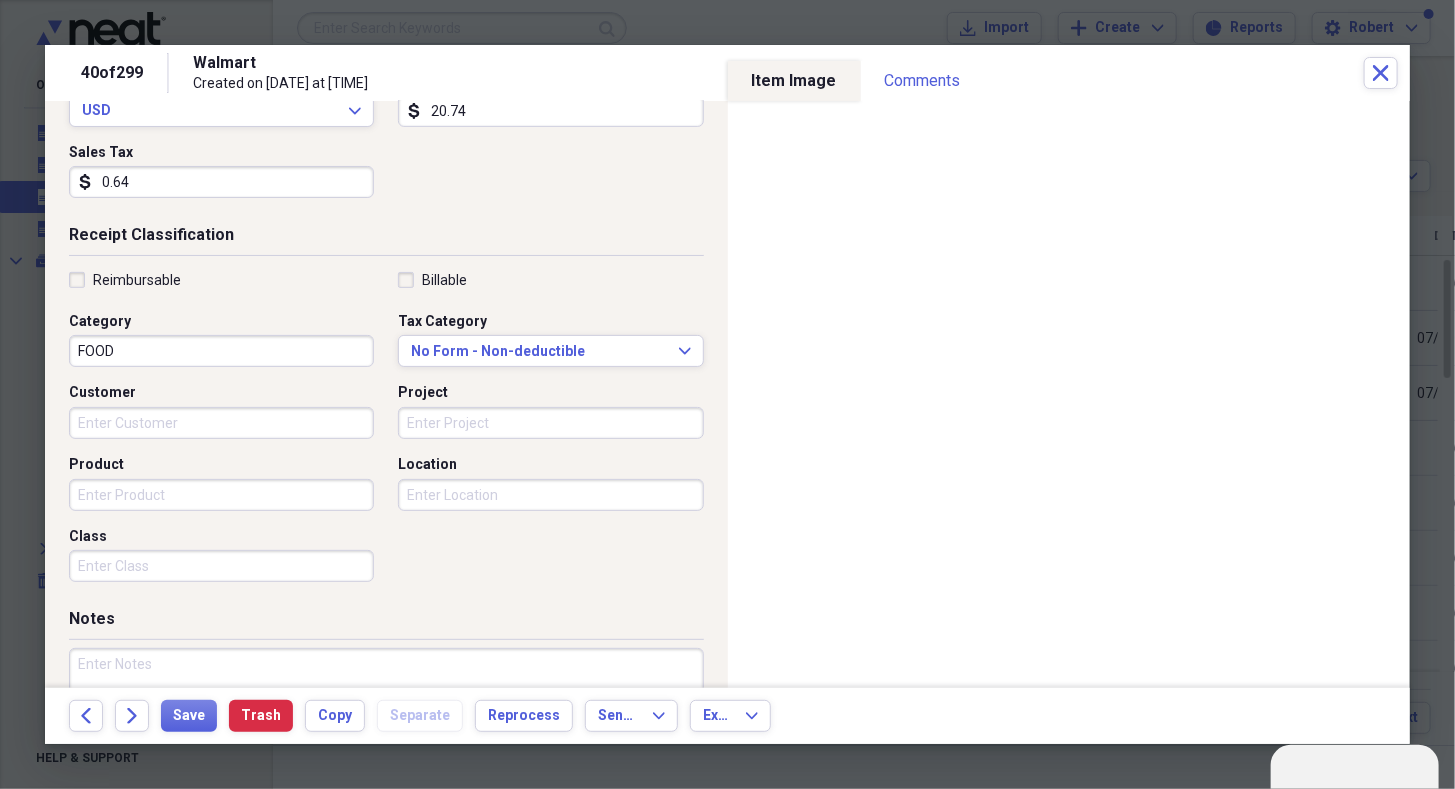 scroll, scrollTop: 314, scrollLeft: 0, axis: vertical 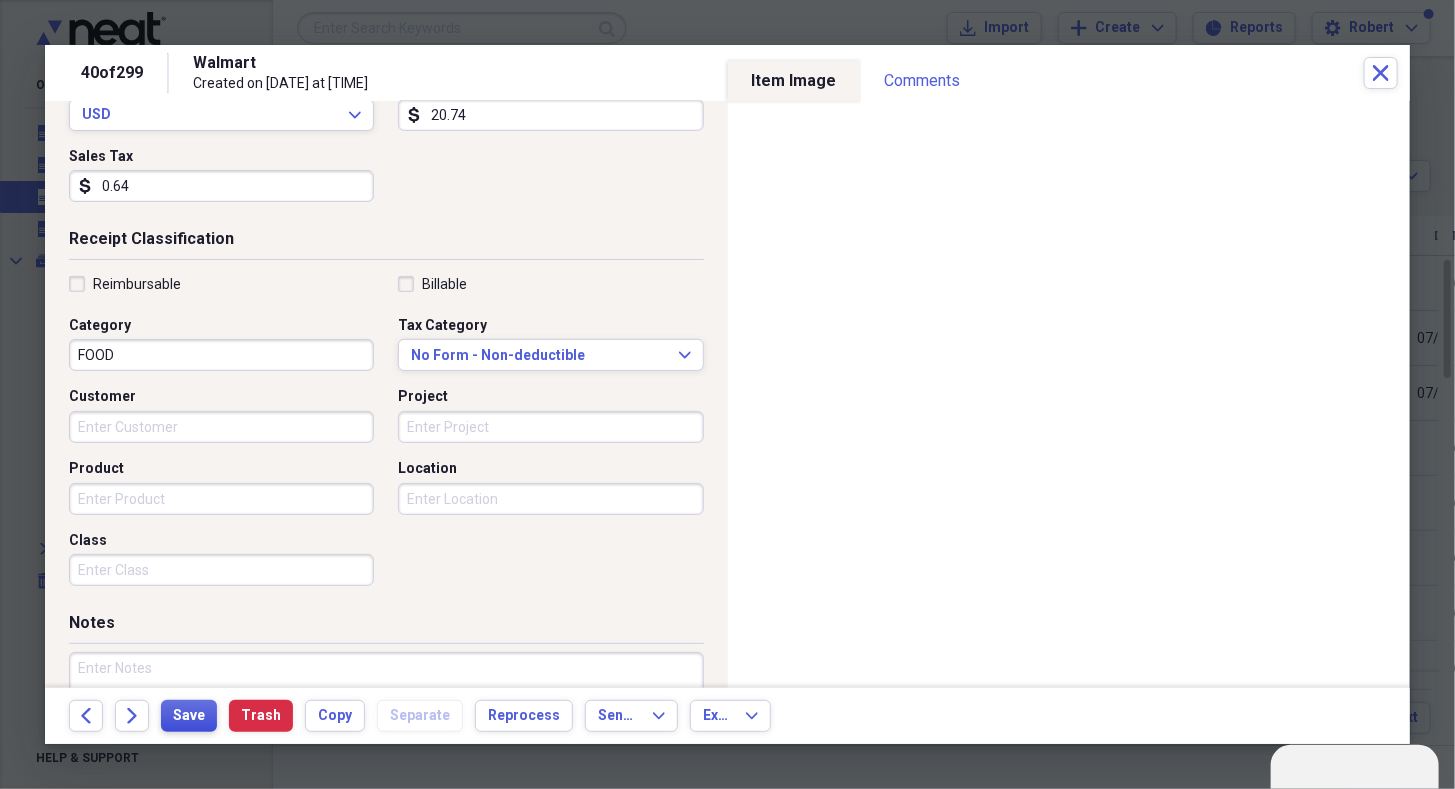 click on "Save" at bounding box center [189, 716] 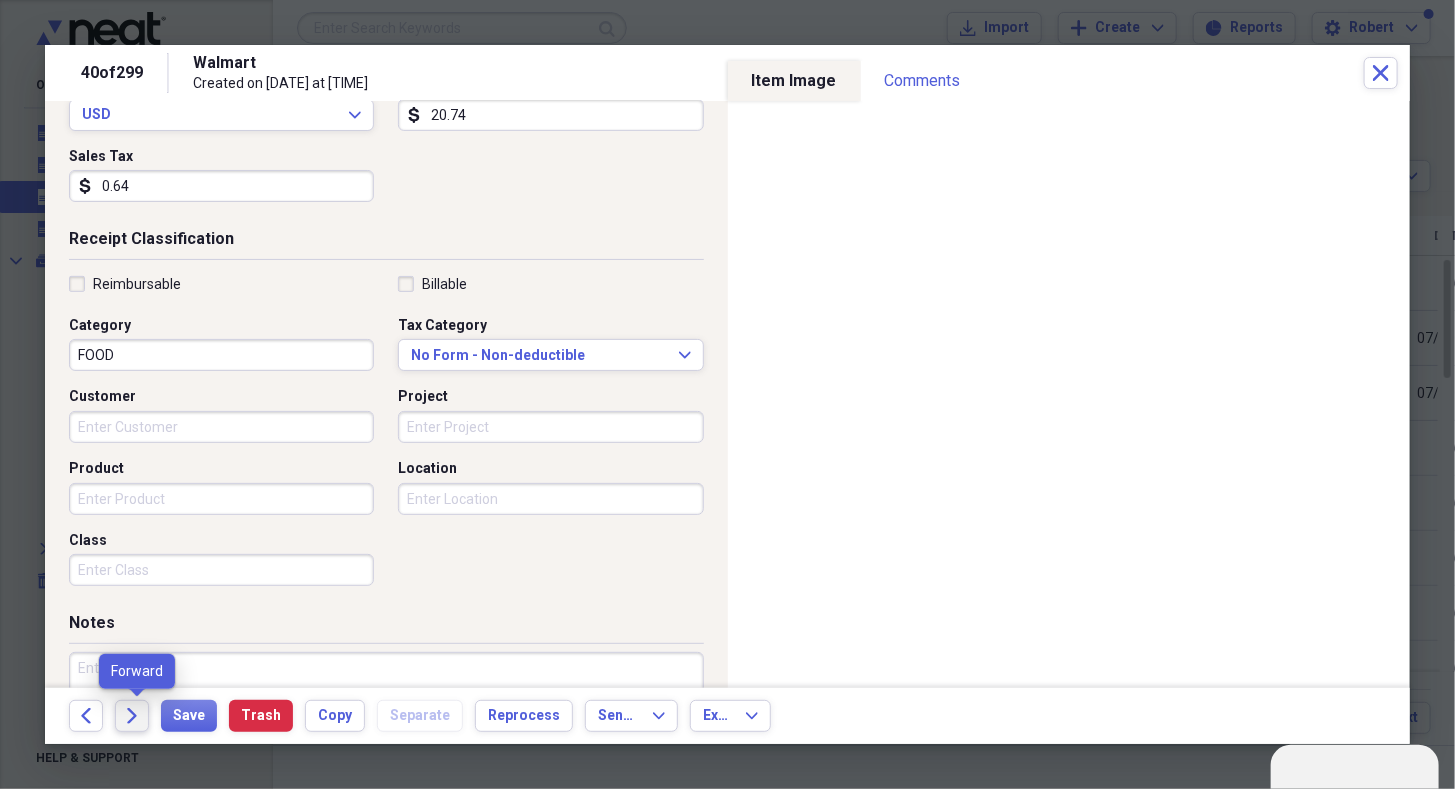 click on "Forward" at bounding box center (132, 716) 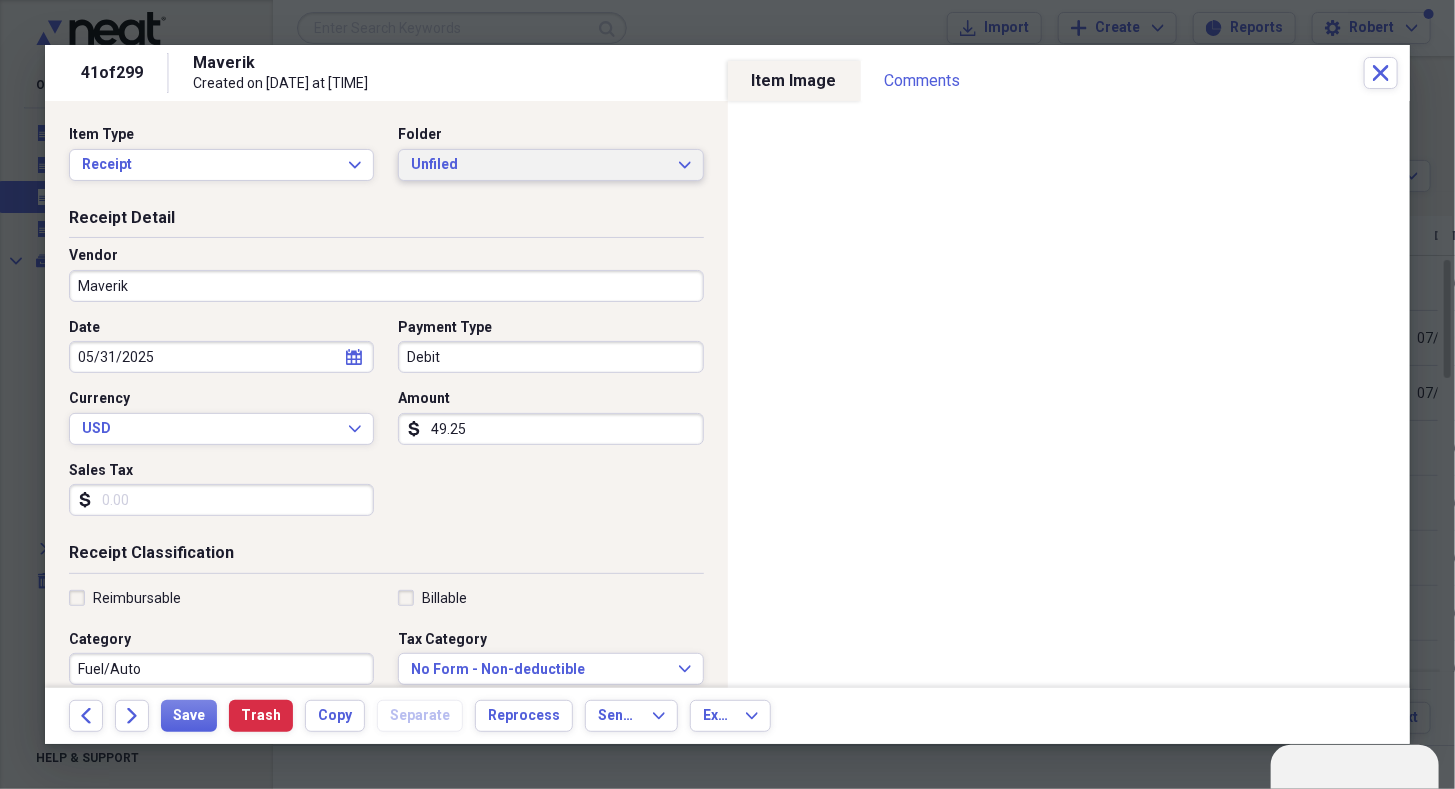click on "Unfiled Expand" at bounding box center [550, 165] 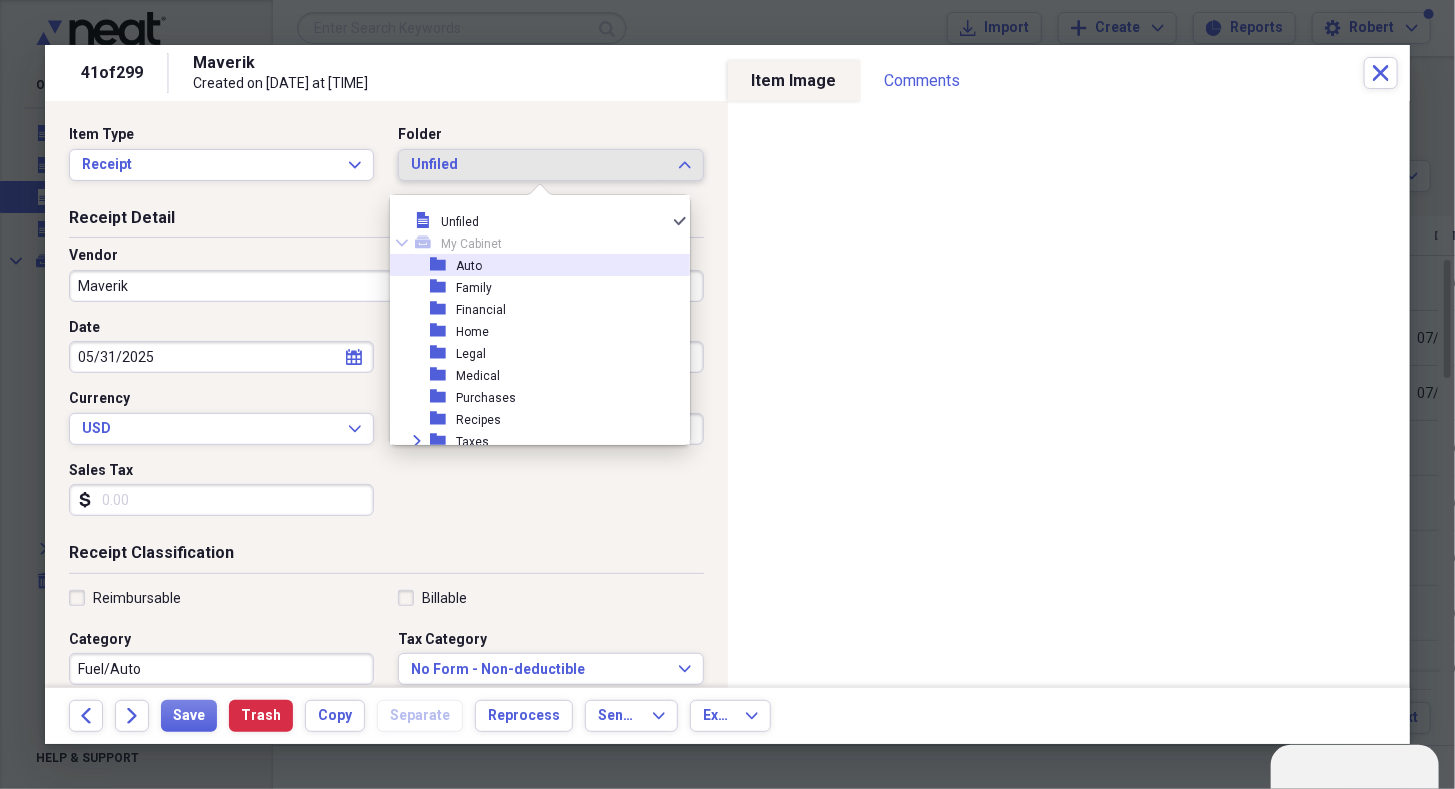 click on "folder Auto" at bounding box center (532, 265) 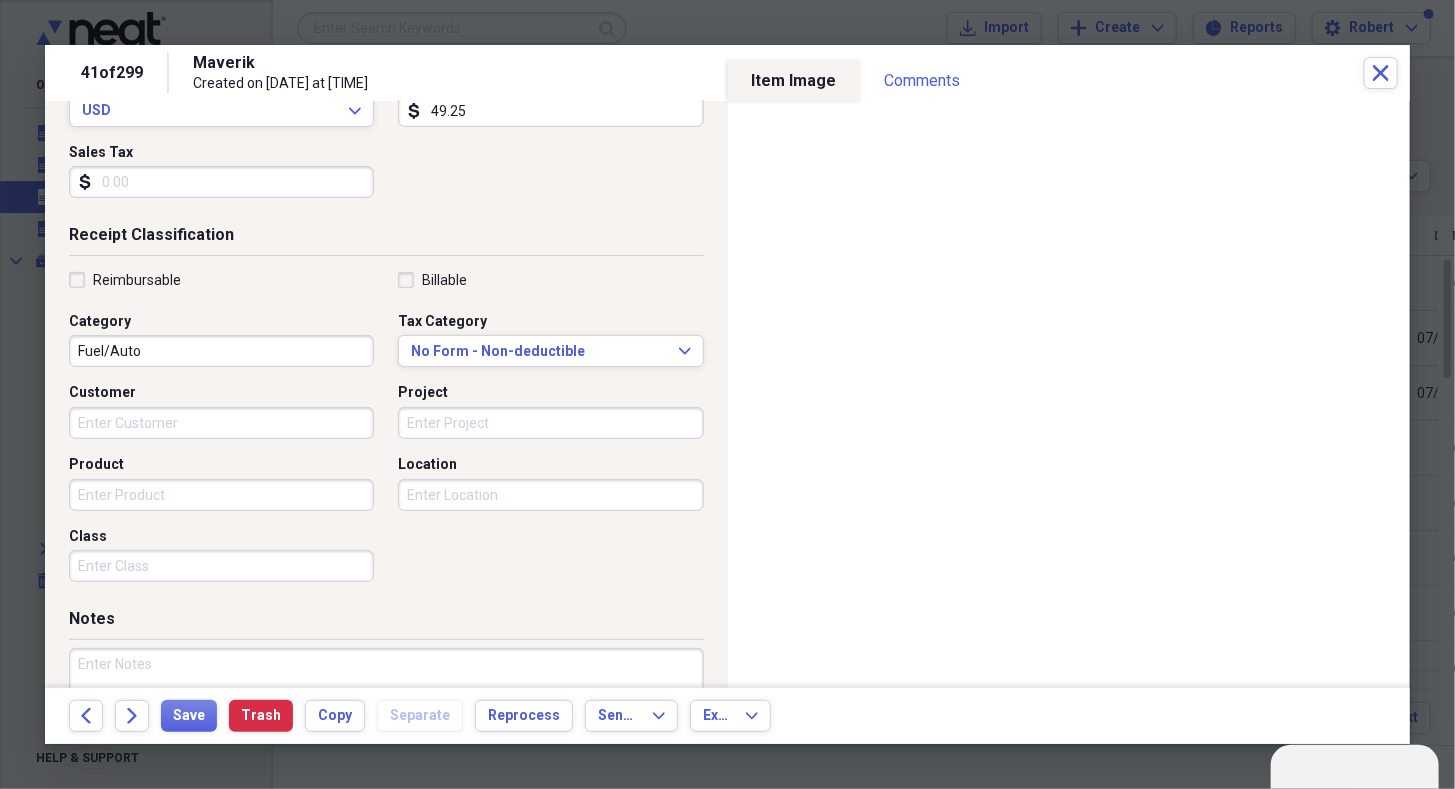 scroll, scrollTop: 321, scrollLeft: 0, axis: vertical 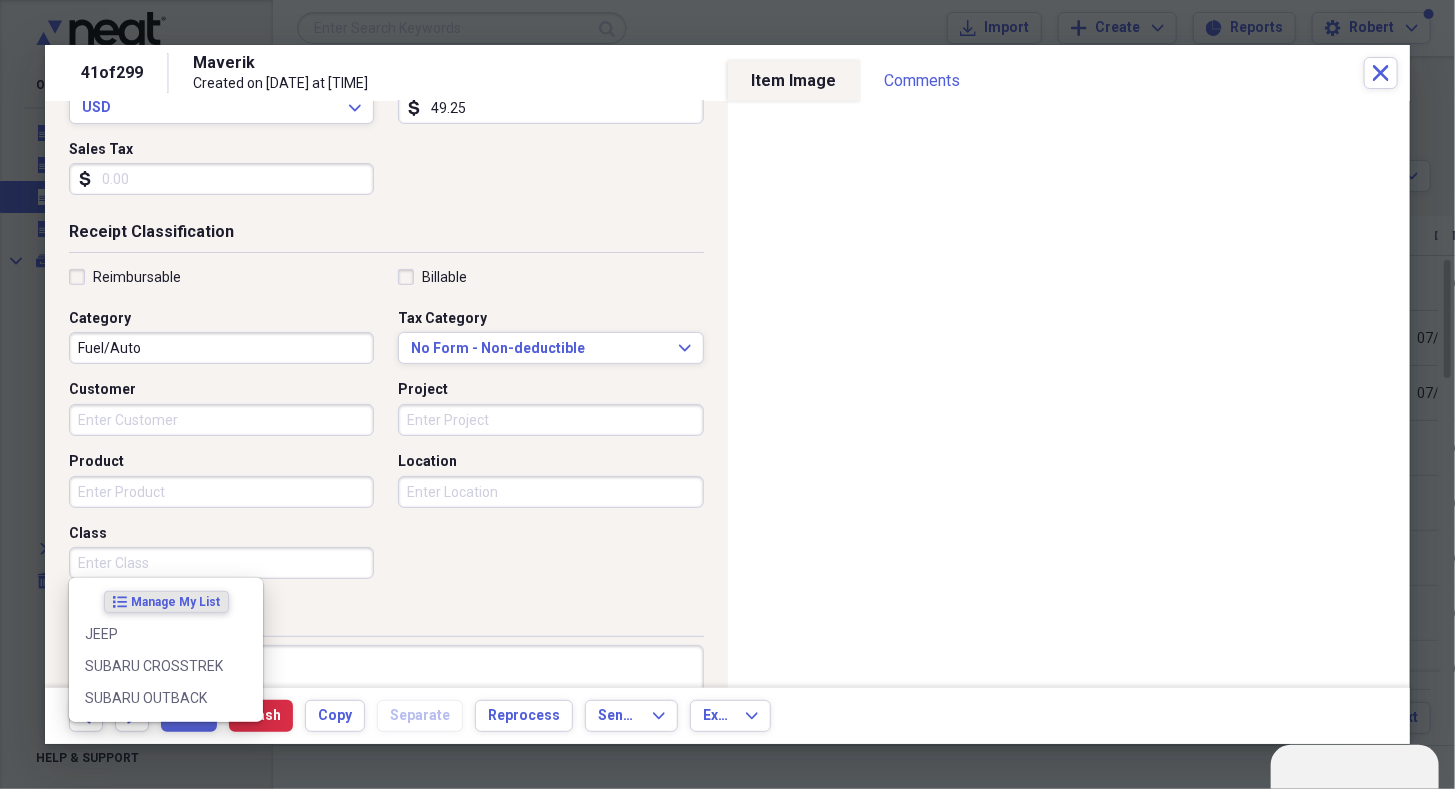 click on "Class" at bounding box center [221, 563] 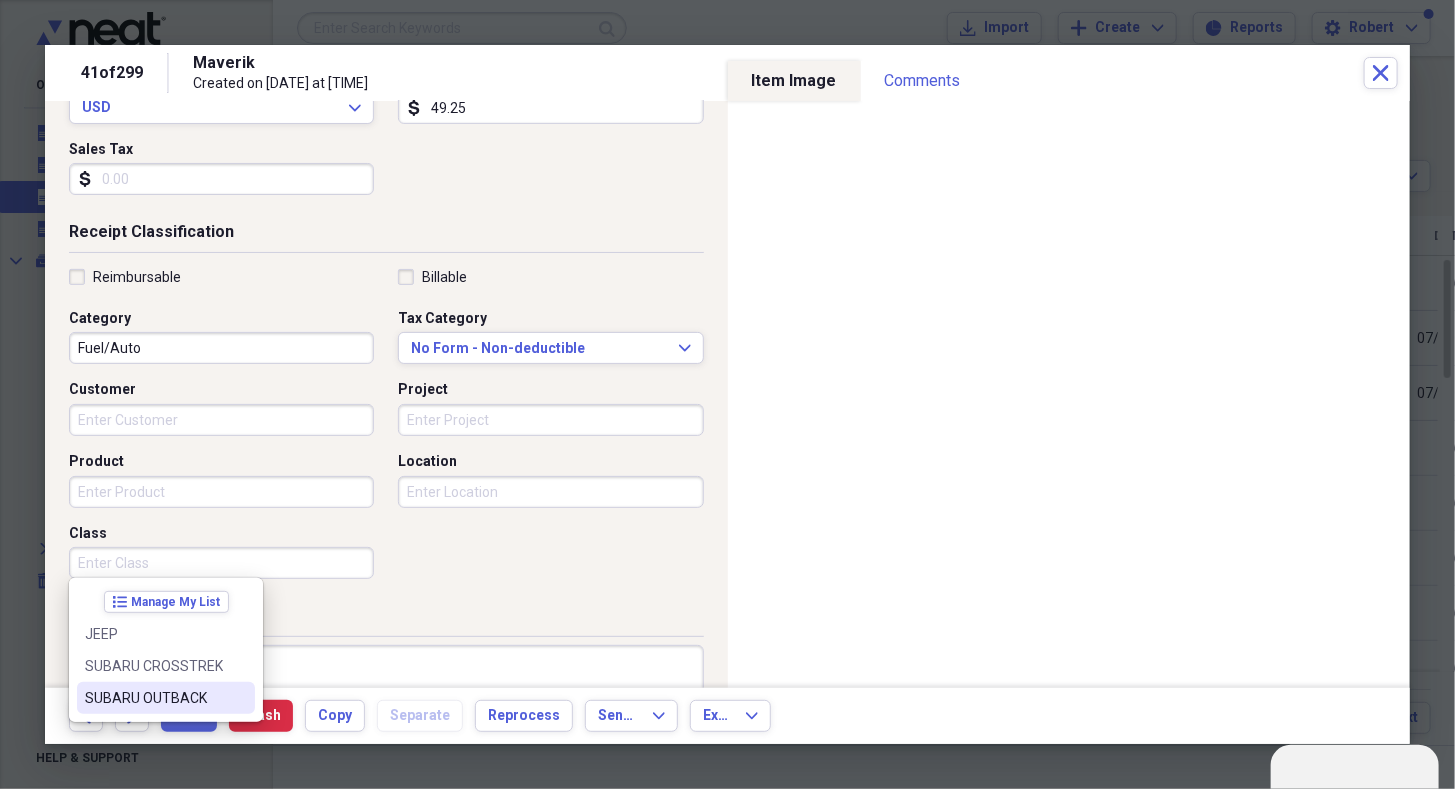 click on "SUBARU OUTBACK" at bounding box center [154, 698] 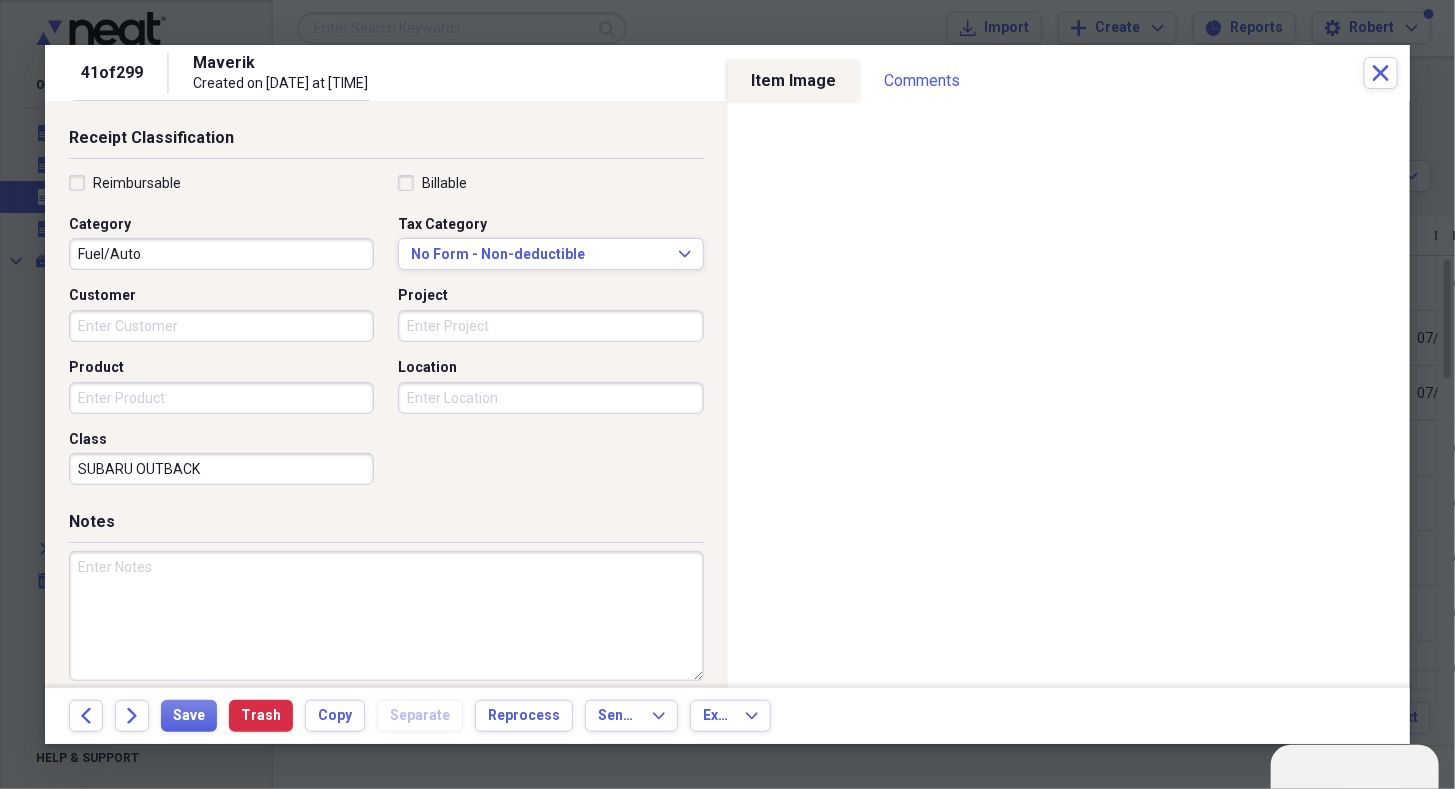 scroll, scrollTop: 416, scrollLeft: 0, axis: vertical 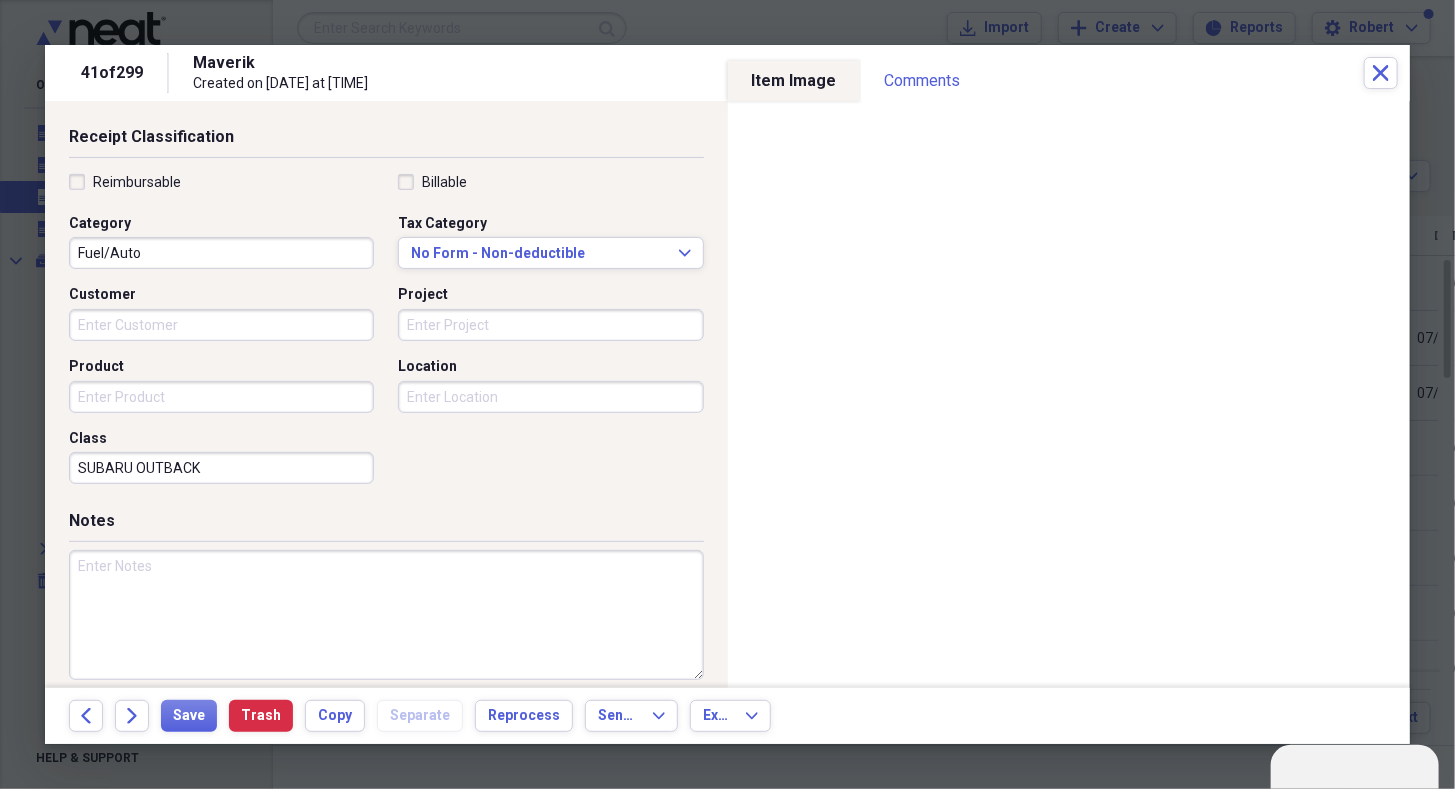 click at bounding box center [386, 615] 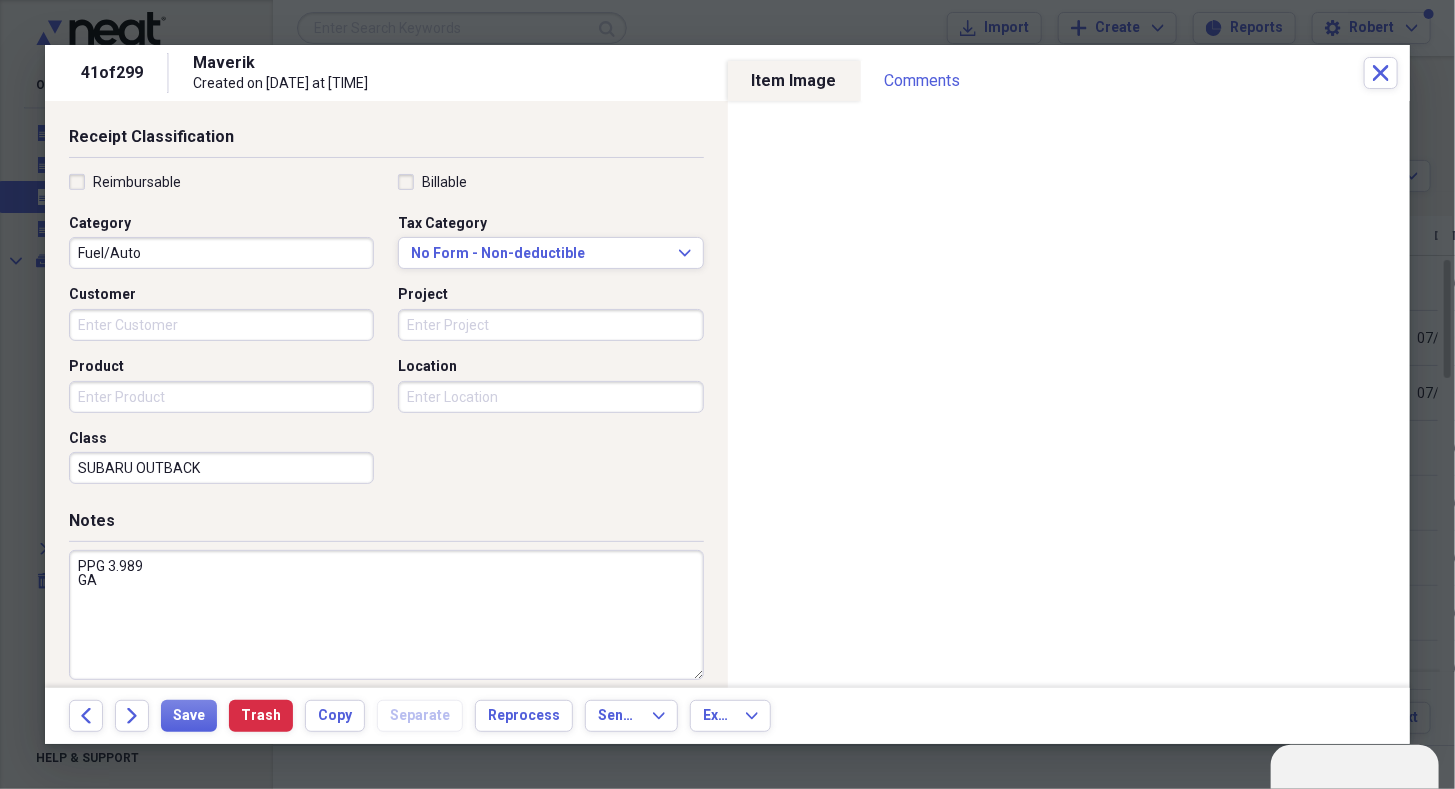 click on "PPG 3.989
GA" at bounding box center (386, 615) 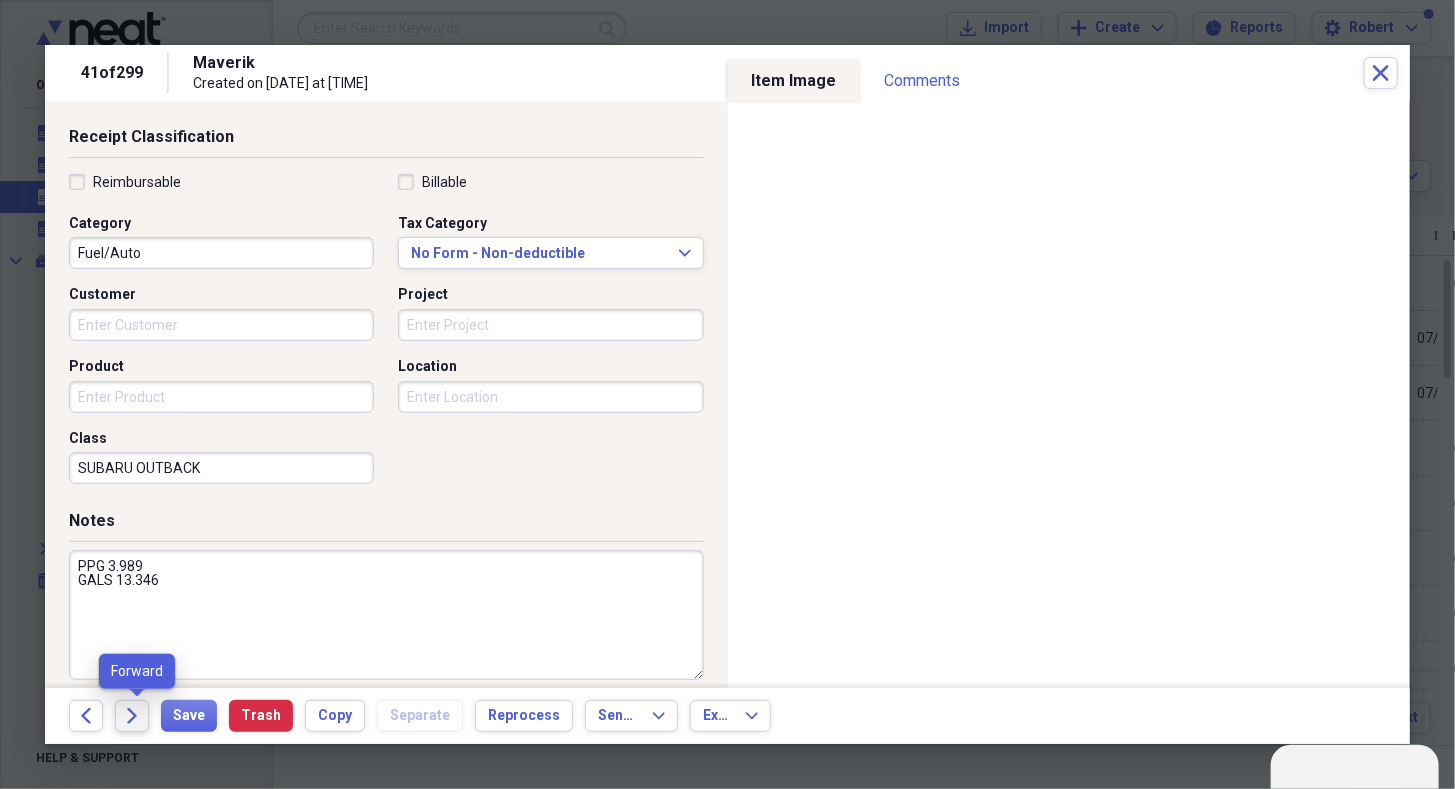 type on "PPG 3.989
GALS 13.346" 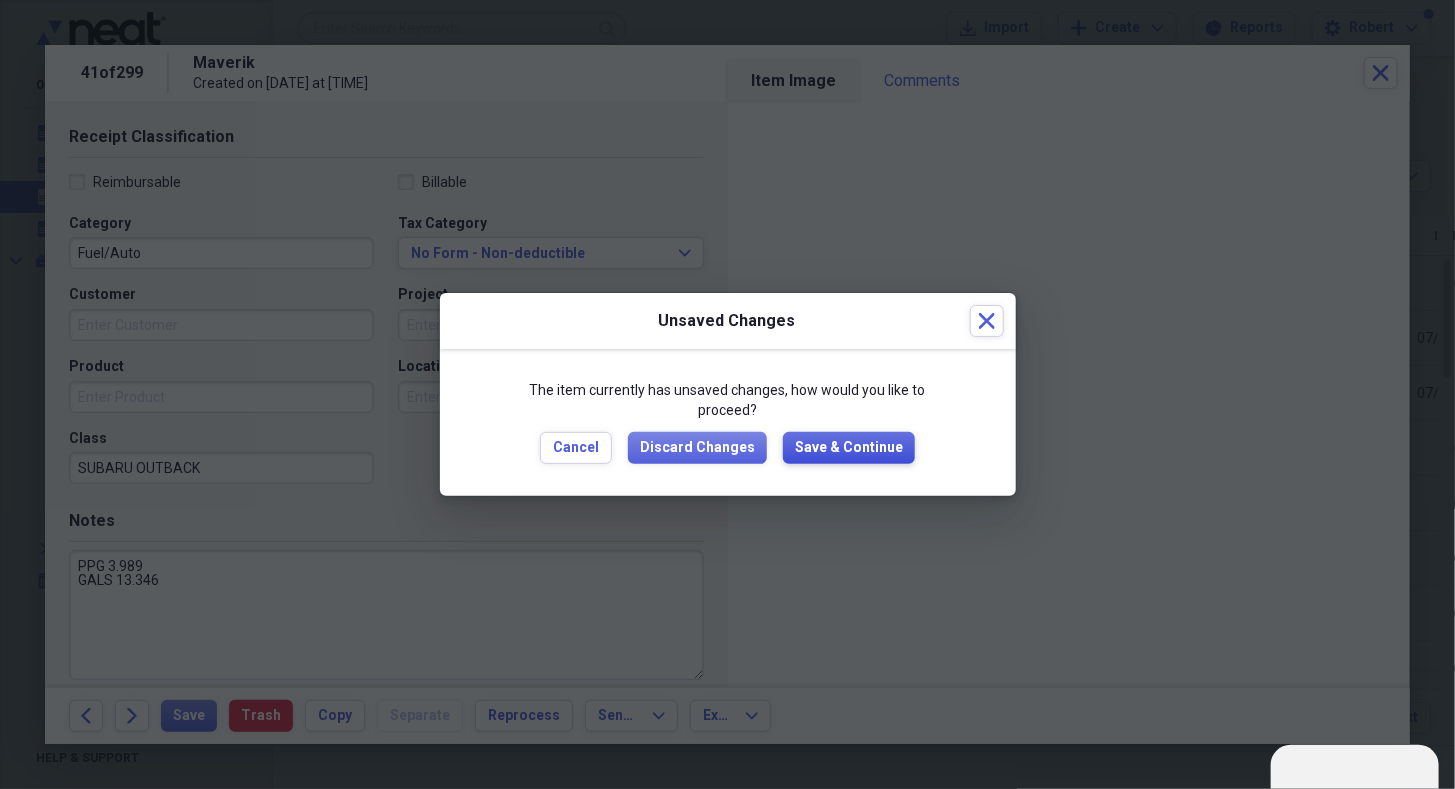 click on "Save & Continue" at bounding box center (849, 448) 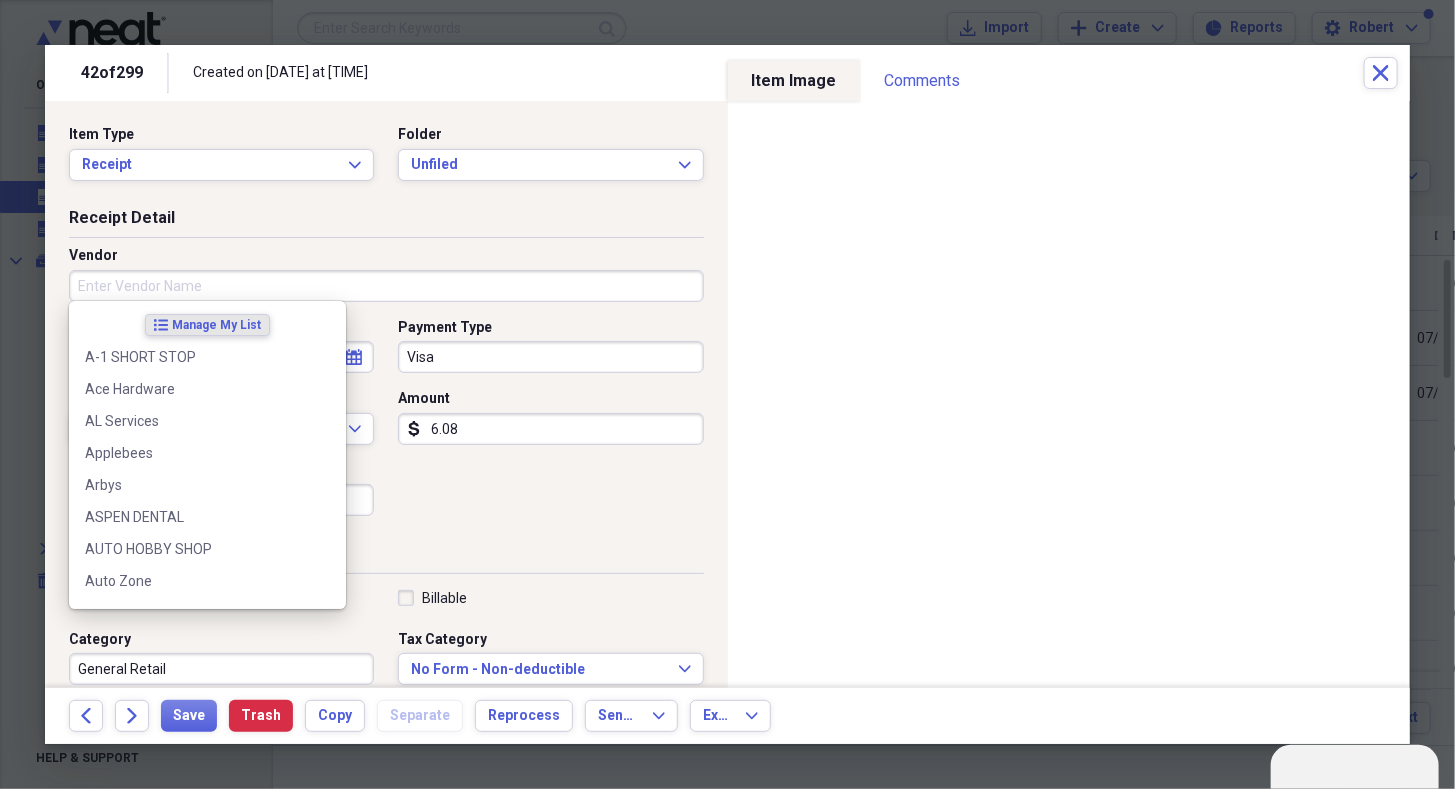 click on "Vendor" at bounding box center [386, 286] 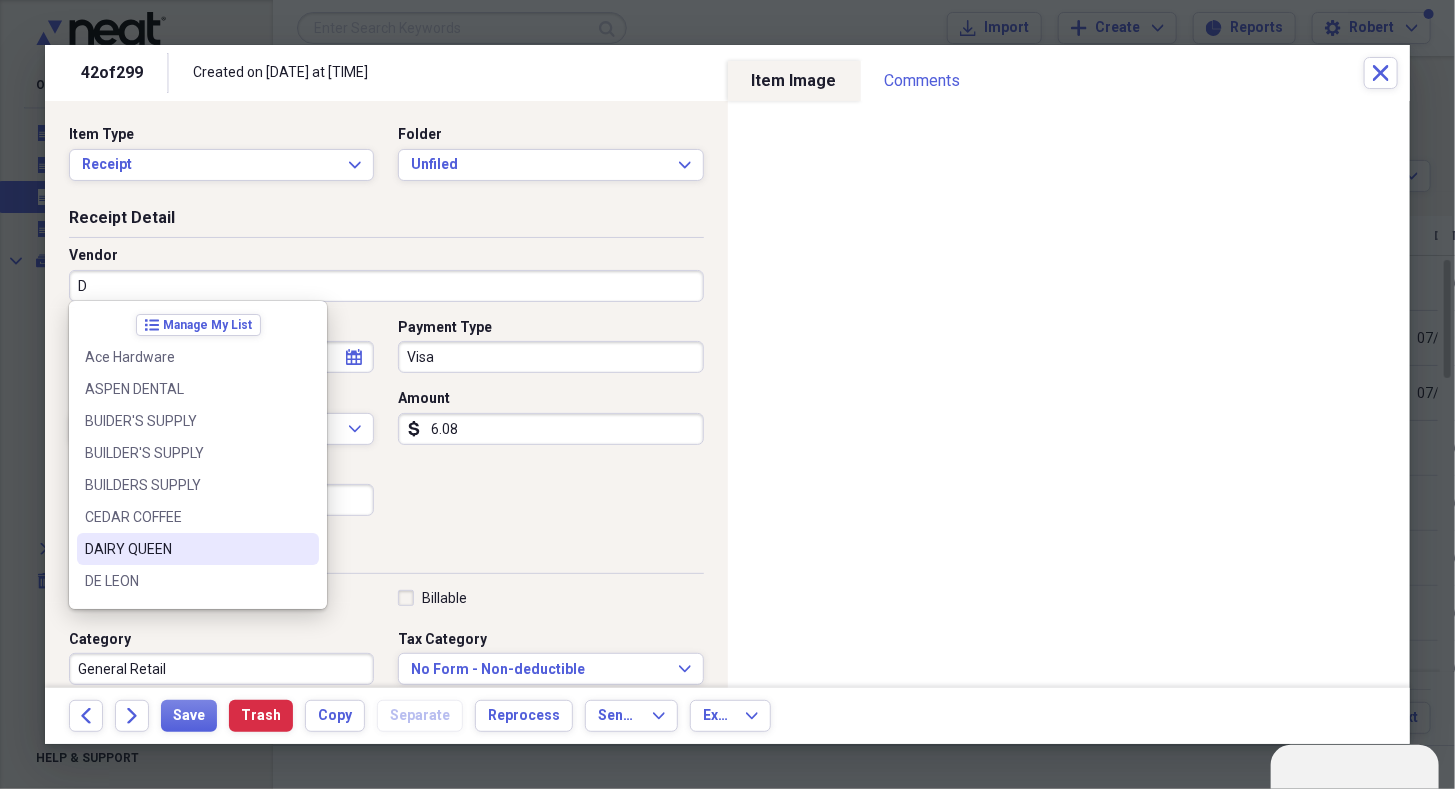 click on "DAIRY QUEEN" at bounding box center [186, 549] 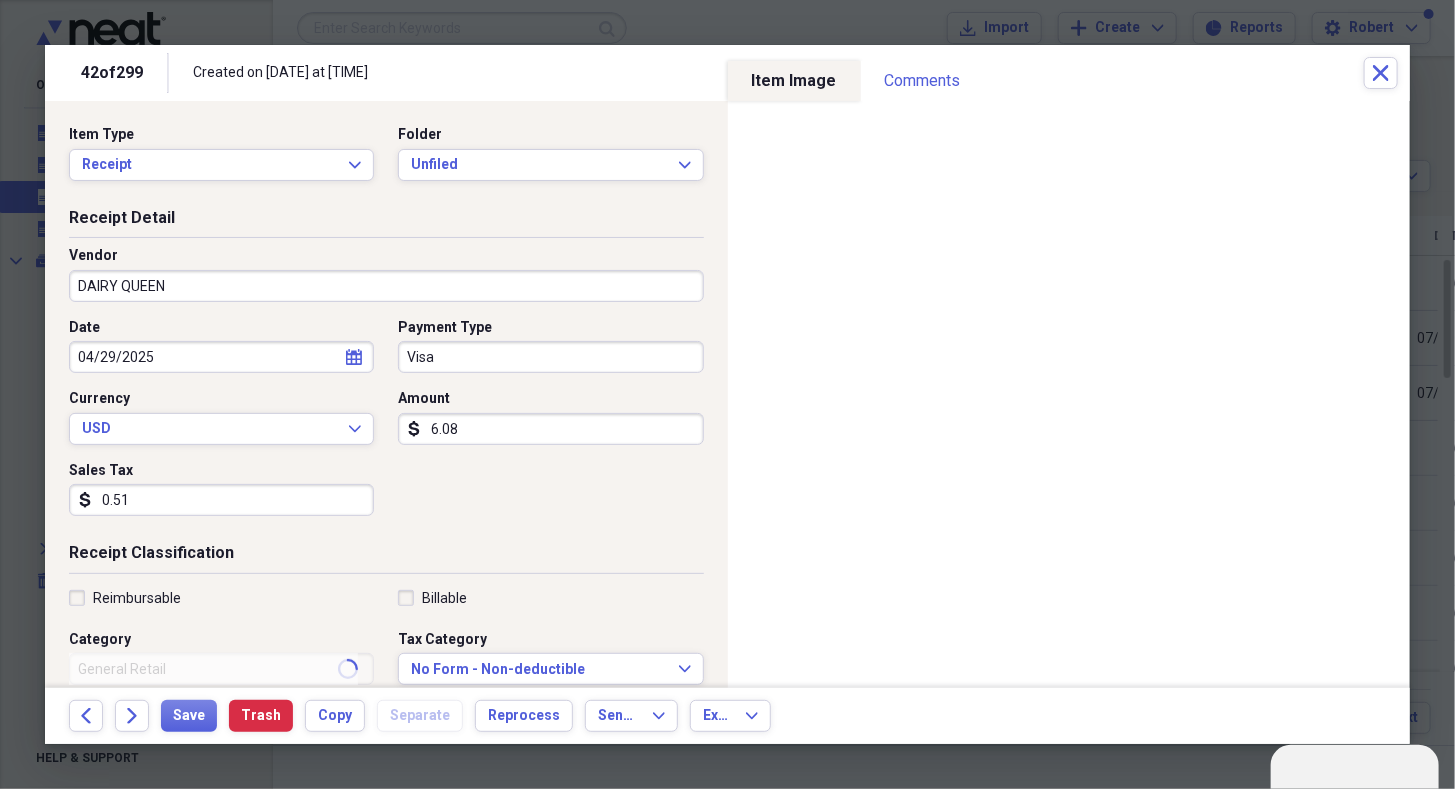 type on "Meals/Restaurants" 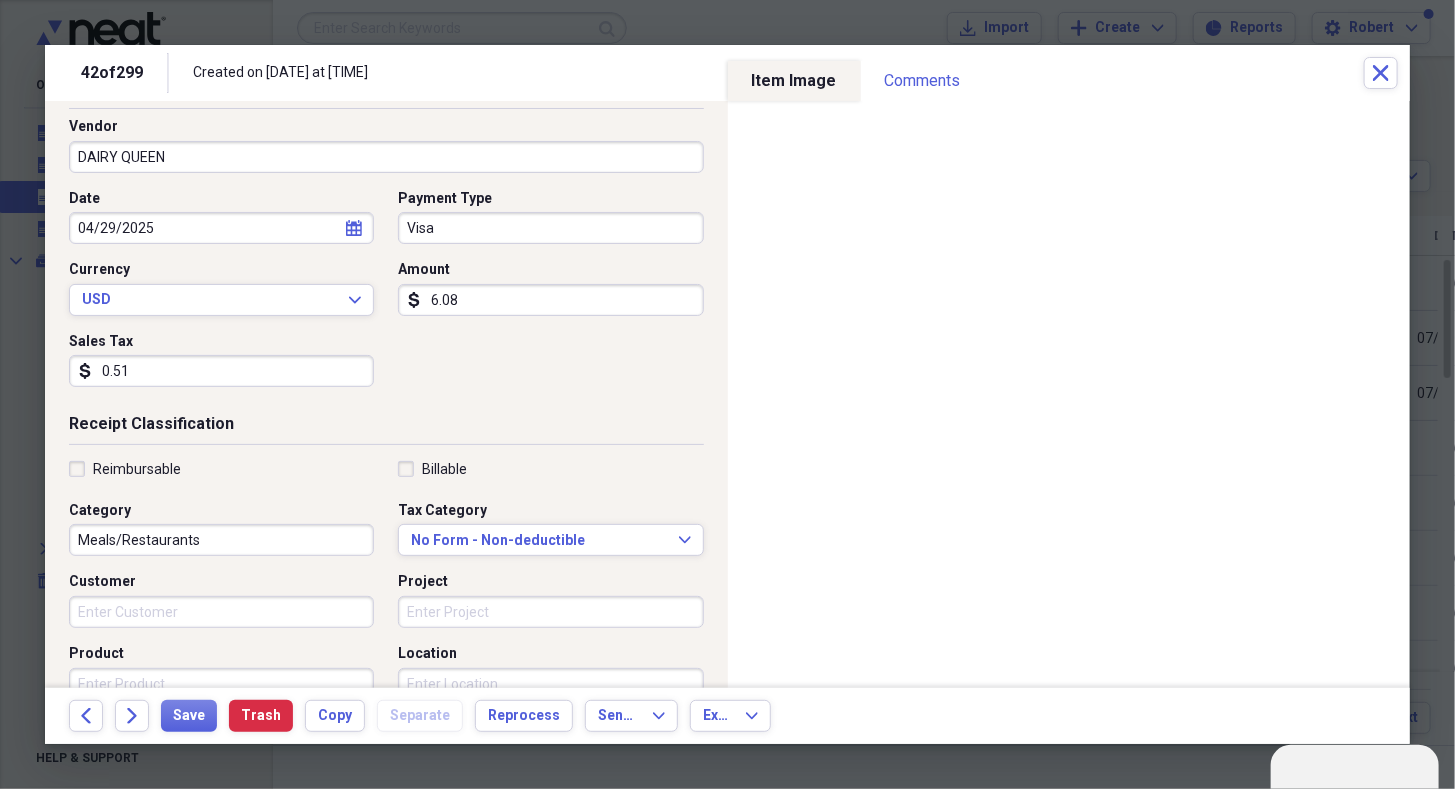 scroll, scrollTop: 133, scrollLeft: 0, axis: vertical 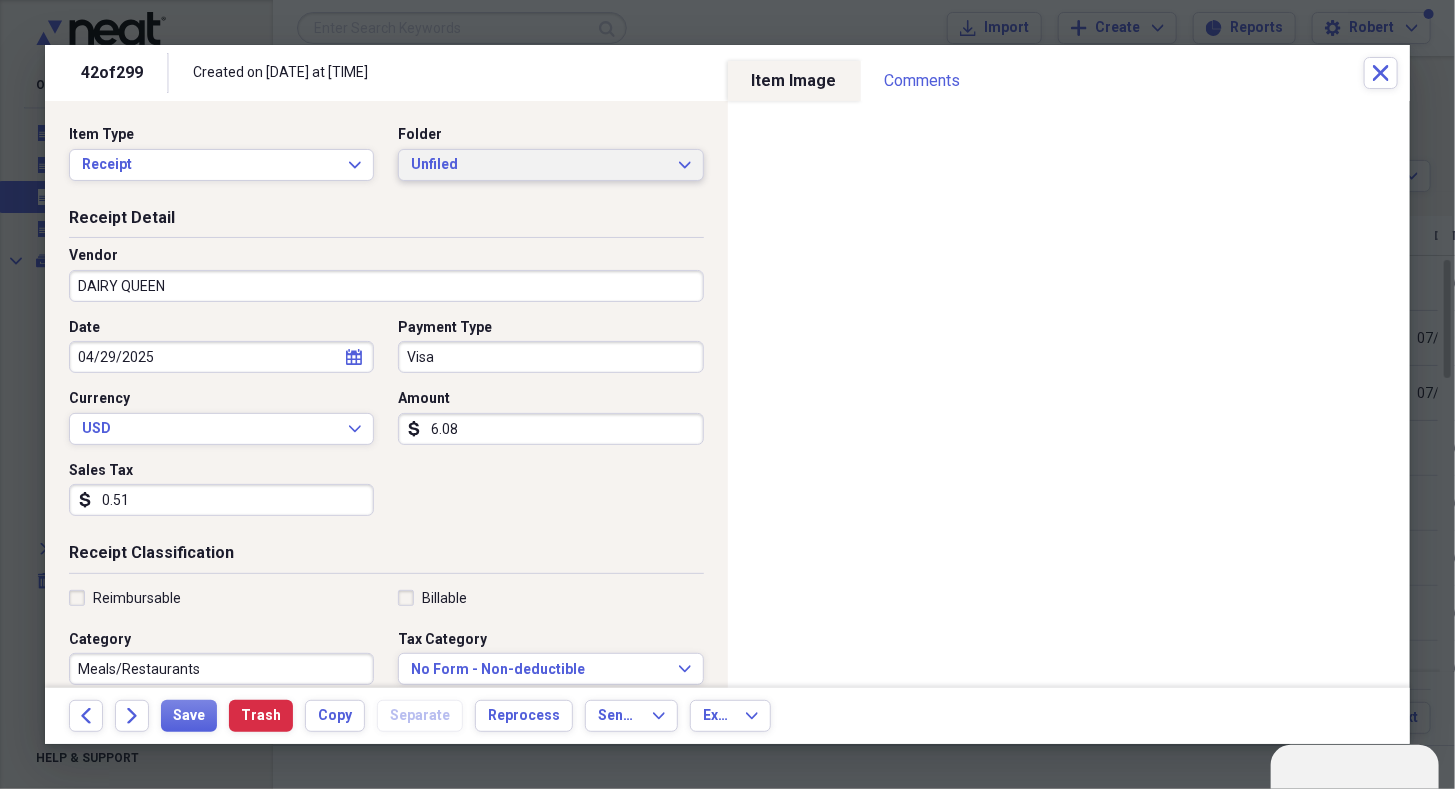 click 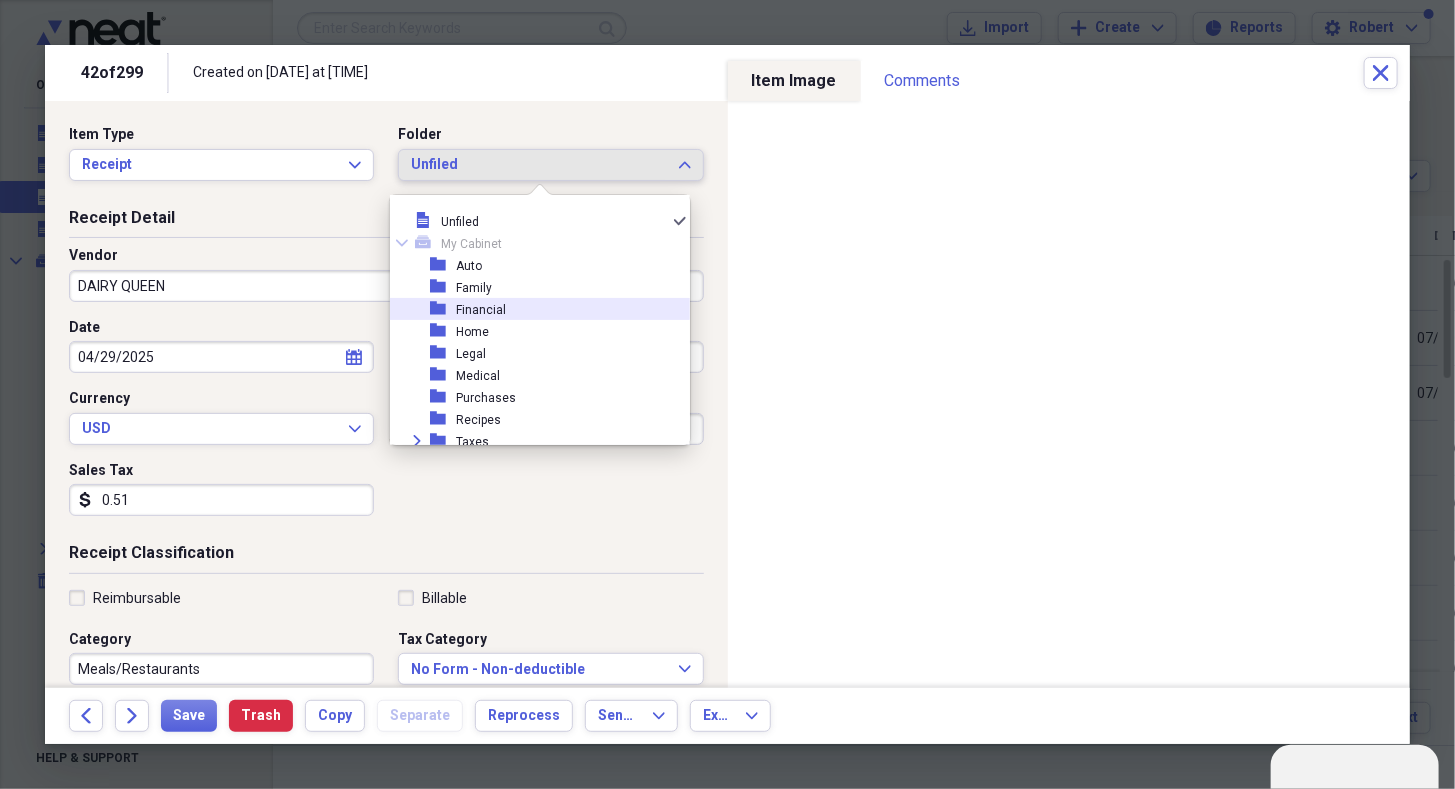 click on "folder Auto   folder Family   folder Financial   folder Home   folder Legal   folder Medical   folder Purchases   folder Recipes   Expand folder Taxes" at bounding box center (540, 353) 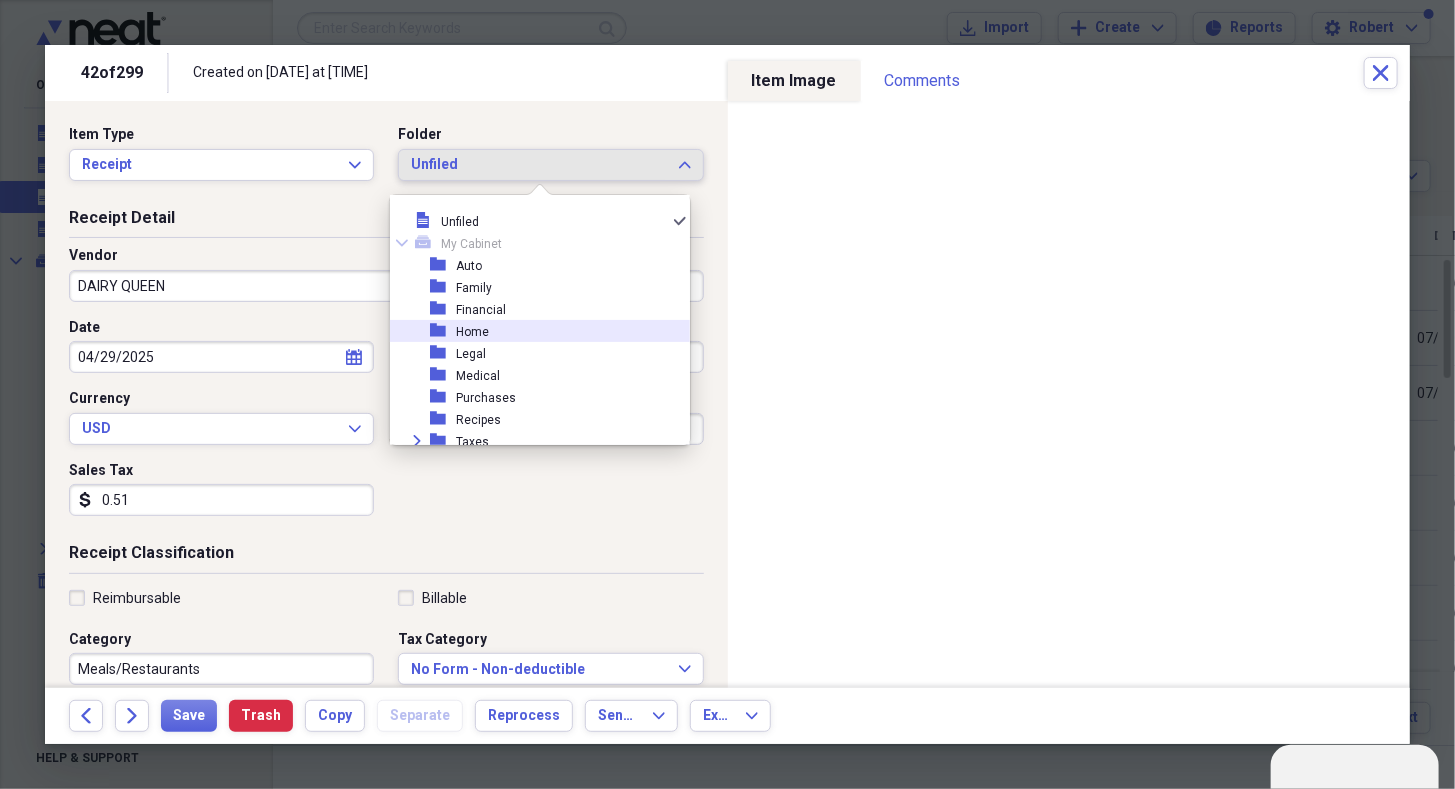 drag, startPoint x: 641, startPoint y: 319, endPoint x: 634, endPoint y: 332, distance: 14.764823 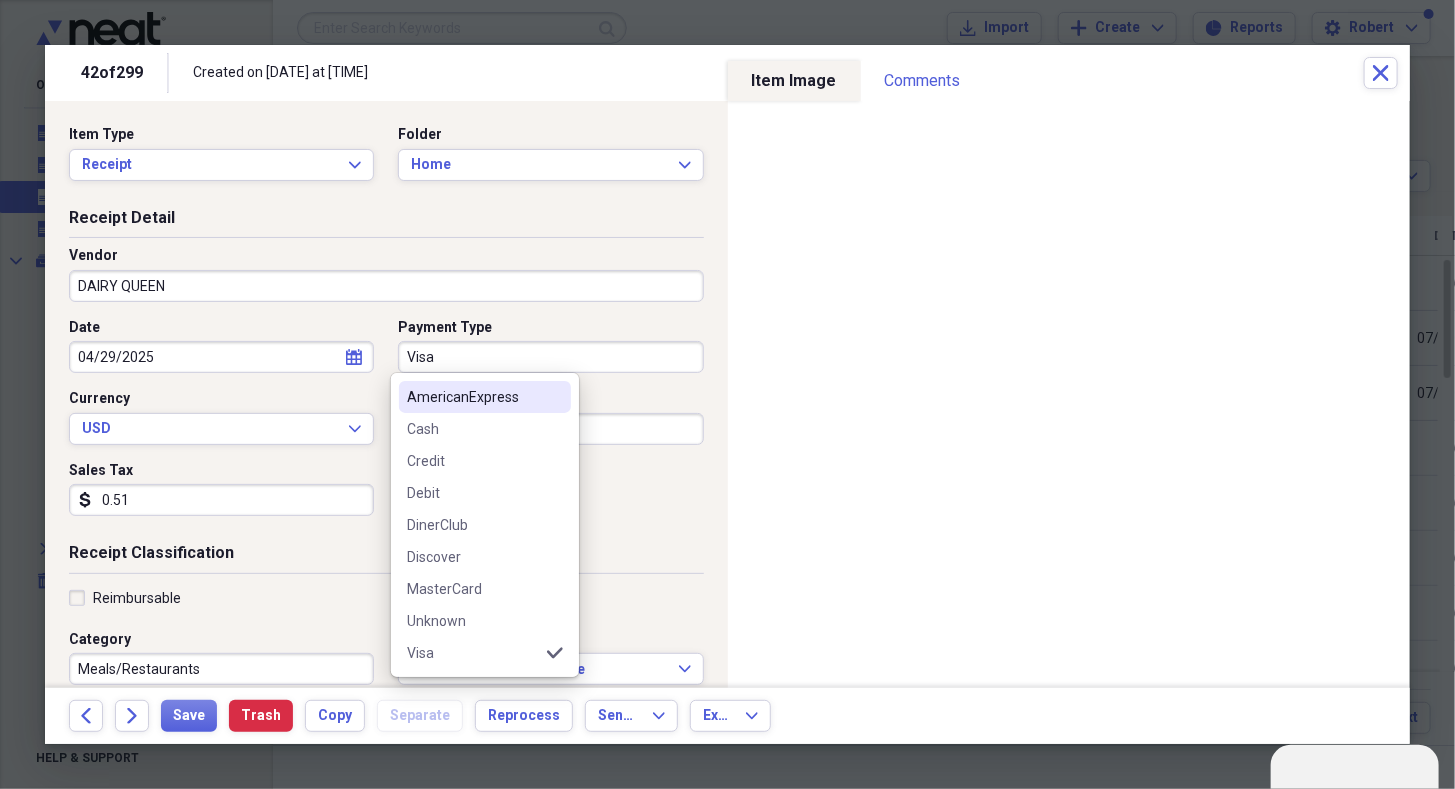 click on "Visa" at bounding box center (550, 357) 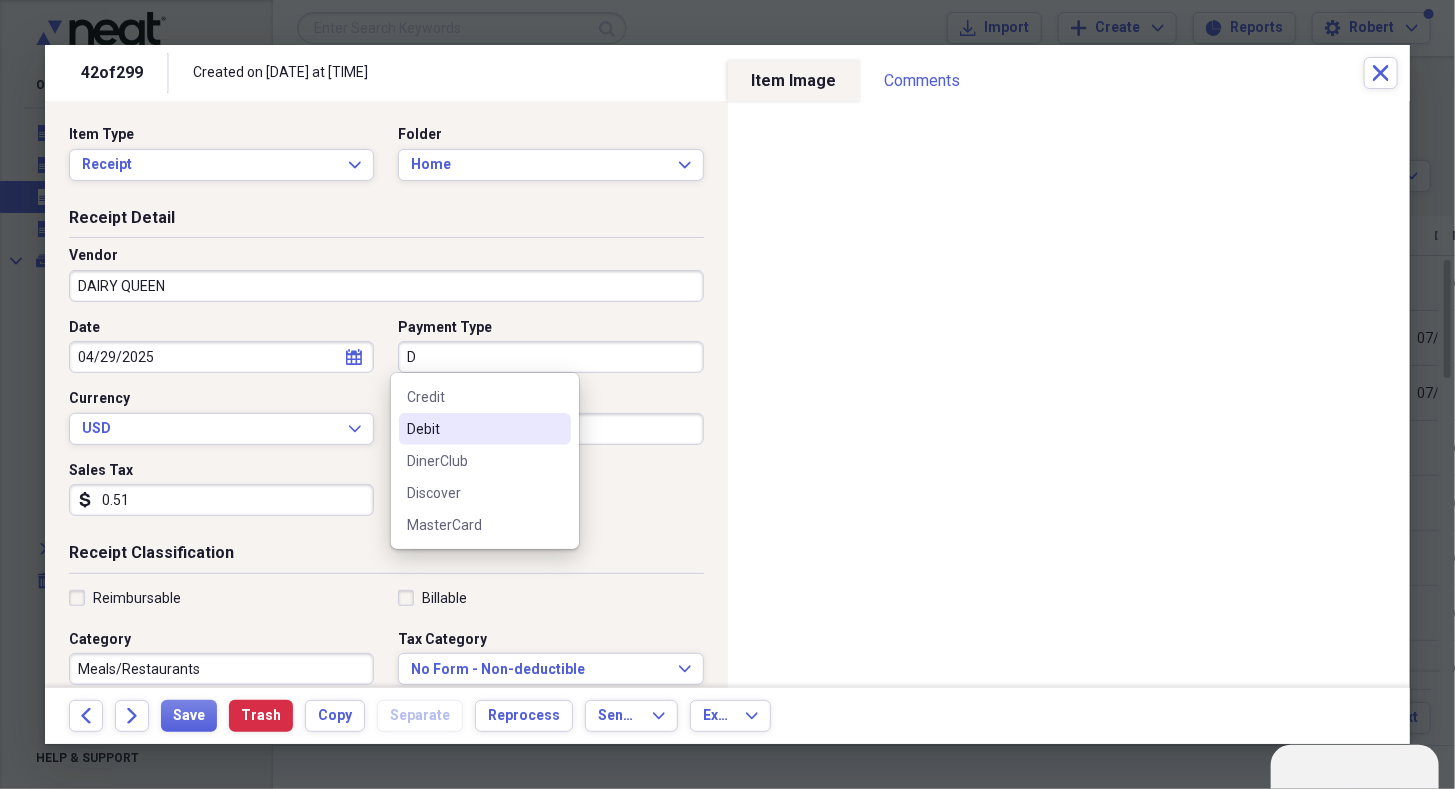 type on "Debit" 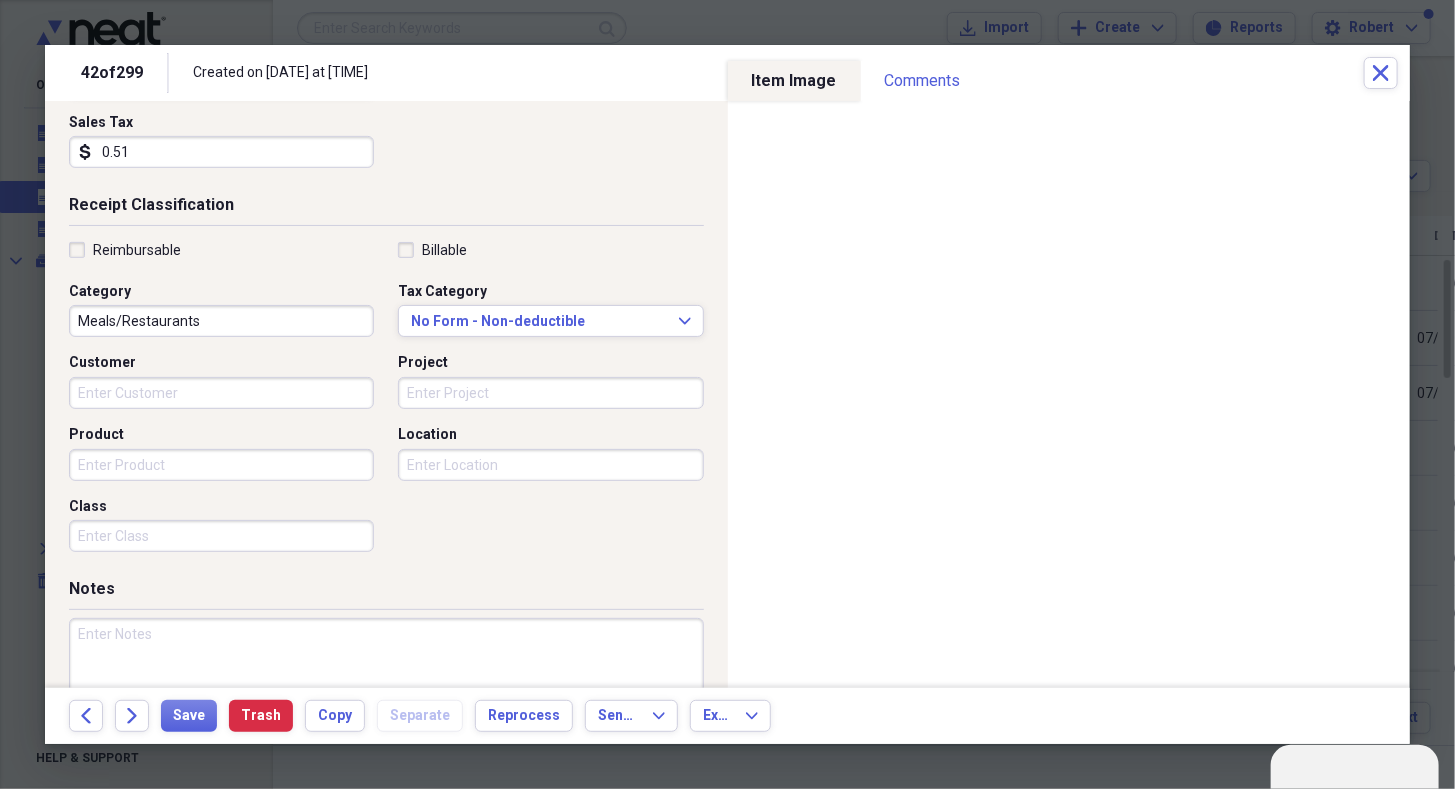 scroll, scrollTop: 328, scrollLeft: 0, axis: vertical 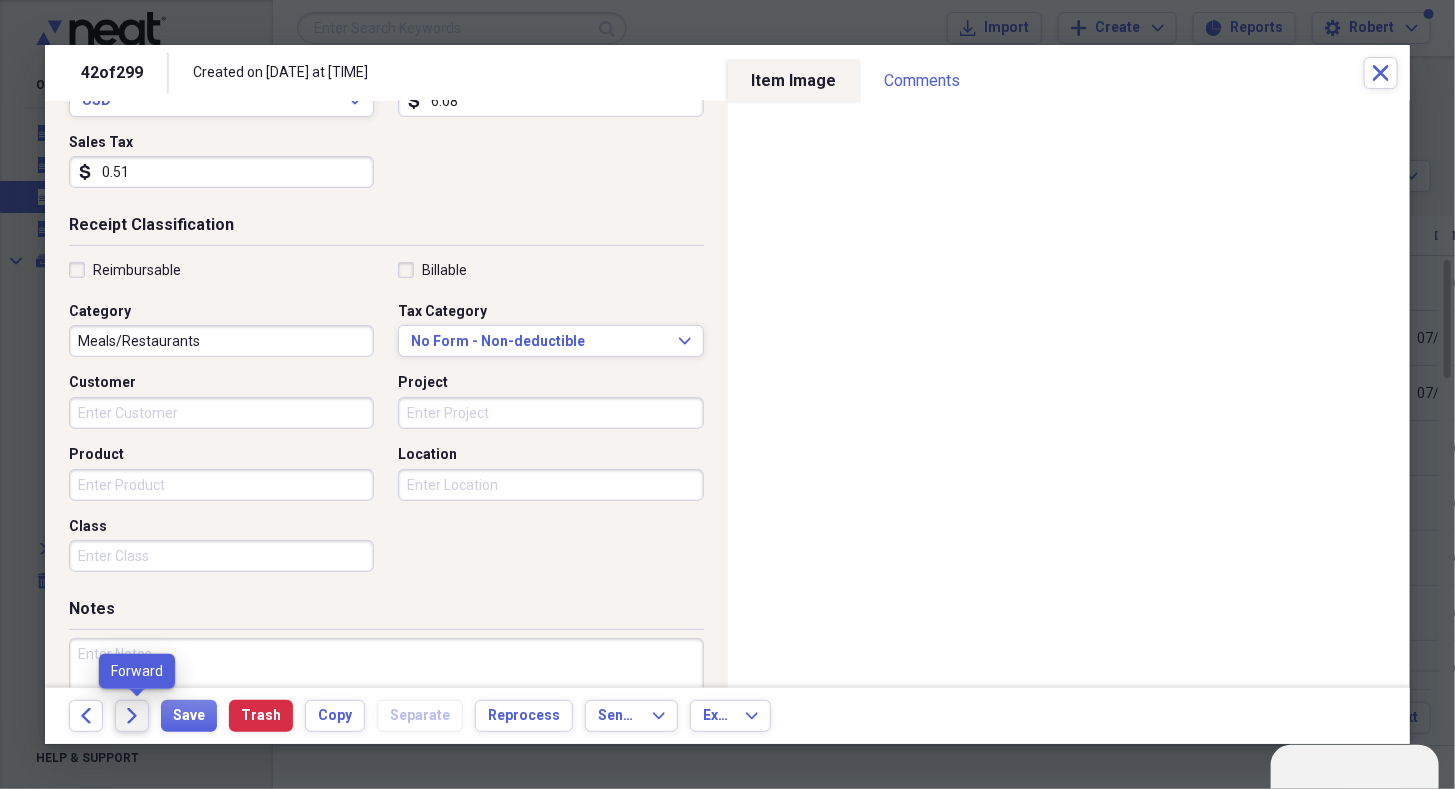 click on "Forward" at bounding box center [132, 716] 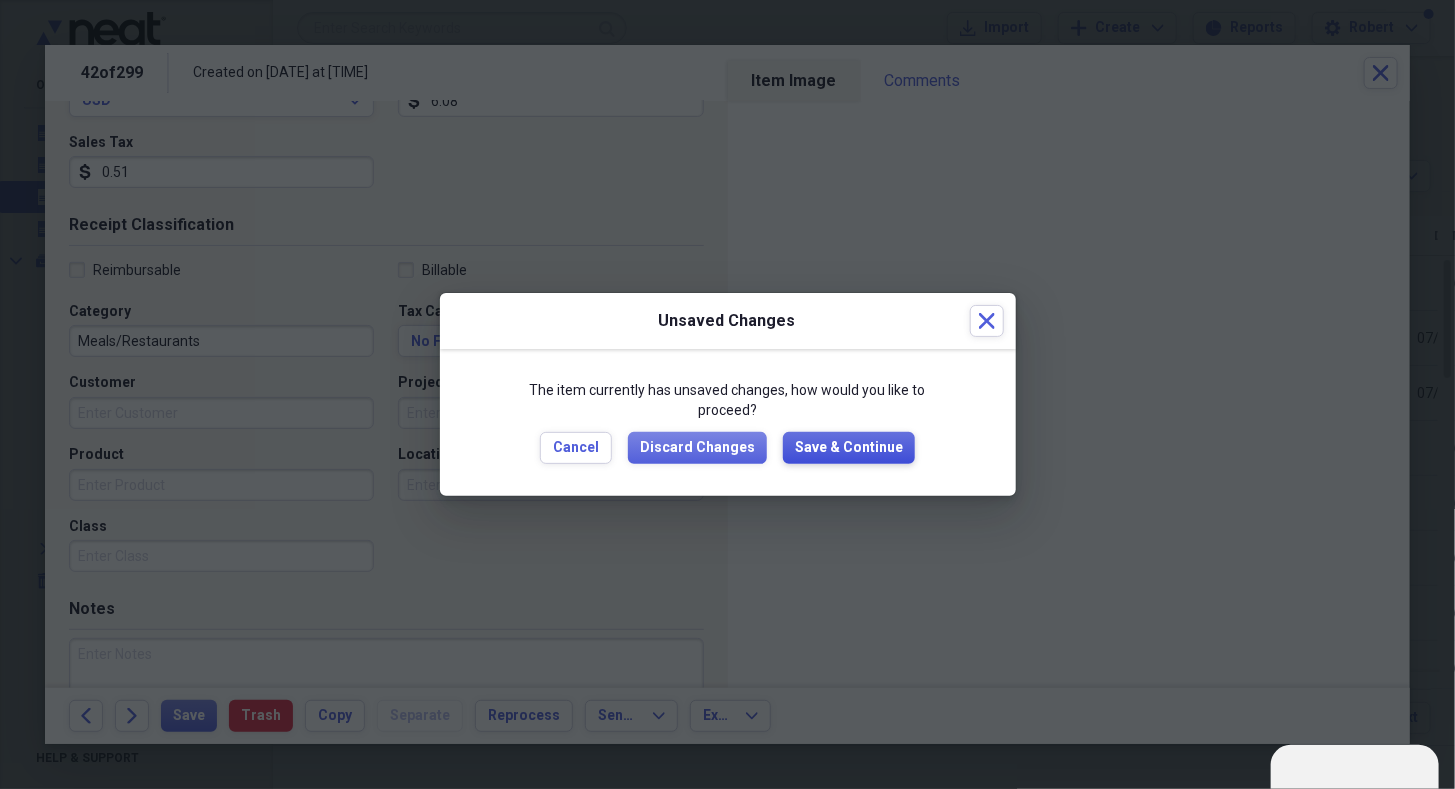 click on "Save & Continue" at bounding box center (849, 448) 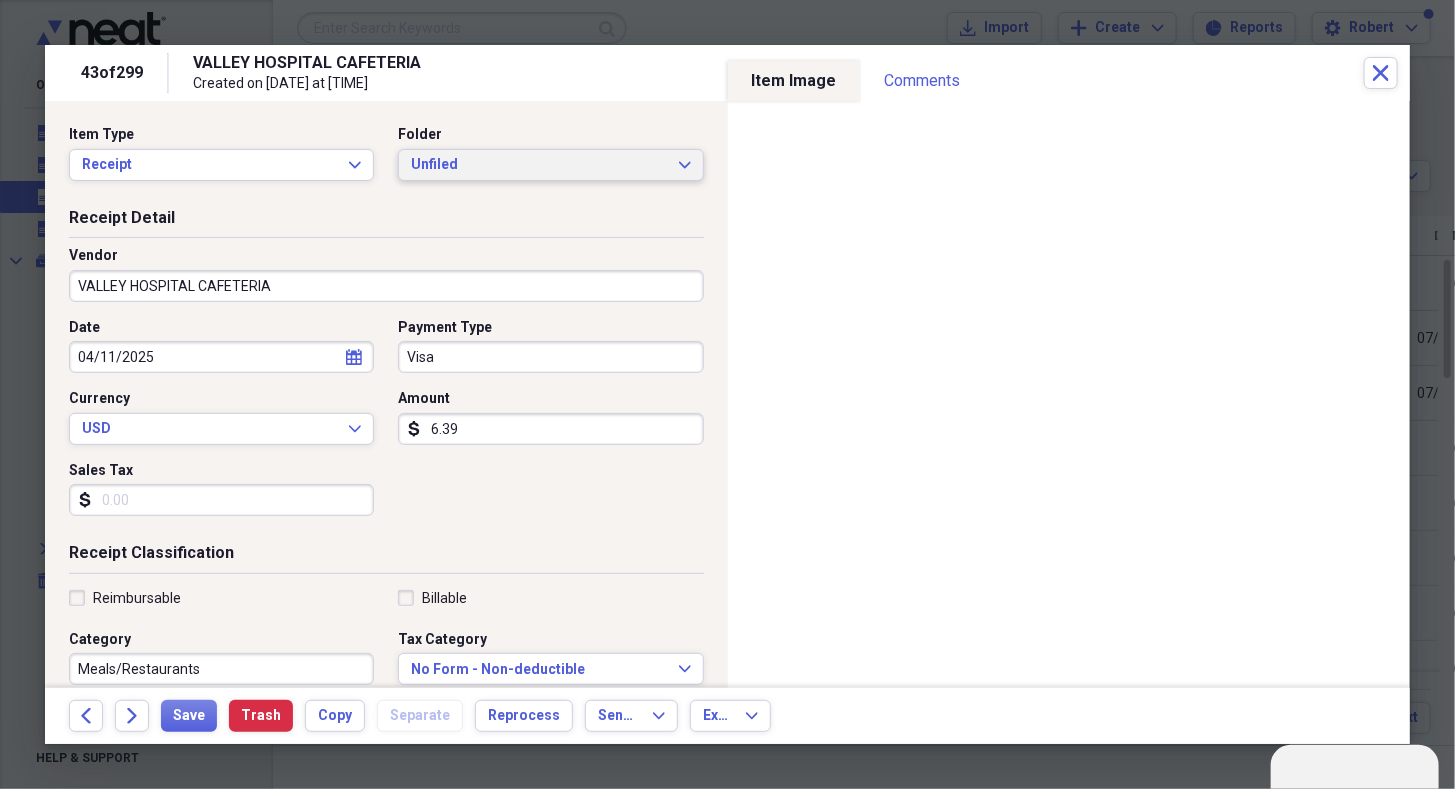 click on "Expand" 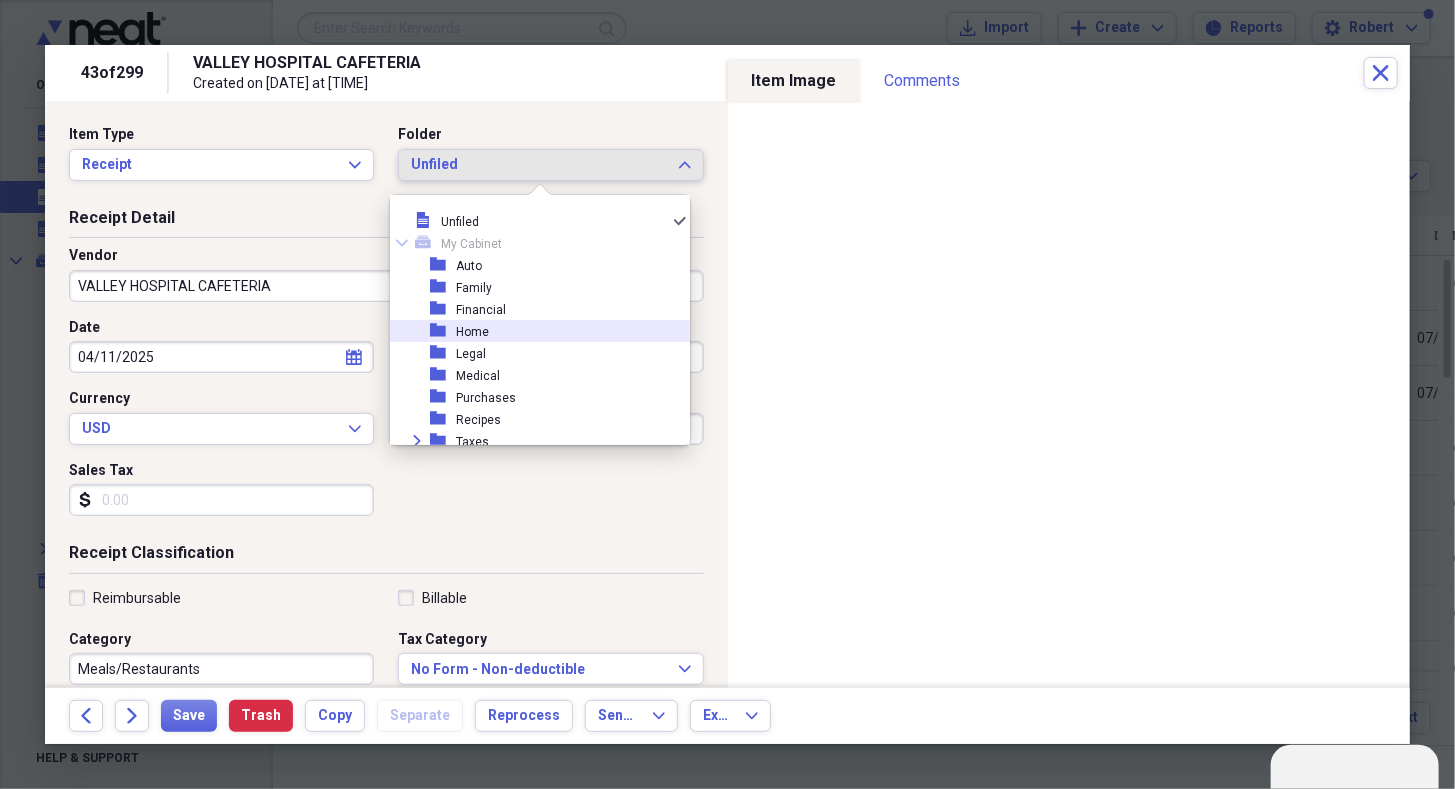 click on "folder Home" at bounding box center [532, 331] 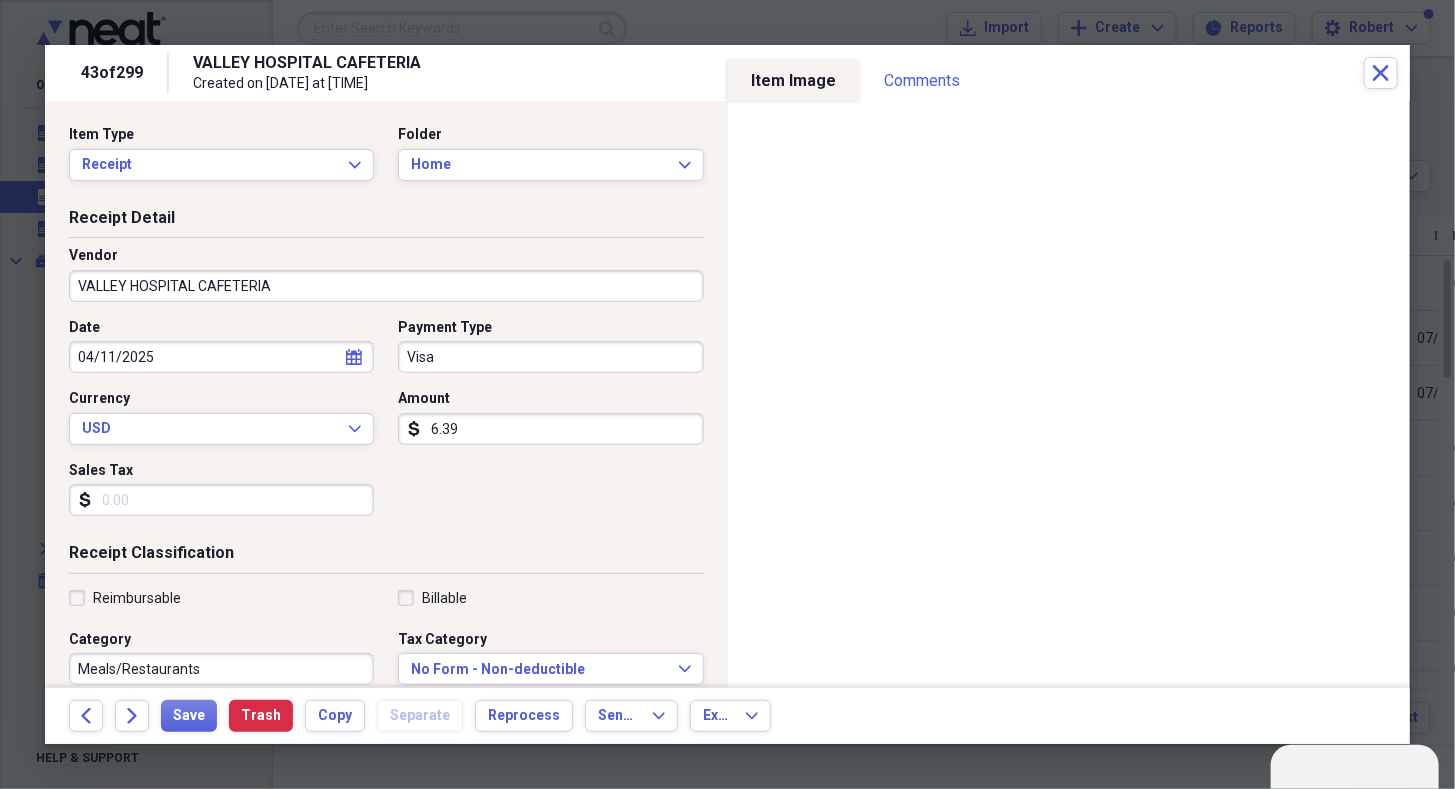 click on "Sales Tax" at bounding box center [221, 500] 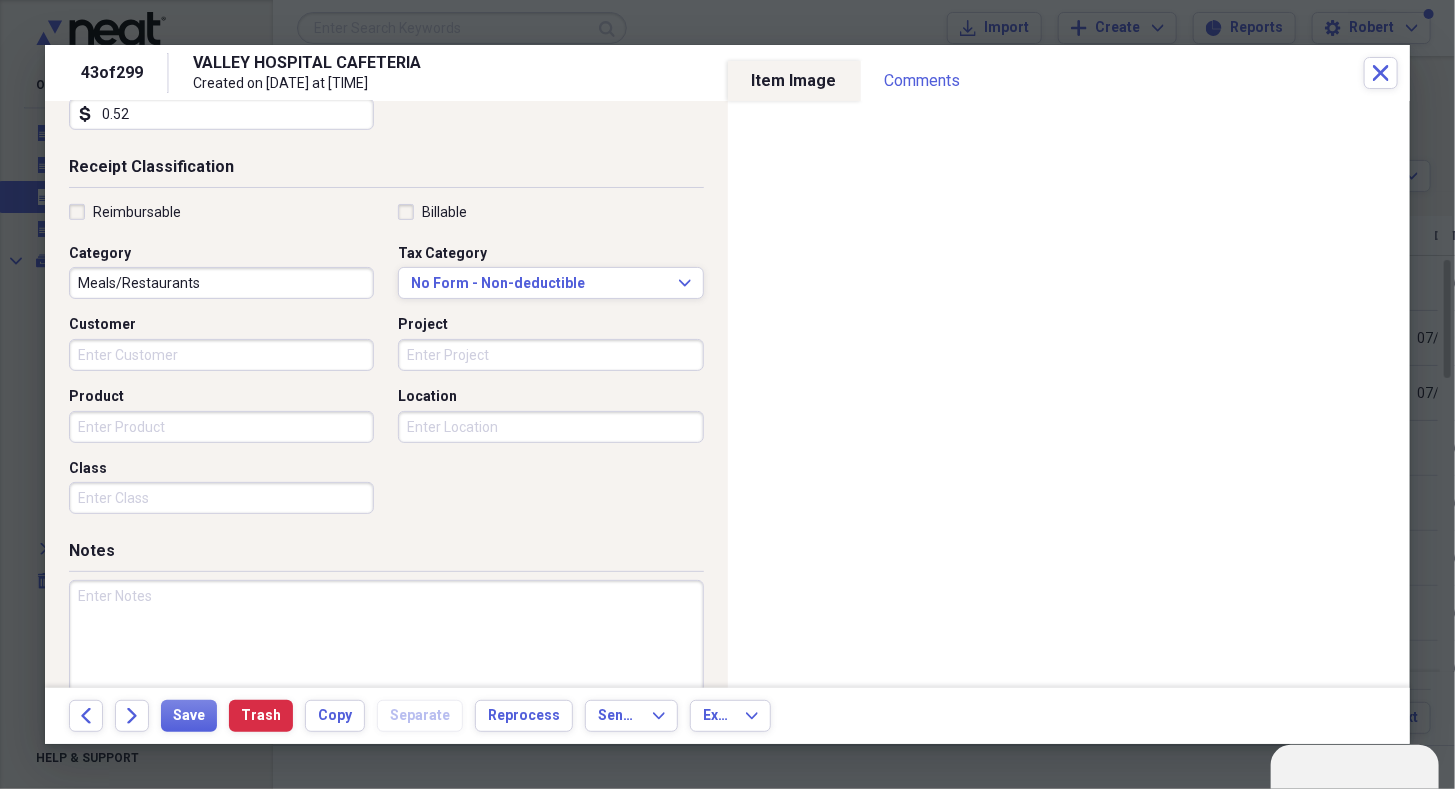 scroll, scrollTop: 0, scrollLeft: 0, axis: both 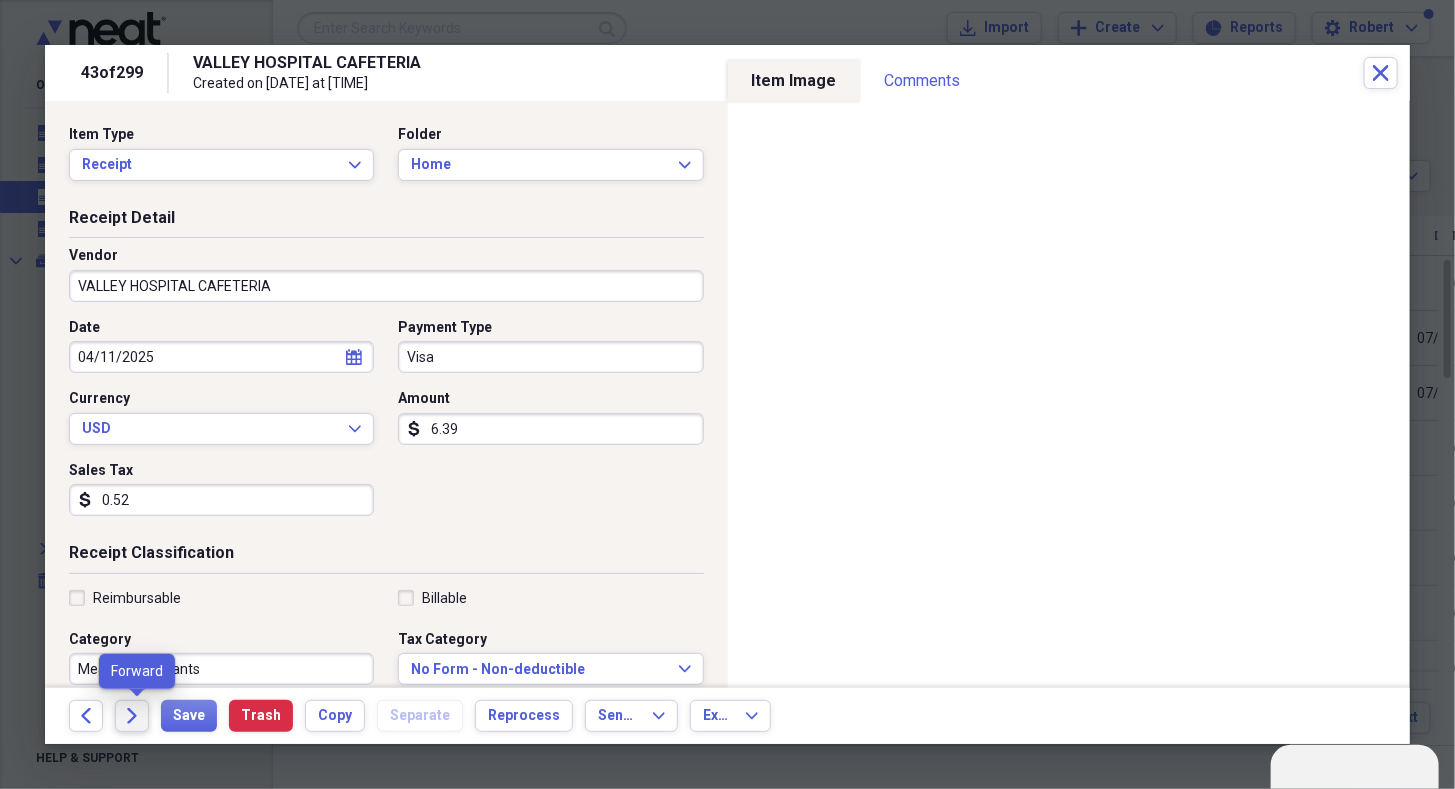 type on "0.52" 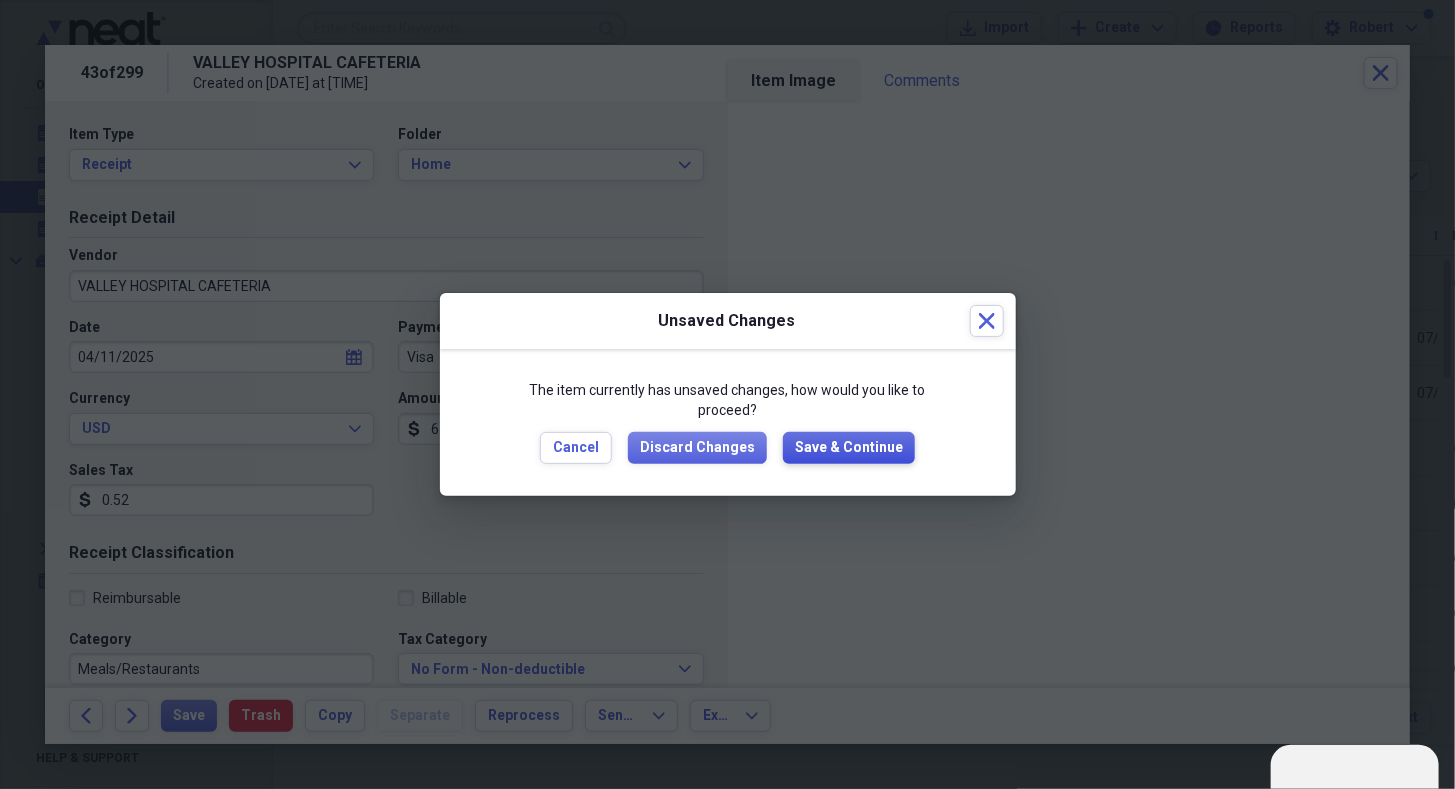 click on "Save & Continue" at bounding box center [849, 448] 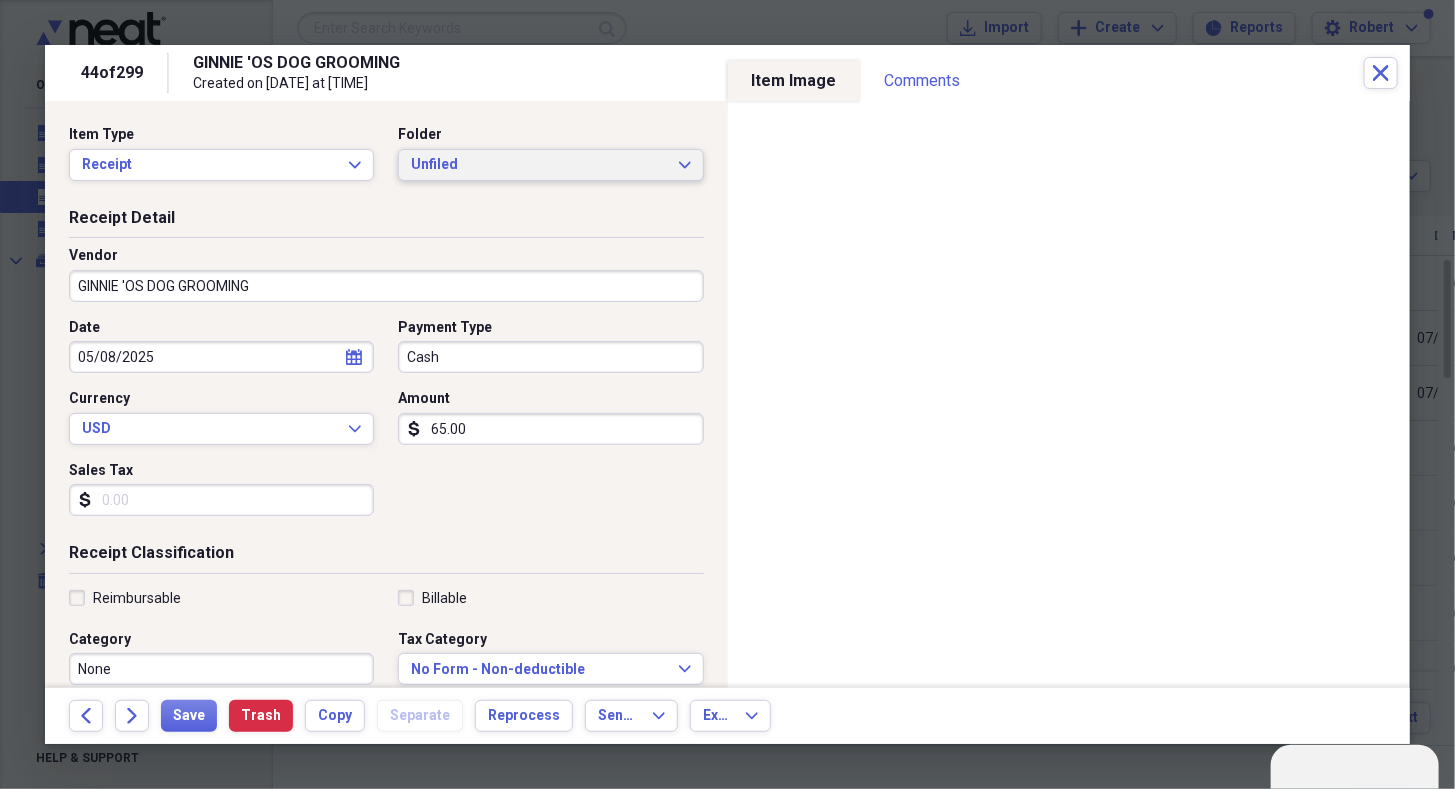 click on "Unfiled Expand" at bounding box center (550, 165) 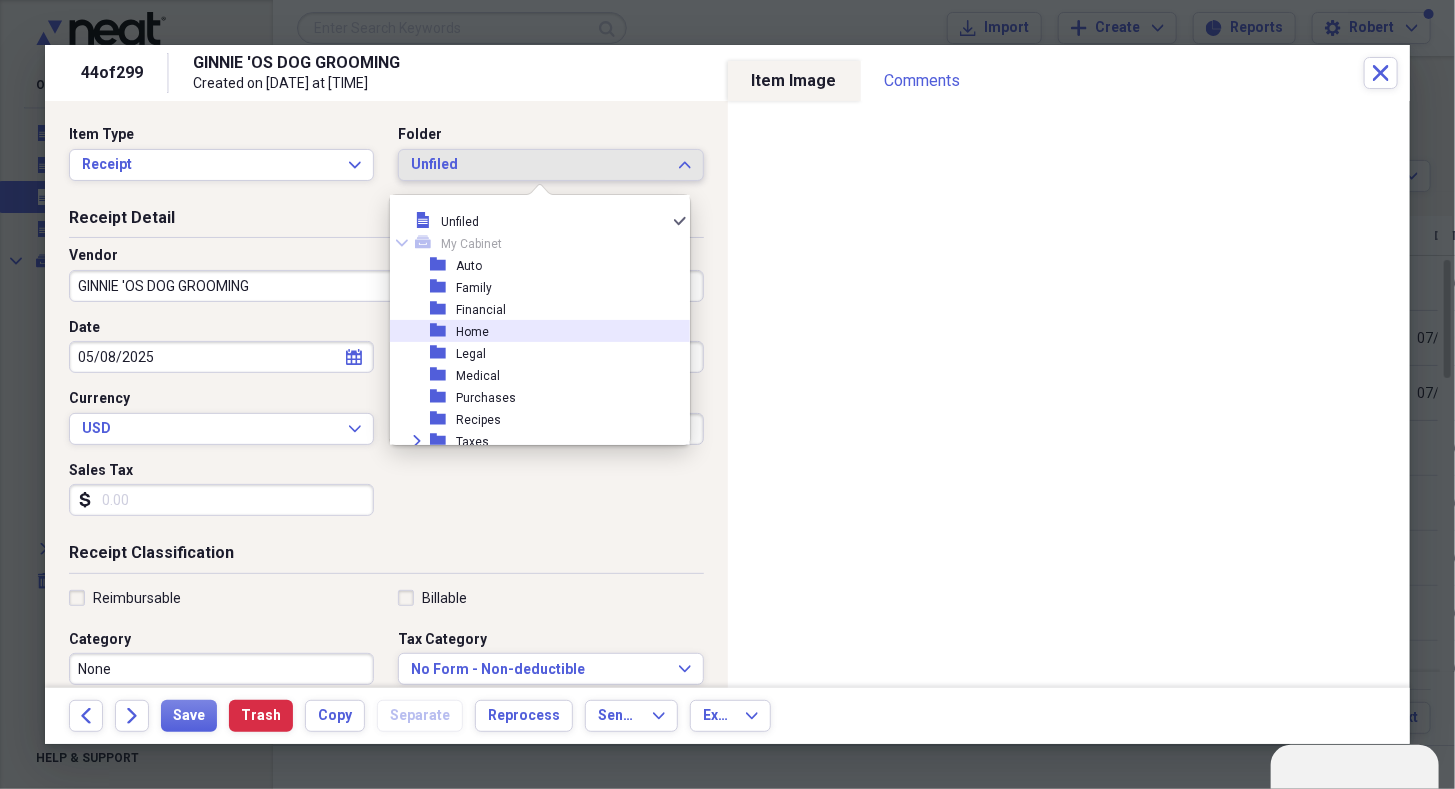 click on "folder Auto   folder Family   folder Financial   folder Home   folder Legal   folder Medical   folder Purchases   folder Recipes   Expand folder Taxes" at bounding box center (540, 353) 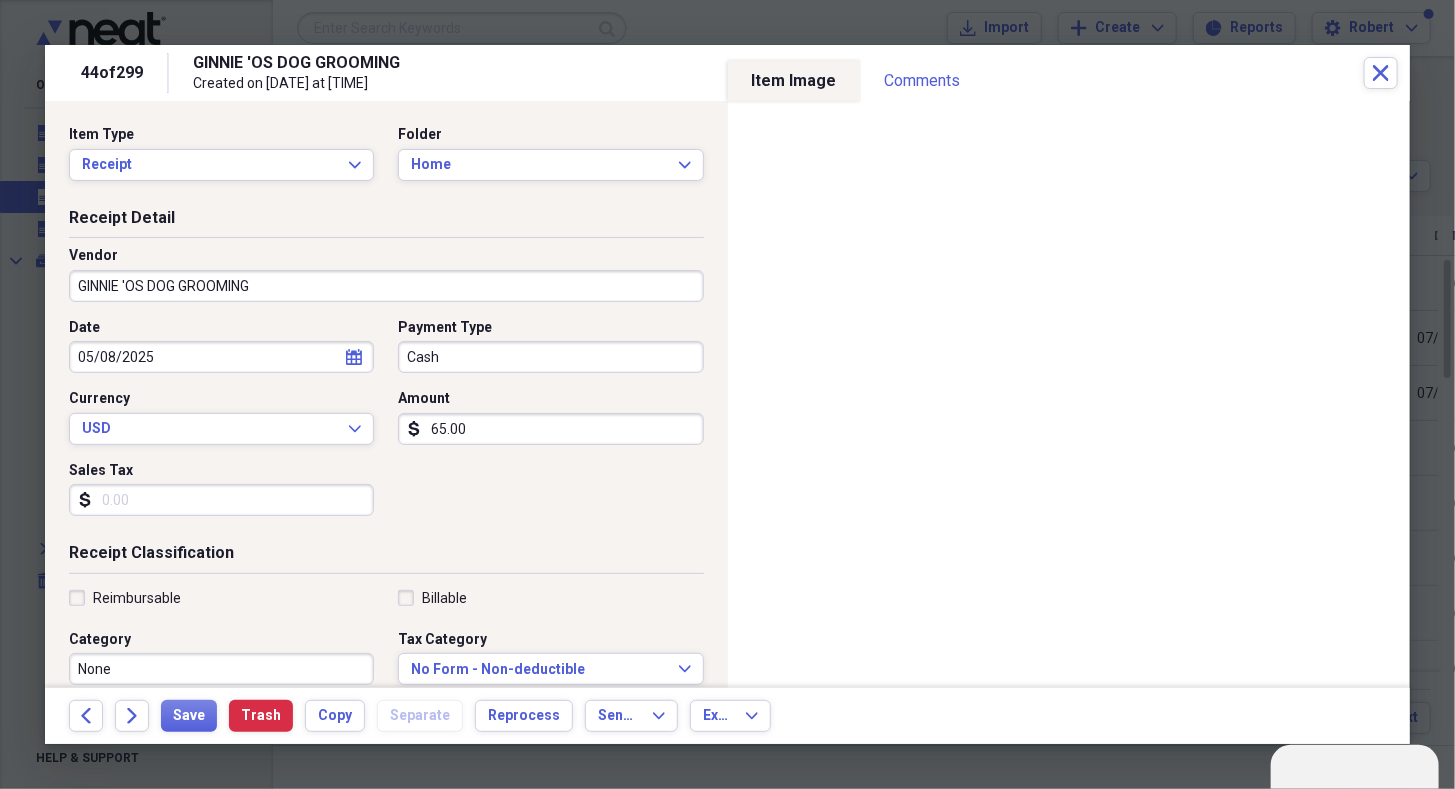 drag, startPoint x: 493, startPoint y: 463, endPoint x: 639, endPoint y: 459, distance: 146.05478 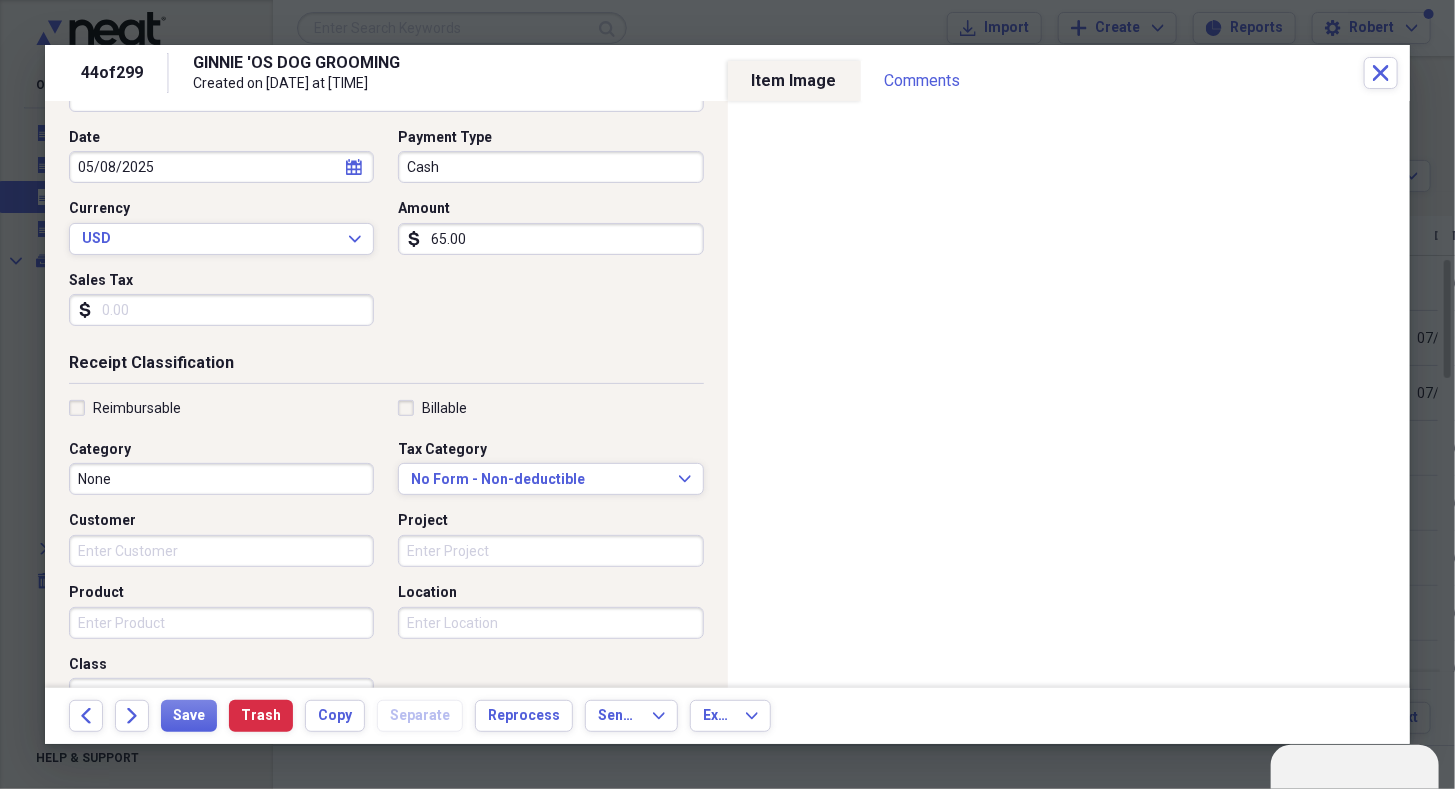 scroll, scrollTop: 192, scrollLeft: 0, axis: vertical 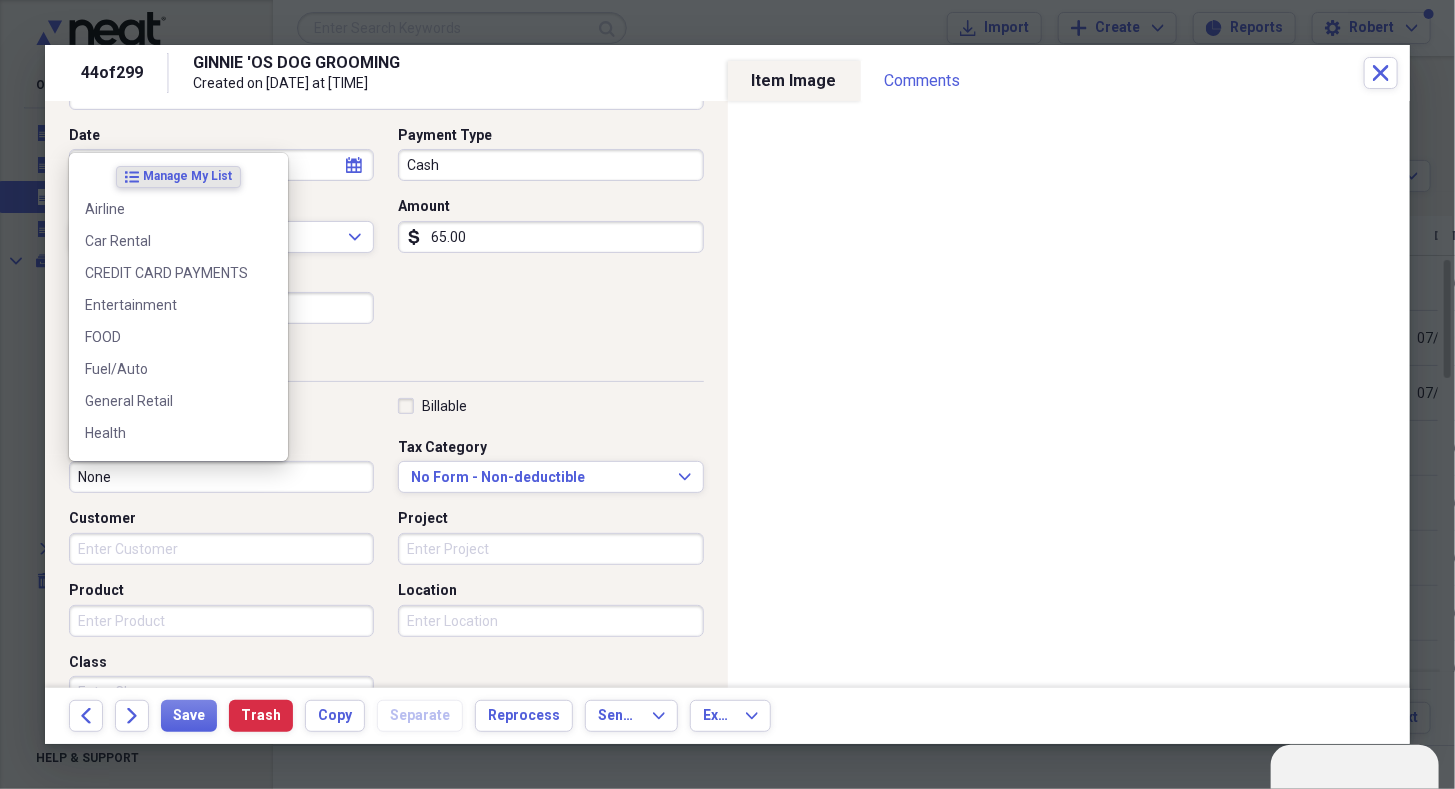 click on "None" at bounding box center (221, 477) 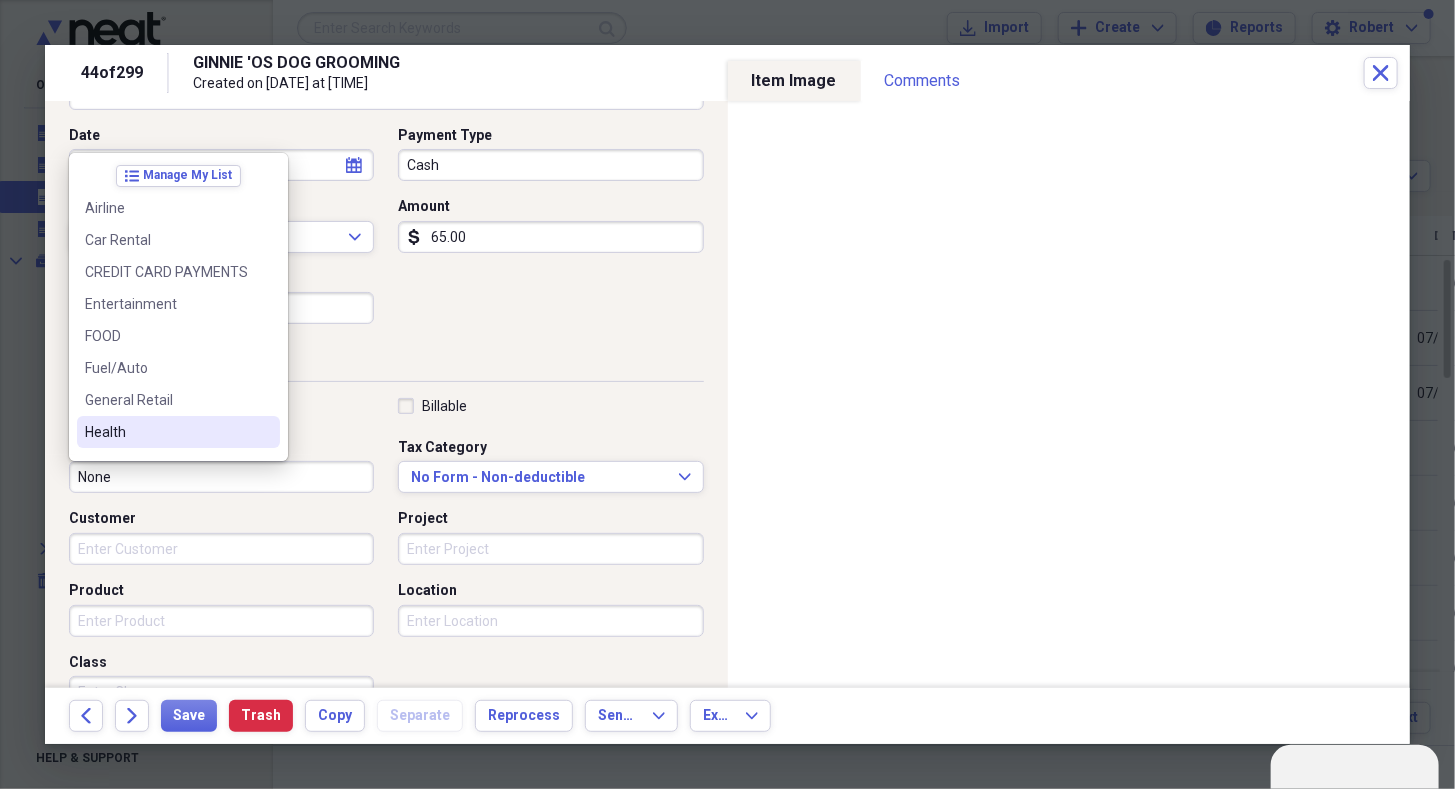 scroll, scrollTop: 0, scrollLeft: 0, axis: both 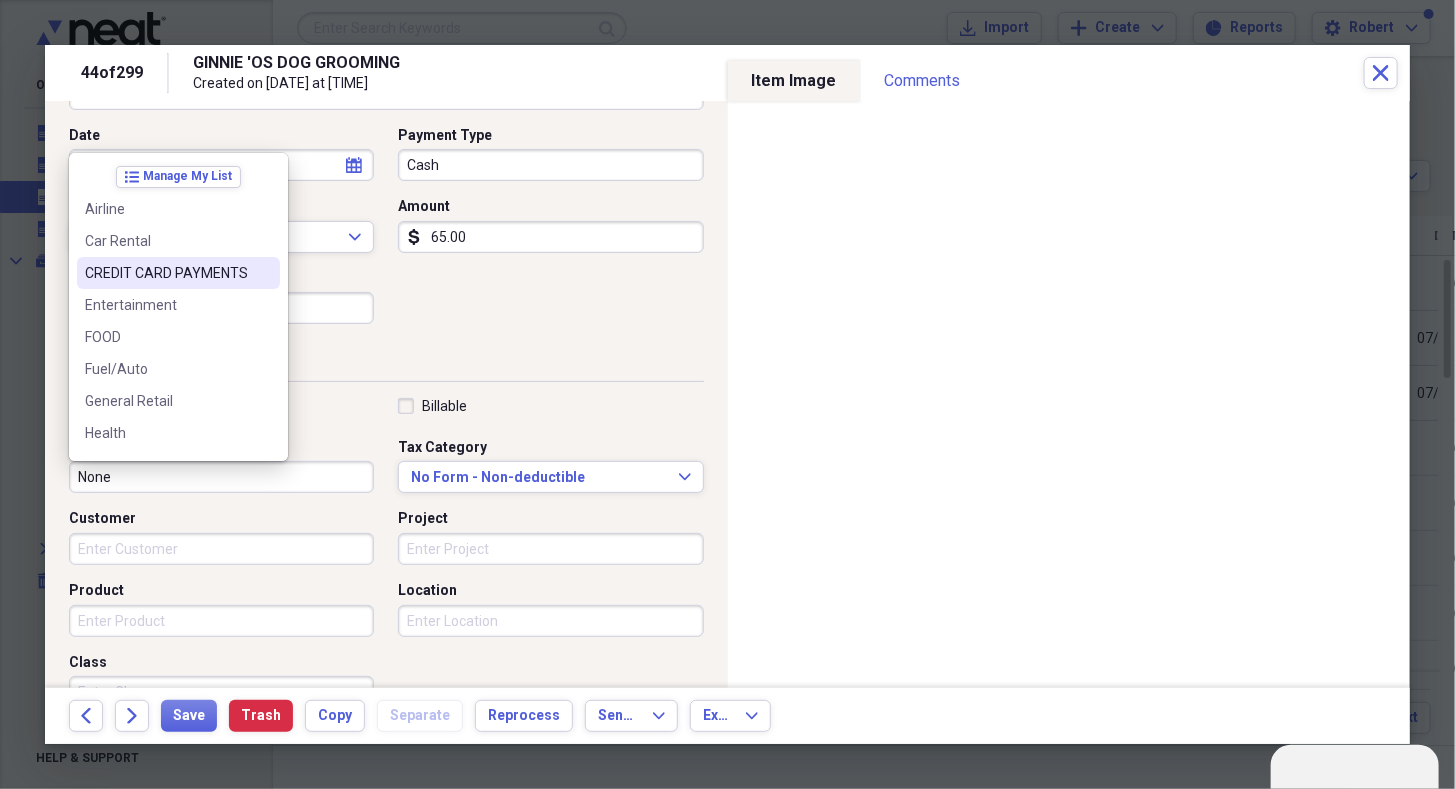 drag, startPoint x: 272, startPoint y: 260, endPoint x: 285, endPoint y: 259, distance: 13.038404 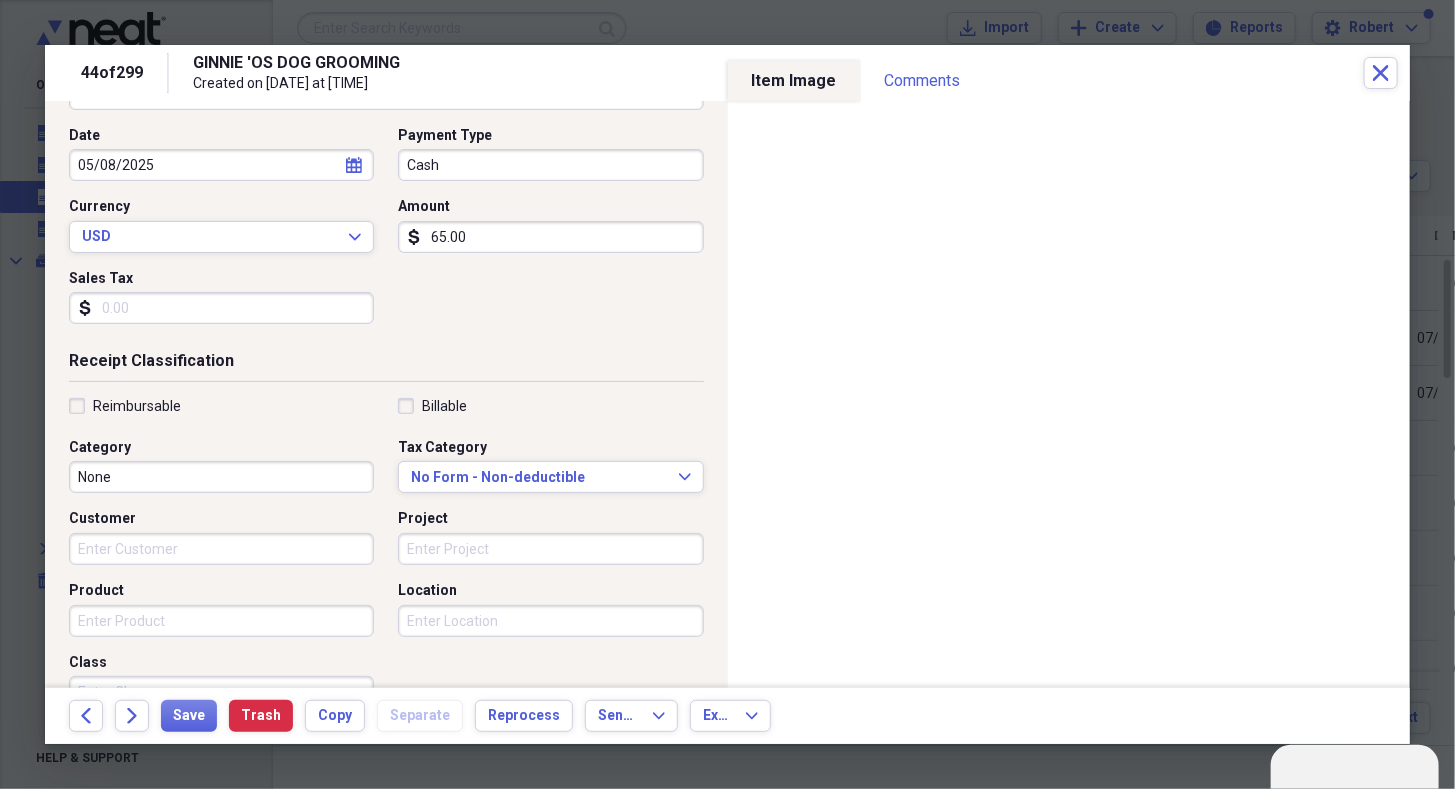 drag, startPoint x: 290, startPoint y: 259, endPoint x: 356, endPoint y: 188, distance: 96.938126 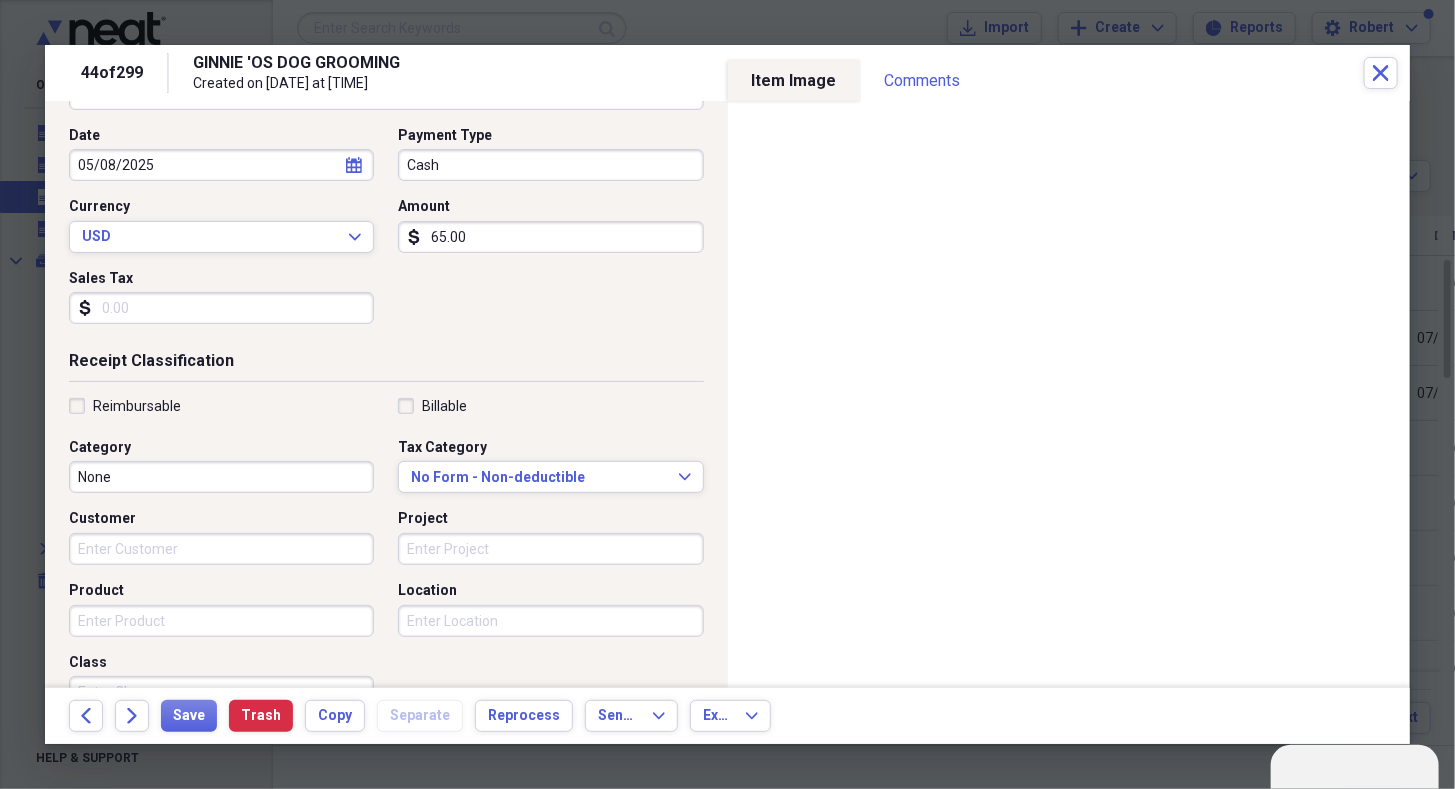 scroll, scrollTop: 191, scrollLeft: 0, axis: vertical 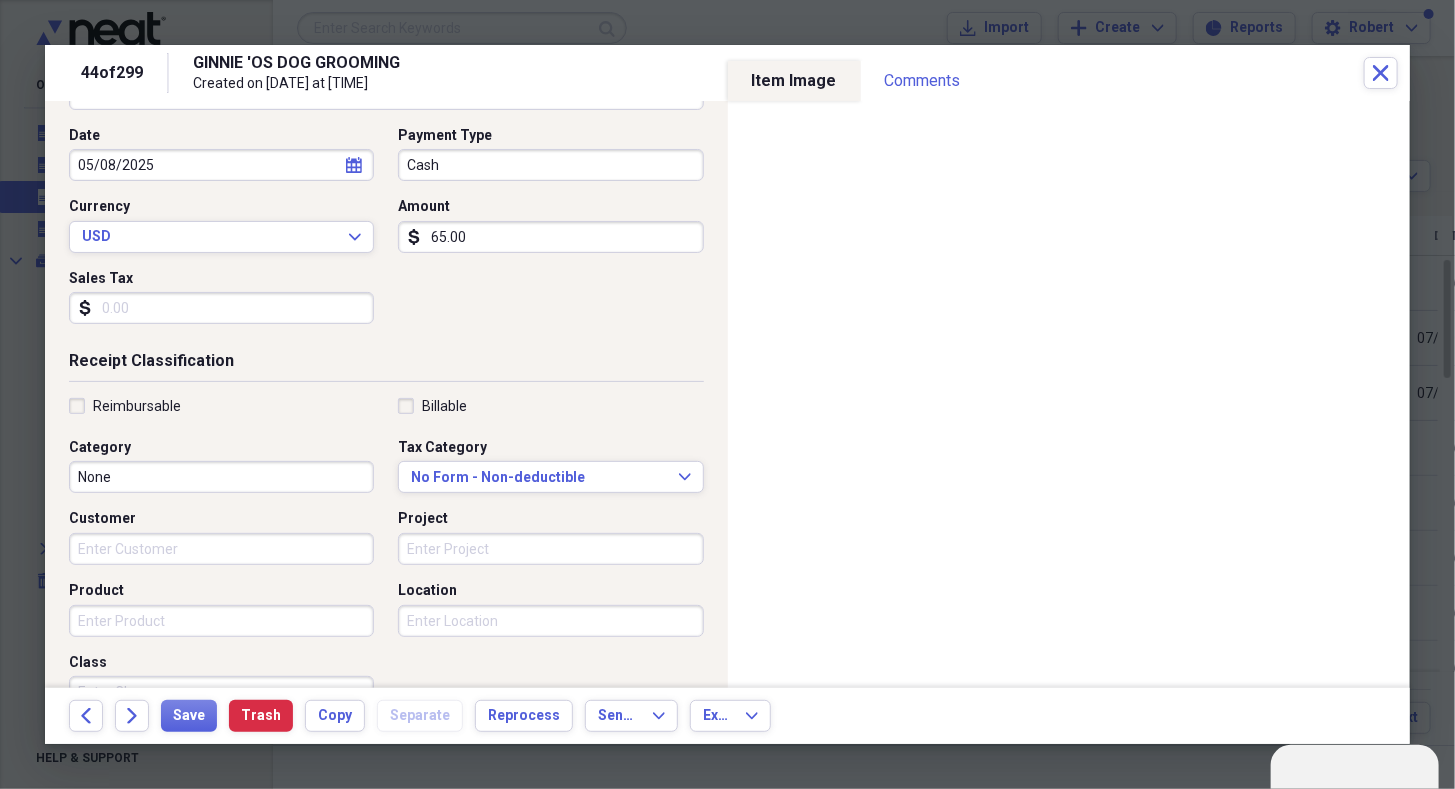 drag, startPoint x: 716, startPoint y: 292, endPoint x: 301, endPoint y: 463, distance: 448.84964 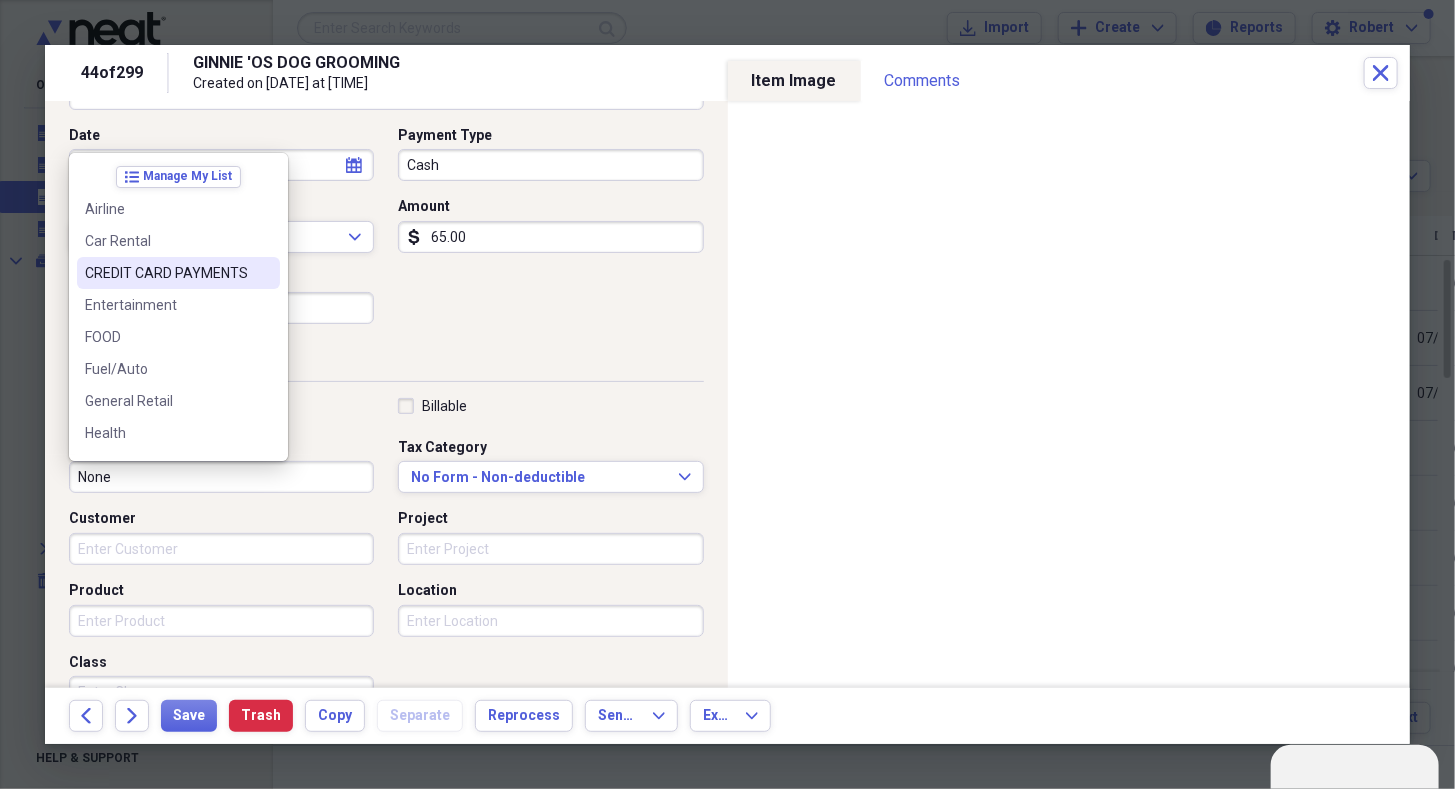 click on "None" at bounding box center [221, 477] 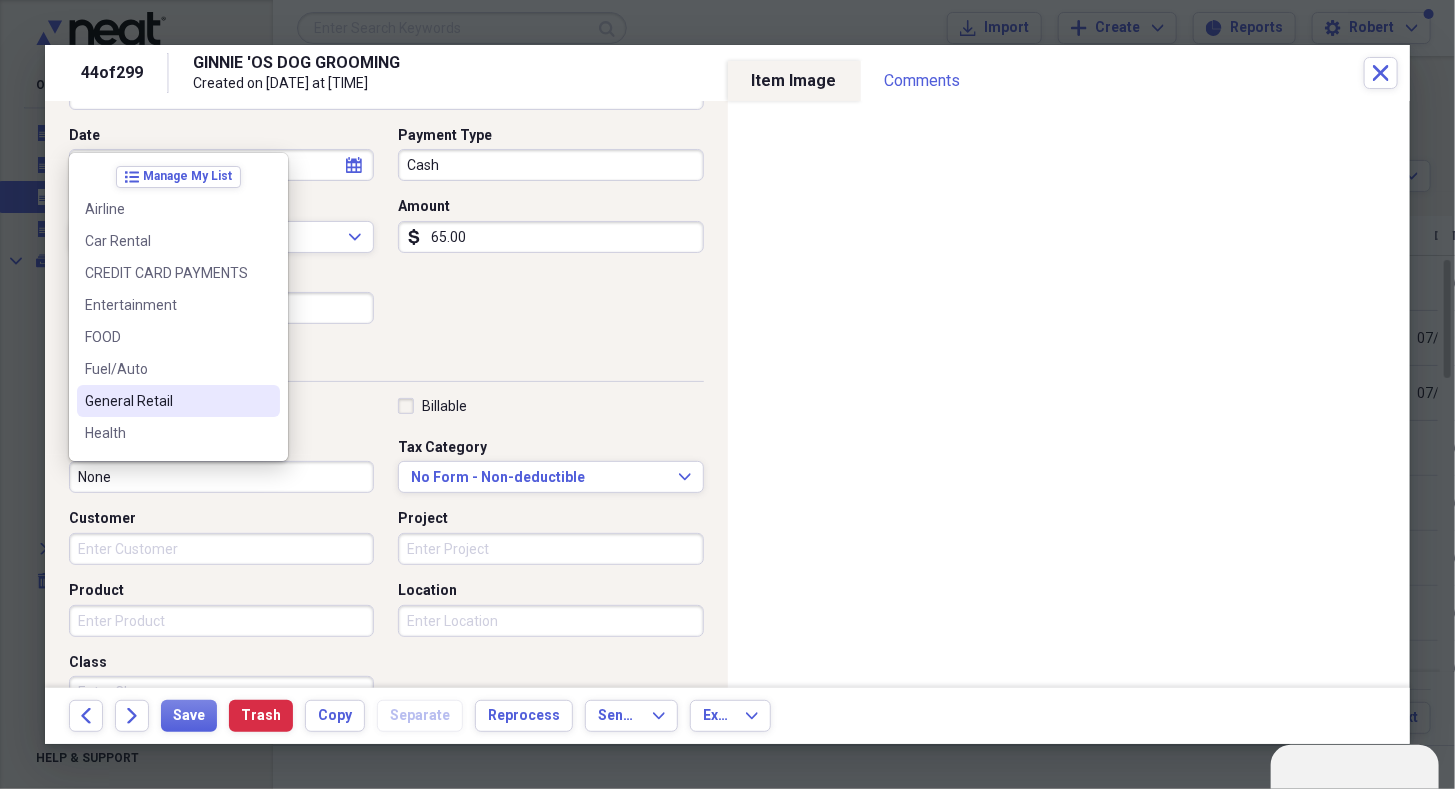 click on "General Retail" at bounding box center (178, 401) 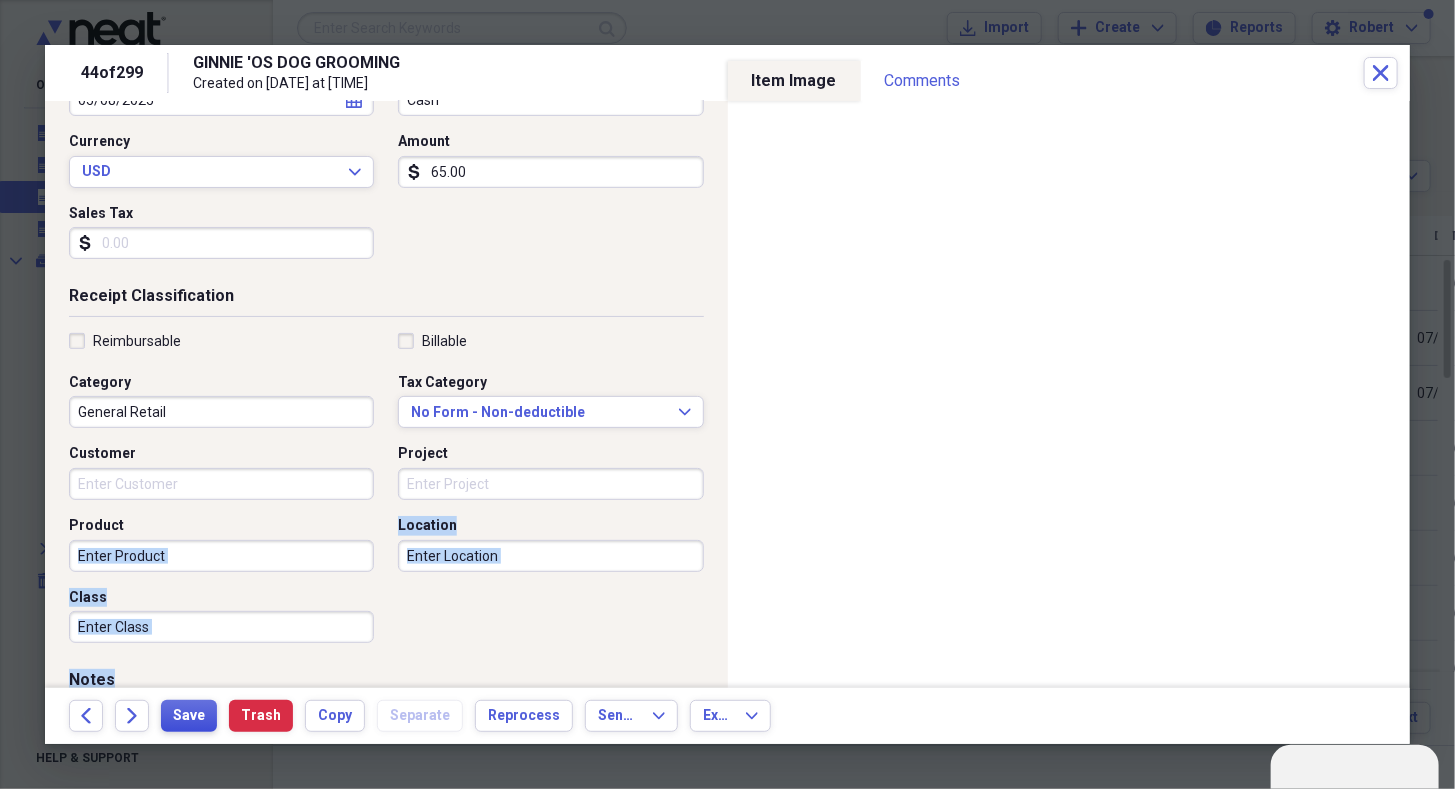 scroll, scrollTop: 430, scrollLeft: 0, axis: vertical 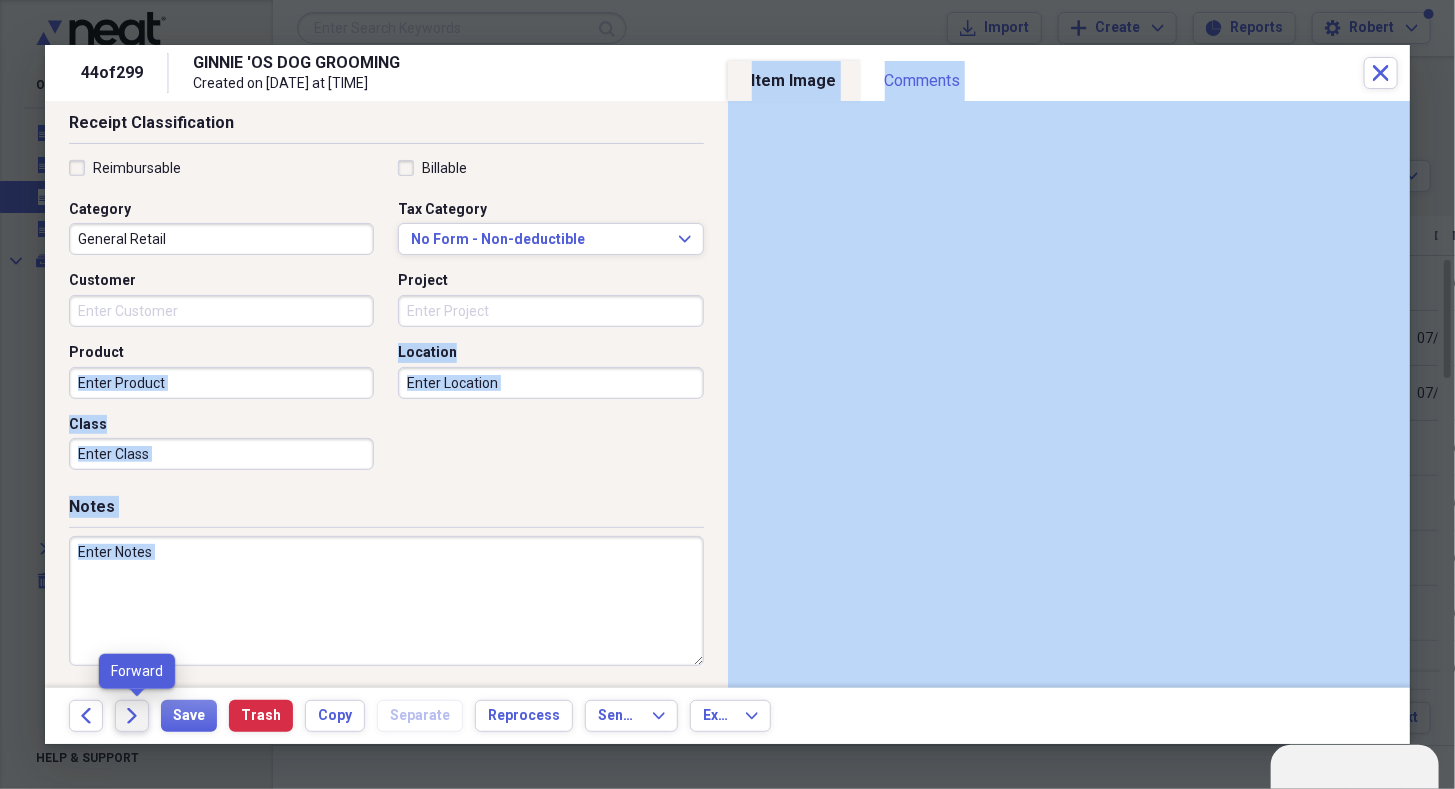 drag, startPoint x: 373, startPoint y: 642, endPoint x: 138, endPoint y: 711, distance: 244.9204 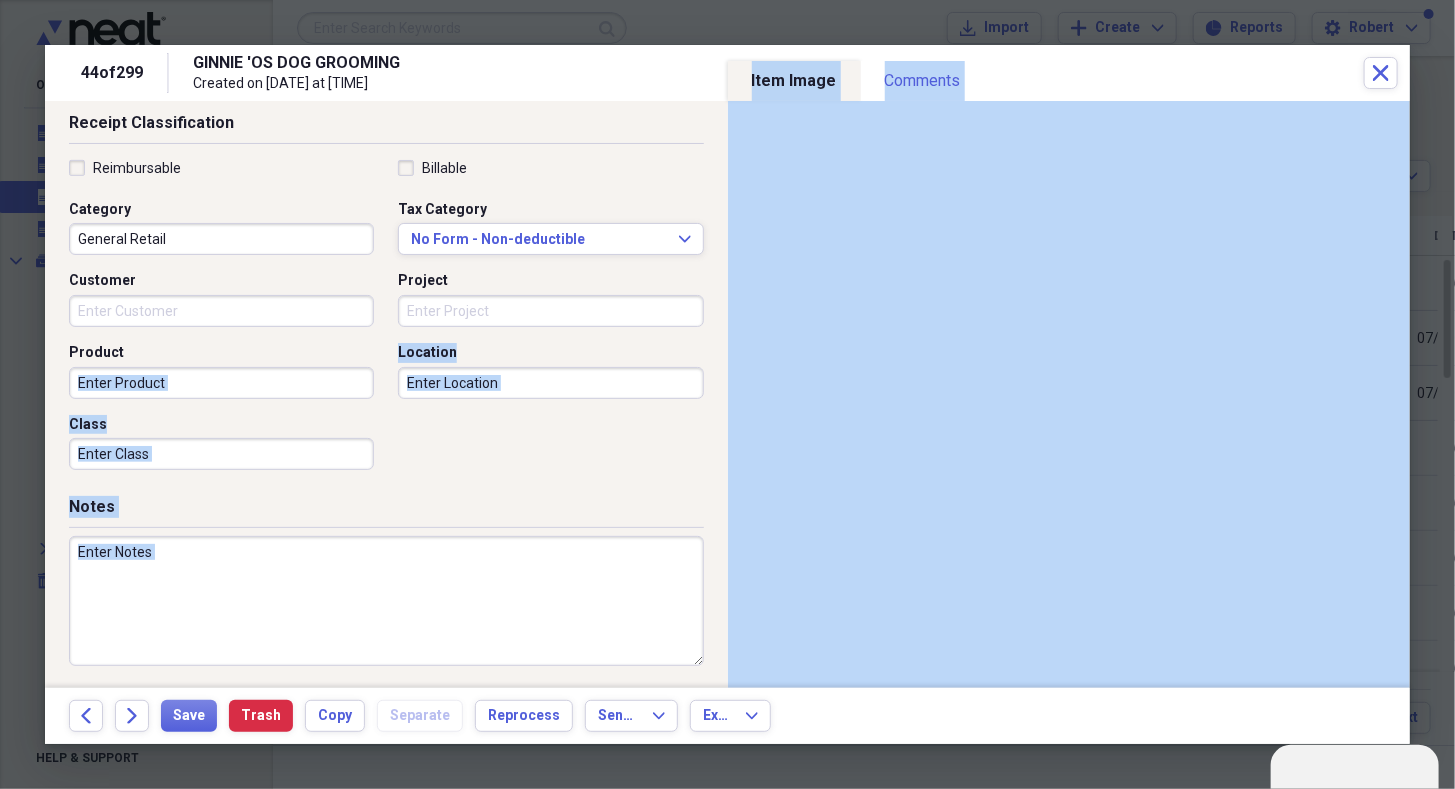 click on "Notes" at bounding box center [386, 593] 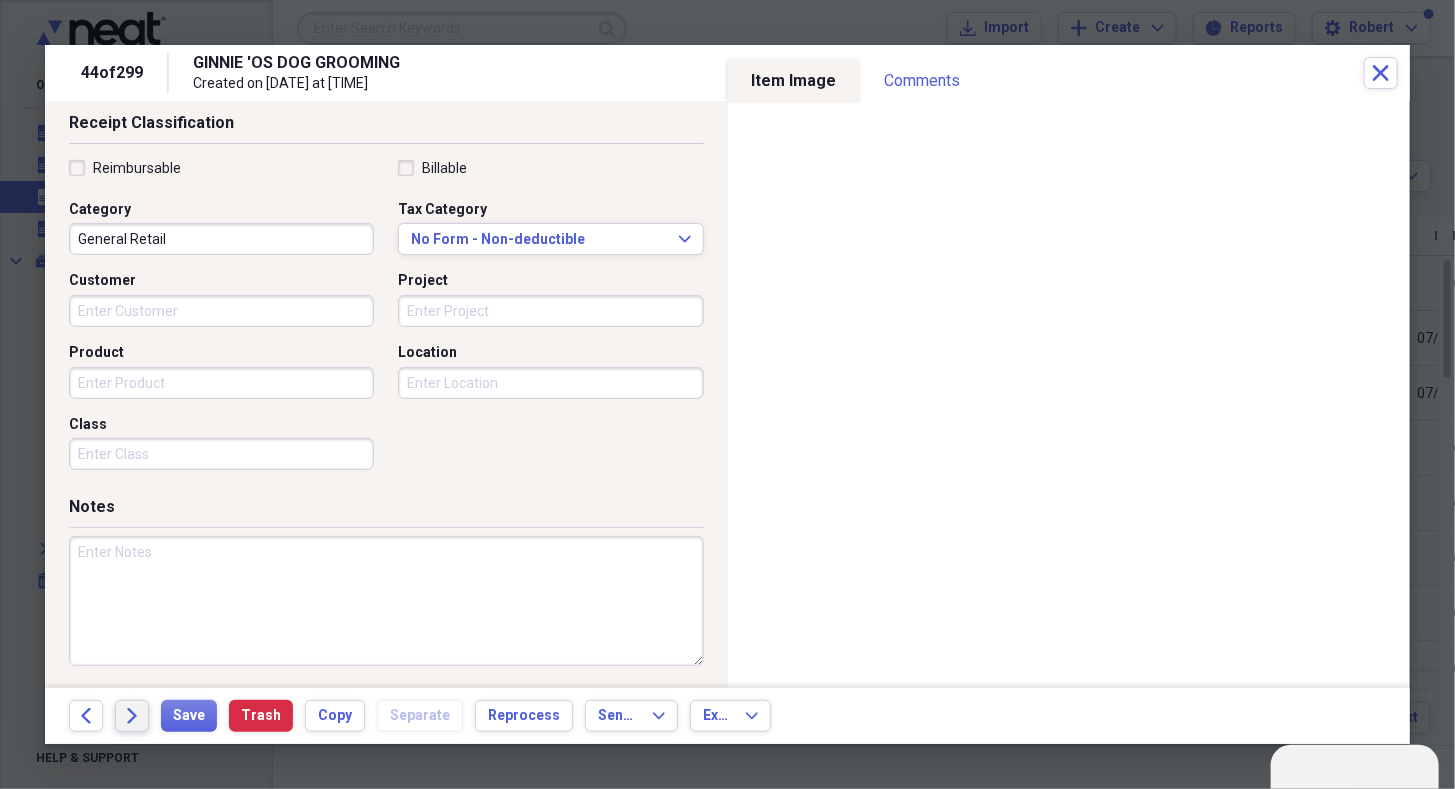 drag, startPoint x: 196, startPoint y: 709, endPoint x: 138, endPoint y: 714, distance: 58.21512 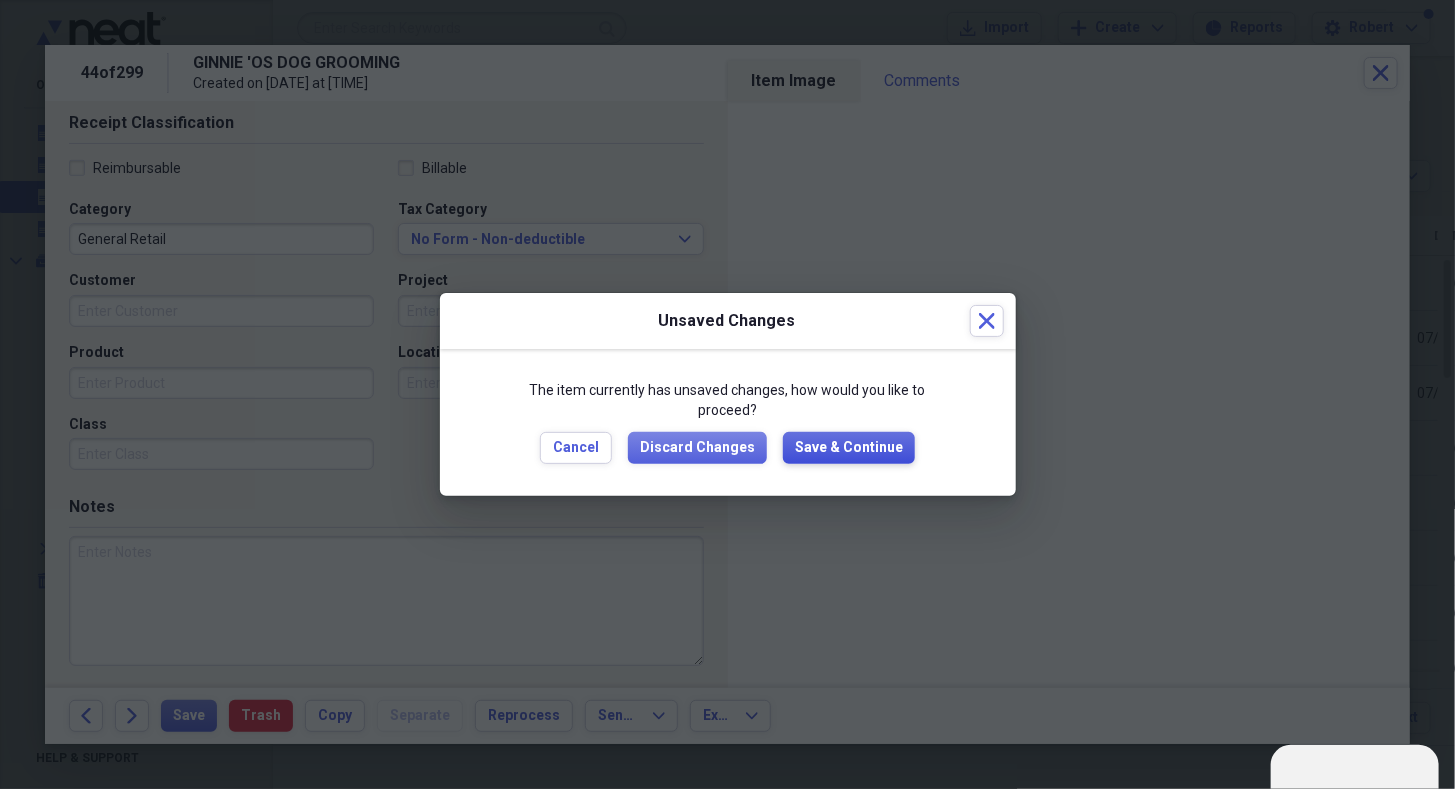 click on "Save & Continue" at bounding box center (849, 448) 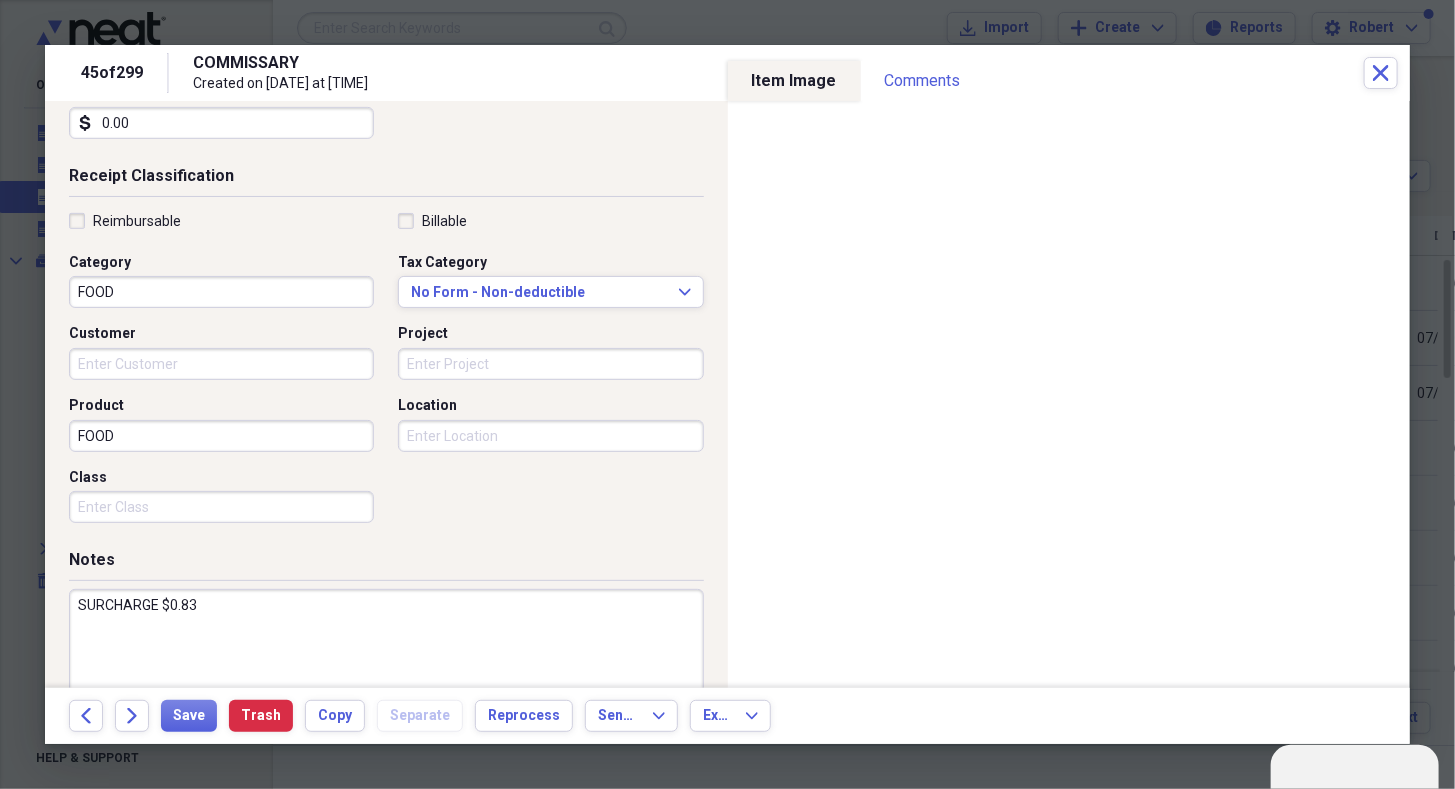 scroll, scrollTop: 430, scrollLeft: 0, axis: vertical 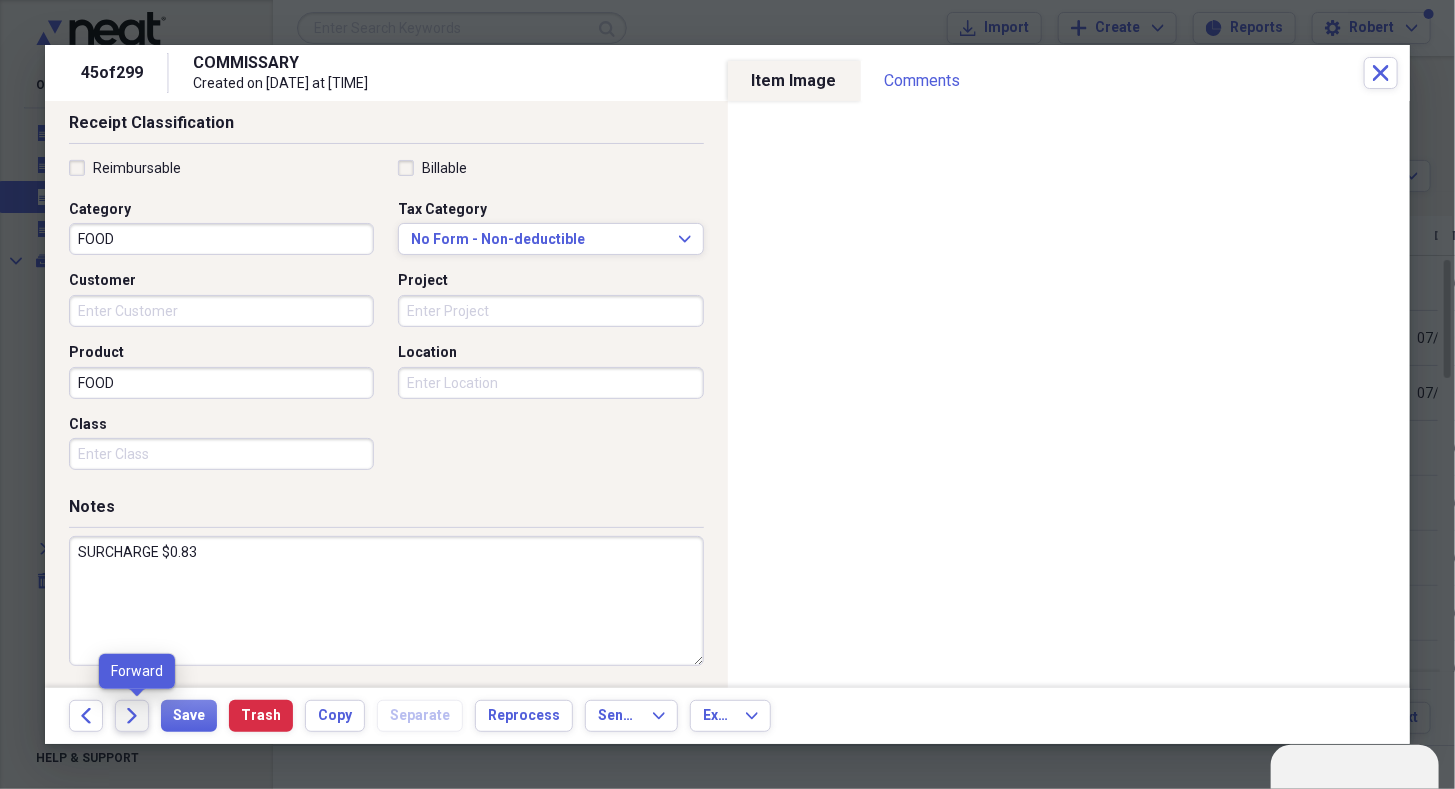 click on "Forward" 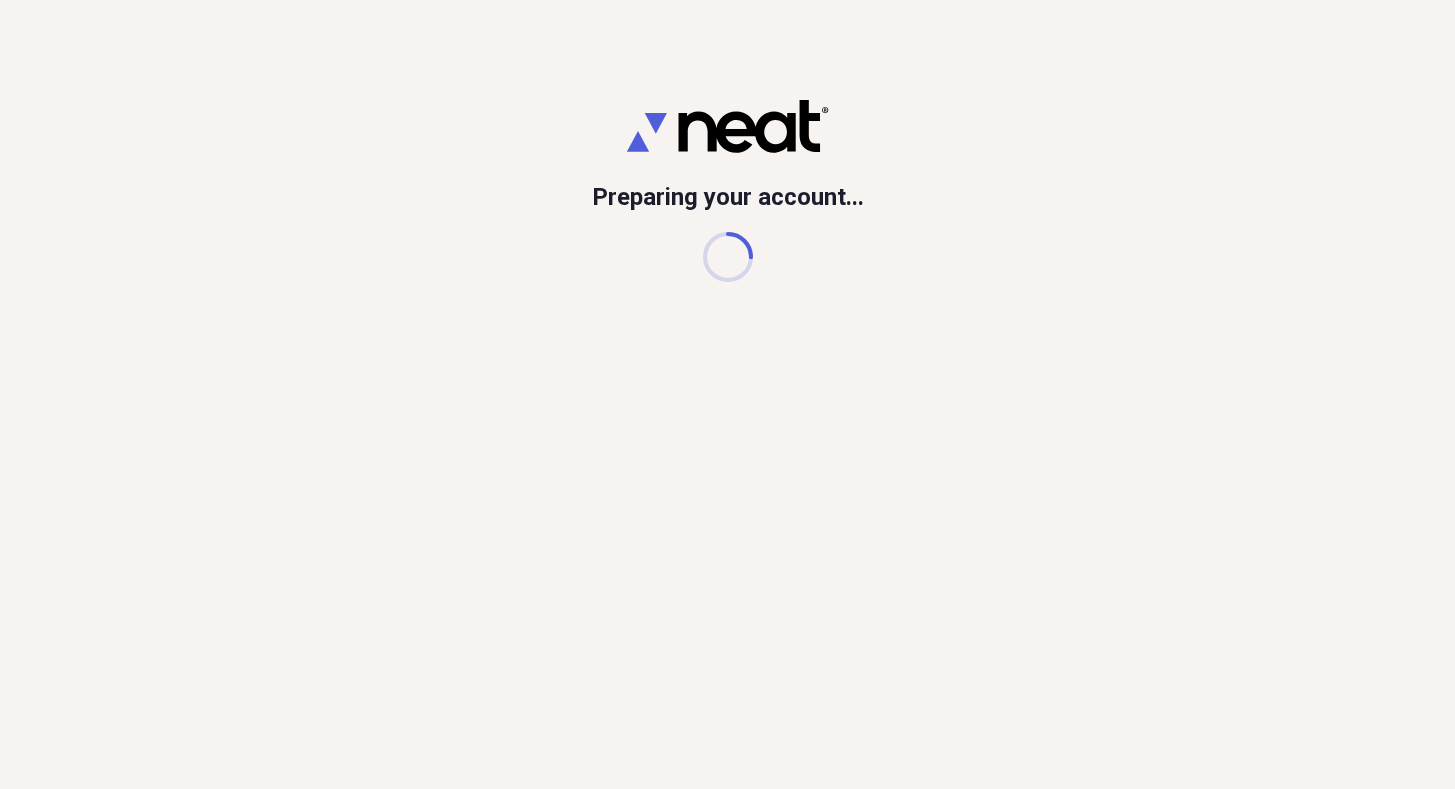 scroll, scrollTop: 0, scrollLeft: 0, axis: both 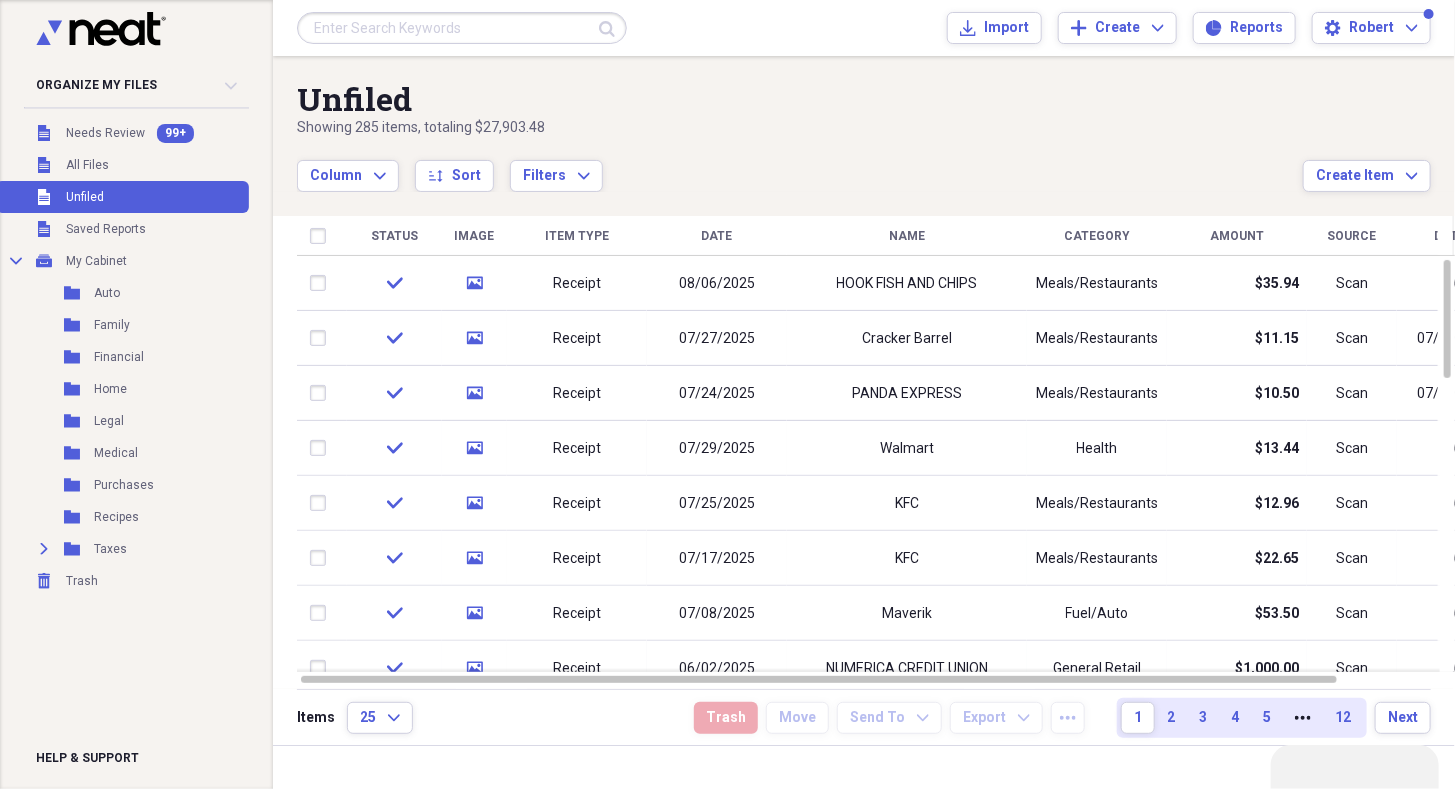 click on "Status" at bounding box center [394, 236] 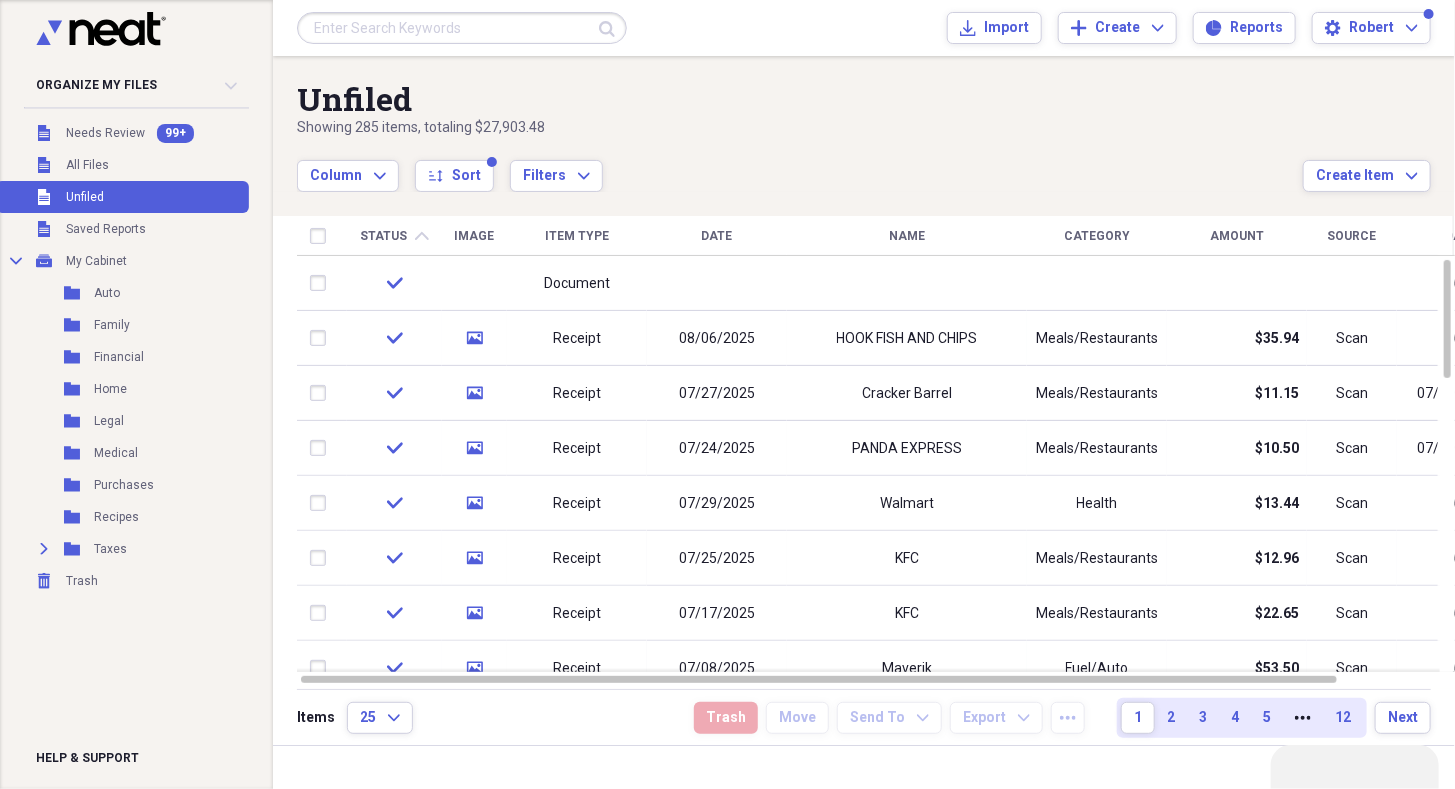 click on "Status" at bounding box center [383, 236] 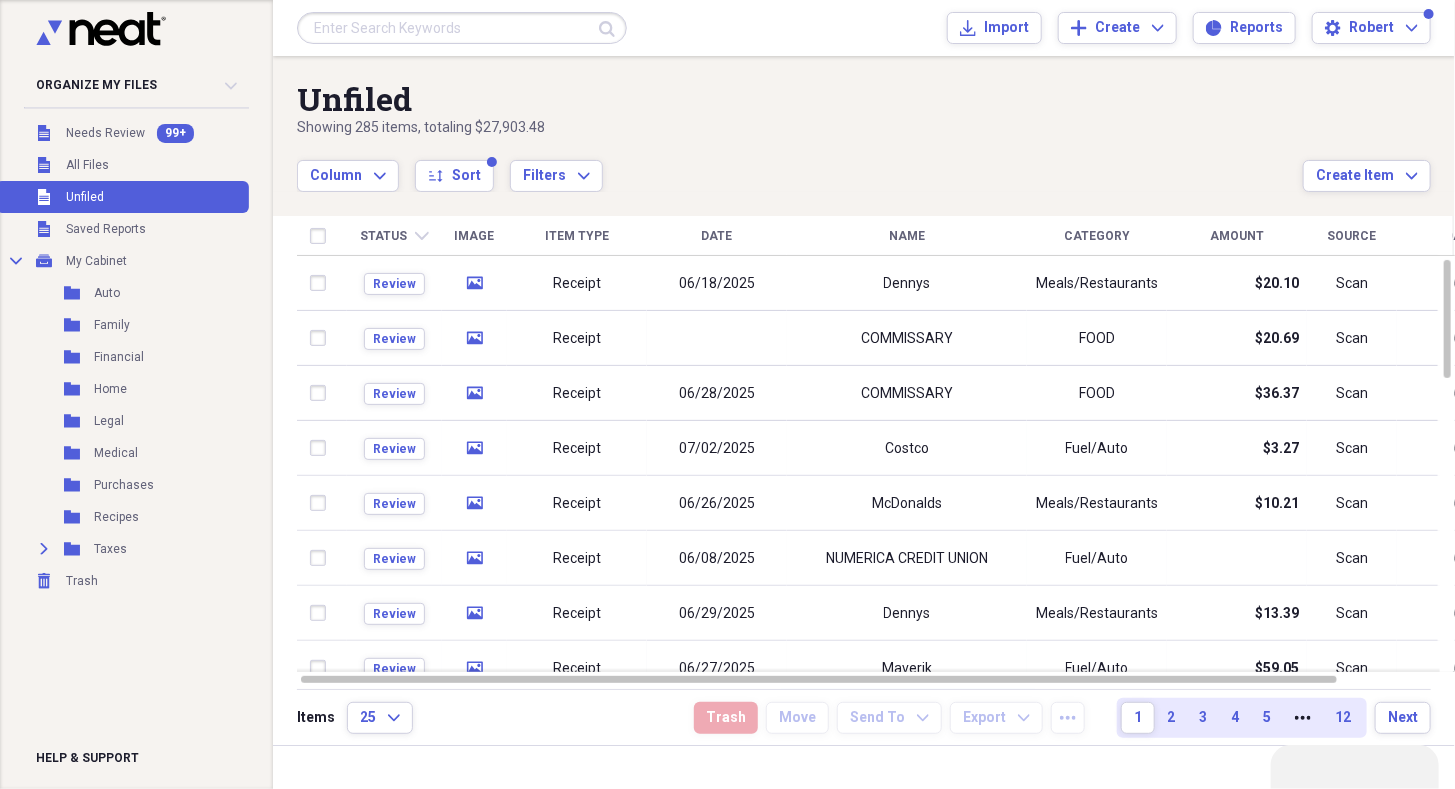 click on "Status" at bounding box center [383, 236] 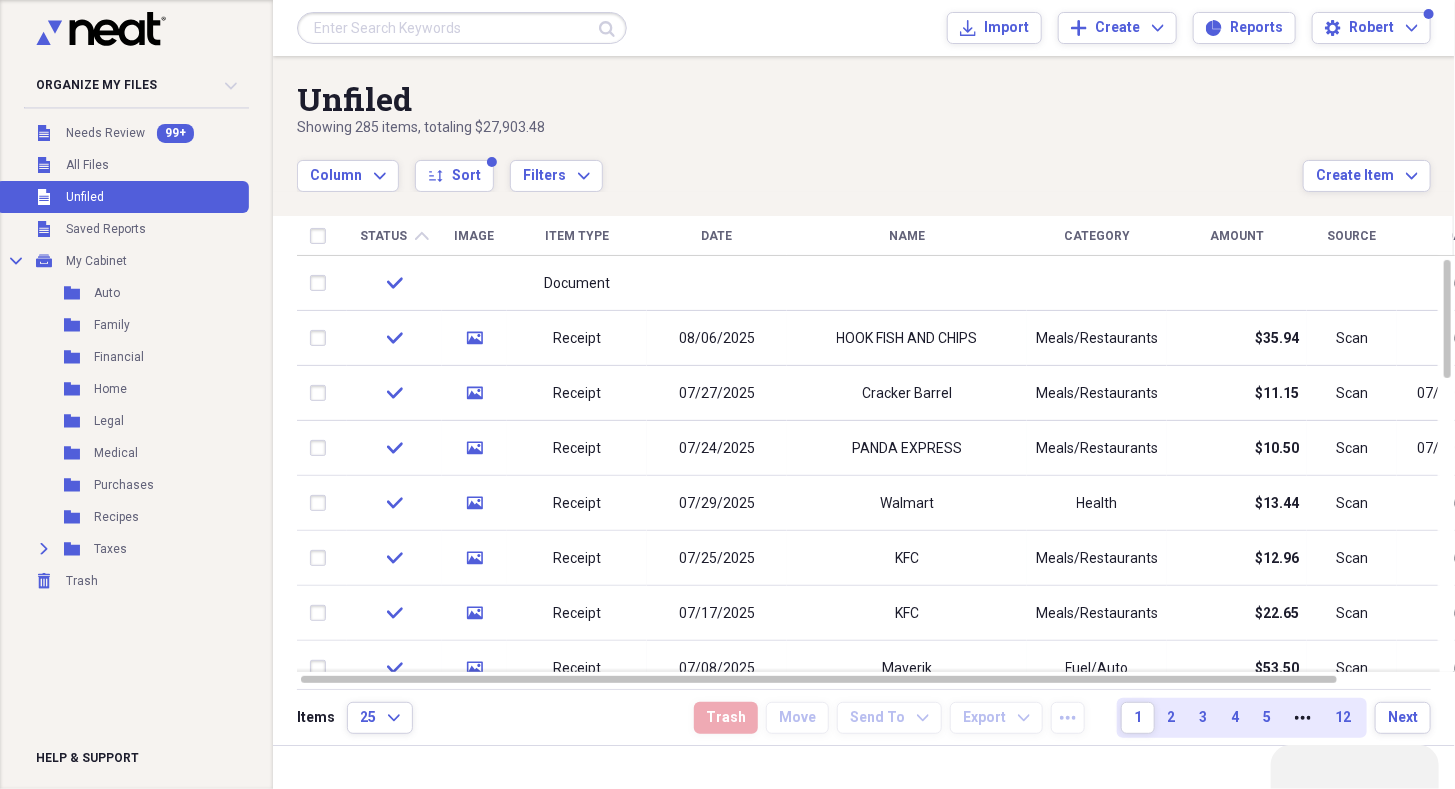 click on "Status" at bounding box center [383, 236] 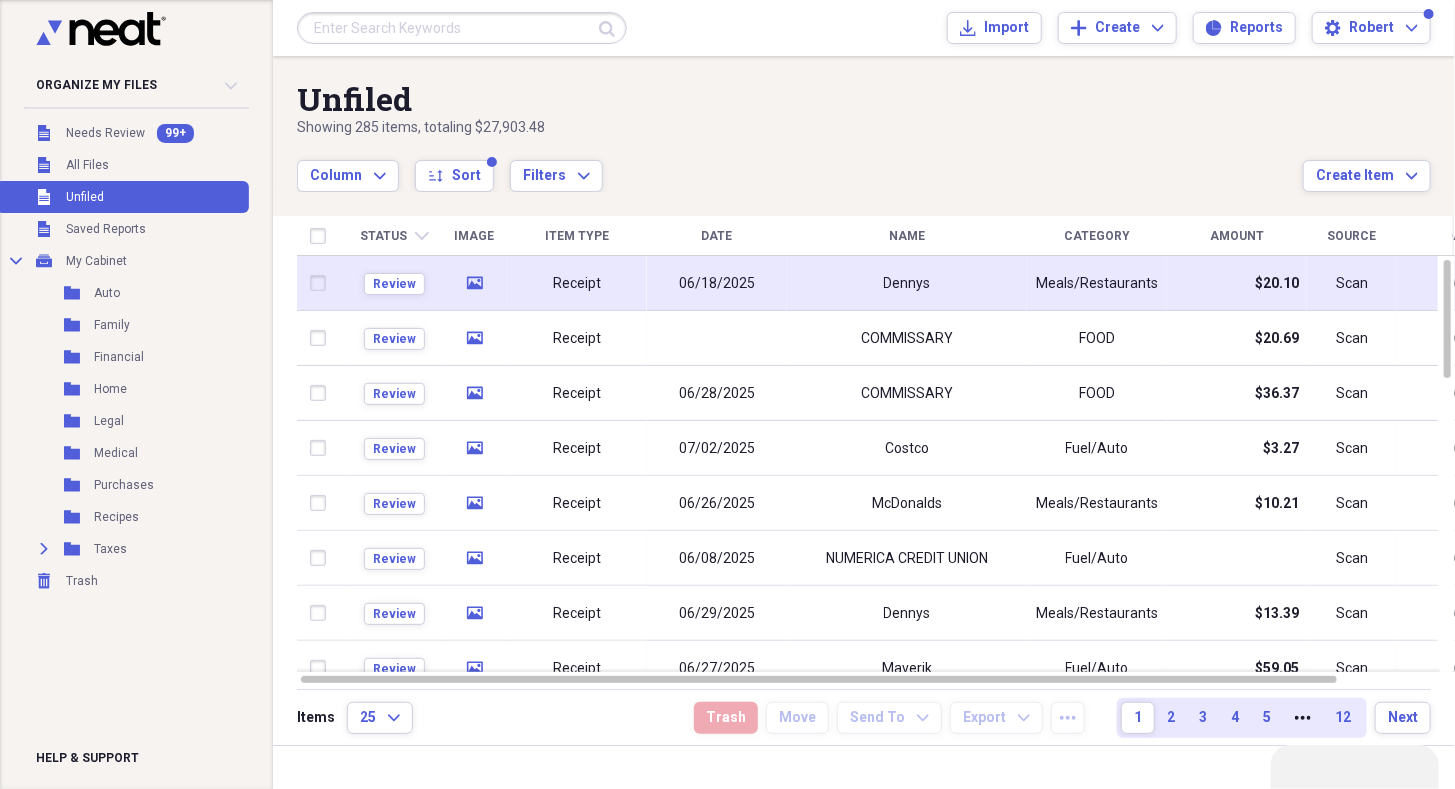 drag, startPoint x: 574, startPoint y: 281, endPoint x: 628, endPoint y: 280, distance: 54.00926 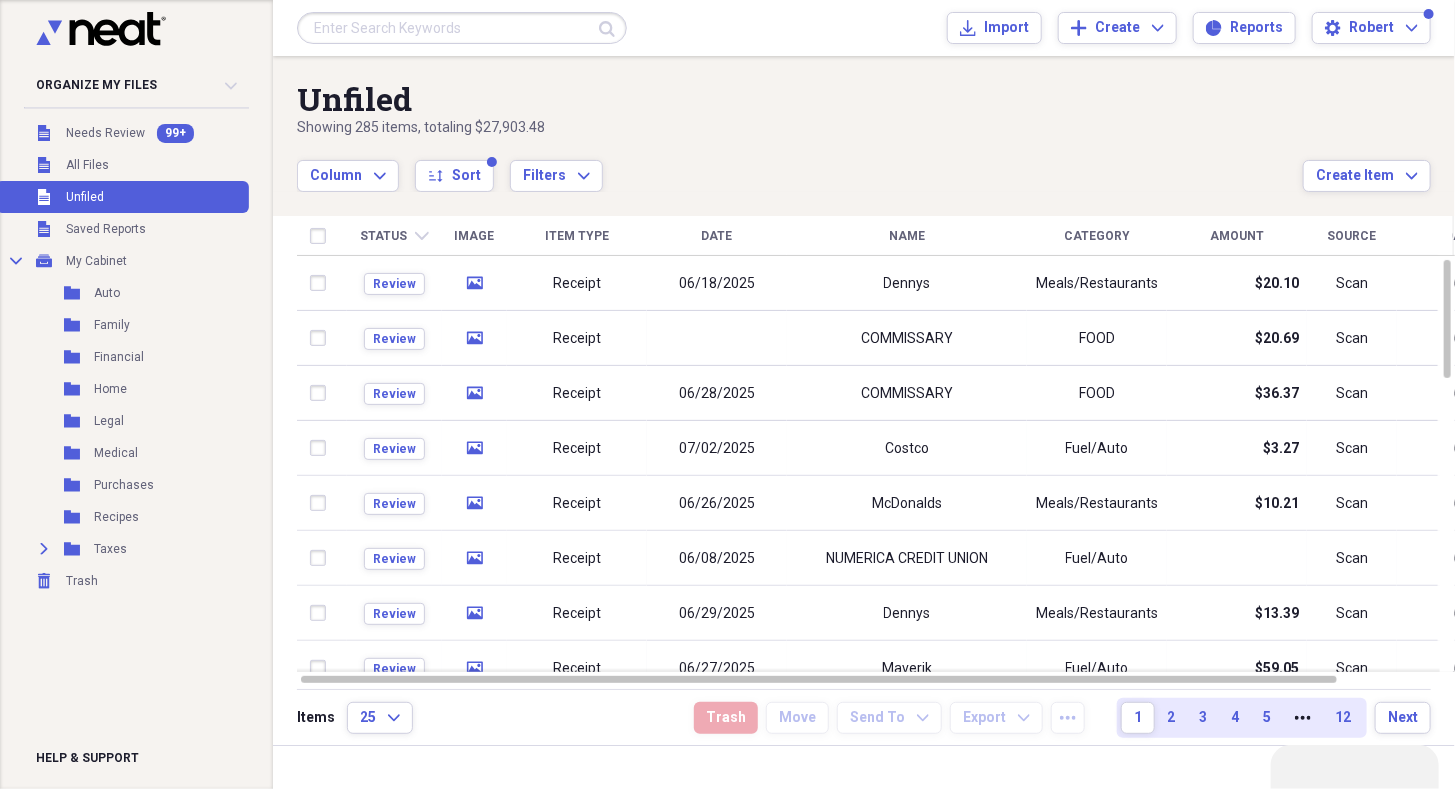 drag, startPoint x: 1443, startPoint y: 278, endPoint x: 1458, endPoint y: 349, distance: 72.56721 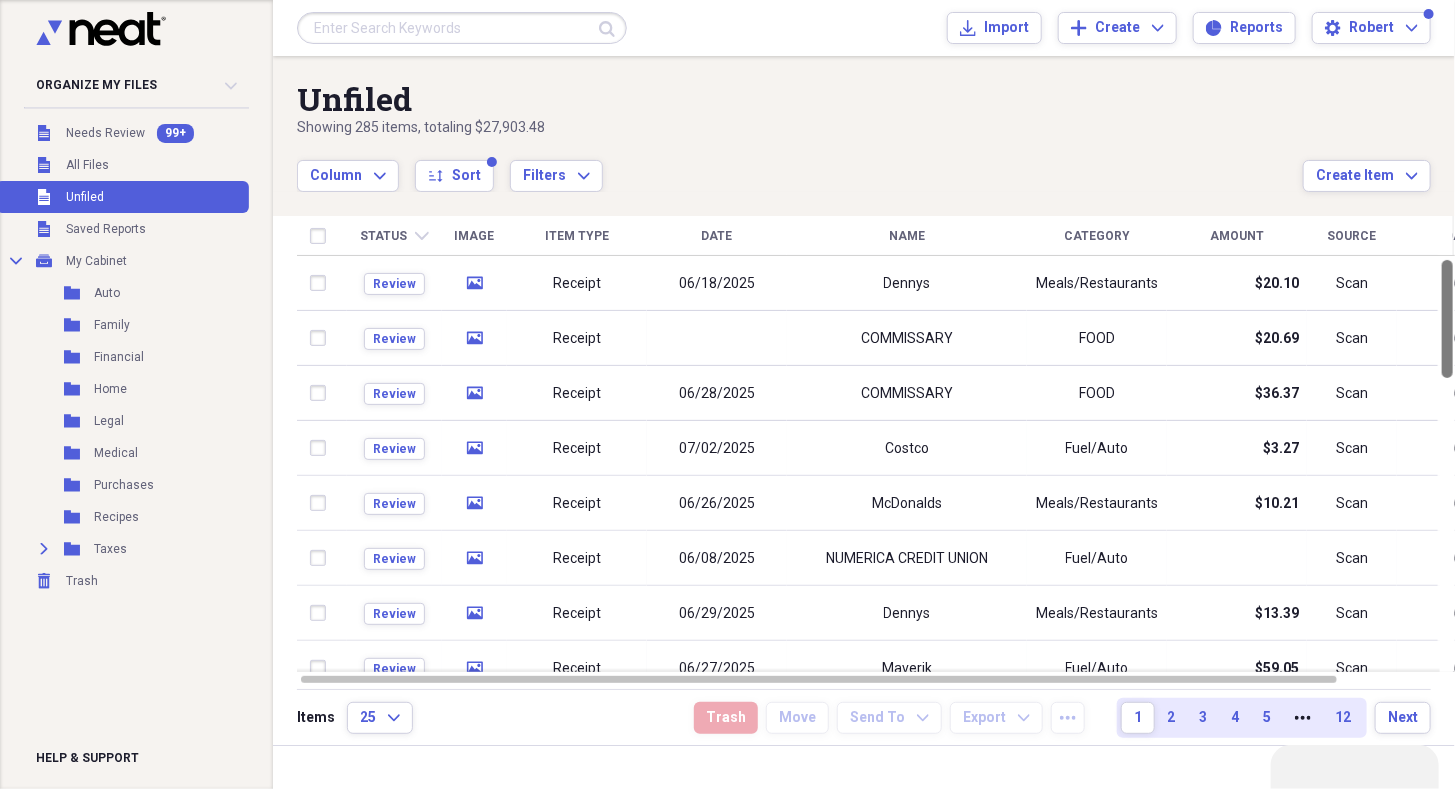 drag, startPoint x: 1448, startPoint y: 351, endPoint x: 1458, endPoint y: 450, distance: 99.50377 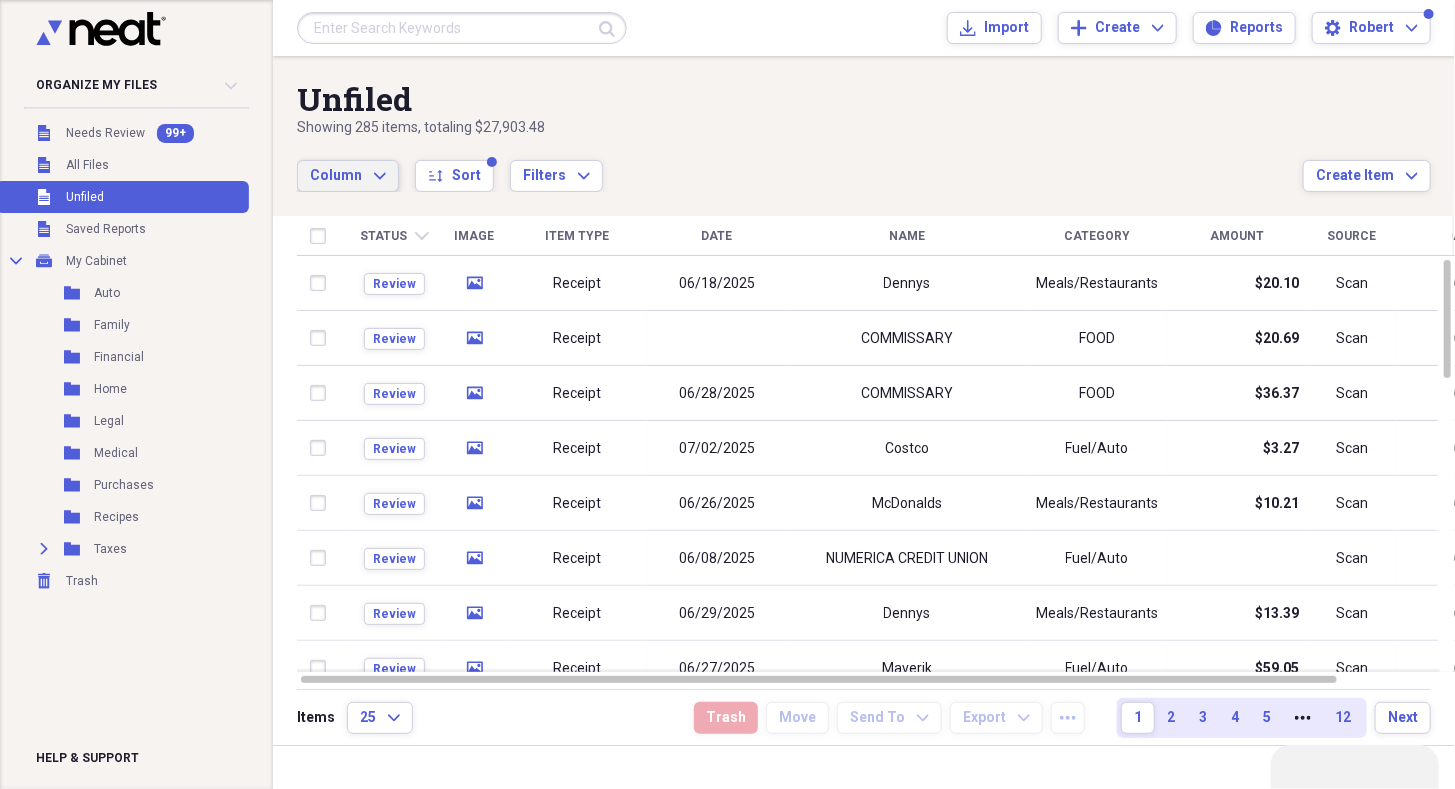 click on "Expand" 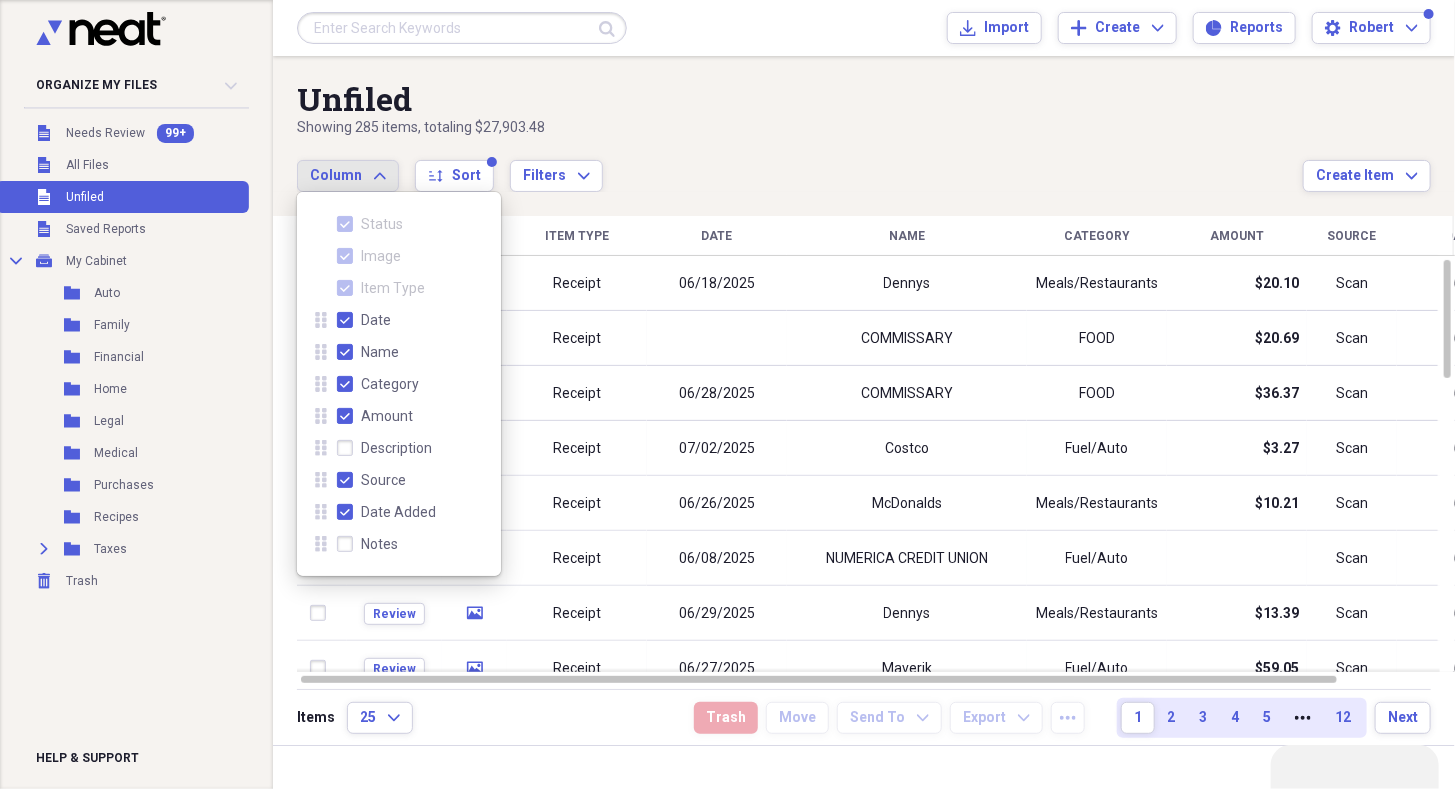 click on "Name" at bounding box center [380, 352] 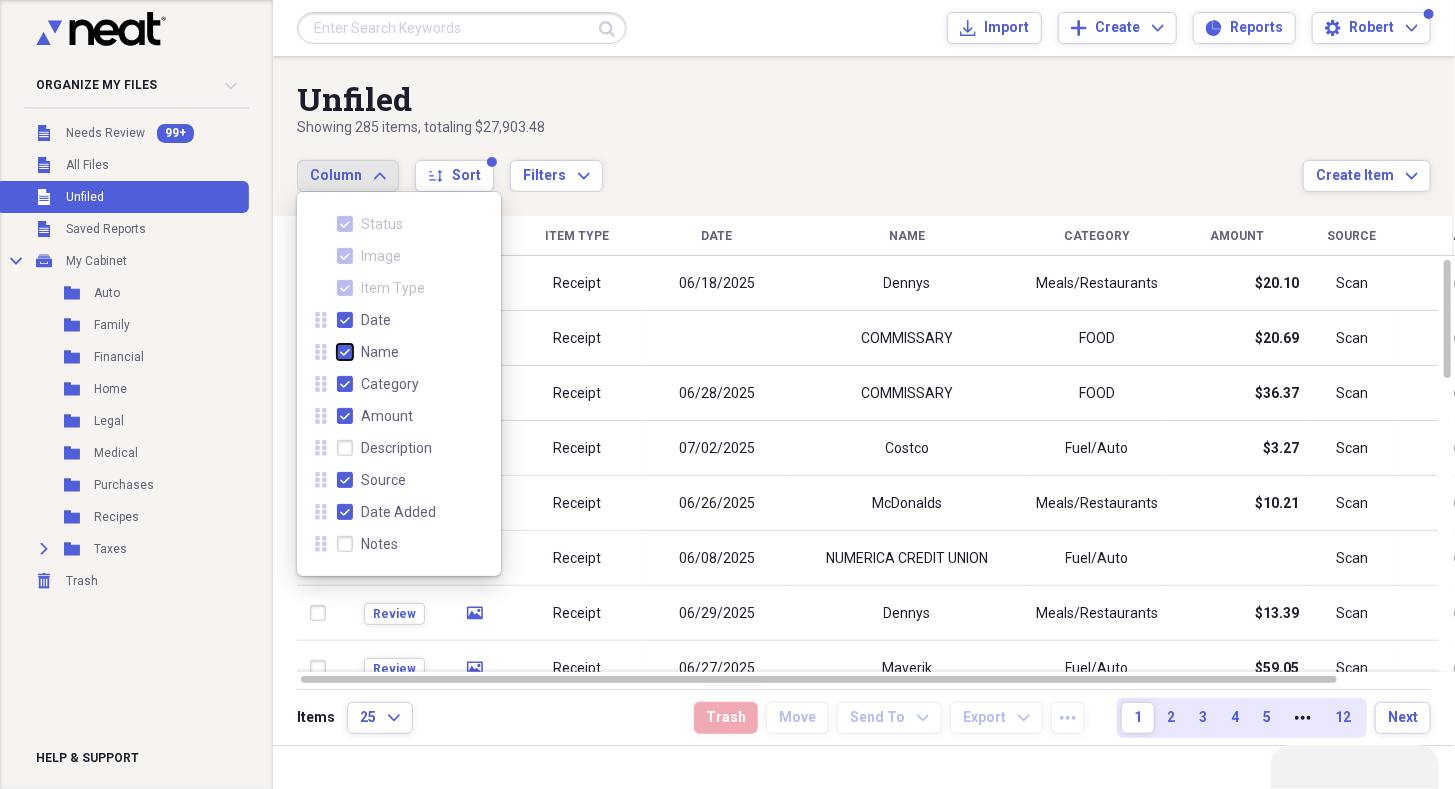 click on "Name" at bounding box center [337, 352] 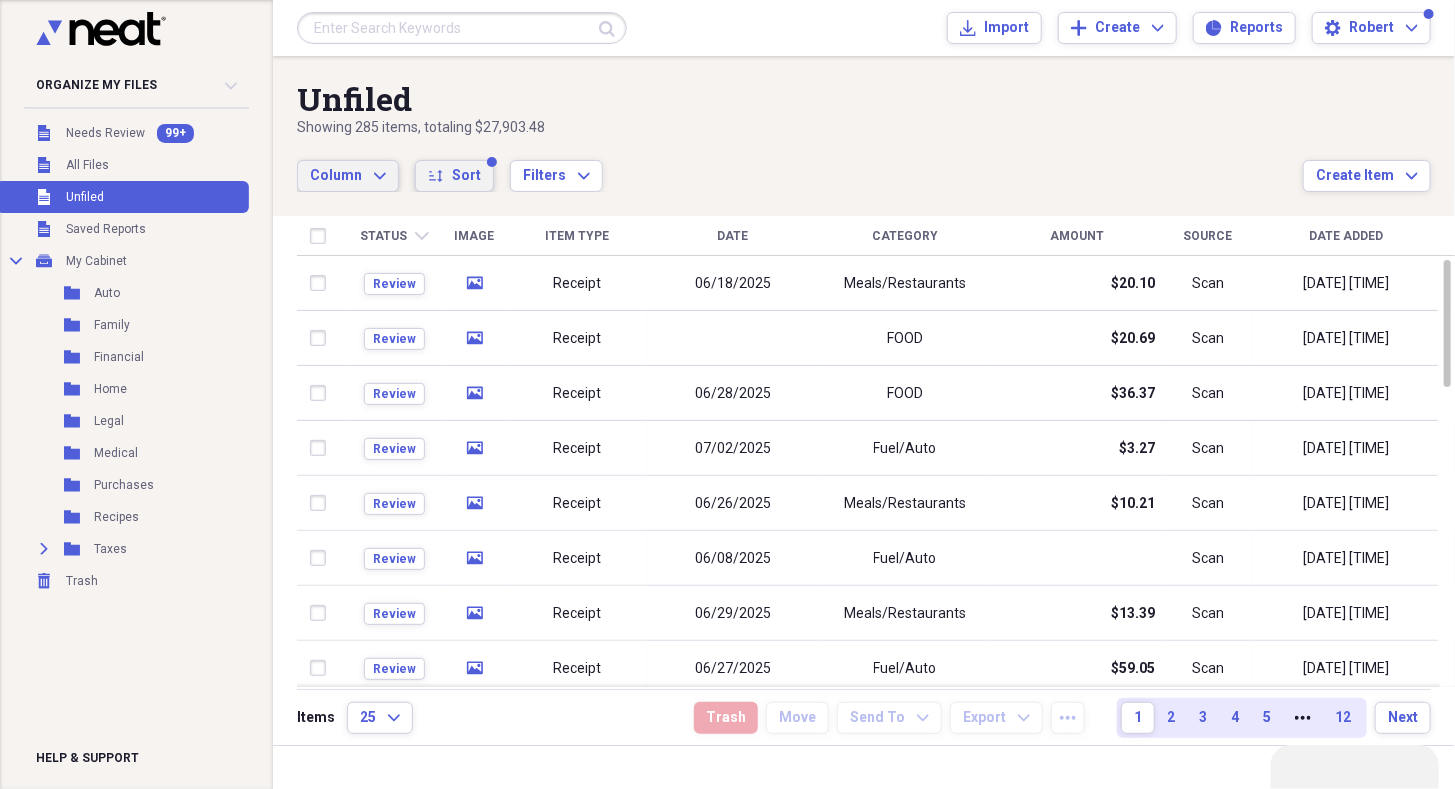 click on "Sort" at bounding box center [466, 176] 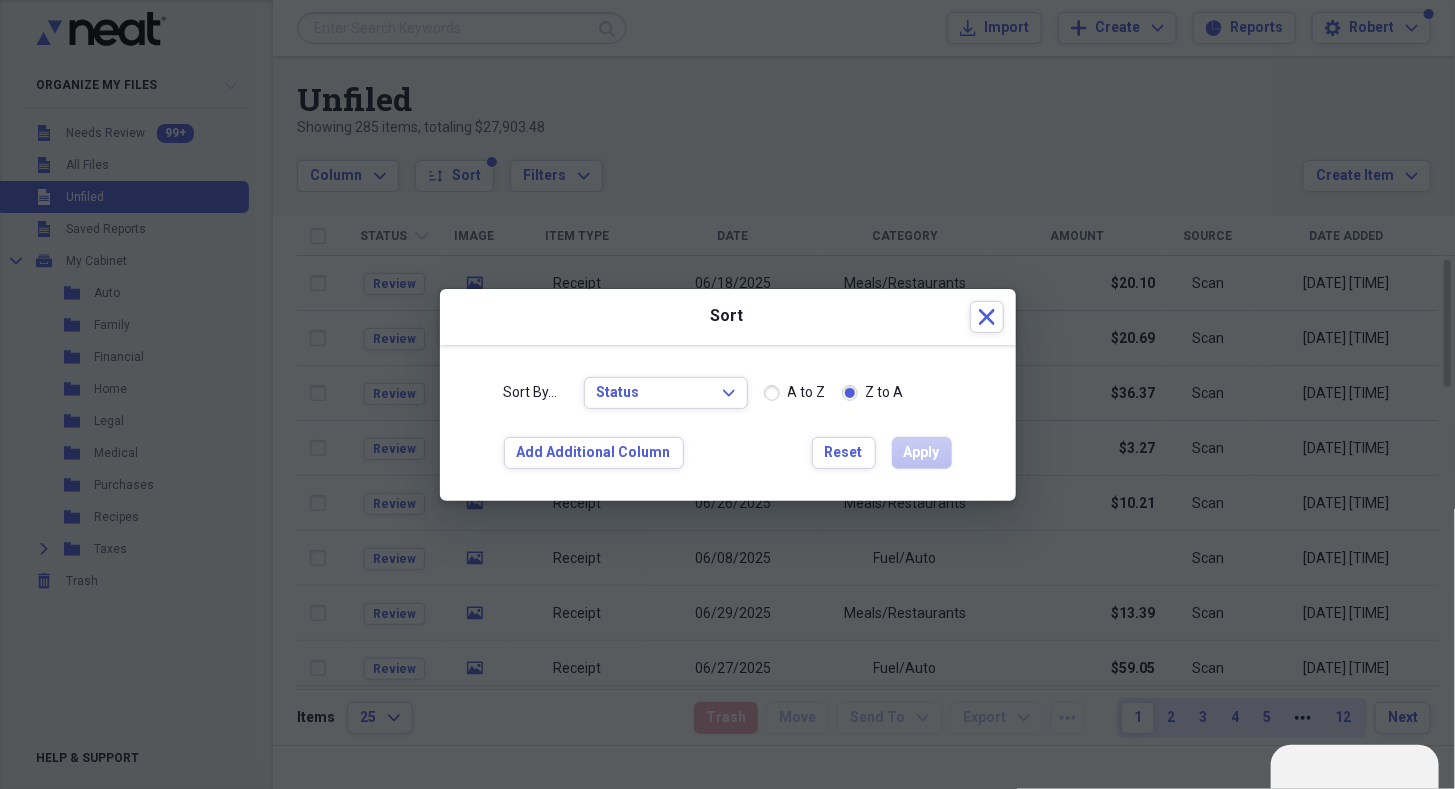 click on "A to Z" at bounding box center [795, 393] 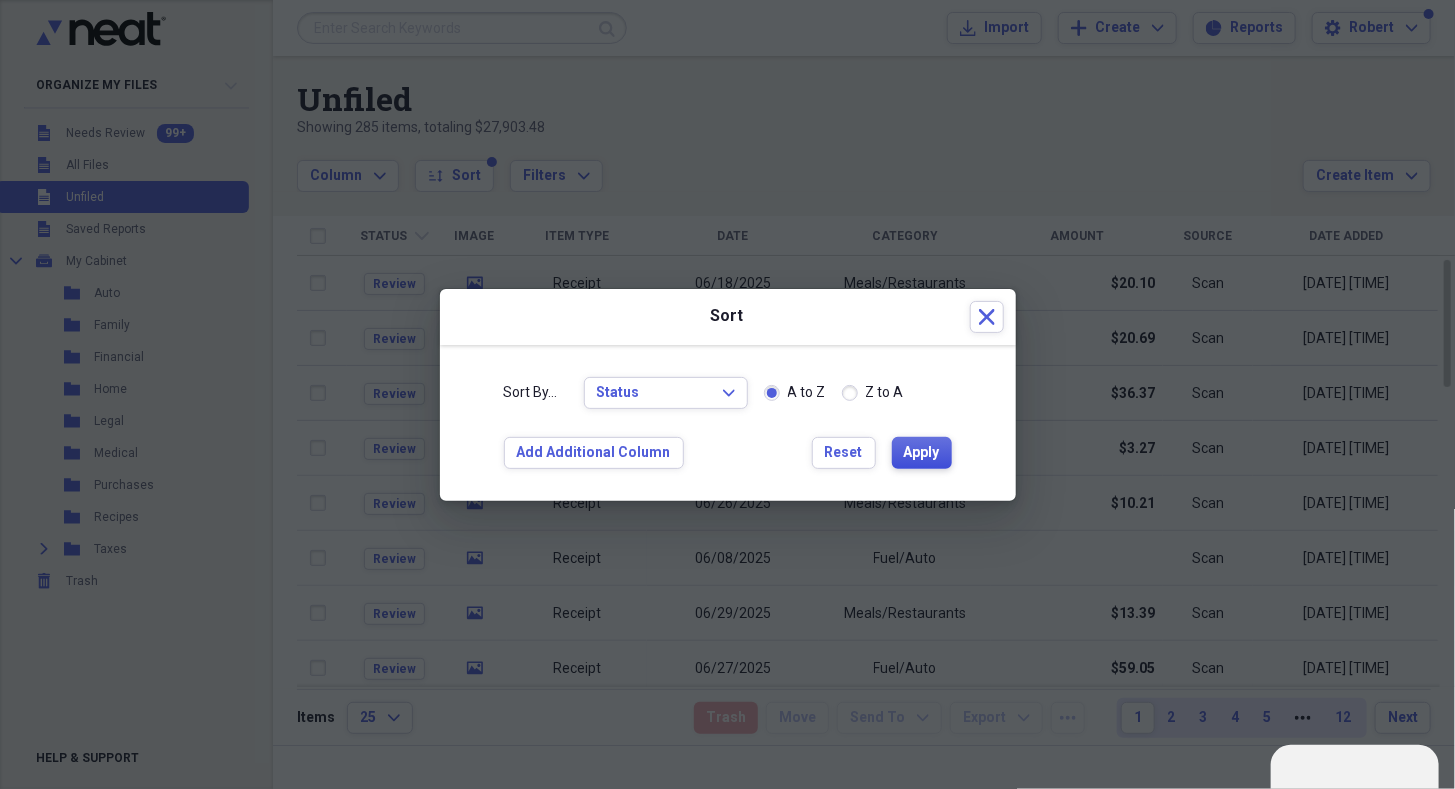 click on "Apply" at bounding box center (922, 453) 